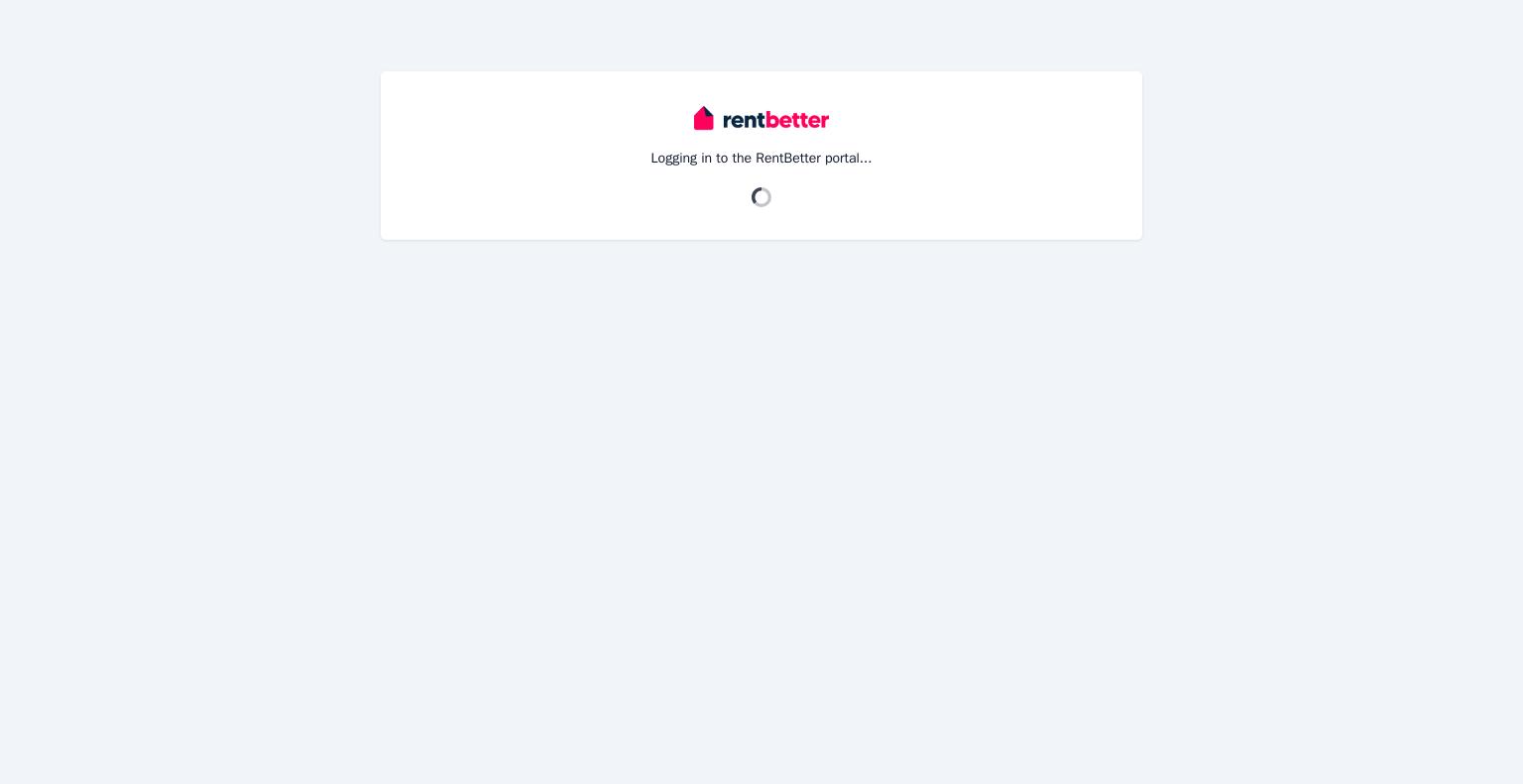 scroll, scrollTop: 0, scrollLeft: 0, axis: both 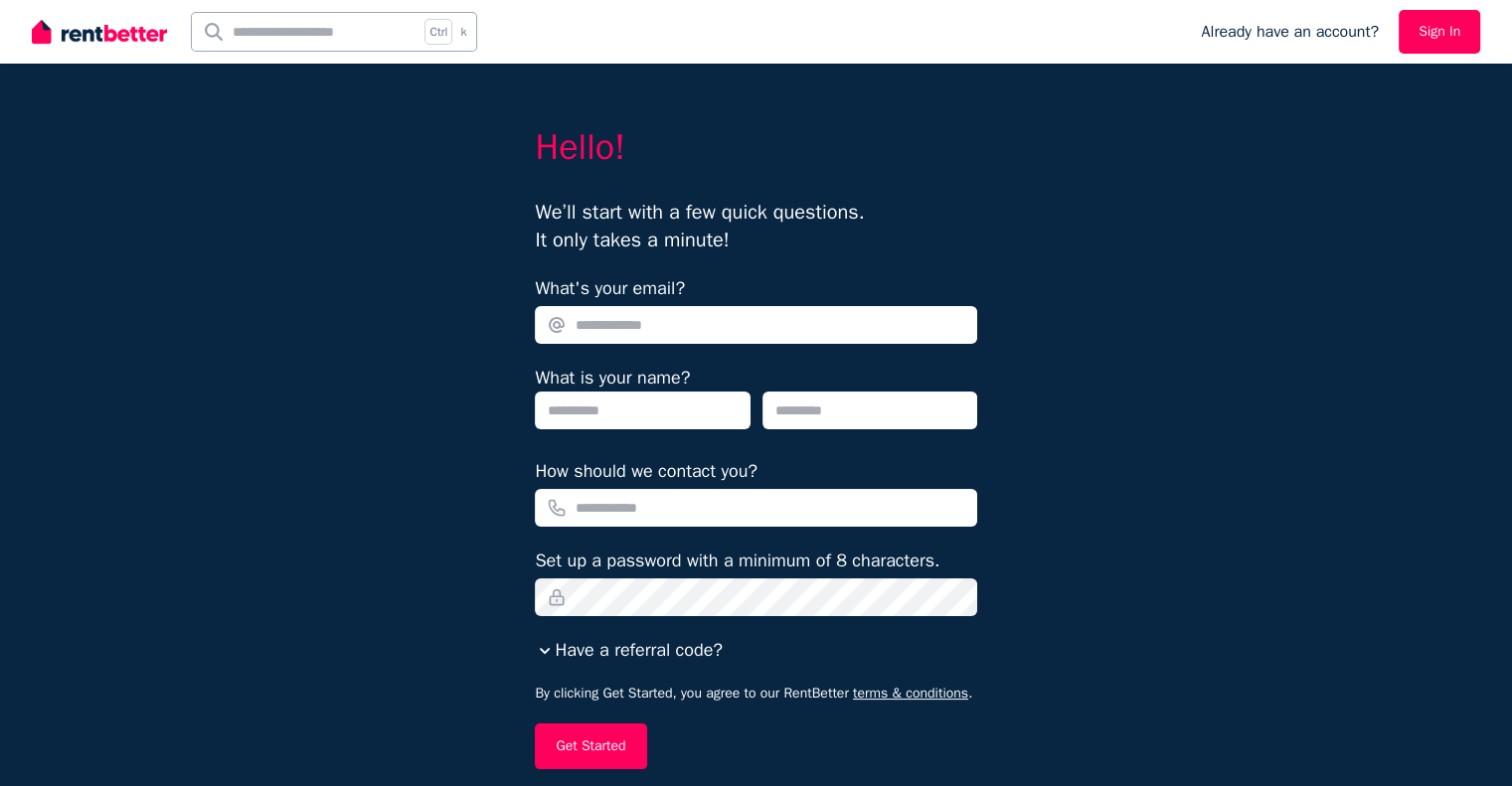 click on "What's your email?" at bounding box center [756, 325] 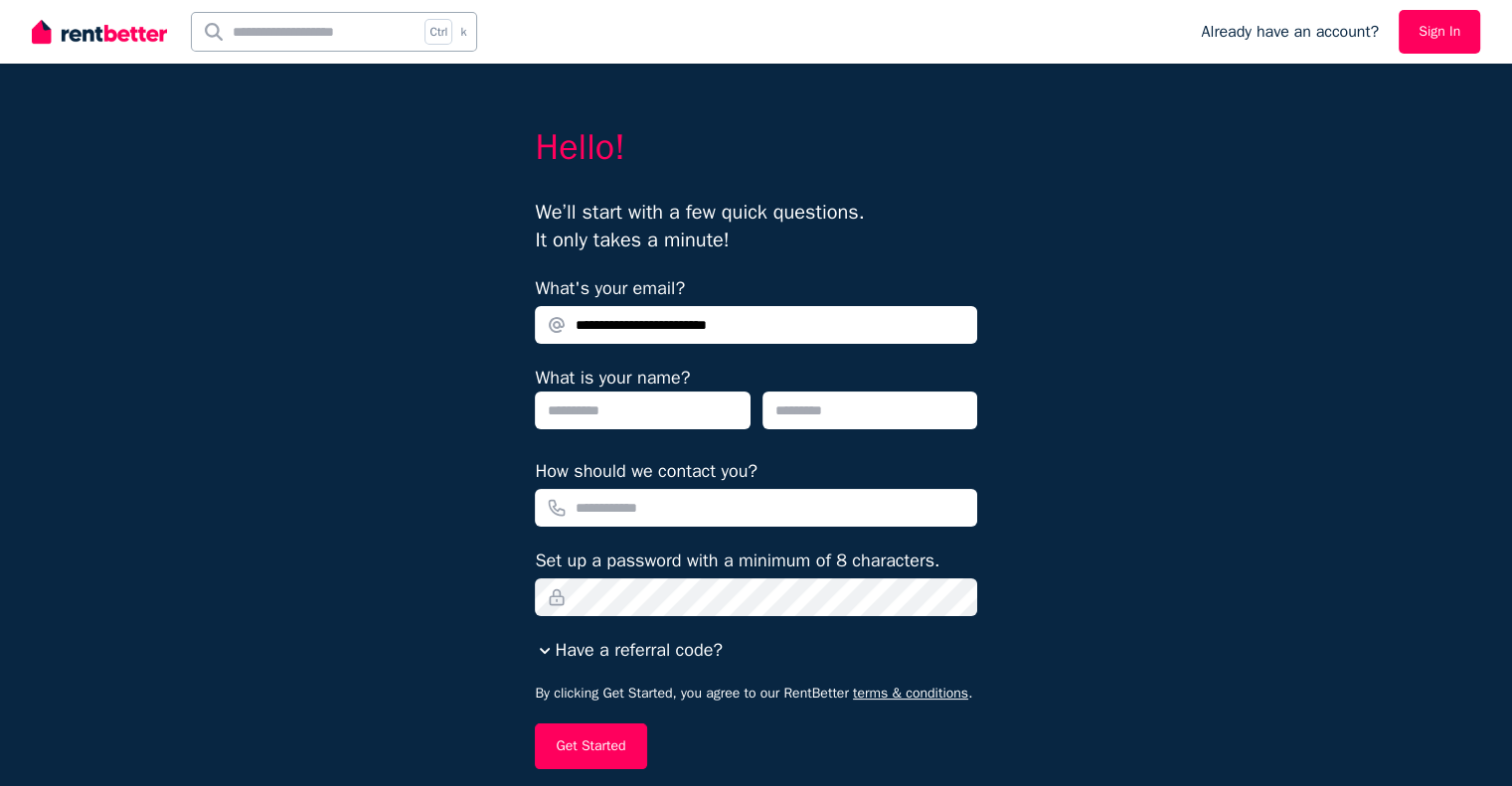 type on "**********" 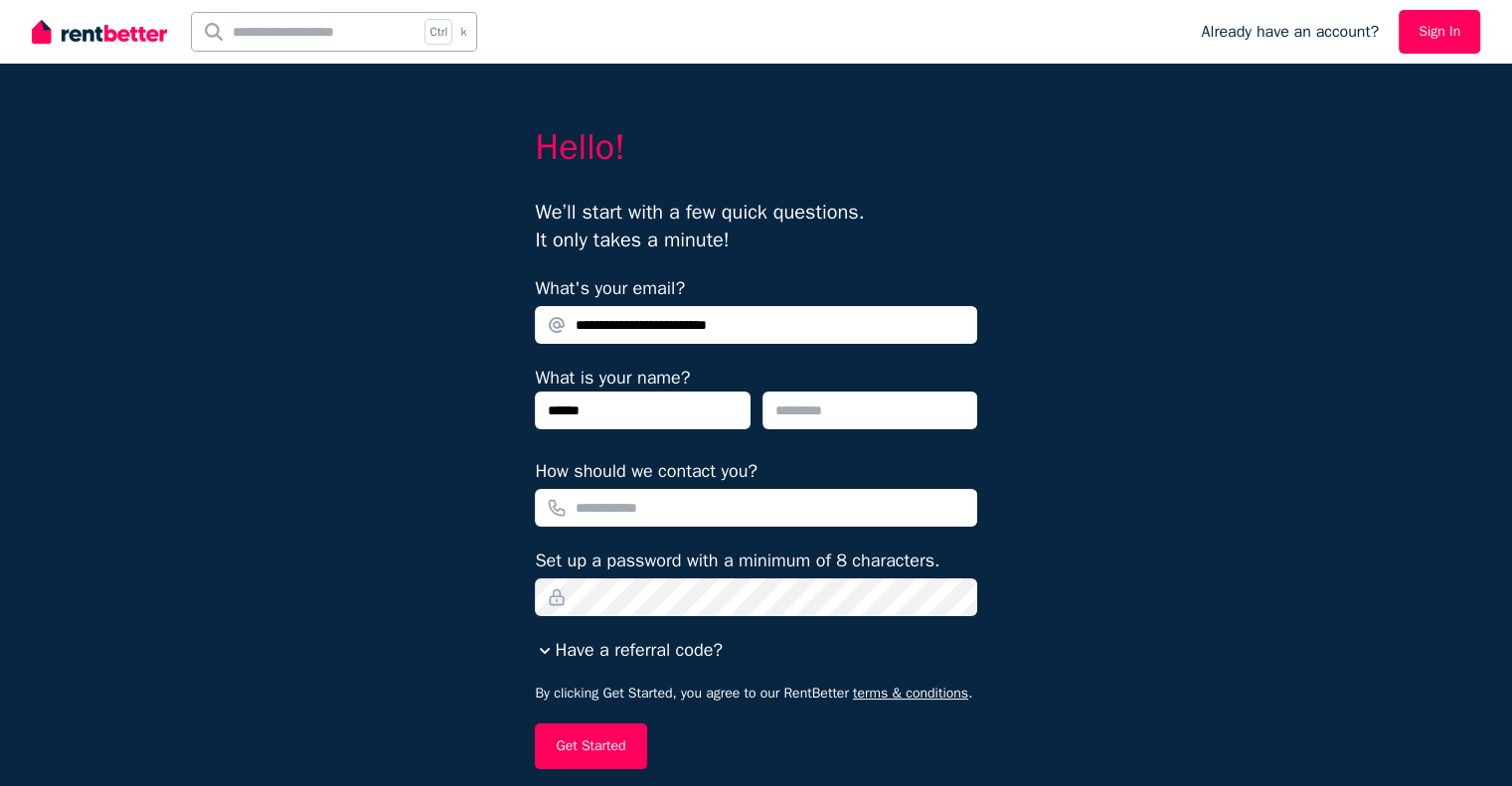 type on "******" 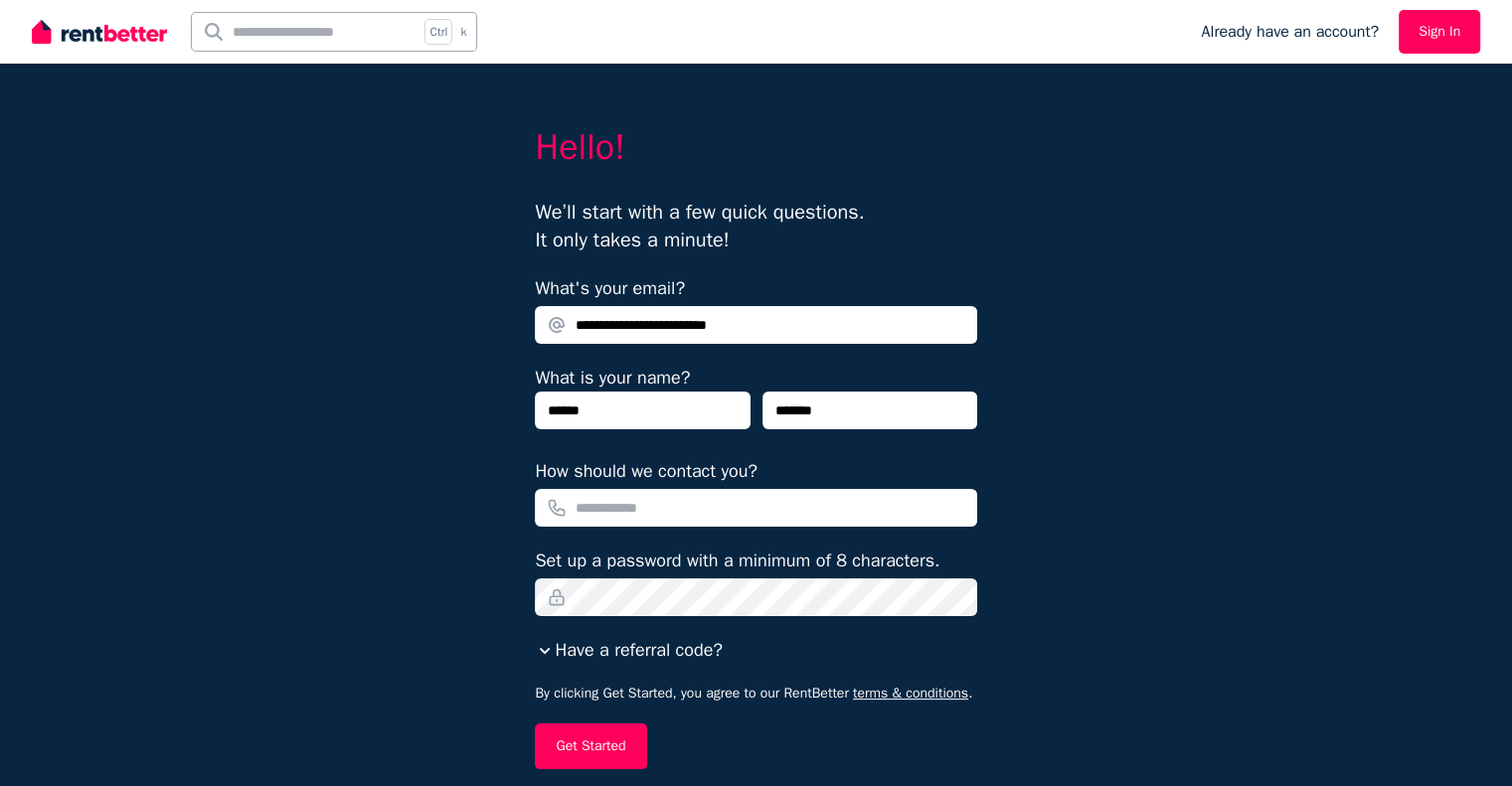 type on "*******" 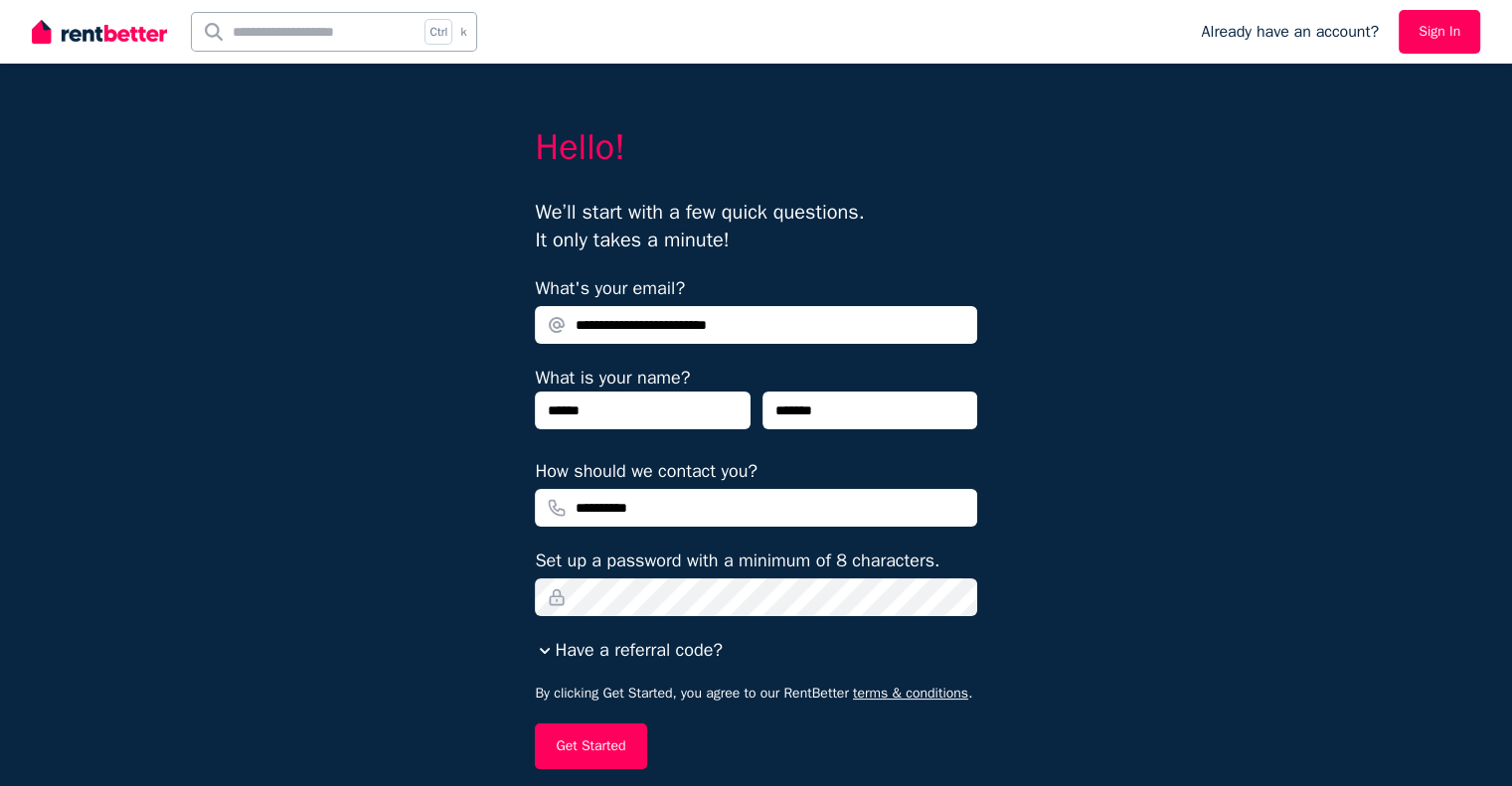 type on "**********" 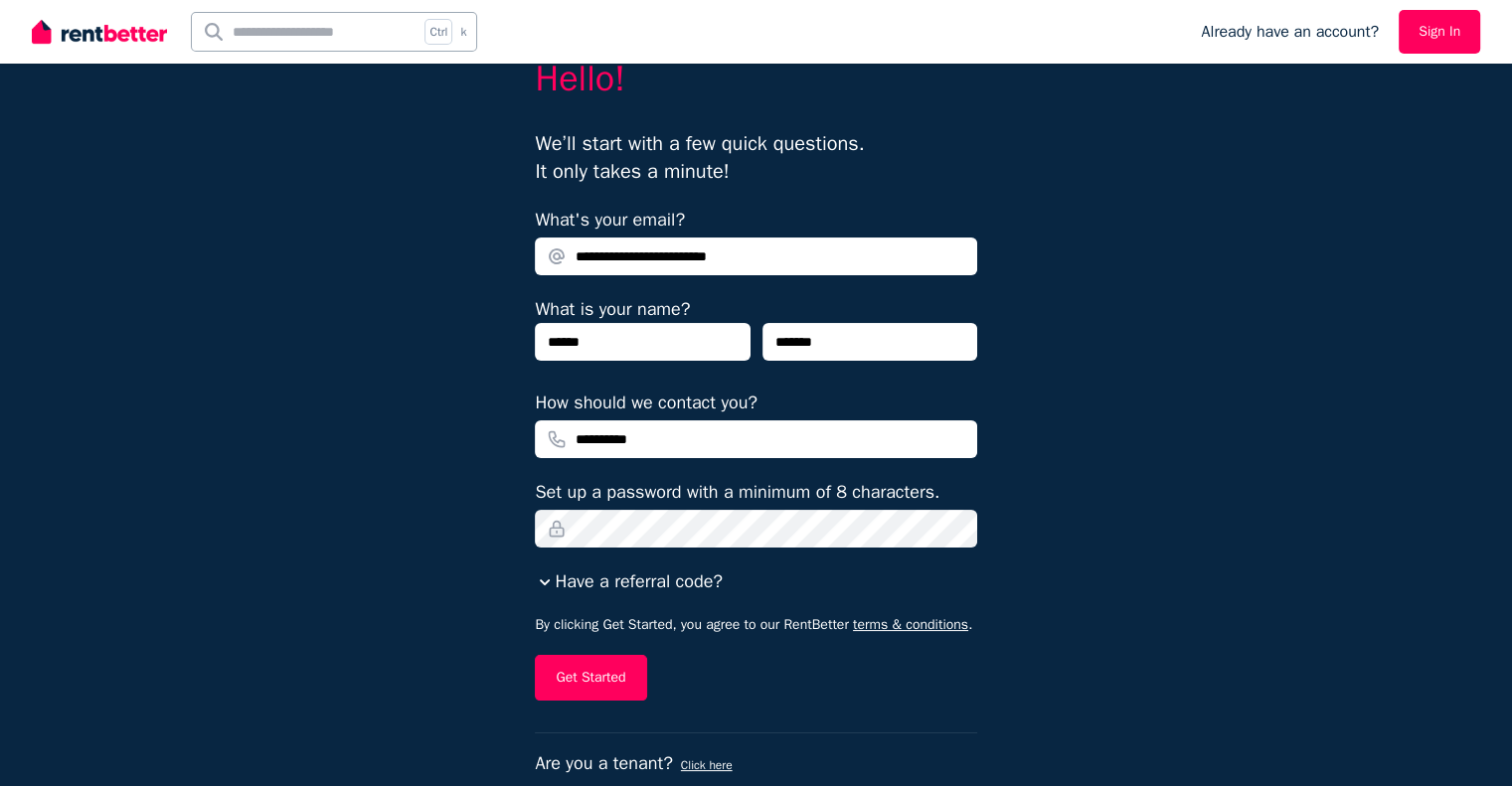 scroll, scrollTop: 104, scrollLeft: 0, axis: vertical 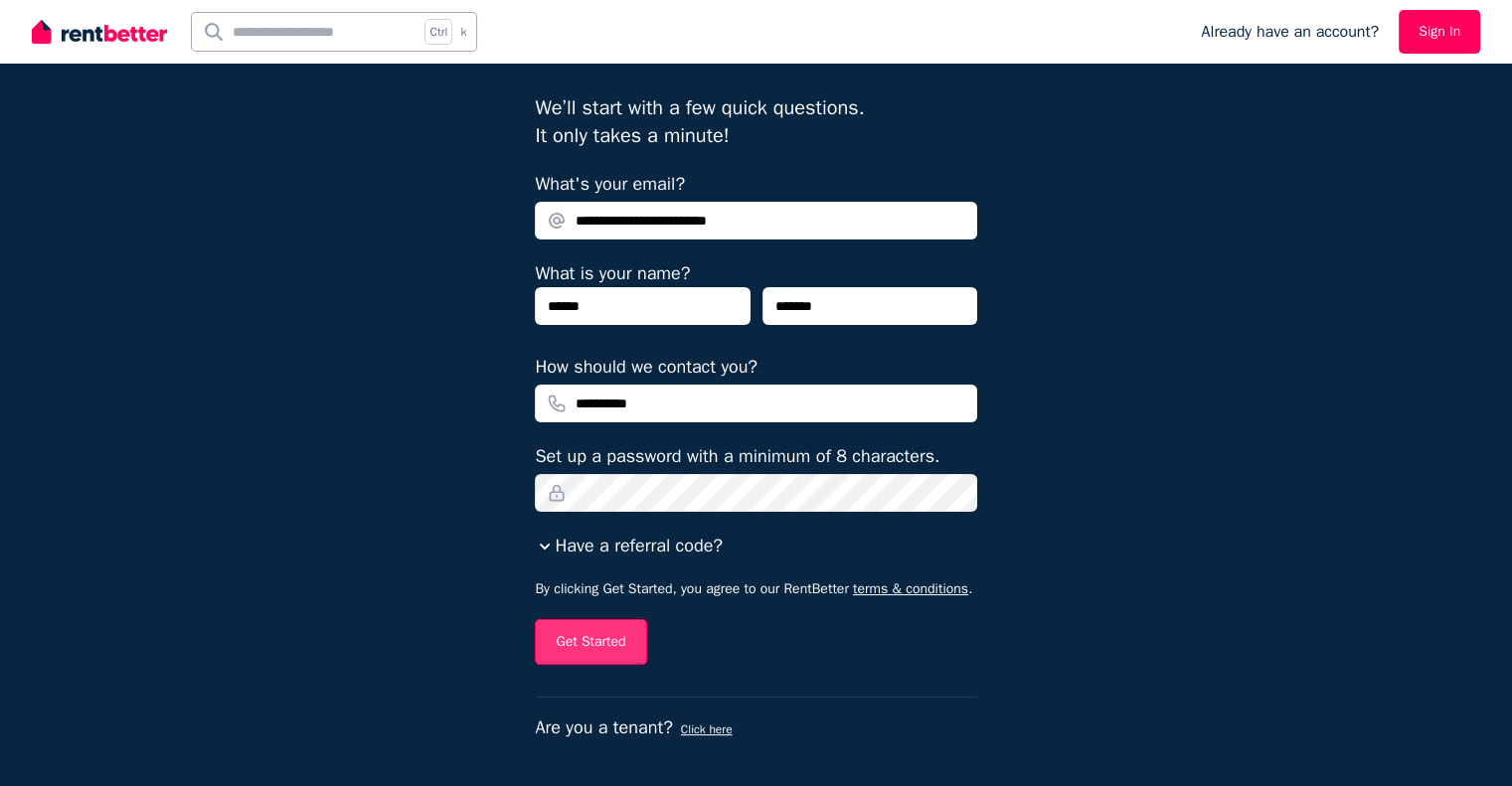 click on "Get Started" at bounding box center (590, 642) 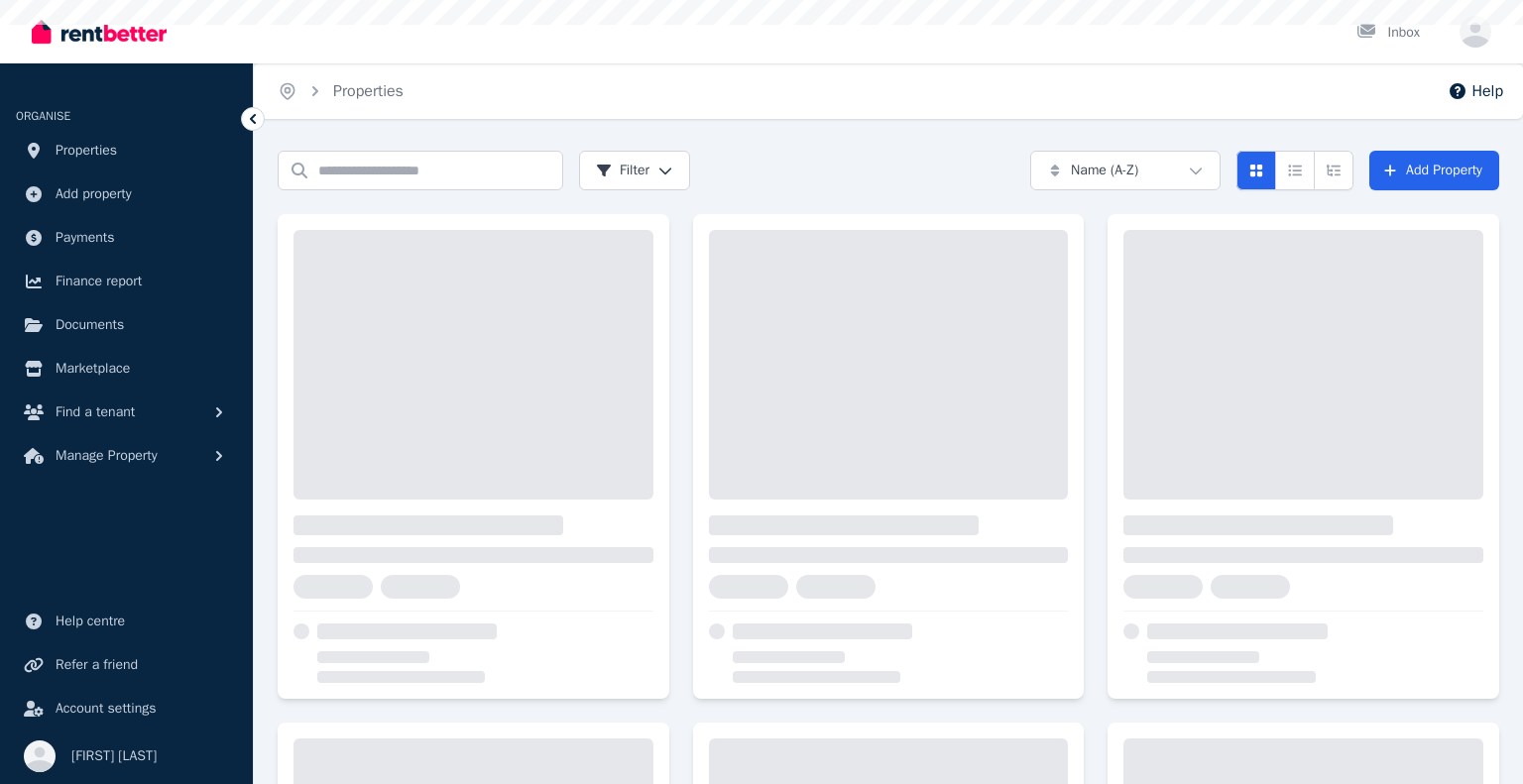 scroll, scrollTop: 0, scrollLeft: 0, axis: both 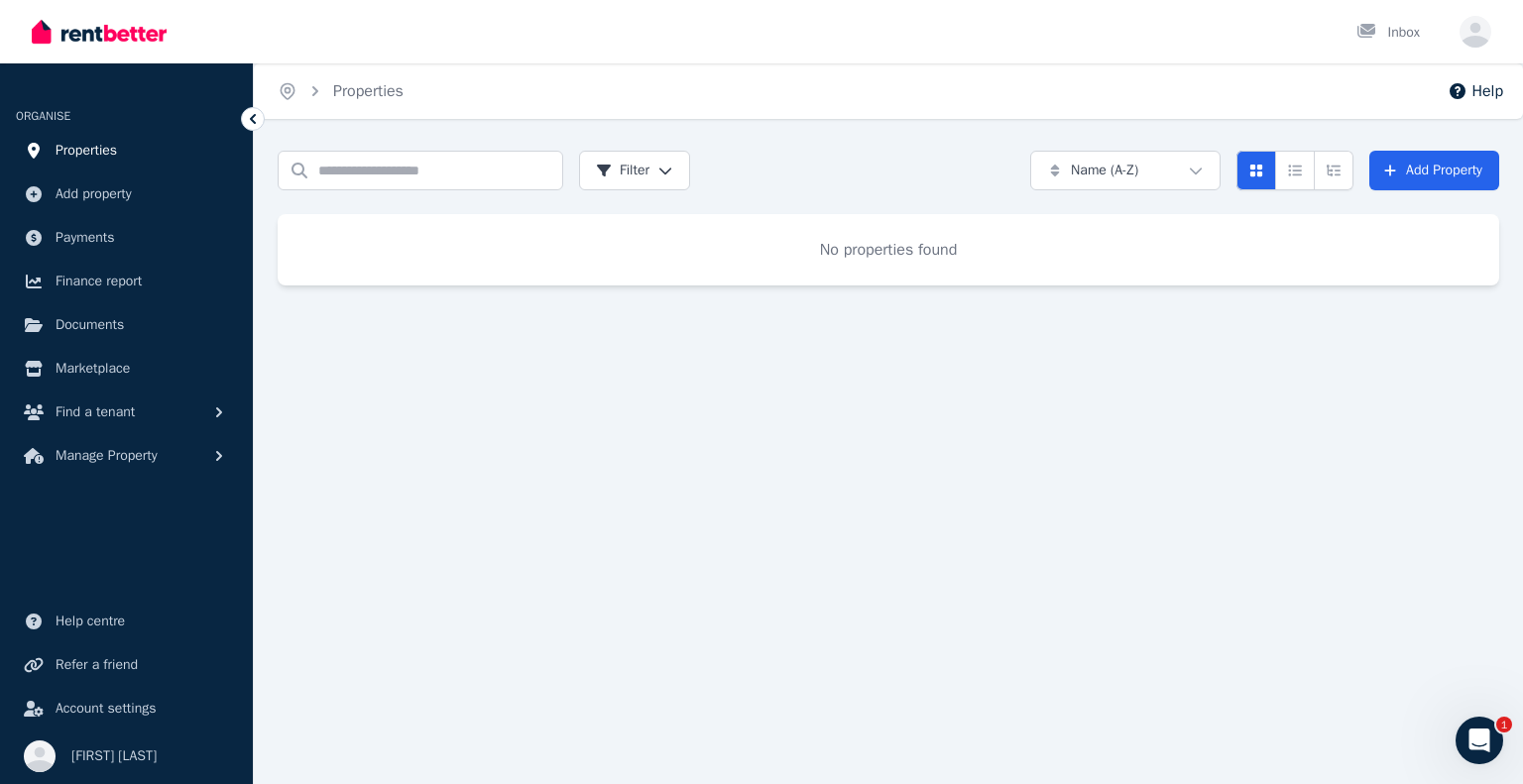 click on "Properties" at bounding box center (86, 151) 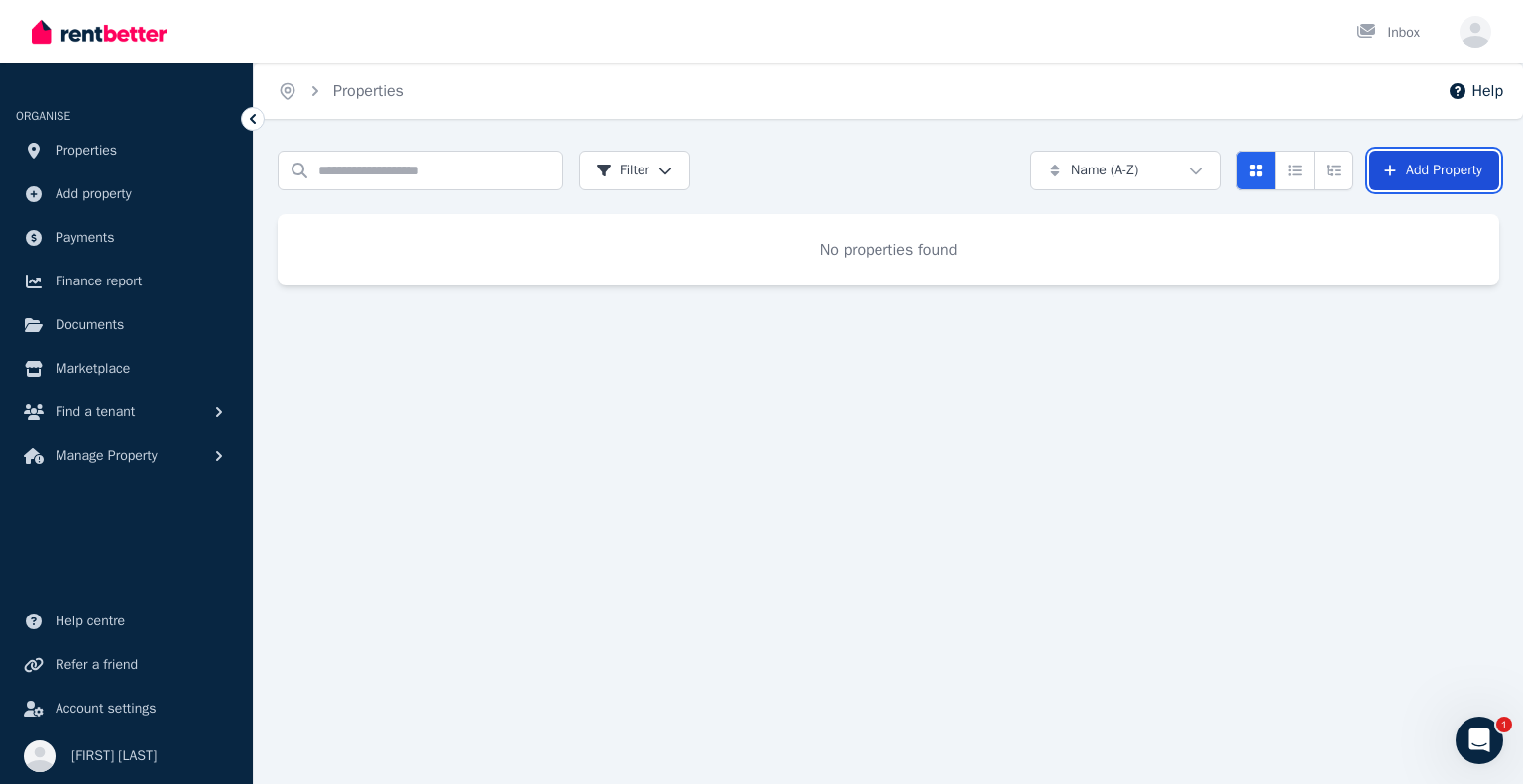 click on "Add Property" at bounding box center (1434, 170) 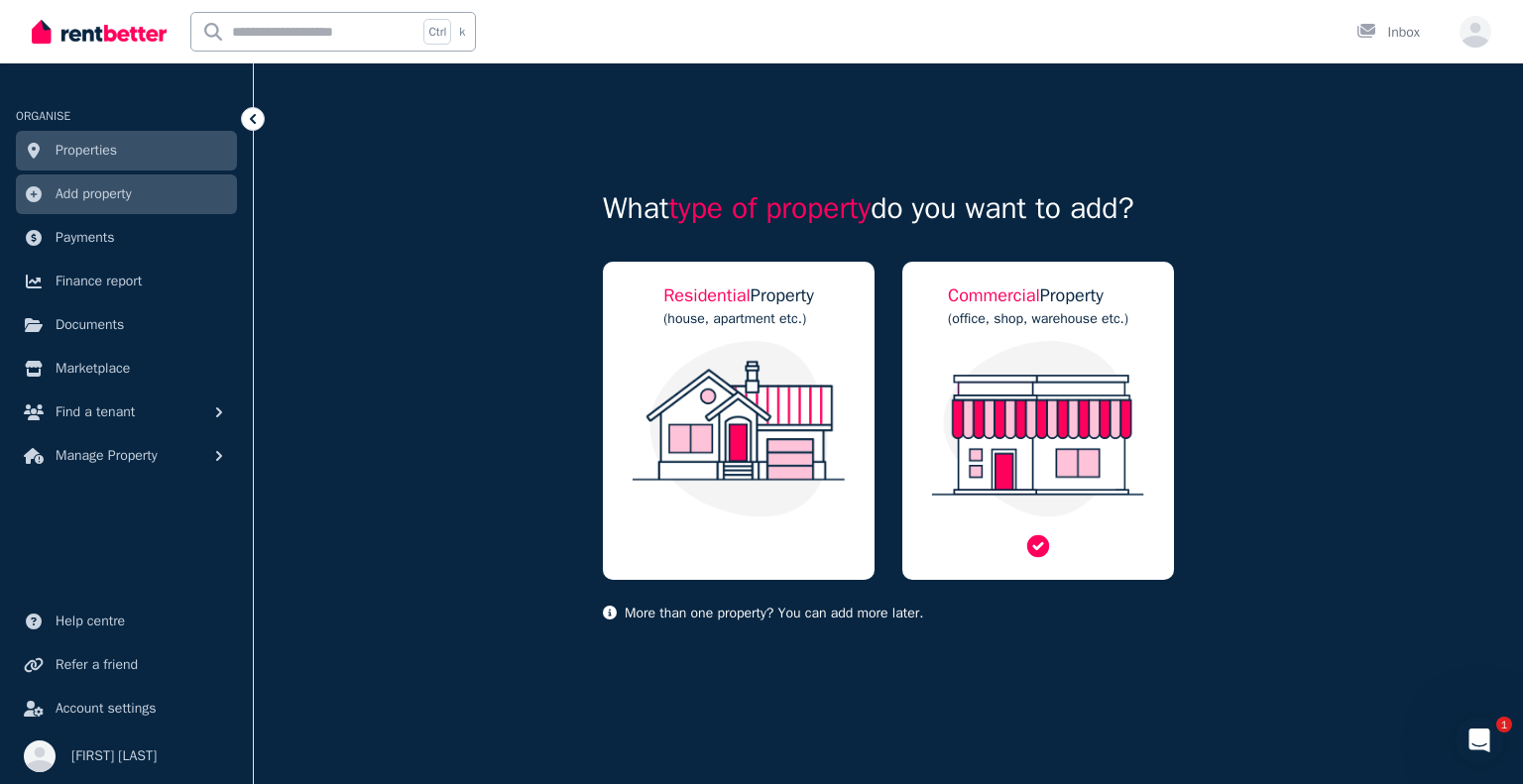 click at bounding box center [1038, 429] 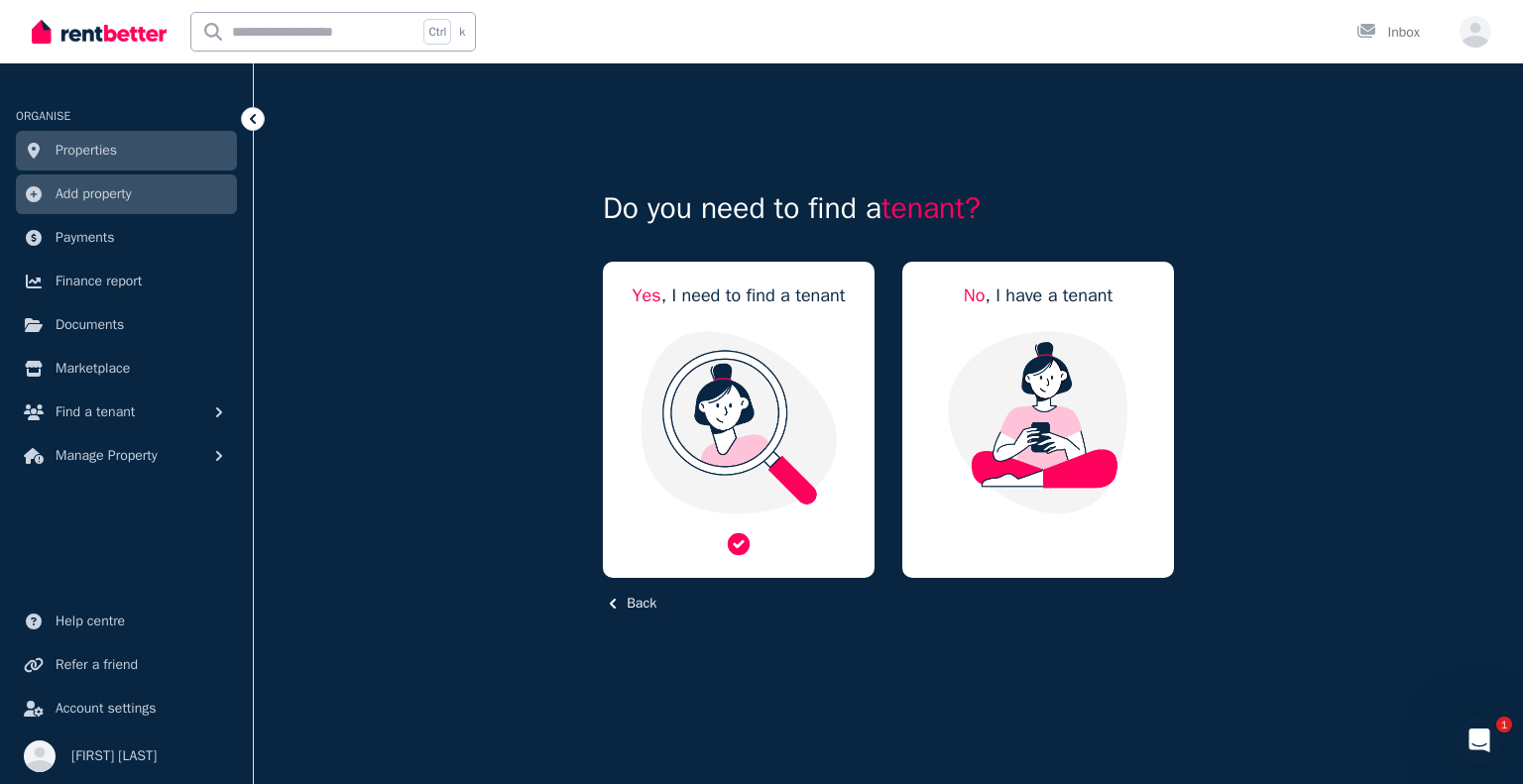 click at bounding box center [739, 422] 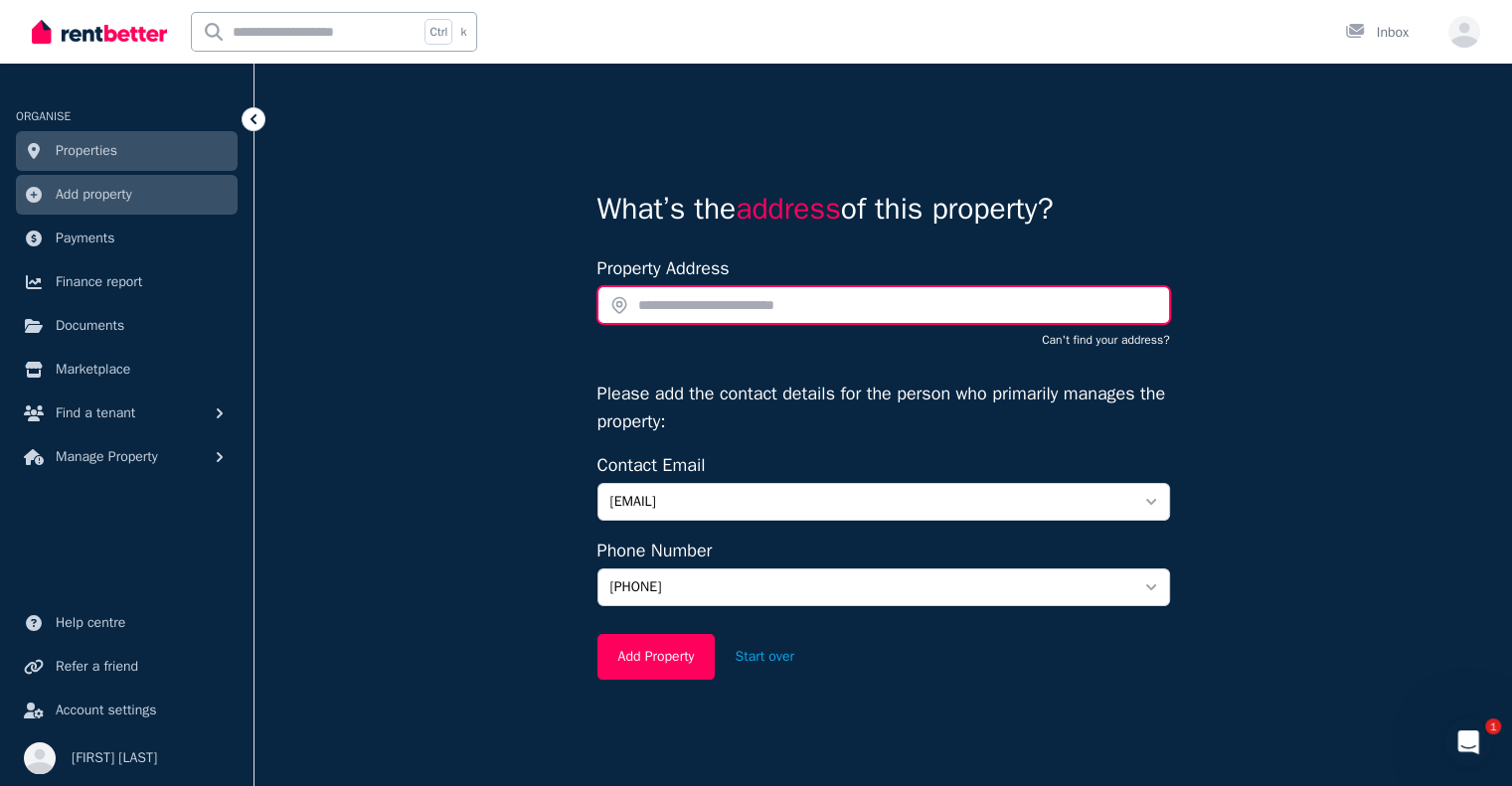 click at bounding box center (884, 305) 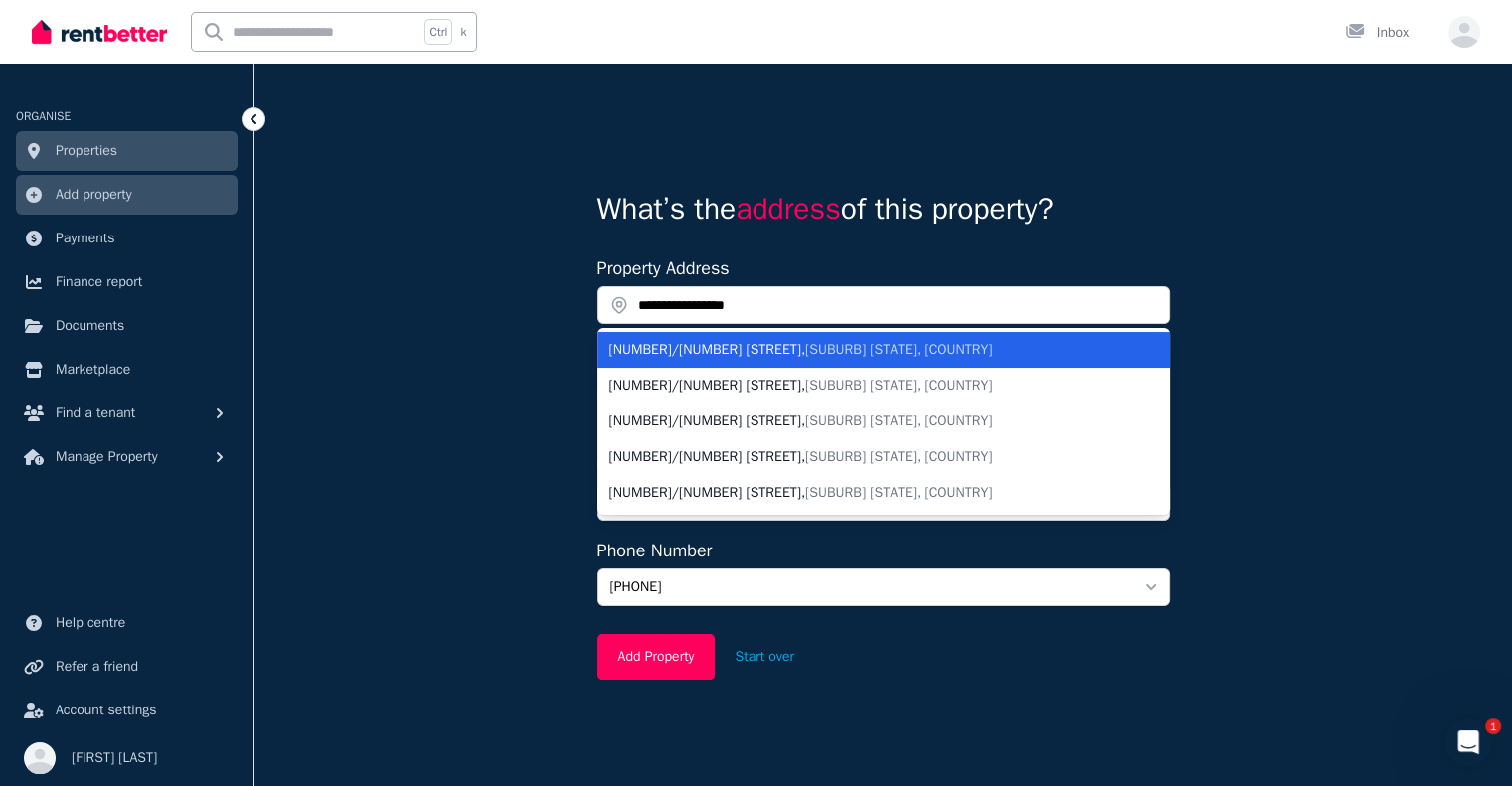 click on "Bayswater North VIC, Australia" at bounding box center [899, 349] 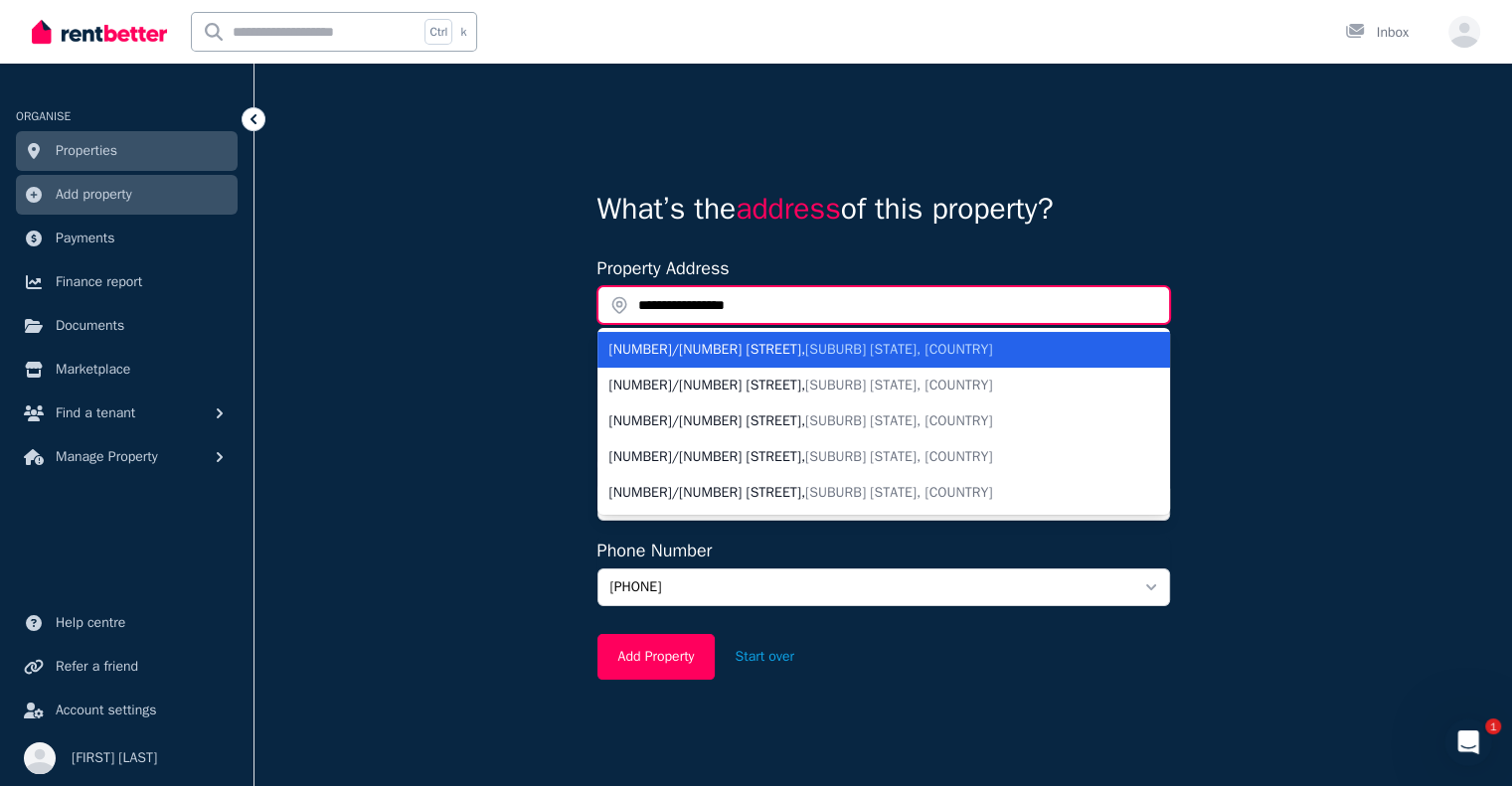 type on "**********" 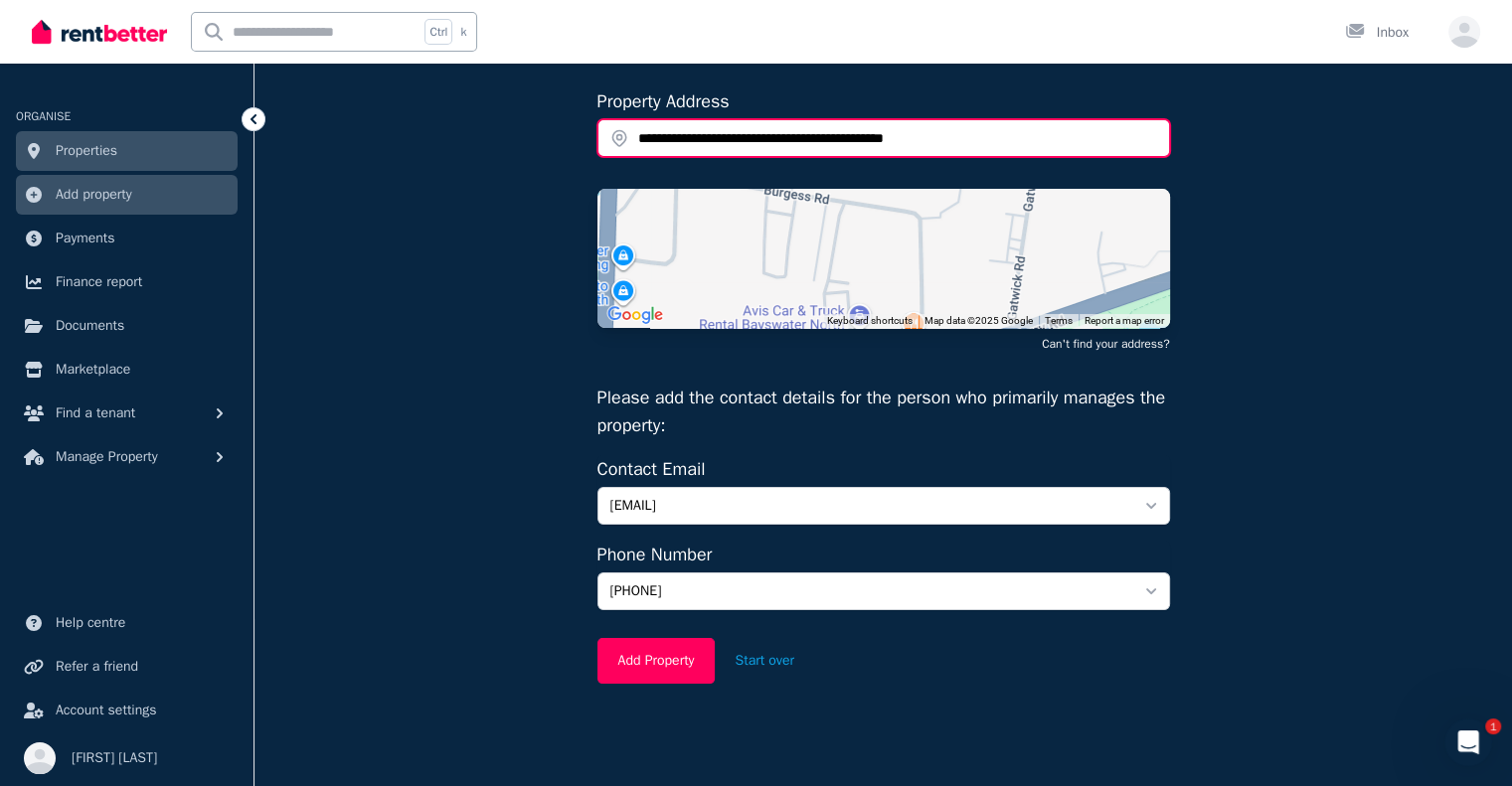 scroll, scrollTop: 175, scrollLeft: 0, axis: vertical 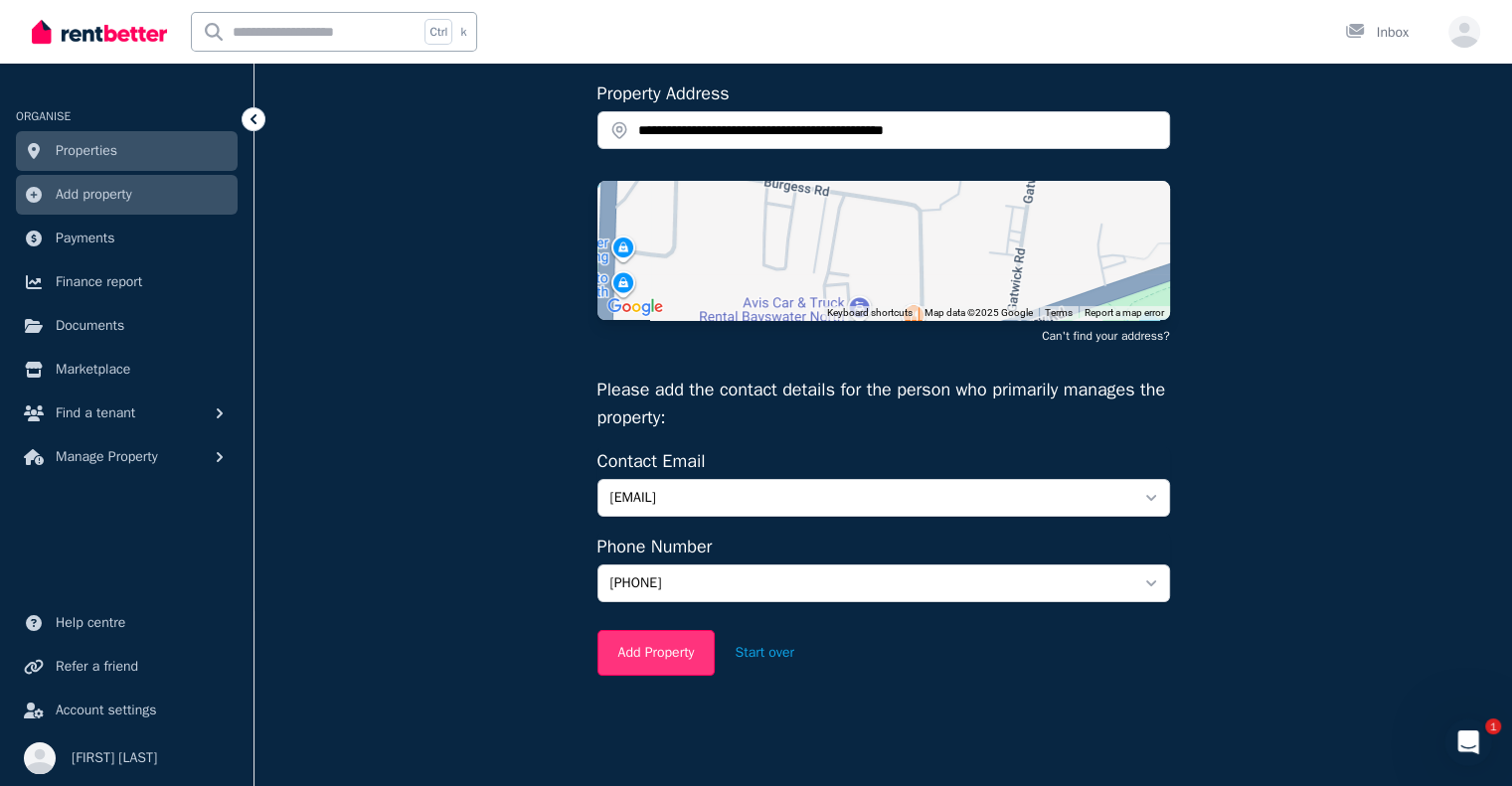 click on "Add Property" at bounding box center (656, 653) 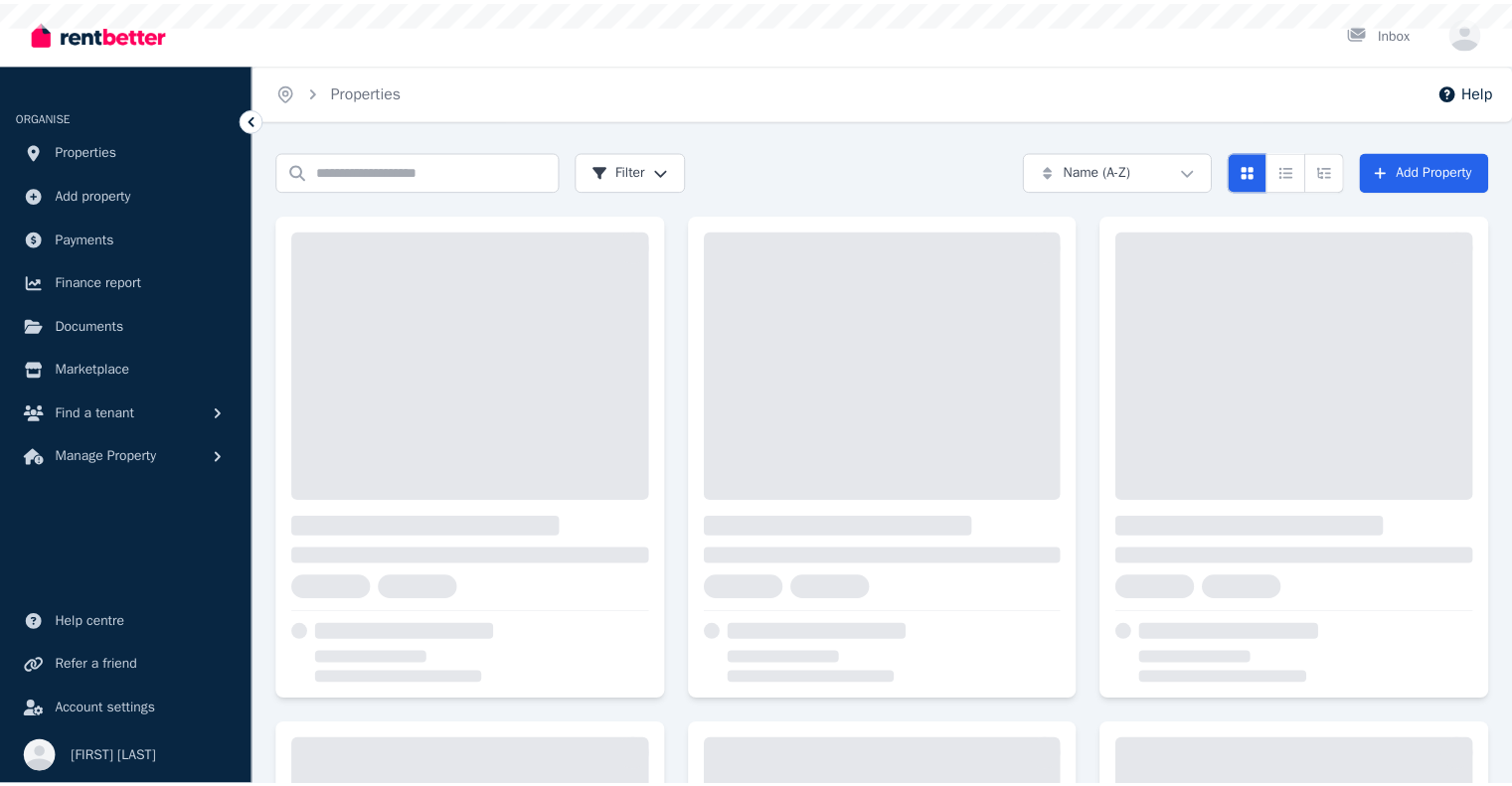 scroll, scrollTop: 0, scrollLeft: 0, axis: both 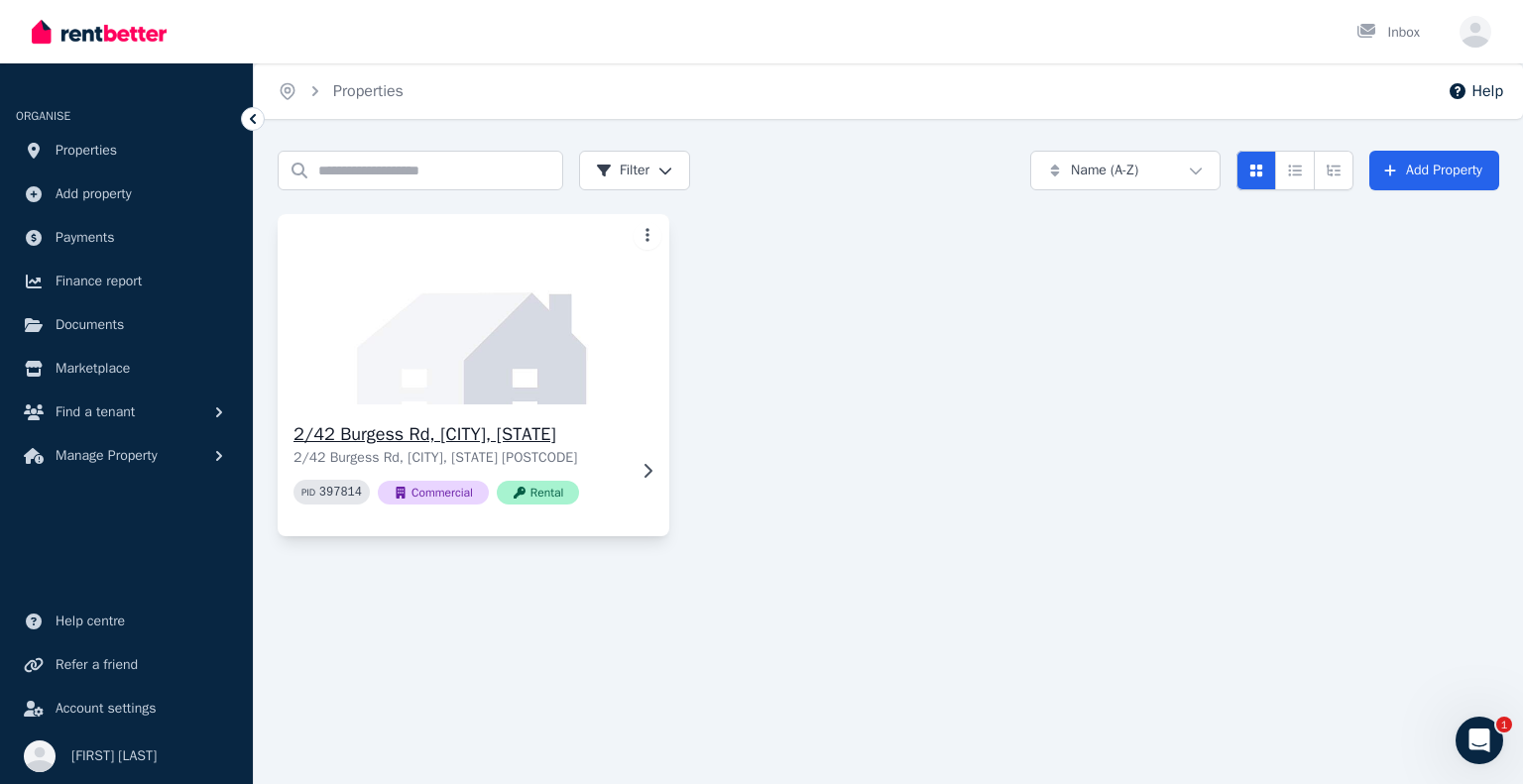 click at bounding box center [644, 471] 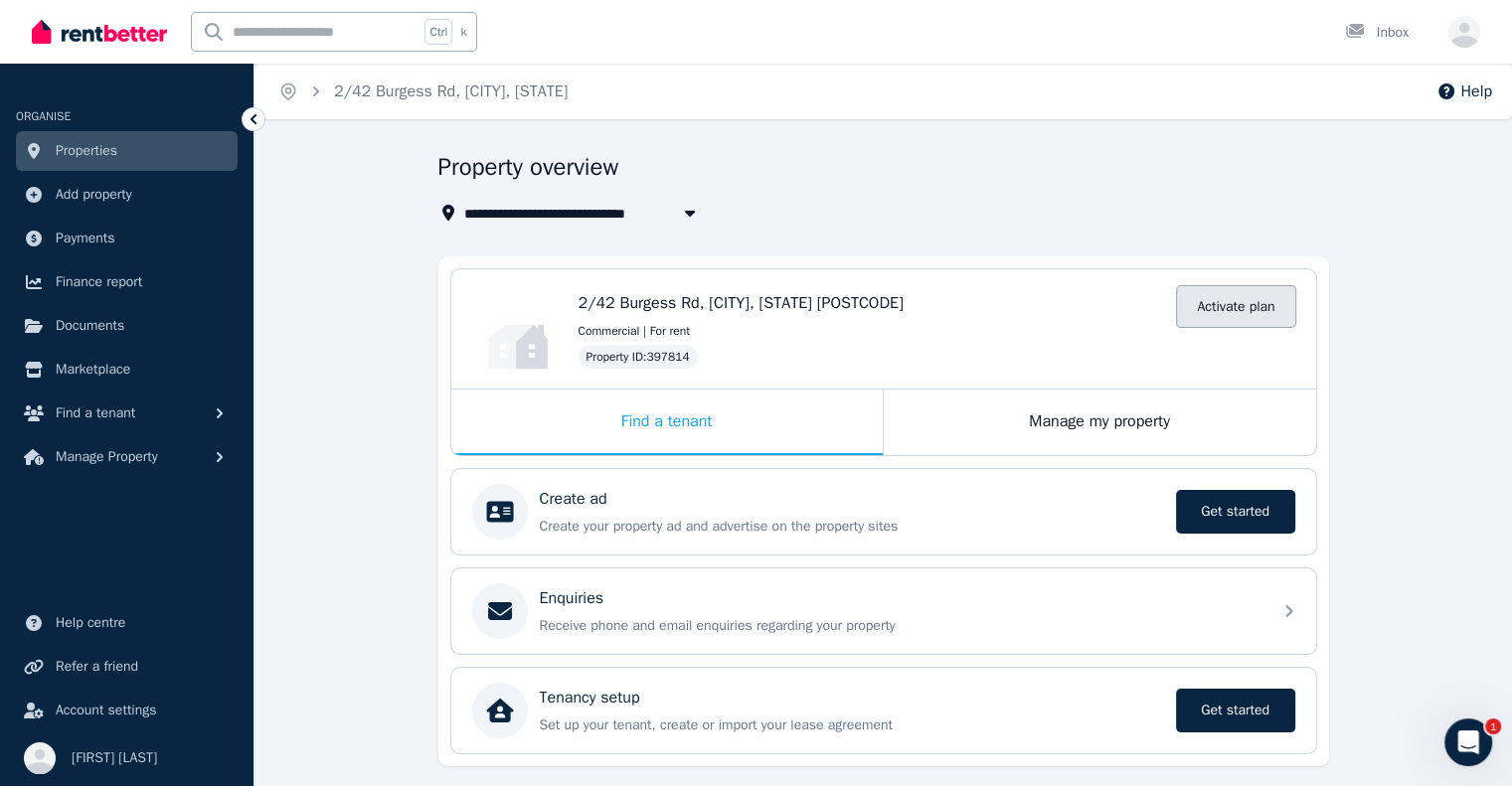 click on "Activate plan" at bounding box center [1236, 306] 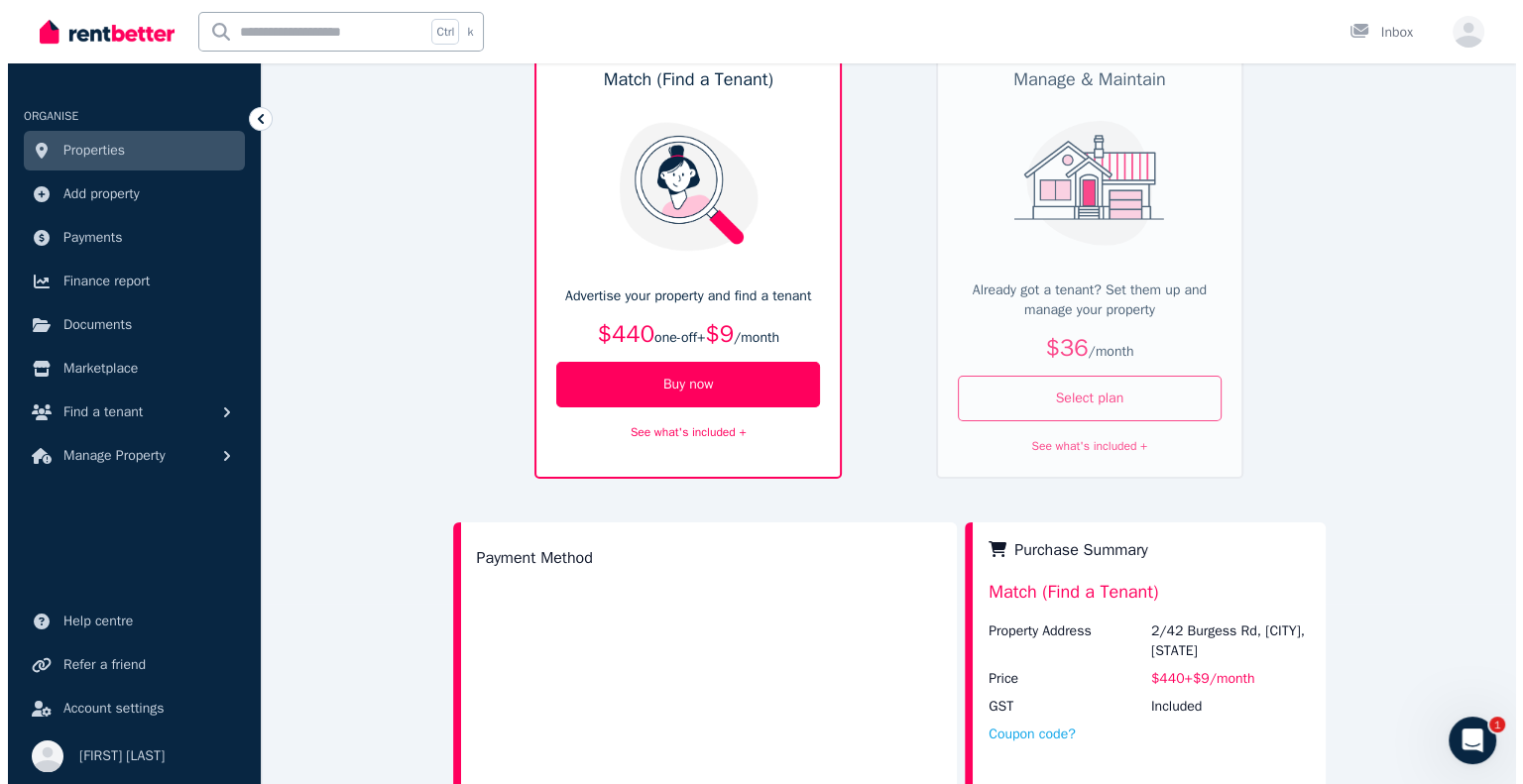 scroll, scrollTop: 0, scrollLeft: 0, axis: both 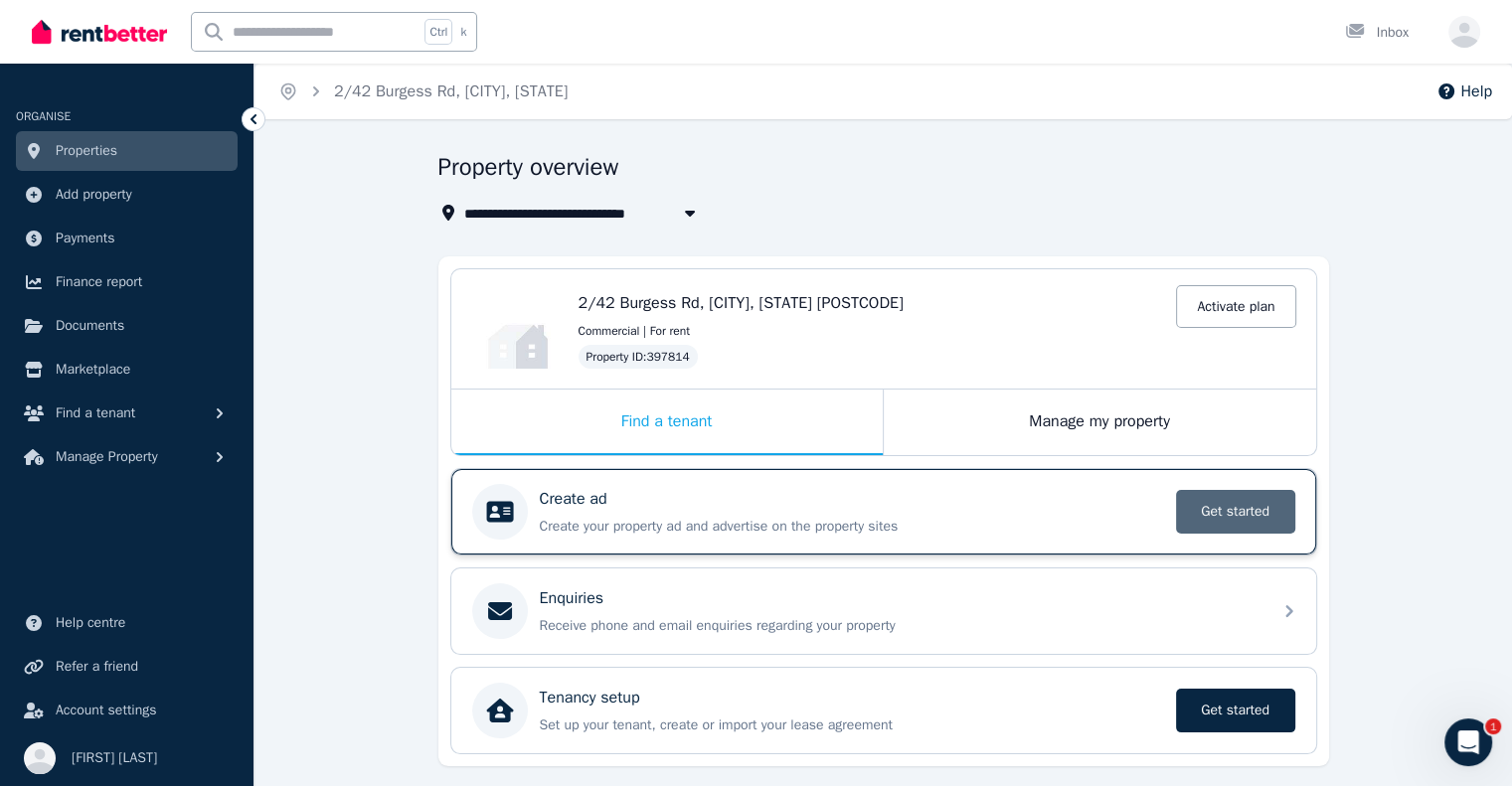click on "Get started" at bounding box center (1236, 512) 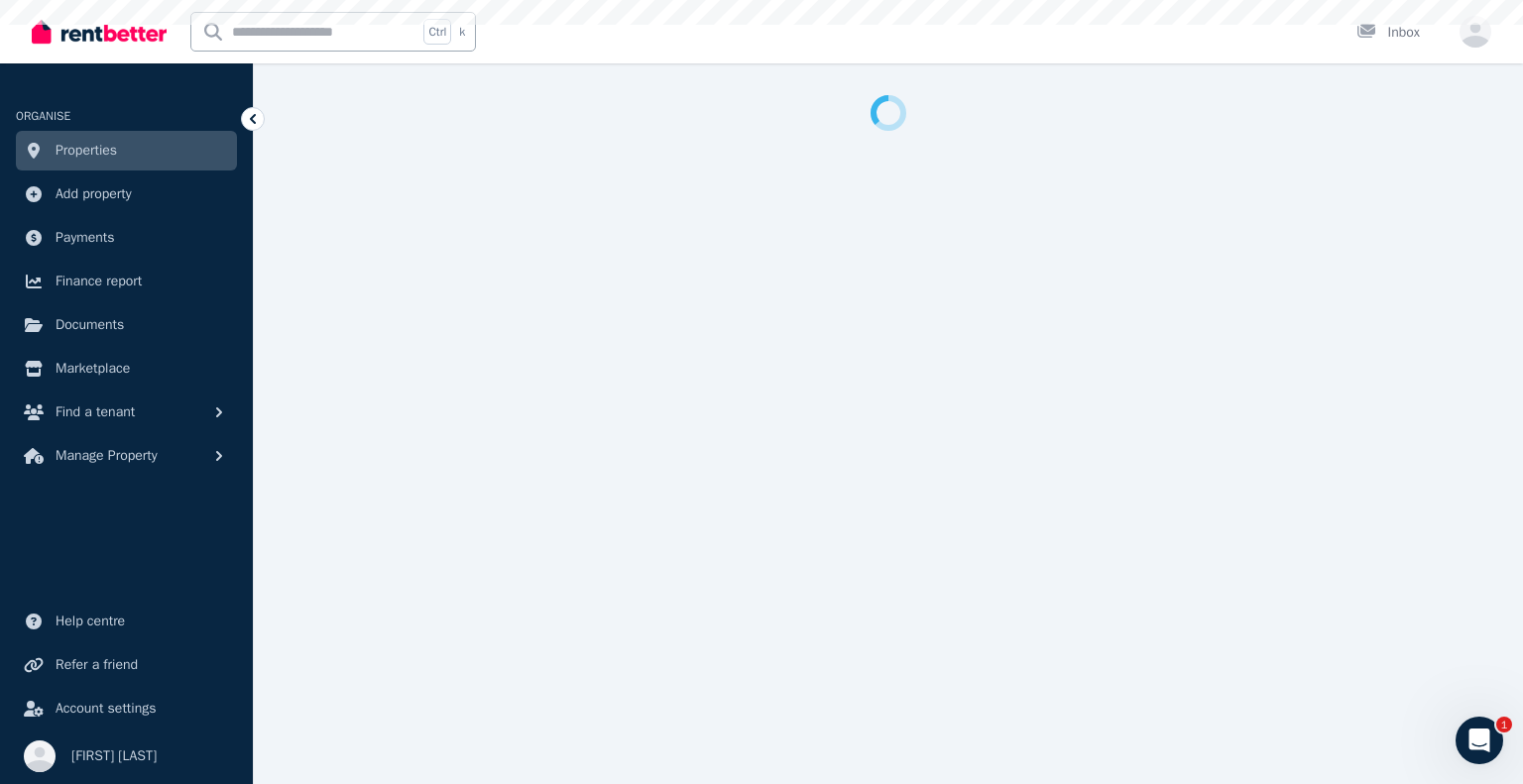 select on "***" 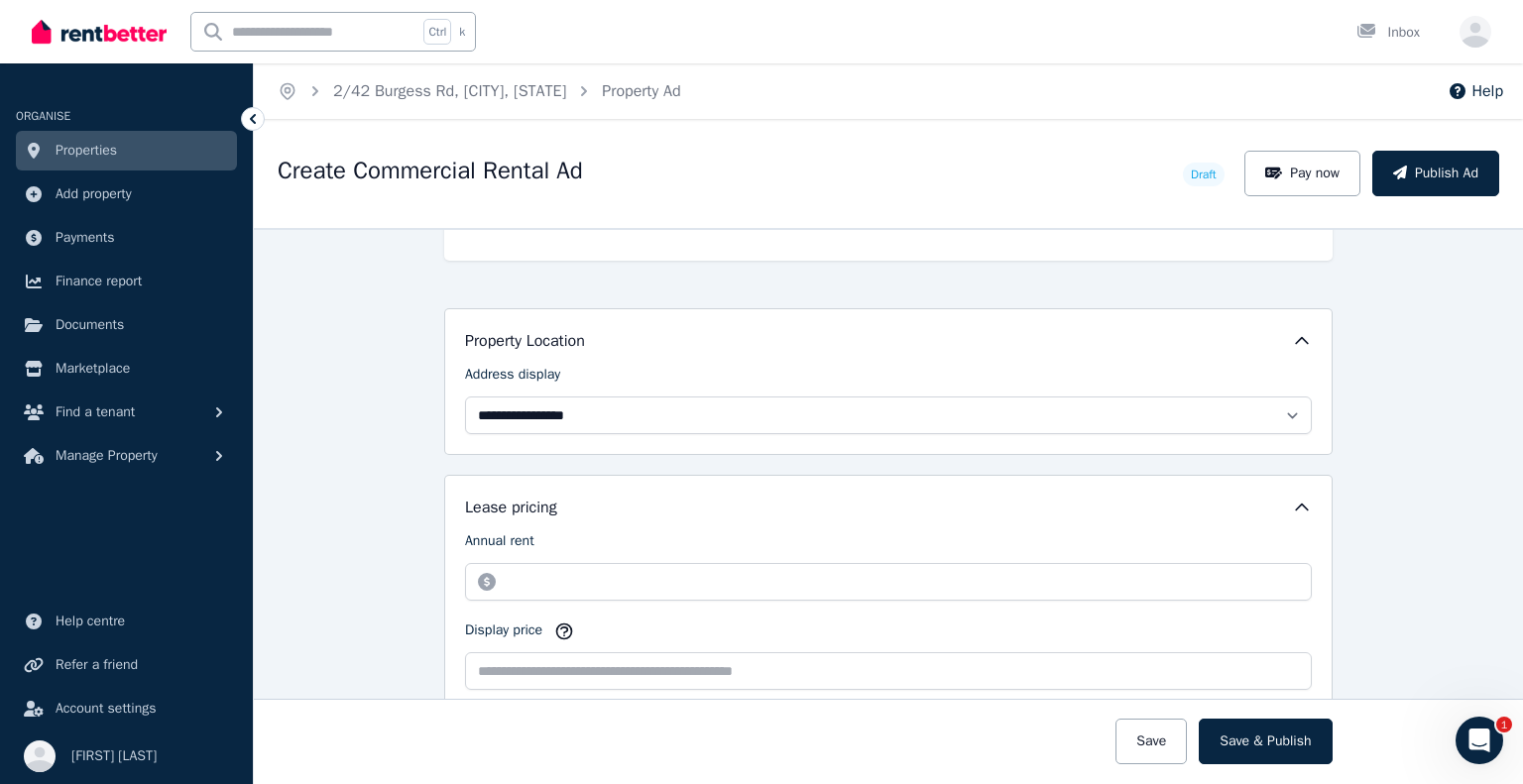 scroll, scrollTop: 297, scrollLeft: 0, axis: vertical 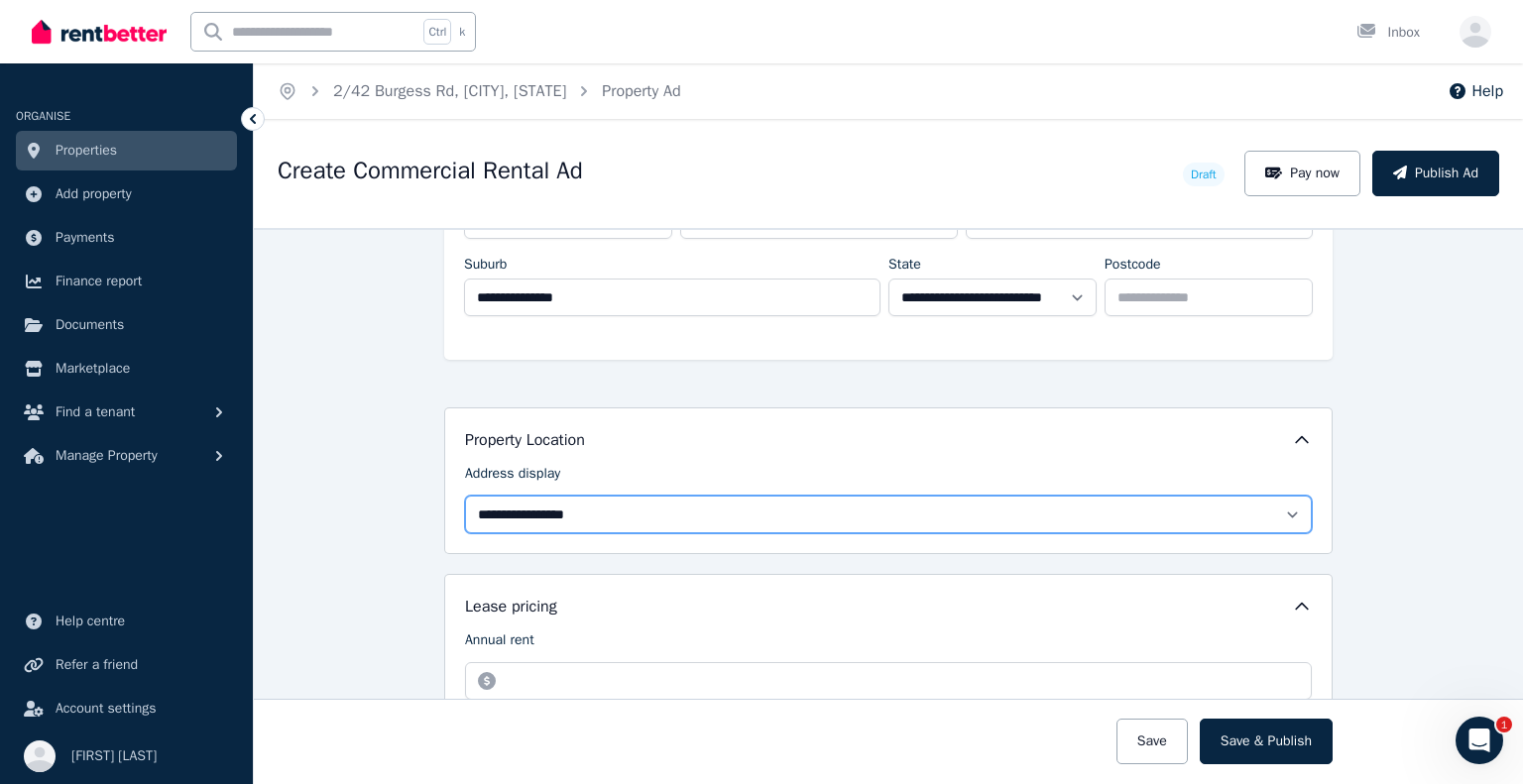 click on "**********" at bounding box center (888, 514) 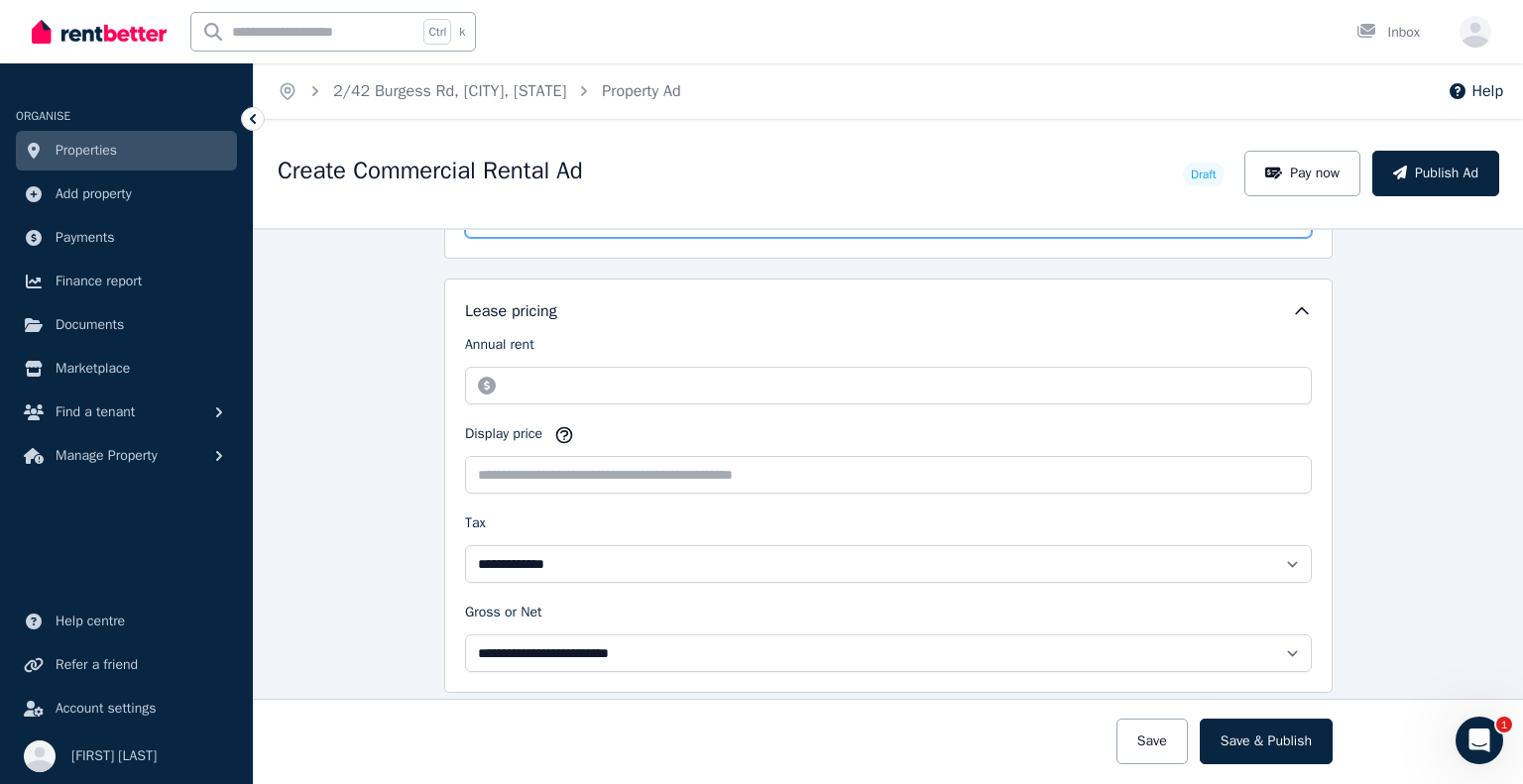 scroll, scrollTop: 595, scrollLeft: 0, axis: vertical 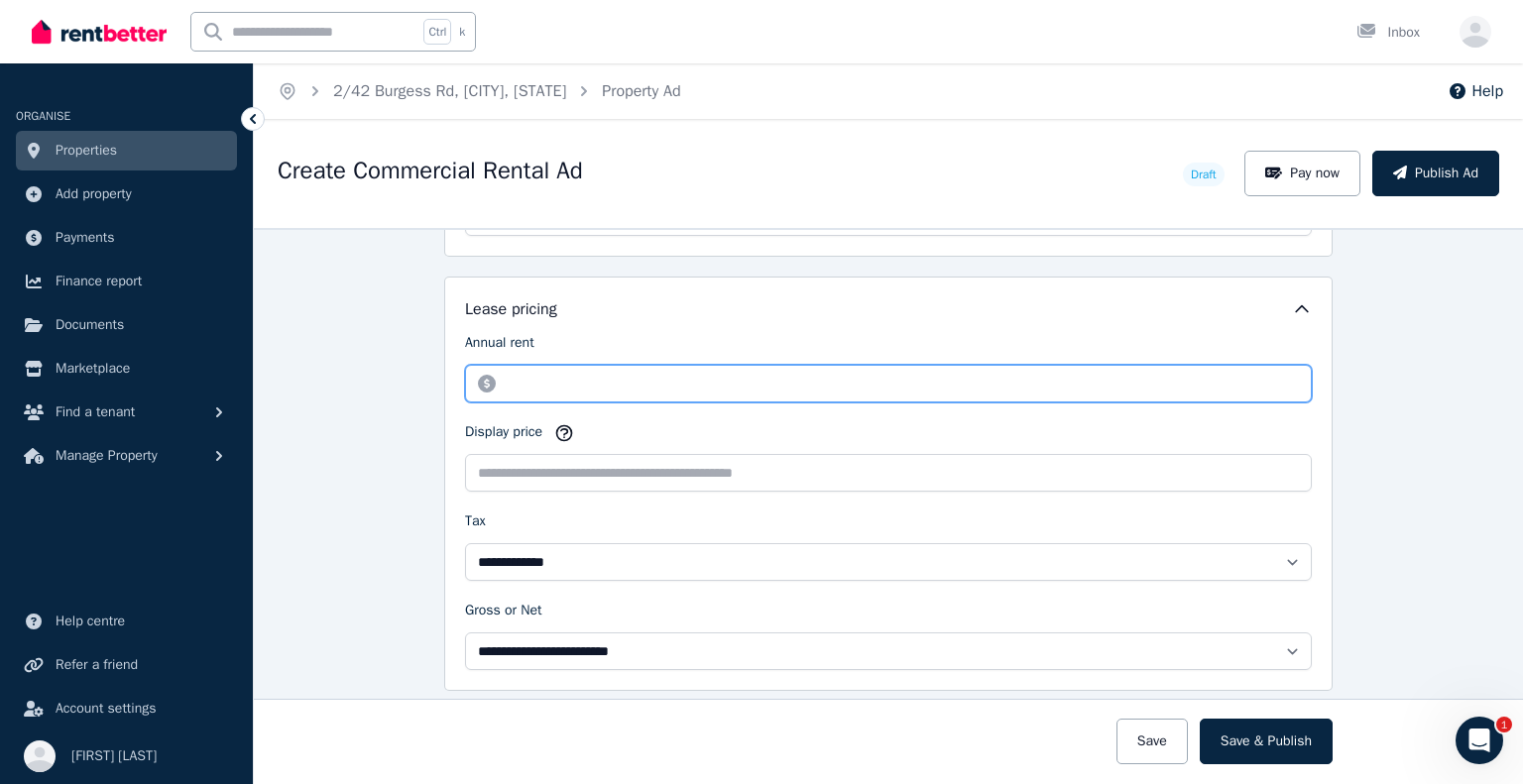 click on "Annual rent" at bounding box center [888, 384] 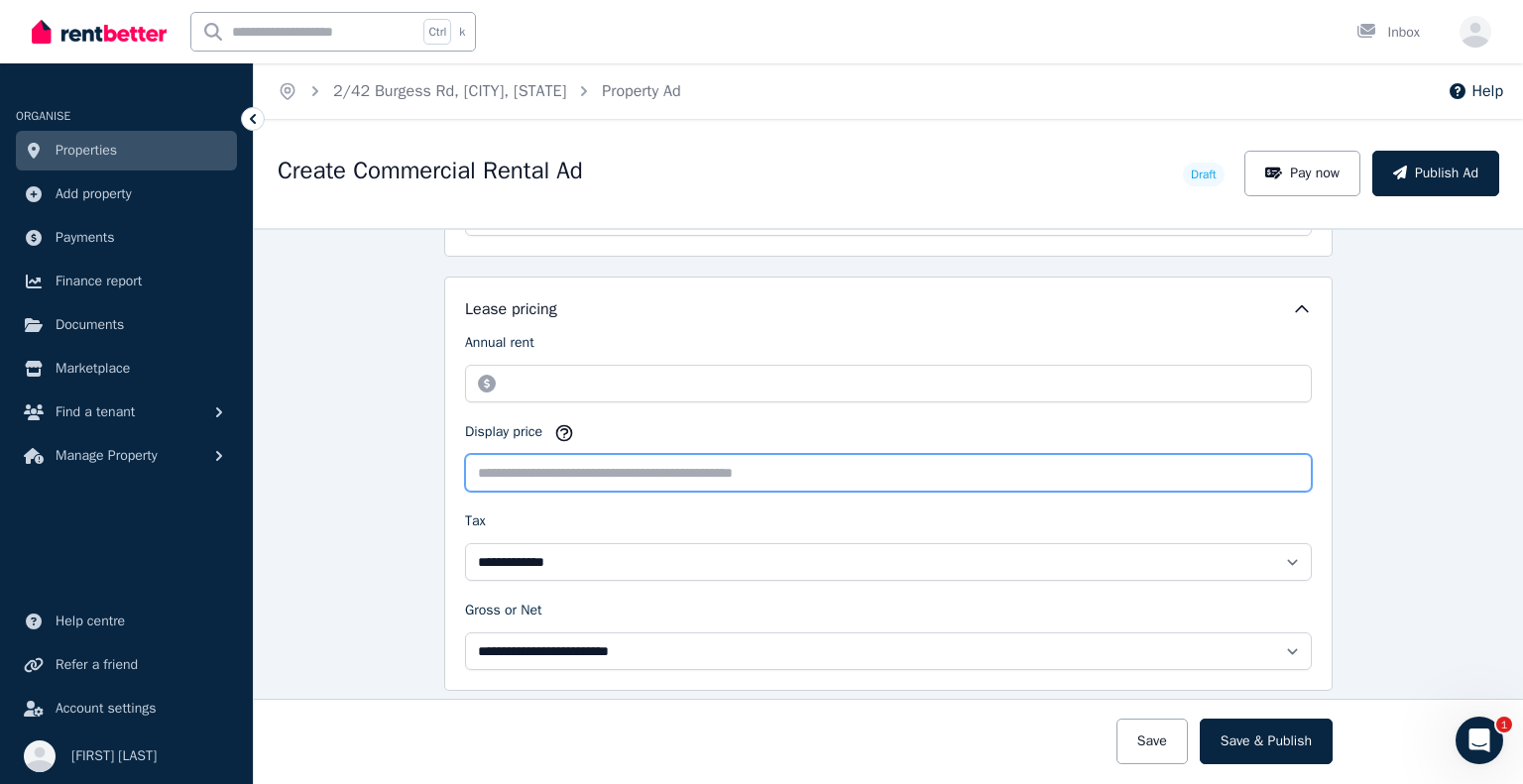 click on "Display price" at bounding box center [888, 473] 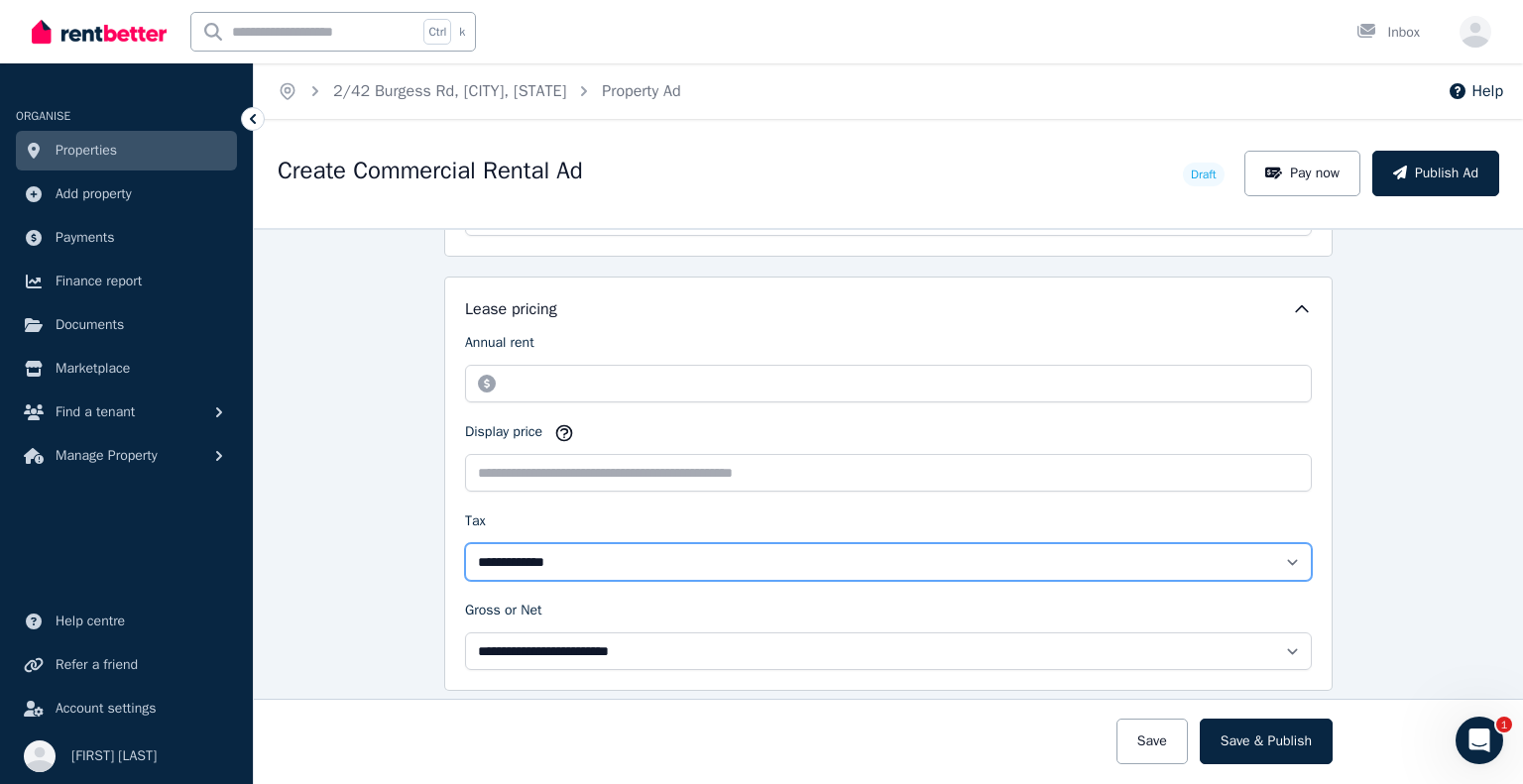 click on "**********" at bounding box center (888, 562) 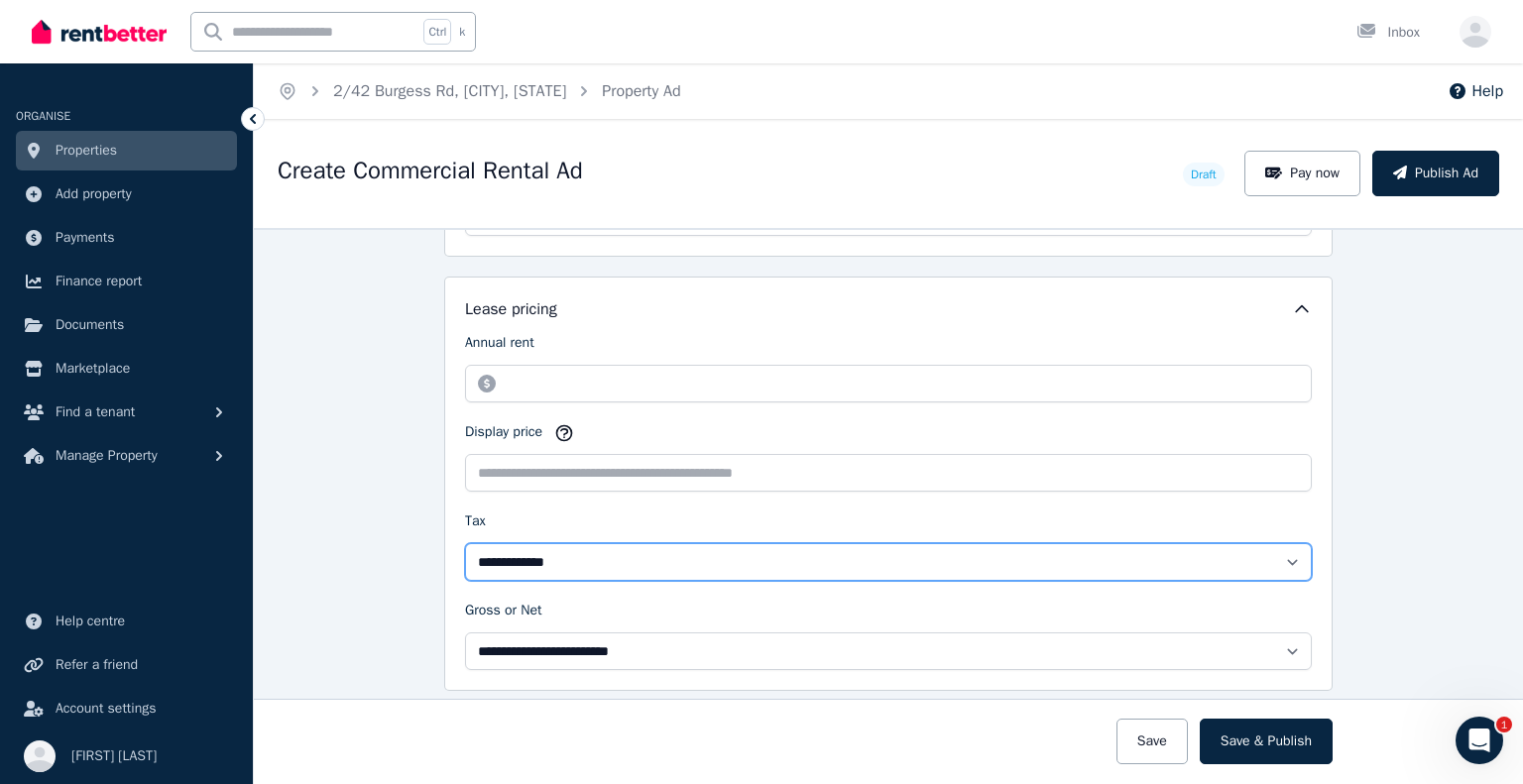 select on "*********" 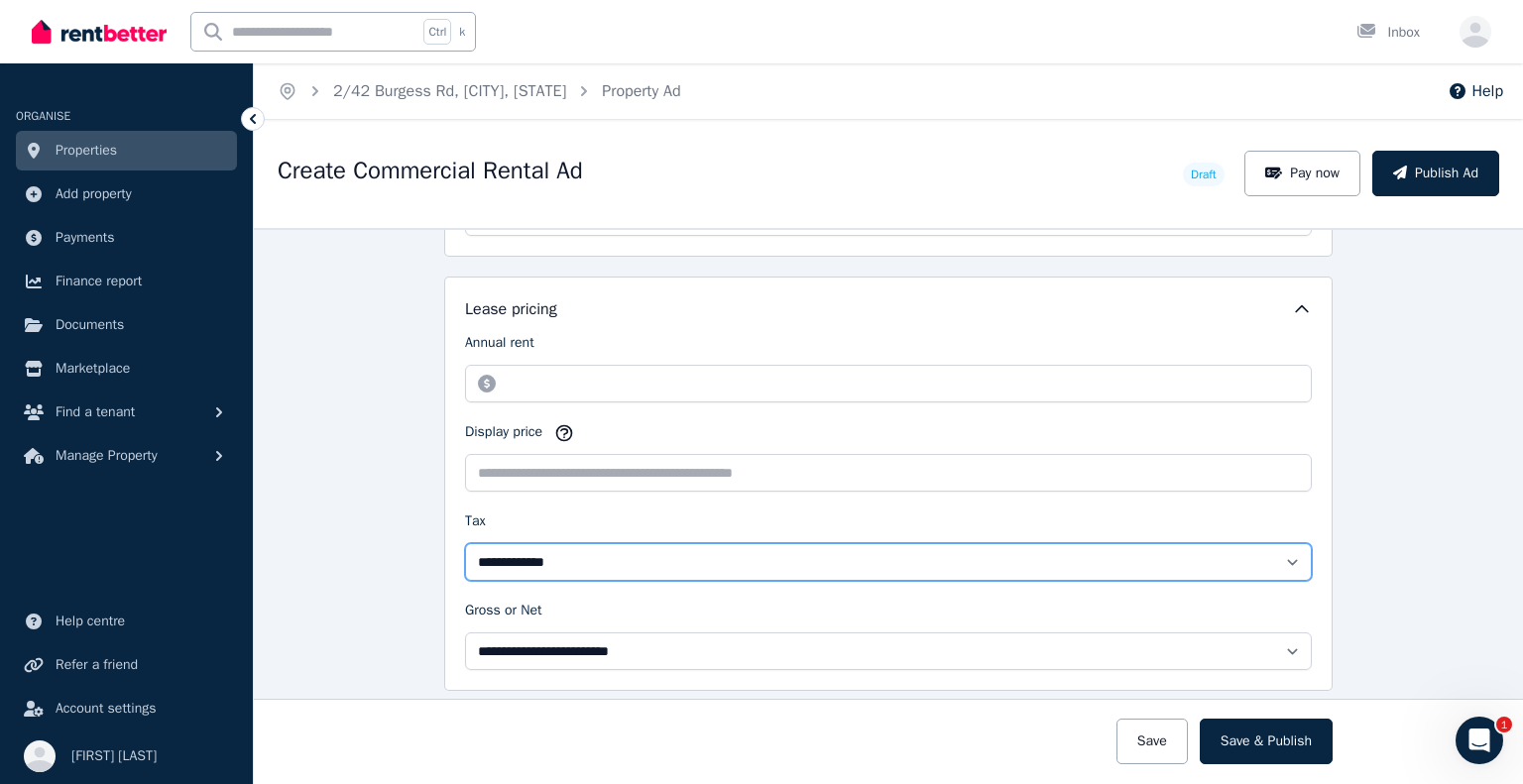 click on "**********" at bounding box center [888, 562] 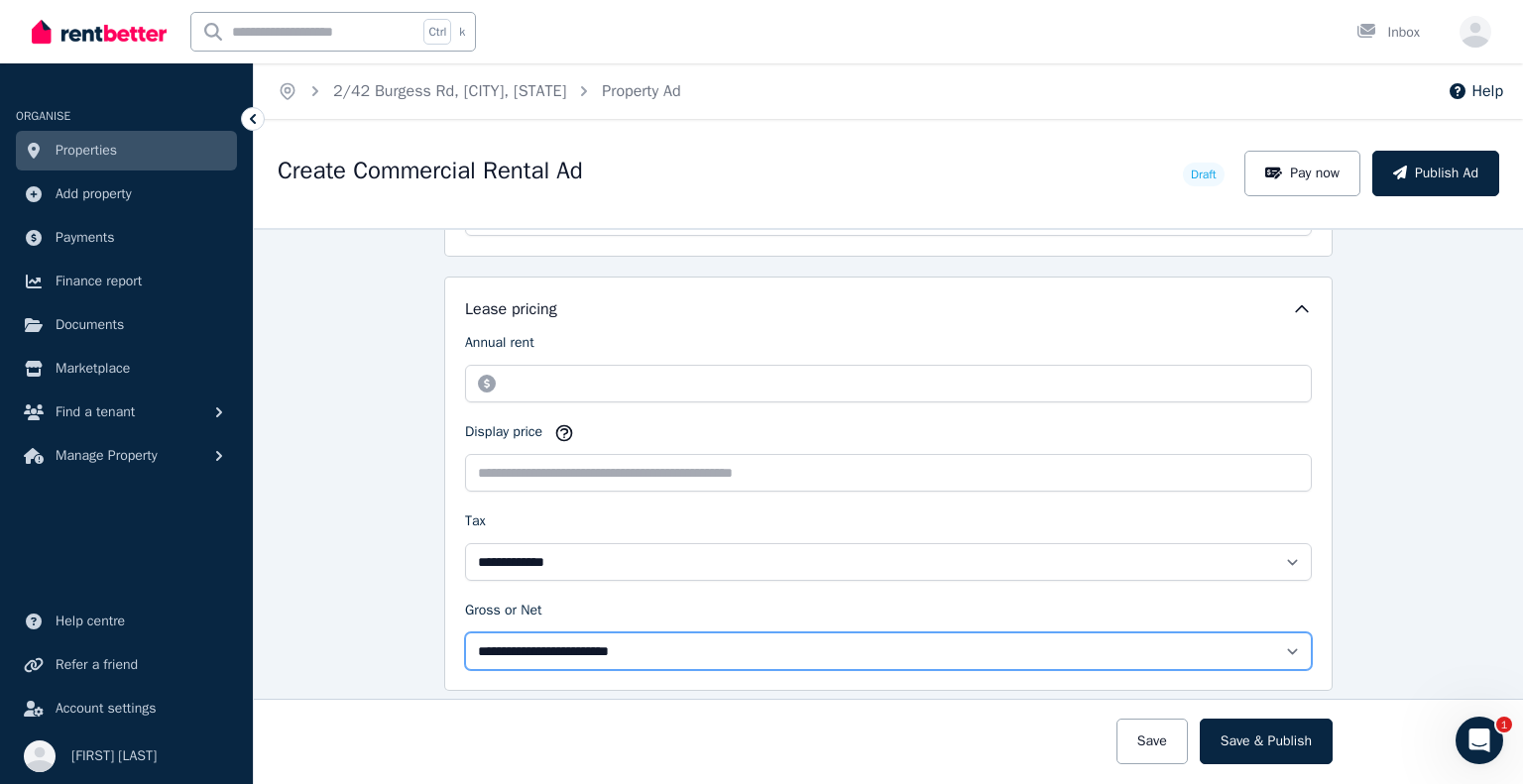 click on "**********" at bounding box center (888, 651) 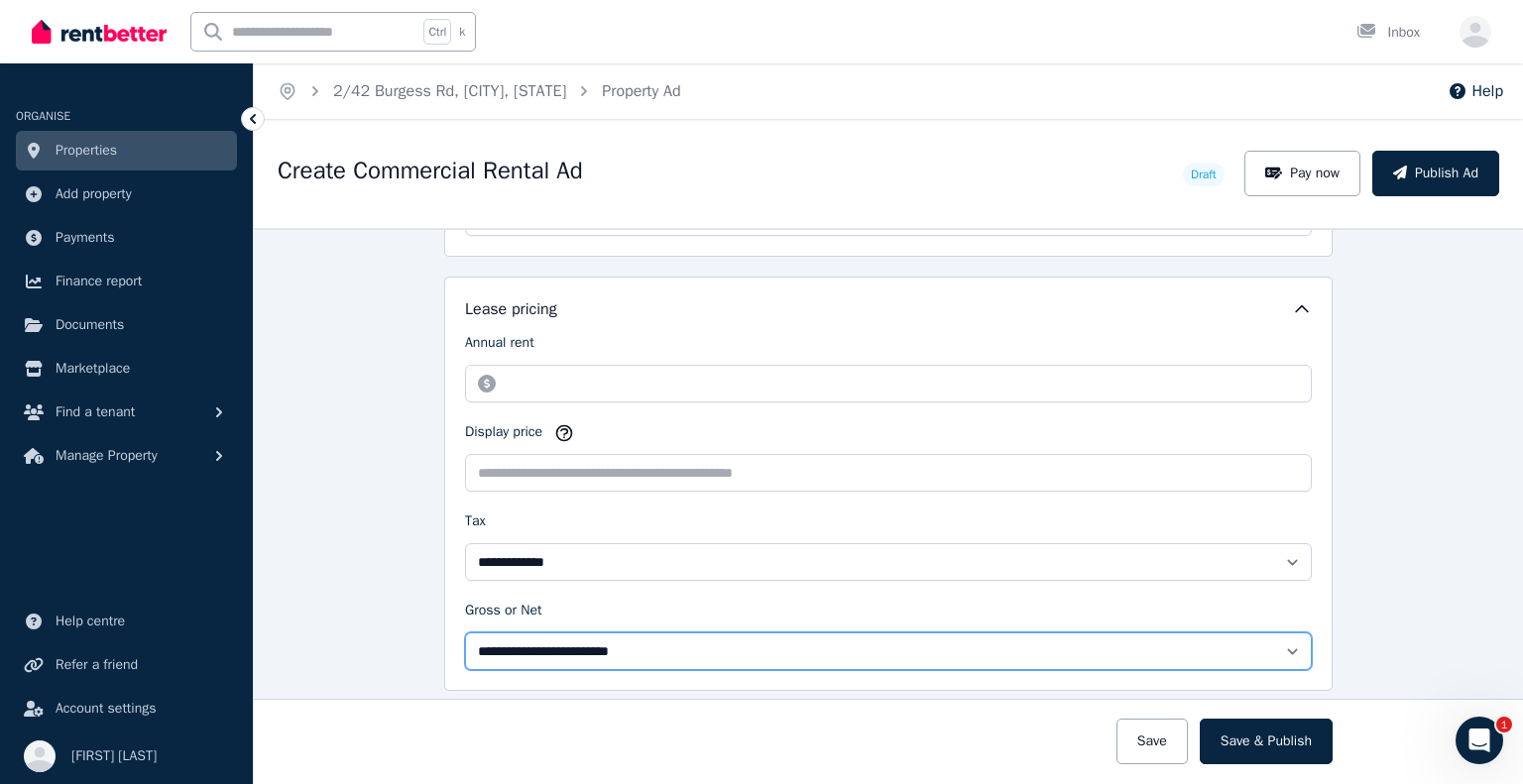 select on "**********" 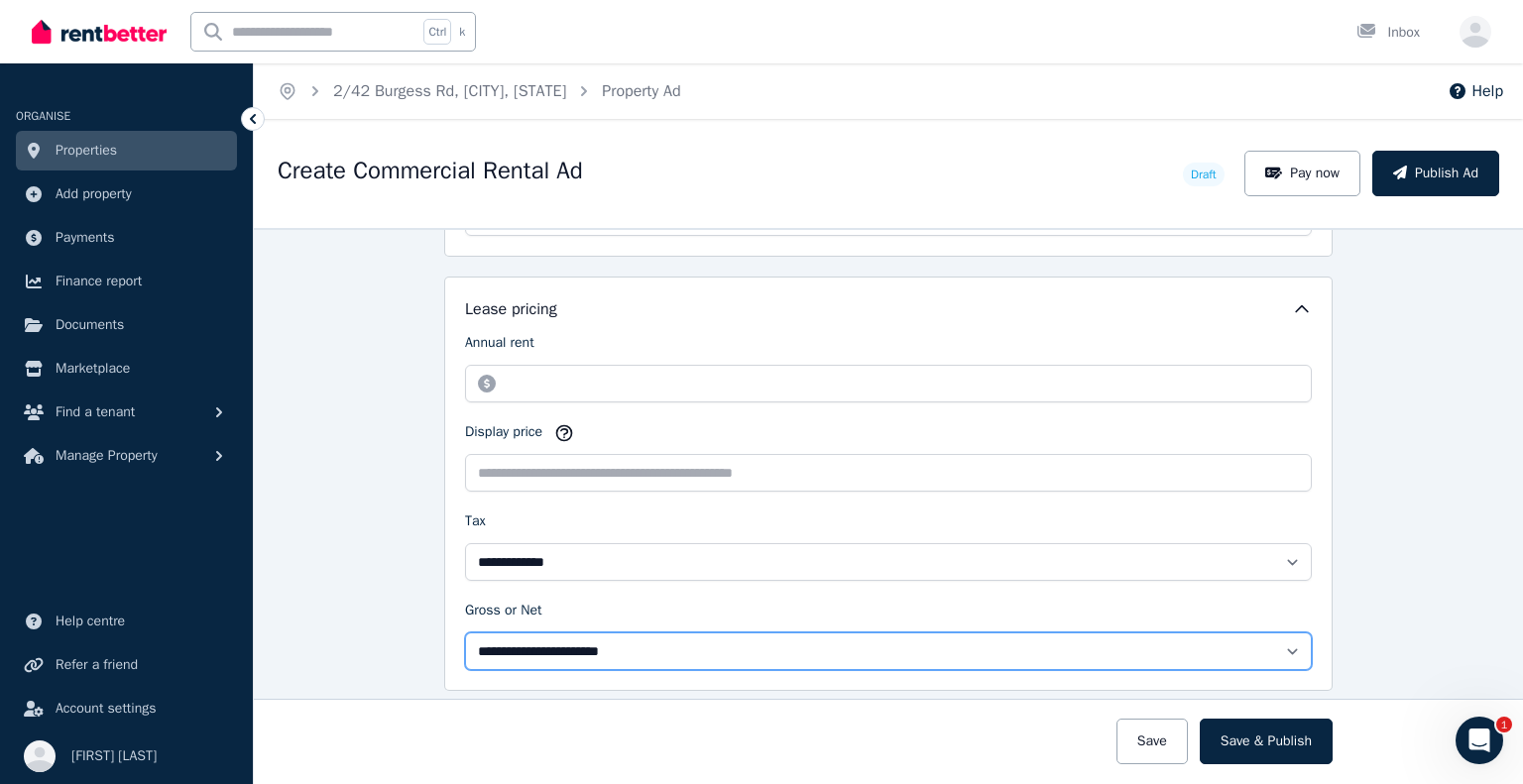 click on "**********" at bounding box center (888, 651) 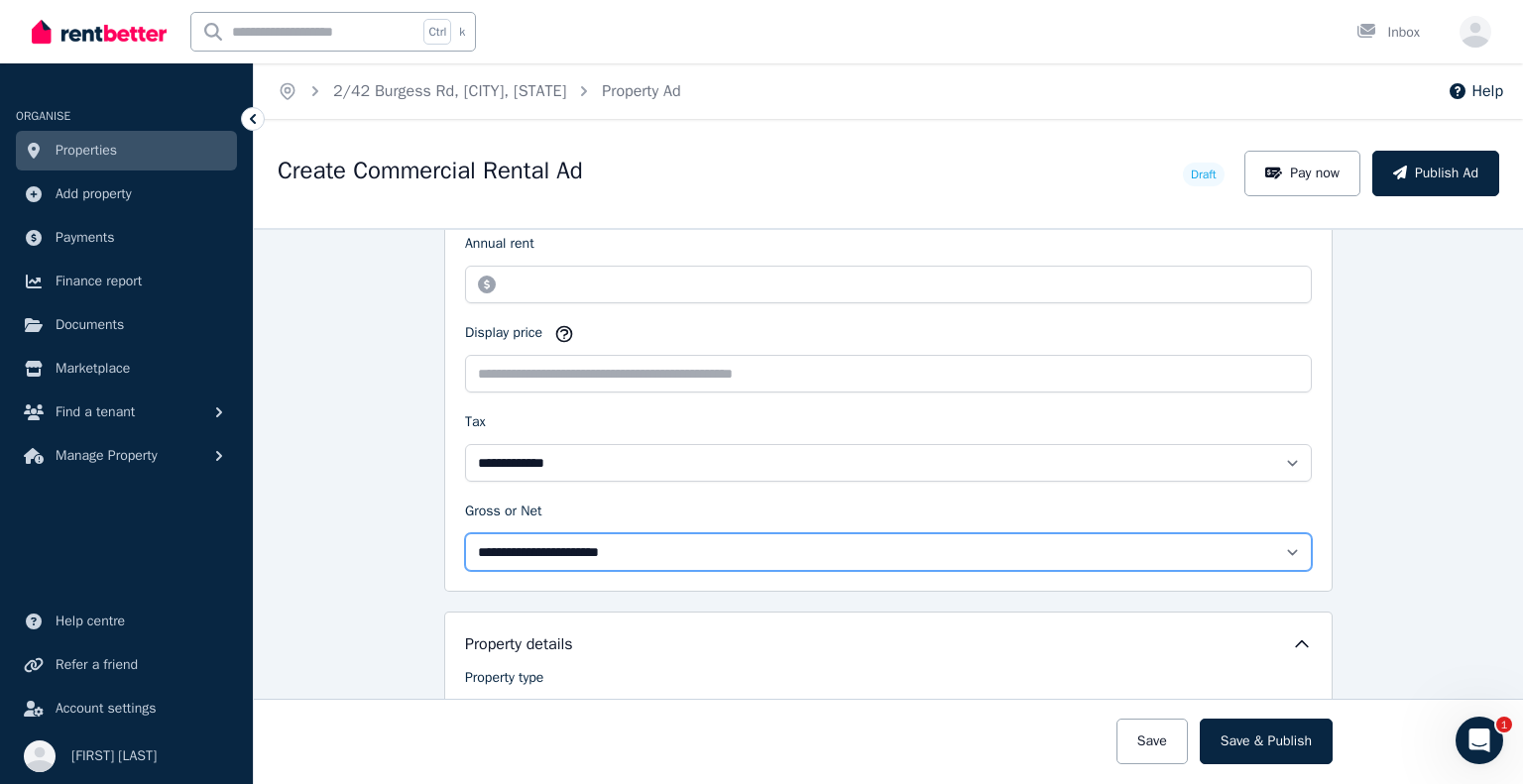 scroll, scrollTop: 793, scrollLeft: 0, axis: vertical 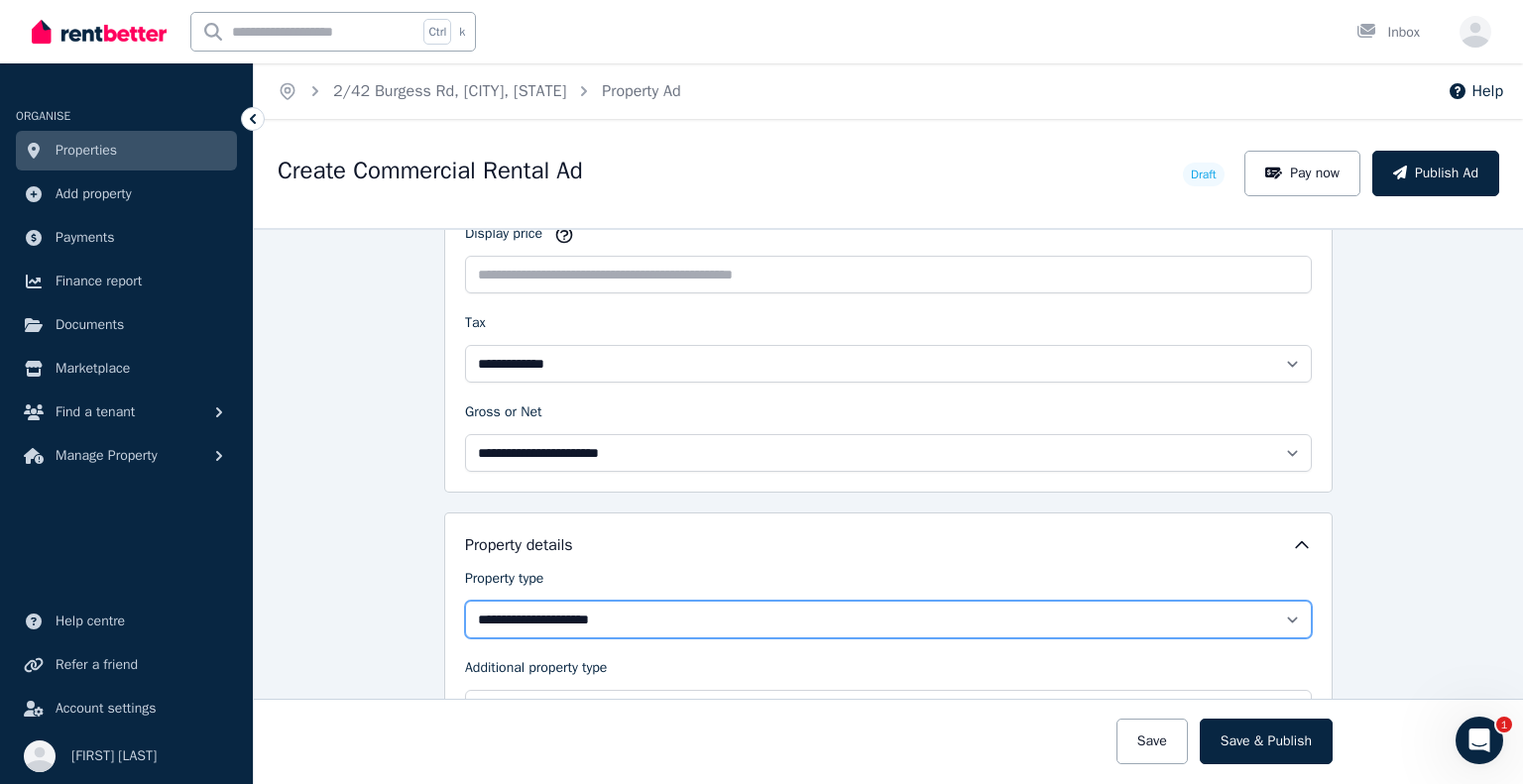 click on "**********" at bounding box center (888, 619) 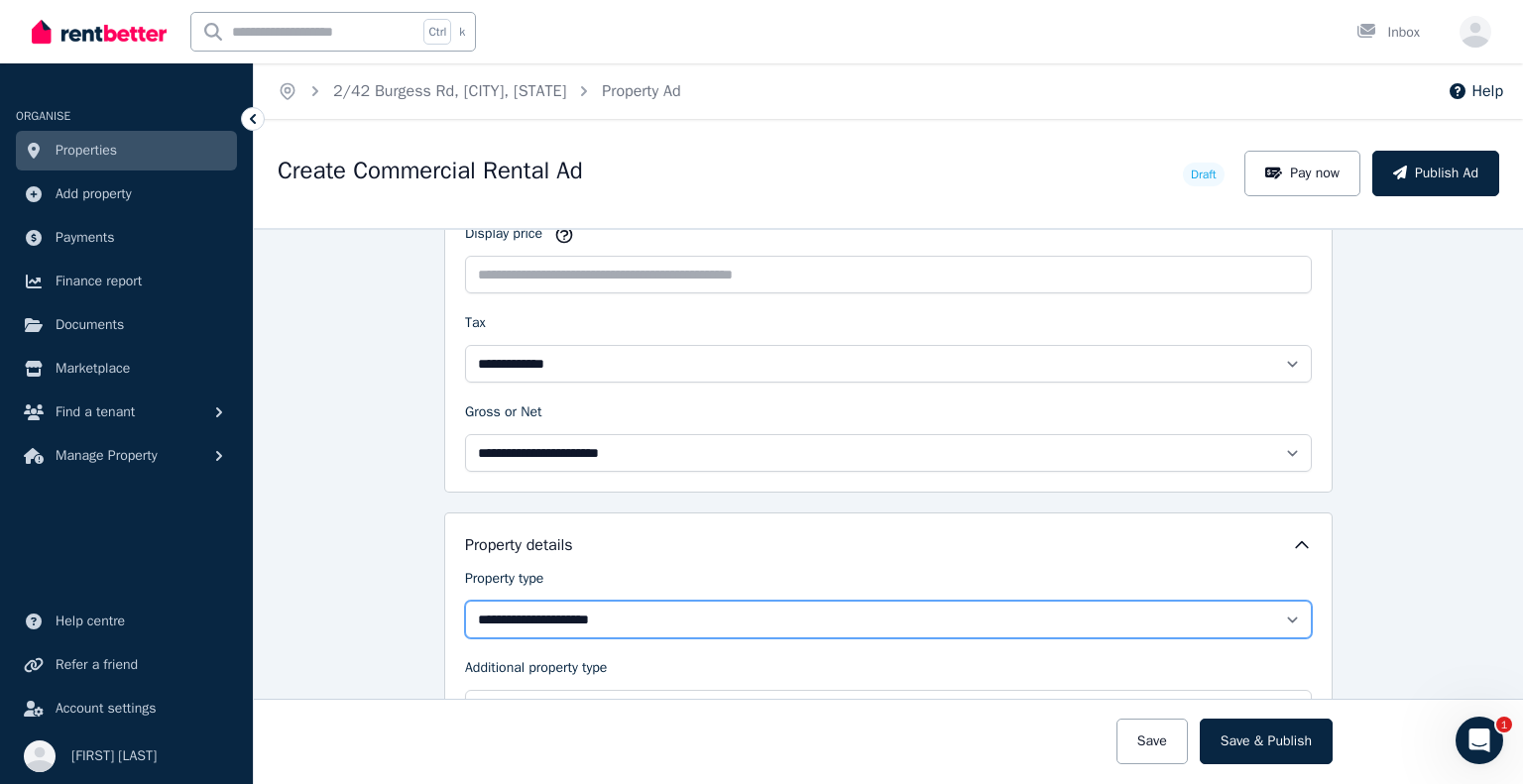 select on "**********" 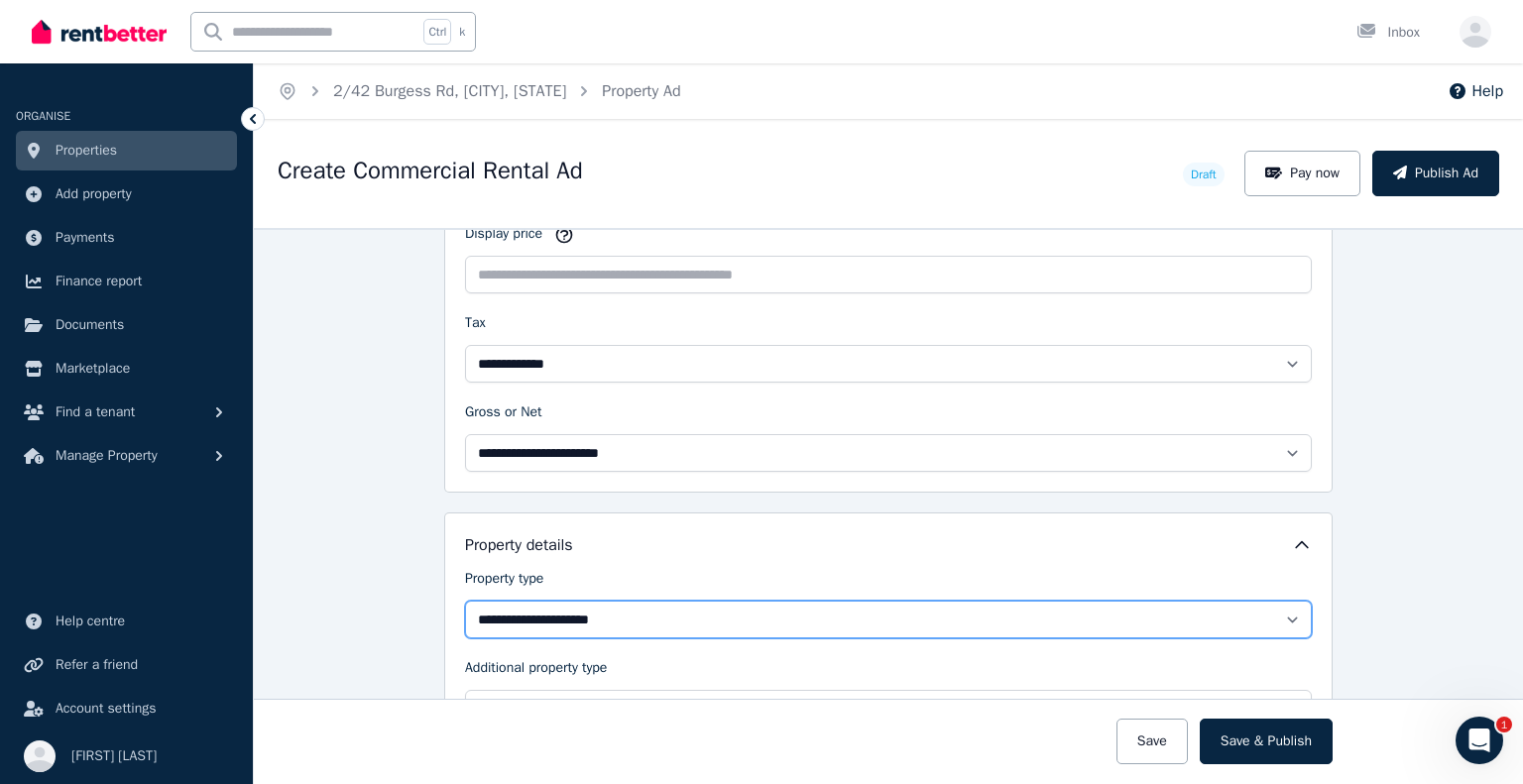 click on "**********" at bounding box center [888, 619] 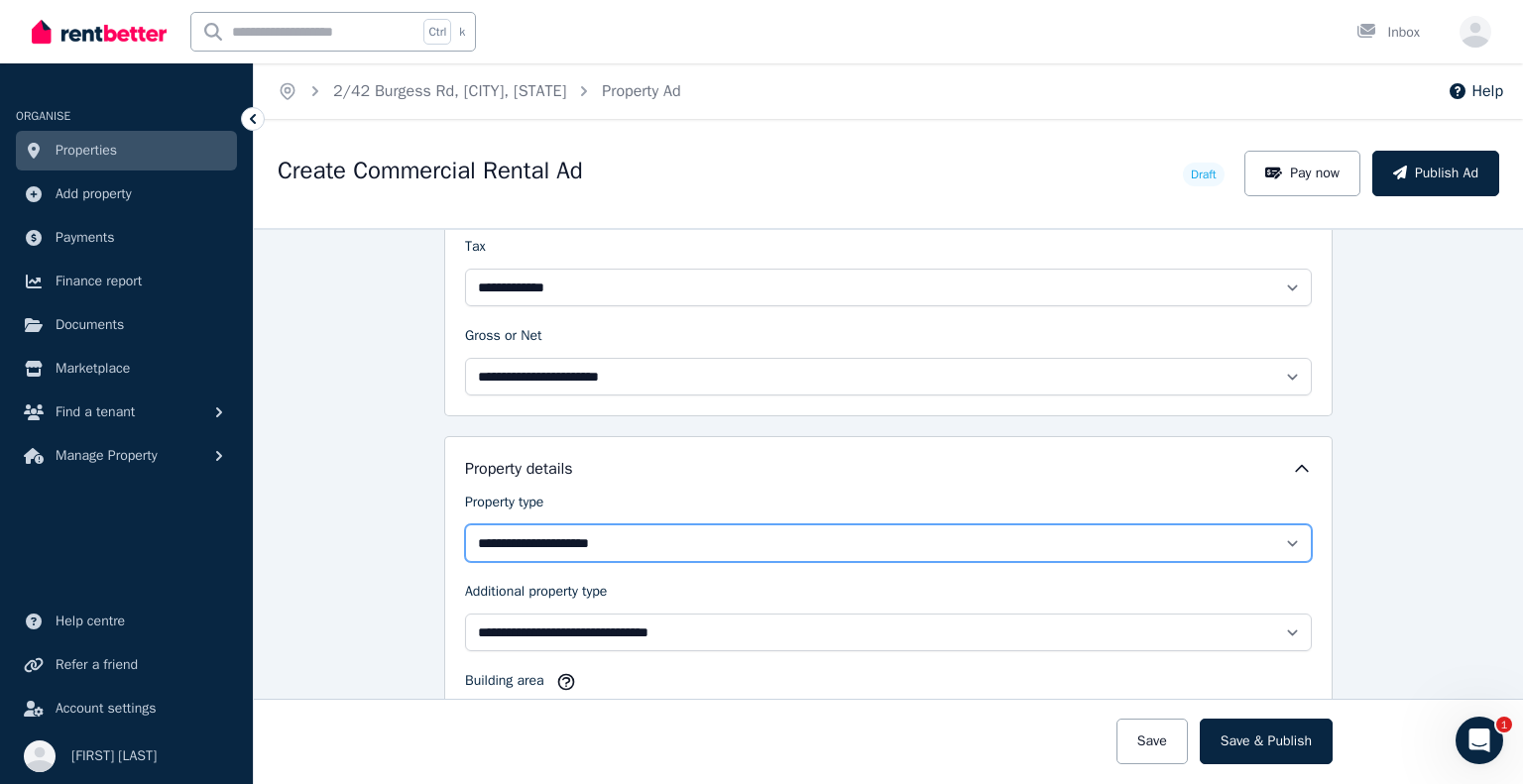 scroll, scrollTop: 991, scrollLeft: 0, axis: vertical 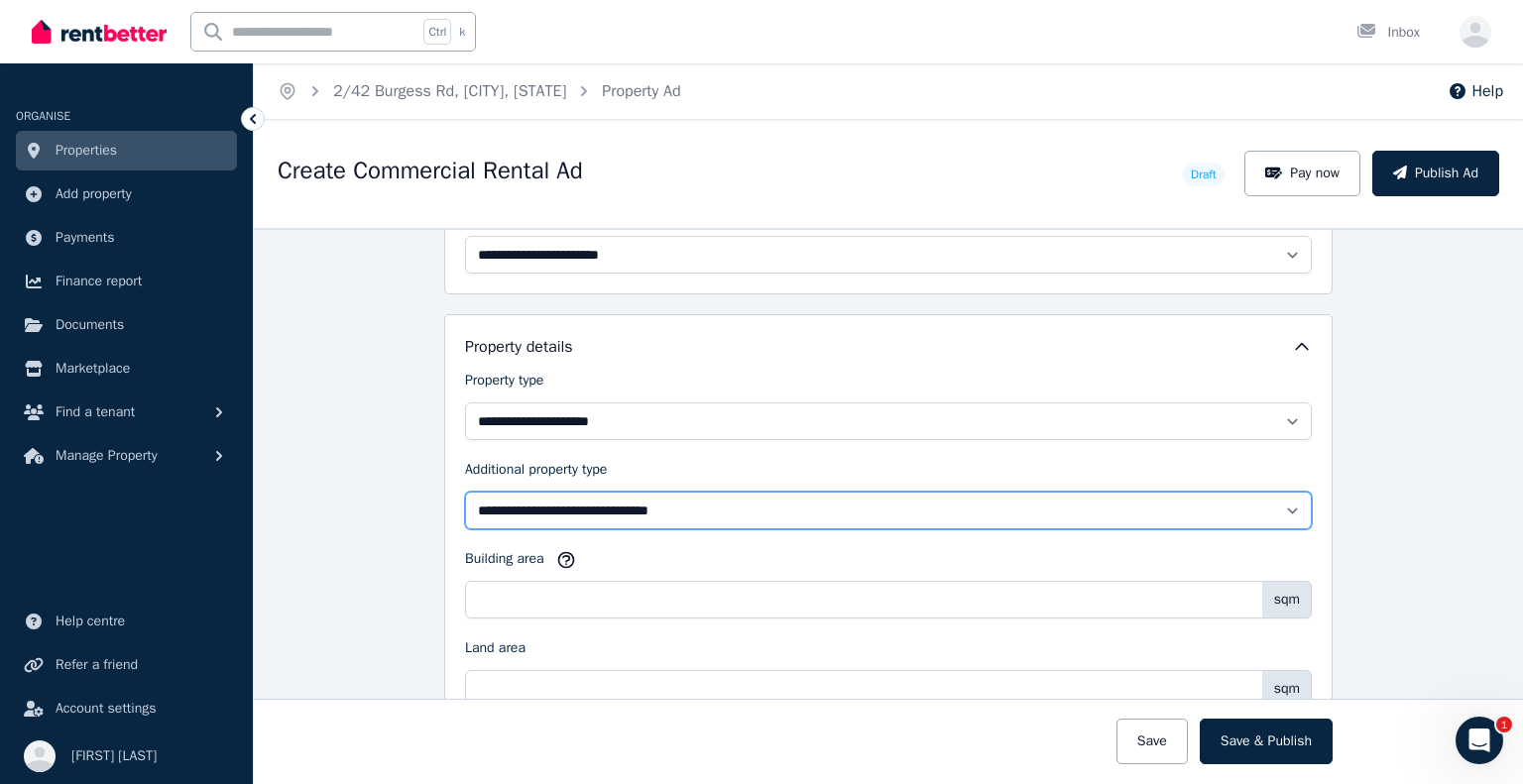 click on "**********" at bounding box center (888, 510) 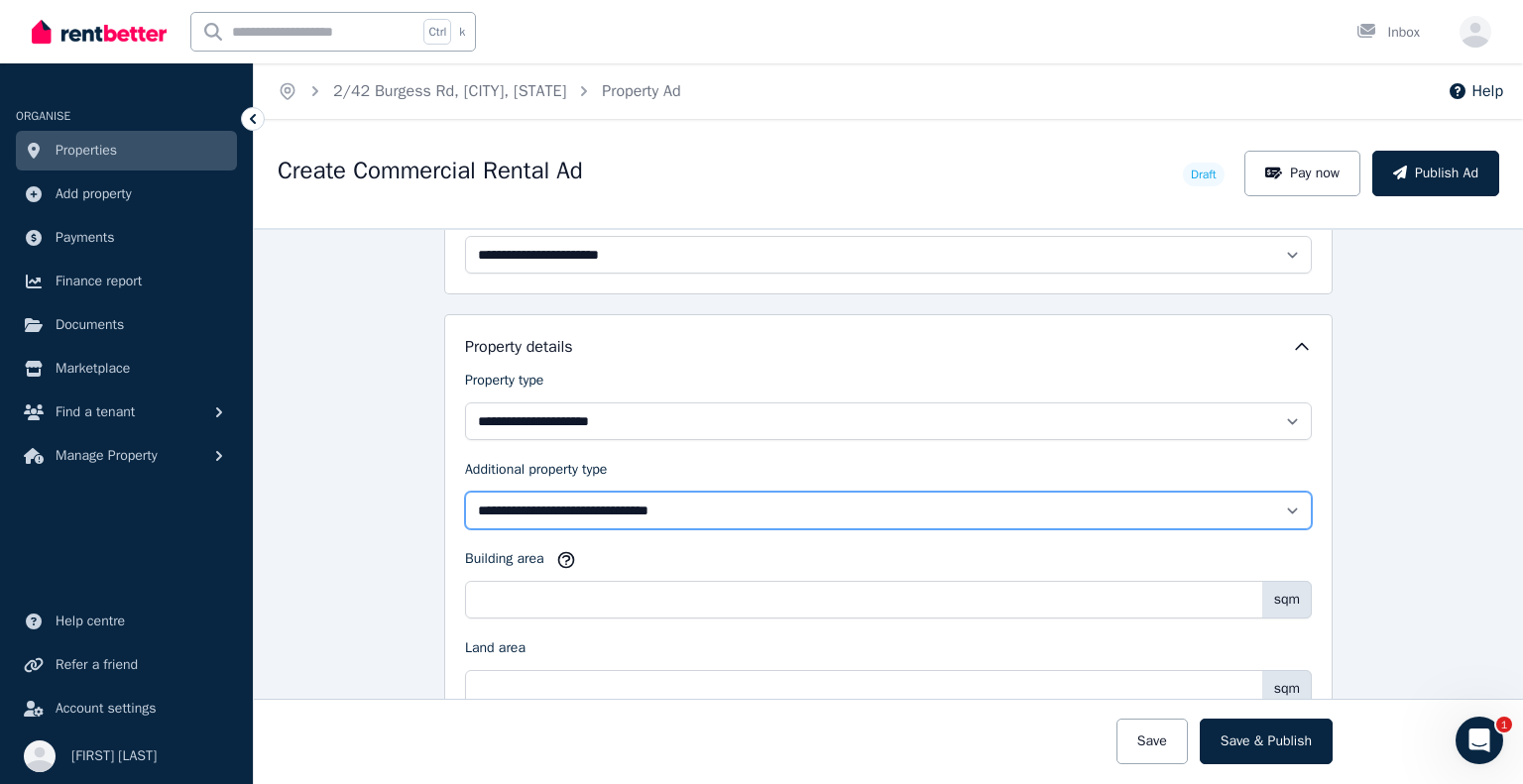 select on "**********" 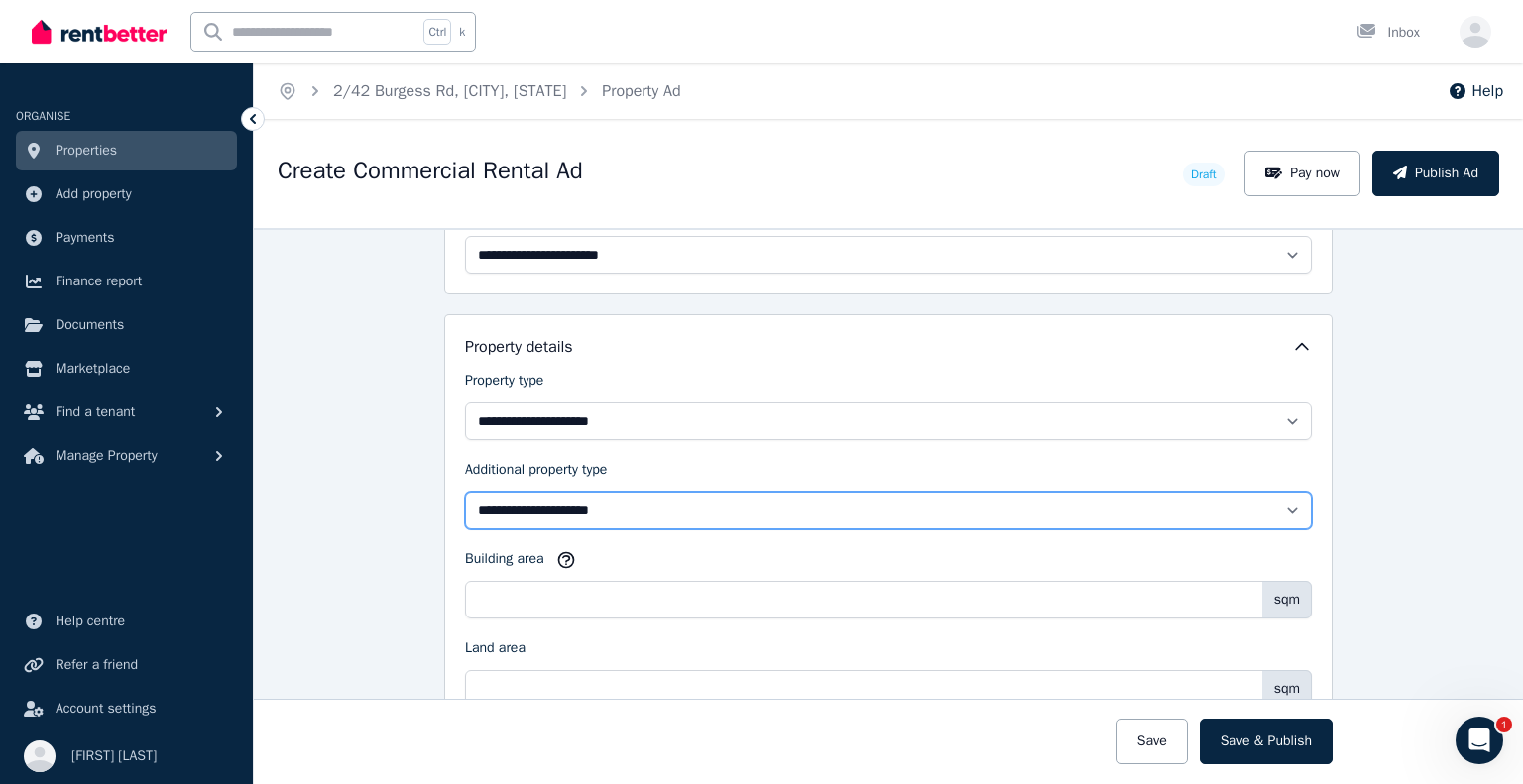 click on "**********" at bounding box center (888, 510) 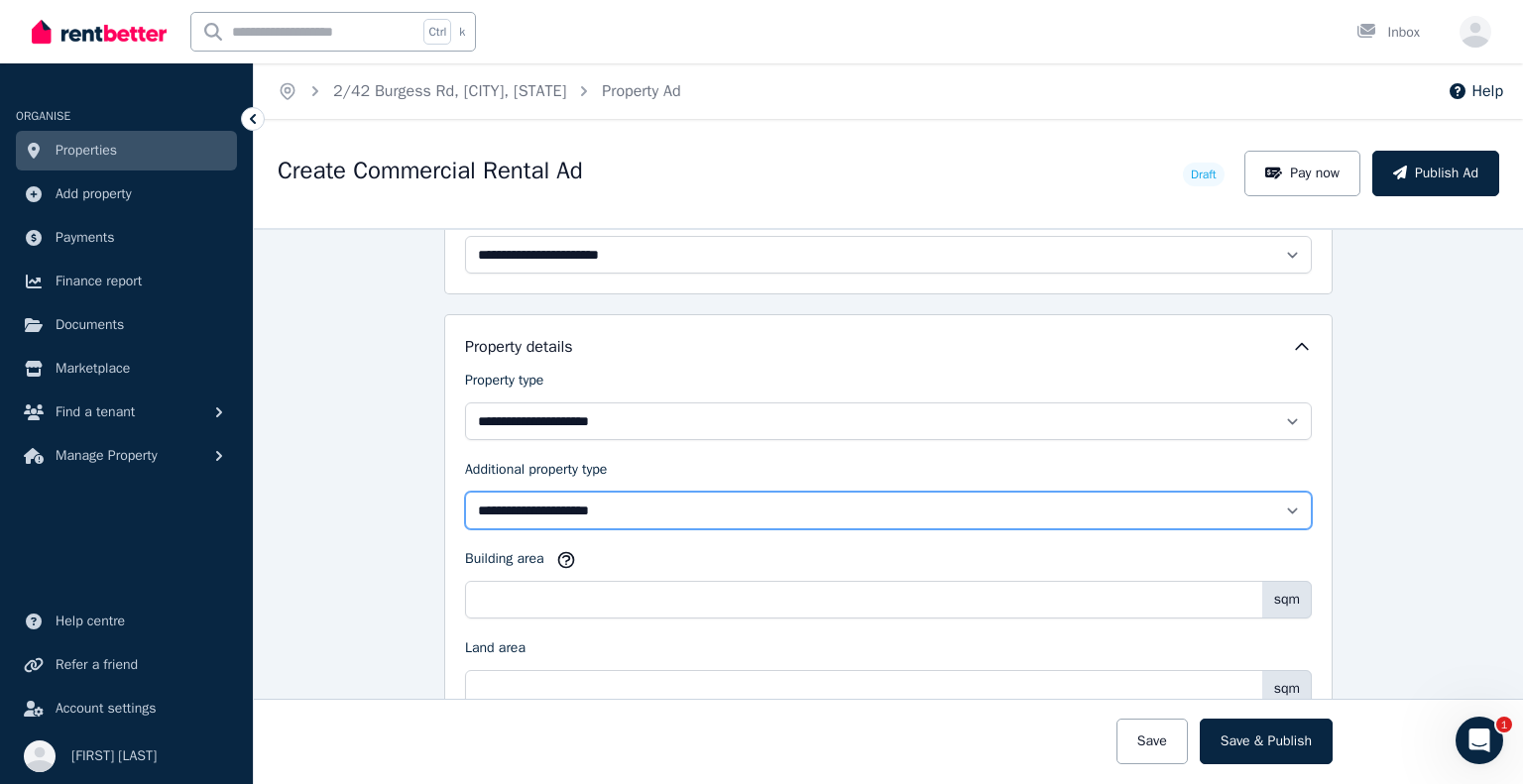 select 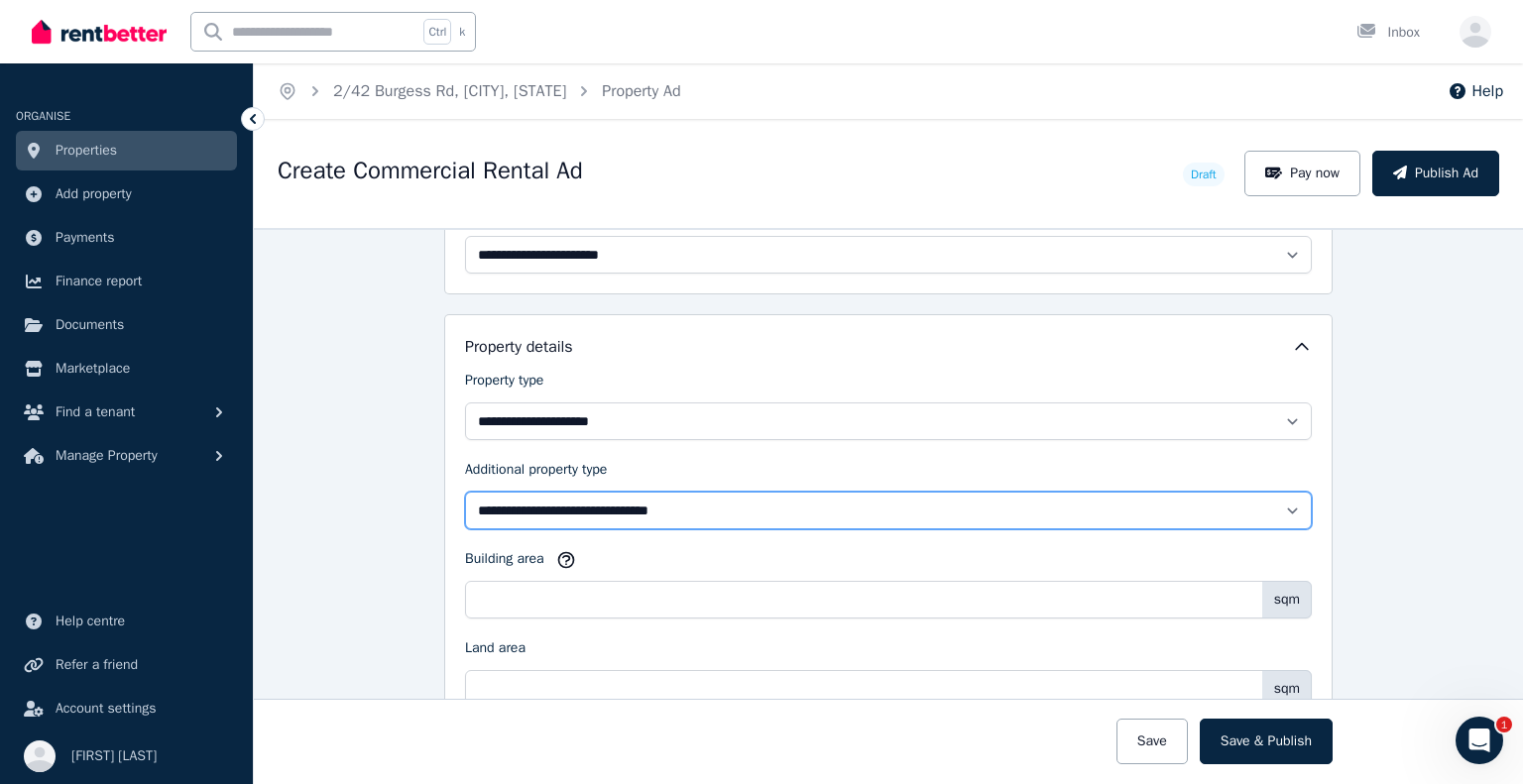 click on "**********" at bounding box center (888, 510) 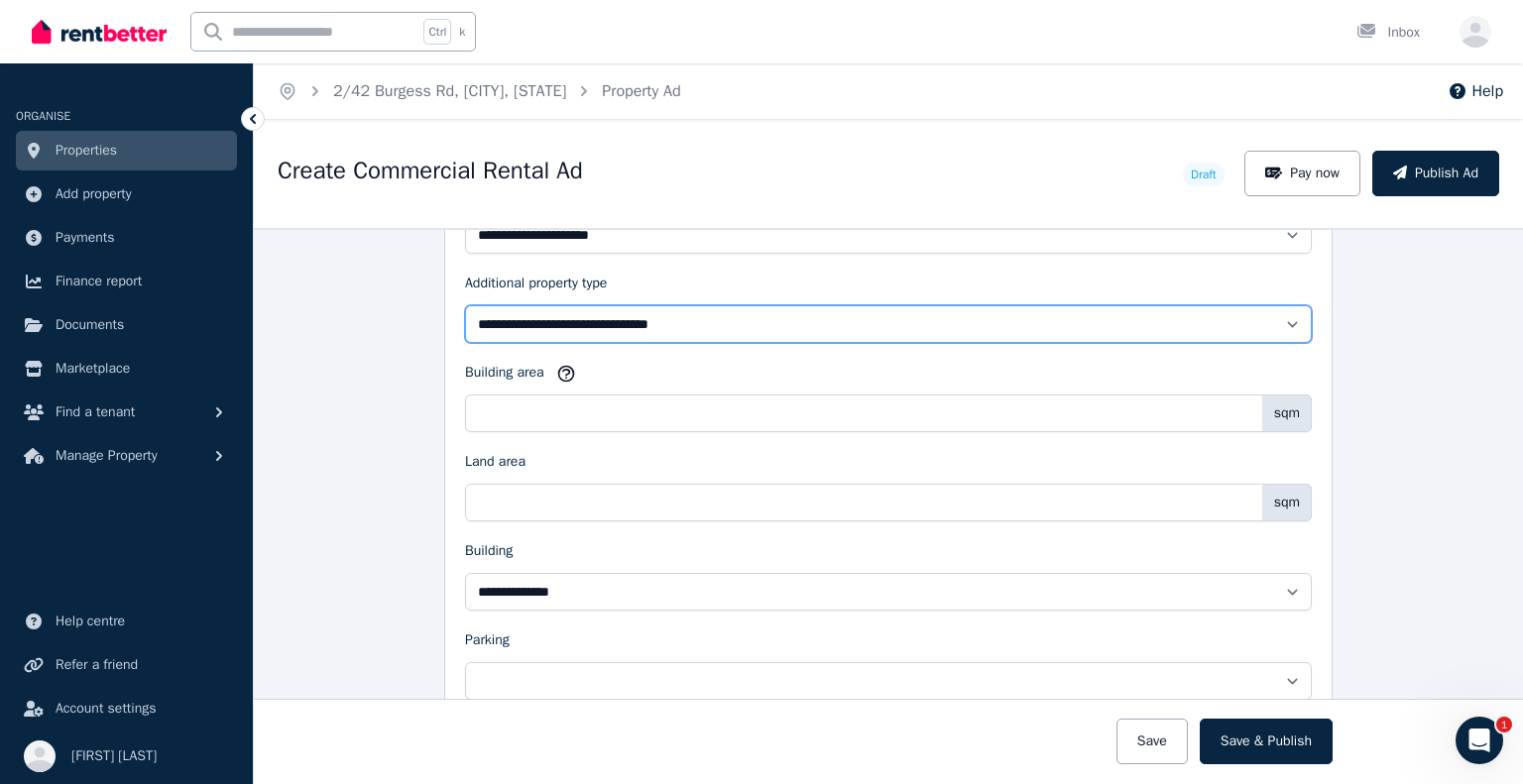 scroll, scrollTop: 1189, scrollLeft: 0, axis: vertical 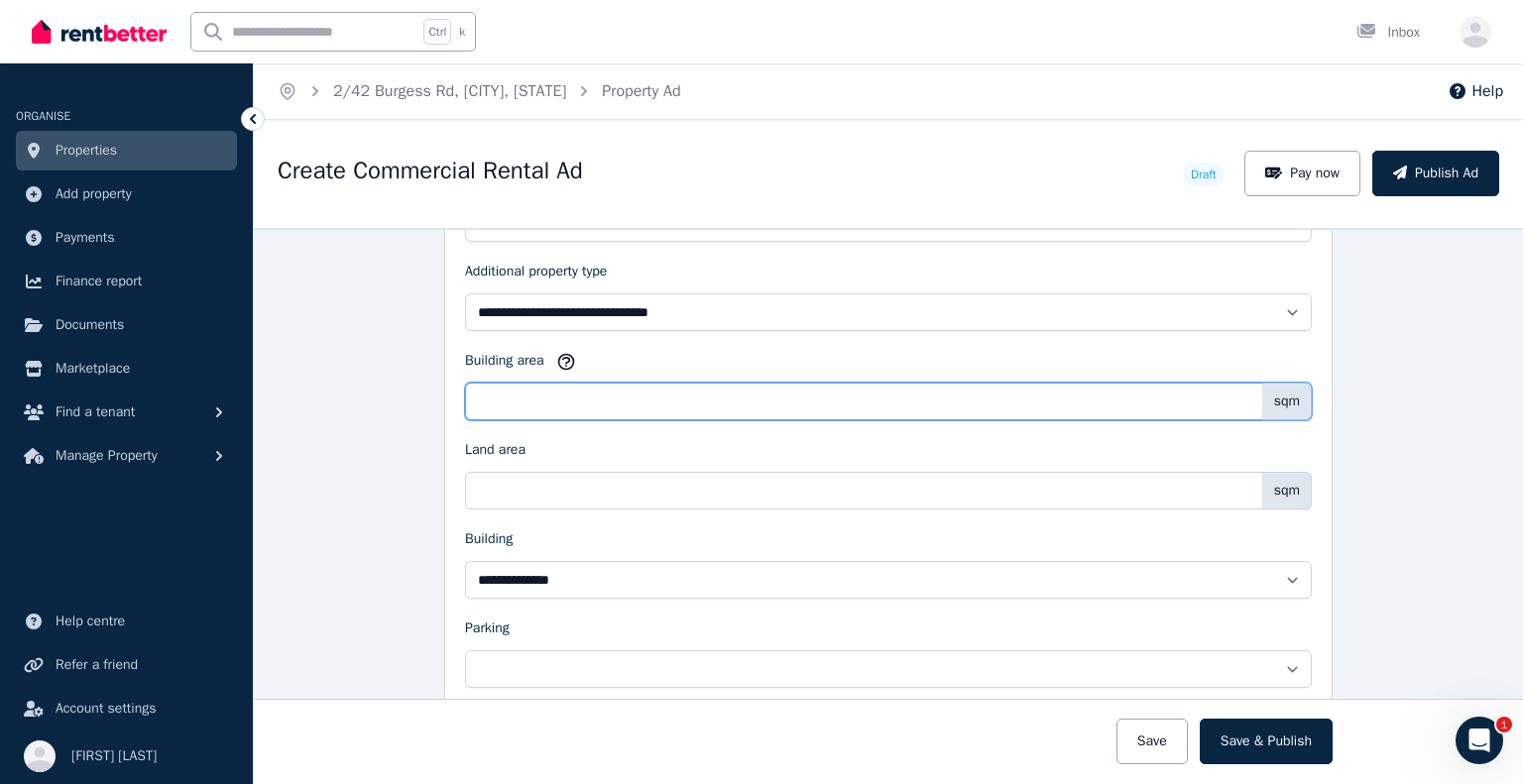 click on "Building area" at bounding box center (888, 401) 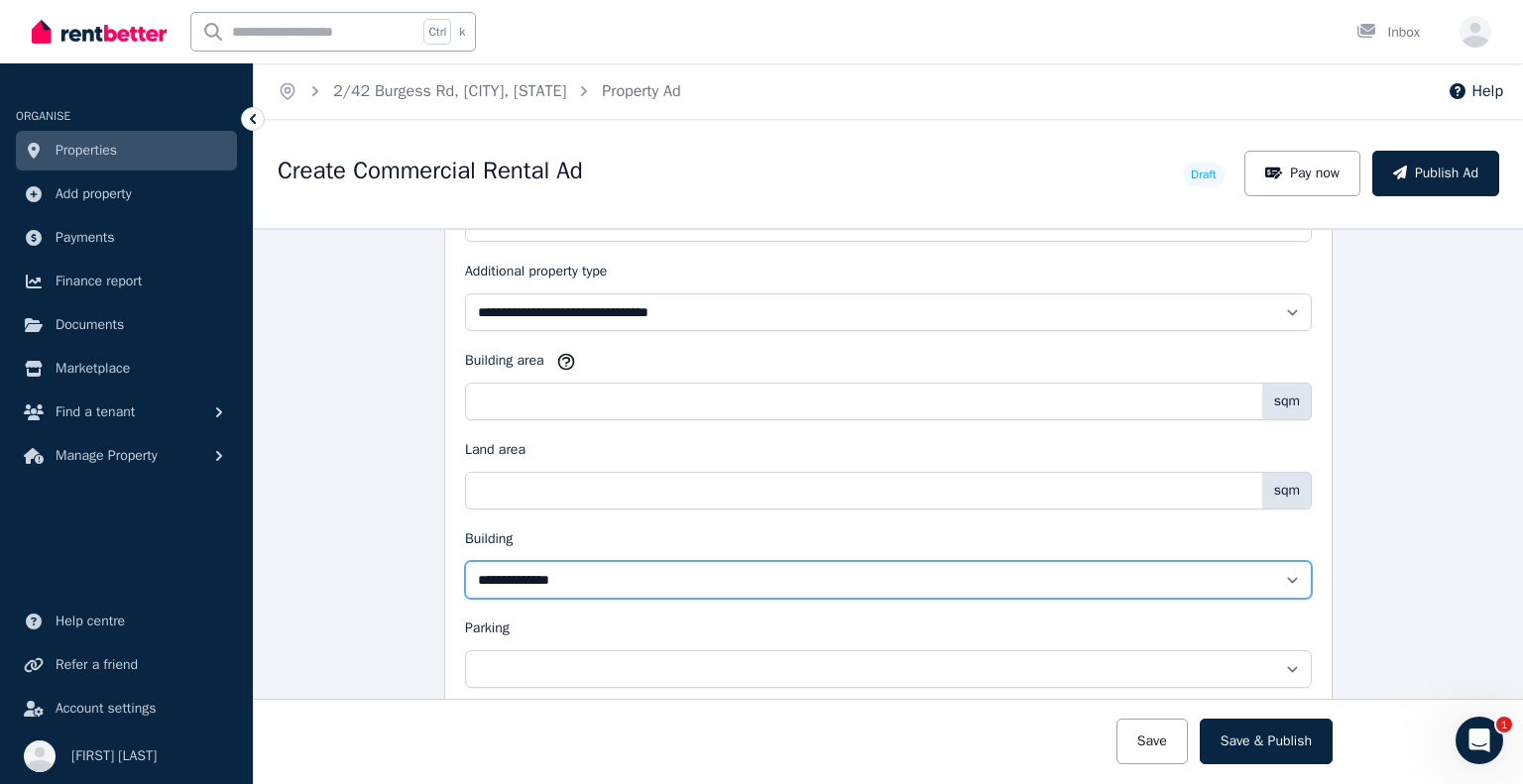 click on "**********" at bounding box center [888, 580] 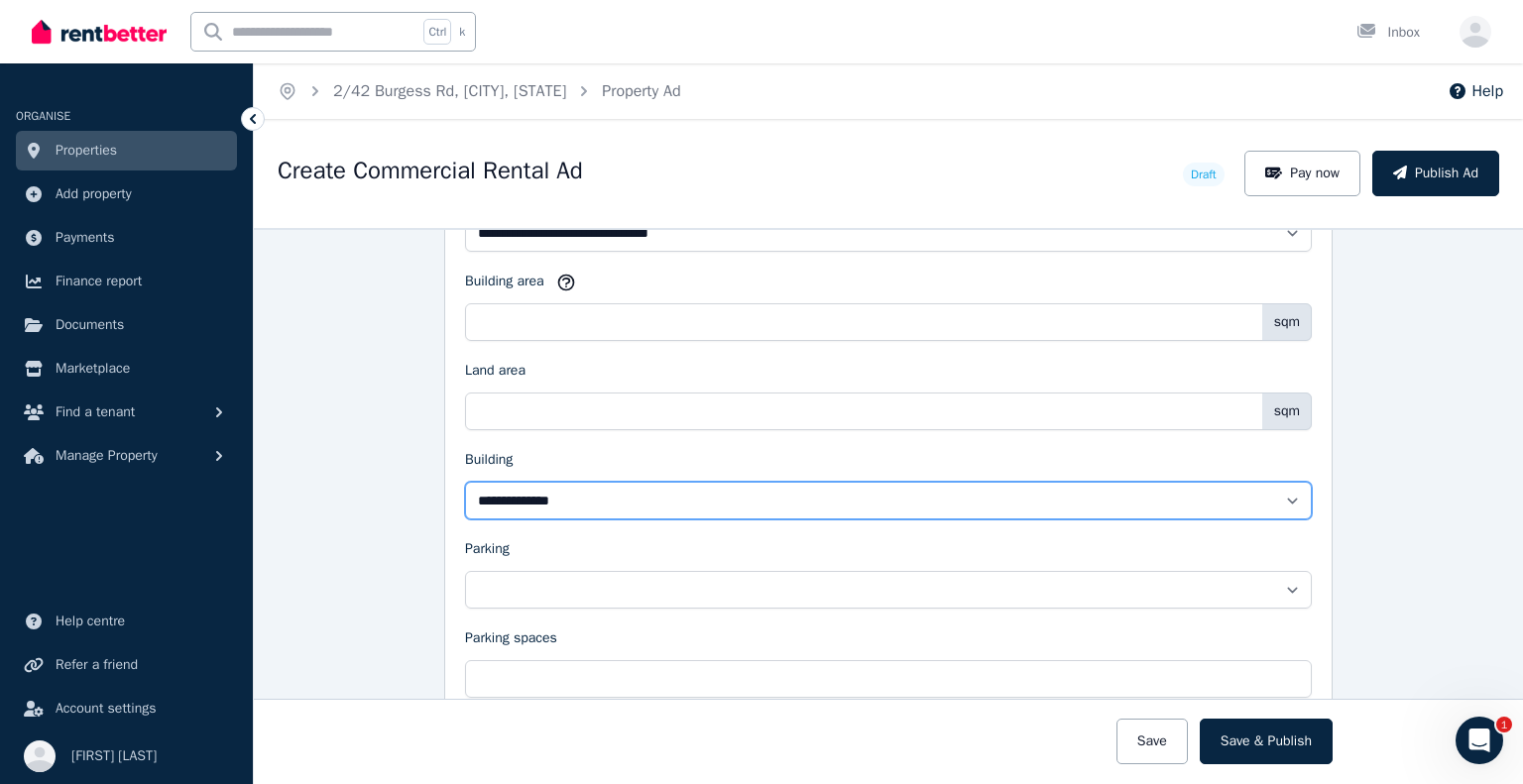 scroll, scrollTop: 1388, scrollLeft: 0, axis: vertical 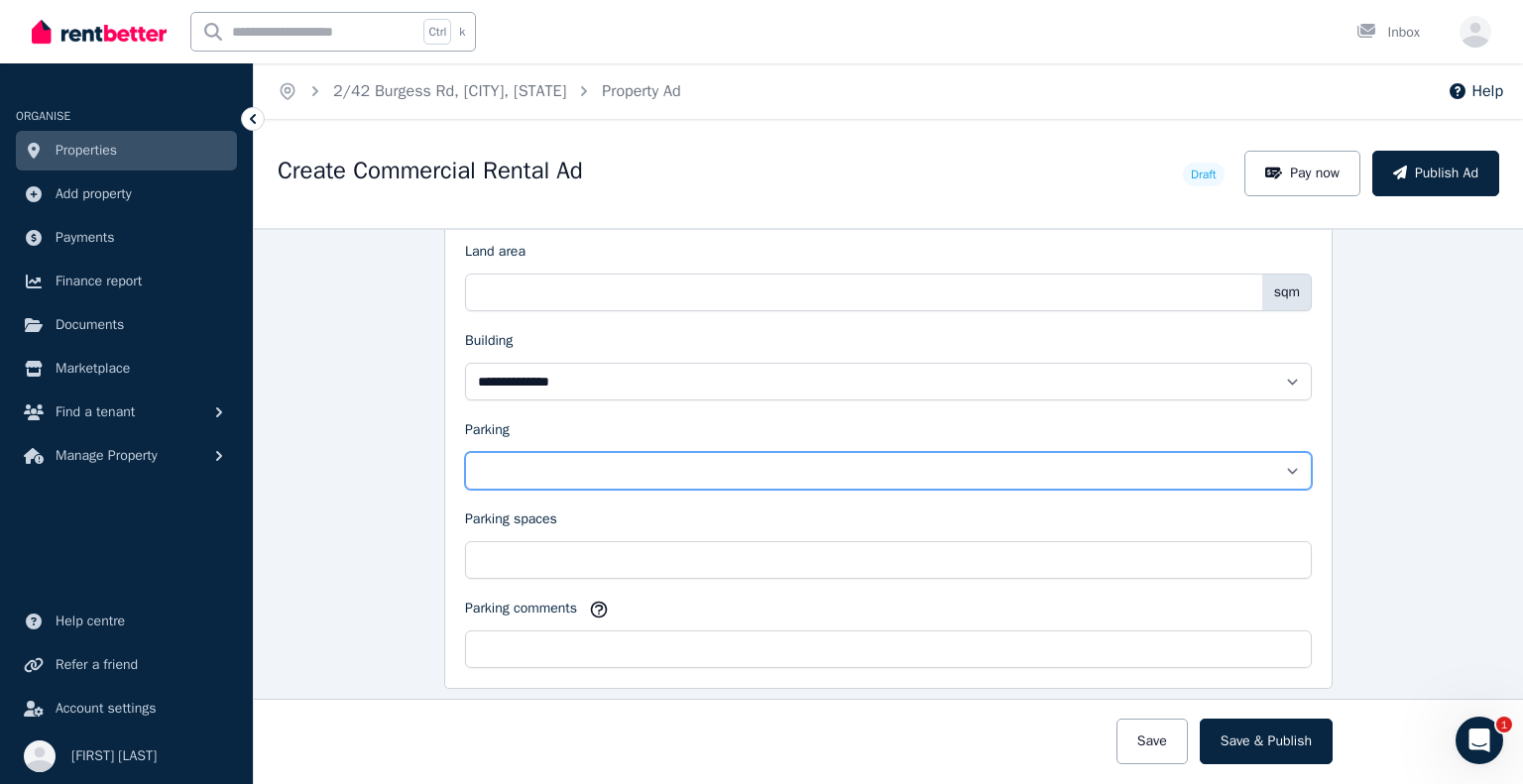 click on "**********" at bounding box center (888, 471) 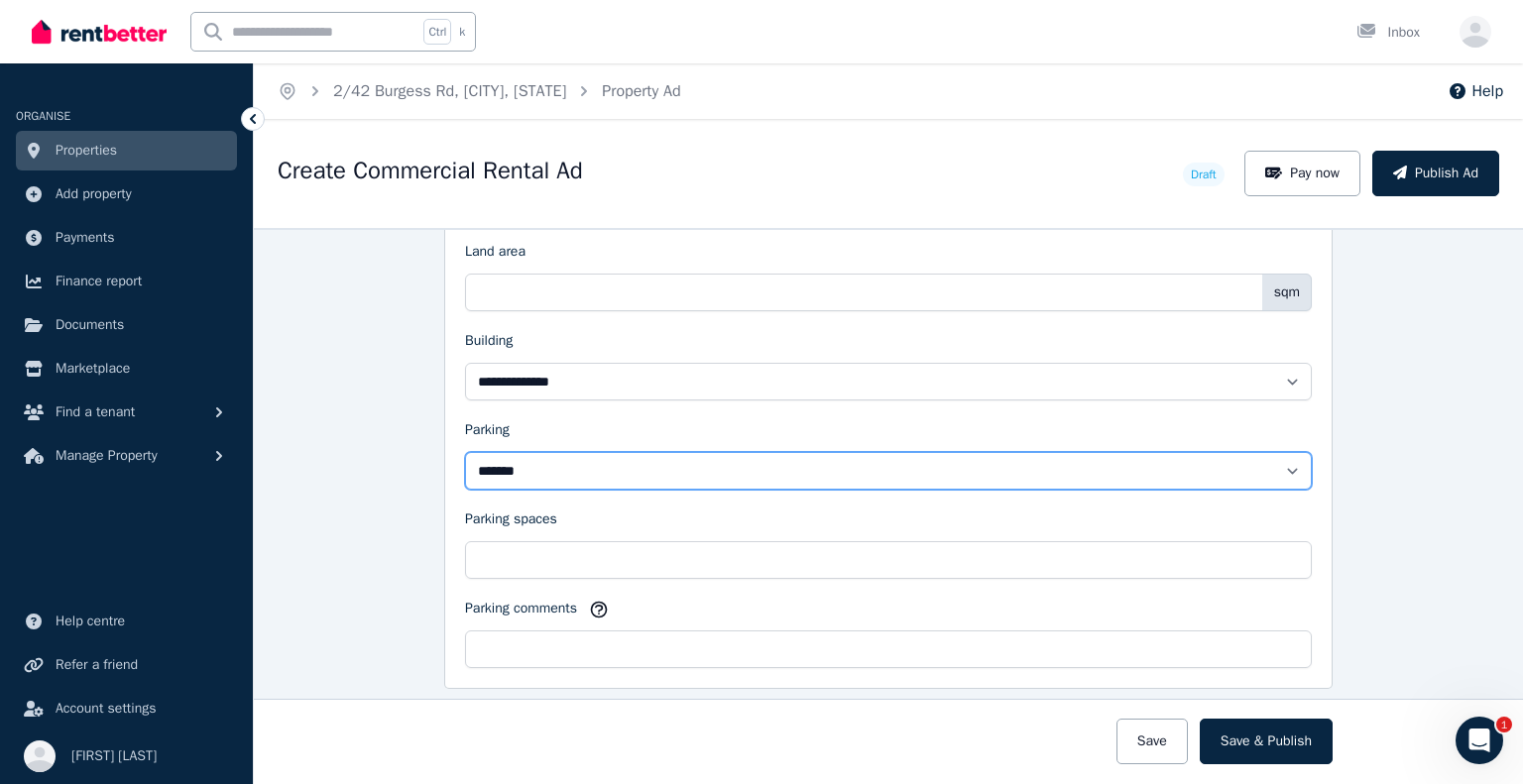 click on "**********" at bounding box center (888, 471) 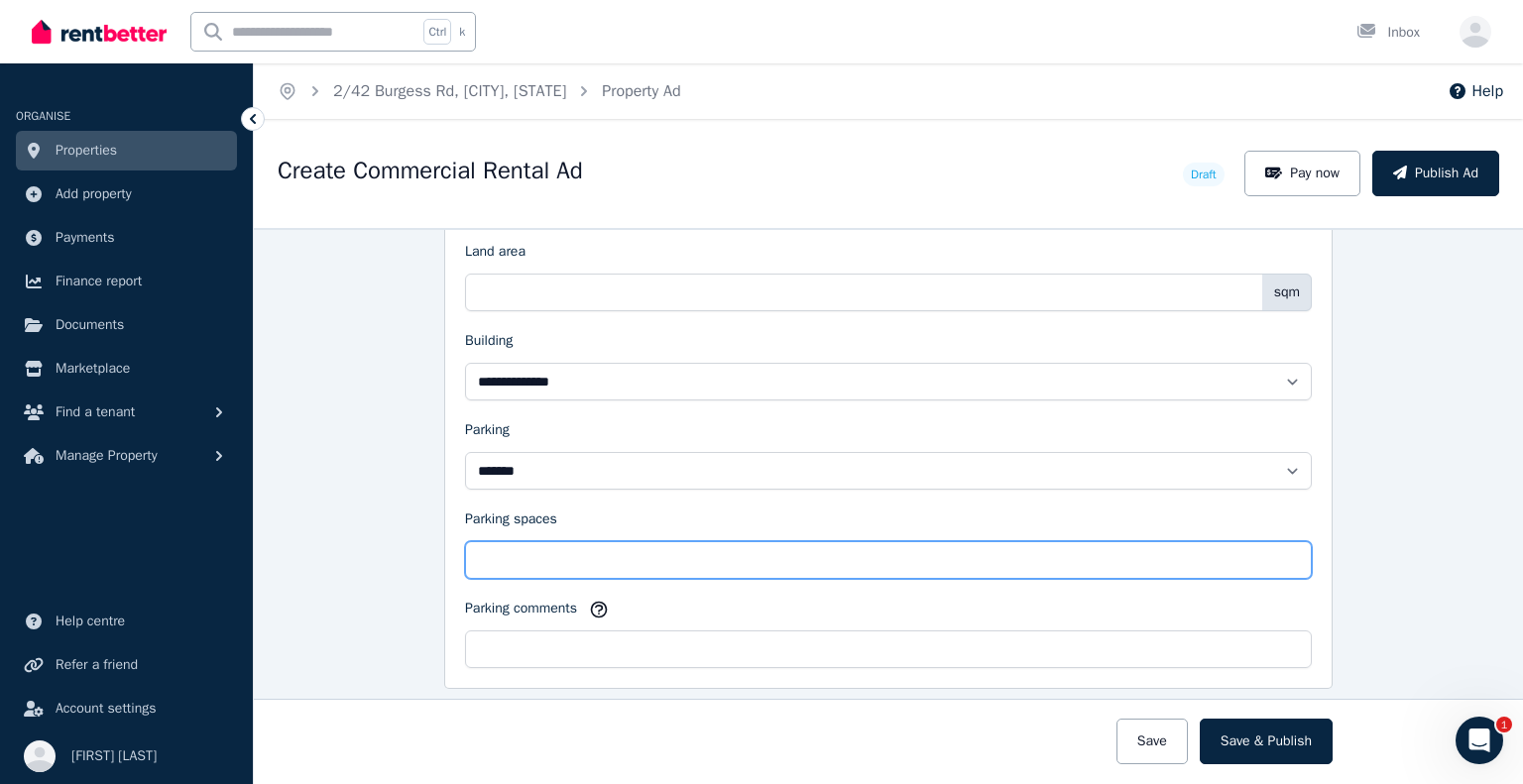 click on "Parking spaces" at bounding box center (888, 560) 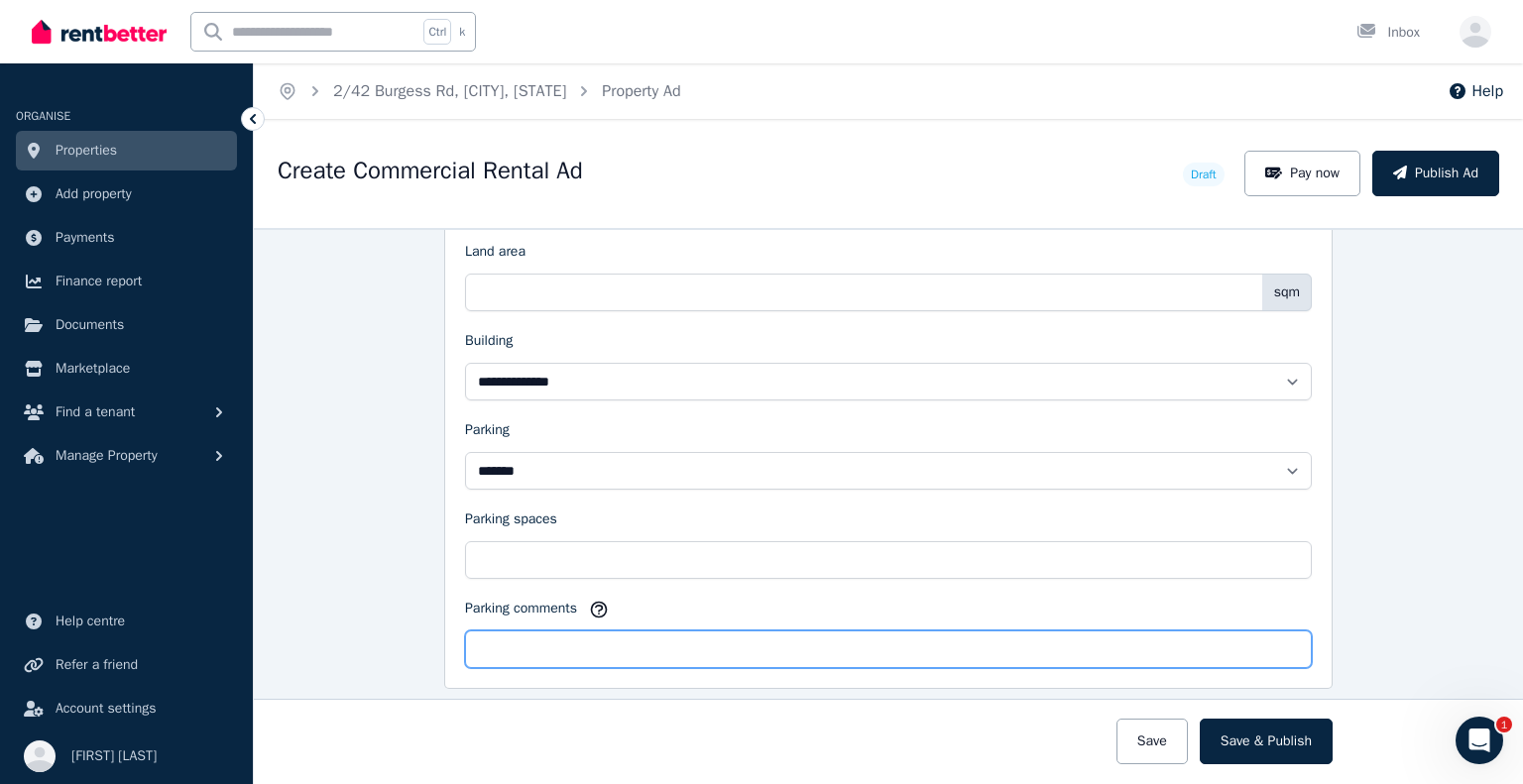 click on "Parking comments" at bounding box center (888, 649) 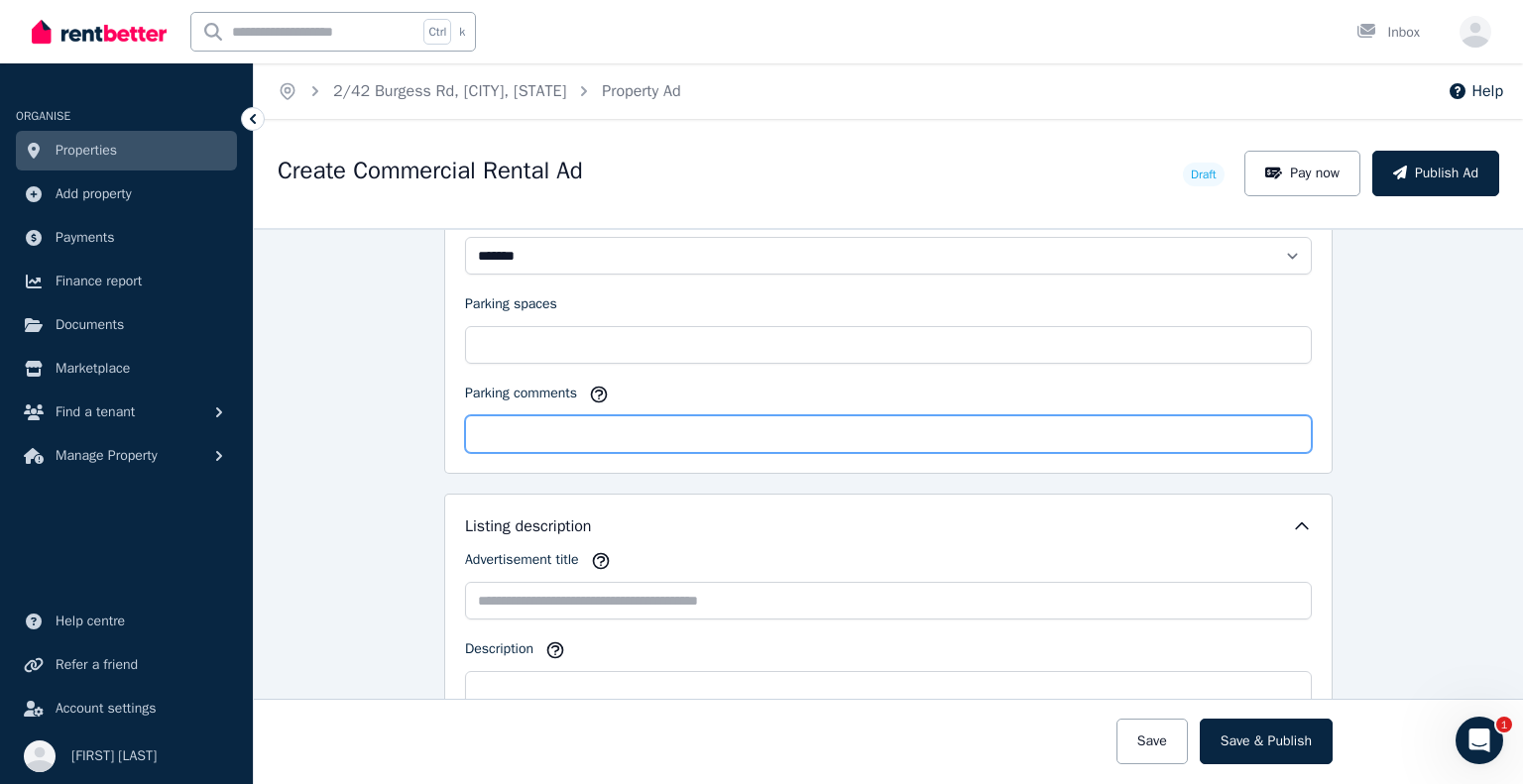 scroll, scrollTop: 1685, scrollLeft: 0, axis: vertical 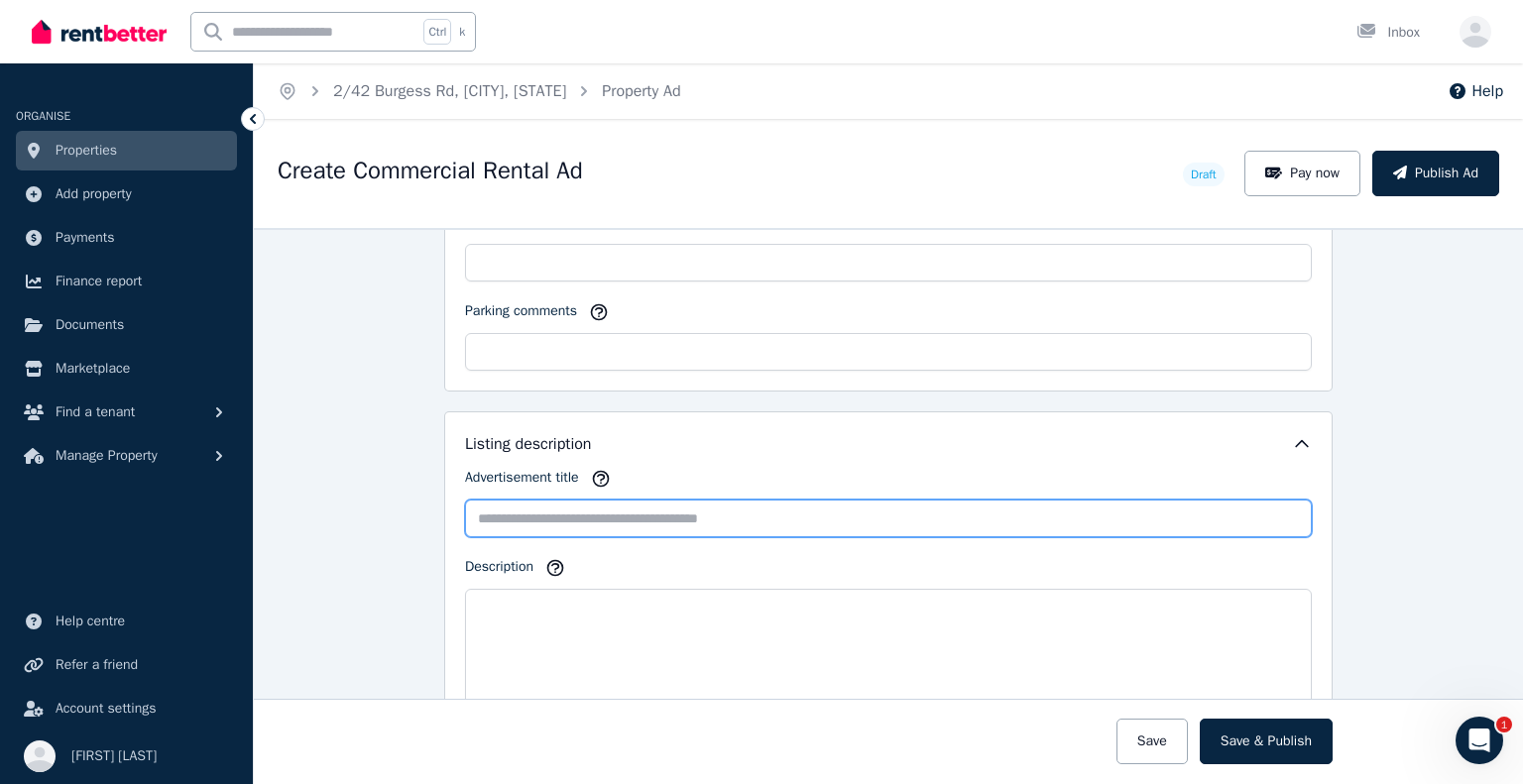 click on "Advertisement title" at bounding box center [888, 518] 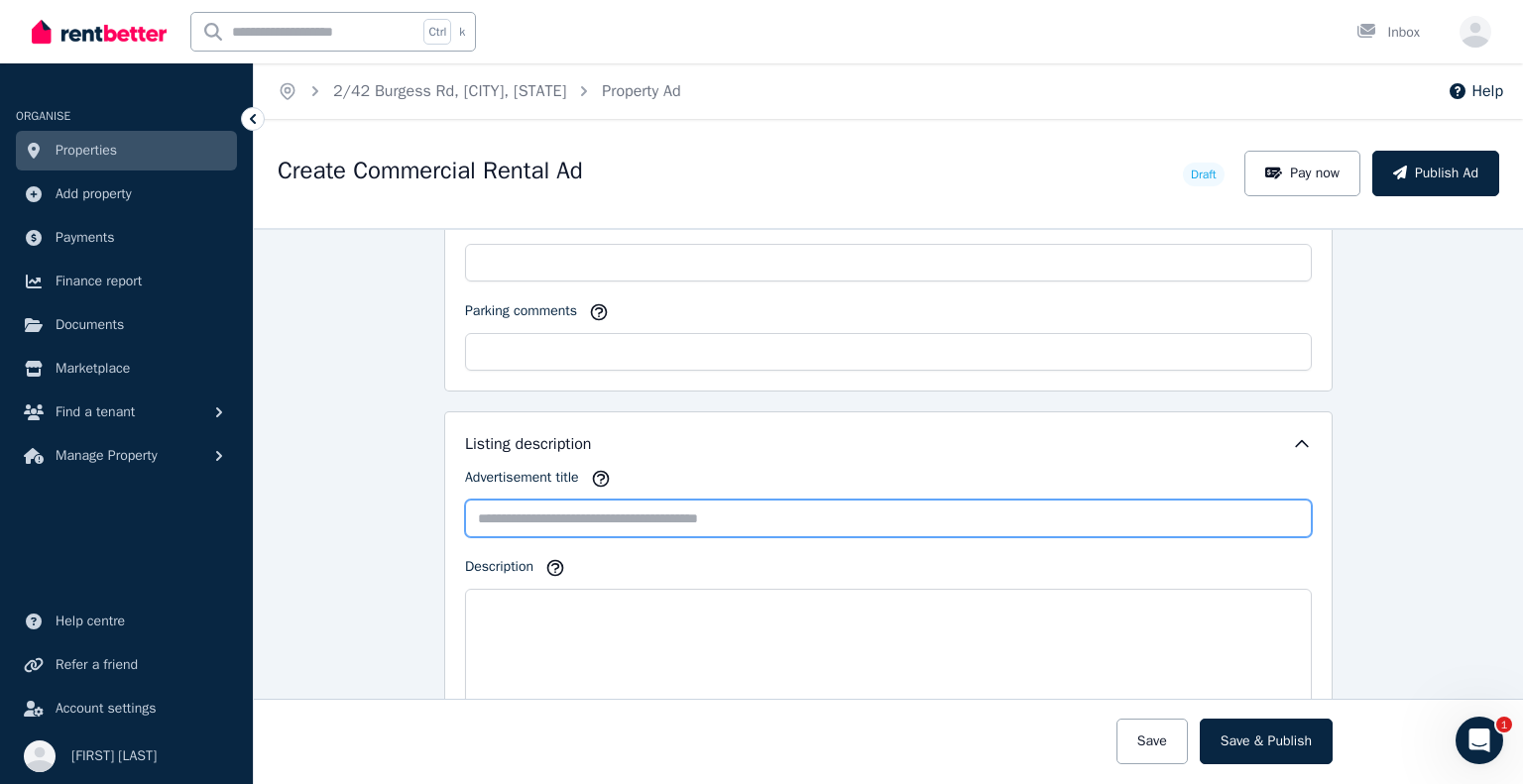 paste on "**********" 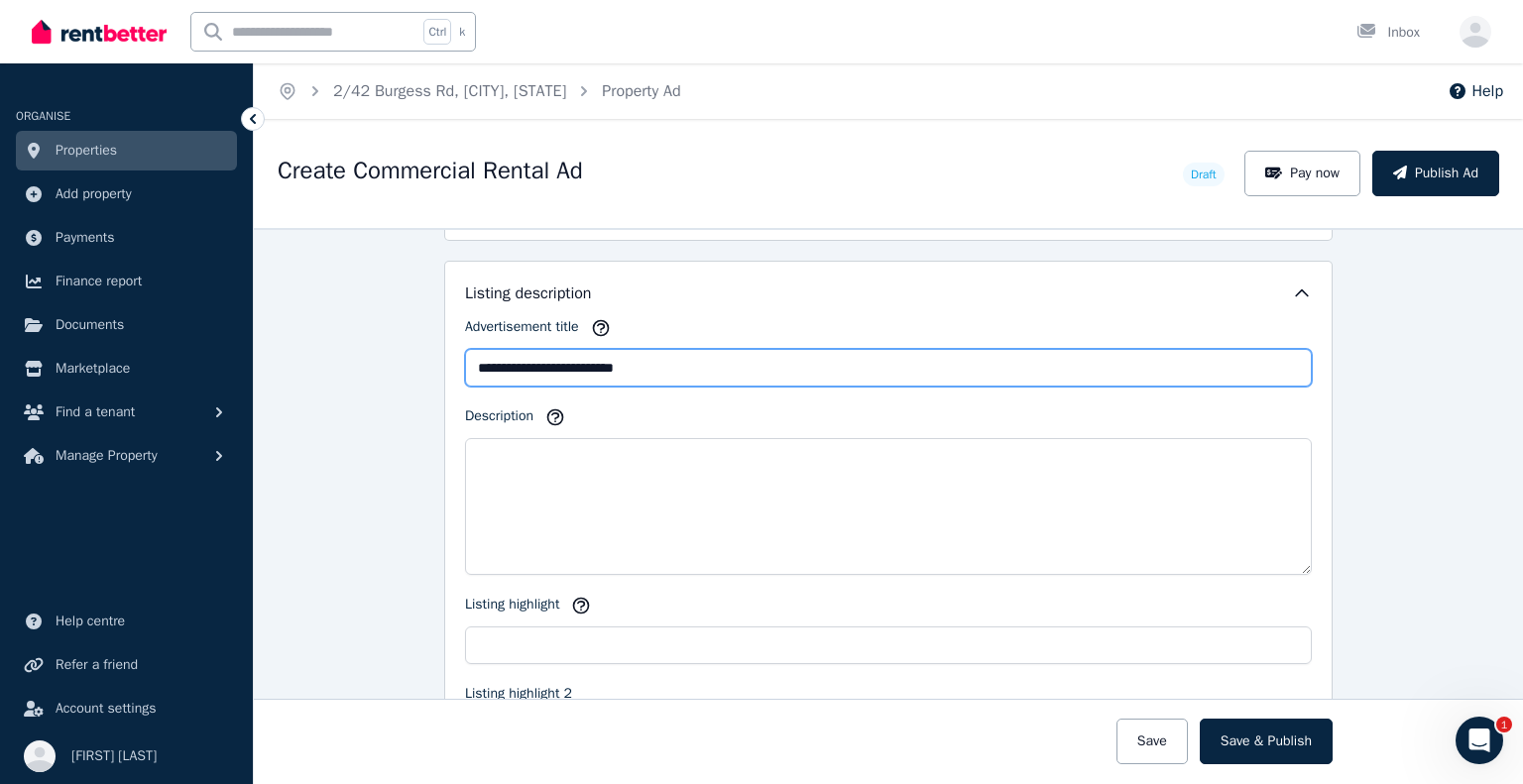 scroll, scrollTop: 1883, scrollLeft: 0, axis: vertical 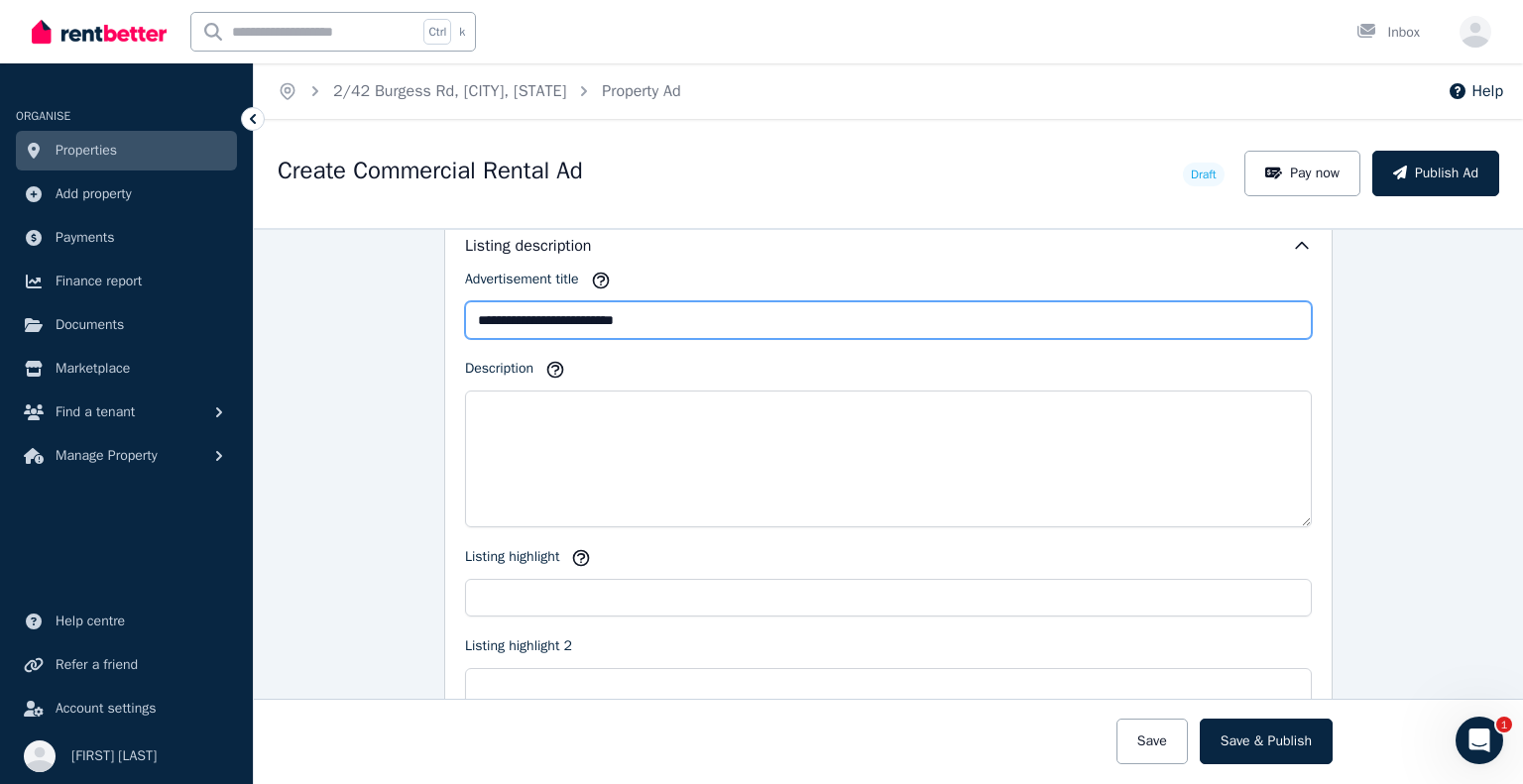 type on "**********" 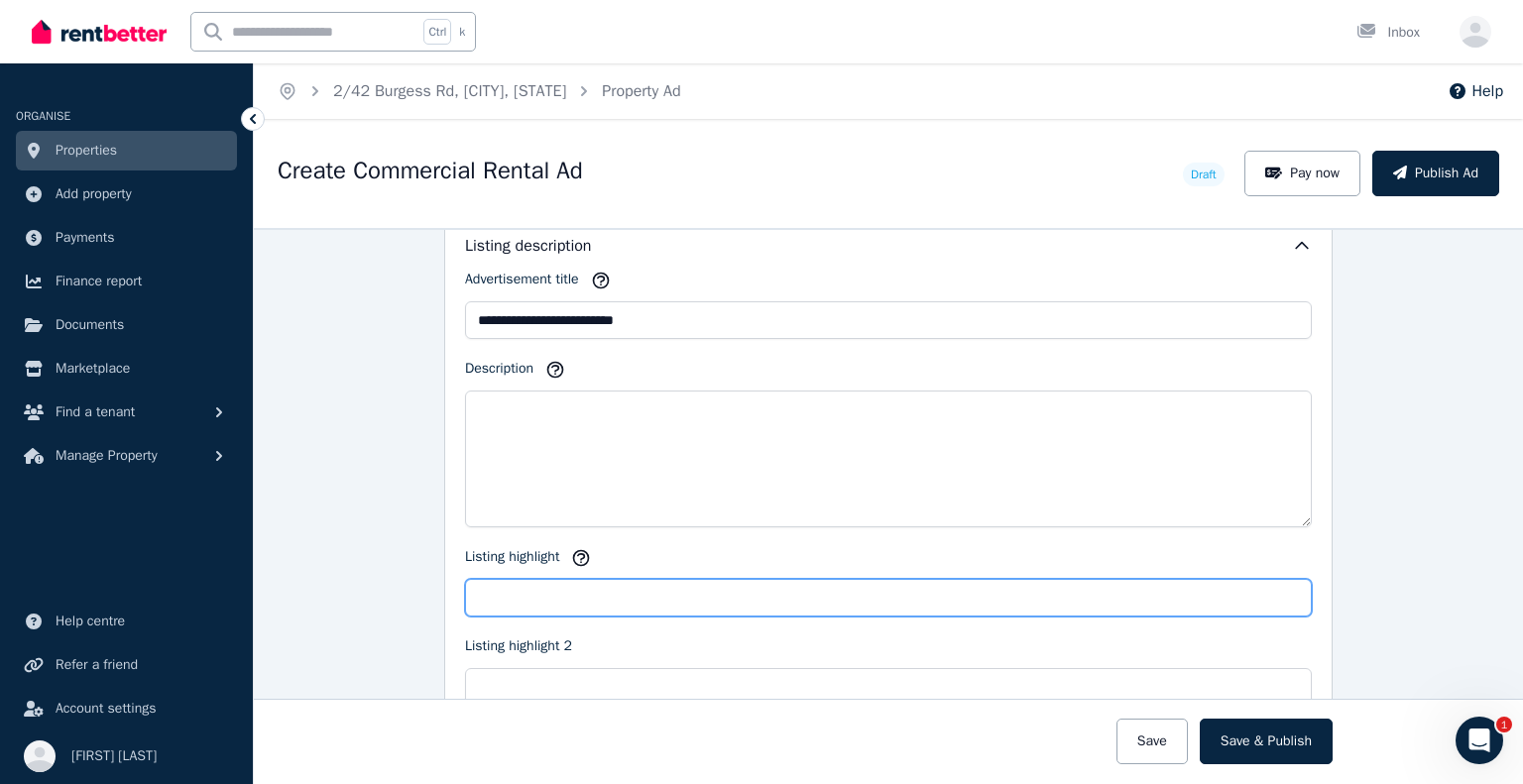 click on "Listing highlight" at bounding box center [888, 598] 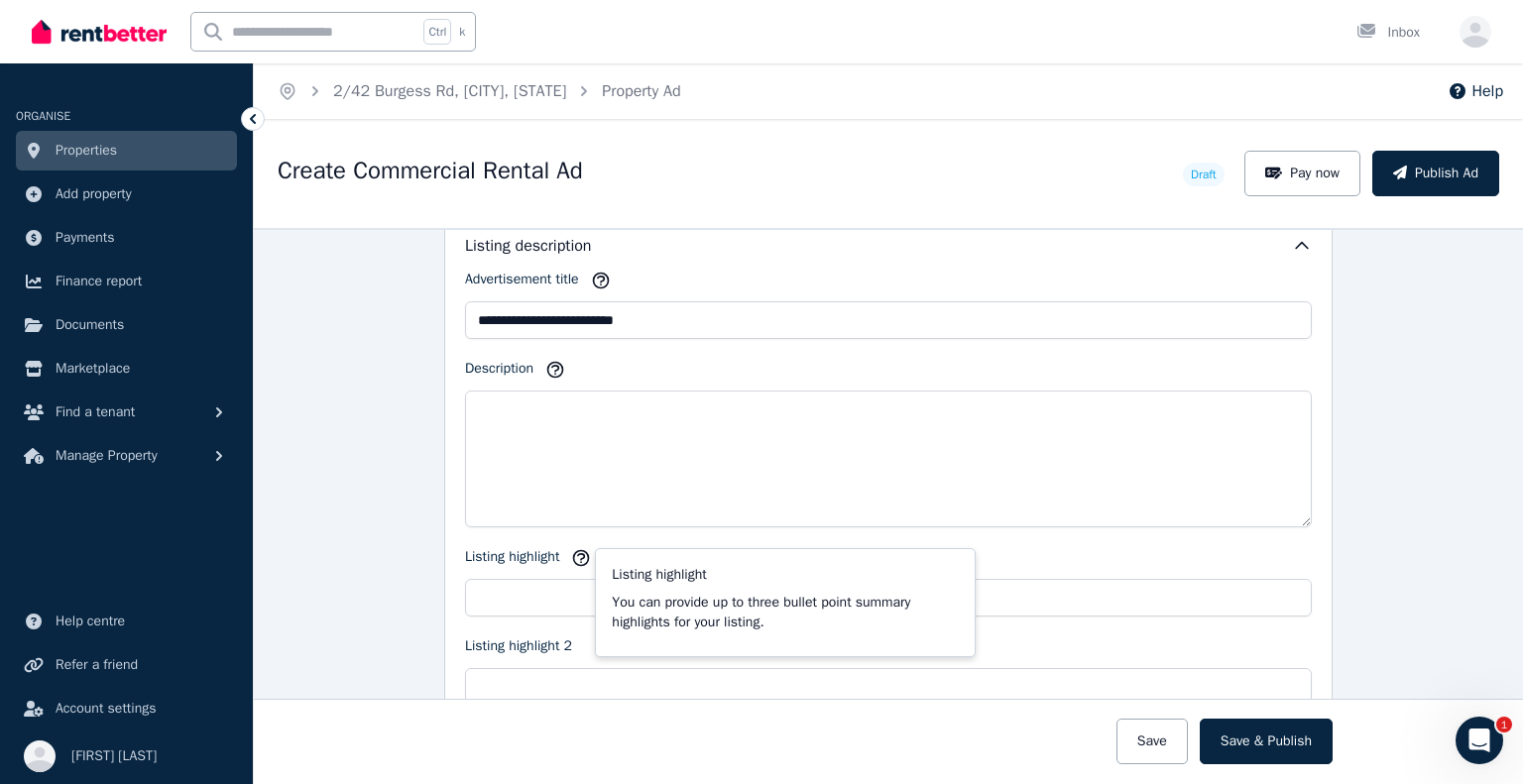 click 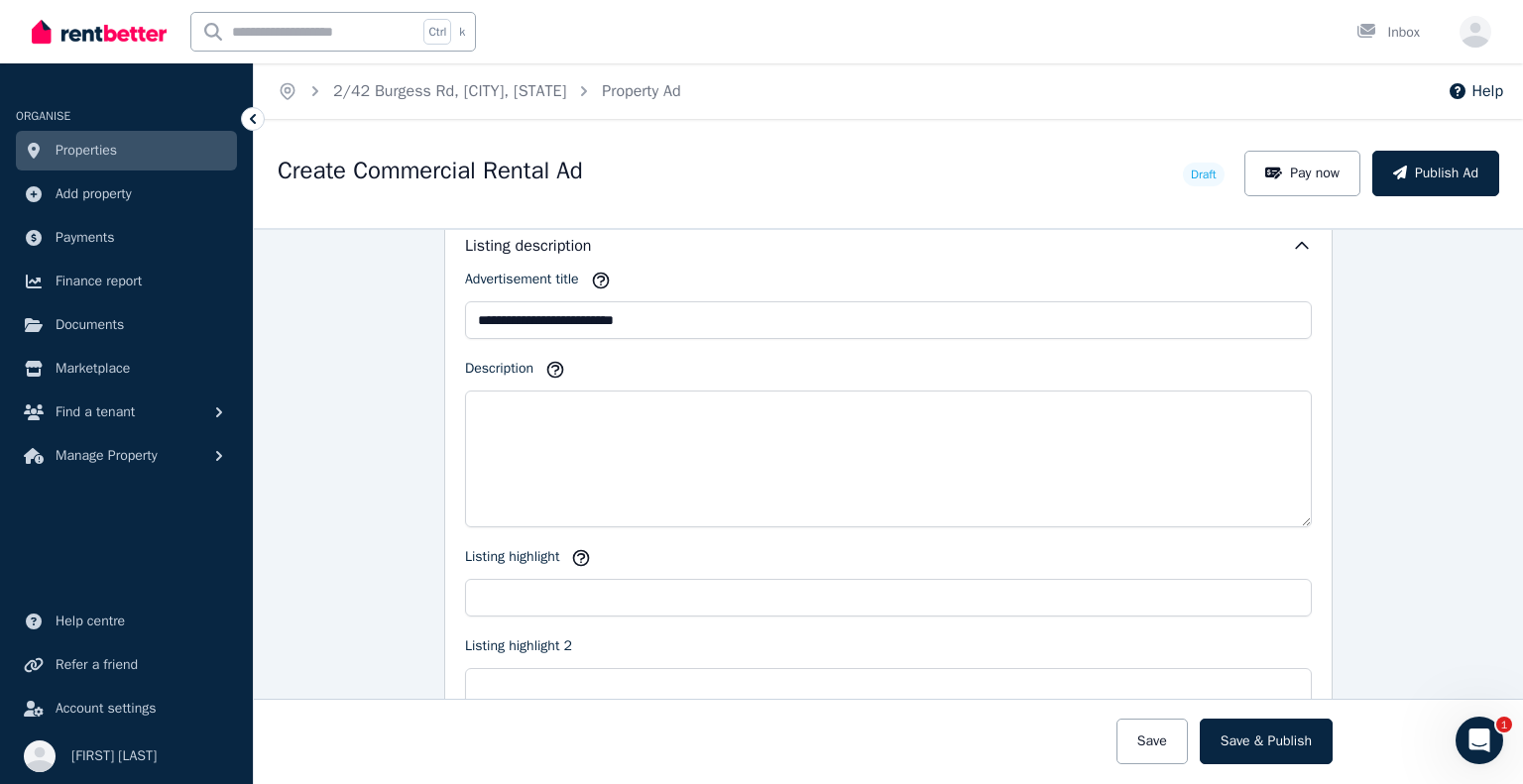click 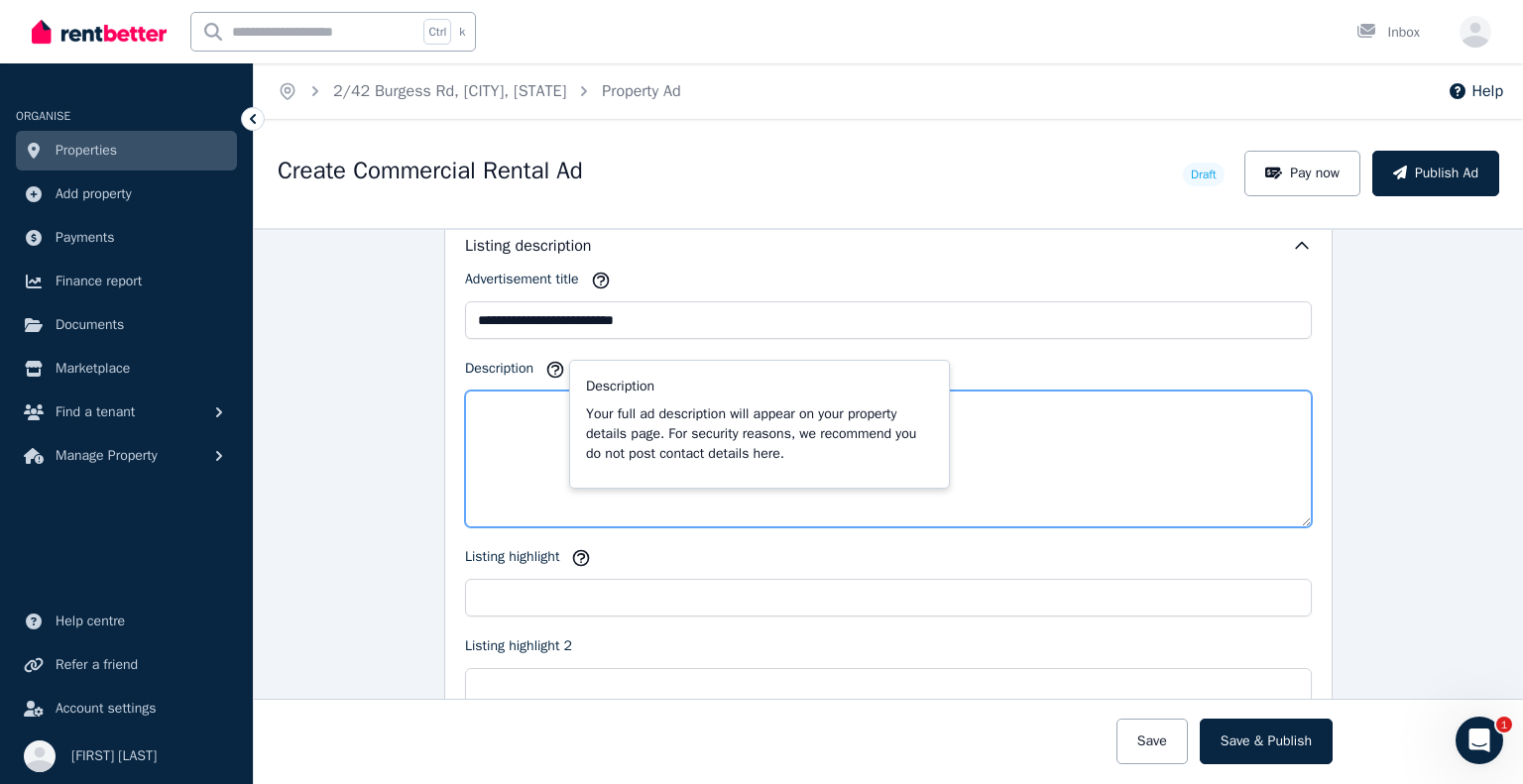 click on "Description" at bounding box center (888, 459) 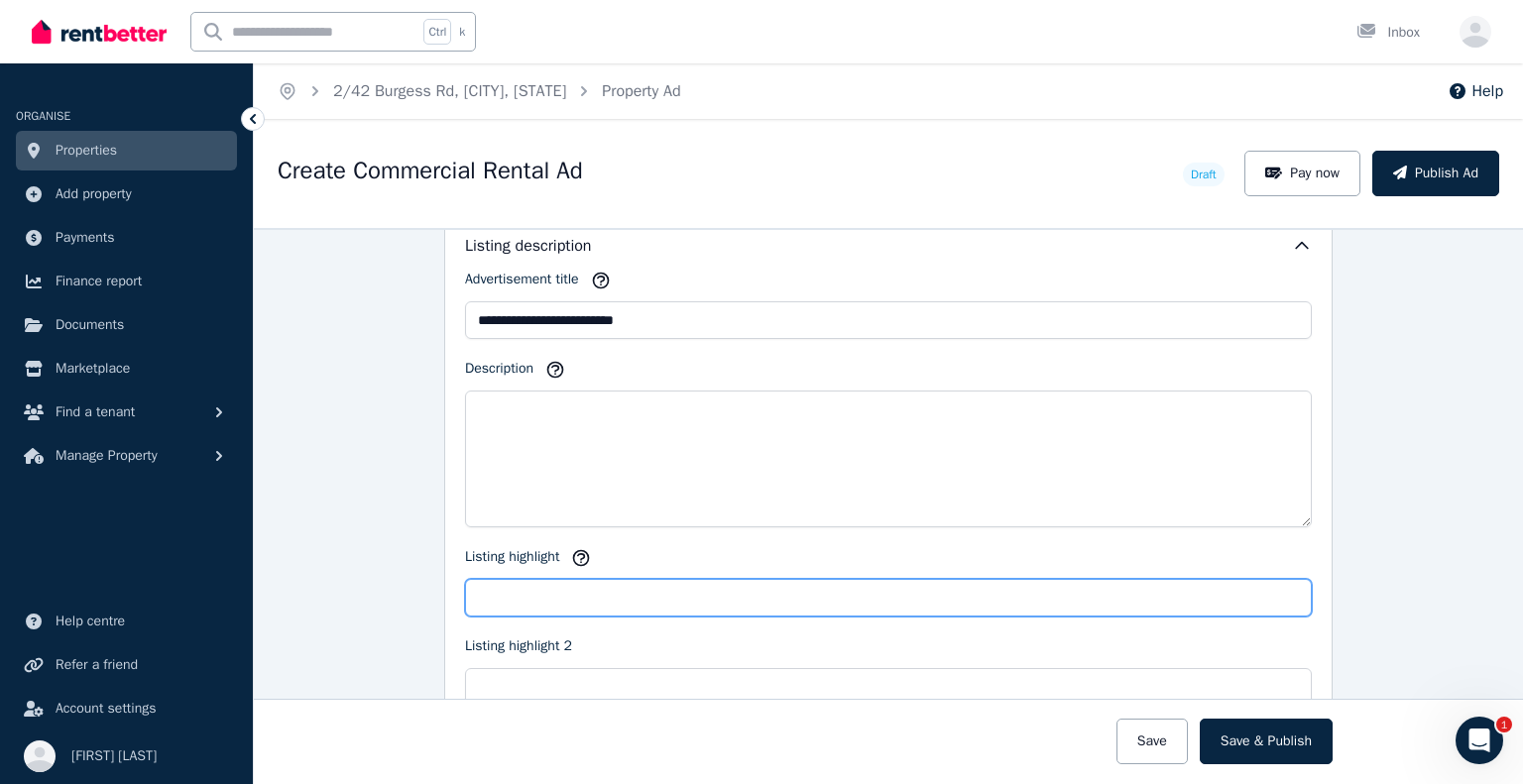 click on "Listing highlight" at bounding box center [888, 598] 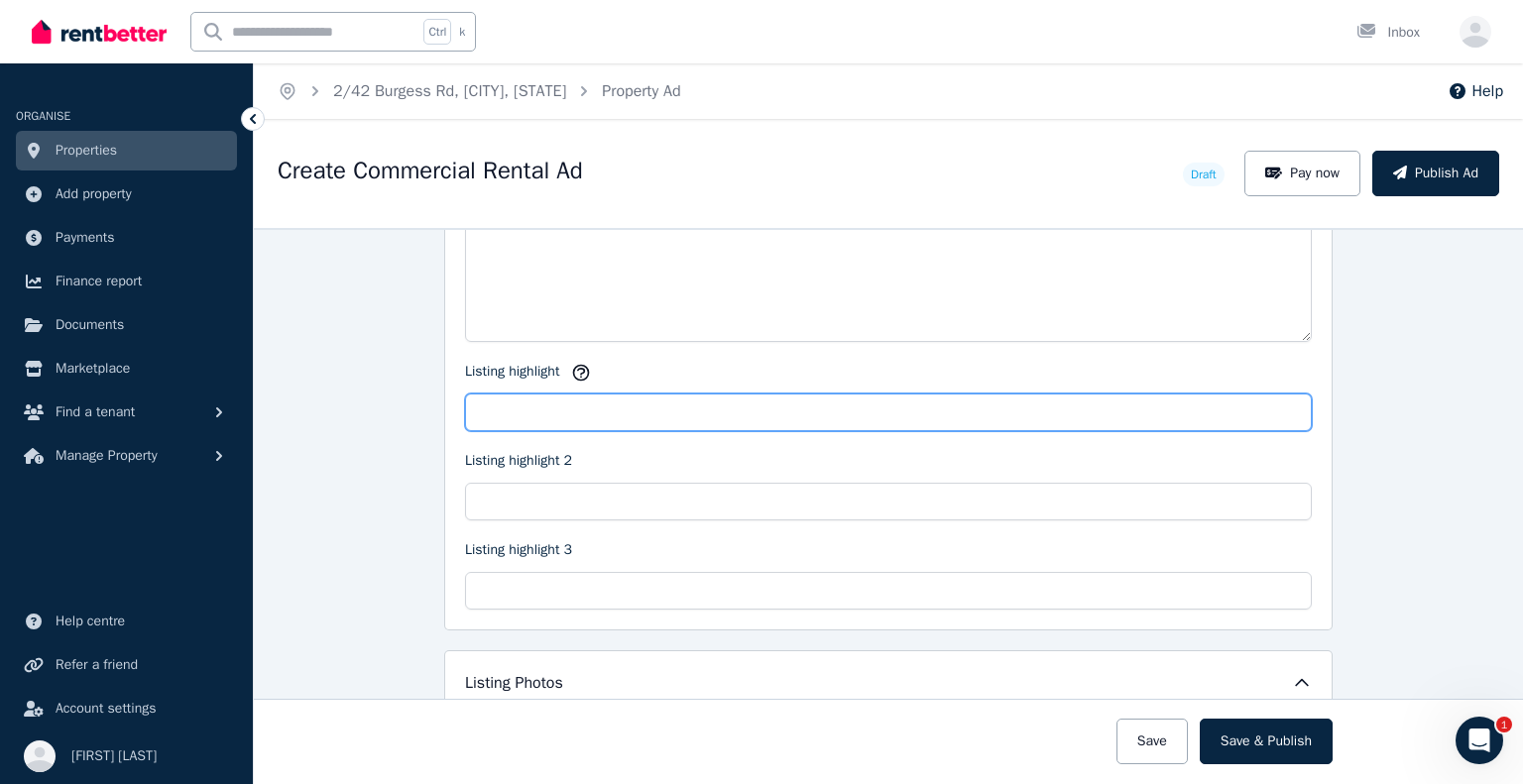 scroll, scrollTop: 2081, scrollLeft: 0, axis: vertical 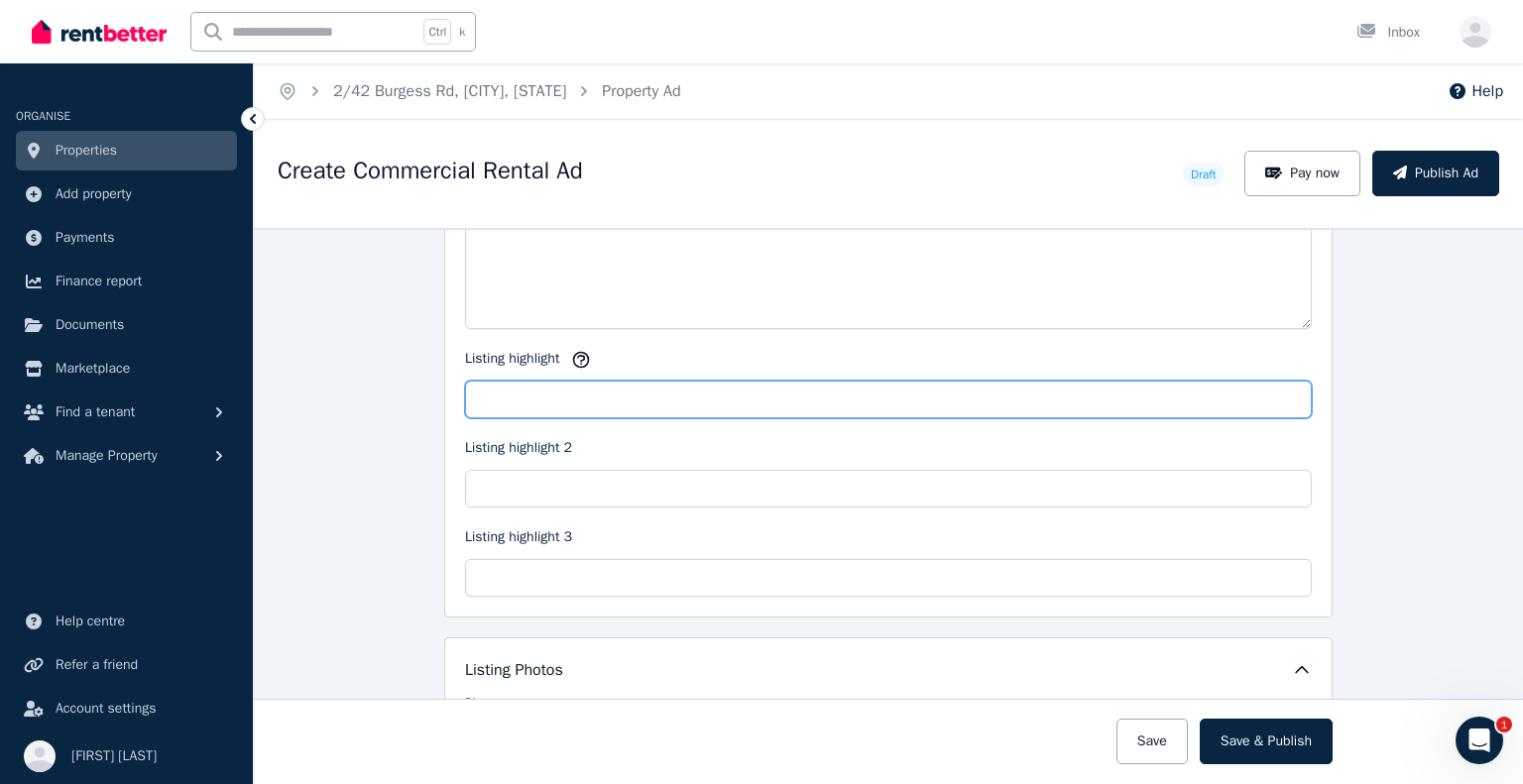 paste on "**********" 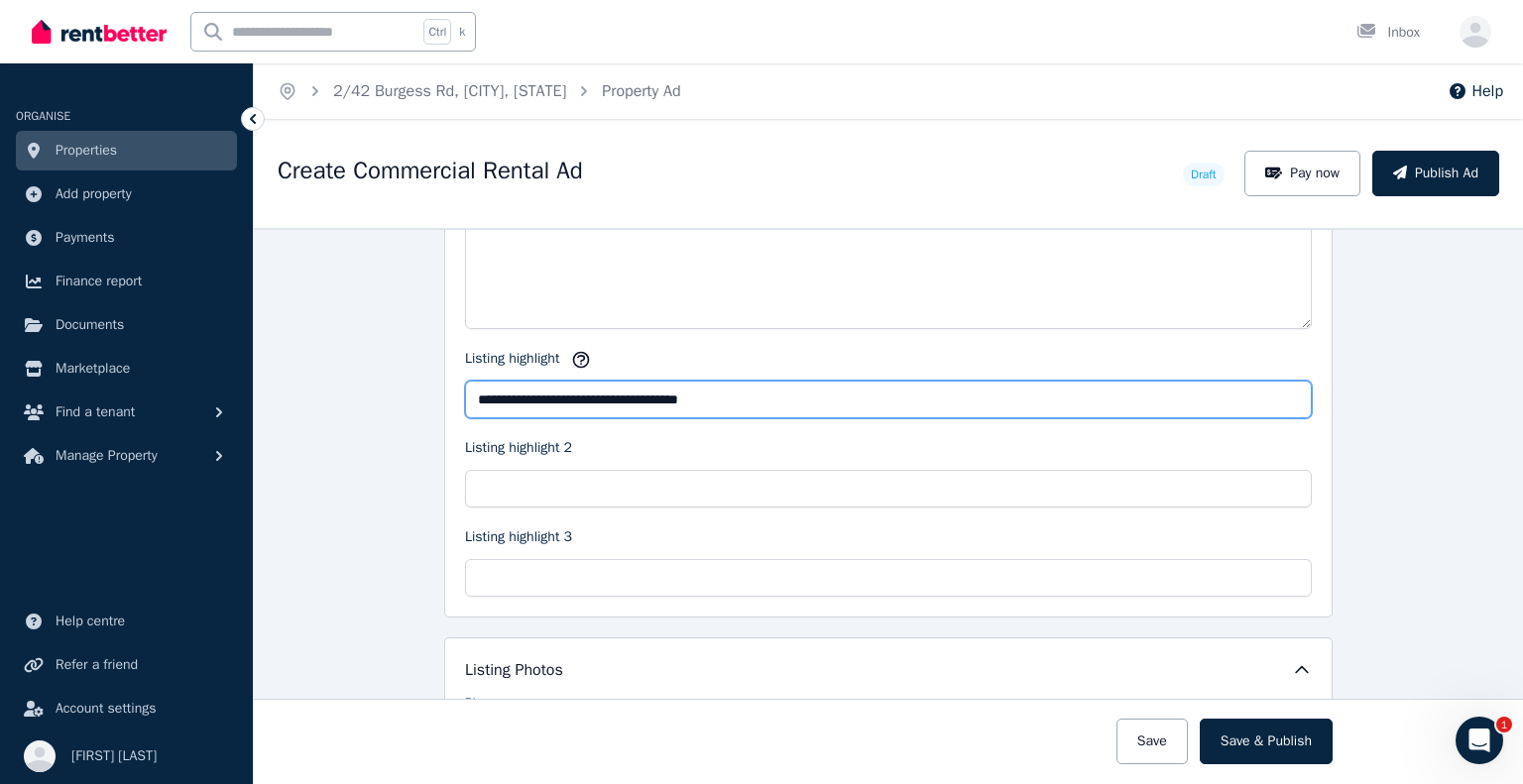 drag, startPoint x: 585, startPoint y: 392, endPoint x: 920, endPoint y: 407, distance: 335.33565 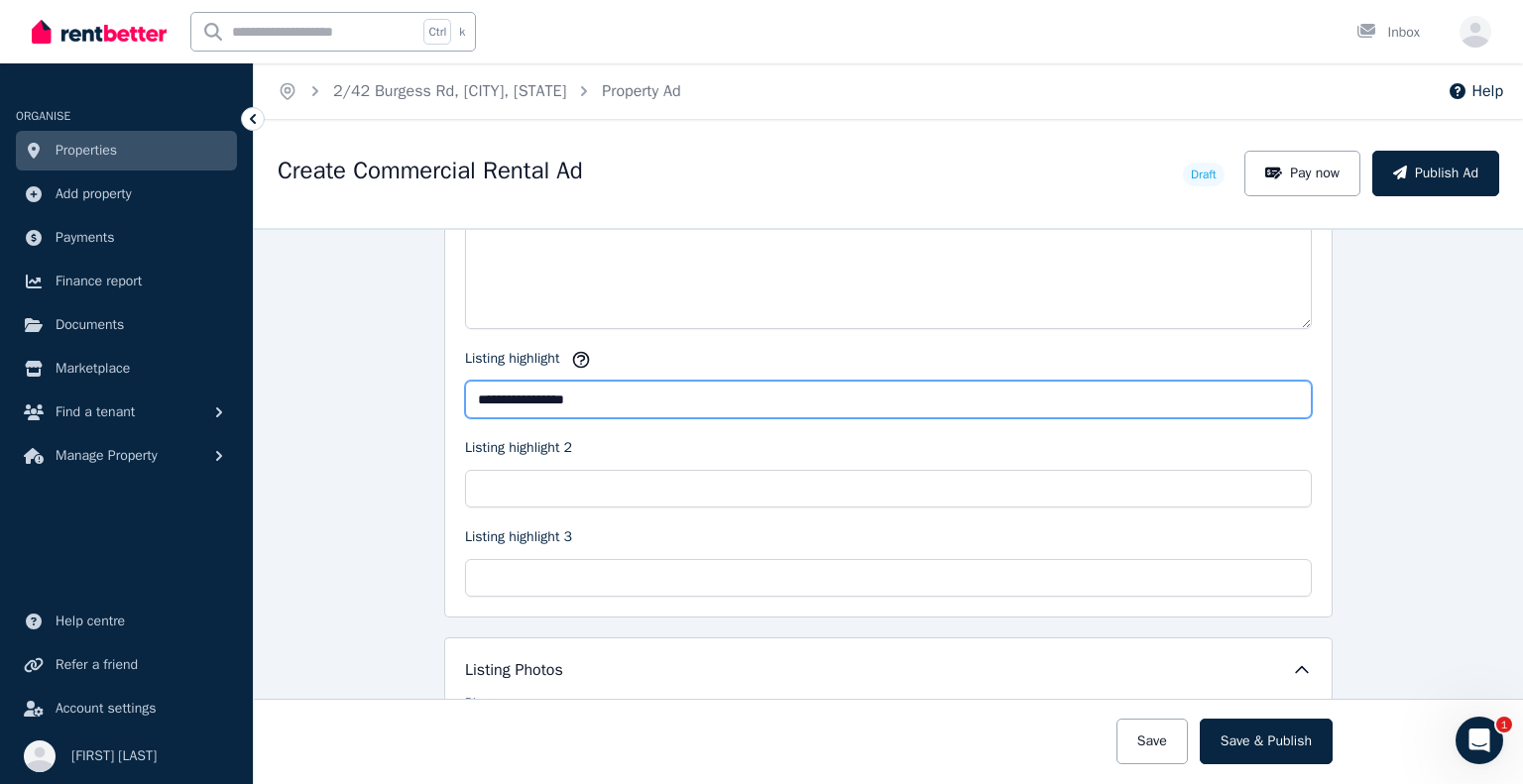 type on "**********" 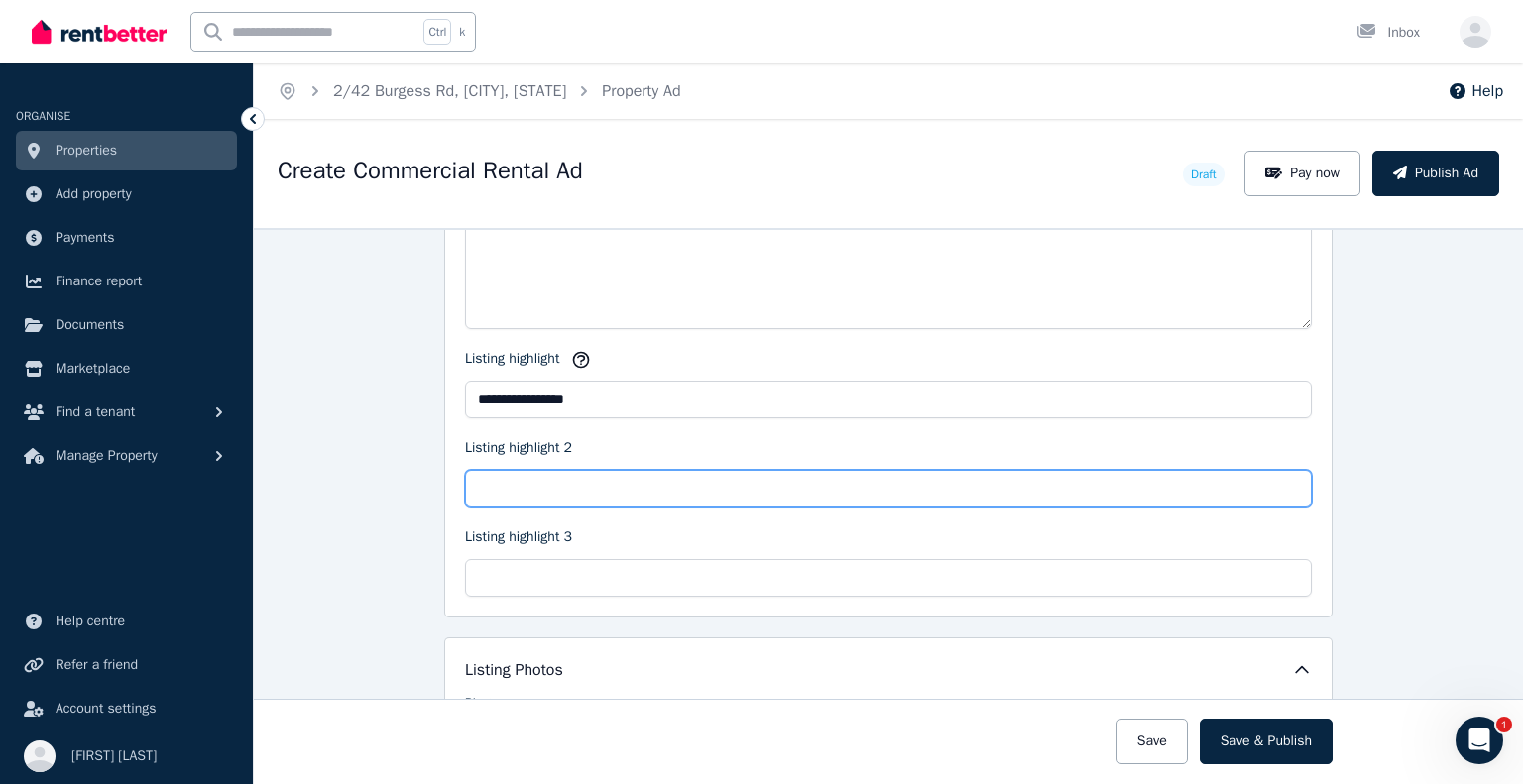 click on "Listing highlight 2" at bounding box center (888, 489) 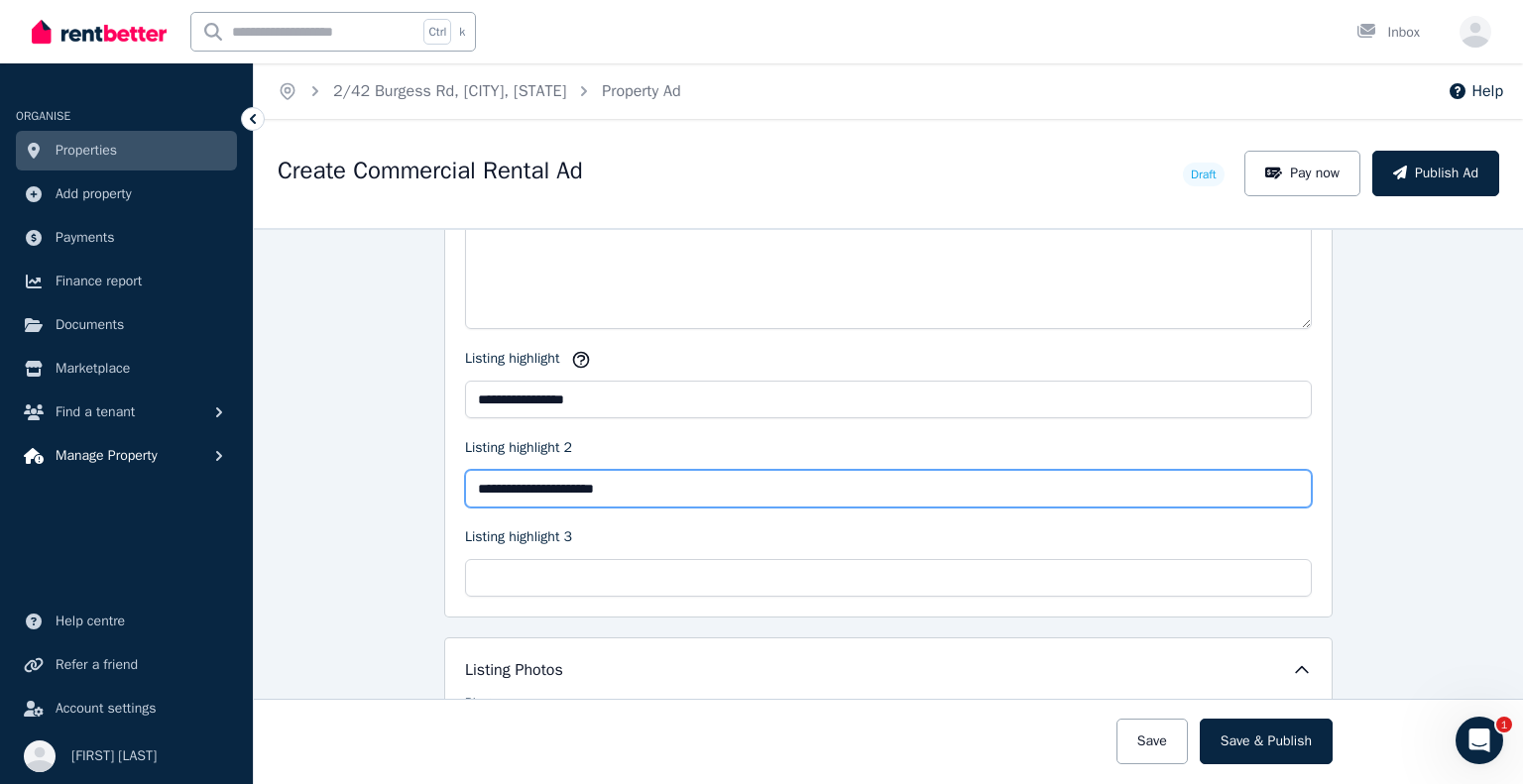 drag, startPoint x: 686, startPoint y: 487, endPoint x: 126, endPoint y: 446, distance: 561.49889 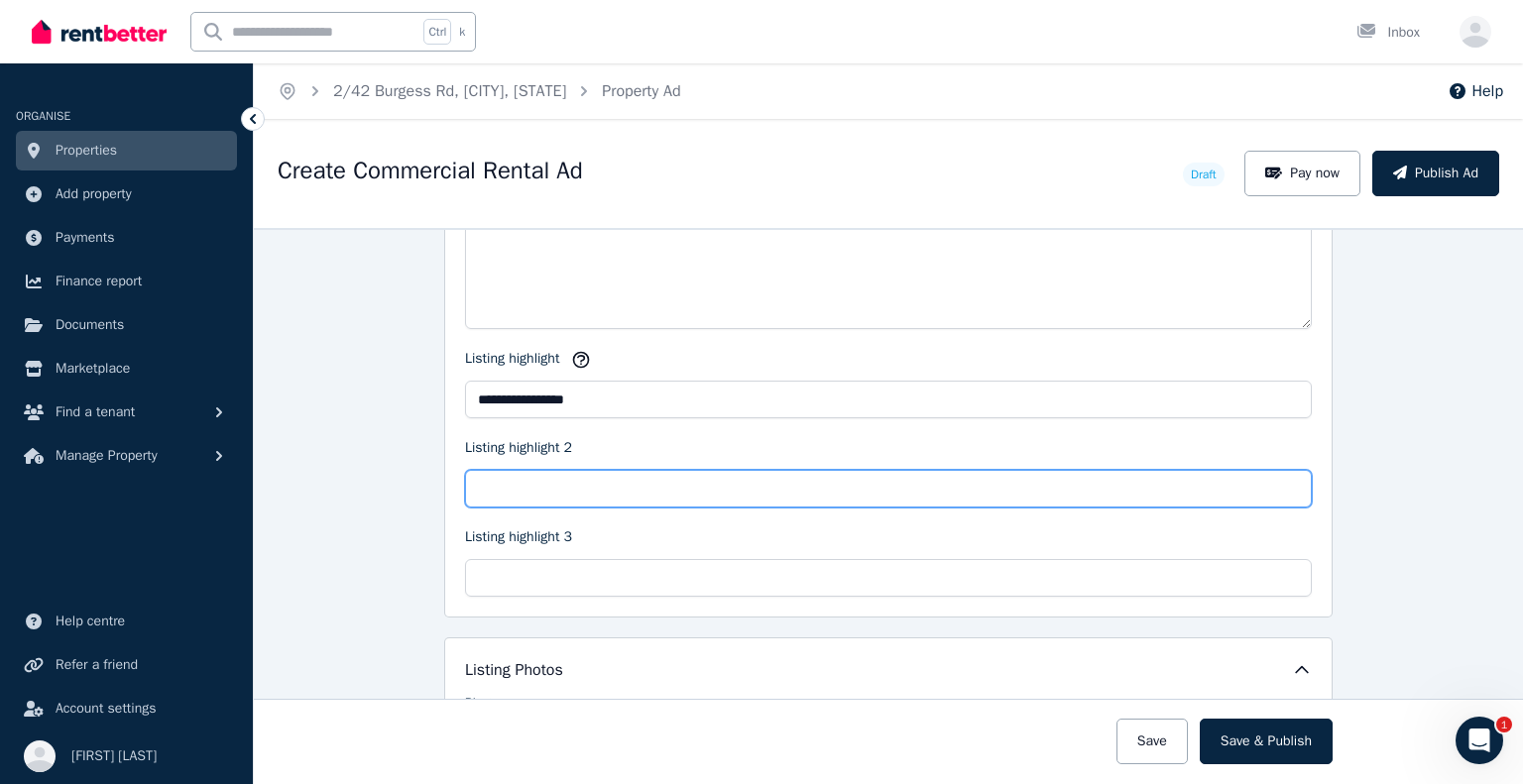 paste on "**********" 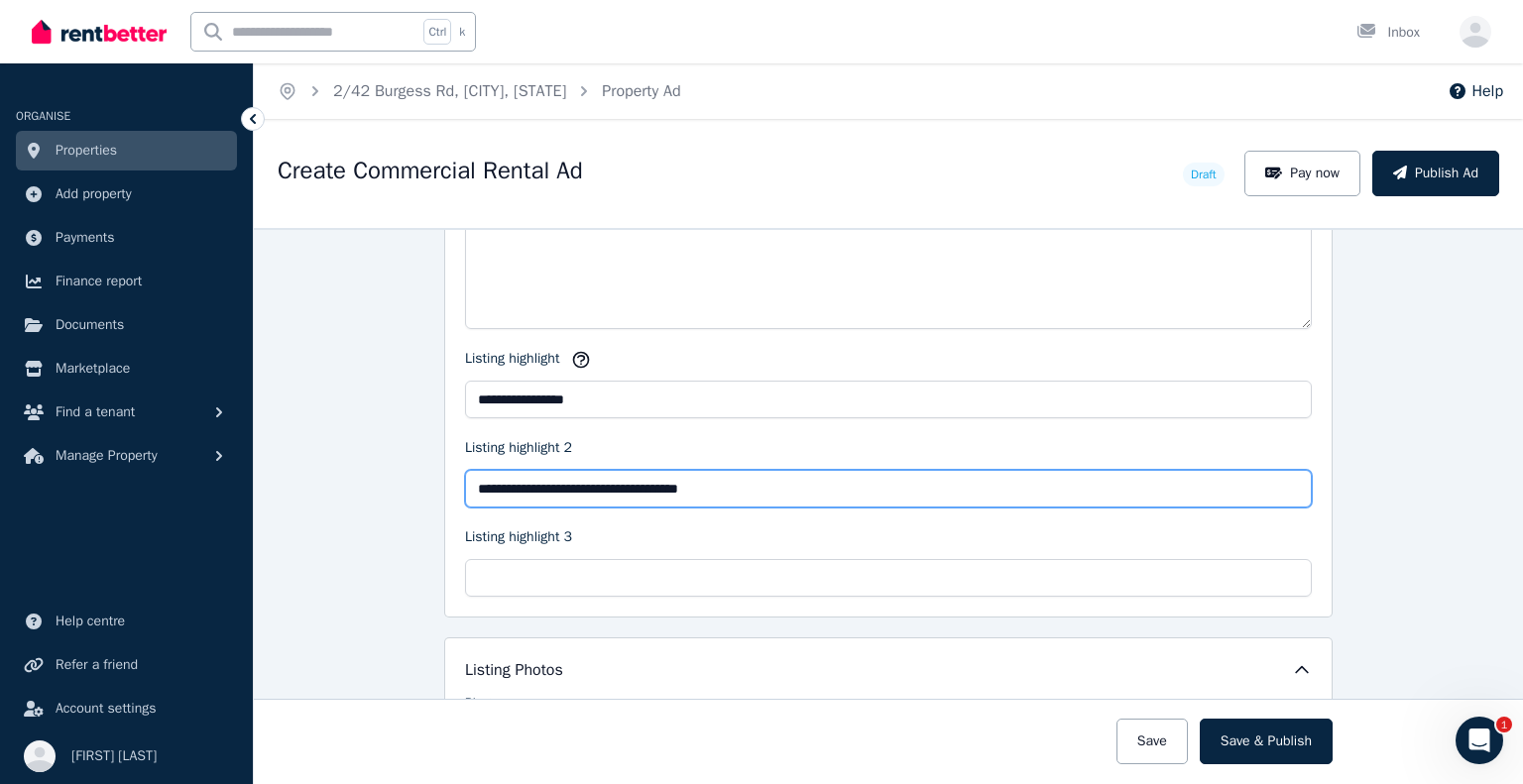 click on "**********" at bounding box center [888, 489] 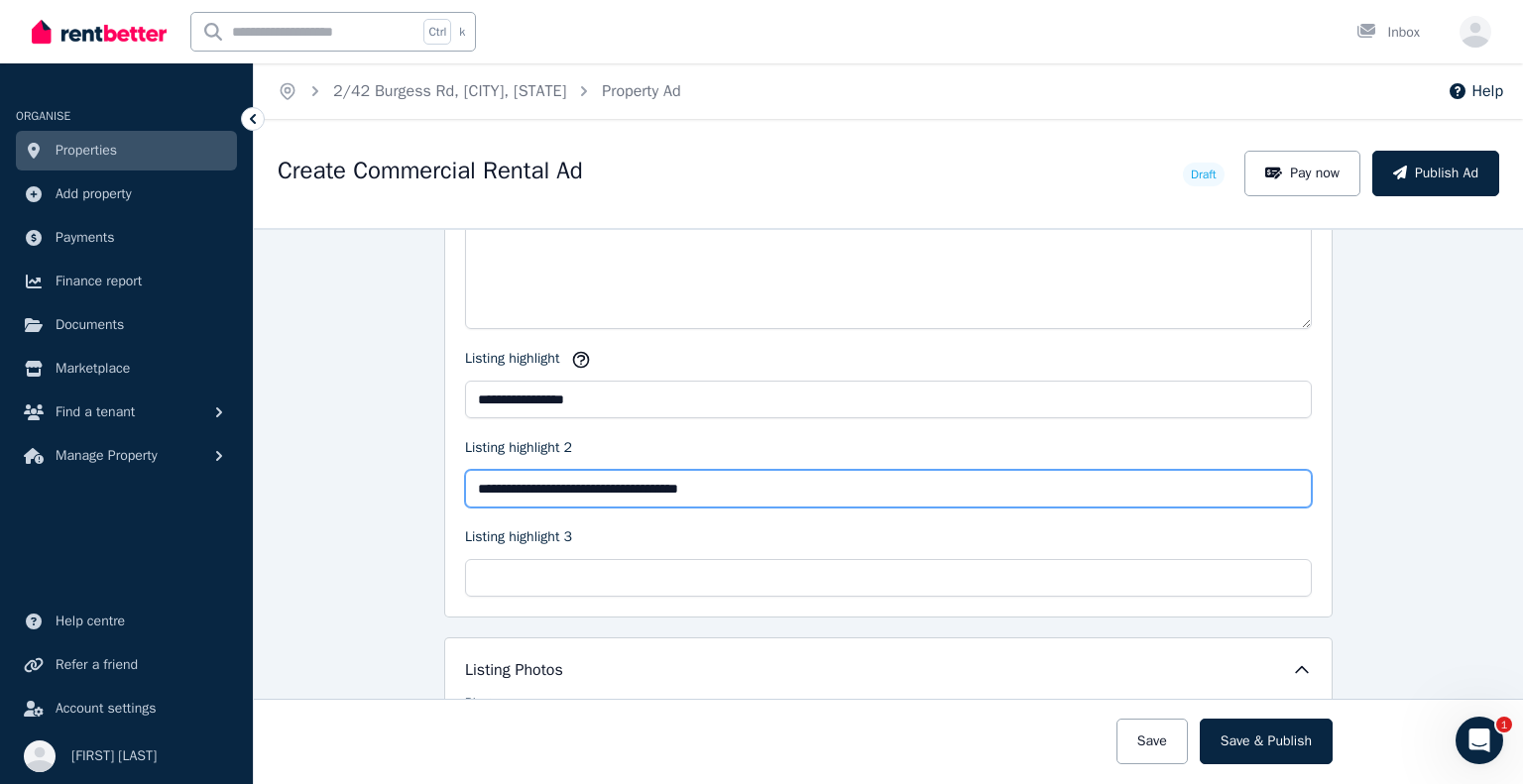 drag, startPoint x: 762, startPoint y: 481, endPoint x: 710, endPoint y: 478, distance: 52.086467 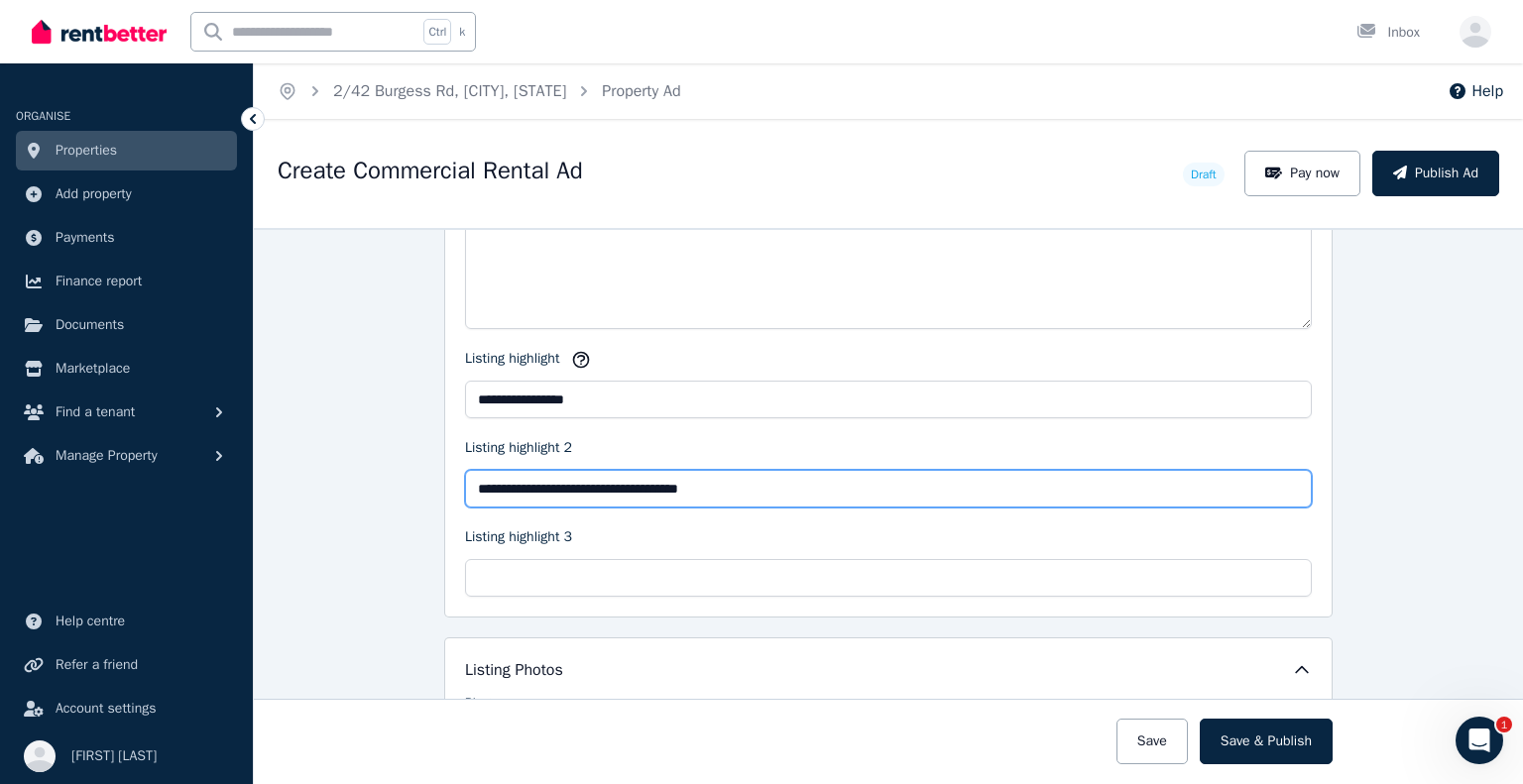 click on "**********" at bounding box center [888, 489] 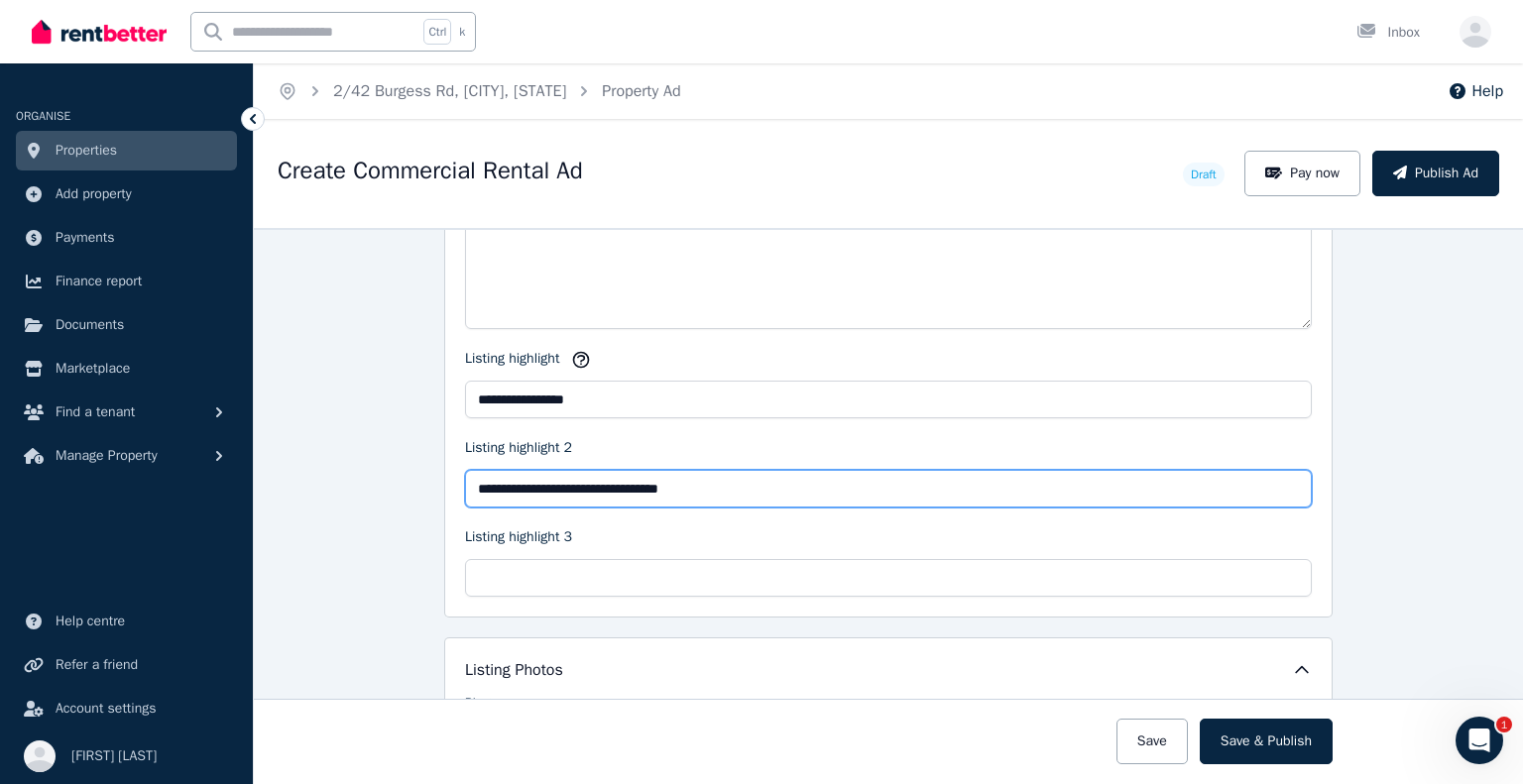 drag, startPoint x: 722, startPoint y: 475, endPoint x: 649, endPoint y: 479, distance: 73.109507 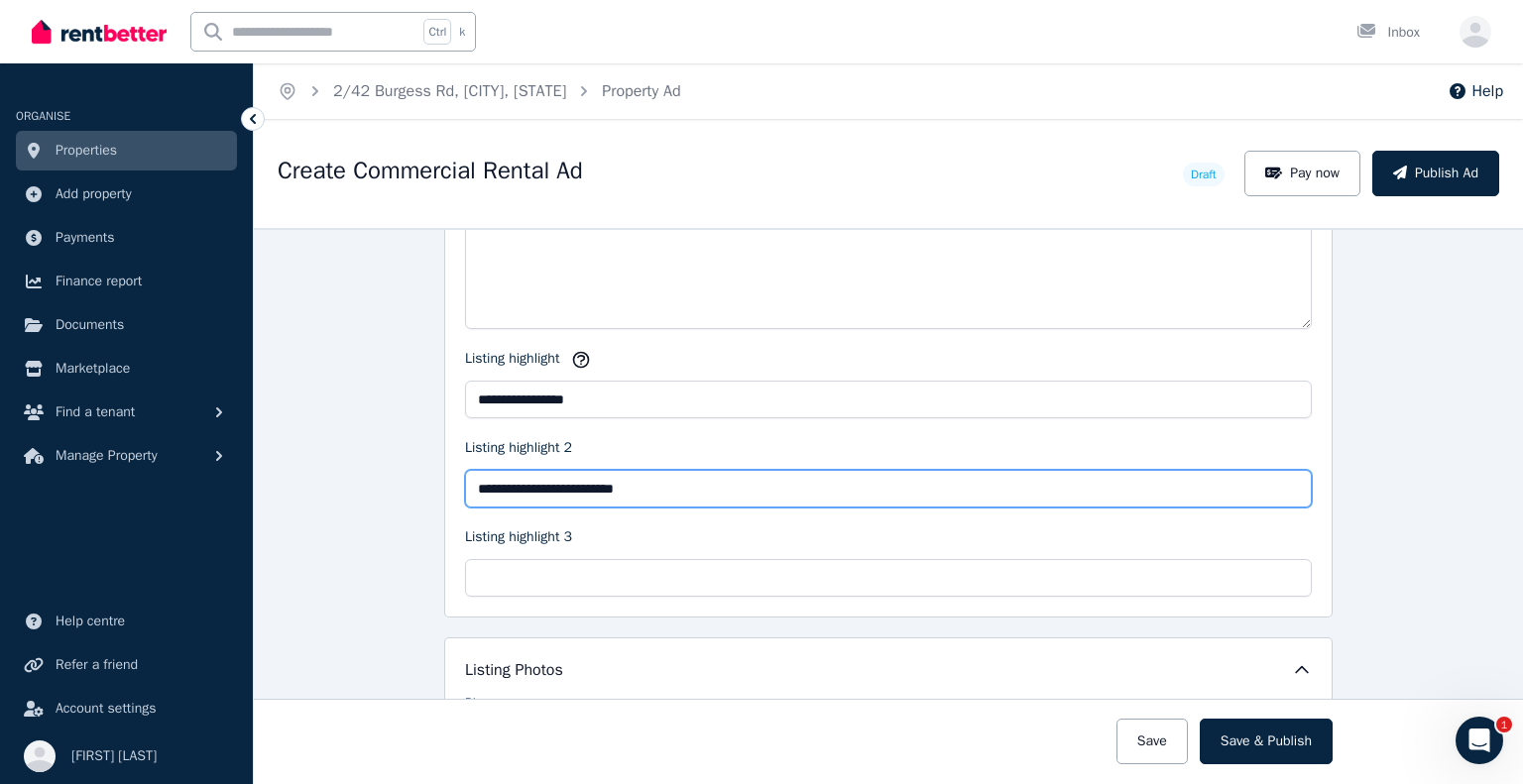 click on "**********" at bounding box center (888, 489) 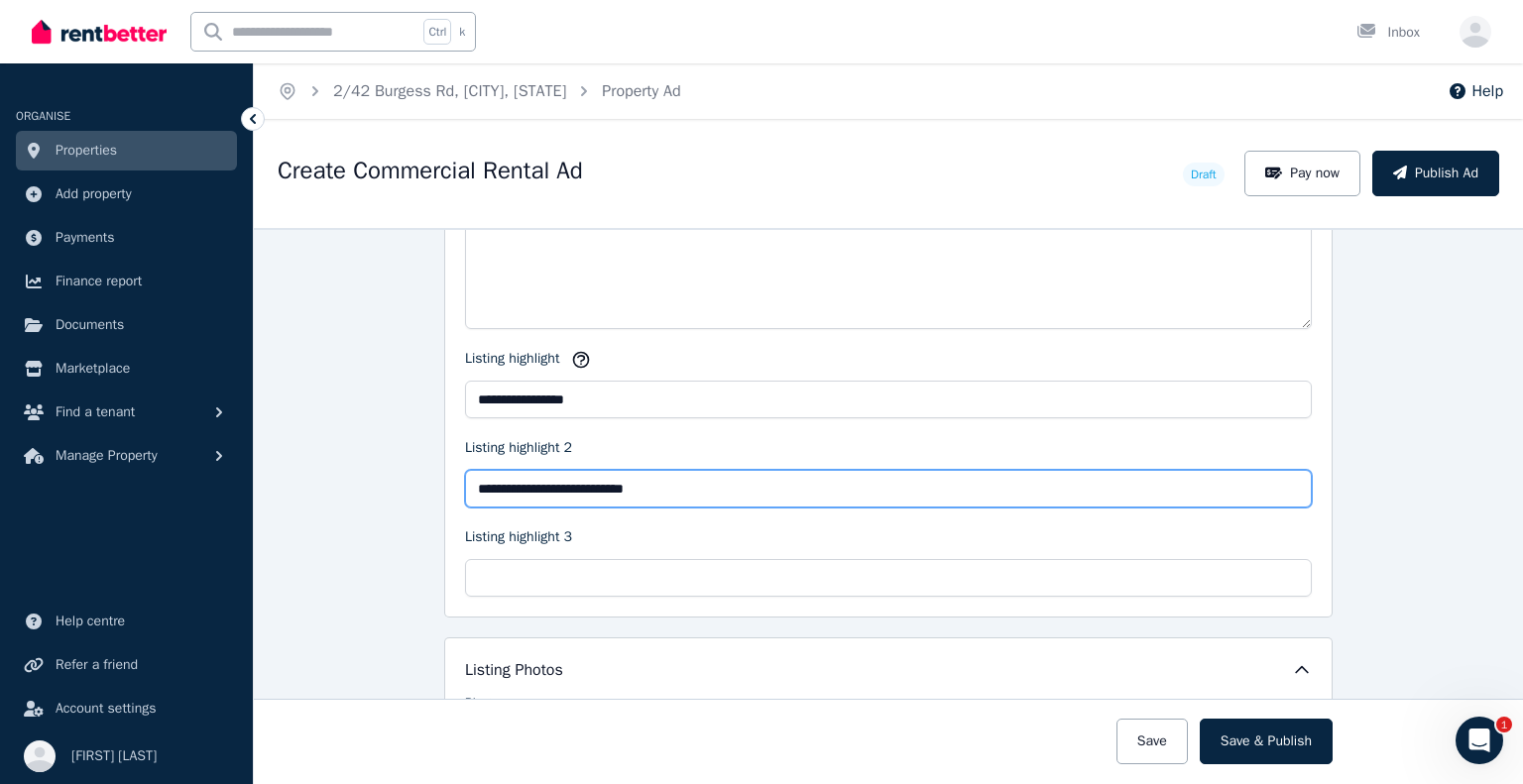 paste on "*********" 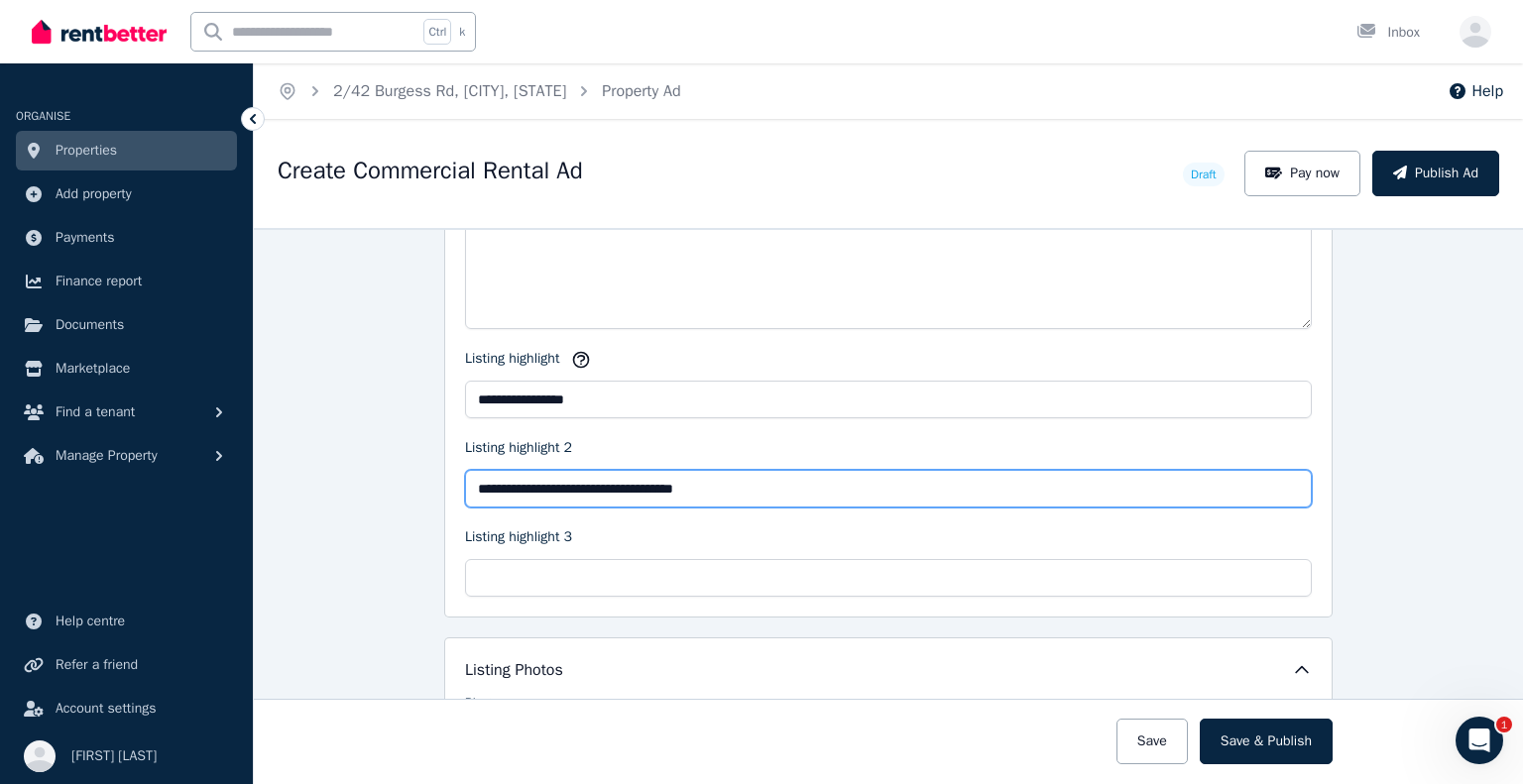 click on "**********" at bounding box center [888, 489] 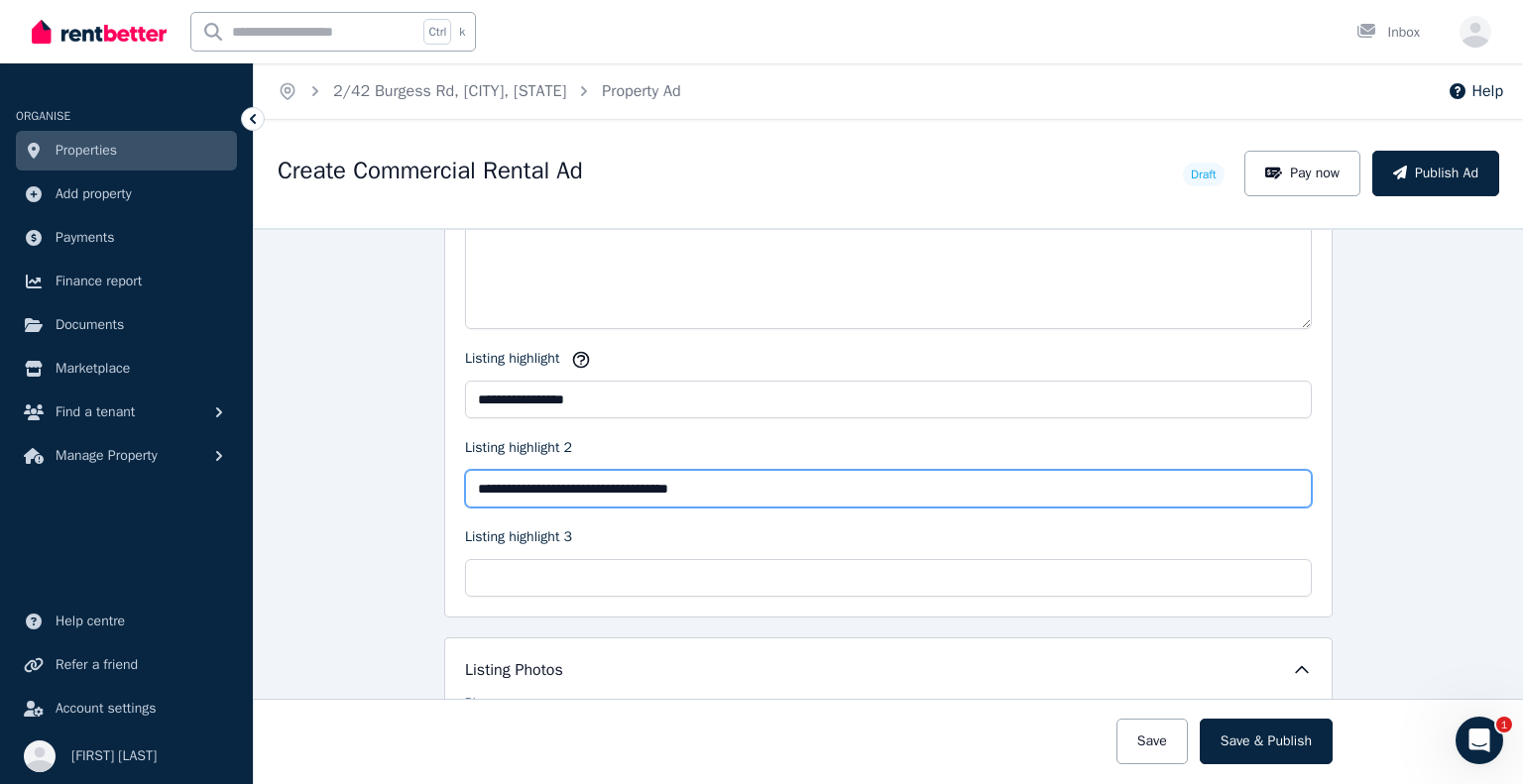 type on "**********" 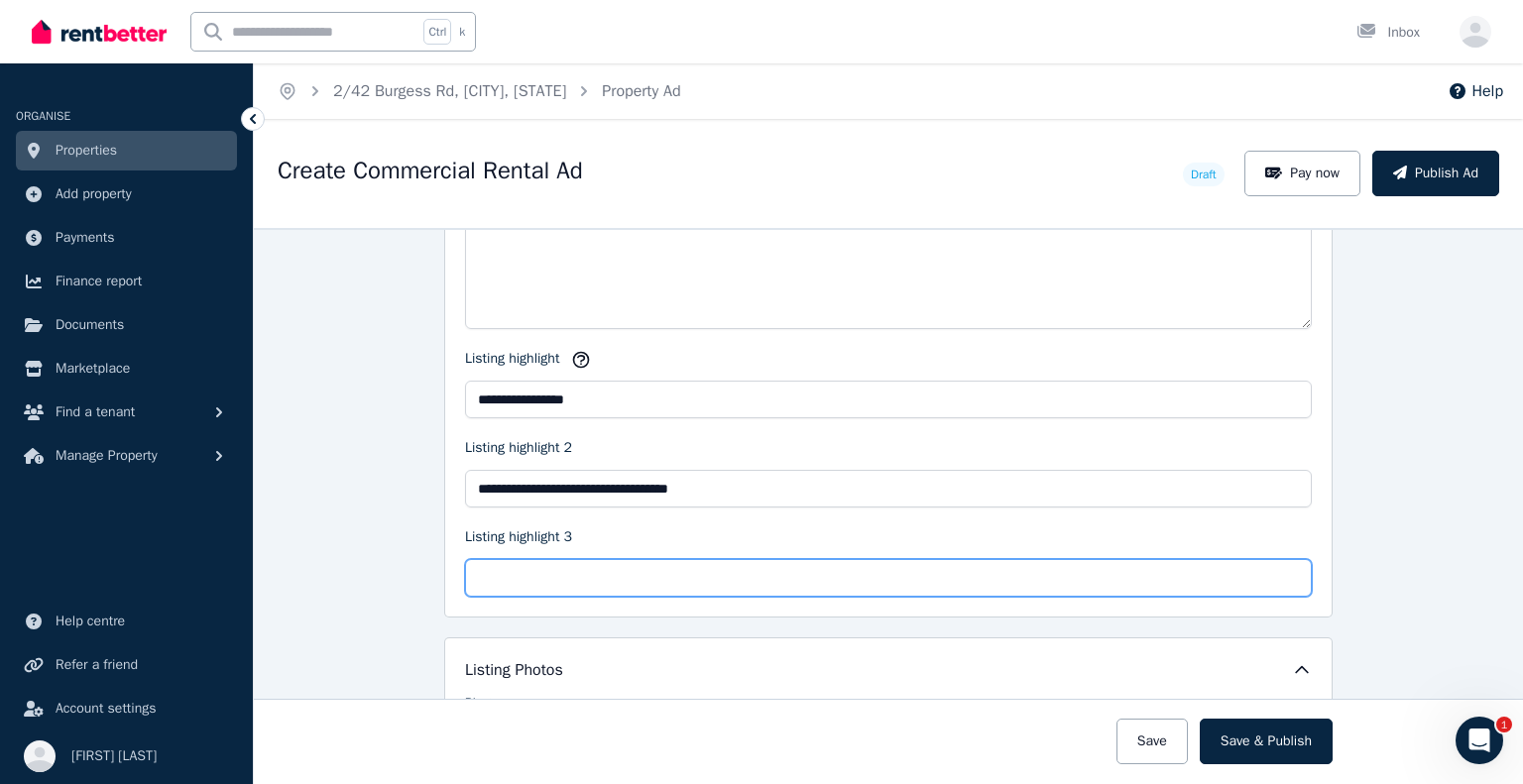 click on "Listing highlight 3" at bounding box center (888, 578) 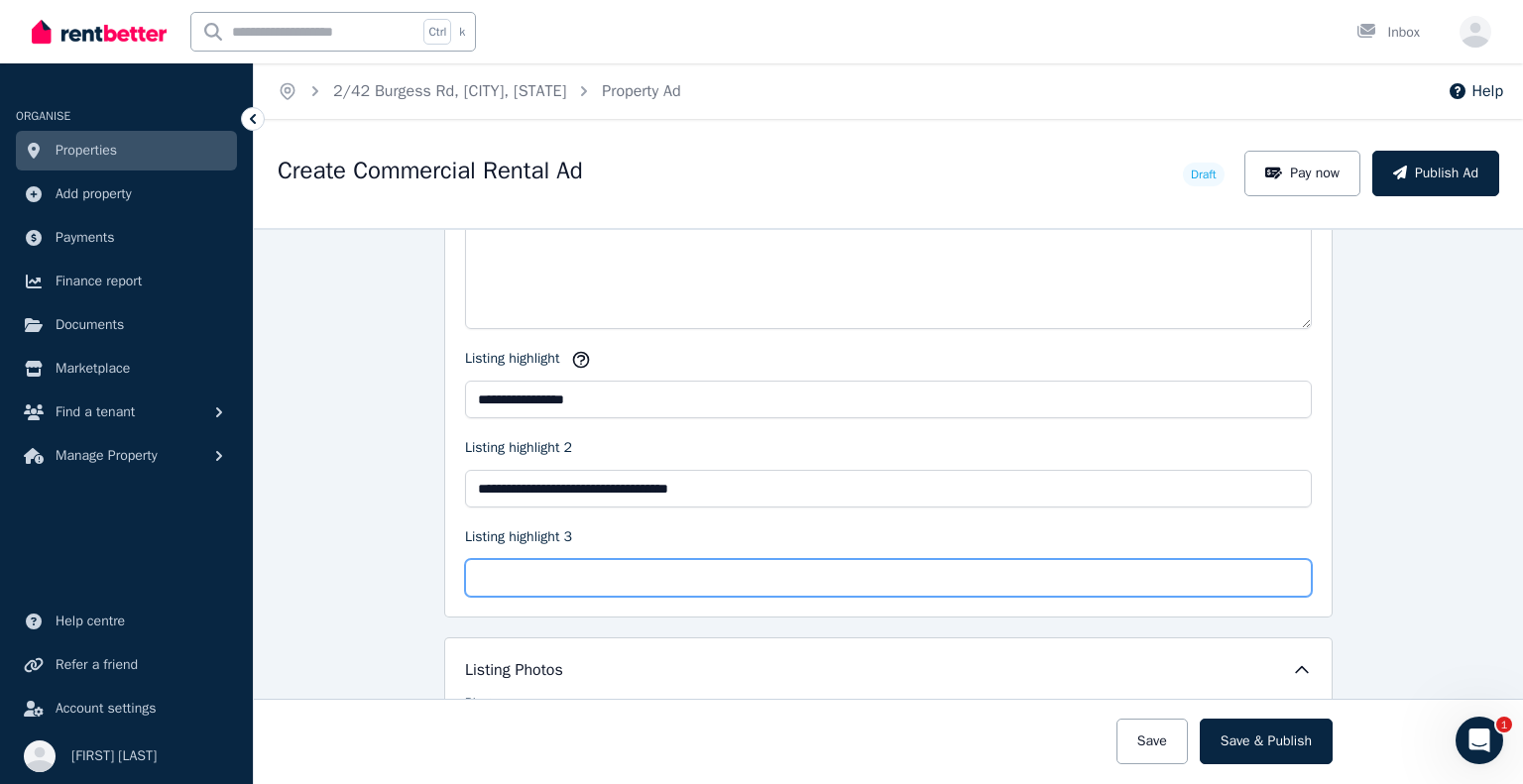 paste on "**********" 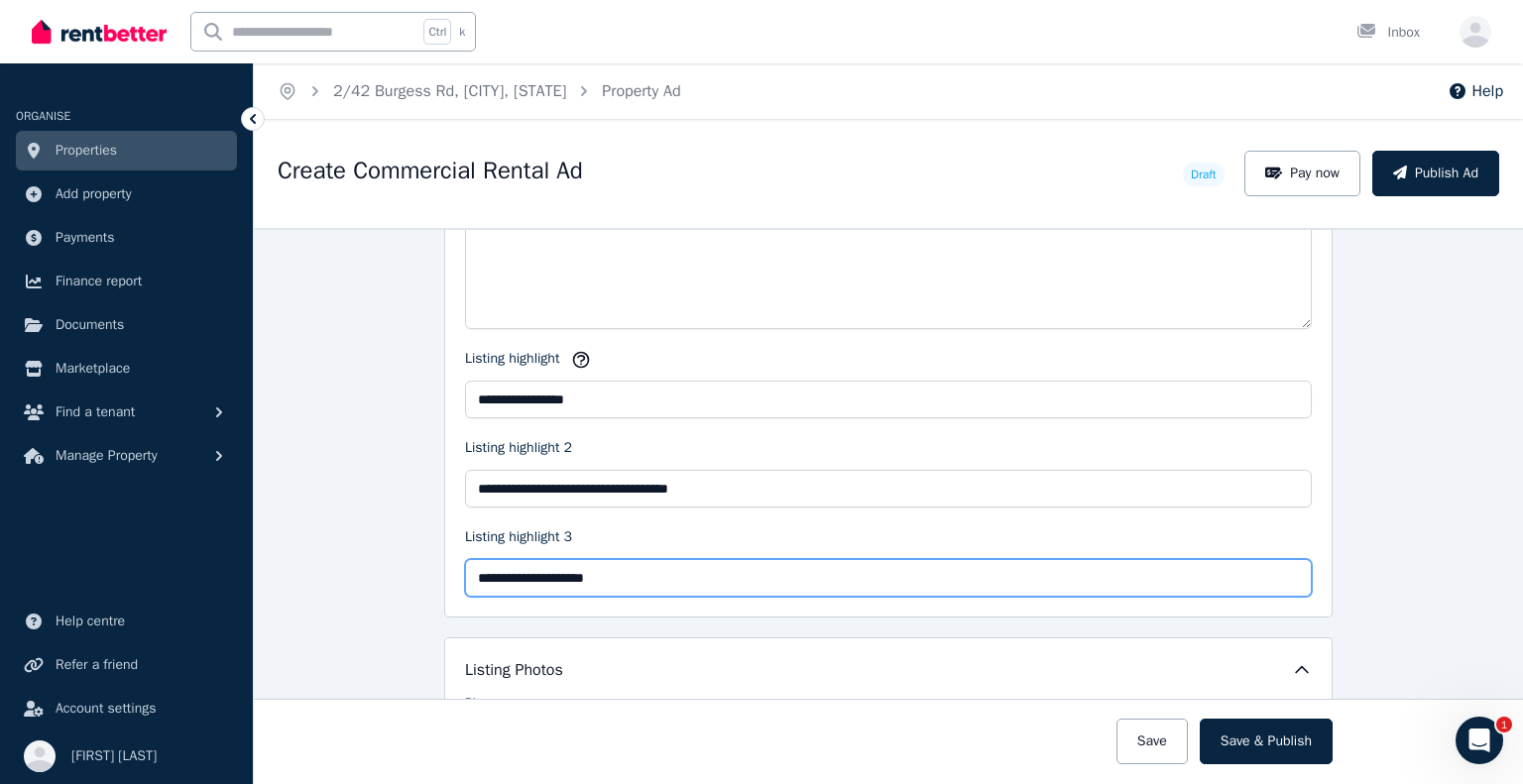 type on "**********" 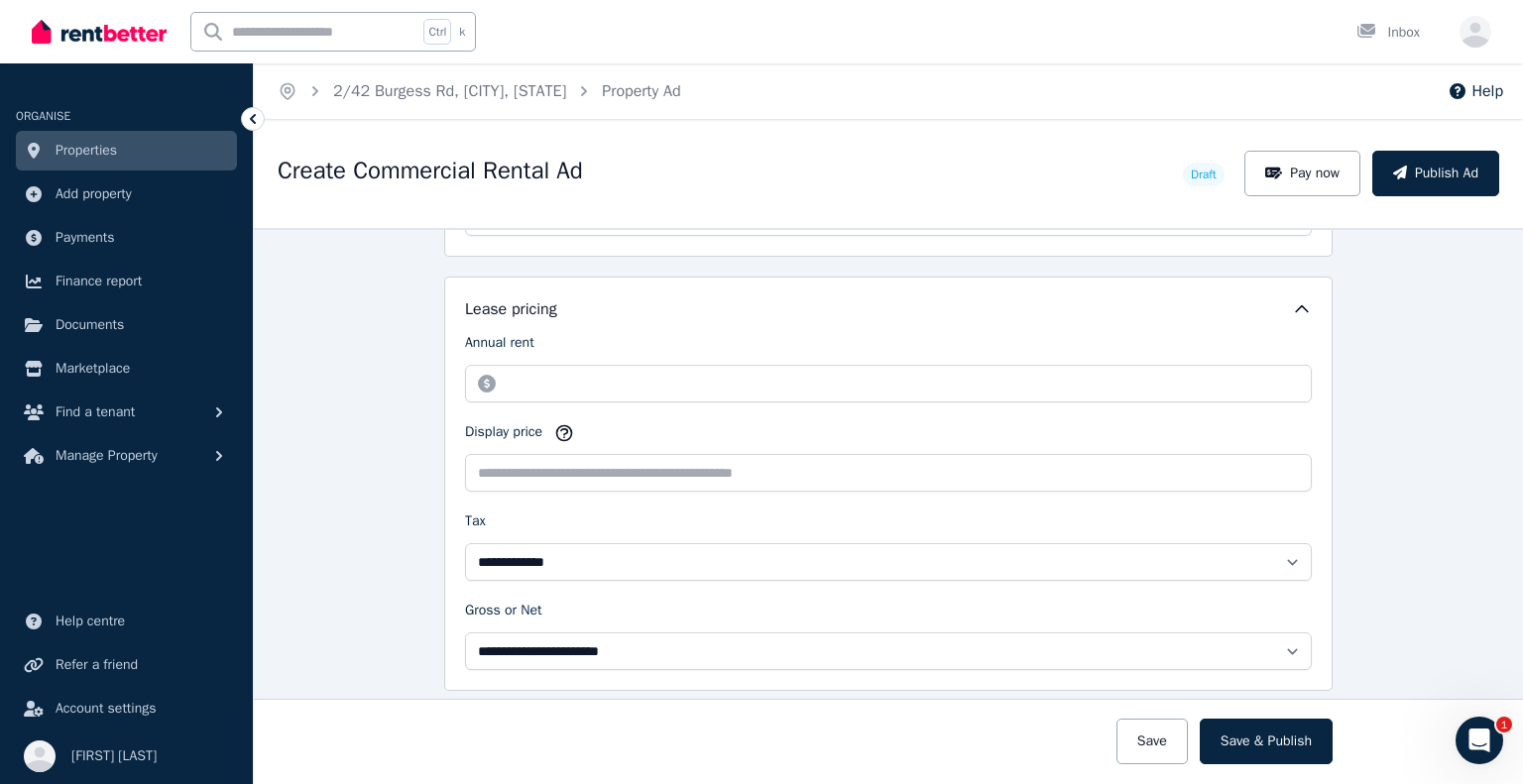 scroll, scrollTop: 595, scrollLeft: 0, axis: vertical 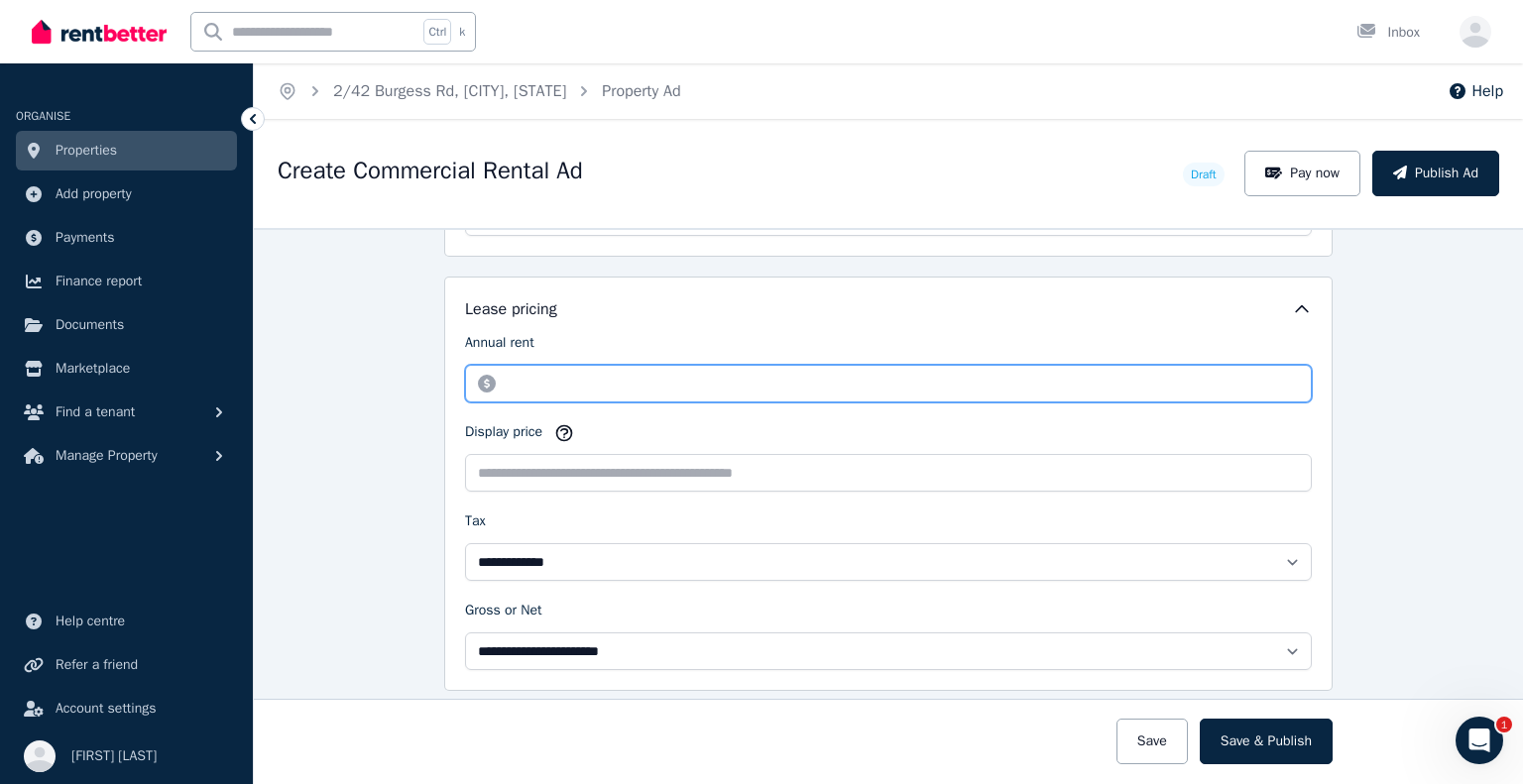 click on "*****" at bounding box center [888, 384] 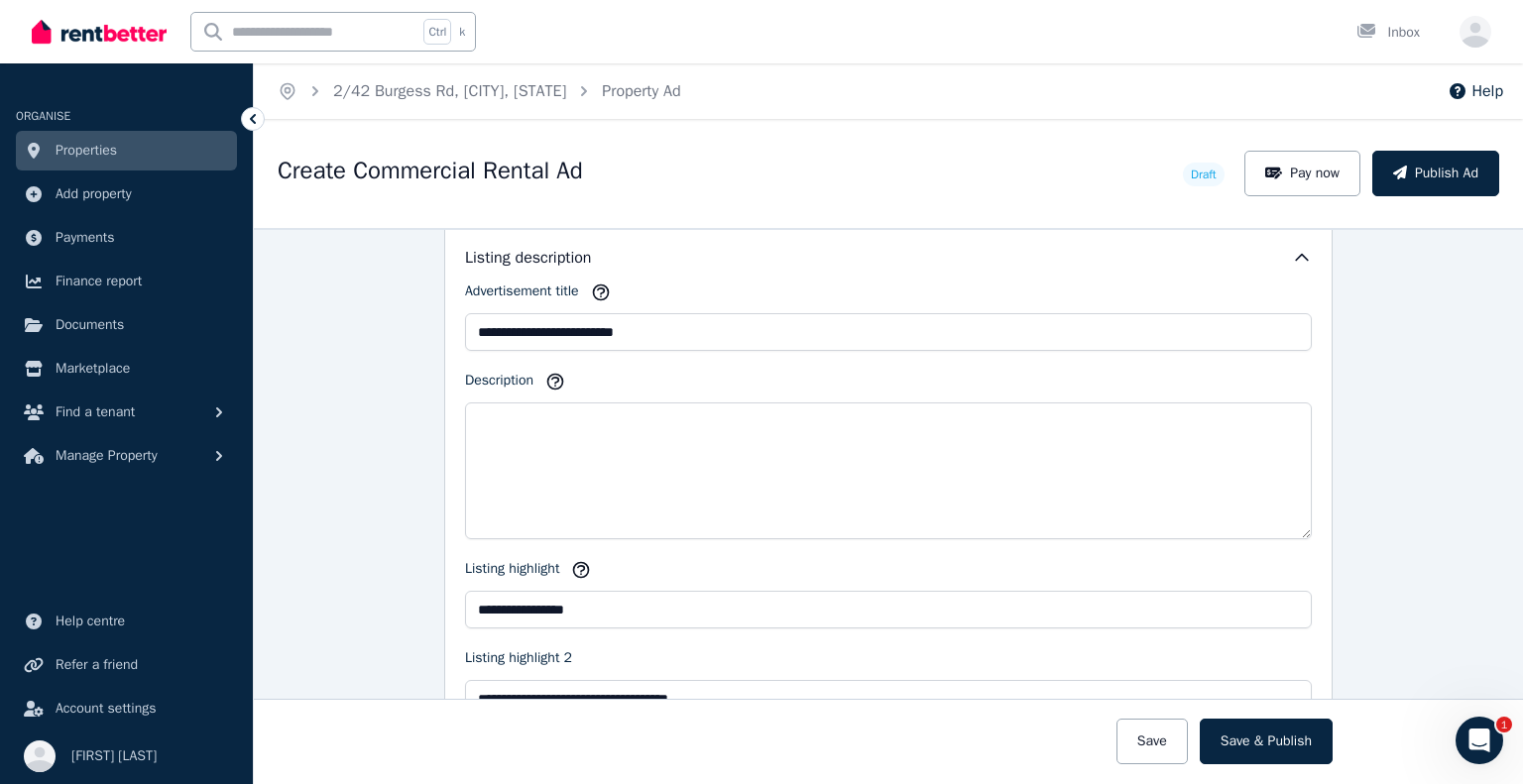 scroll, scrollTop: 1883, scrollLeft: 0, axis: vertical 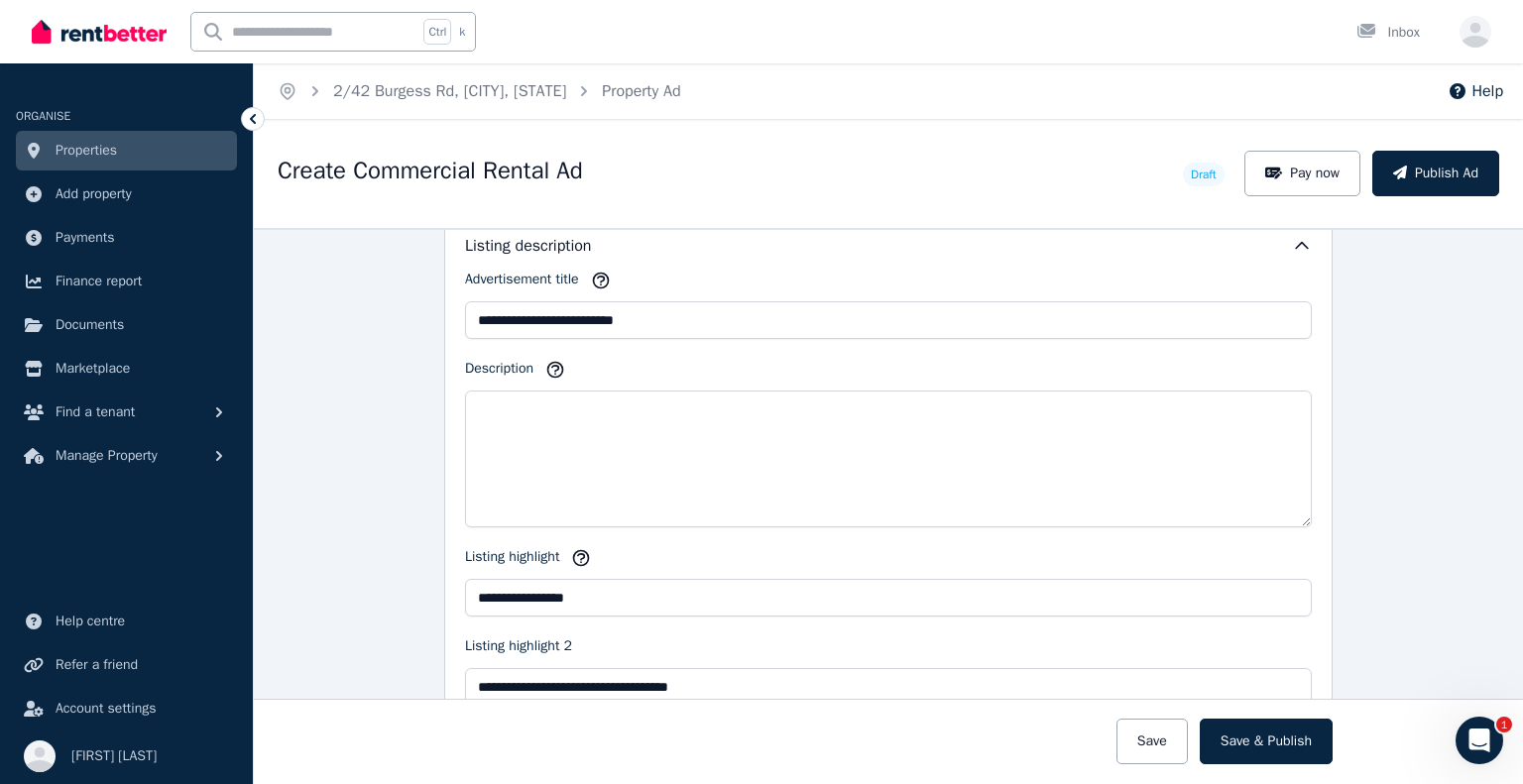 type on "*****" 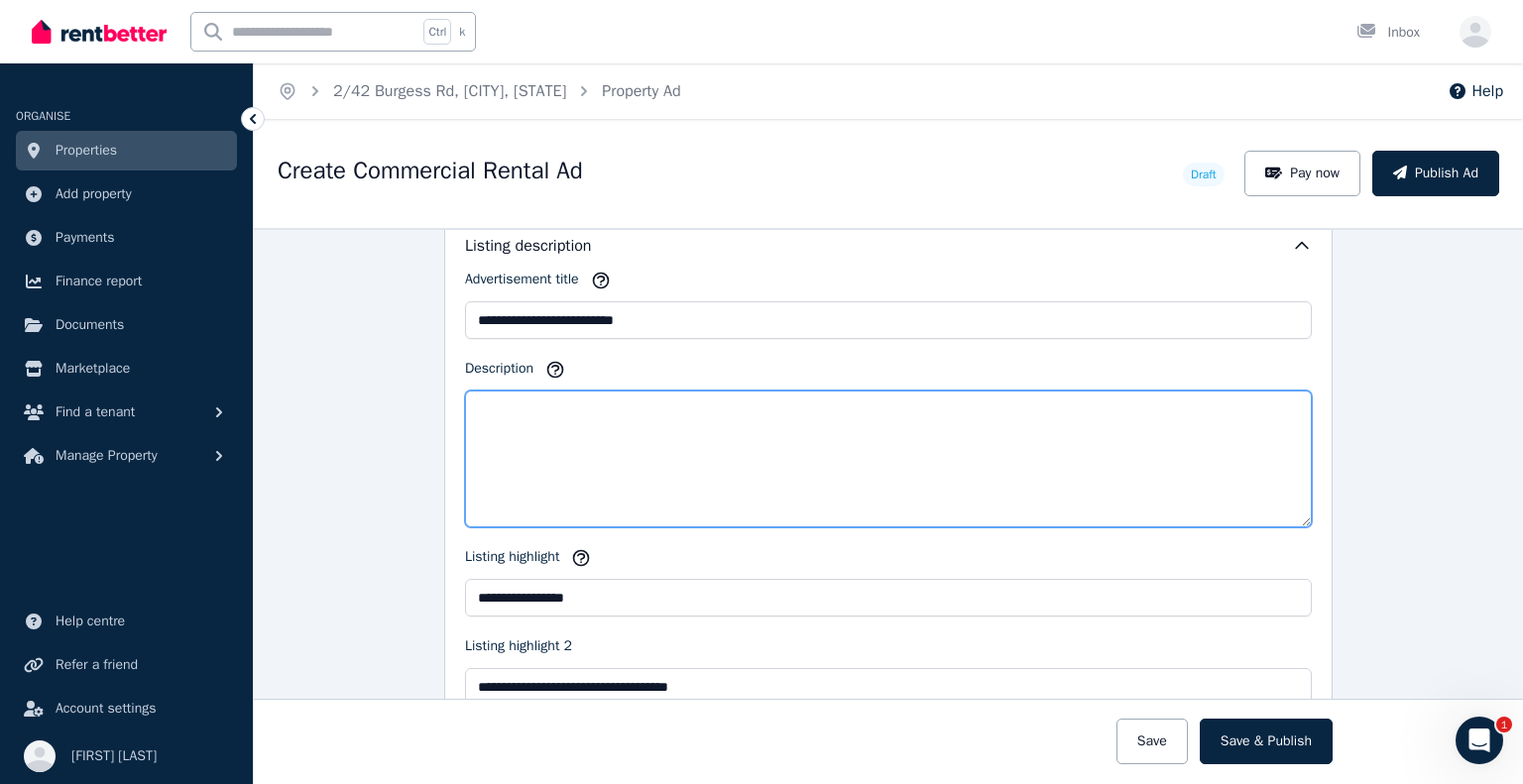 click on "Description" at bounding box center [888, 459] 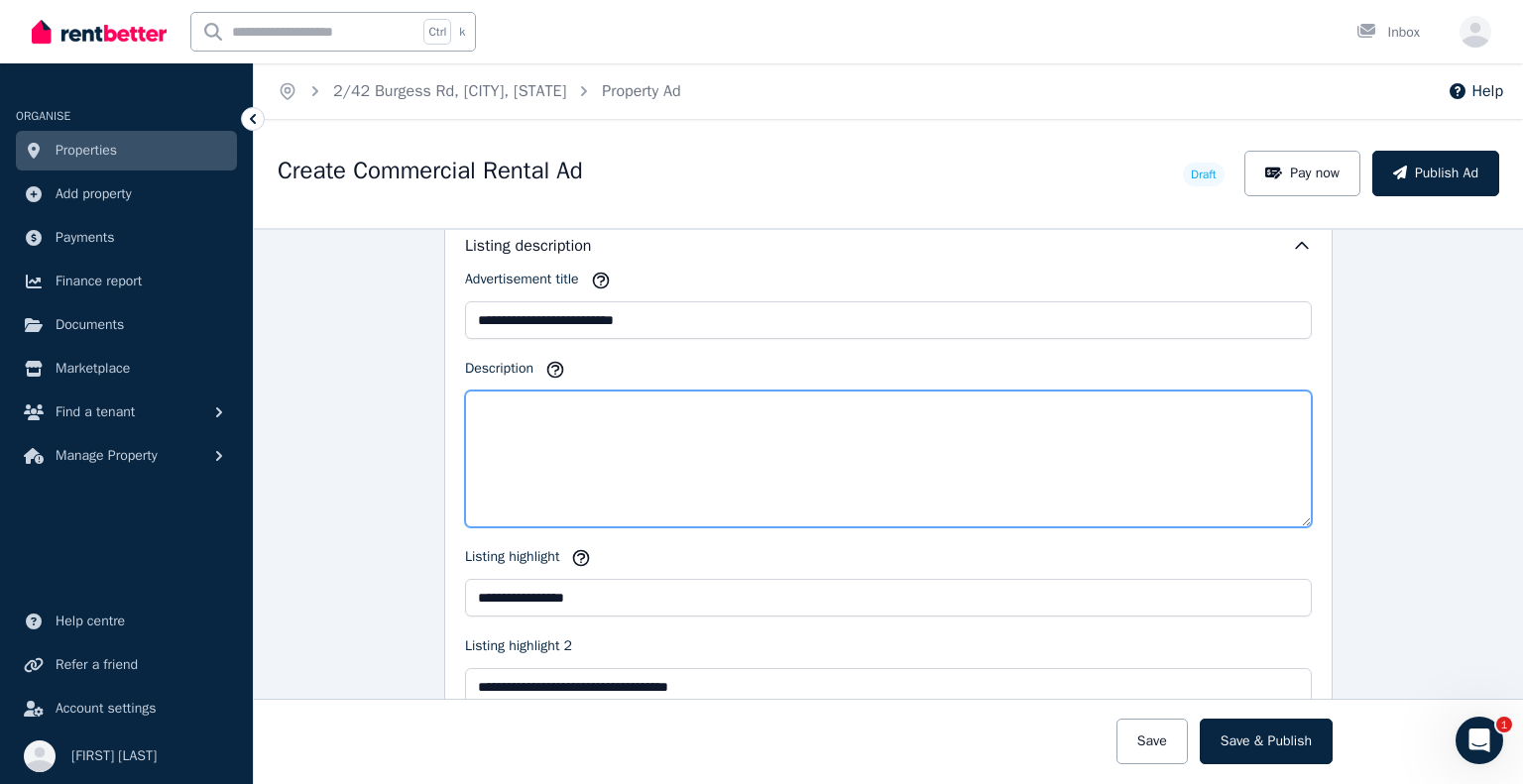 paste on "**********" 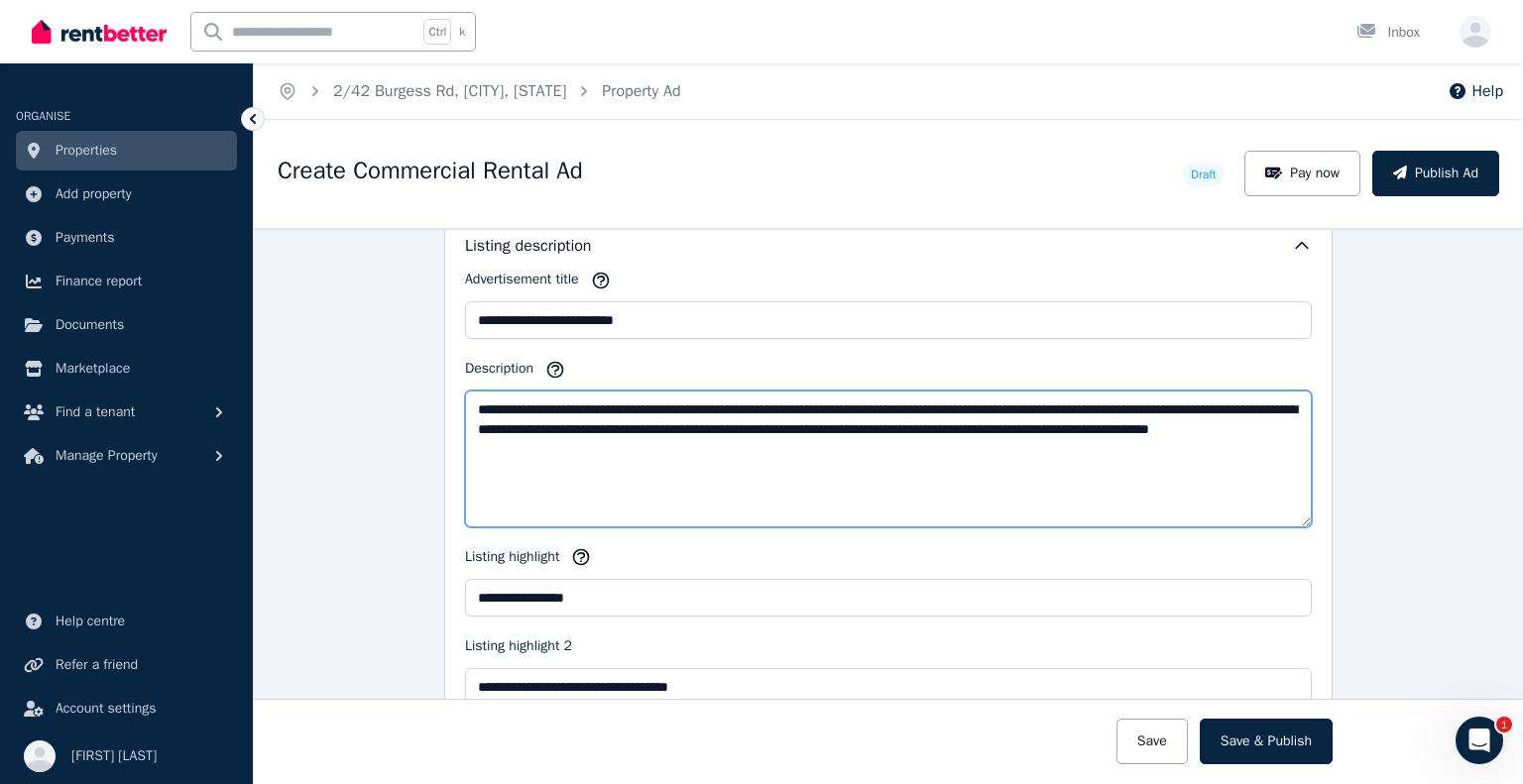 type on "**********" 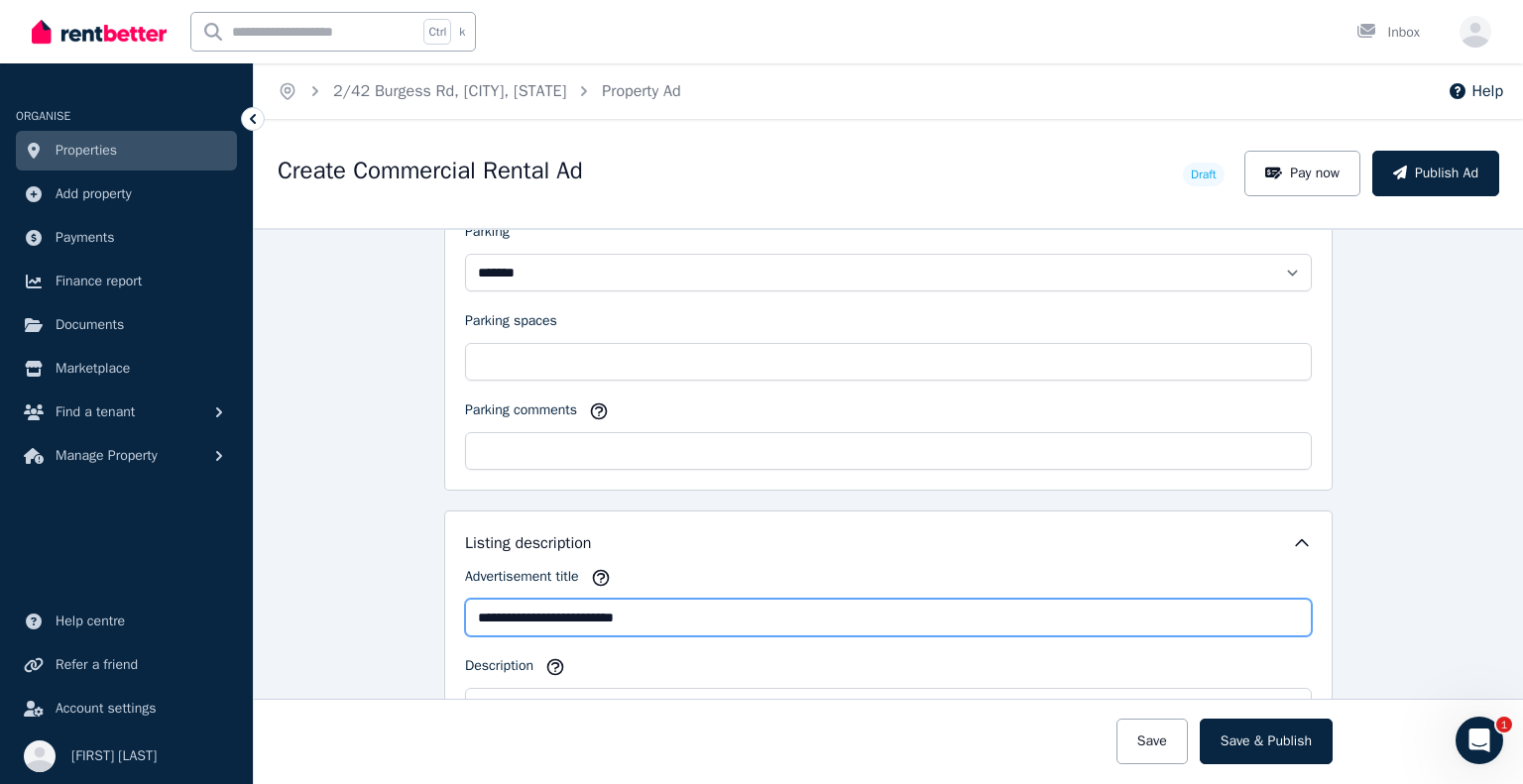 click on "**********" at bounding box center [888, 617] 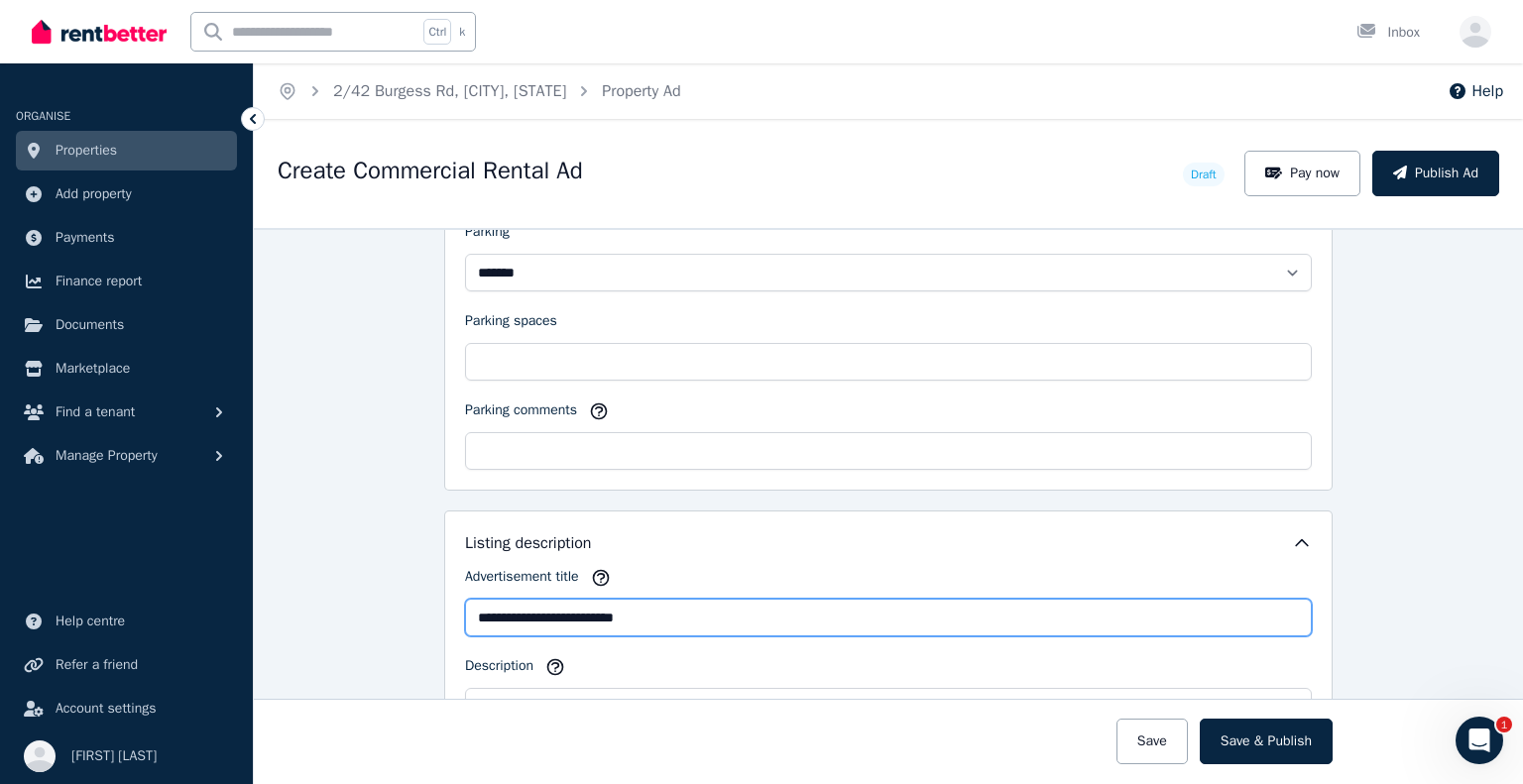 paste on "**********" 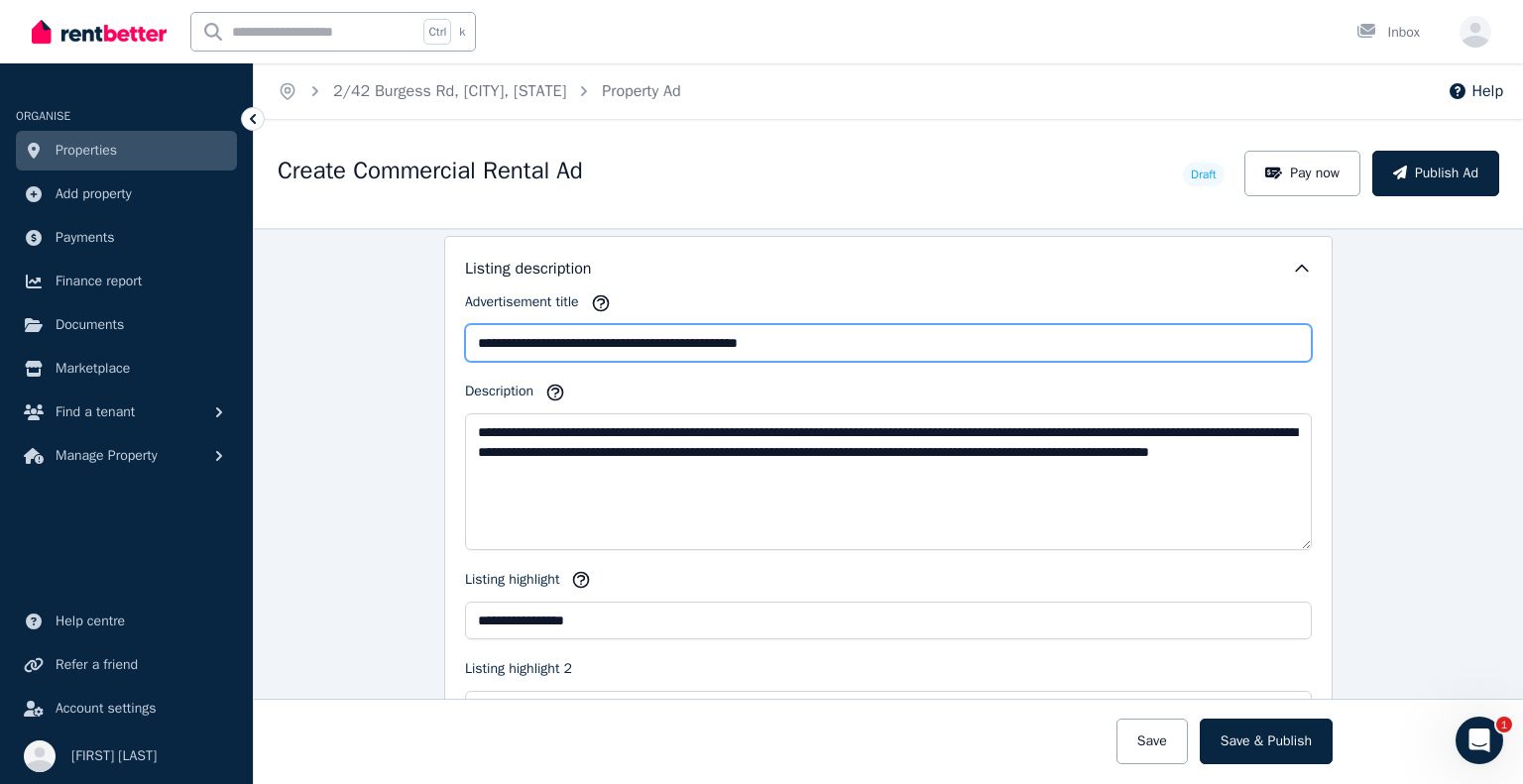 scroll, scrollTop: 1883, scrollLeft: 0, axis: vertical 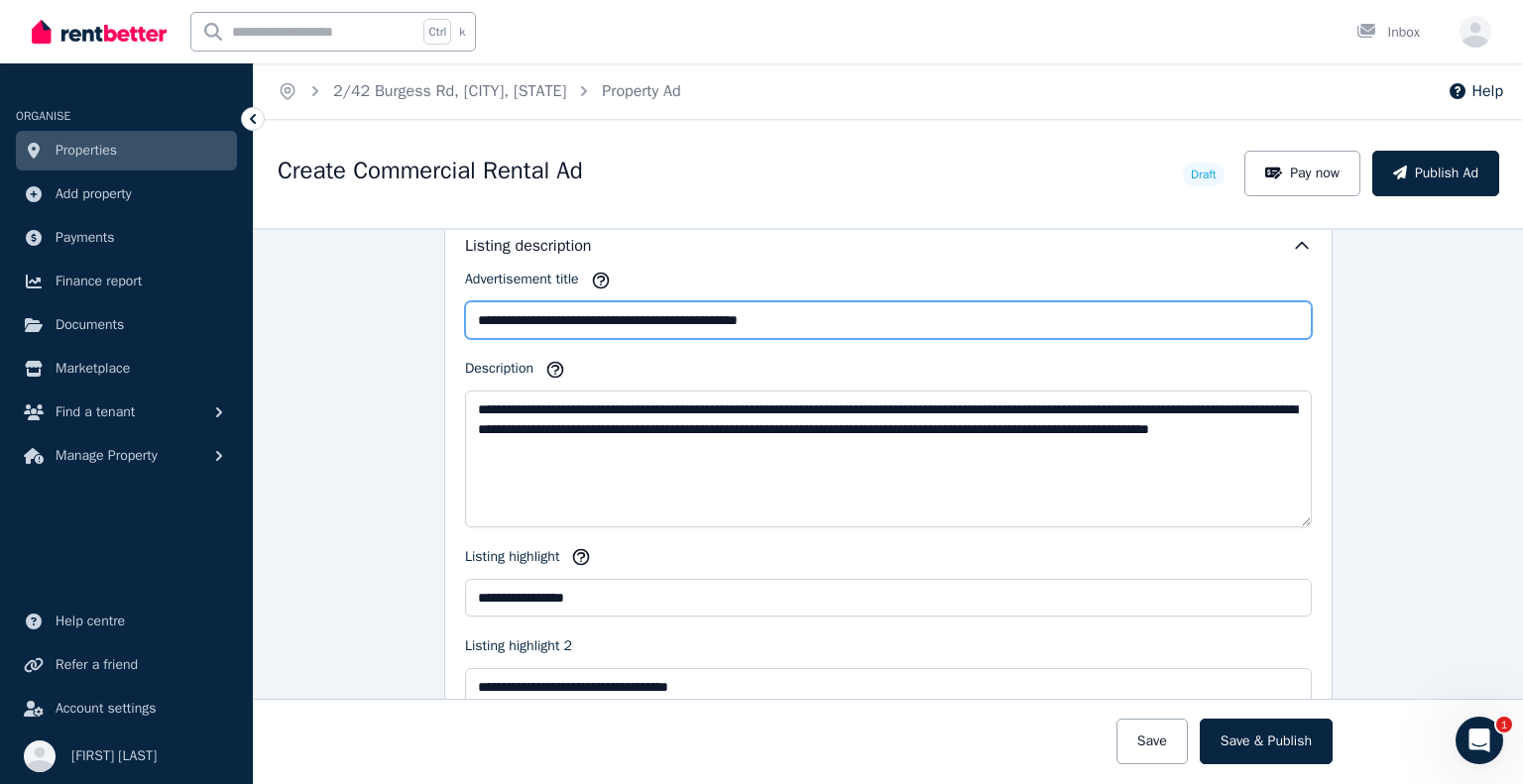 click on "**********" at bounding box center [888, 320] 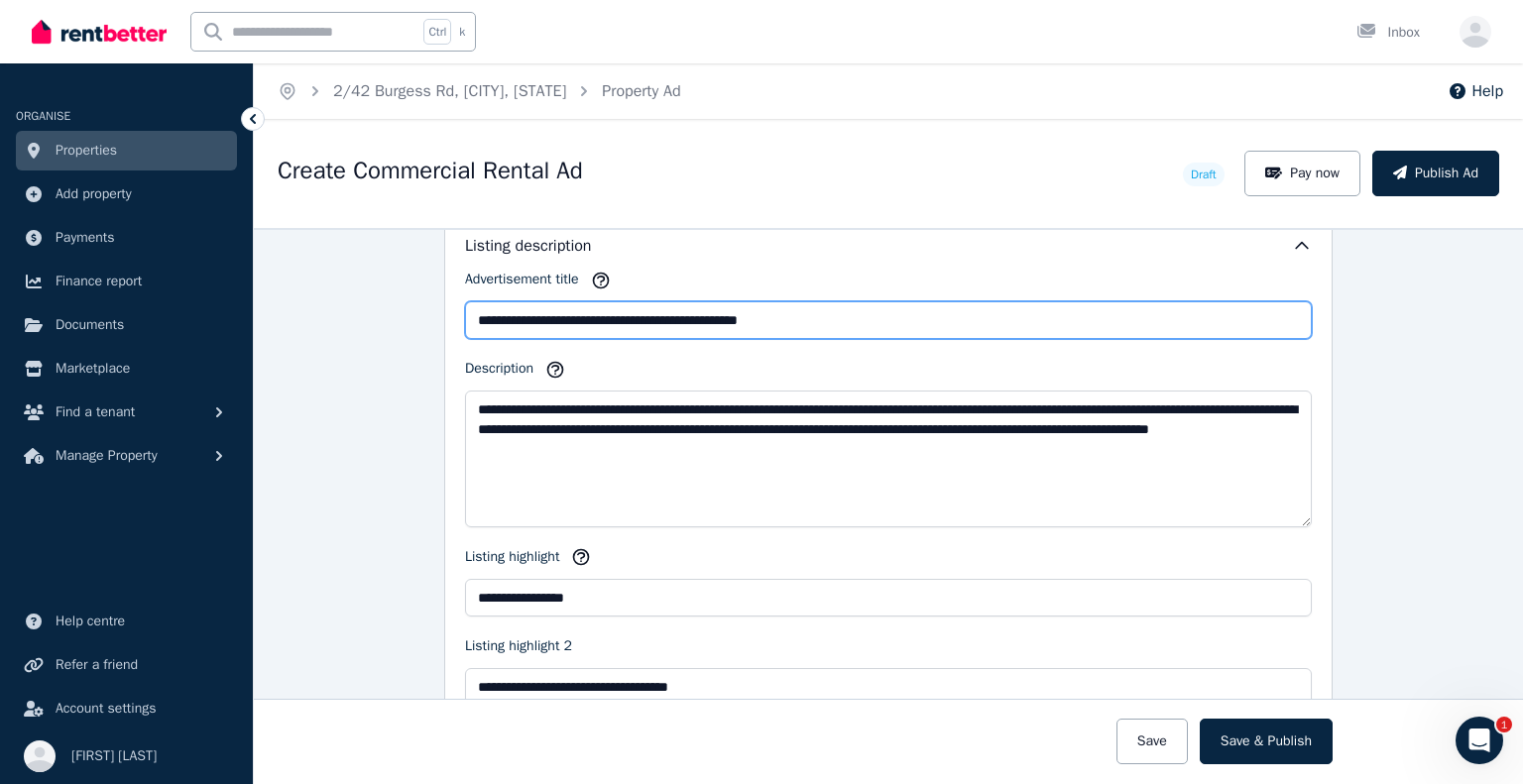 type on "**********" 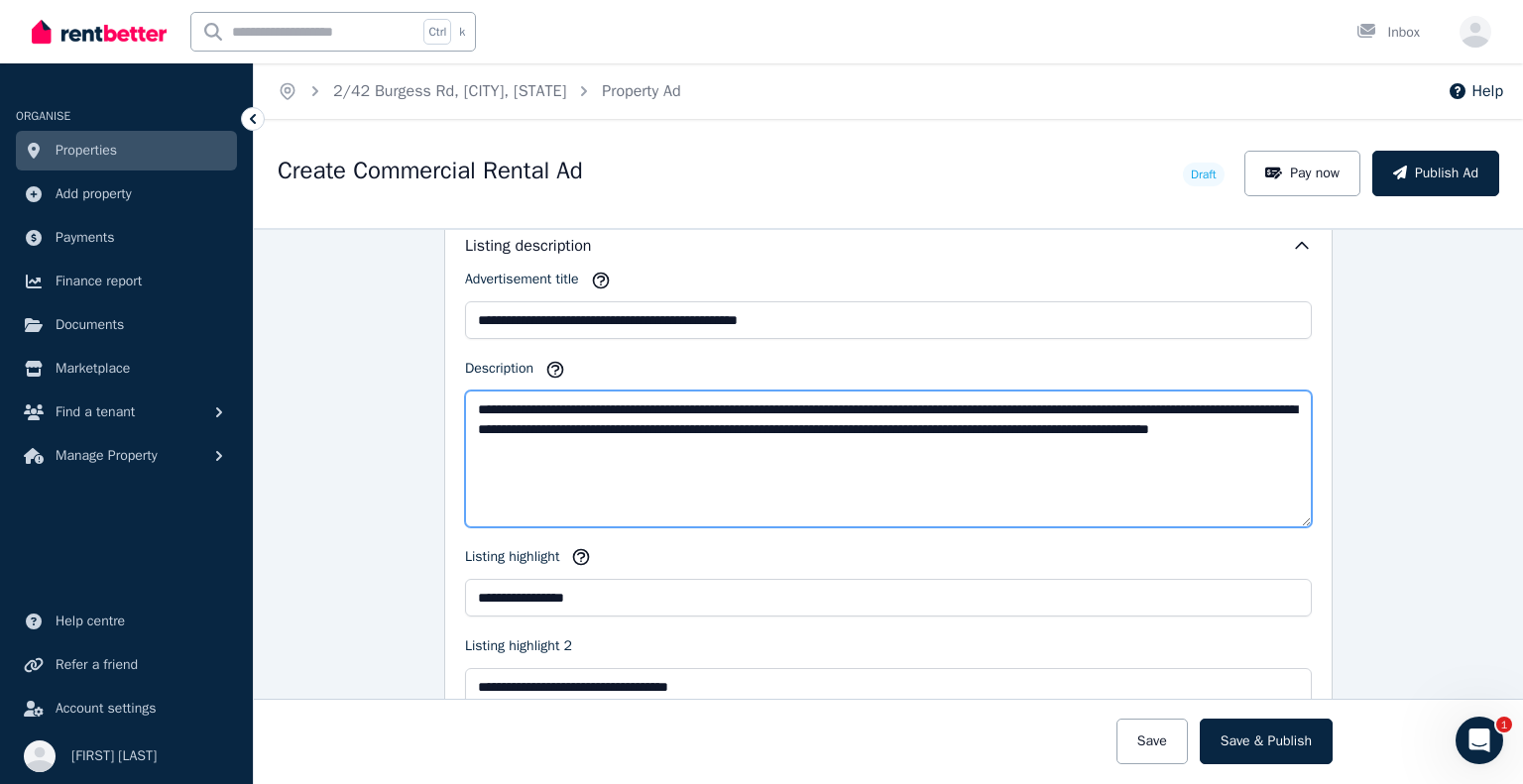 drag, startPoint x: 687, startPoint y: 443, endPoint x: 868, endPoint y: 487, distance: 186.27131 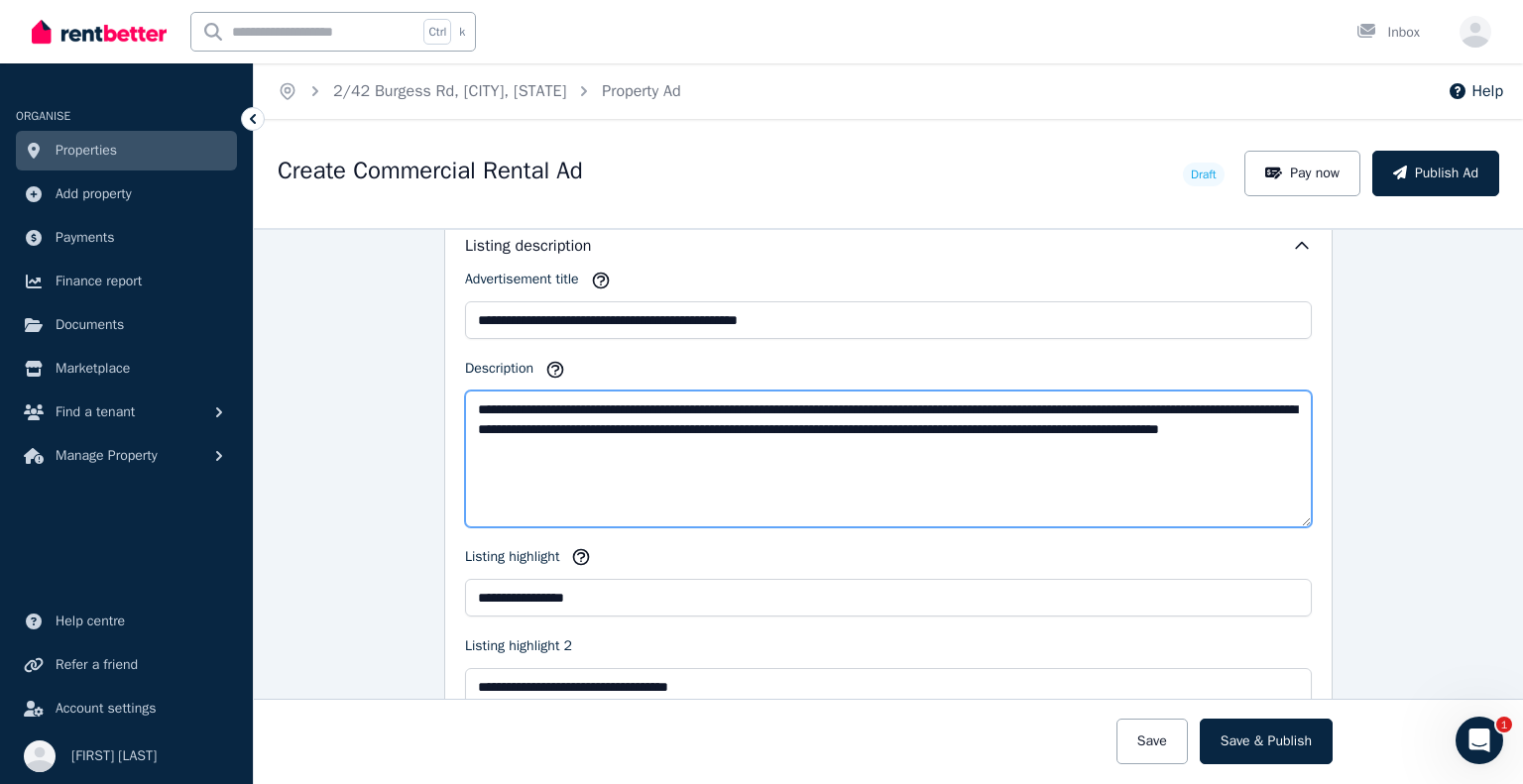 paste on "**********" 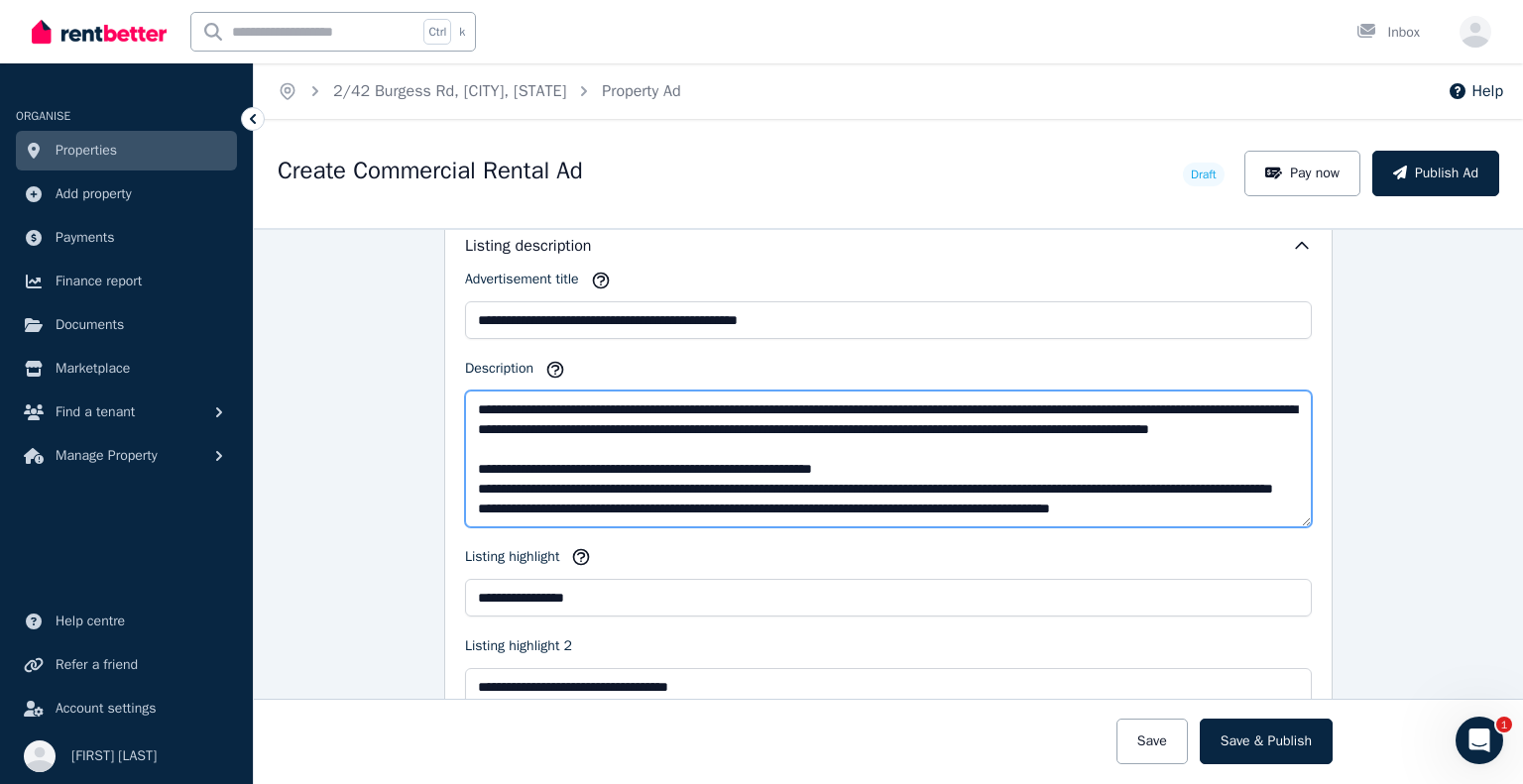 type on "**********" 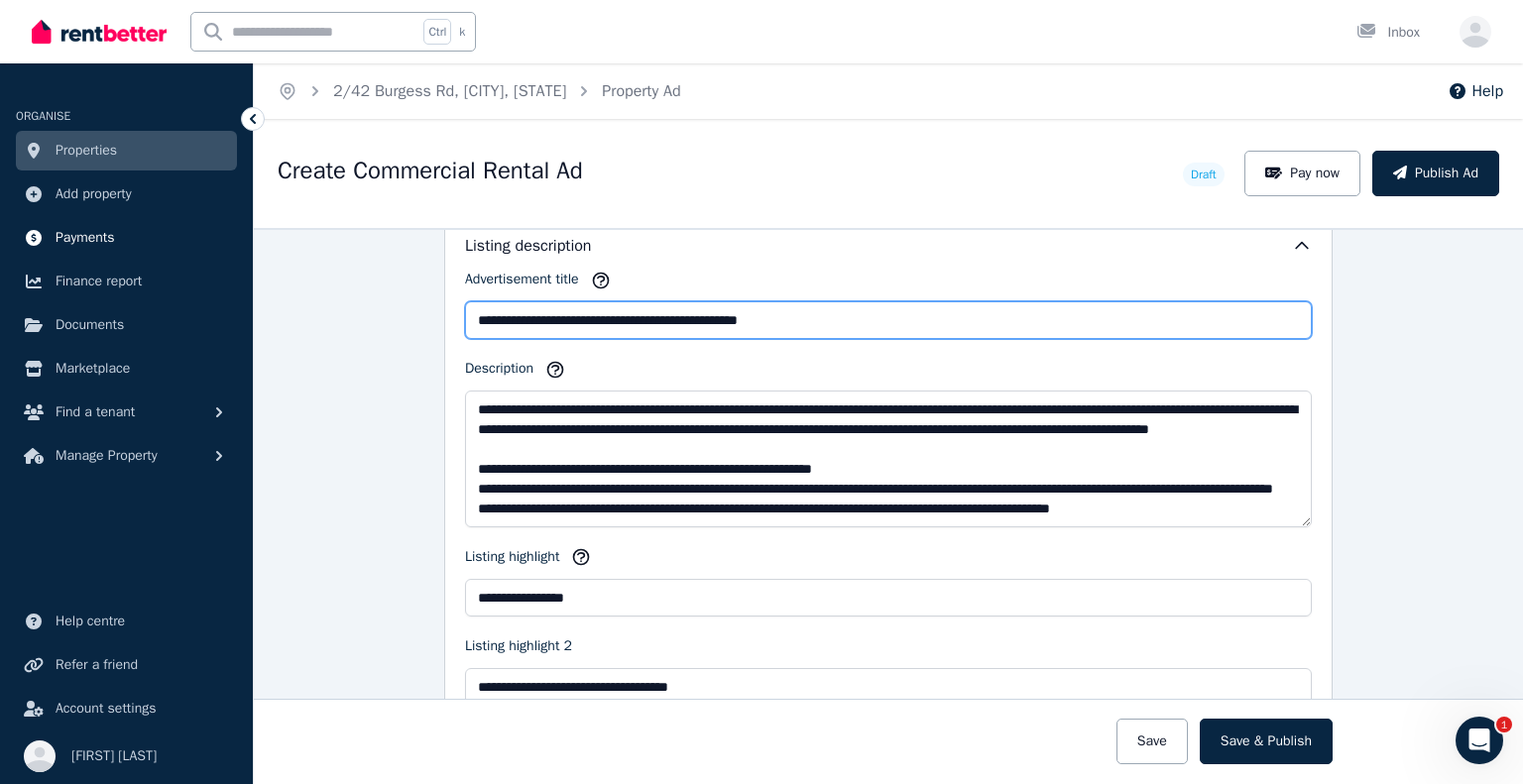 drag, startPoint x: 538, startPoint y: 310, endPoint x: 159, endPoint y: 247, distance: 384.20047 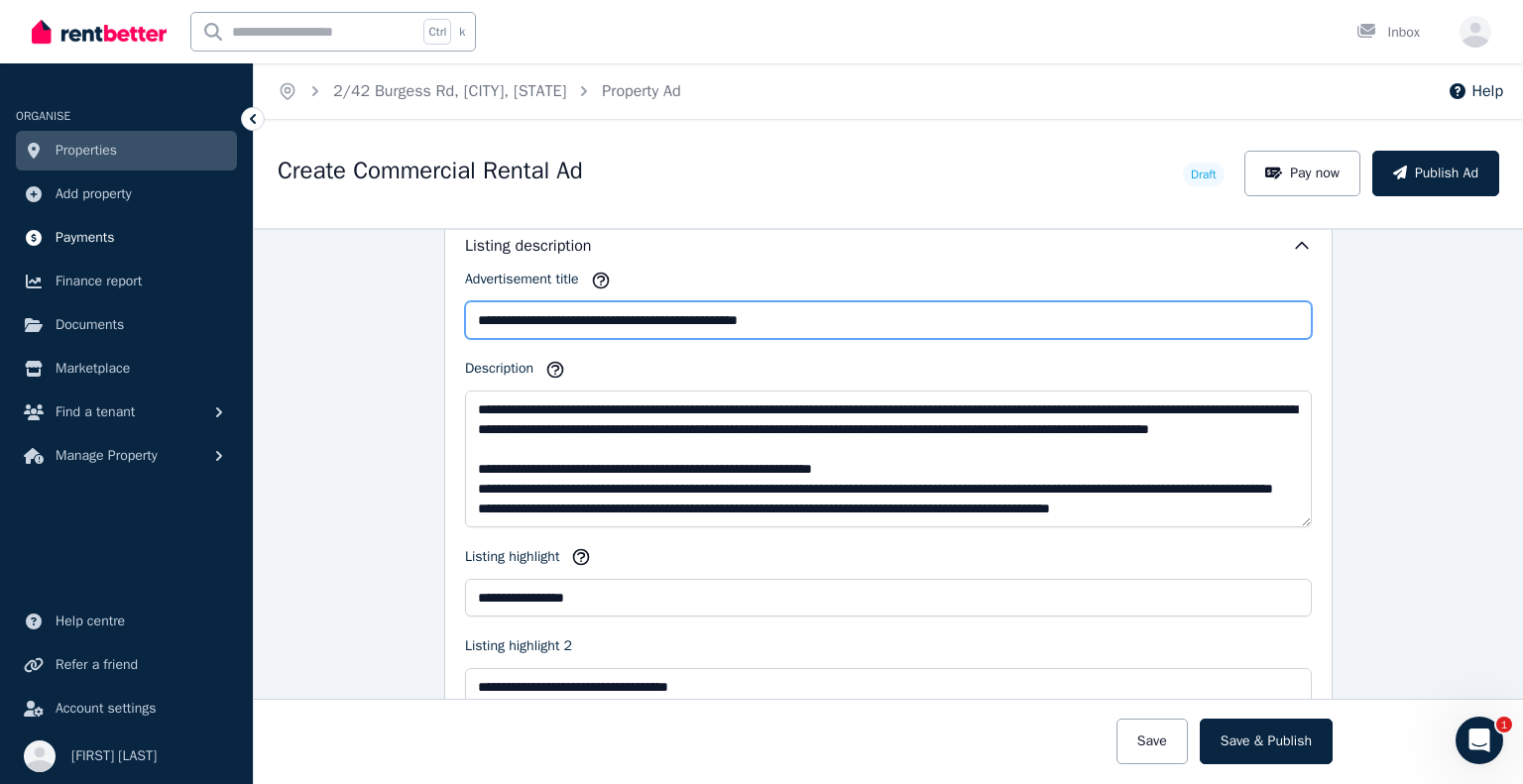 click on "**********" at bounding box center (762, 392) 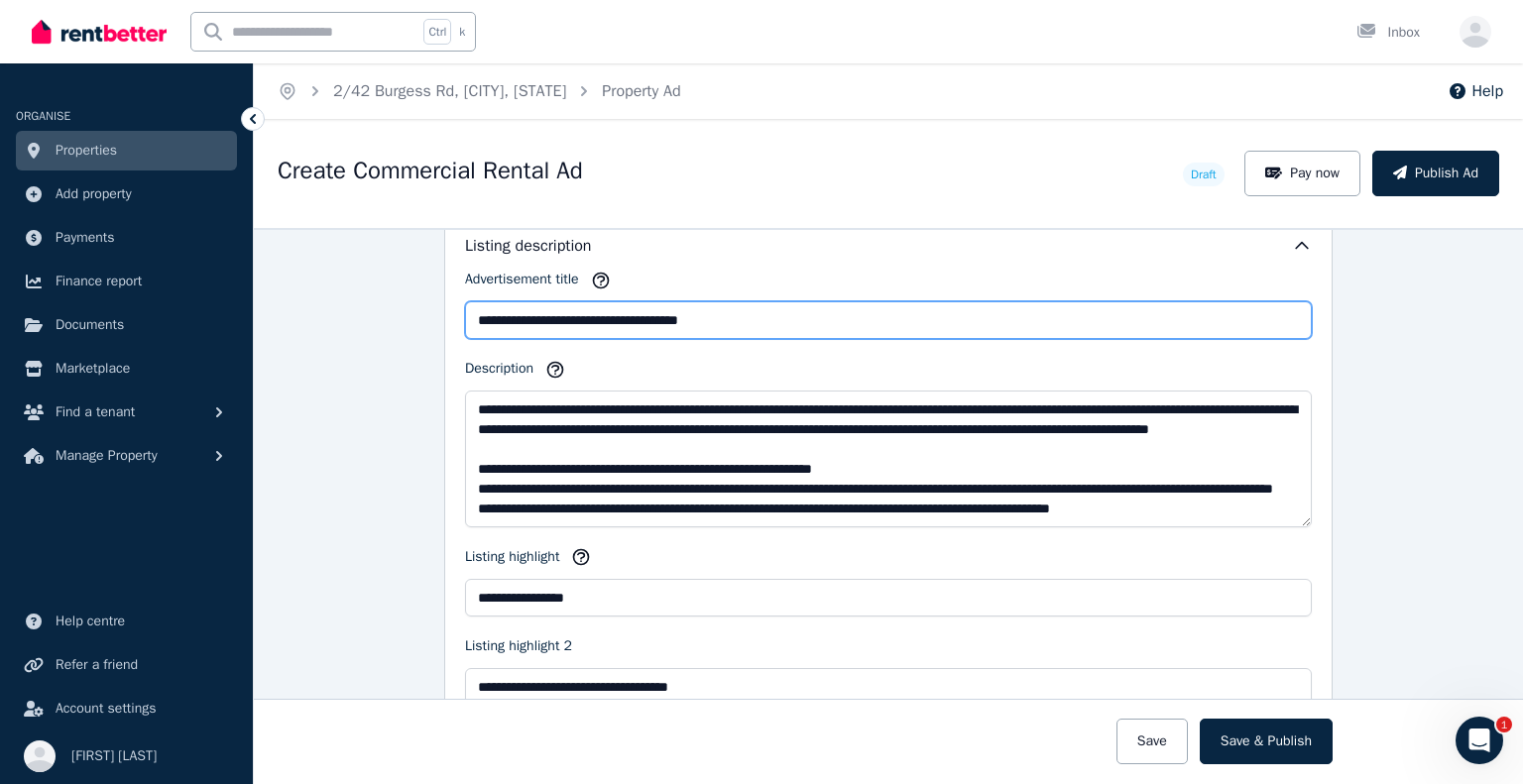 click on "**********" at bounding box center [888, 320] 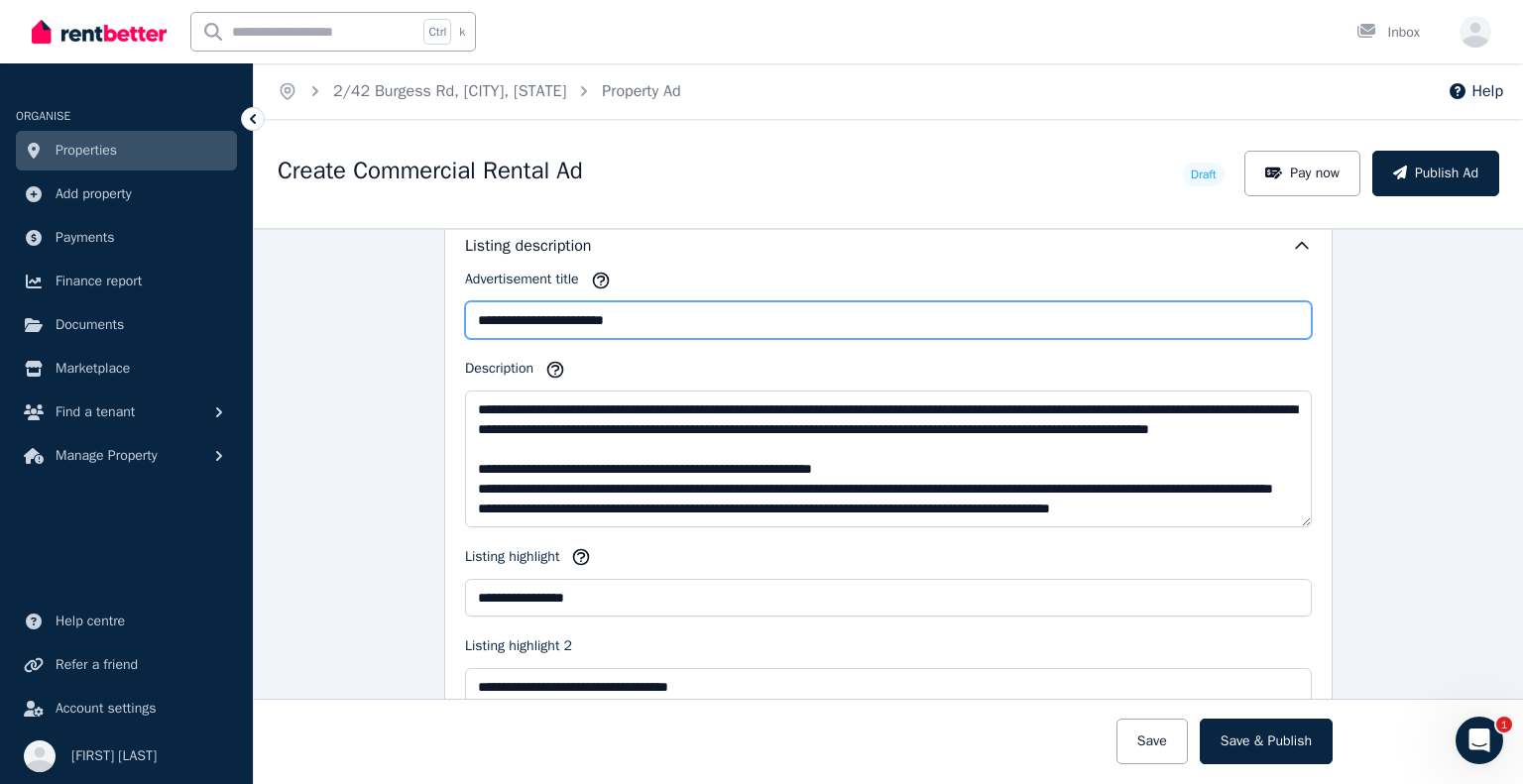 paste on "**********" 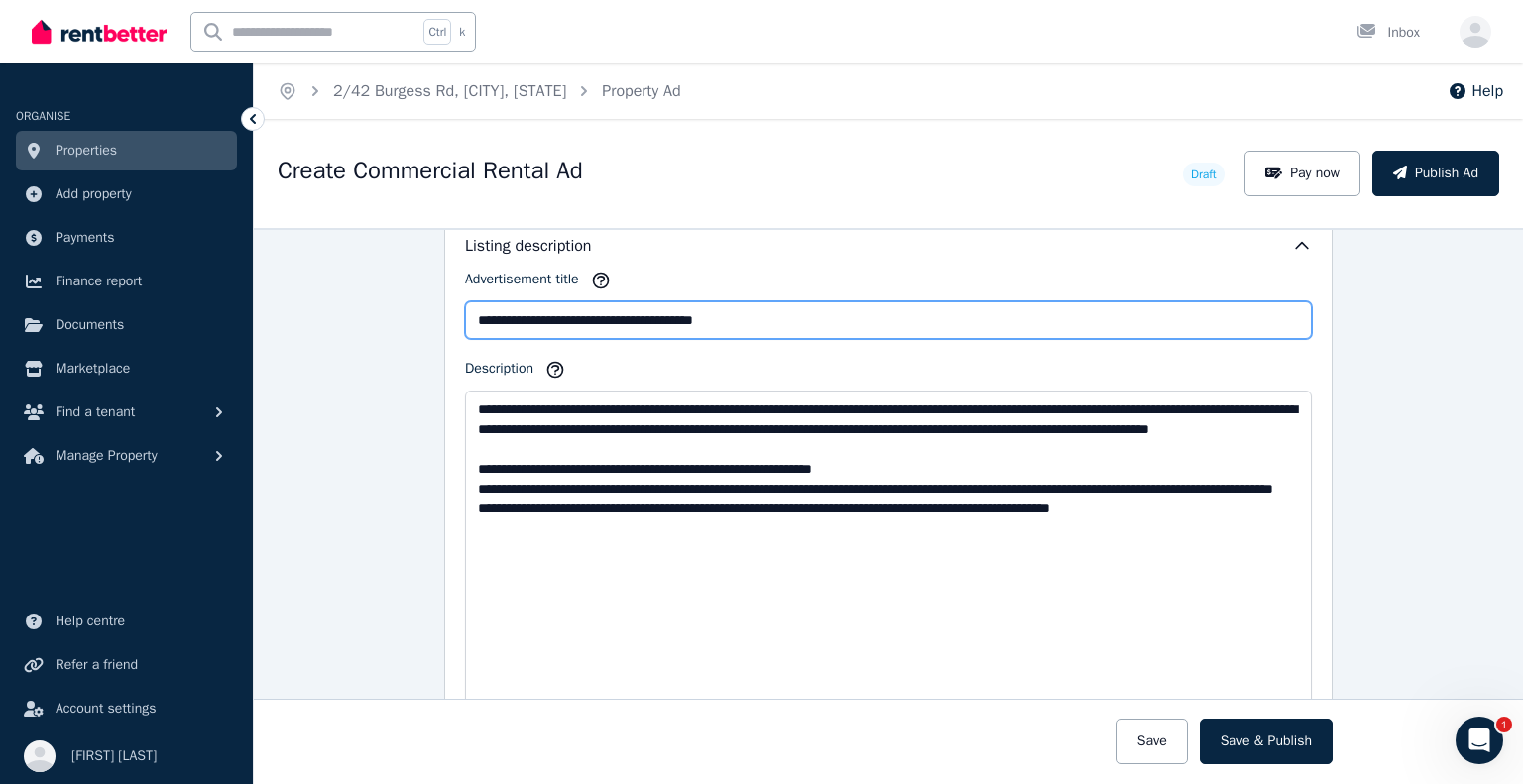 drag, startPoint x: 1298, startPoint y: 510, endPoint x: 1325, endPoint y: 721, distance: 212.72047 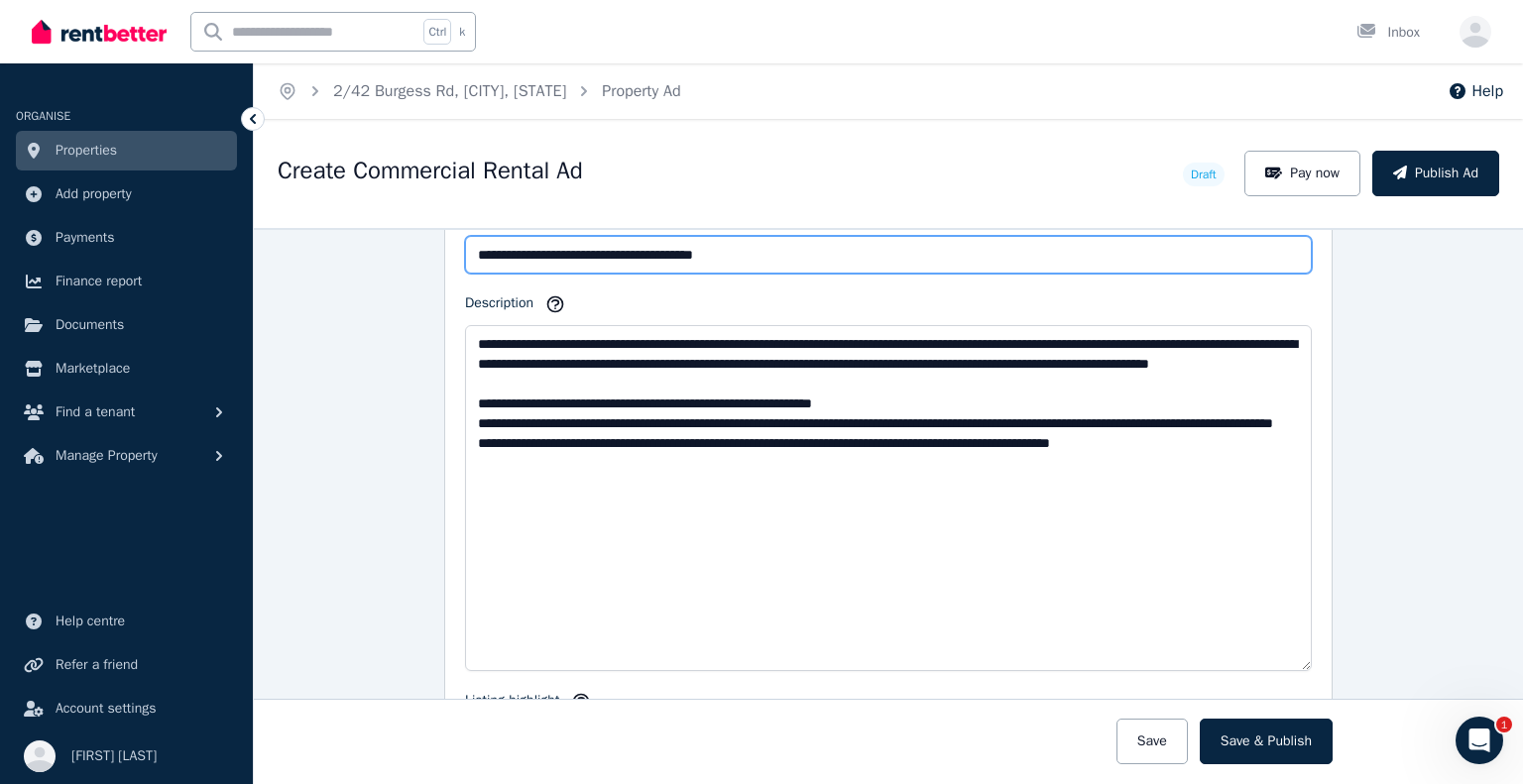 scroll, scrollTop: 1982, scrollLeft: 0, axis: vertical 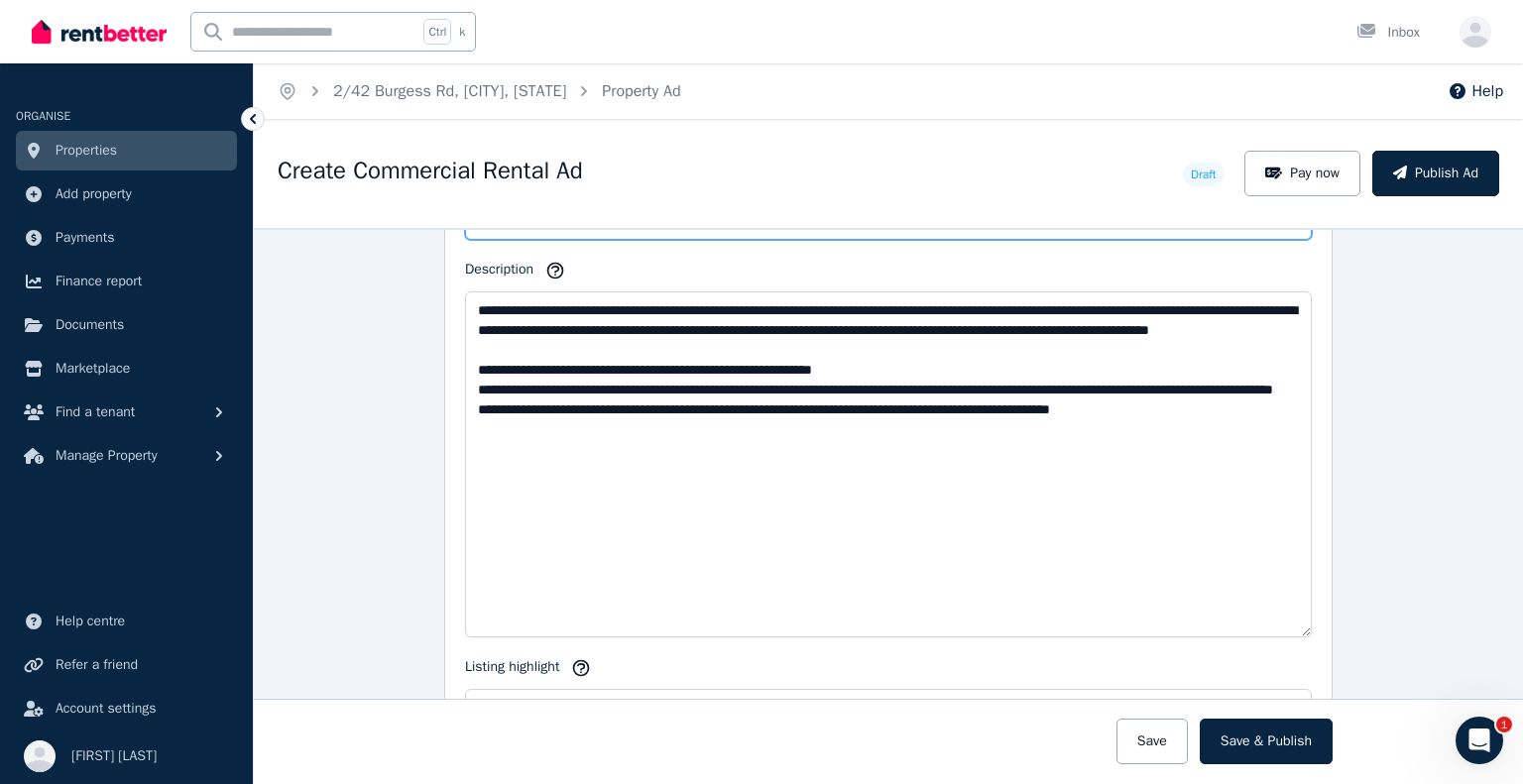 type on "**********" 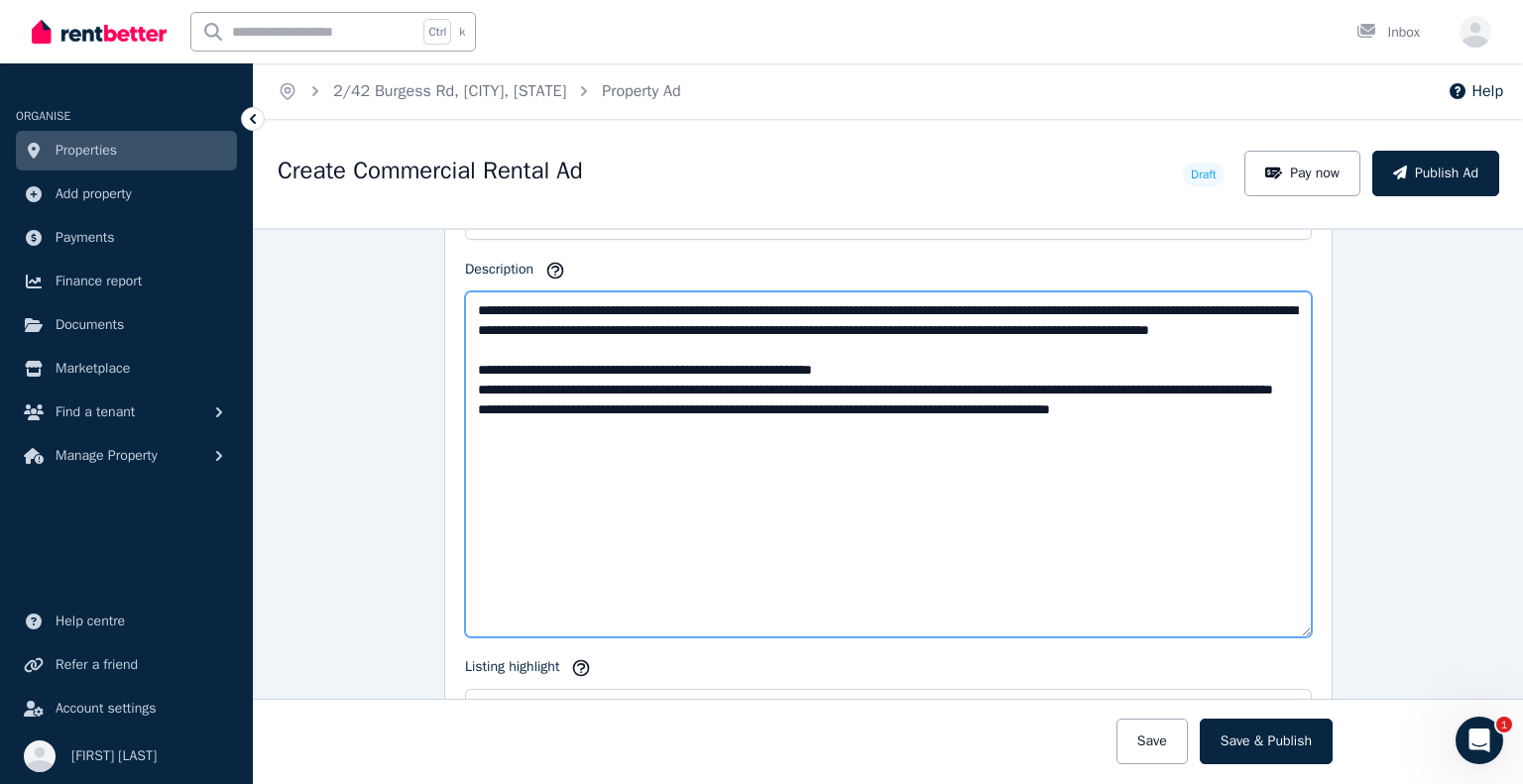 click on "**********" at bounding box center (888, 464) 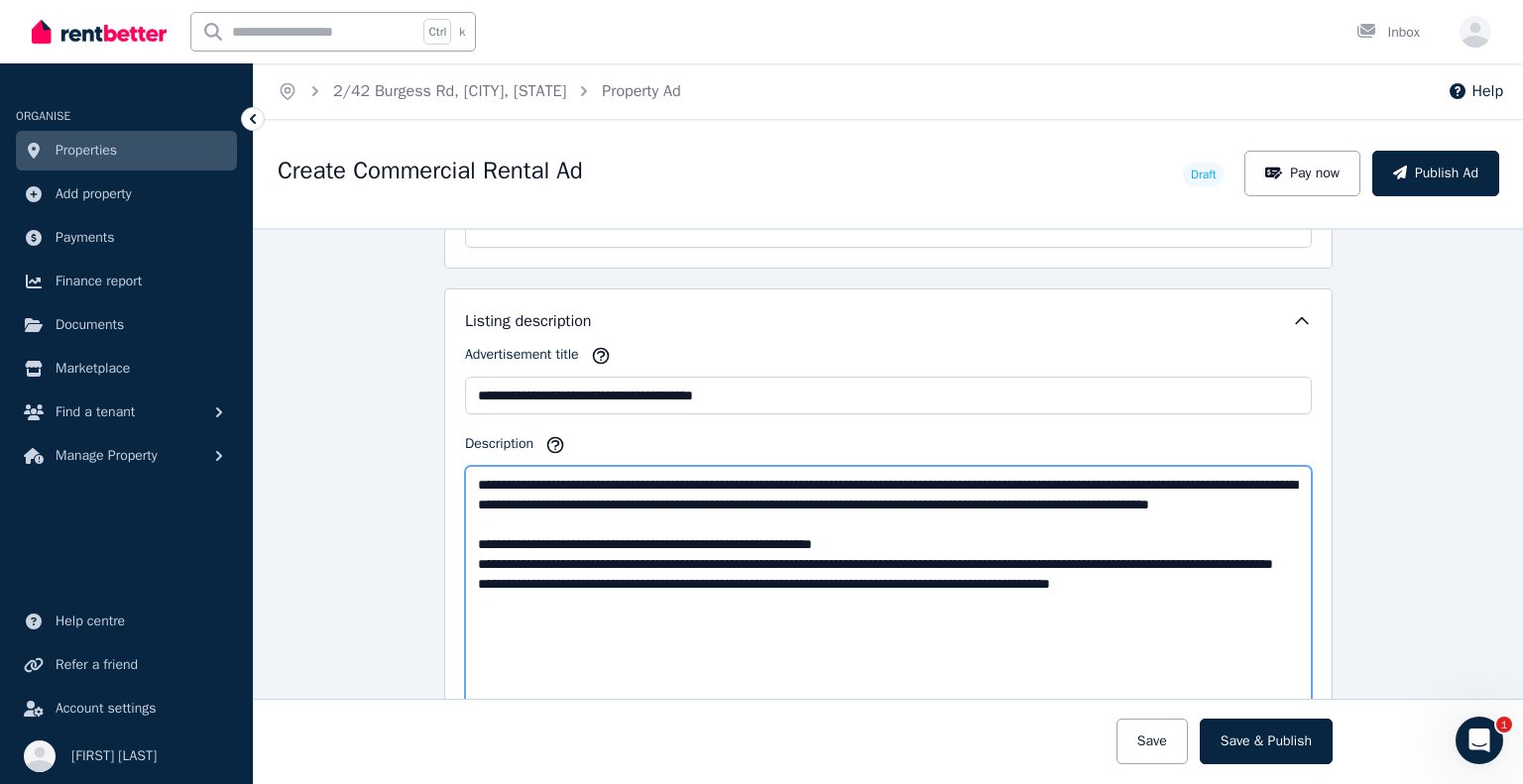 scroll, scrollTop: 1784, scrollLeft: 0, axis: vertical 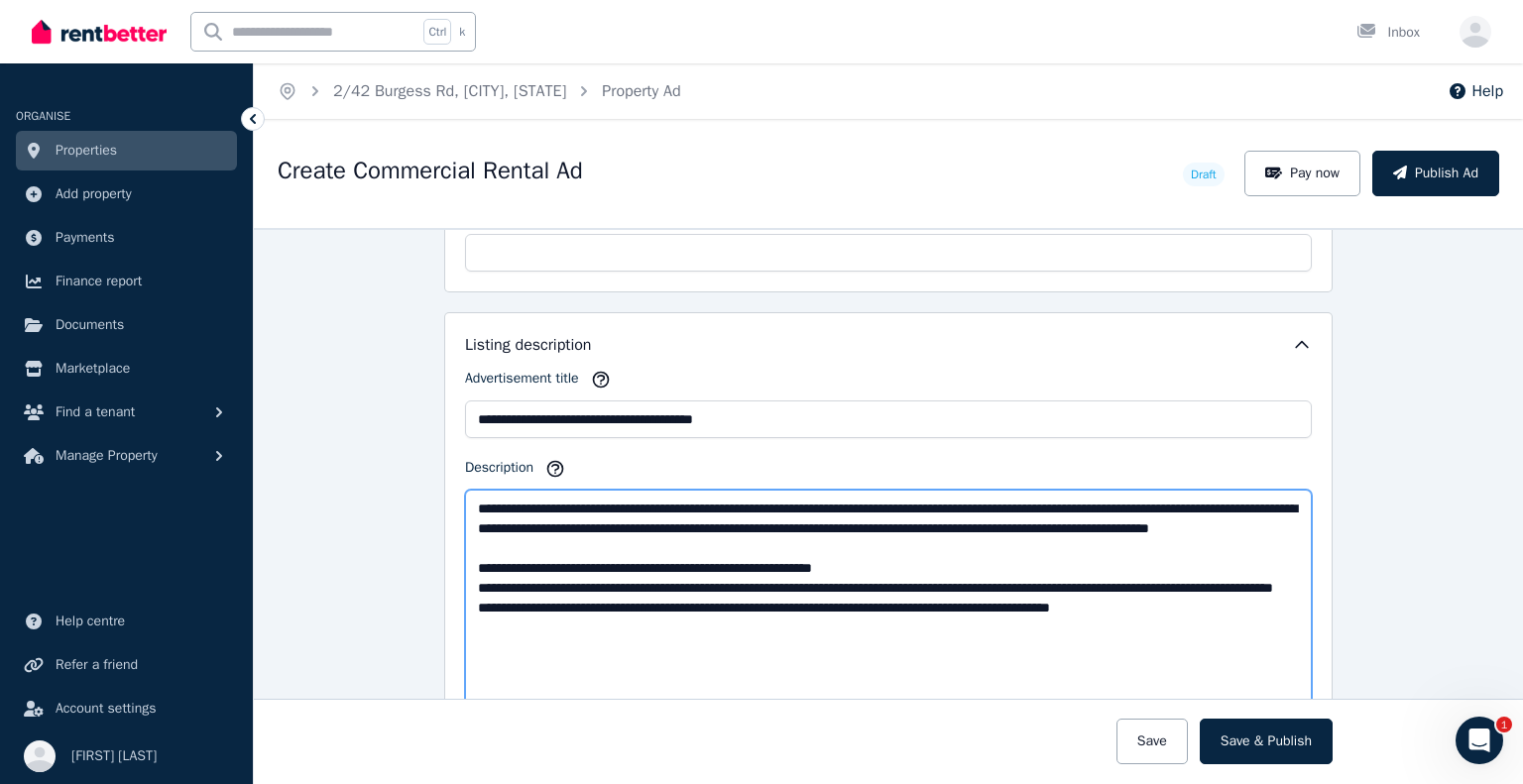 click on "**********" at bounding box center (888, 662) 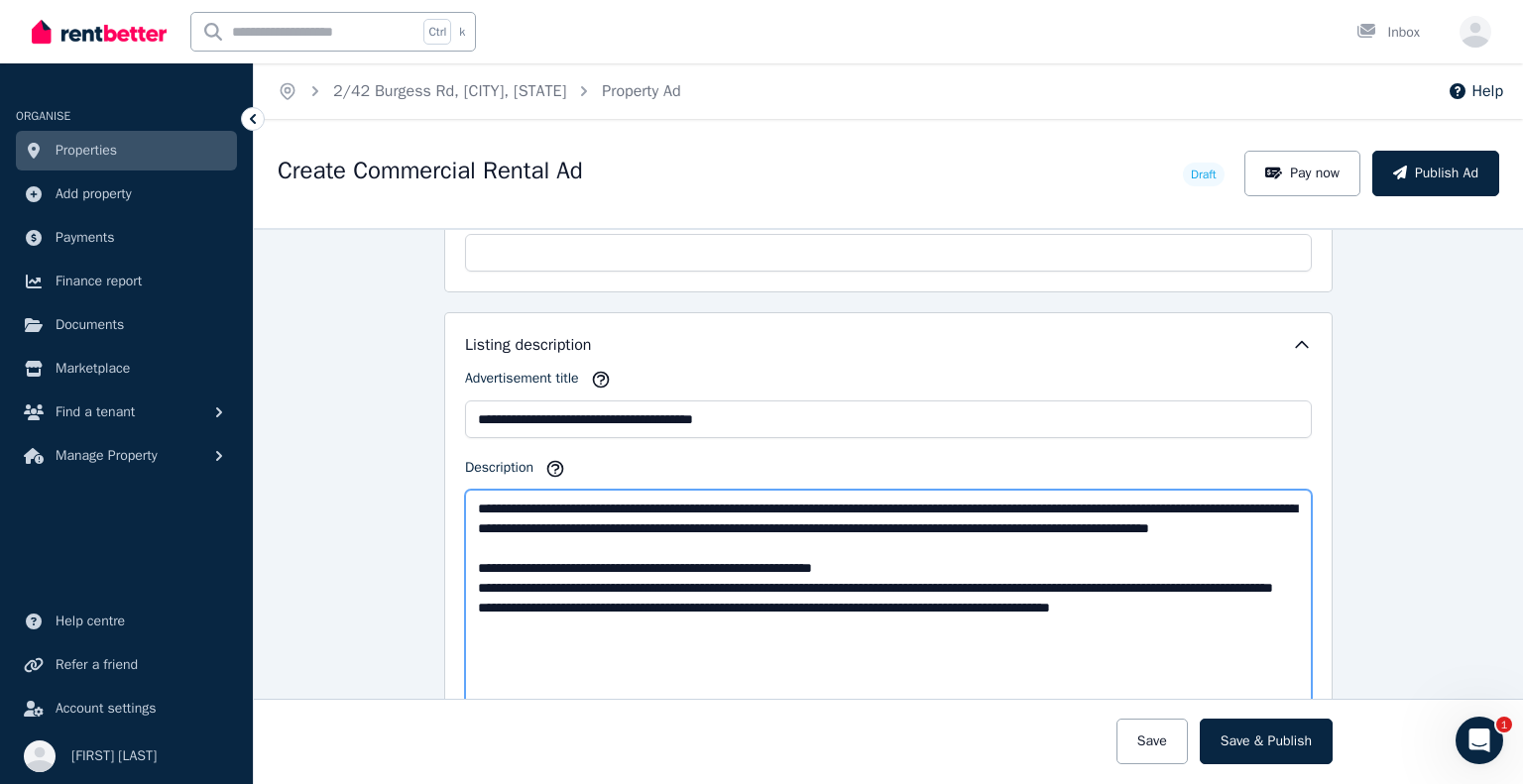 drag, startPoint x: 876, startPoint y: 577, endPoint x: 467, endPoint y: 575, distance: 409.00489 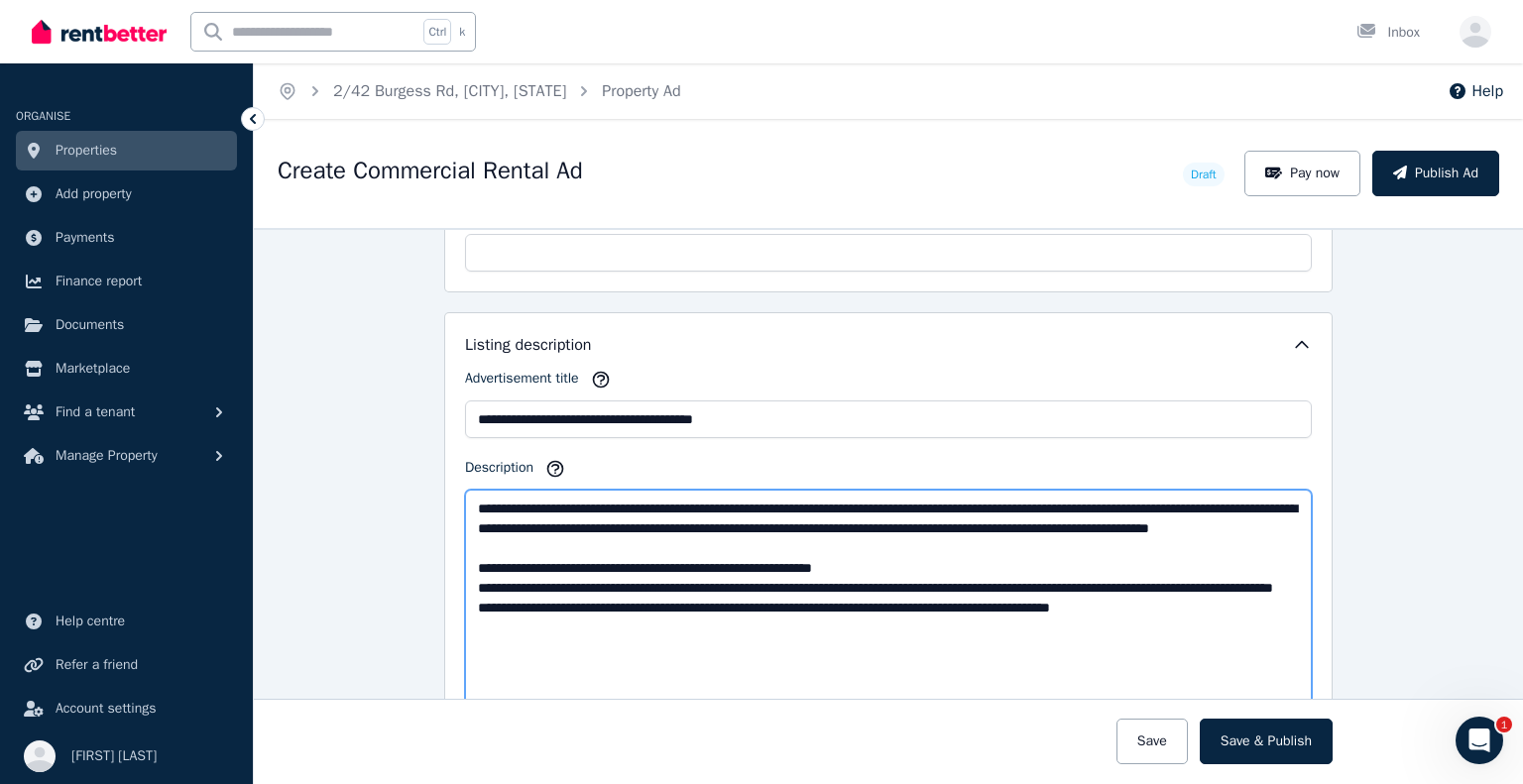 click on "**********" at bounding box center (888, 662) 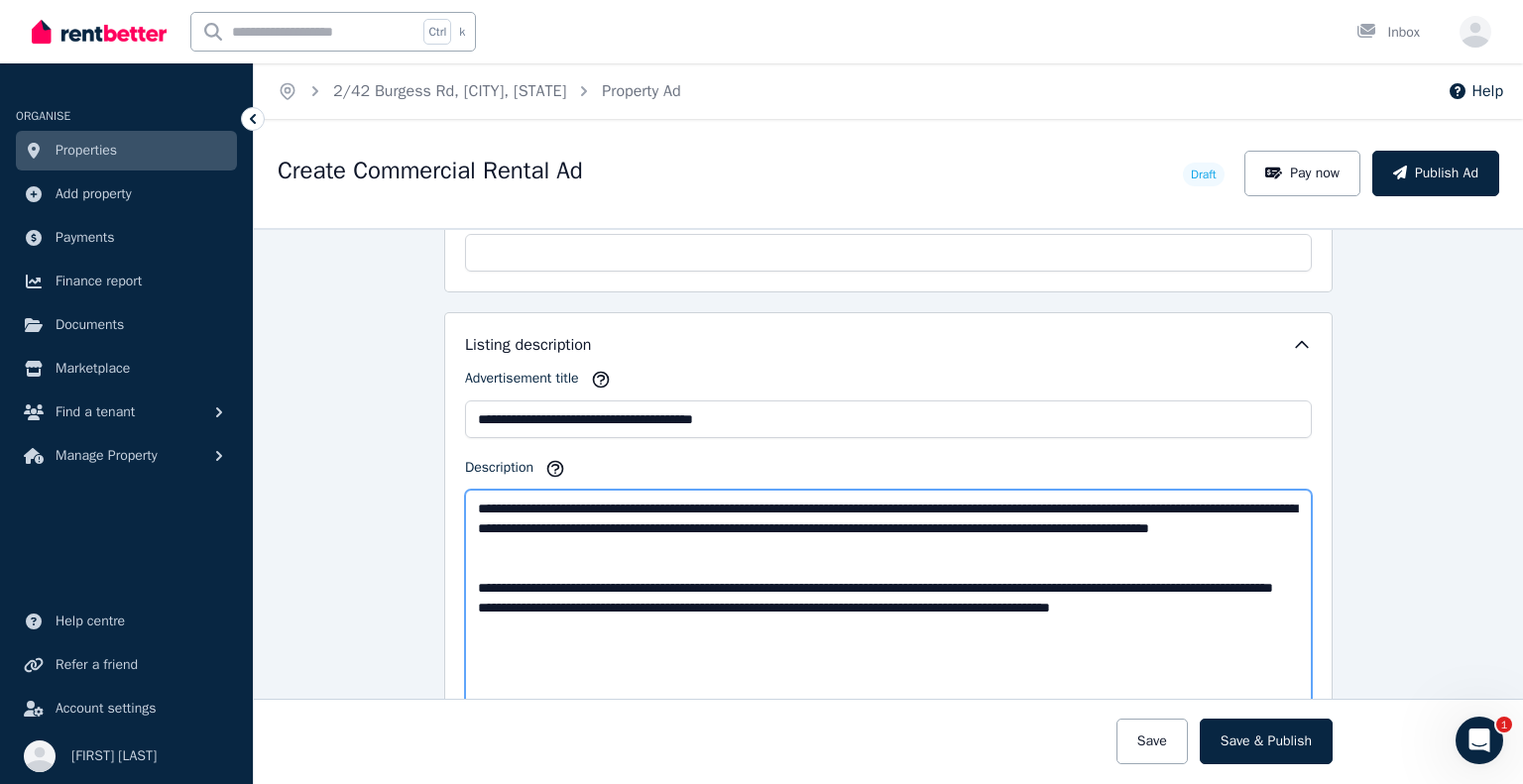 click on "**********" at bounding box center (888, 662) 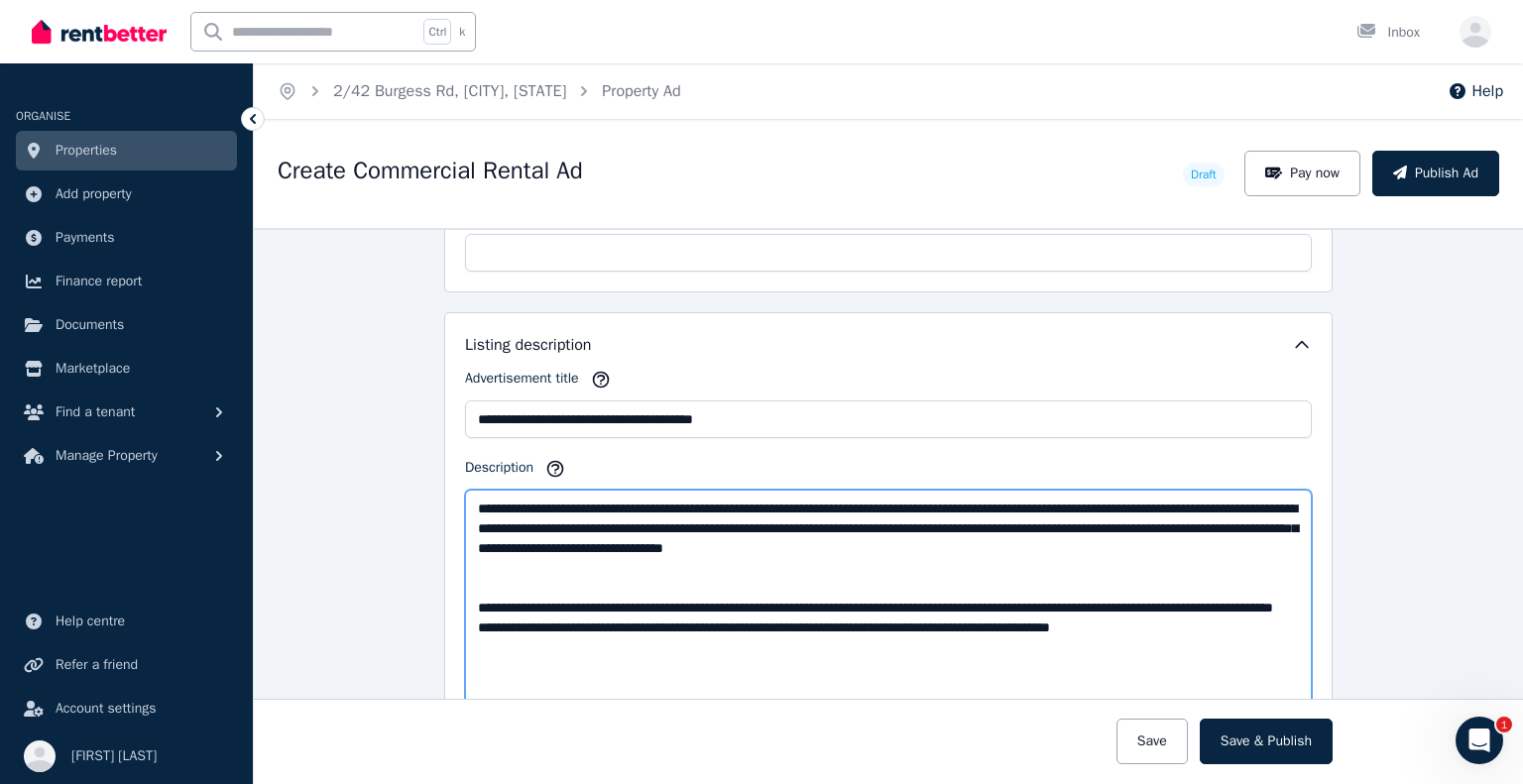 drag, startPoint x: 472, startPoint y: 498, endPoint x: 794, endPoint y: 566, distance: 329.1018 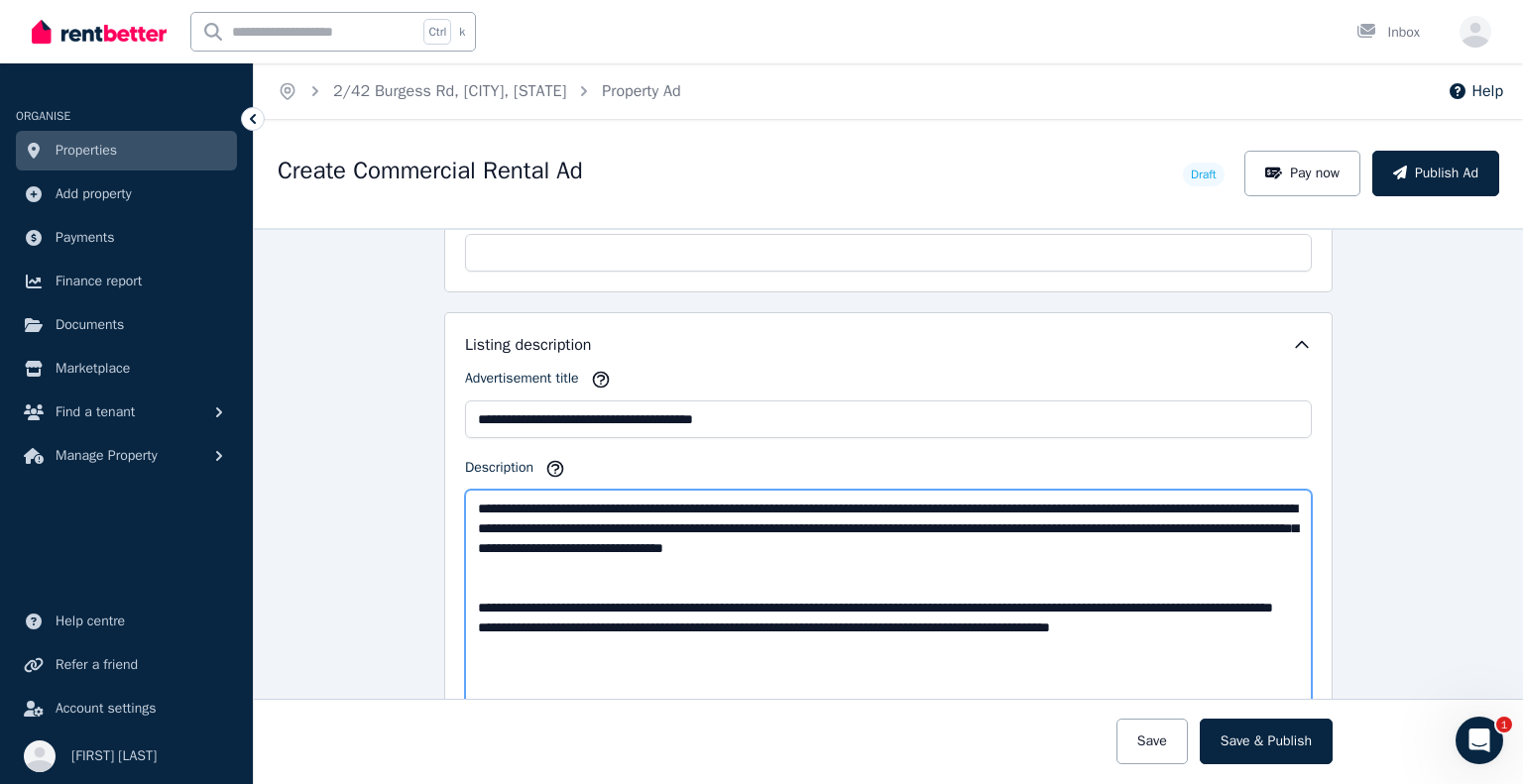 drag, startPoint x: 556, startPoint y: 501, endPoint x: 624, endPoint y: 504, distance: 68.06614 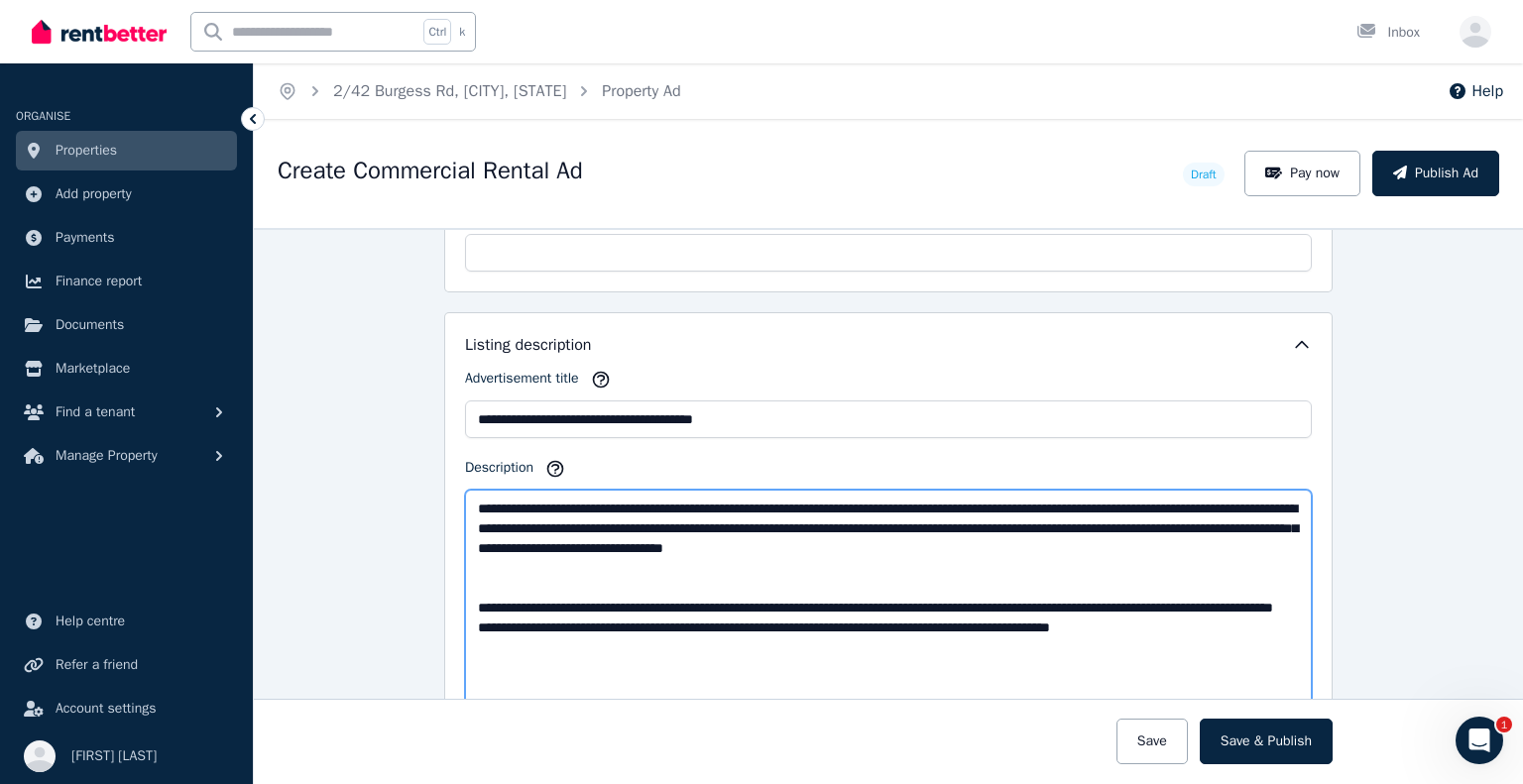 click on "**********" at bounding box center [888, 662] 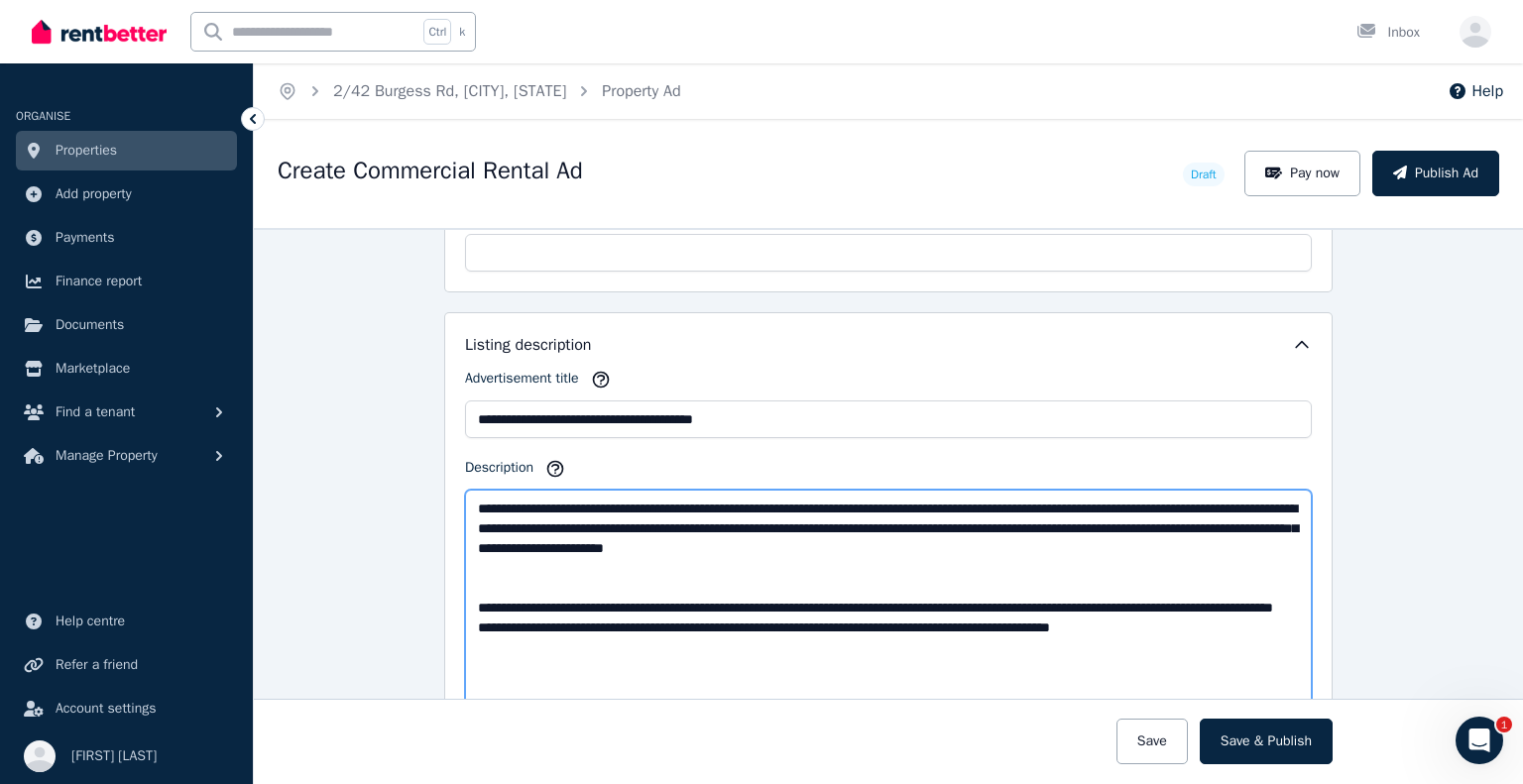 click on "**********" at bounding box center (888, 662) 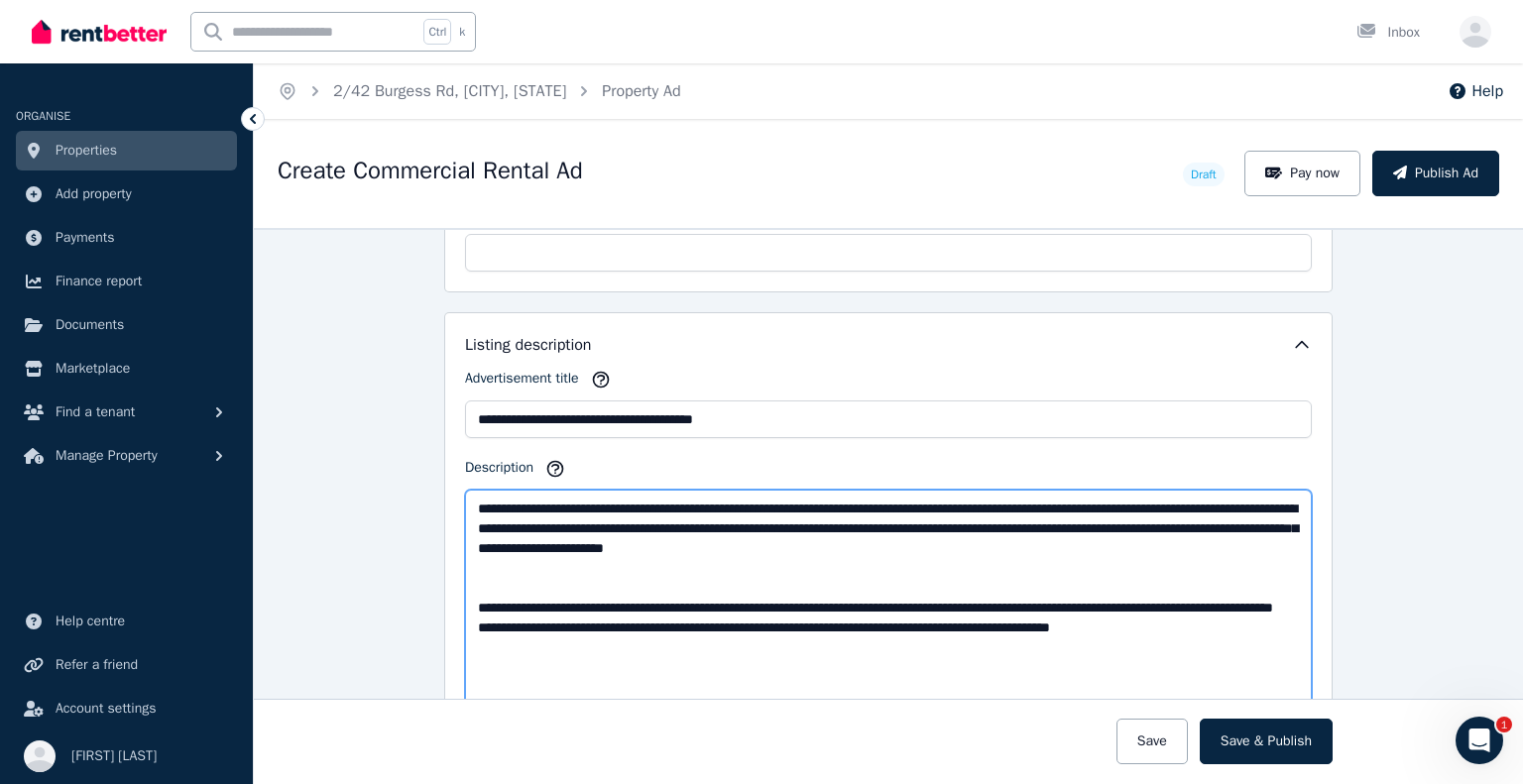 drag, startPoint x: 762, startPoint y: 598, endPoint x: 723, endPoint y: 616, distance: 42.953463 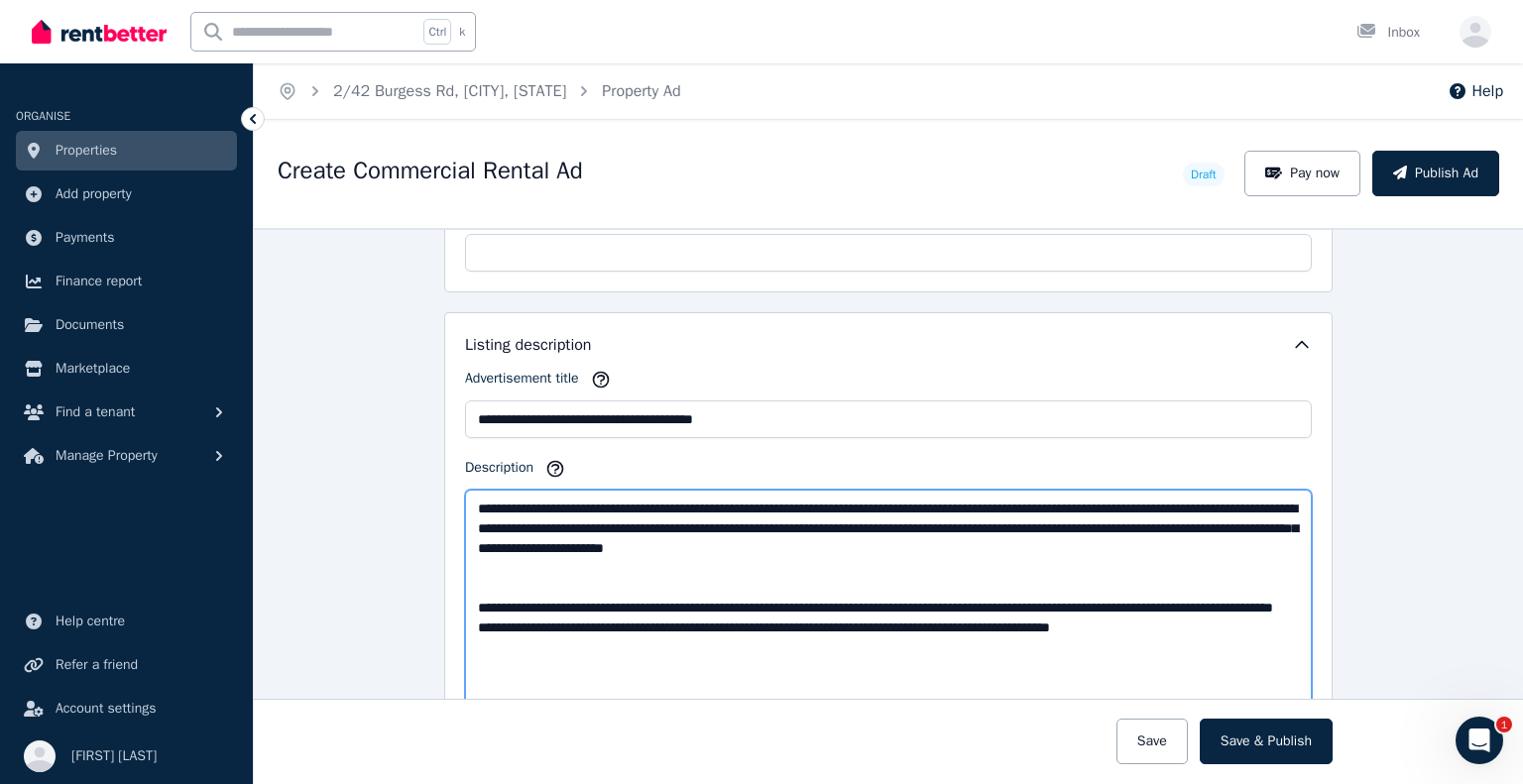 click on "**********" at bounding box center (888, 662) 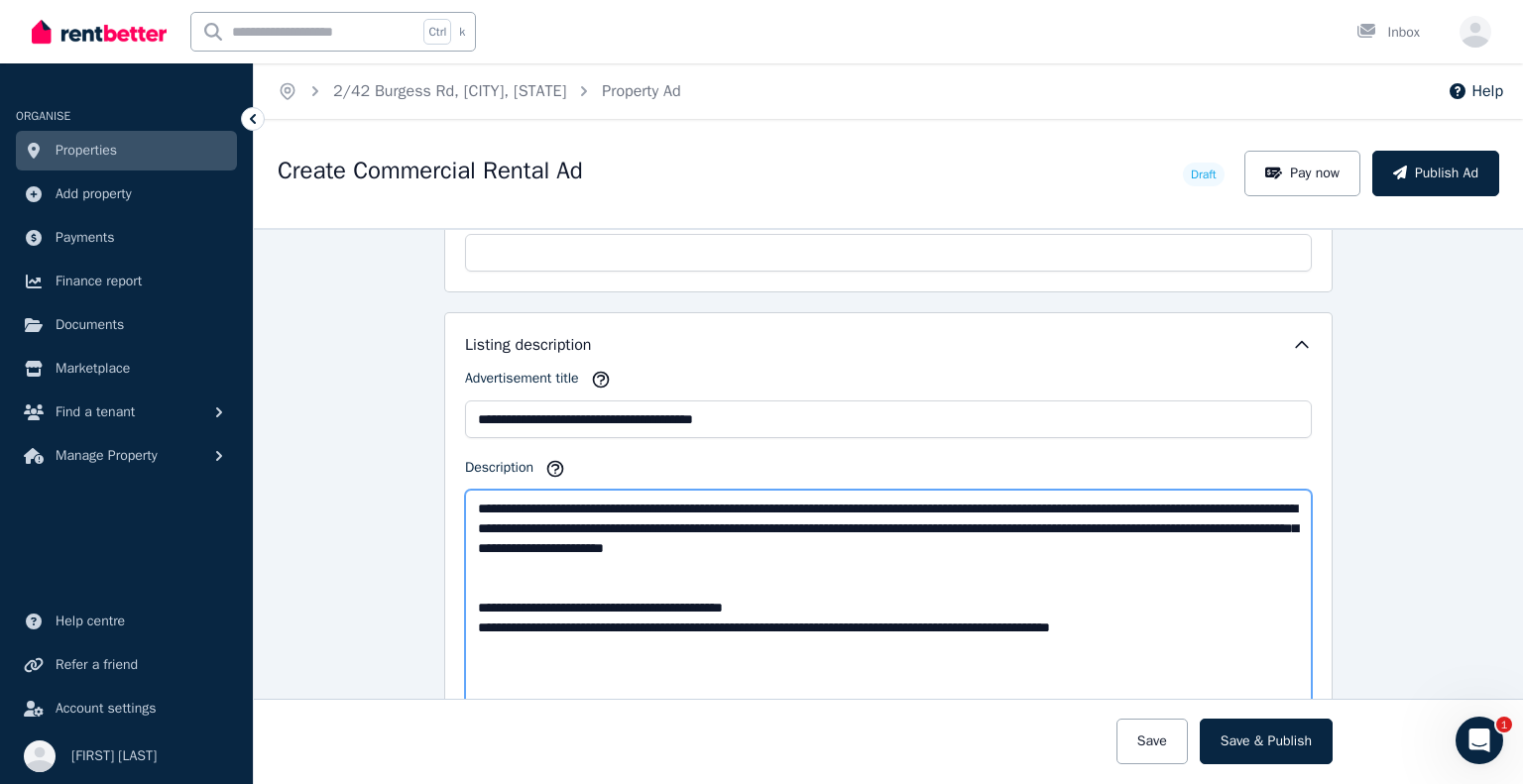 click on "**********" at bounding box center [888, 662] 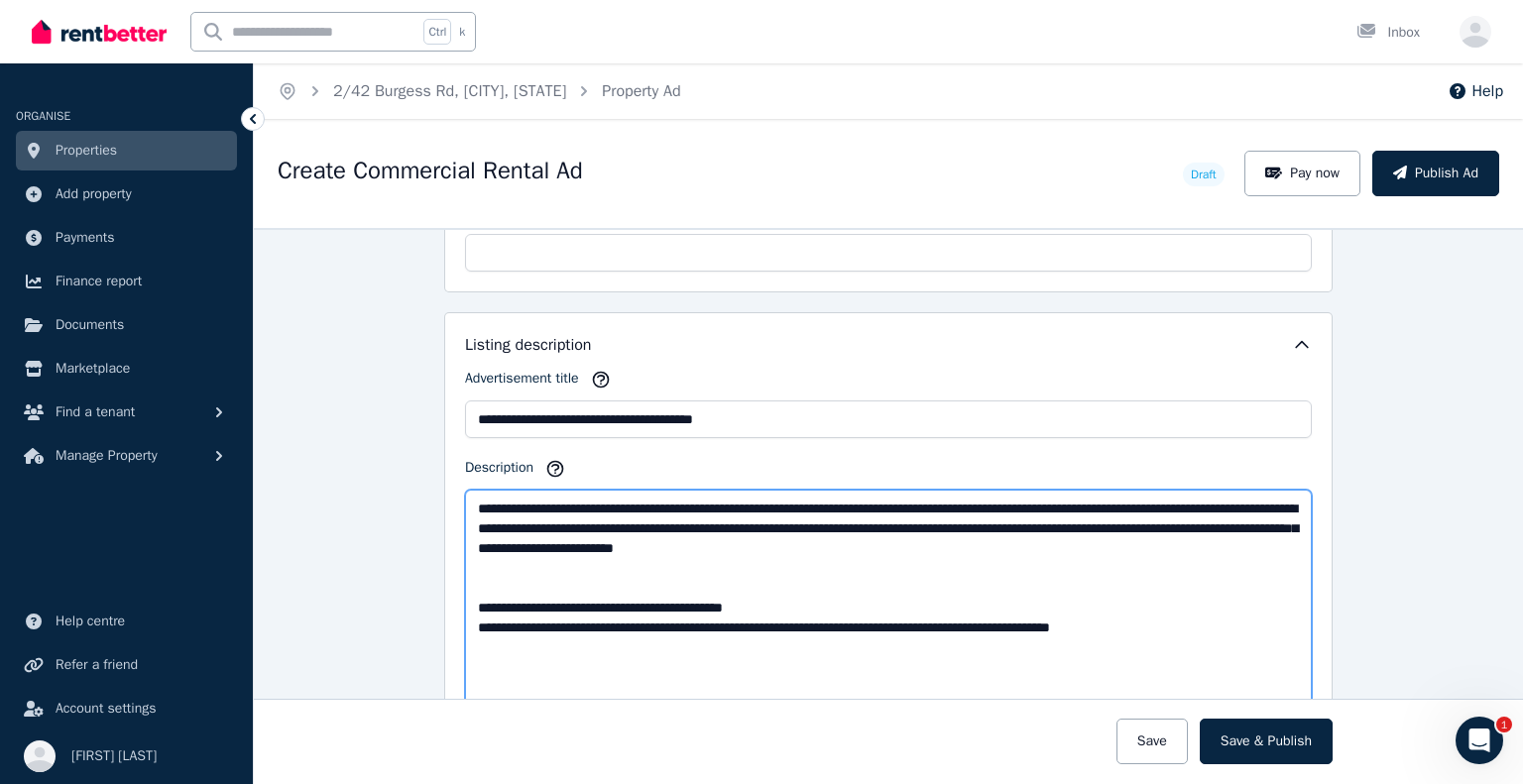 paste on "**********" 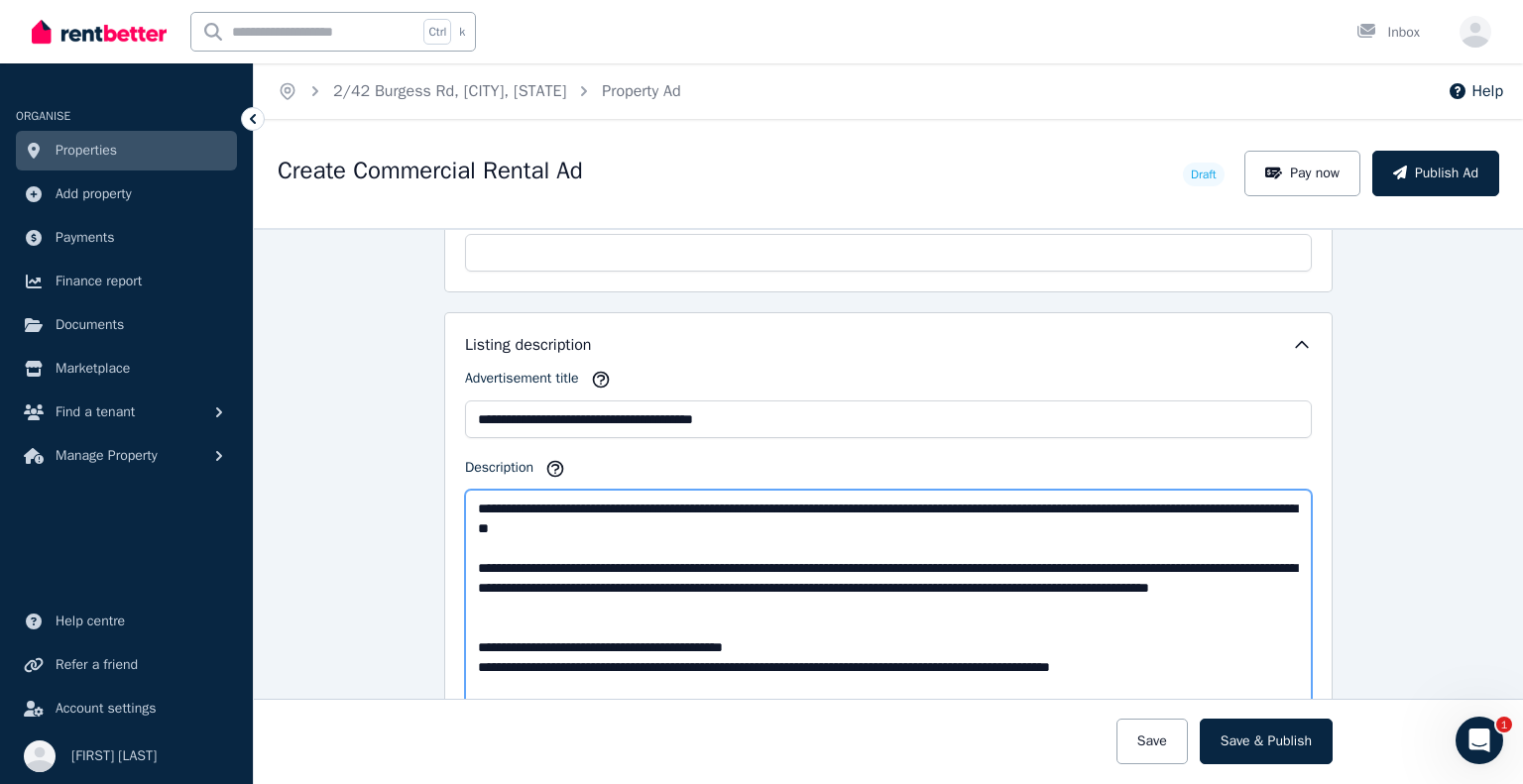 drag, startPoint x: 1059, startPoint y: 560, endPoint x: 469, endPoint y: 562, distance: 590.00339 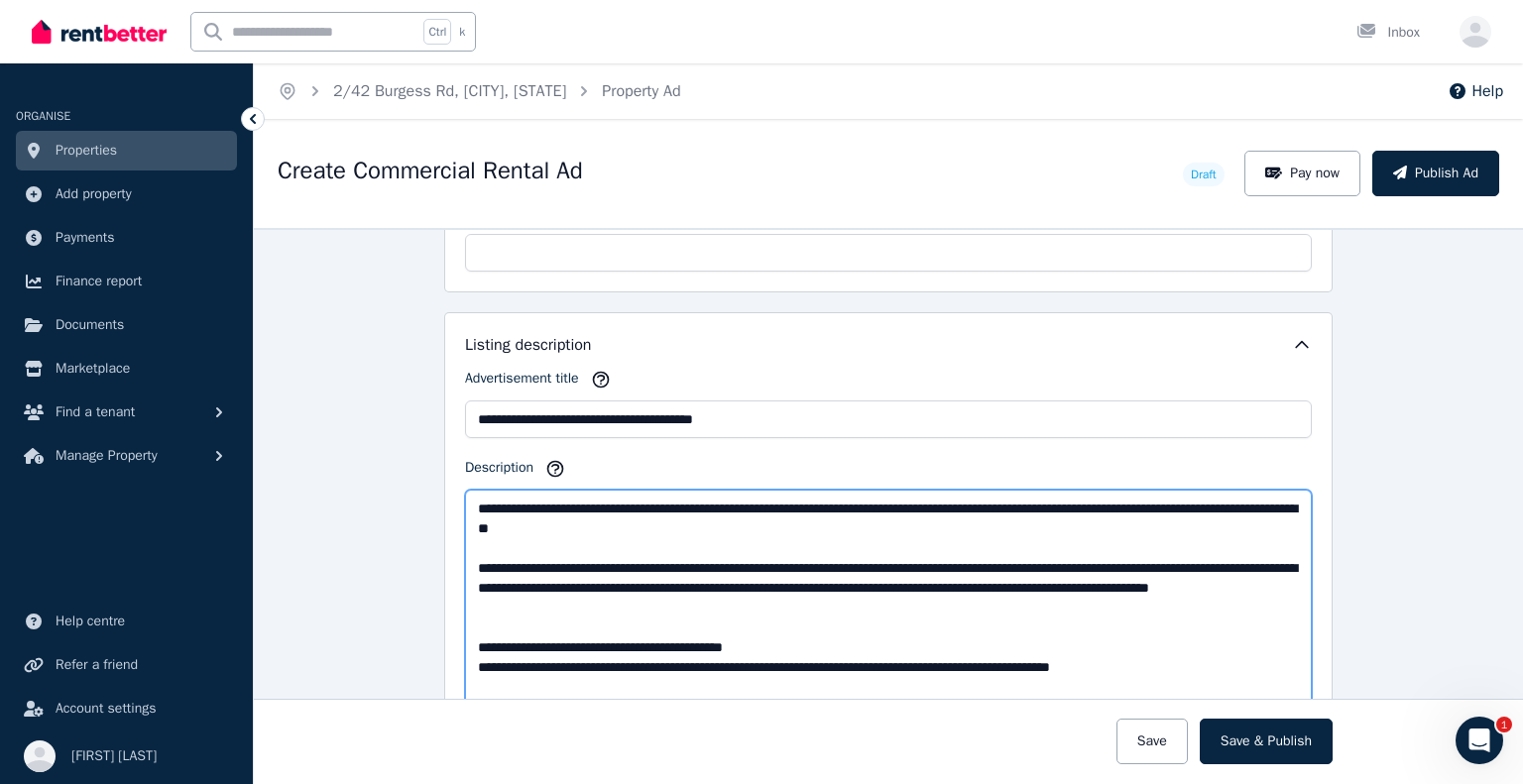 click on "**********" at bounding box center (888, 662) 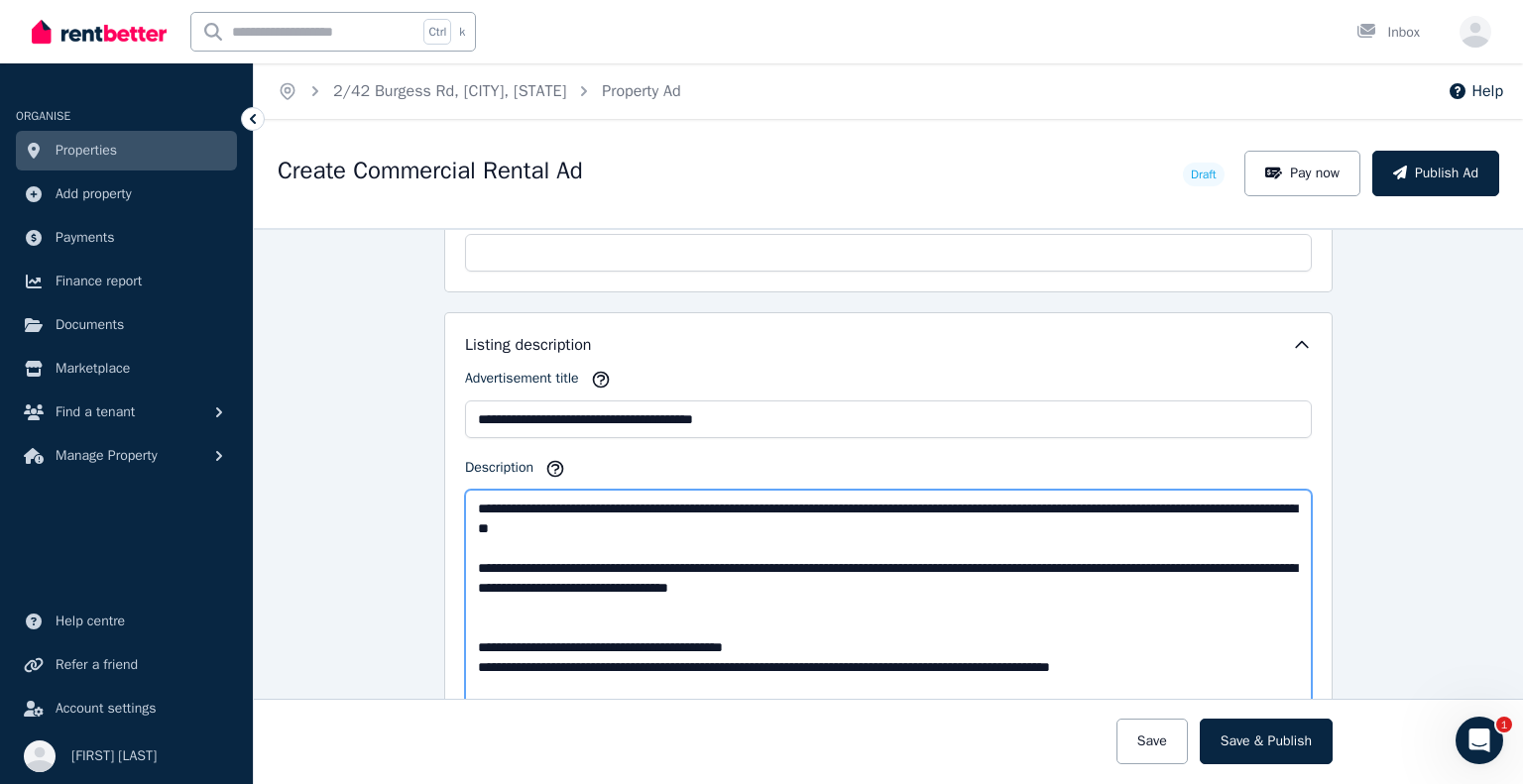 click on "**********" at bounding box center (888, 662) 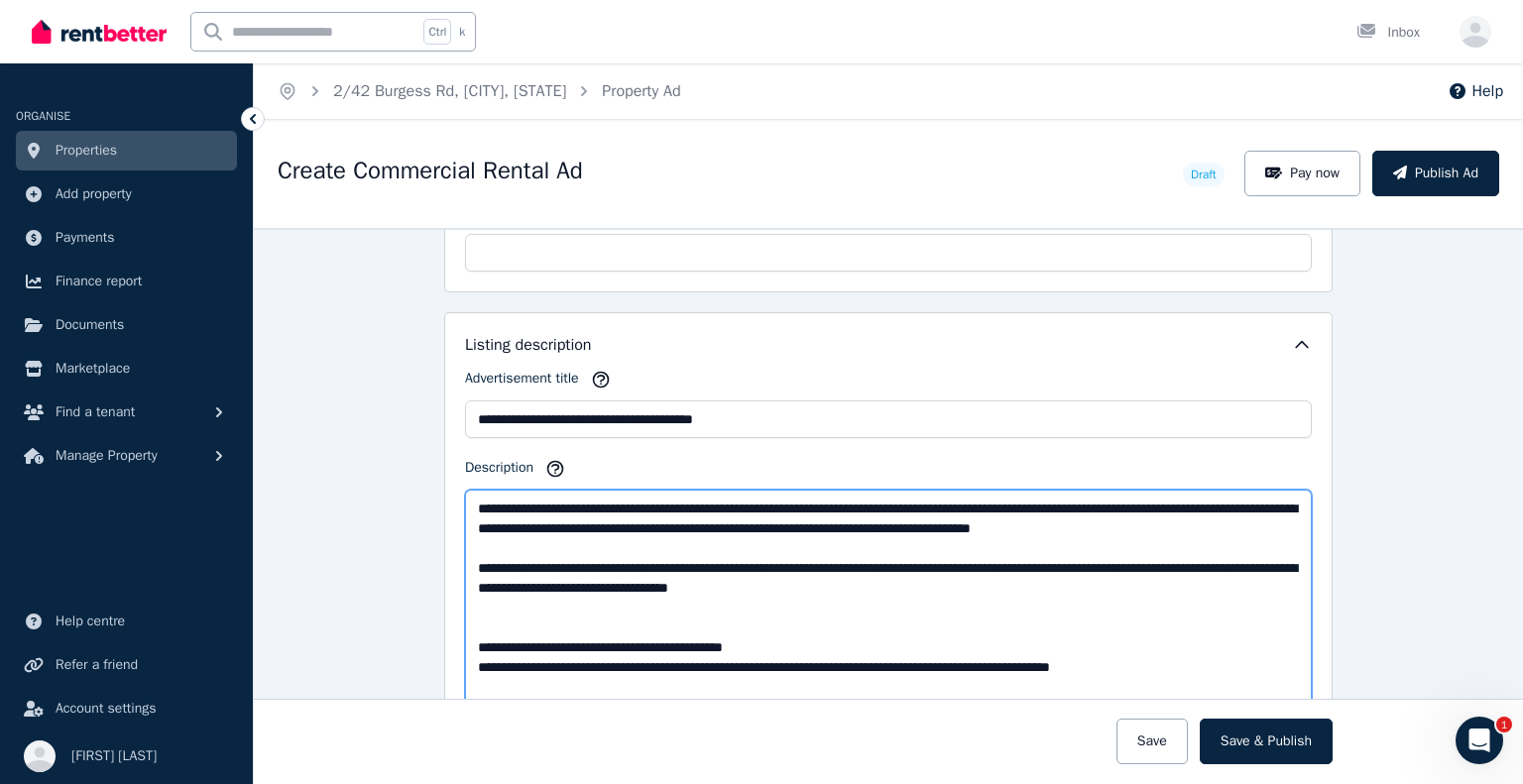 click on "**********" at bounding box center [888, 662] 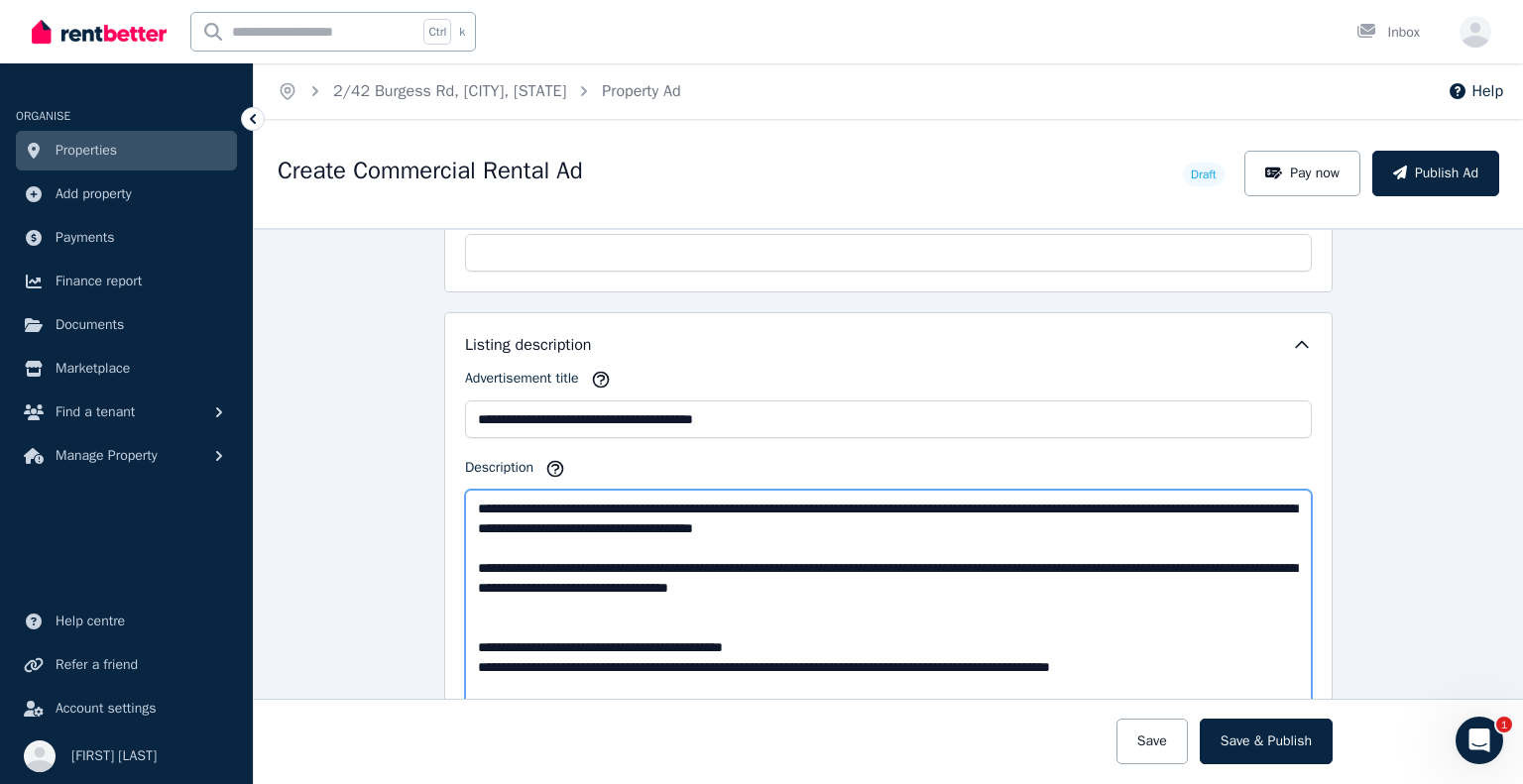 click on "**********" at bounding box center (888, 662) 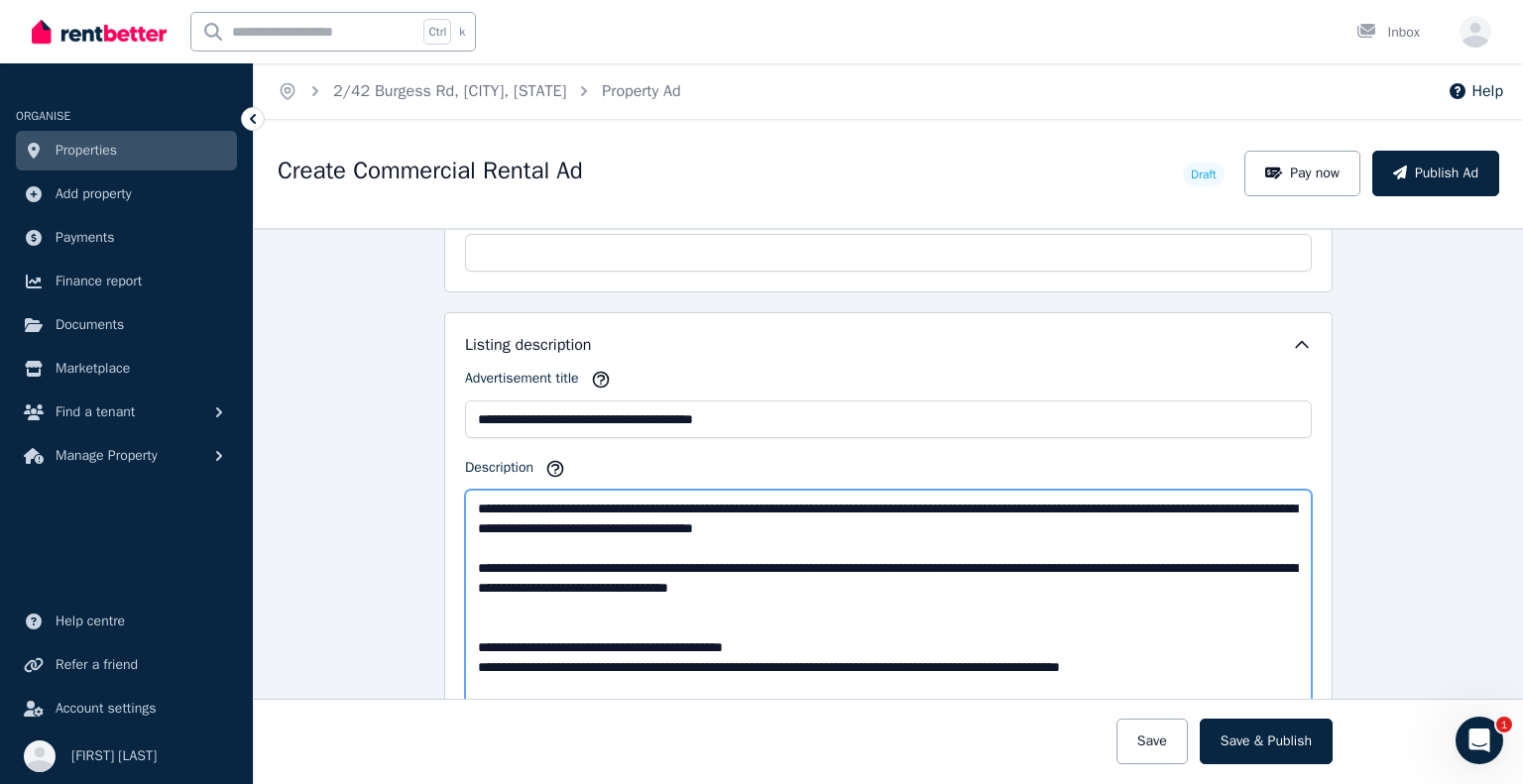 paste on "**********" 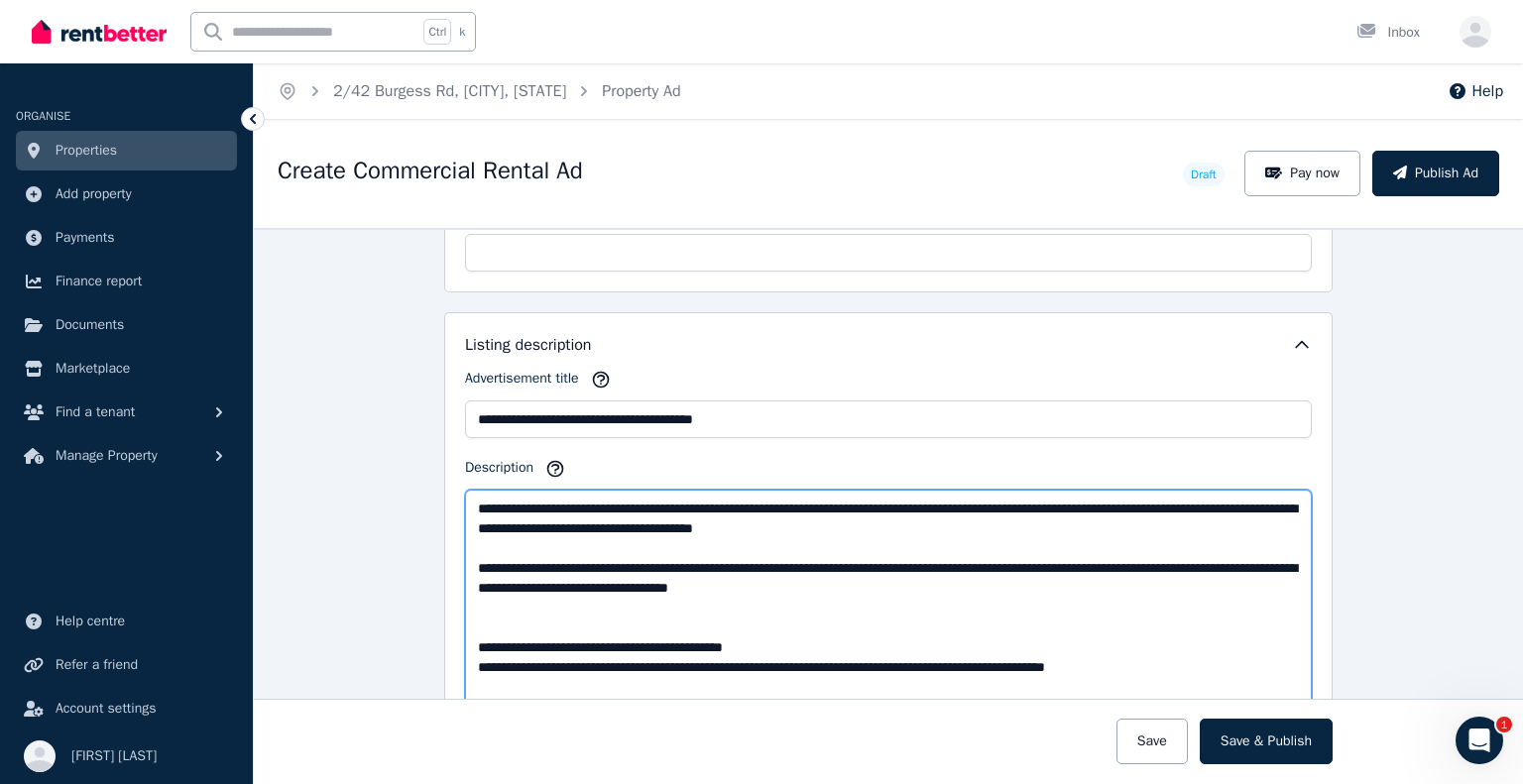 click on "**********" at bounding box center (888, 662) 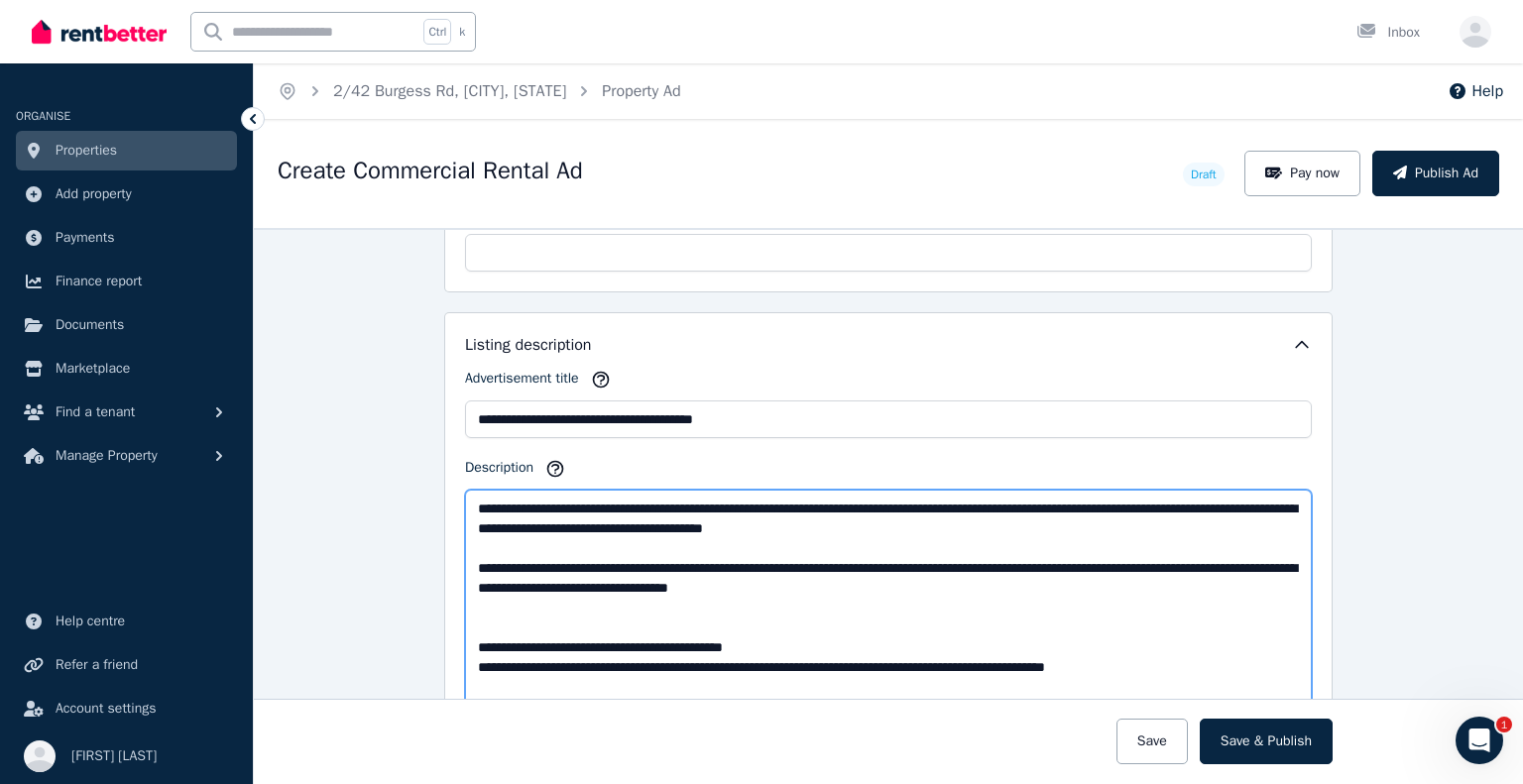 click on "**********" at bounding box center [888, 662] 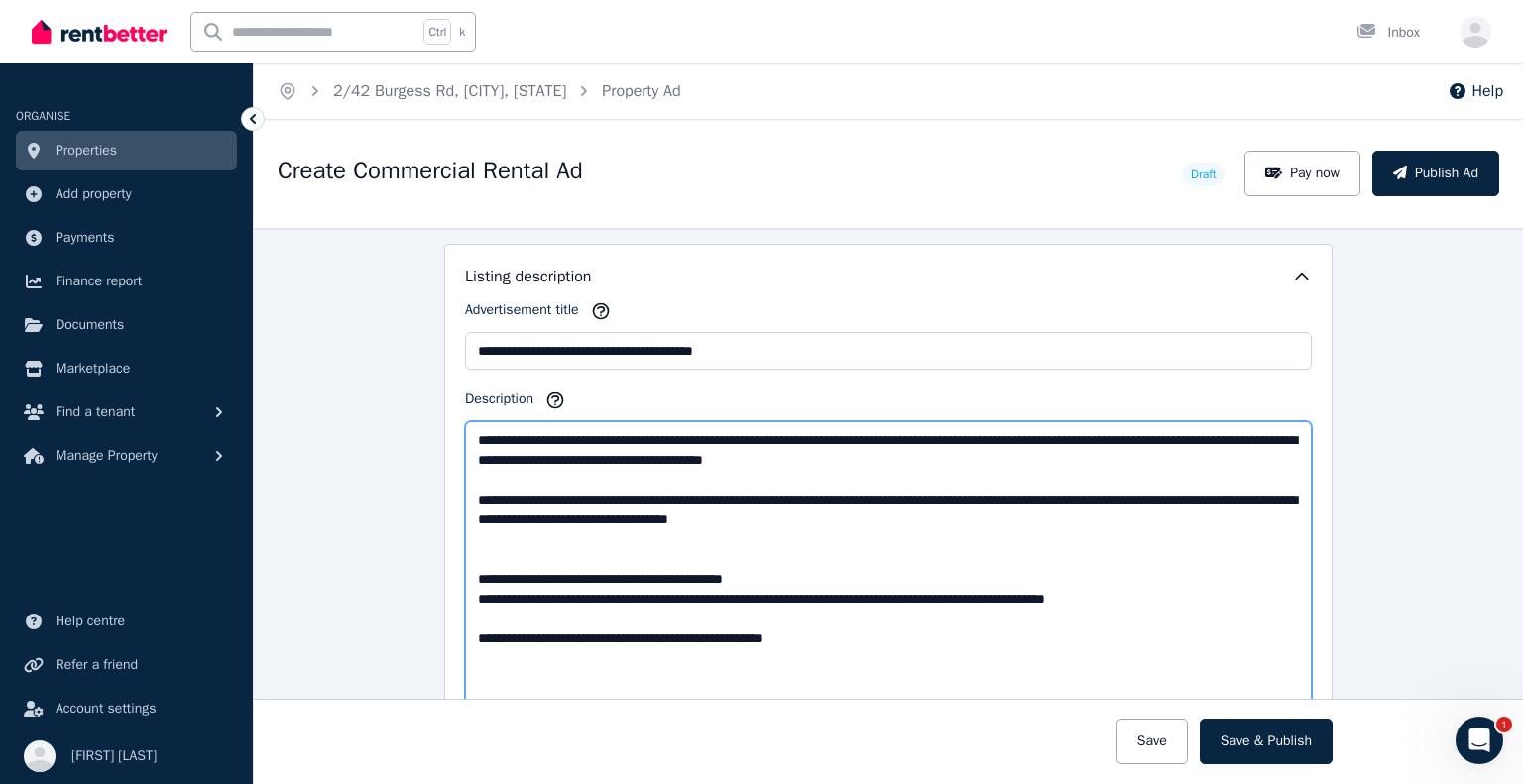 scroll, scrollTop: 1883, scrollLeft: 0, axis: vertical 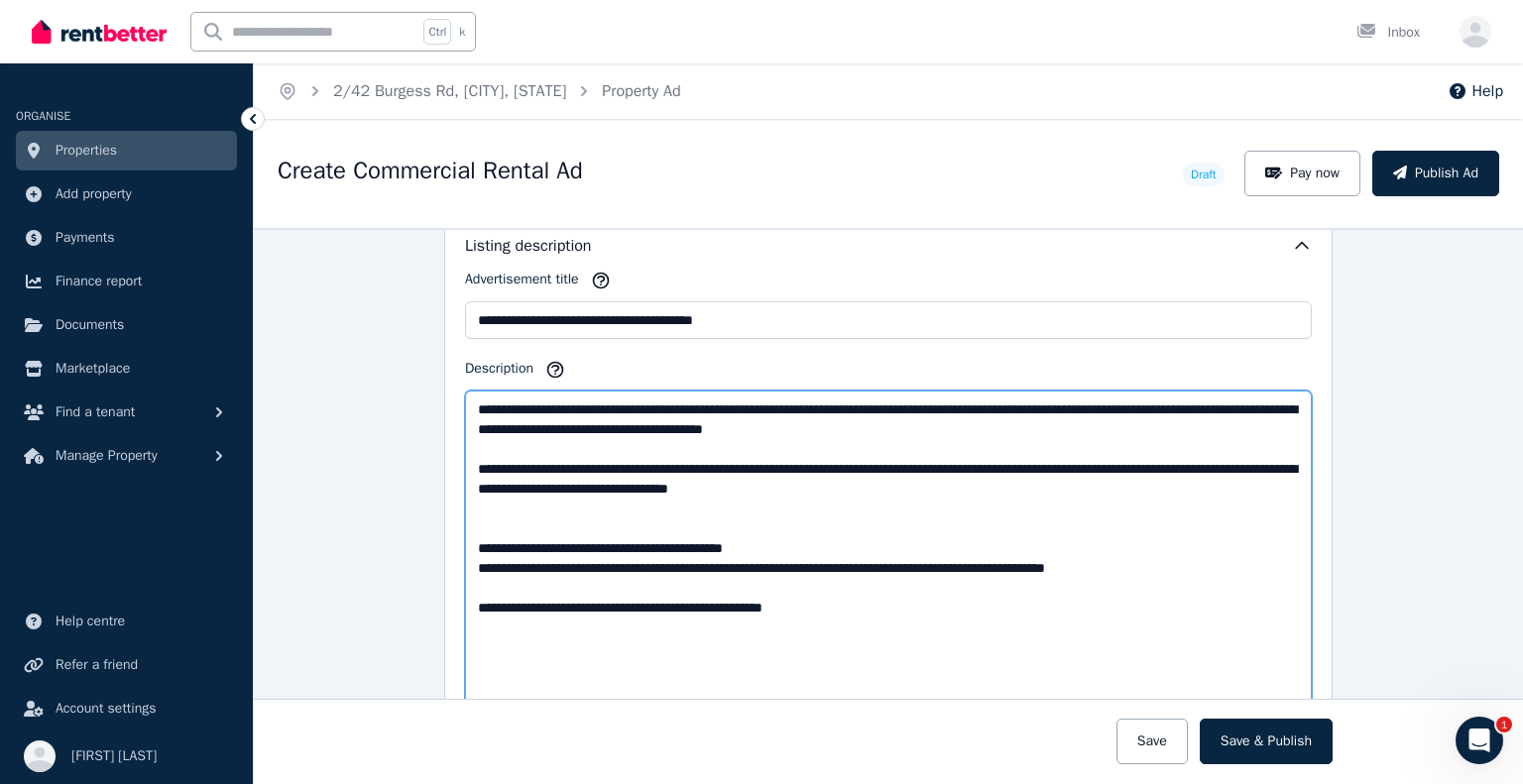 click on "**********" at bounding box center (888, 563) 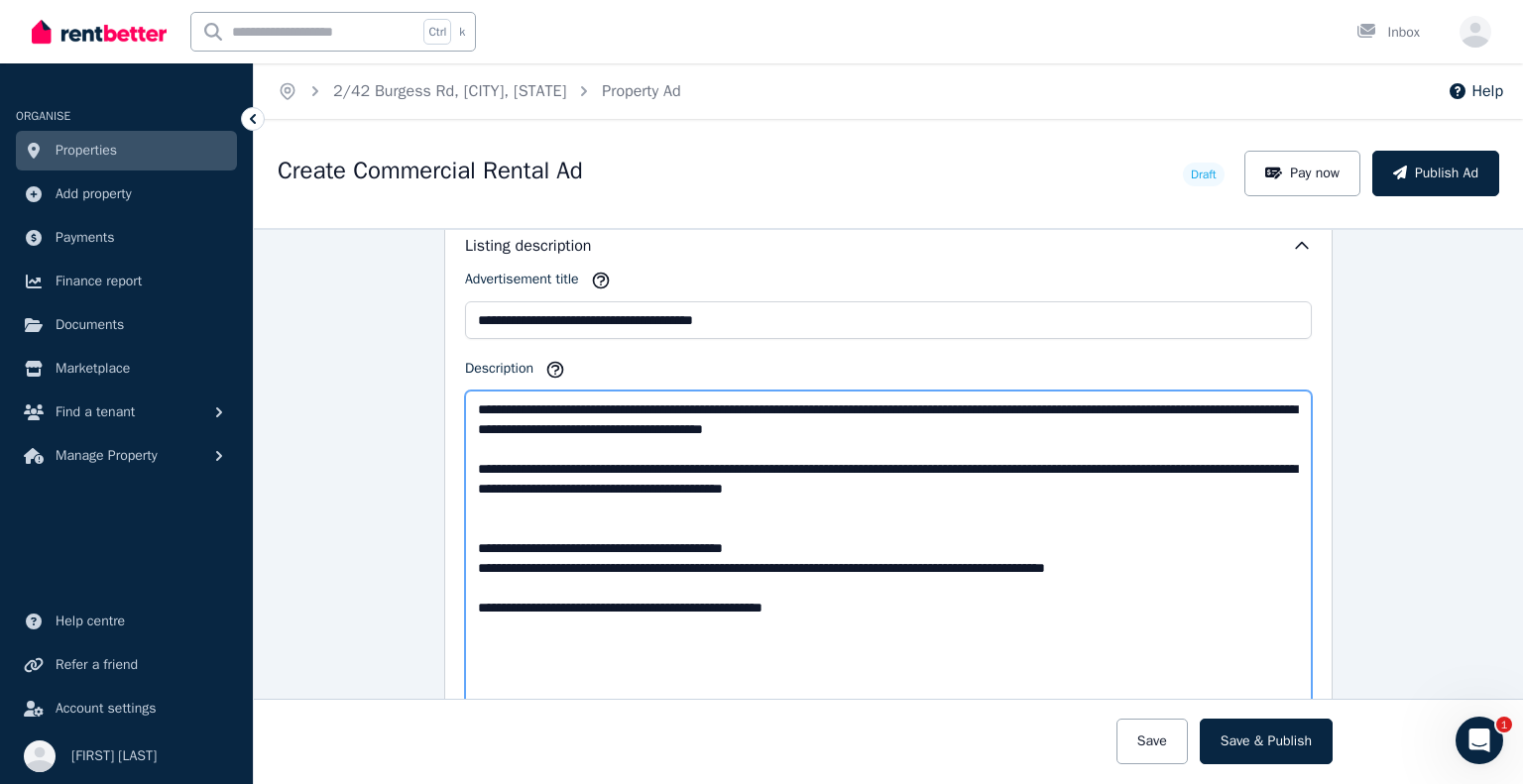click on "**********" at bounding box center [888, 563] 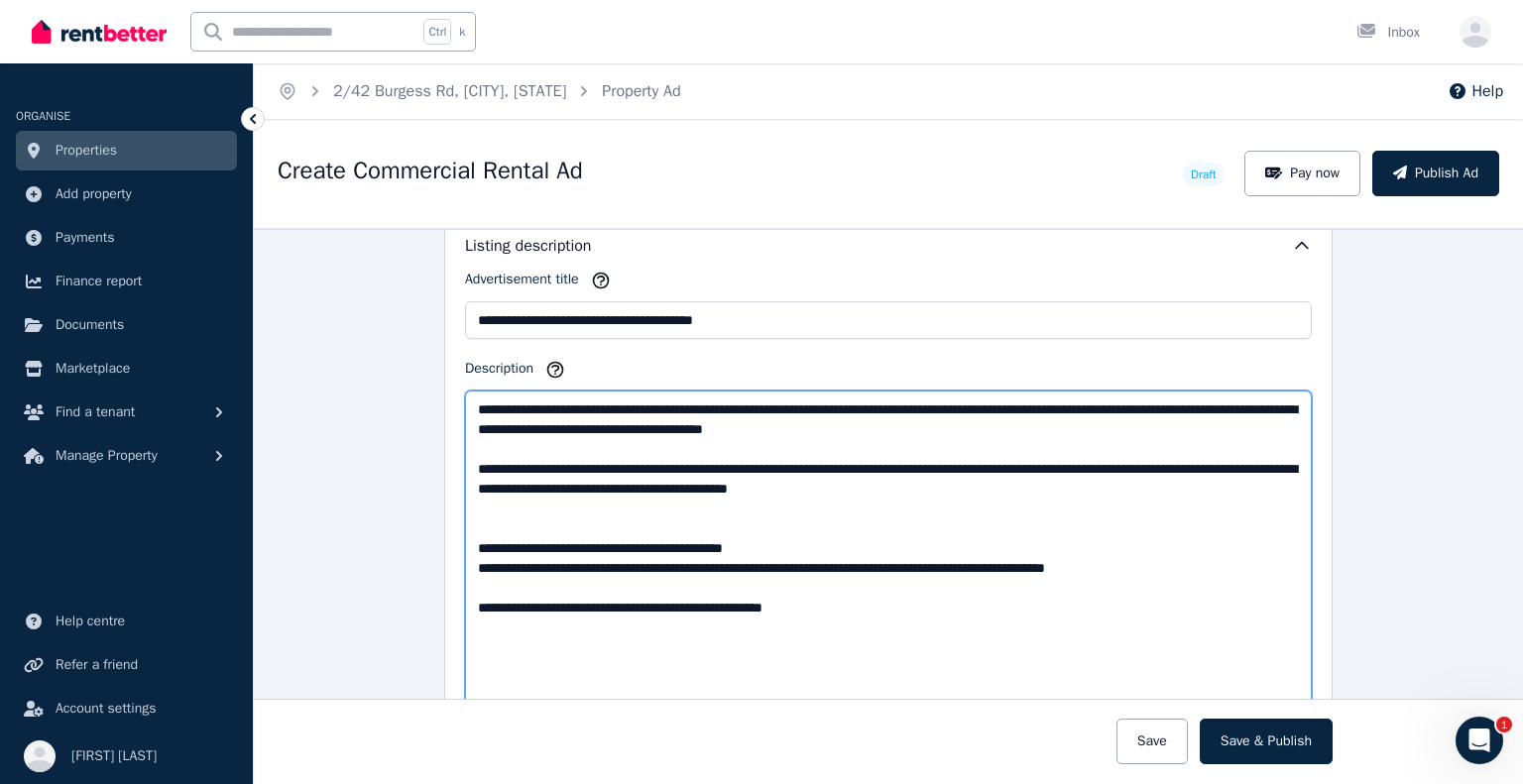 drag, startPoint x: 985, startPoint y: 458, endPoint x: 917, endPoint y: 459, distance: 68.007353 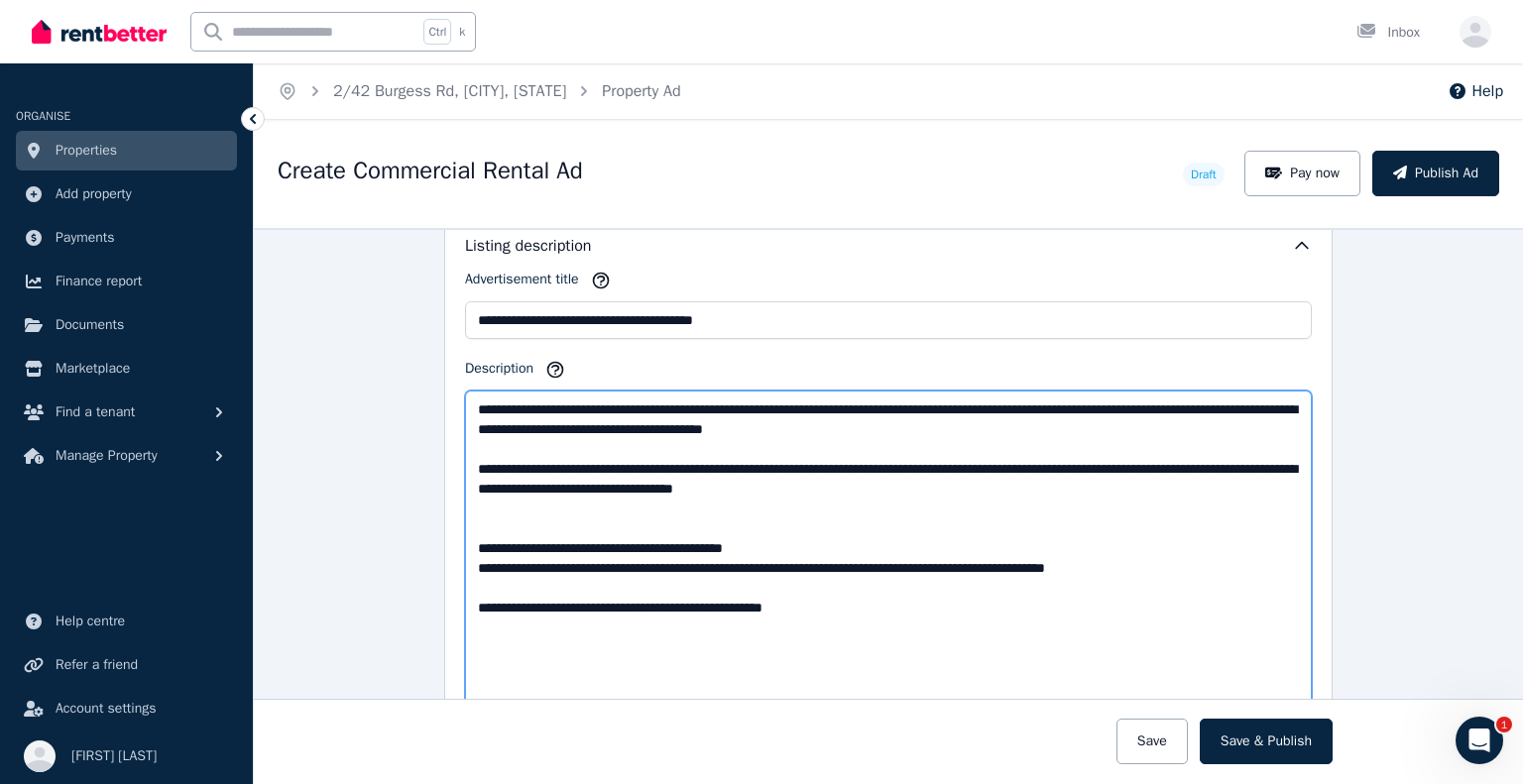 click on "**********" at bounding box center (888, 563) 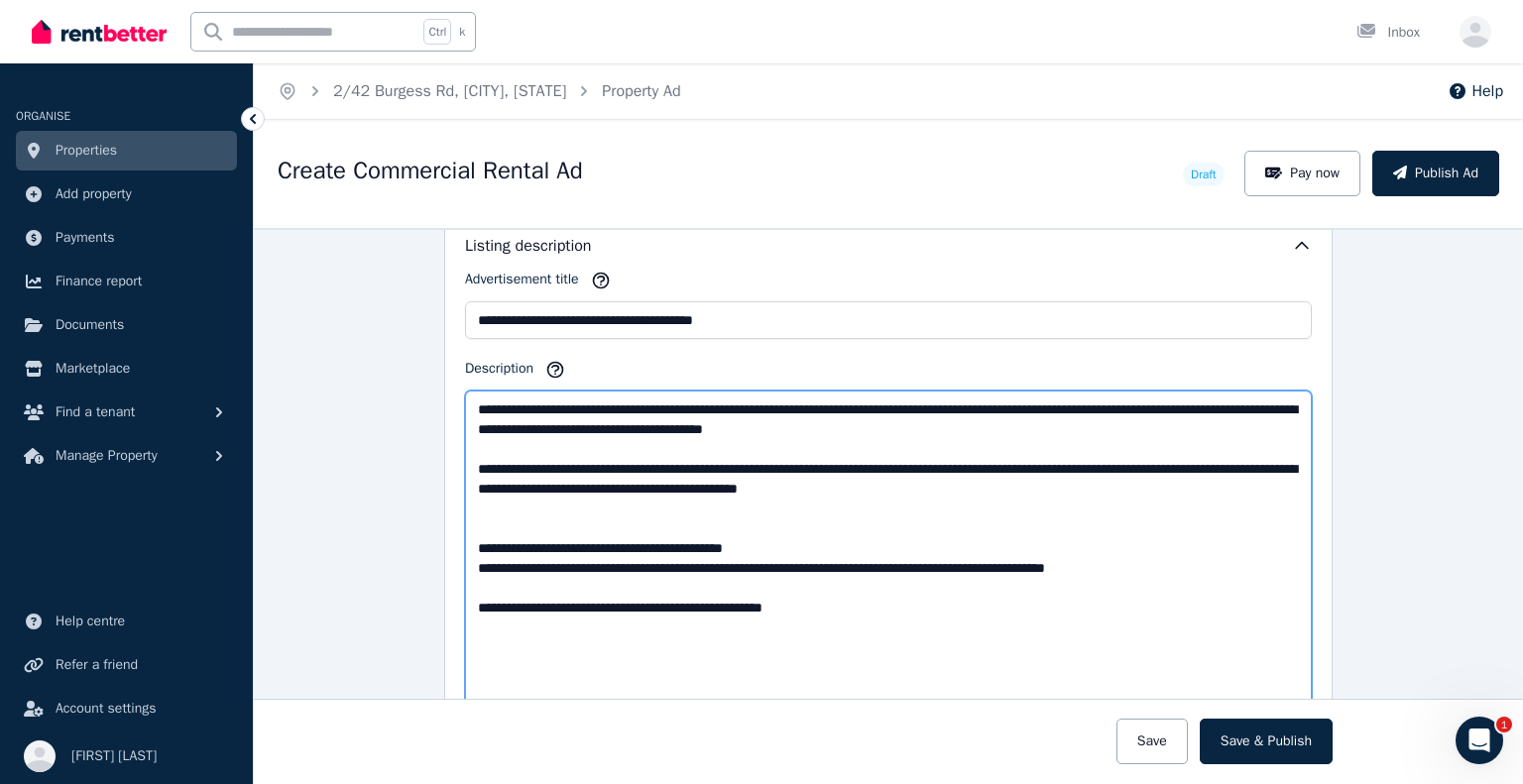 drag, startPoint x: 508, startPoint y: 558, endPoint x: 594, endPoint y: 558, distance: 86 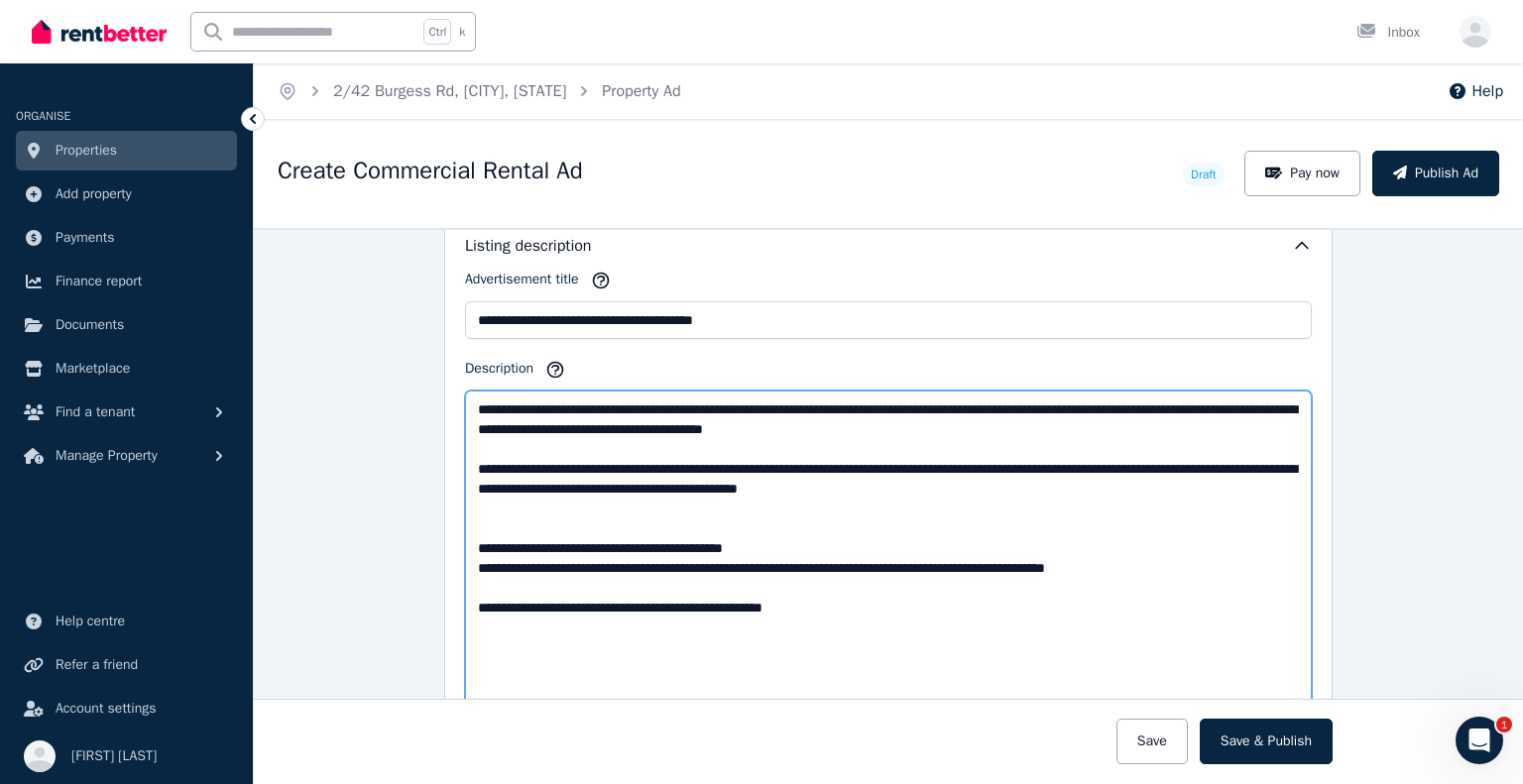 drag, startPoint x: 504, startPoint y: 559, endPoint x: 591, endPoint y: 560, distance: 87.005747 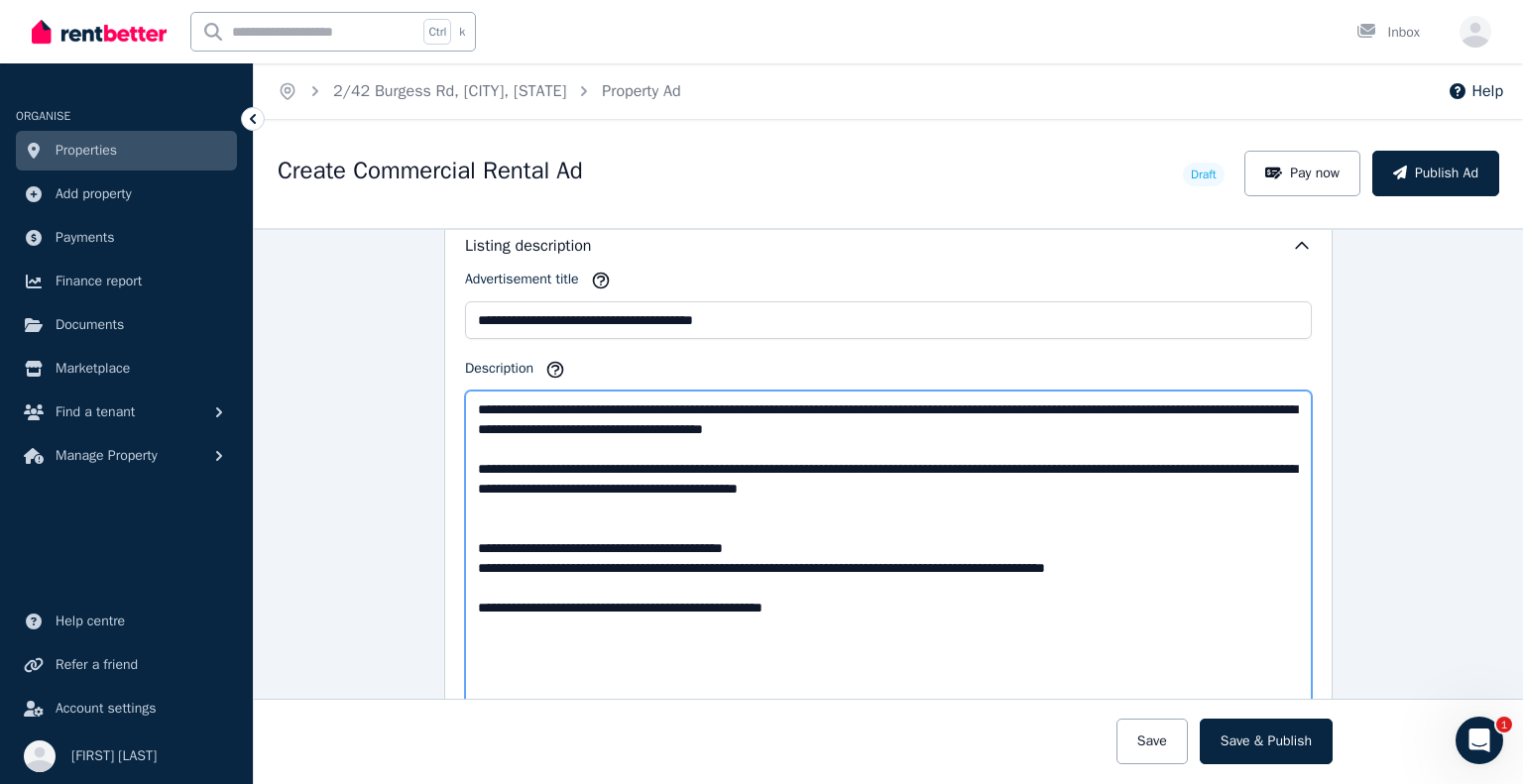 click on "**********" at bounding box center [888, 563] 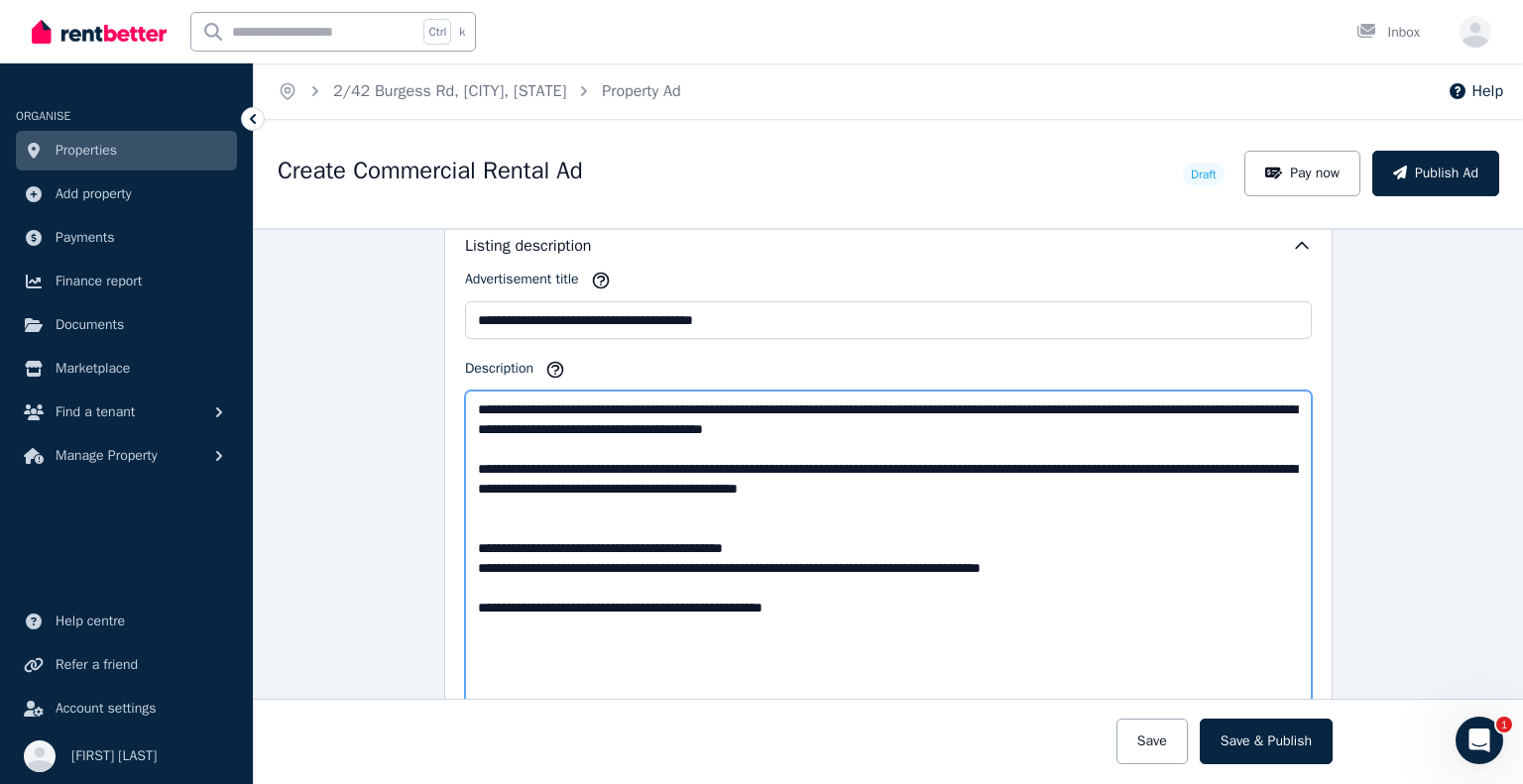 click on "**********" at bounding box center [888, 563] 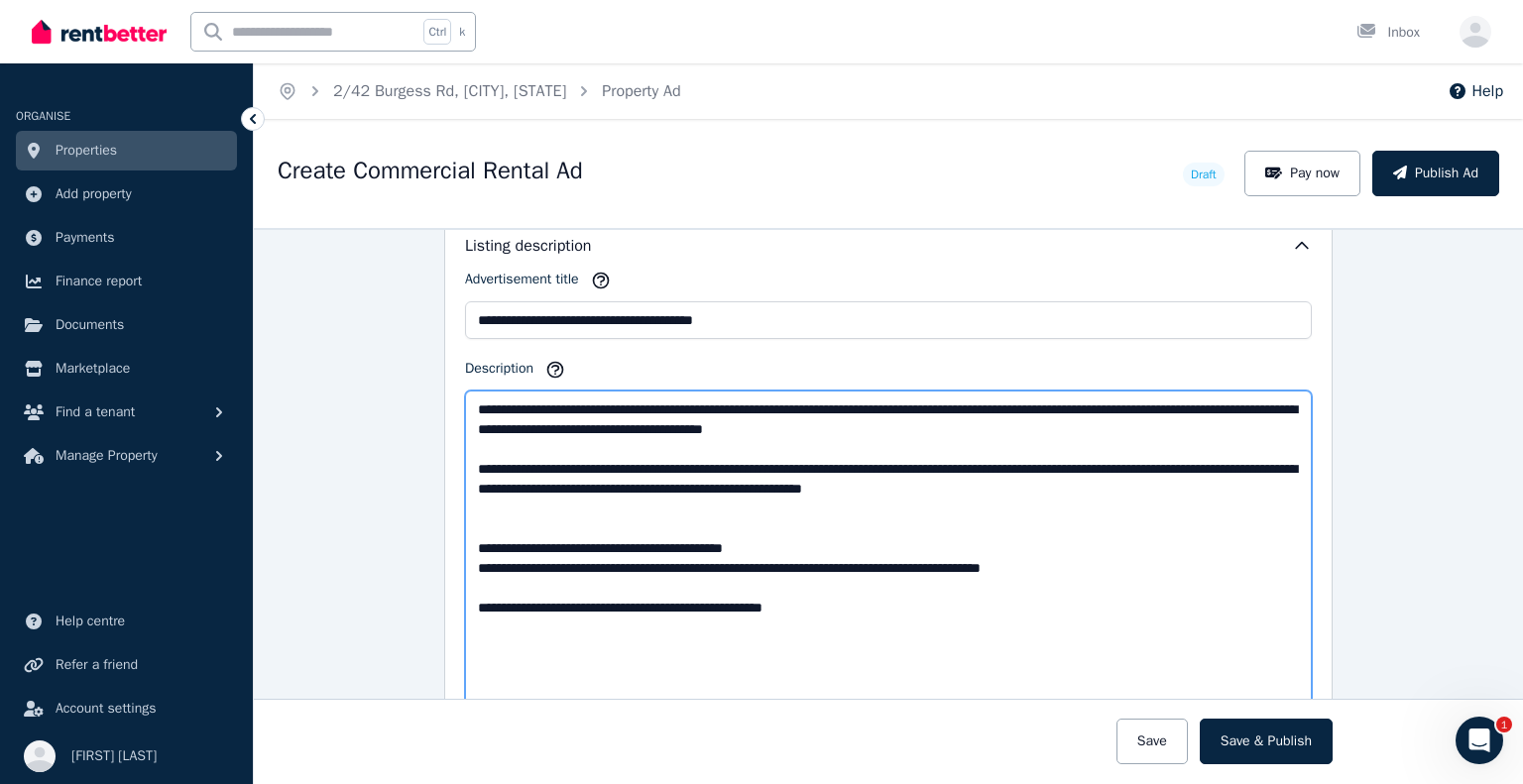 click on "**********" at bounding box center (888, 563) 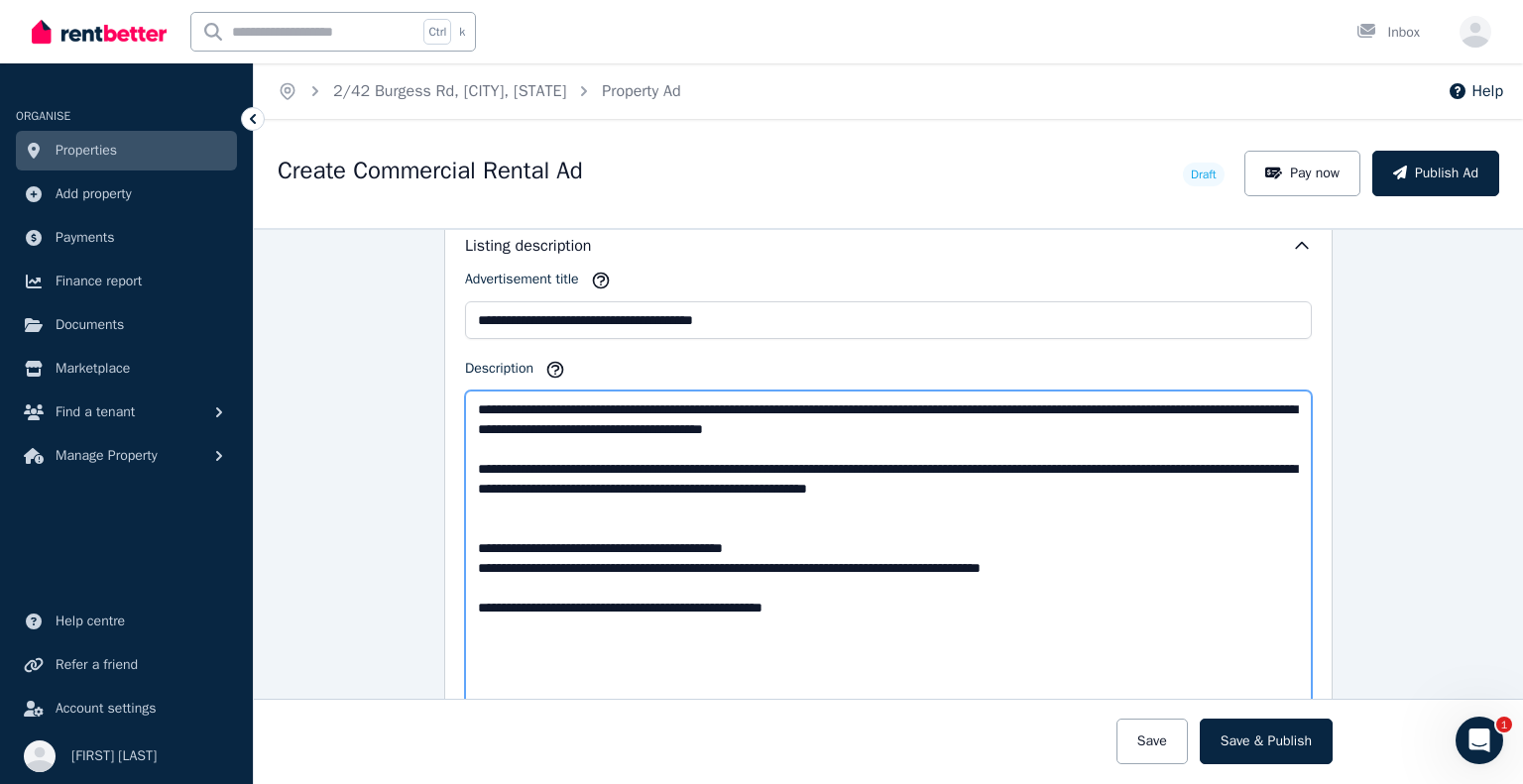 click on "**********" at bounding box center [888, 563] 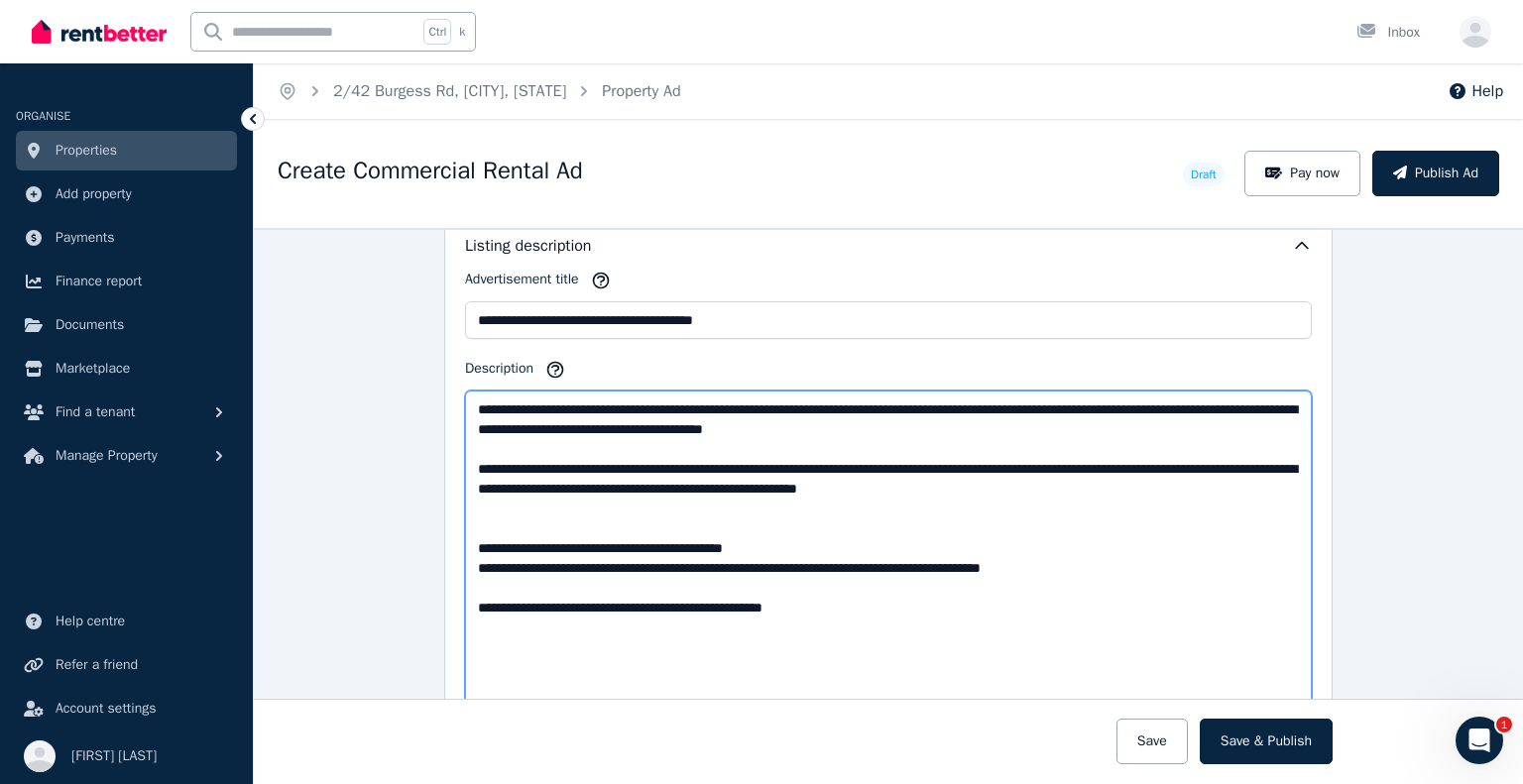 drag, startPoint x: 1063, startPoint y: 560, endPoint x: 758, endPoint y: 565, distance: 305.041 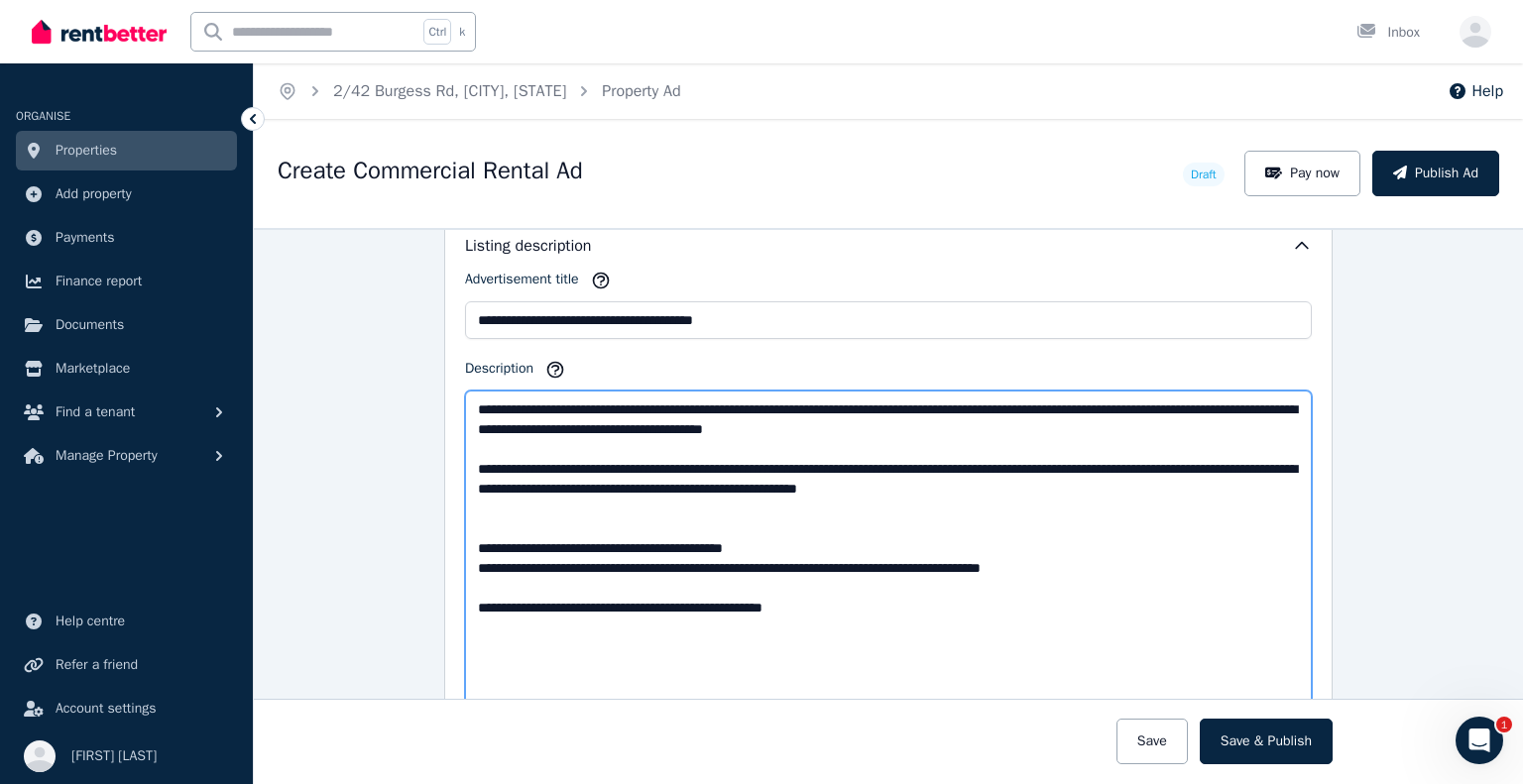 click on "**********" at bounding box center [888, 563] 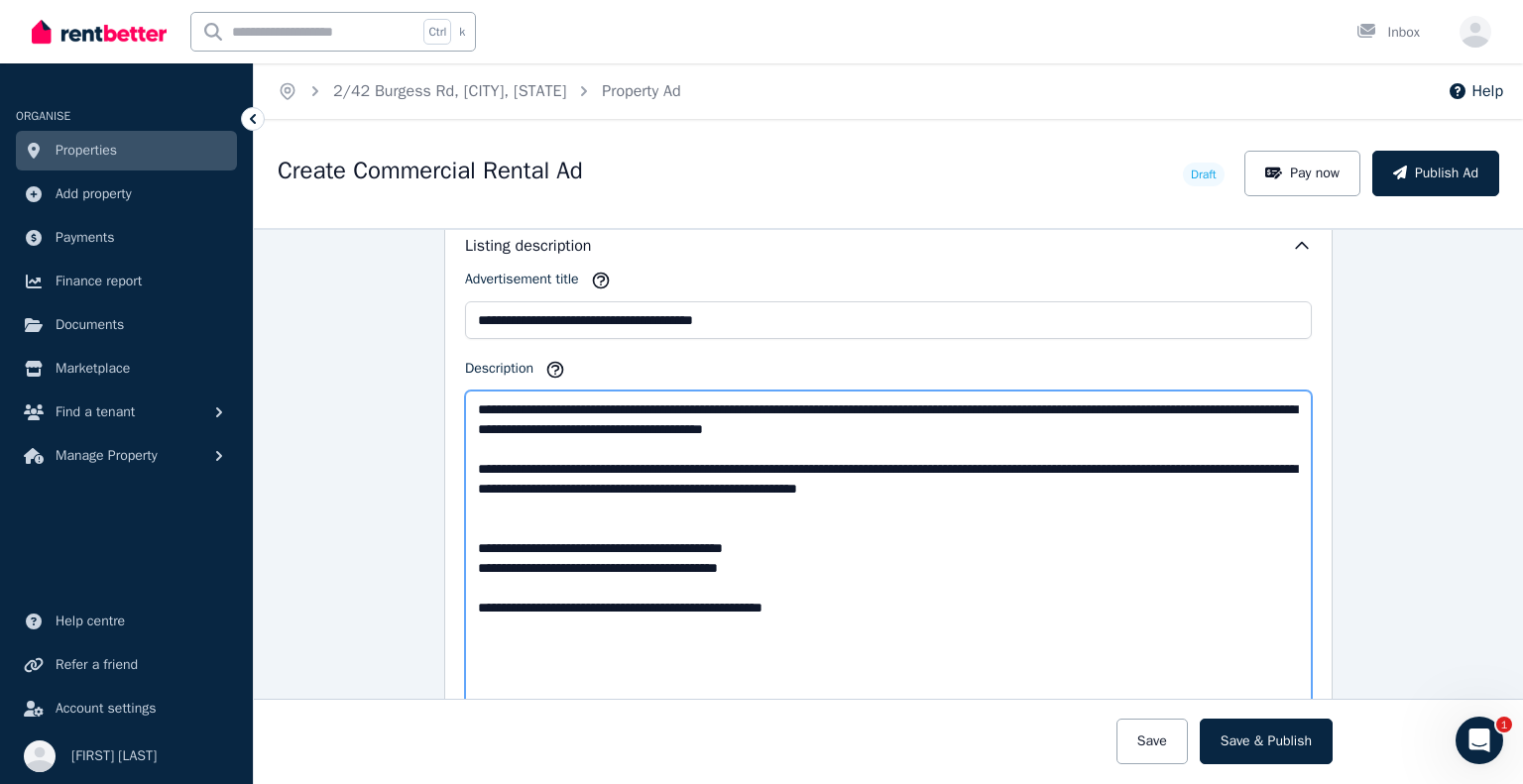 click on "**********" at bounding box center [888, 563] 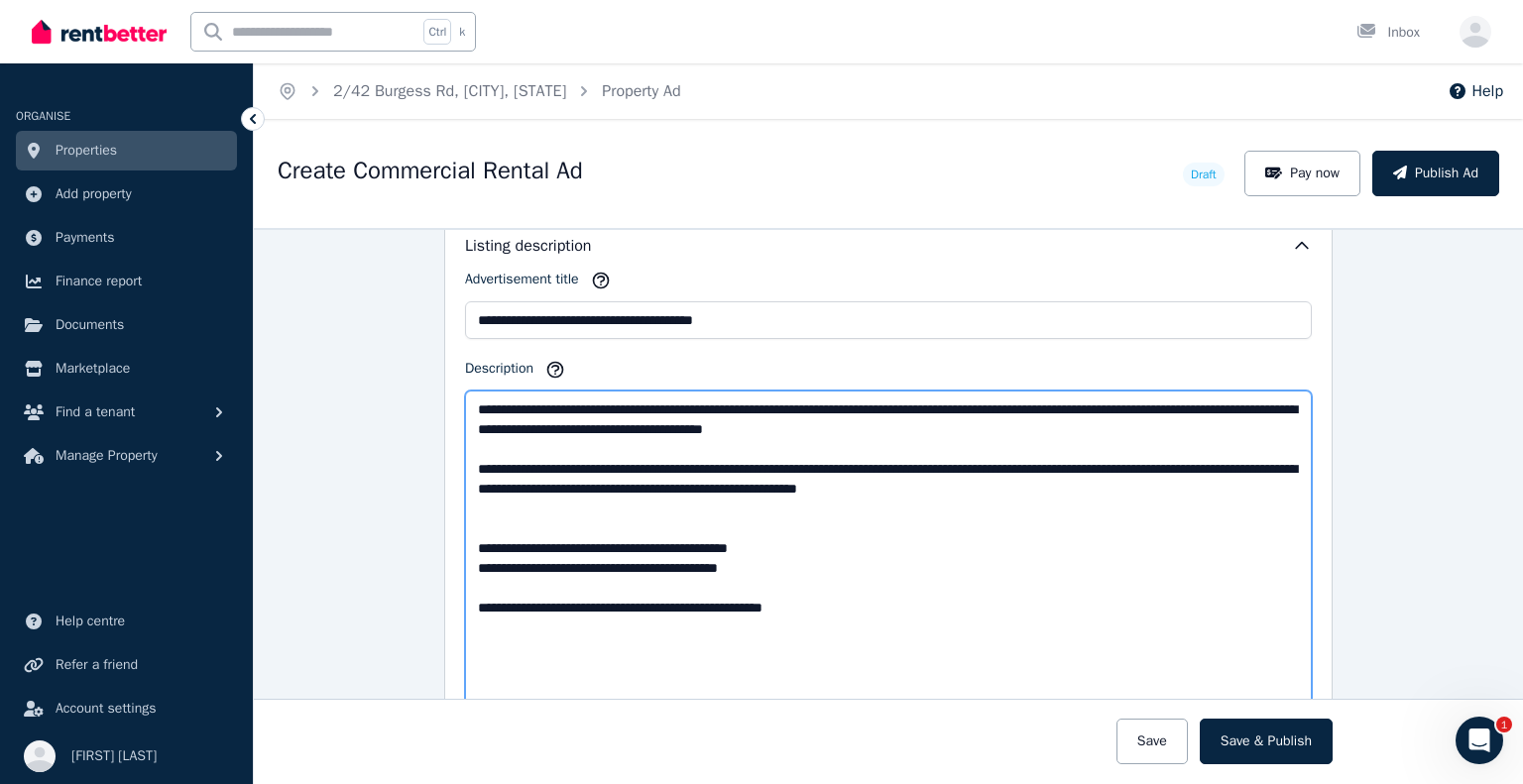 paste on "**********" 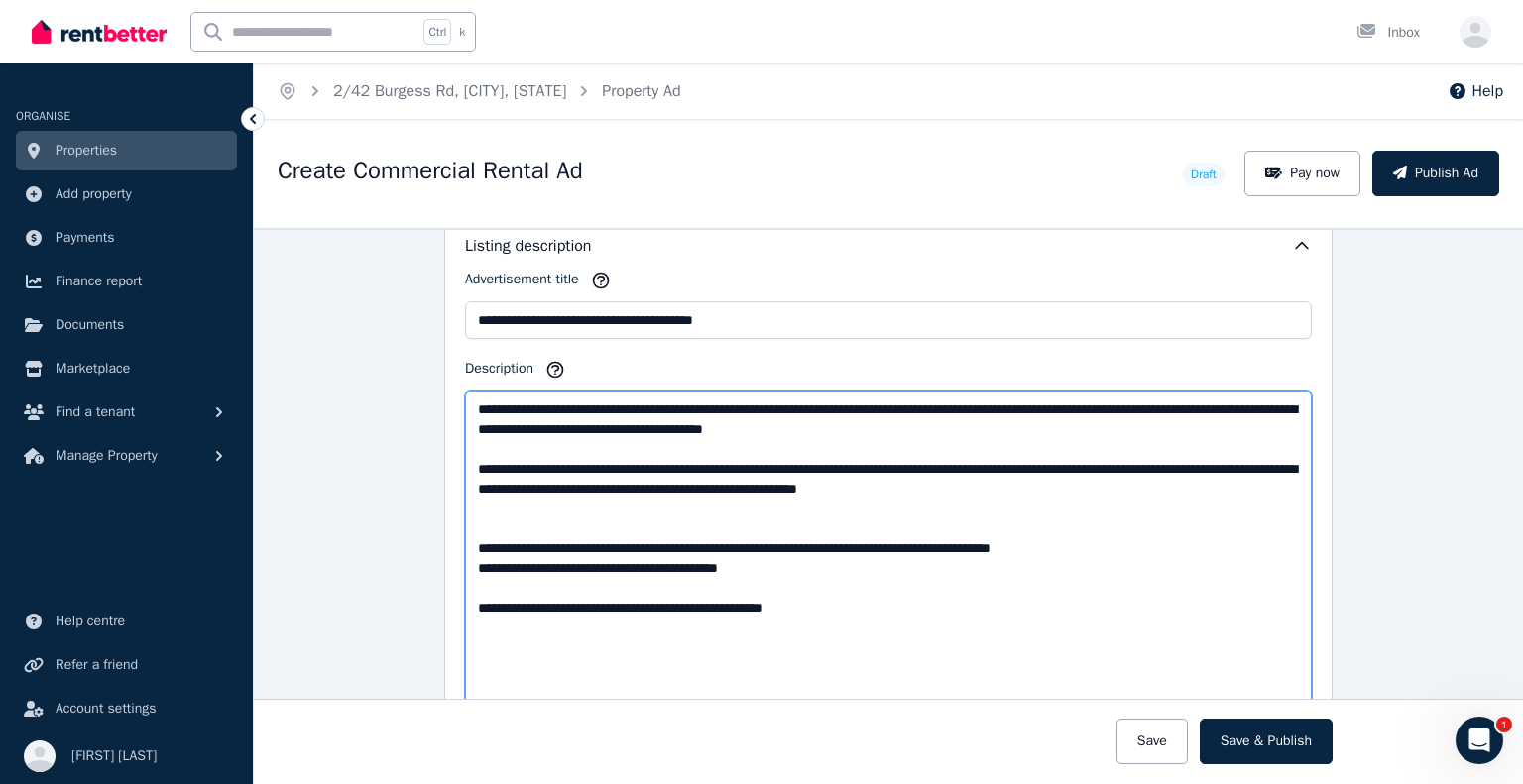 drag, startPoint x: 461, startPoint y: 560, endPoint x: 1000, endPoint y: 698, distance: 556.38566 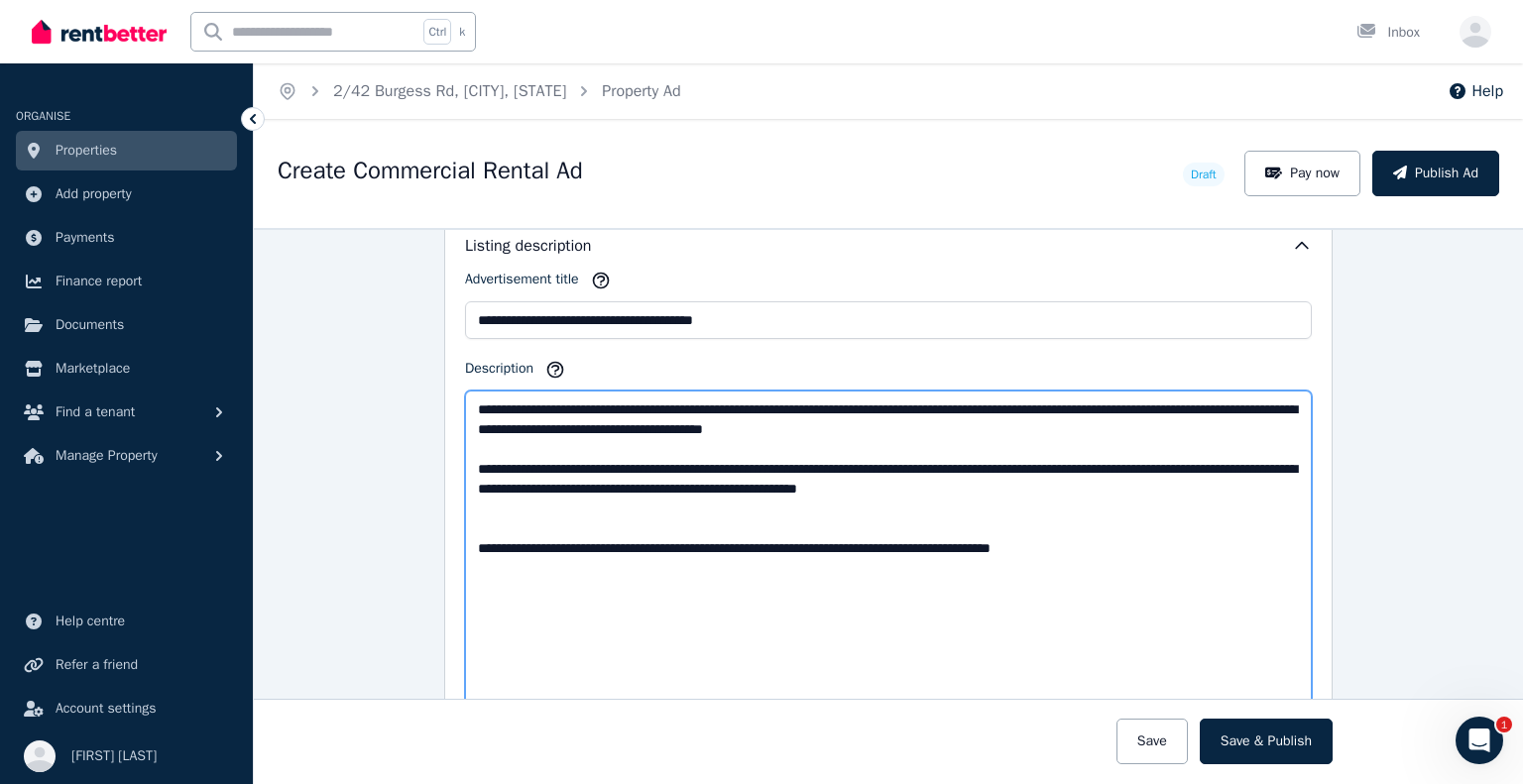 drag, startPoint x: 512, startPoint y: 514, endPoint x: 644, endPoint y: 538, distance: 134.16408 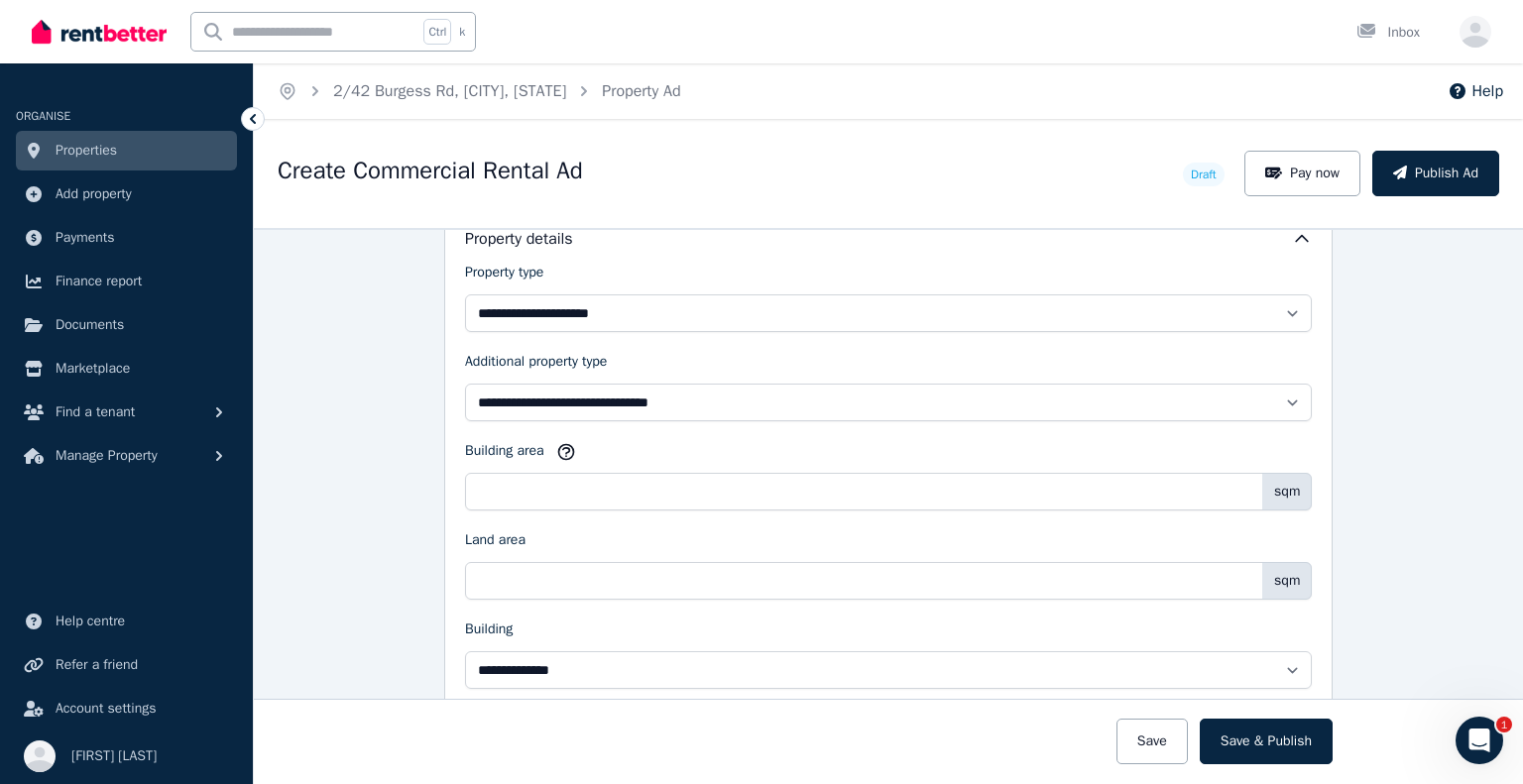 scroll, scrollTop: 1388, scrollLeft: 0, axis: vertical 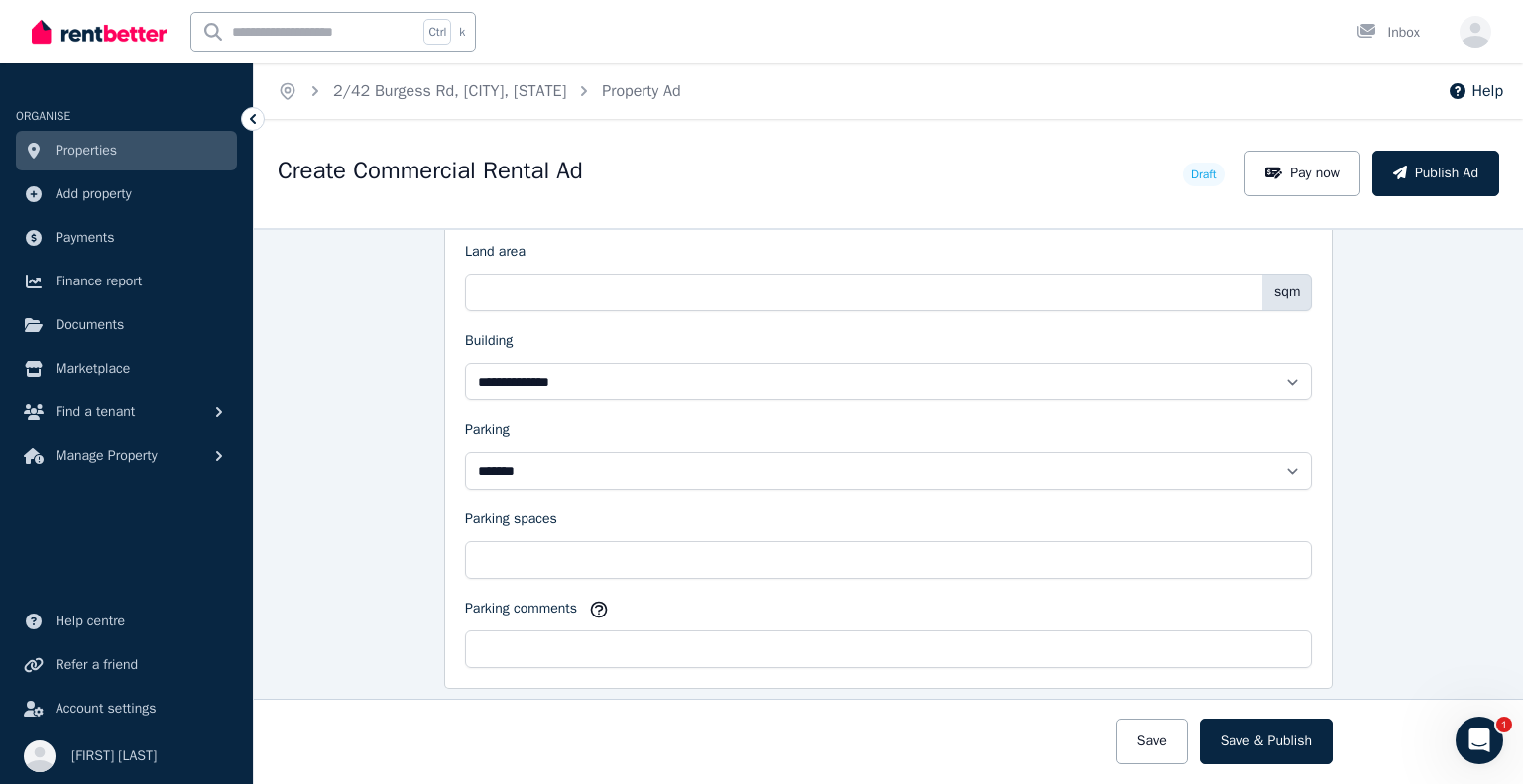 type on "**********" 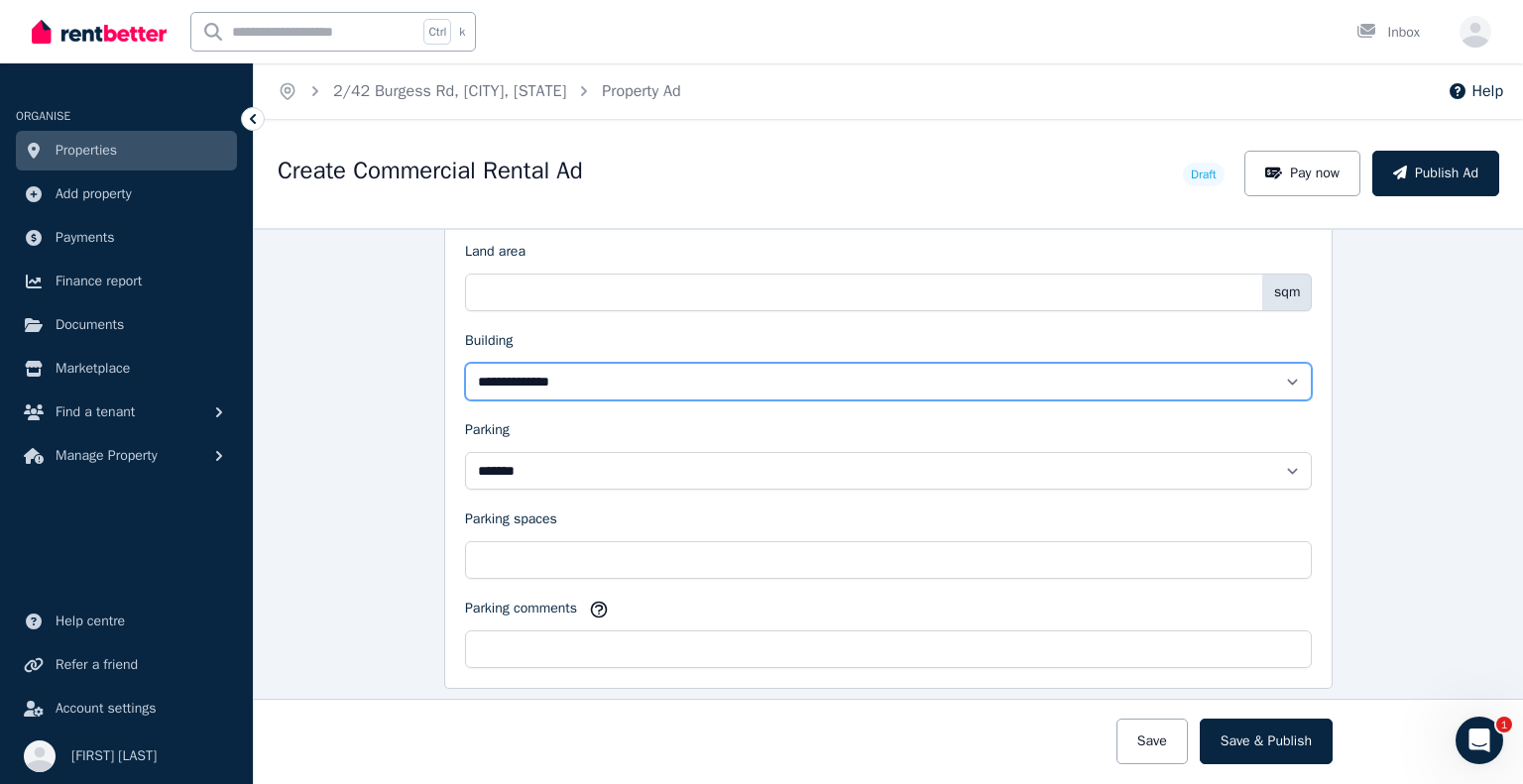 click on "**********" at bounding box center [888, 382] 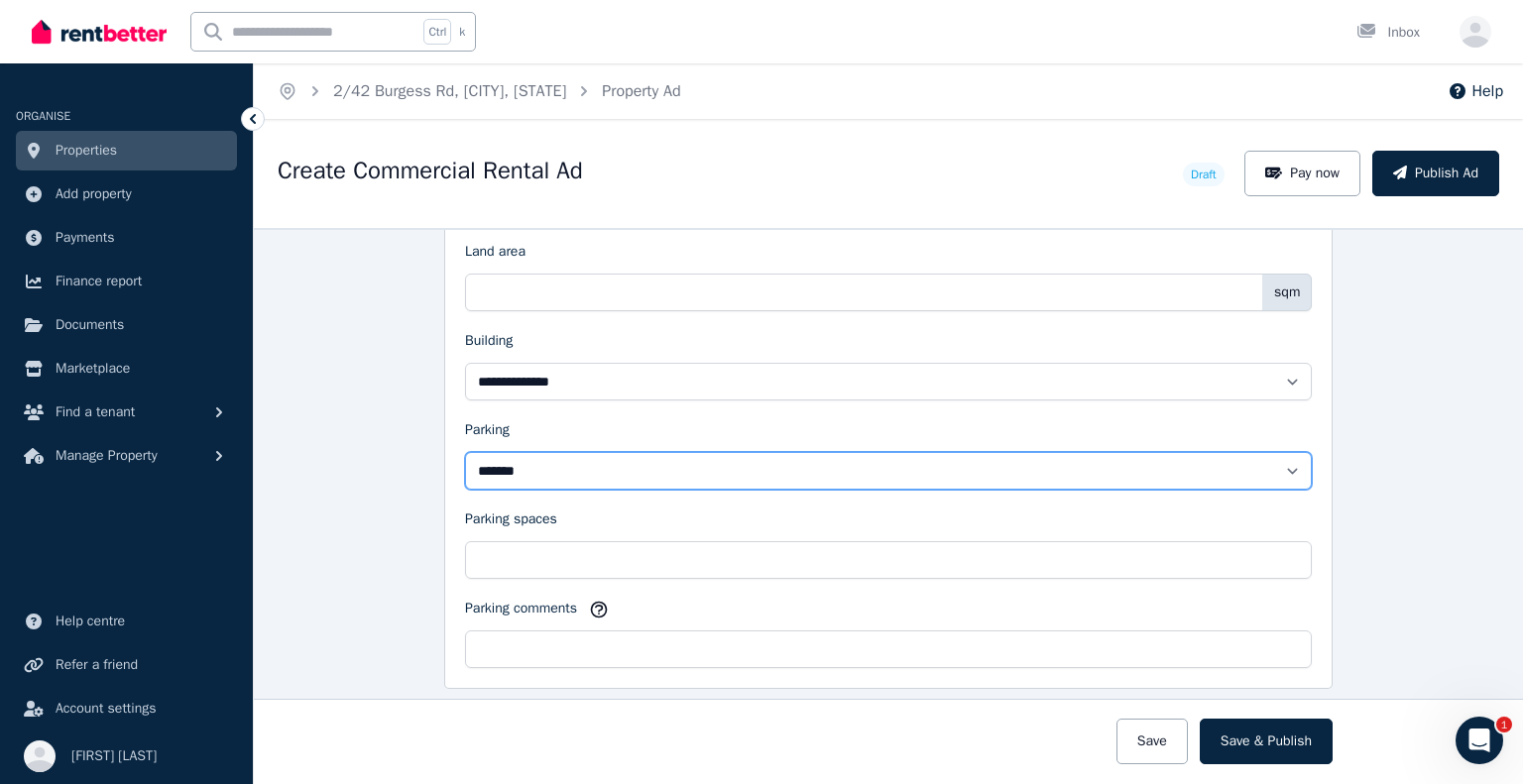 click on "**********" at bounding box center [888, 471] 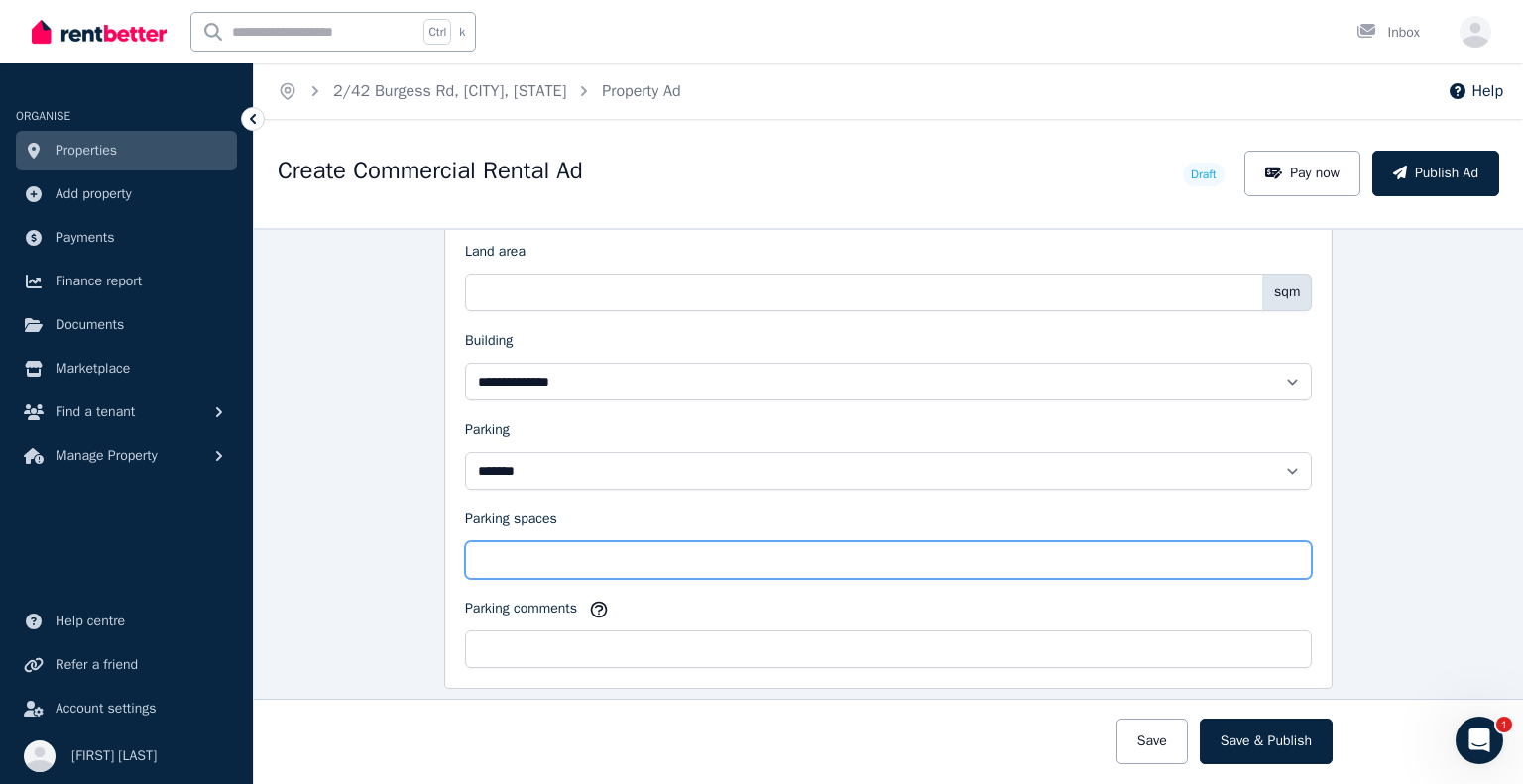 click on "Parking spaces" at bounding box center (888, 560) 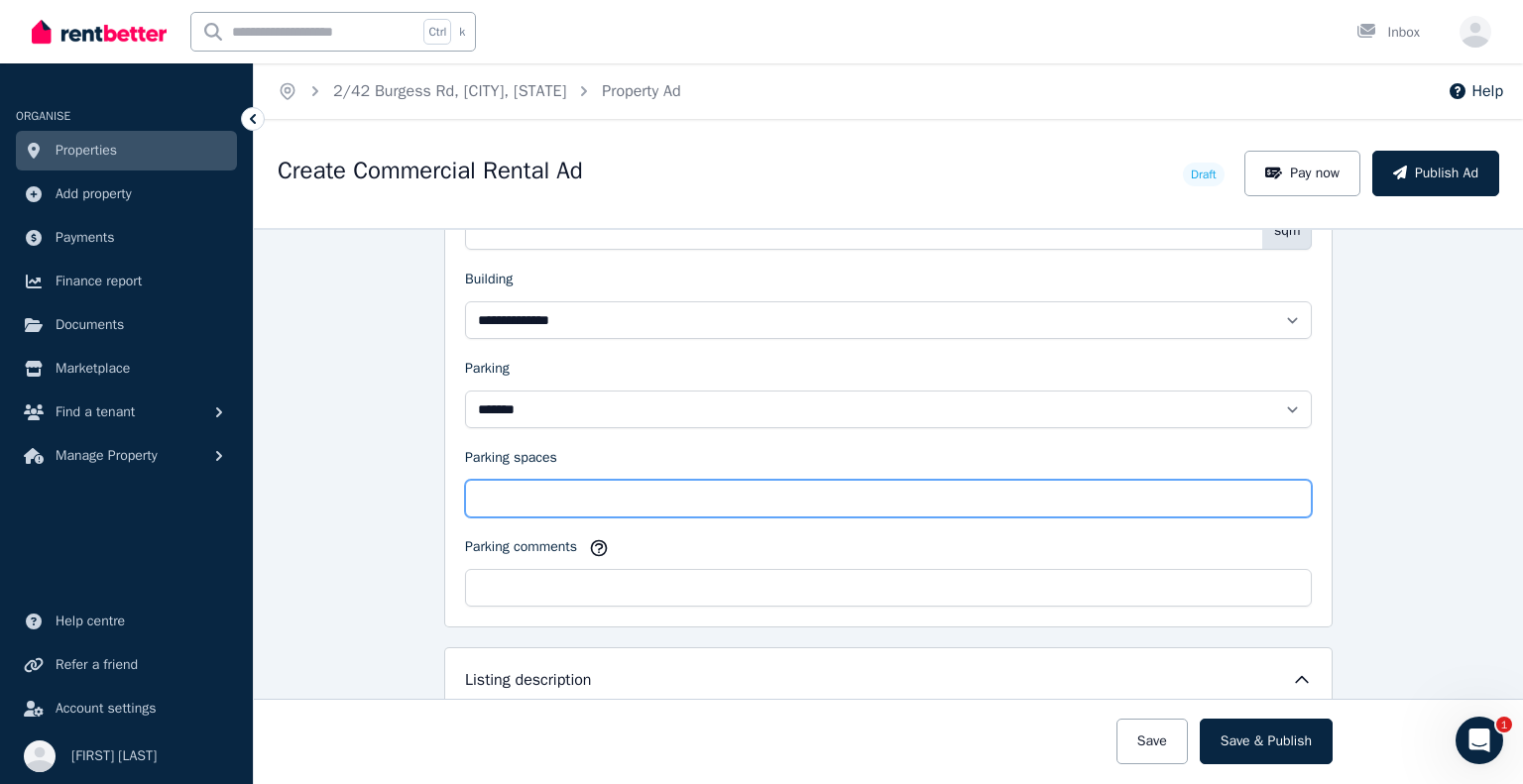 scroll, scrollTop: 1388, scrollLeft: 0, axis: vertical 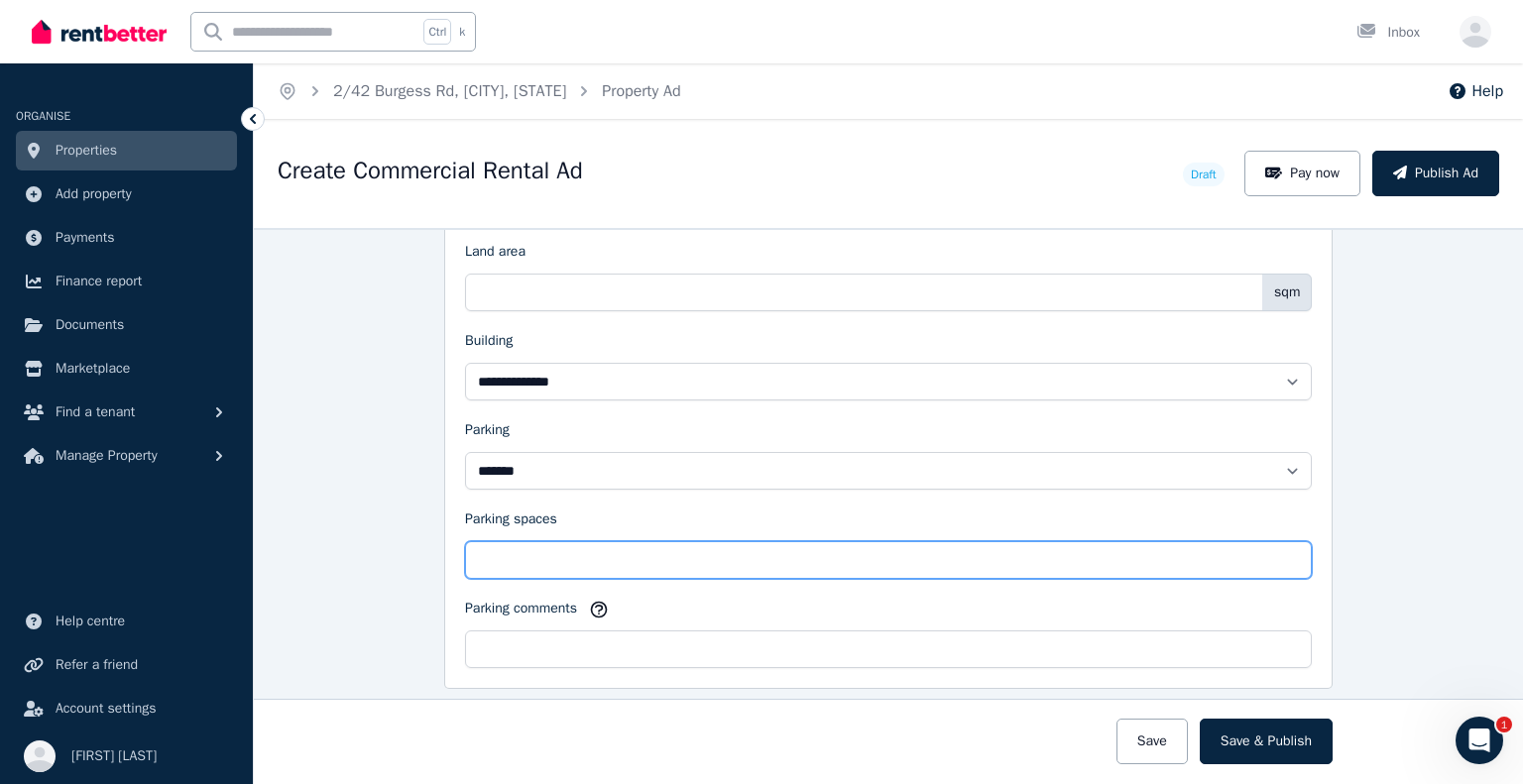 click on "**" at bounding box center [888, 560] 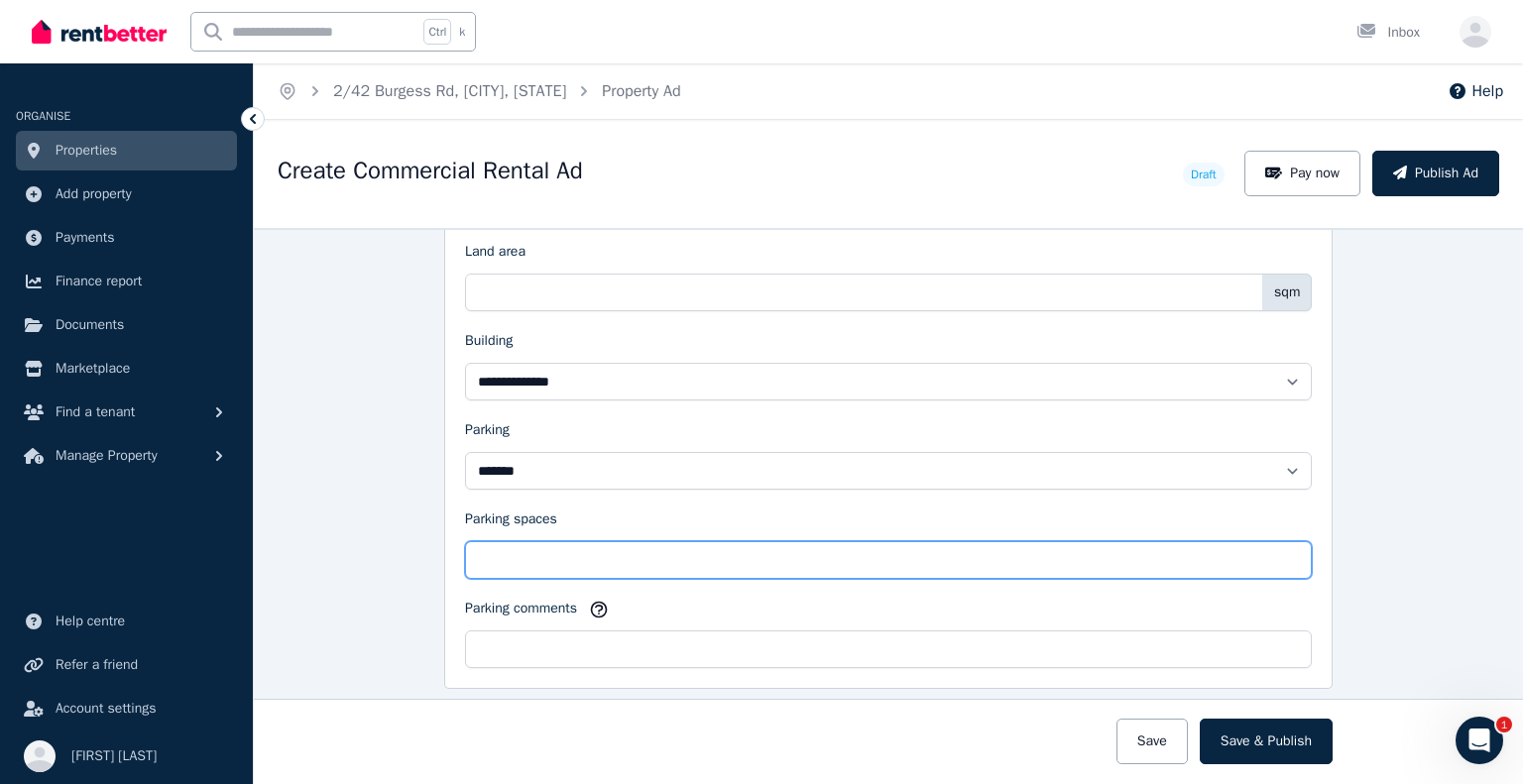 drag, startPoint x: 454, startPoint y: 548, endPoint x: 330, endPoint y: 532, distance: 125.028 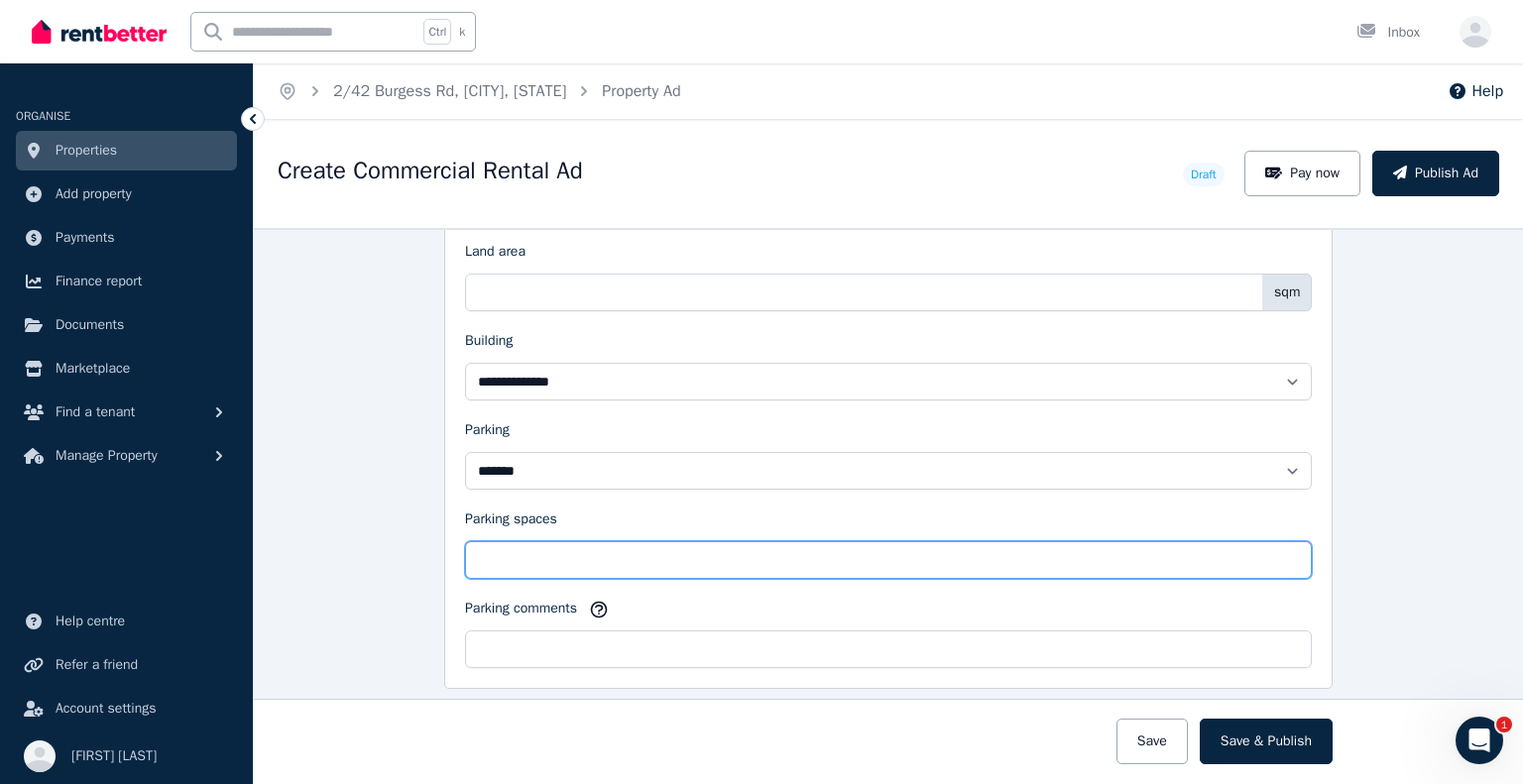 click on "**********" at bounding box center [888, 505] 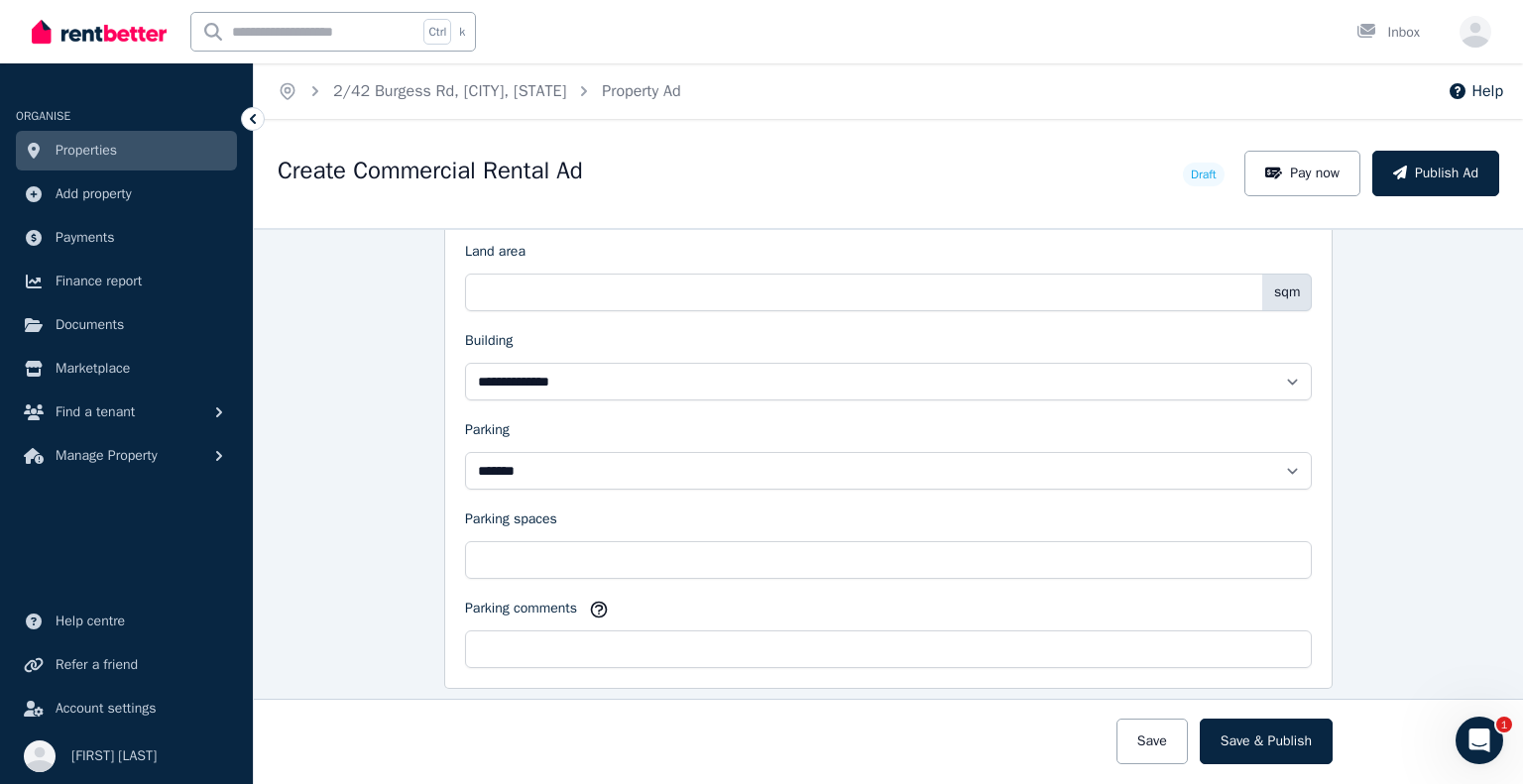 click on "**********" at bounding box center [888, 505] 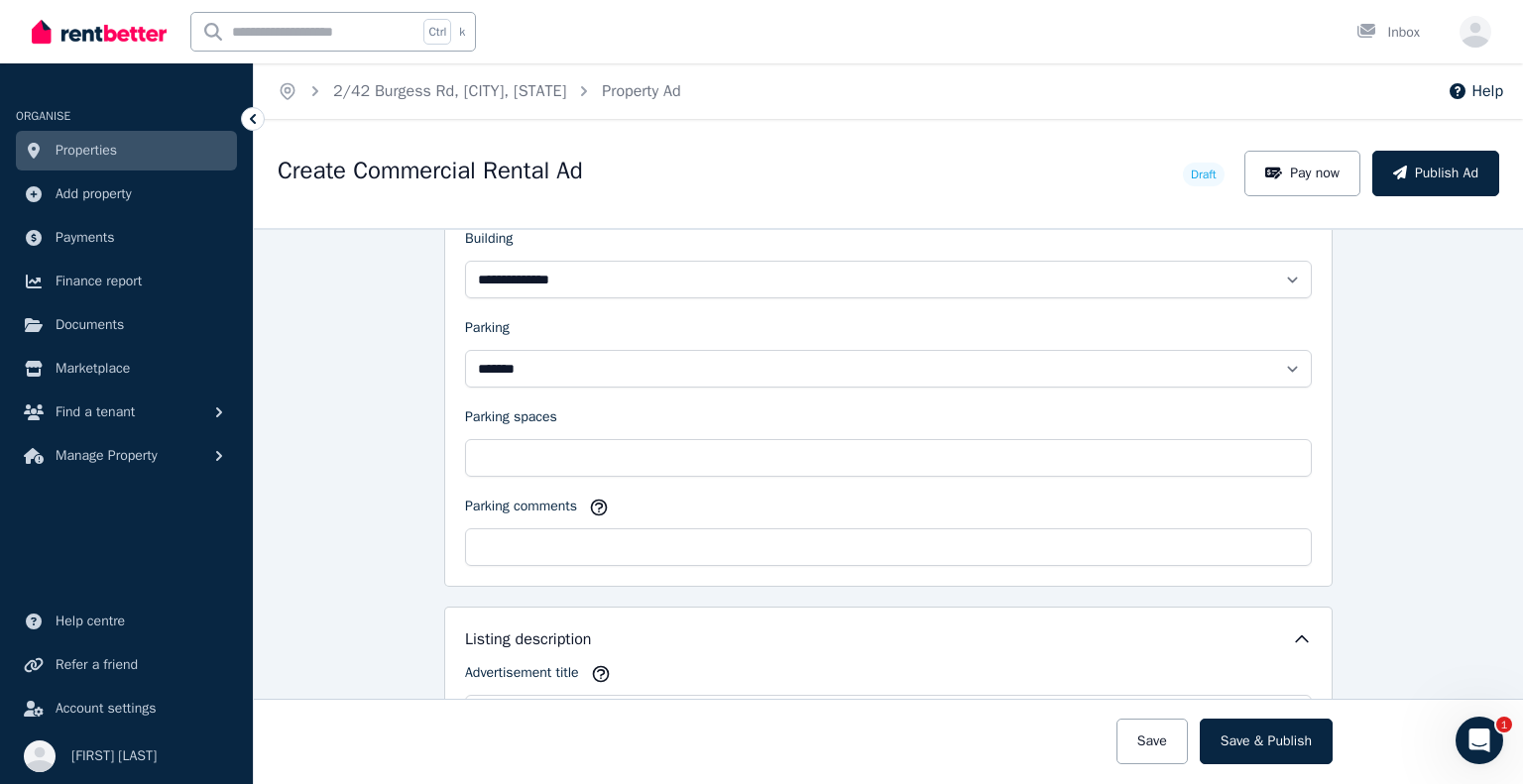 scroll, scrollTop: 1463, scrollLeft: 0, axis: vertical 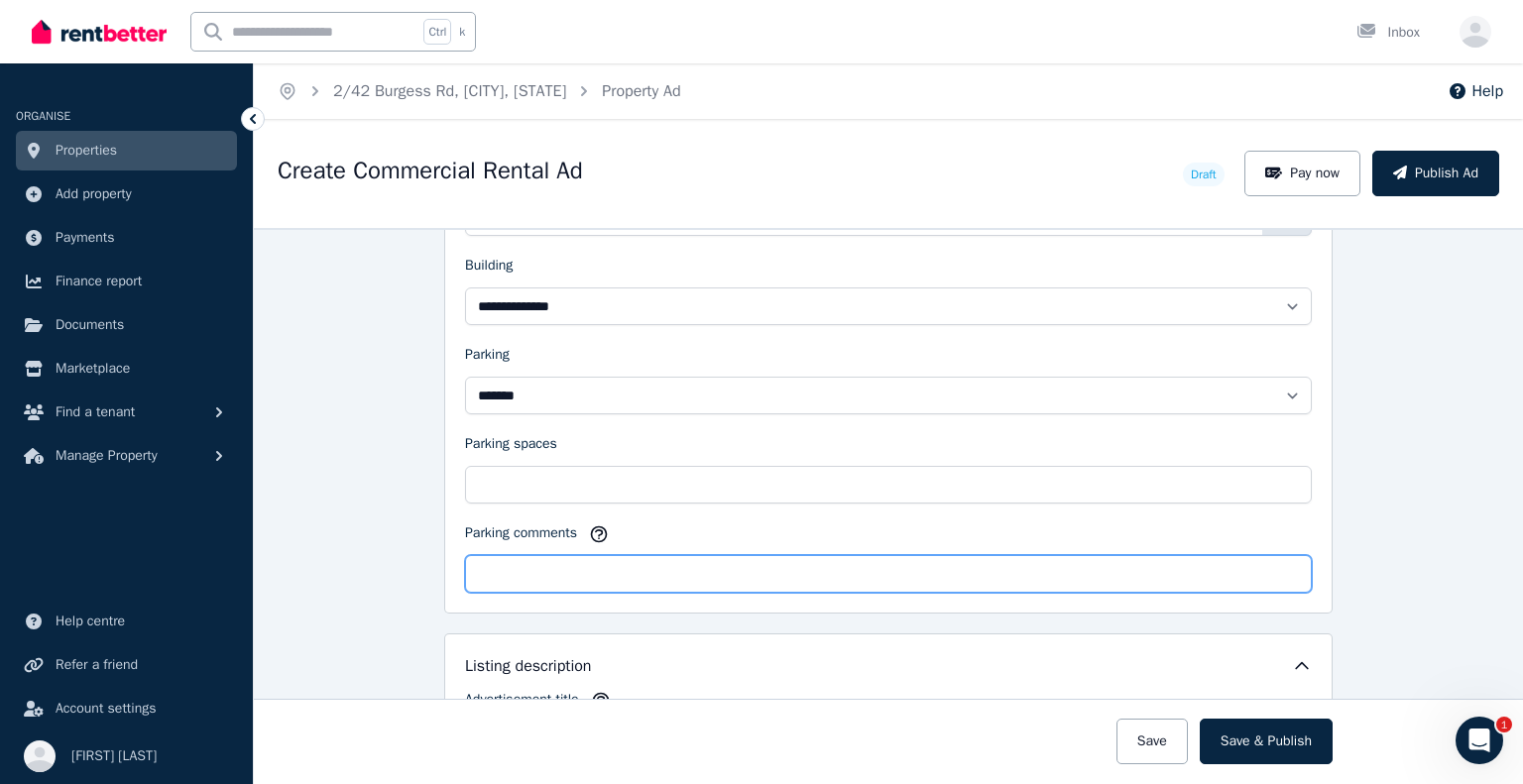 click on "Parking comments" at bounding box center (888, 574) 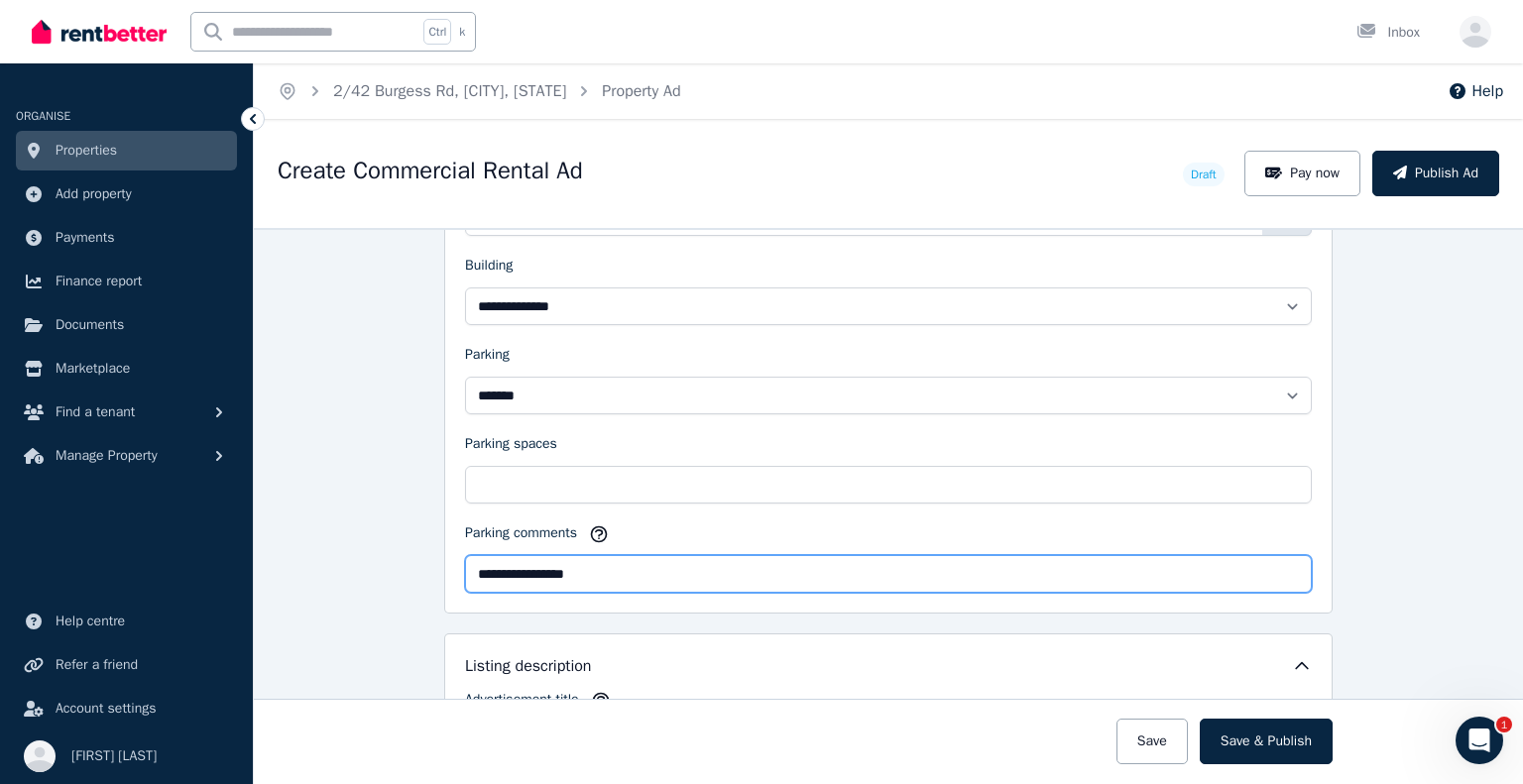 click 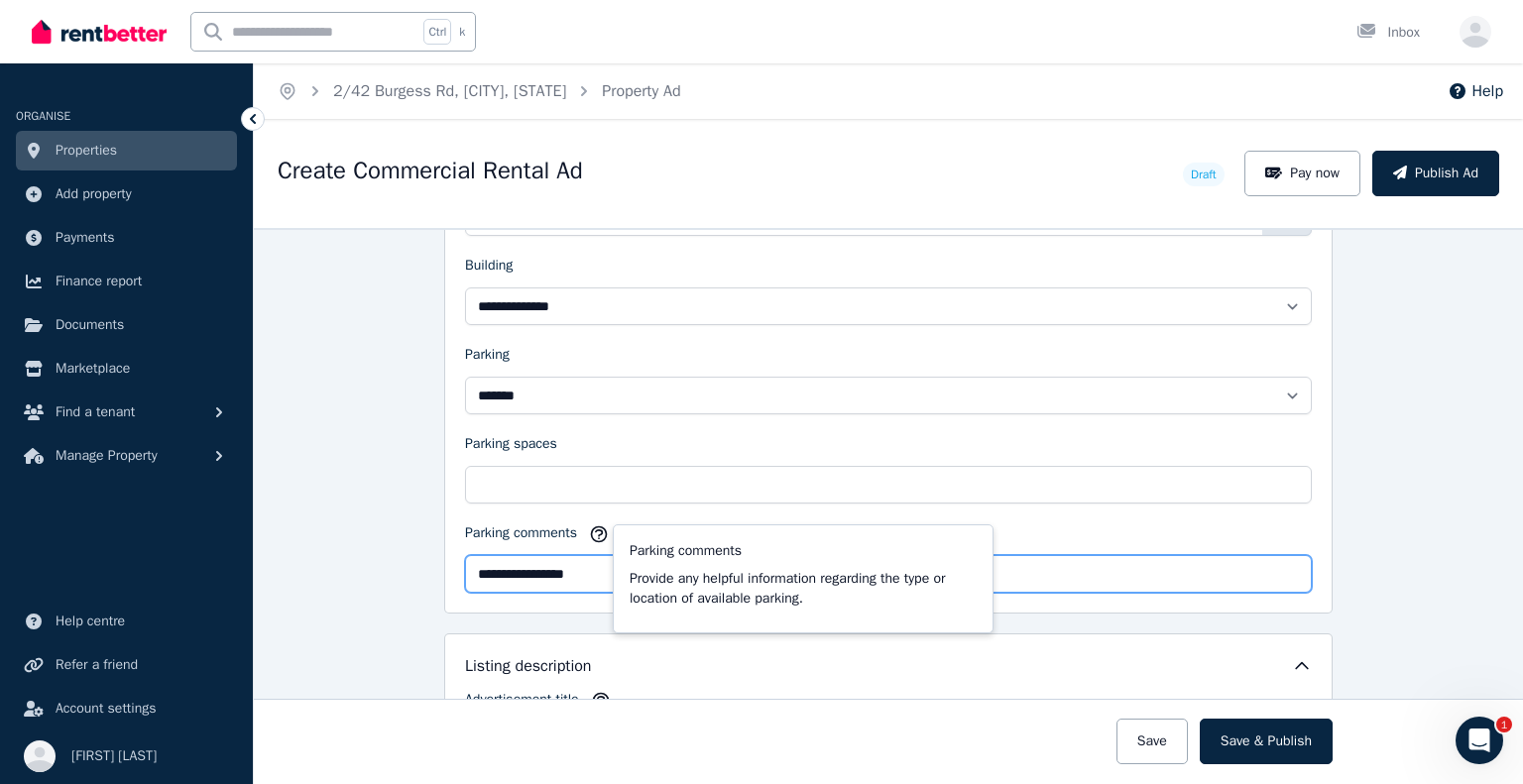 click on "**********" at bounding box center (888, 574) 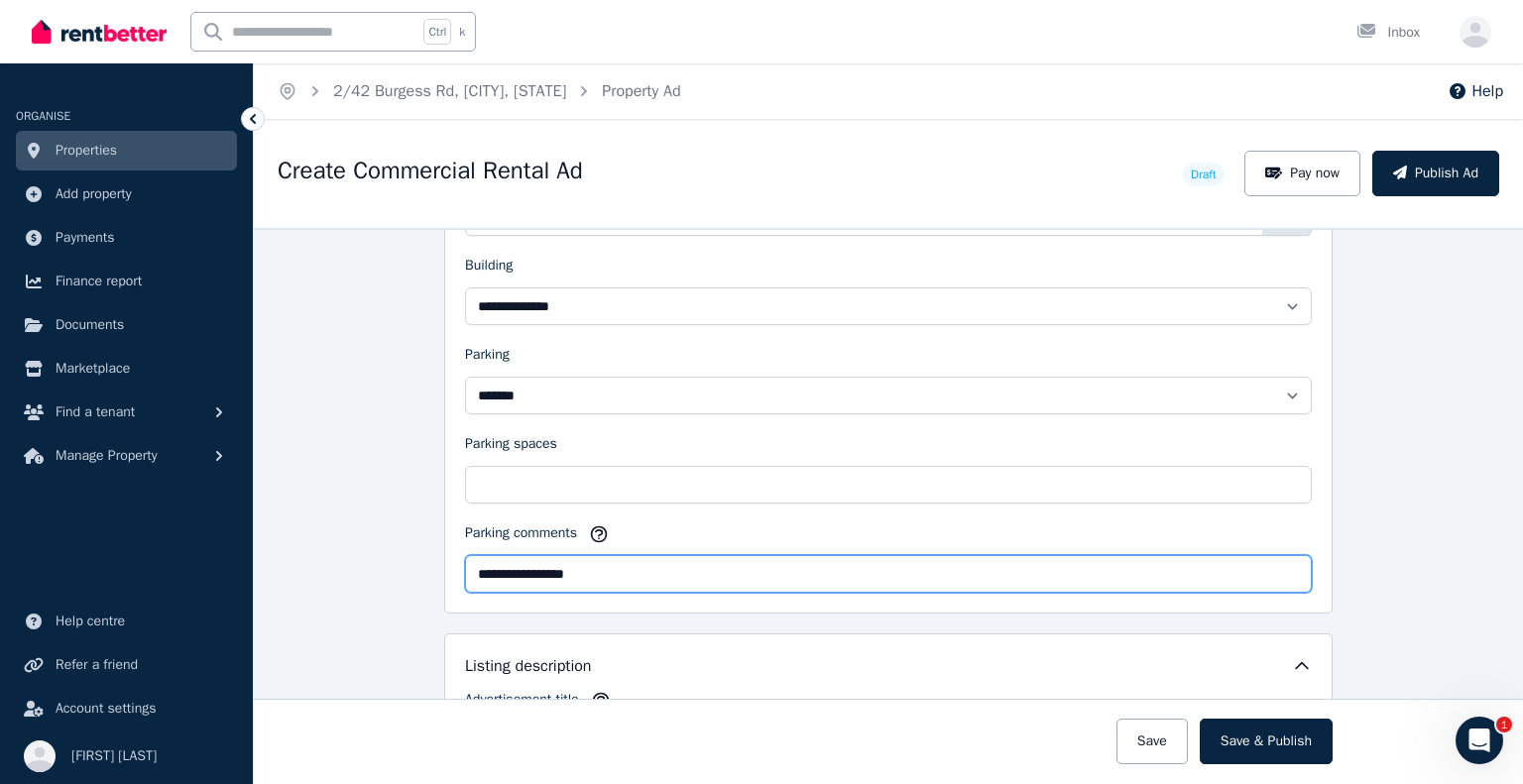 click on "**********" at bounding box center (888, 574) 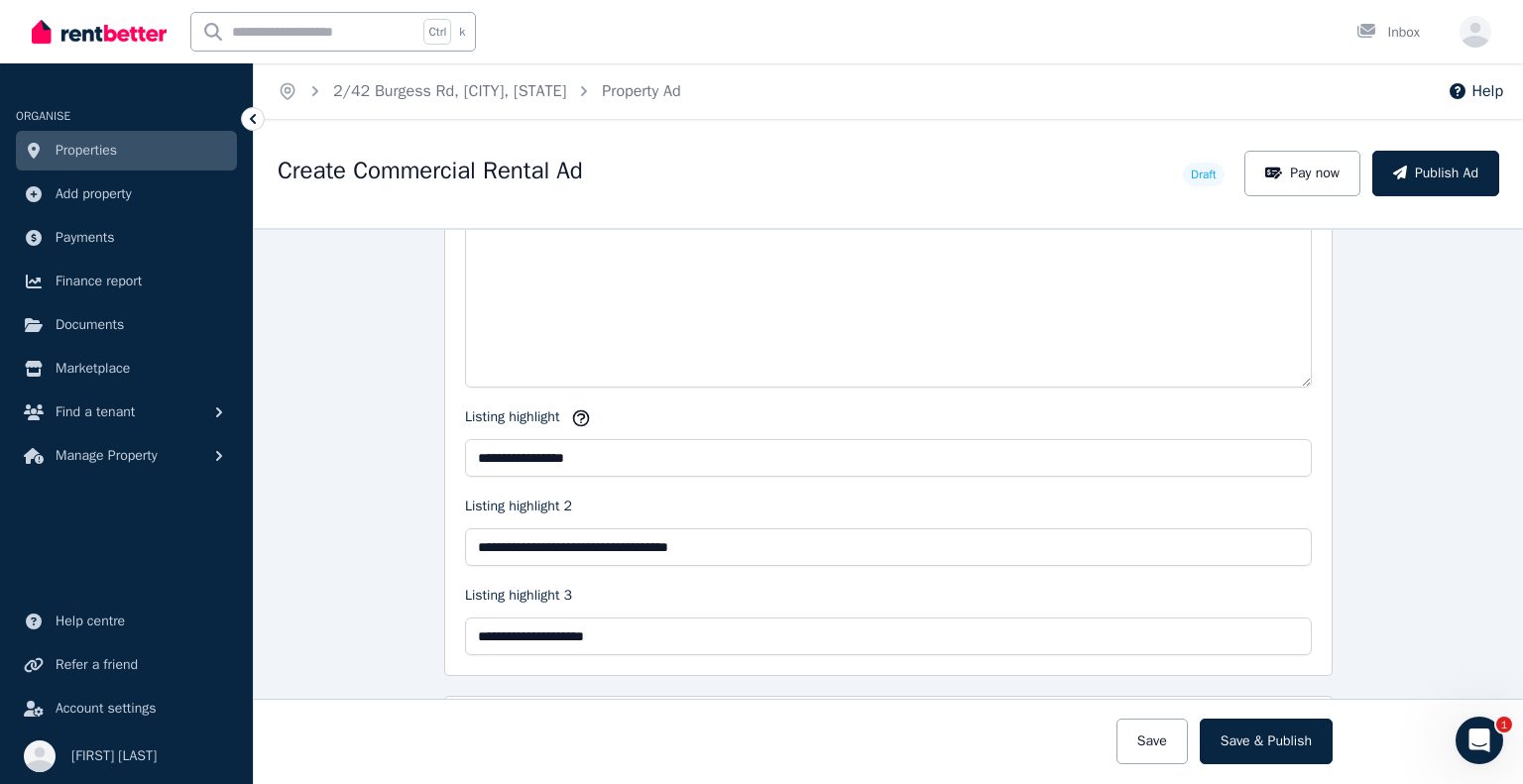 scroll, scrollTop: 2256, scrollLeft: 0, axis: vertical 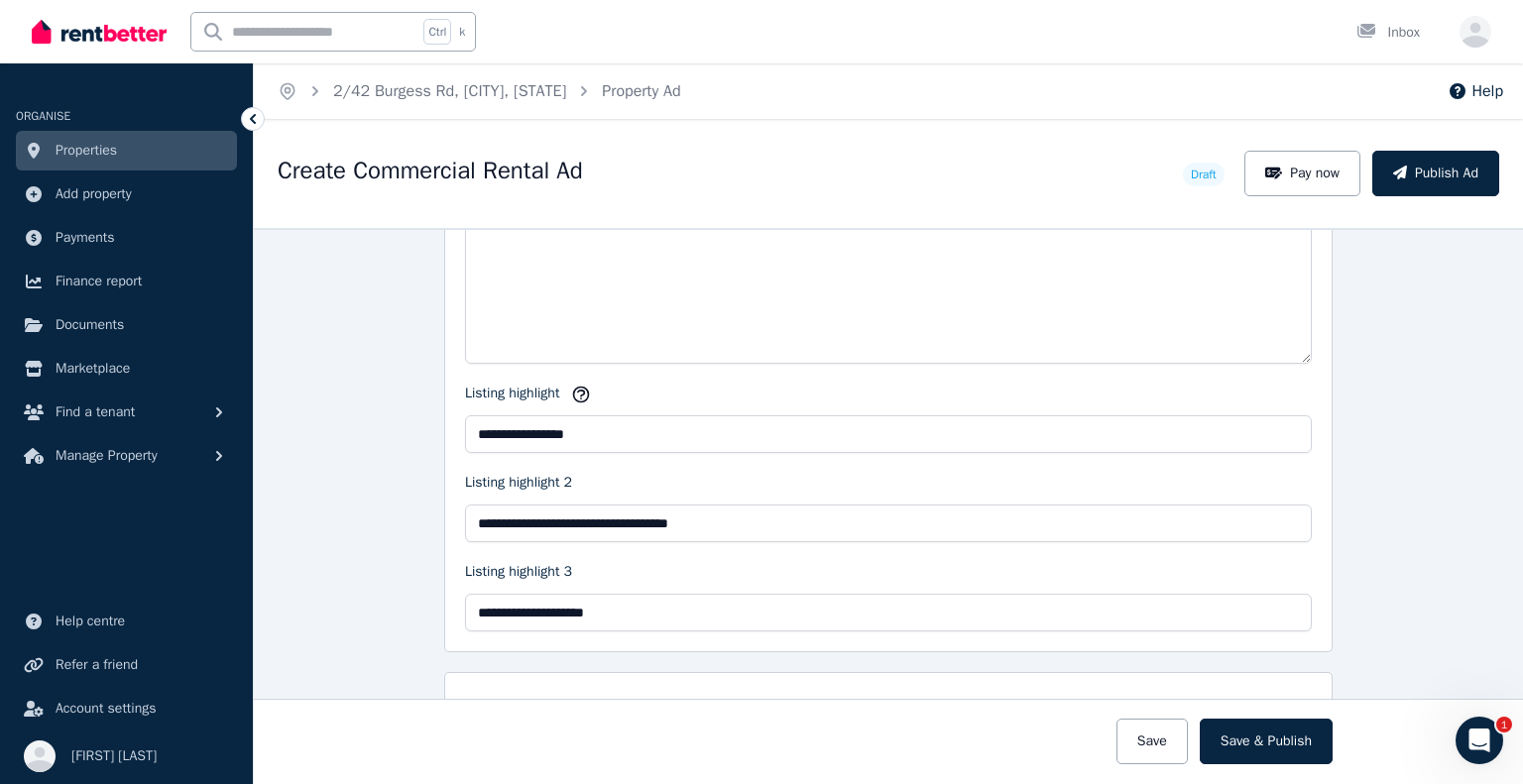 type on "**********" 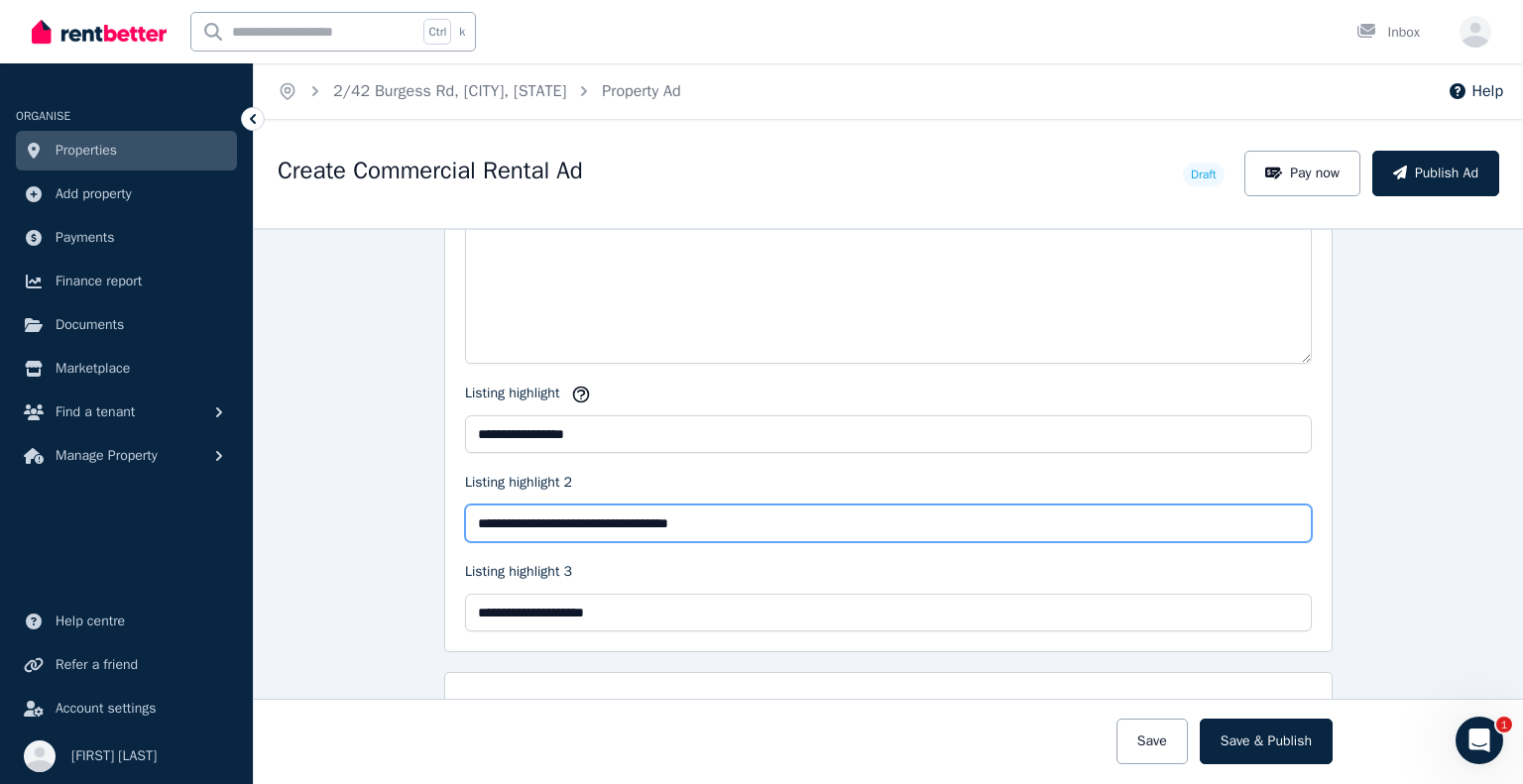 drag, startPoint x: 592, startPoint y: 514, endPoint x: 619, endPoint y: 509, distance: 27.45906 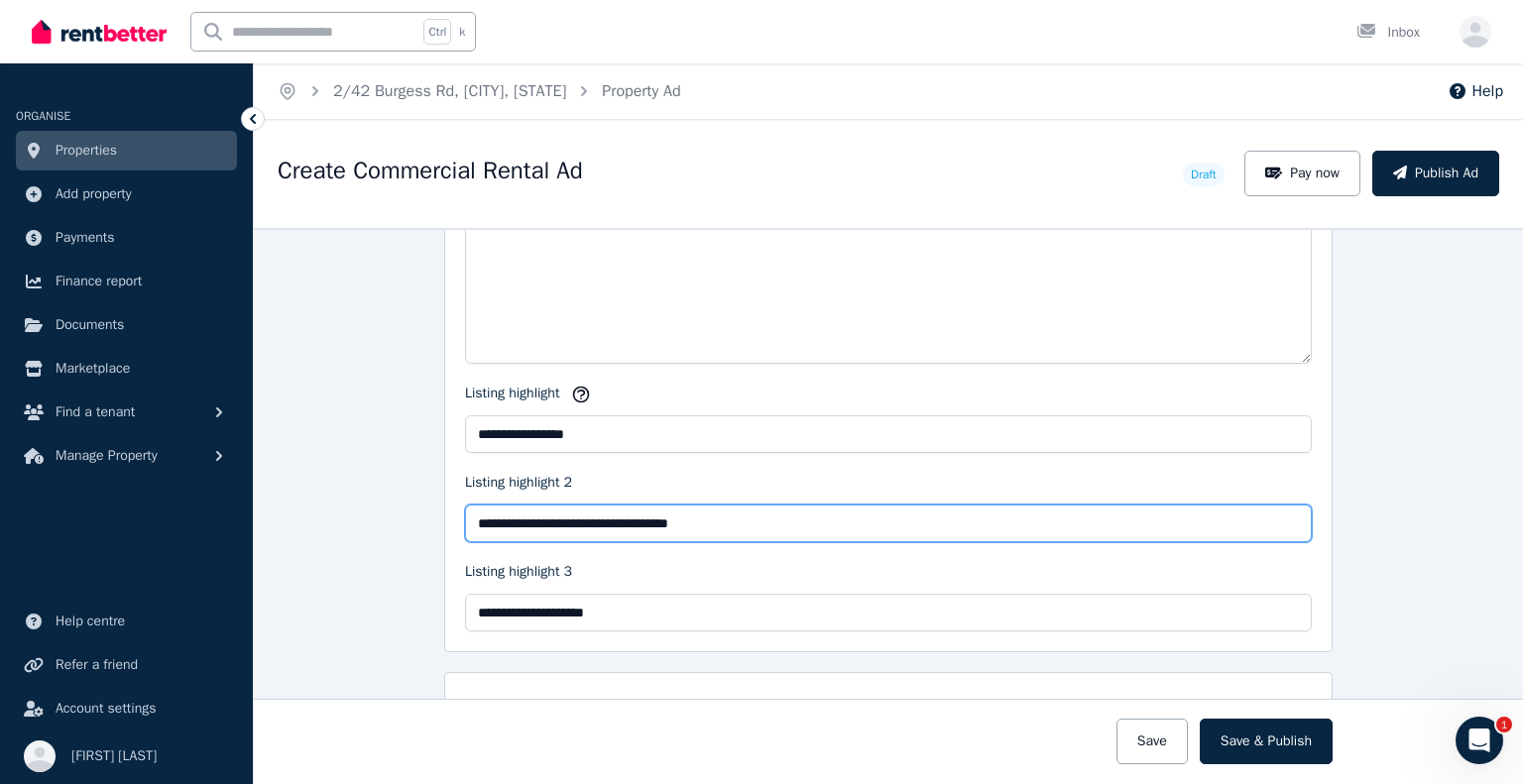 click on "**********" at bounding box center [888, 523] 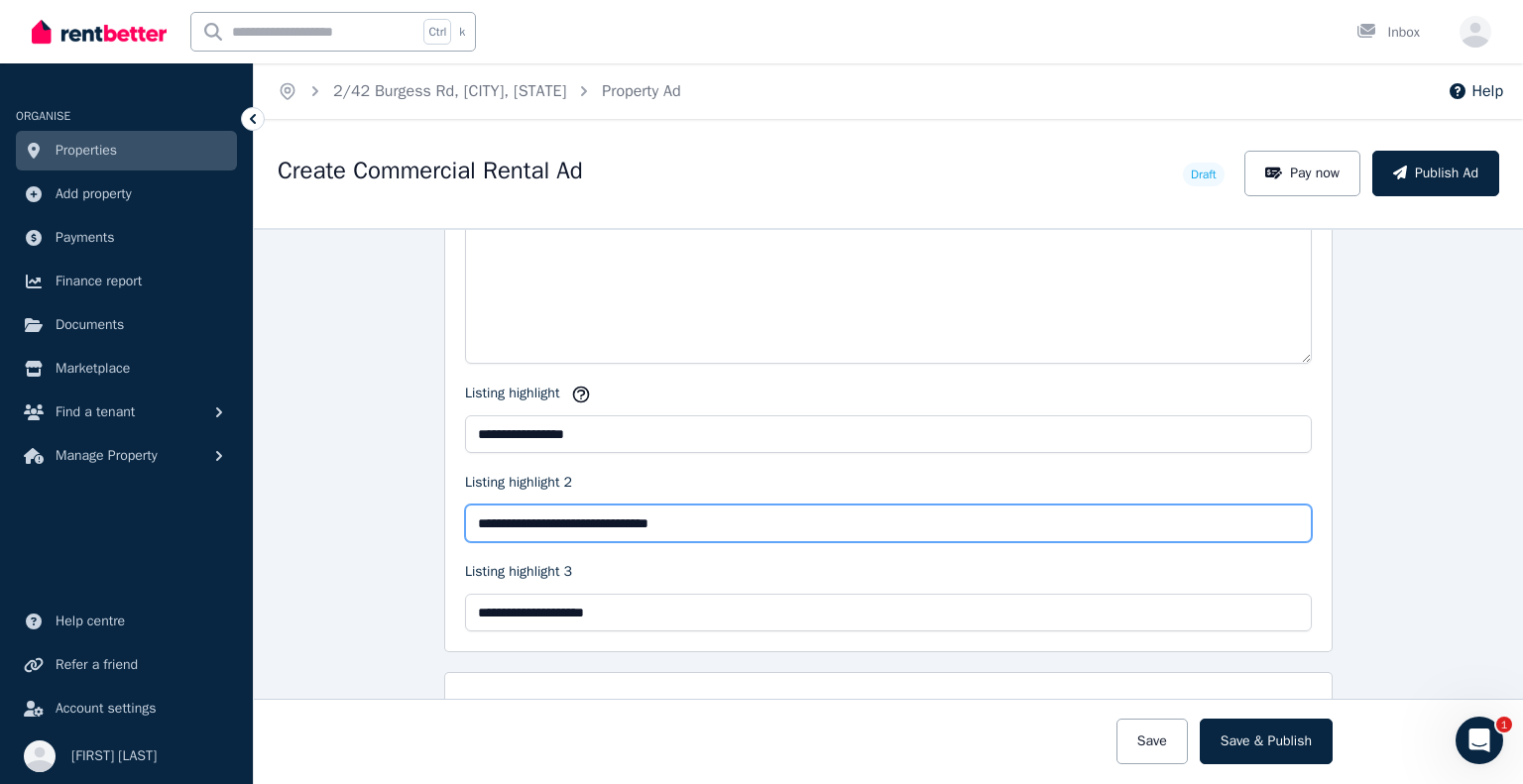 click on "**********" at bounding box center [888, 523] 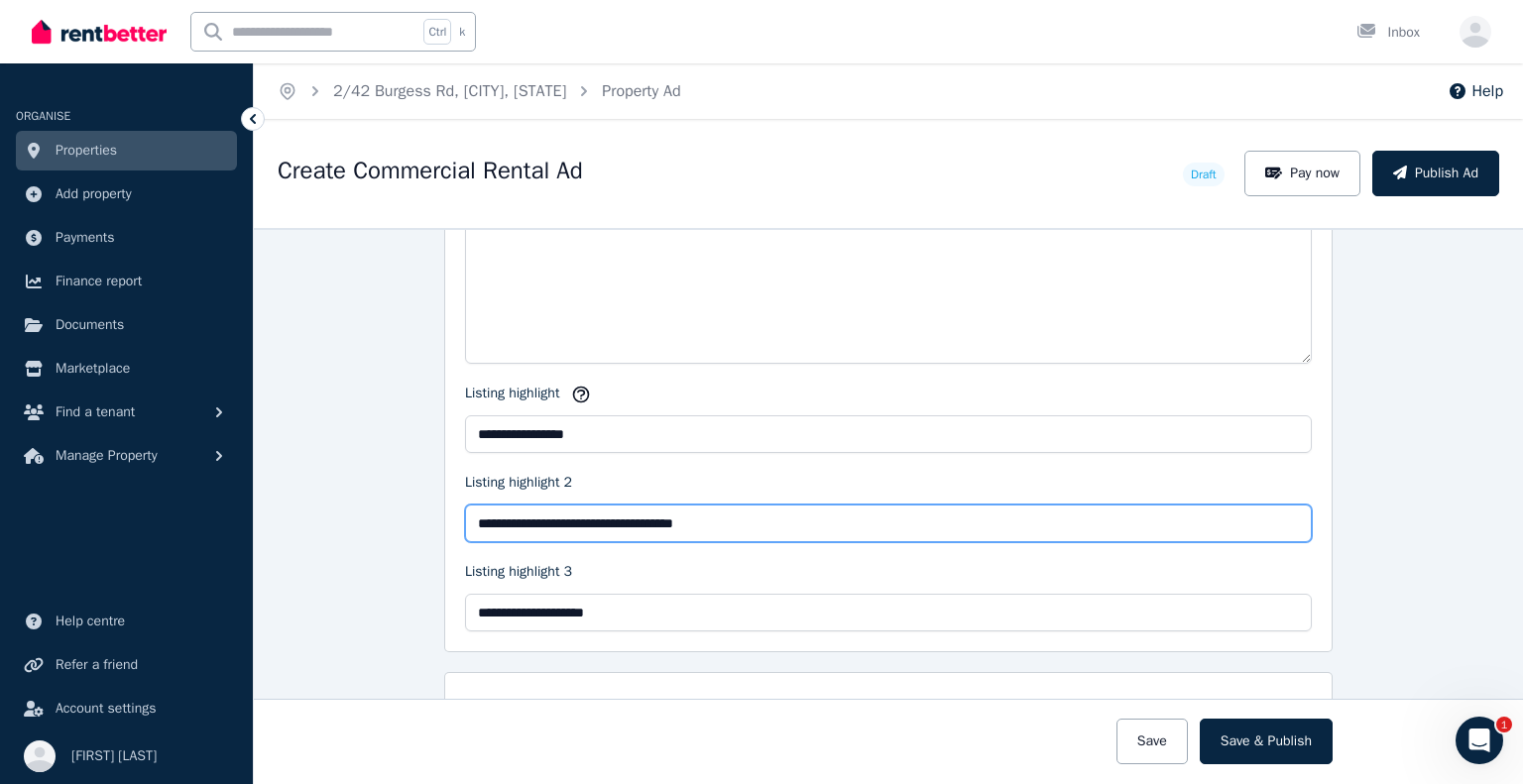 click on "**********" at bounding box center [888, 523] 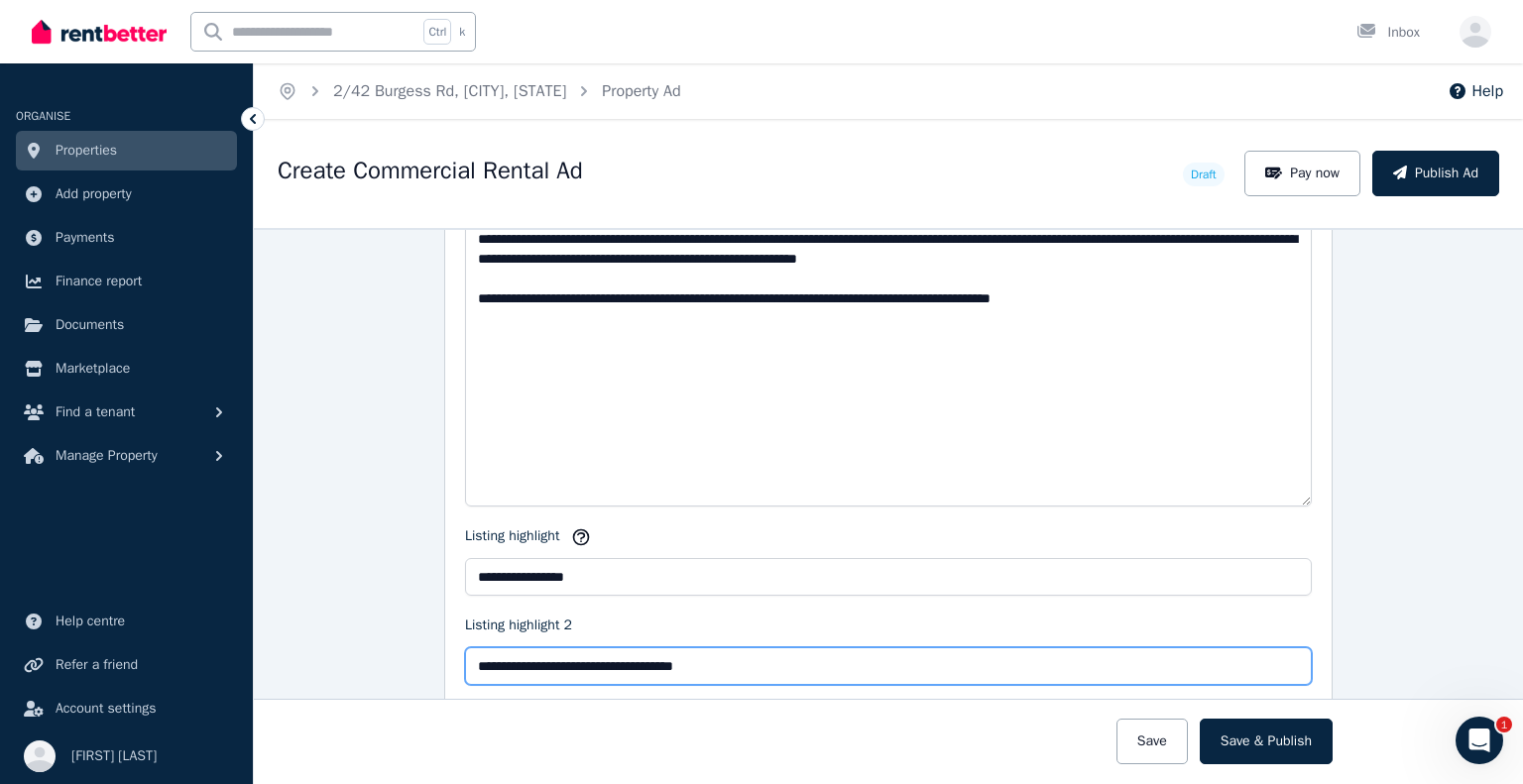 scroll, scrollTop: 2355, scrollLeft: 0, axis: vertical 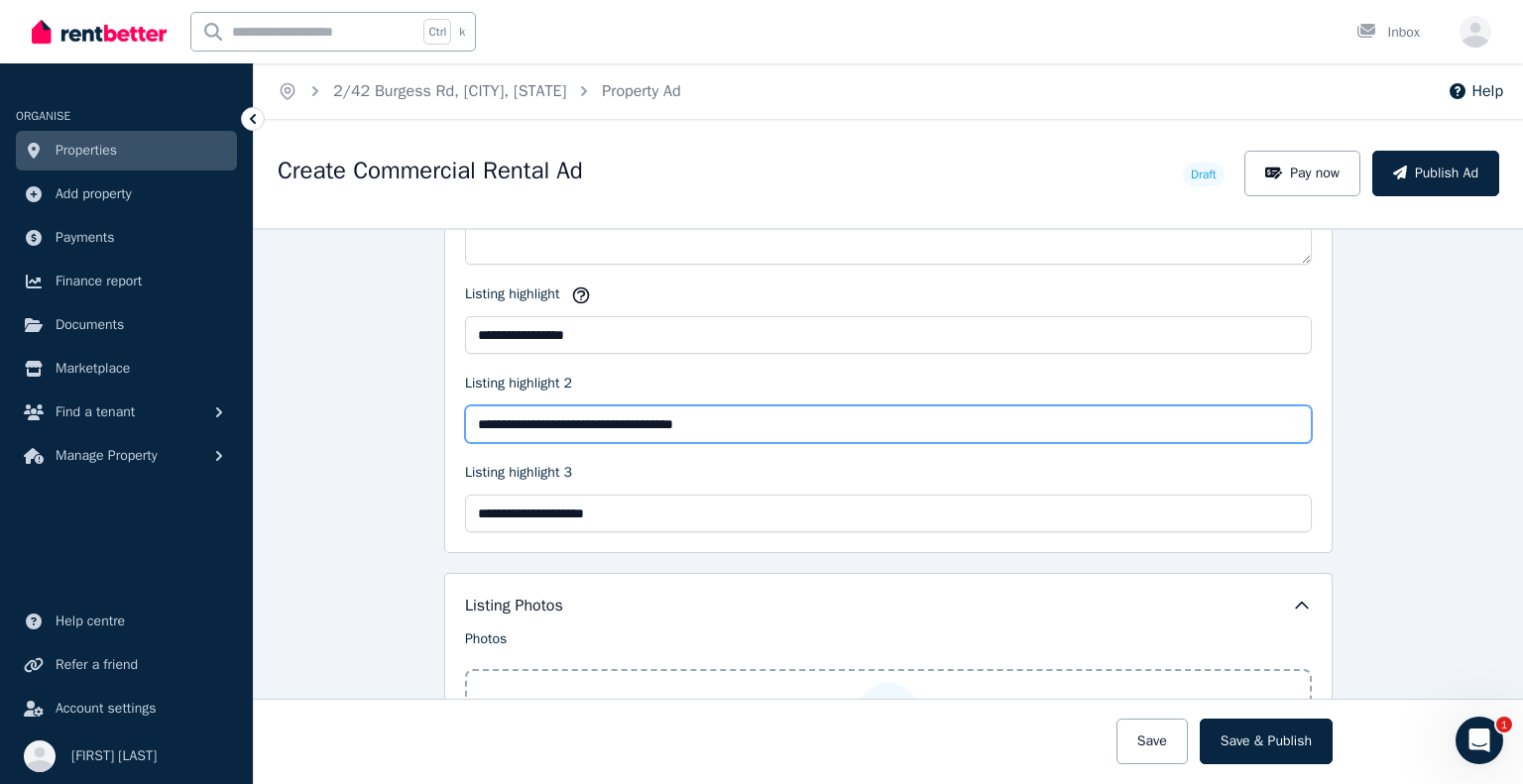 click on "**********" at bounding box center (888, 424) 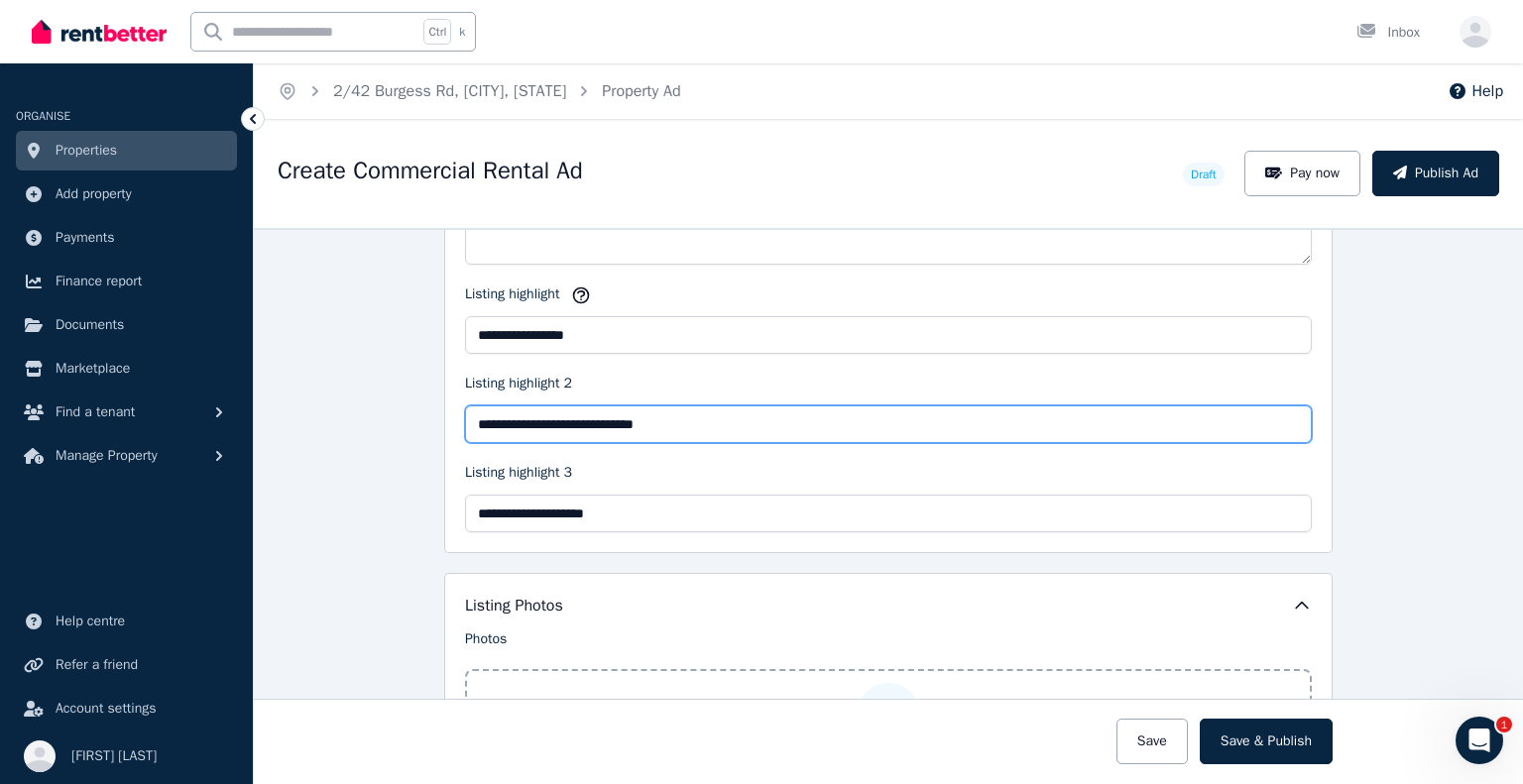 click on "**********" at bounding box center [888, 424] 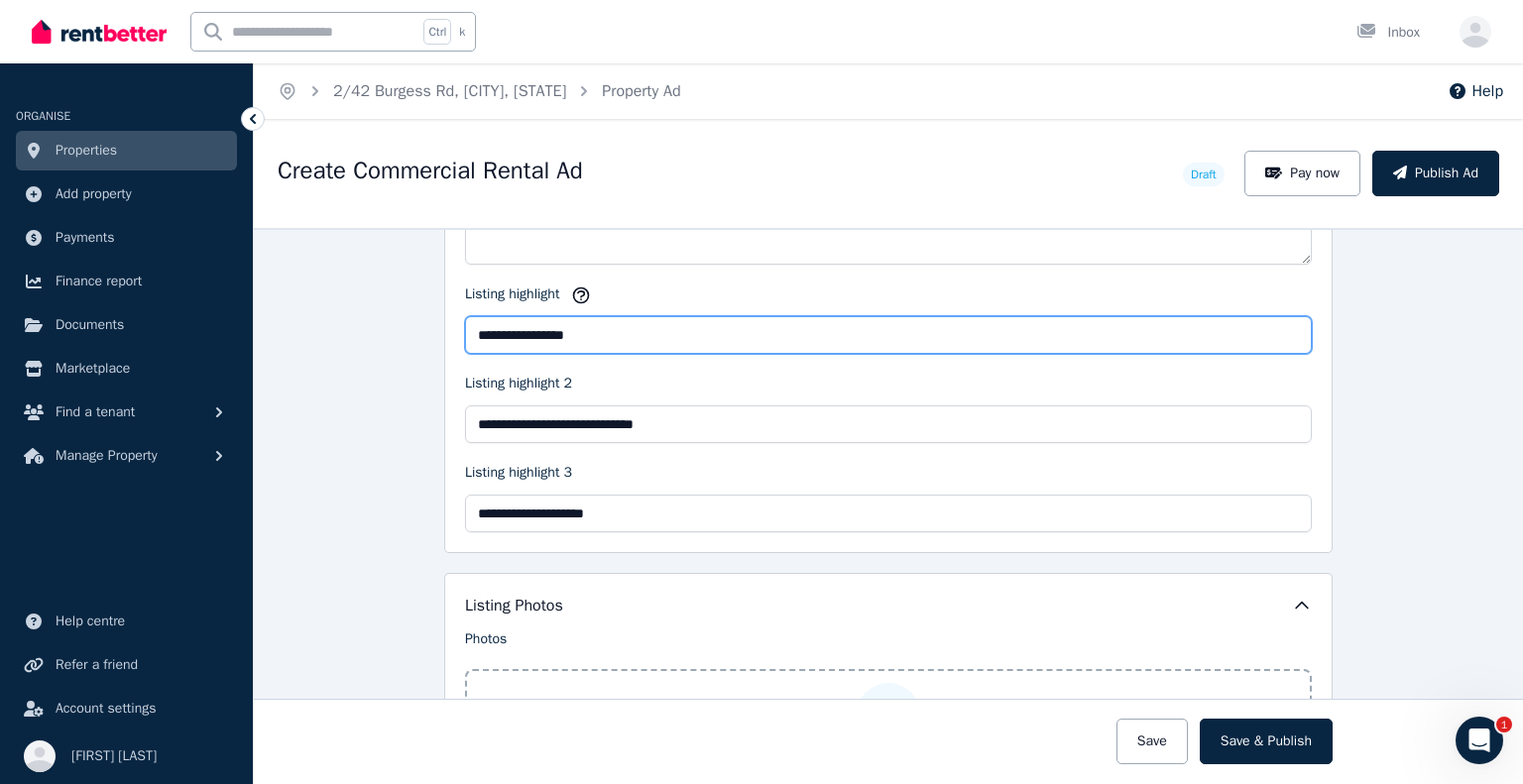 click on "**********" at bounding box center [888, 335] 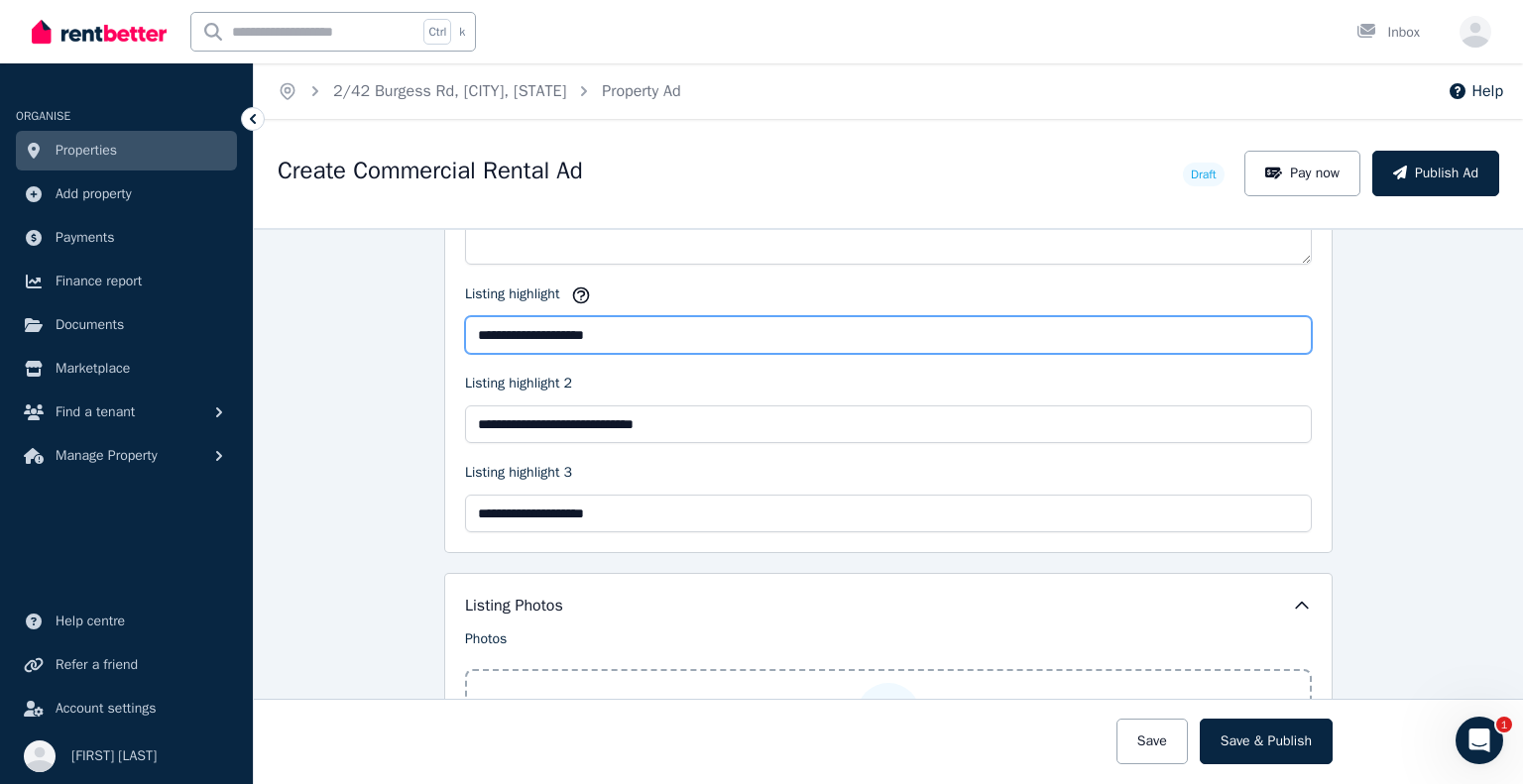 type on "**********" 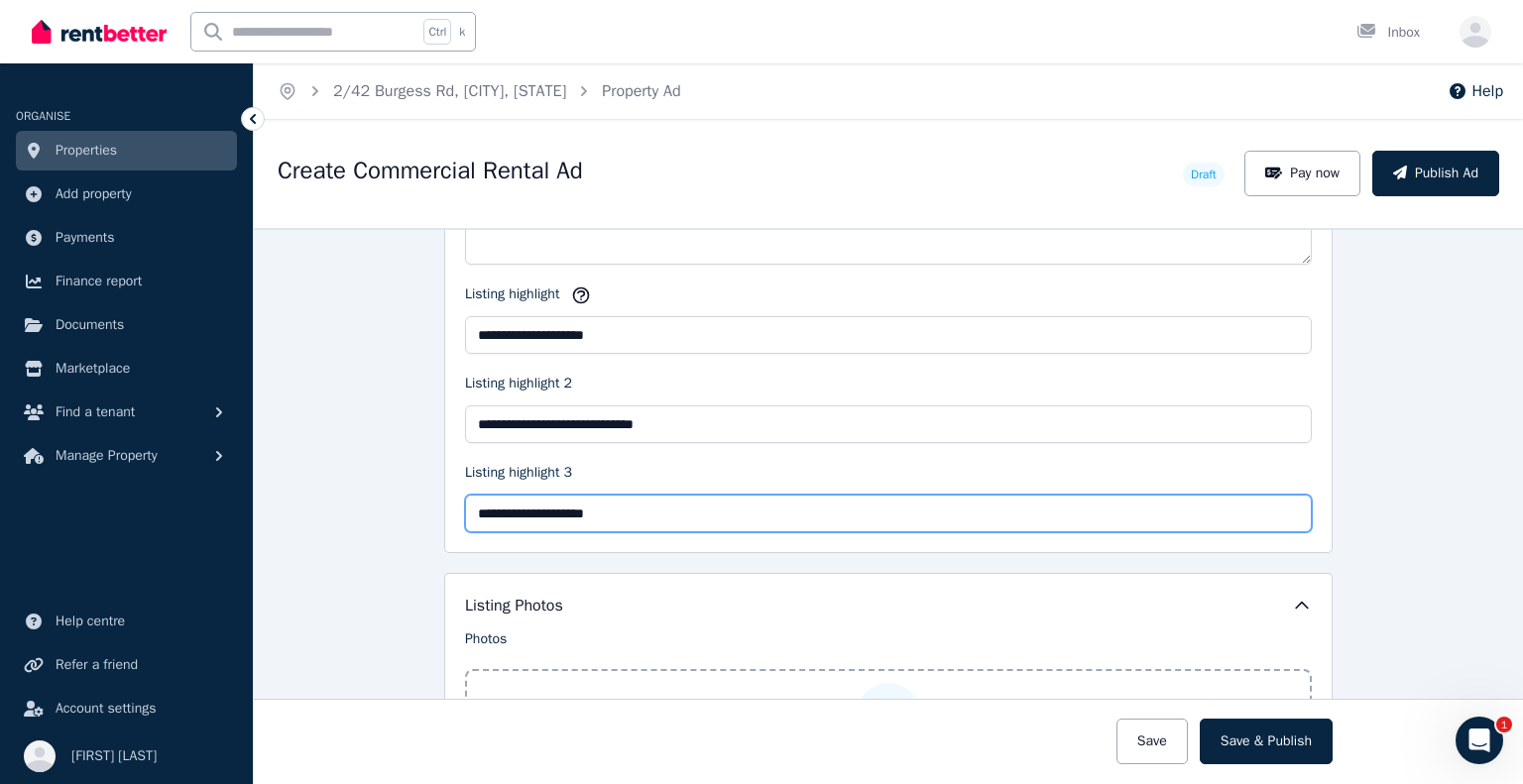 click on "**********" at bounding box center [888, 513] 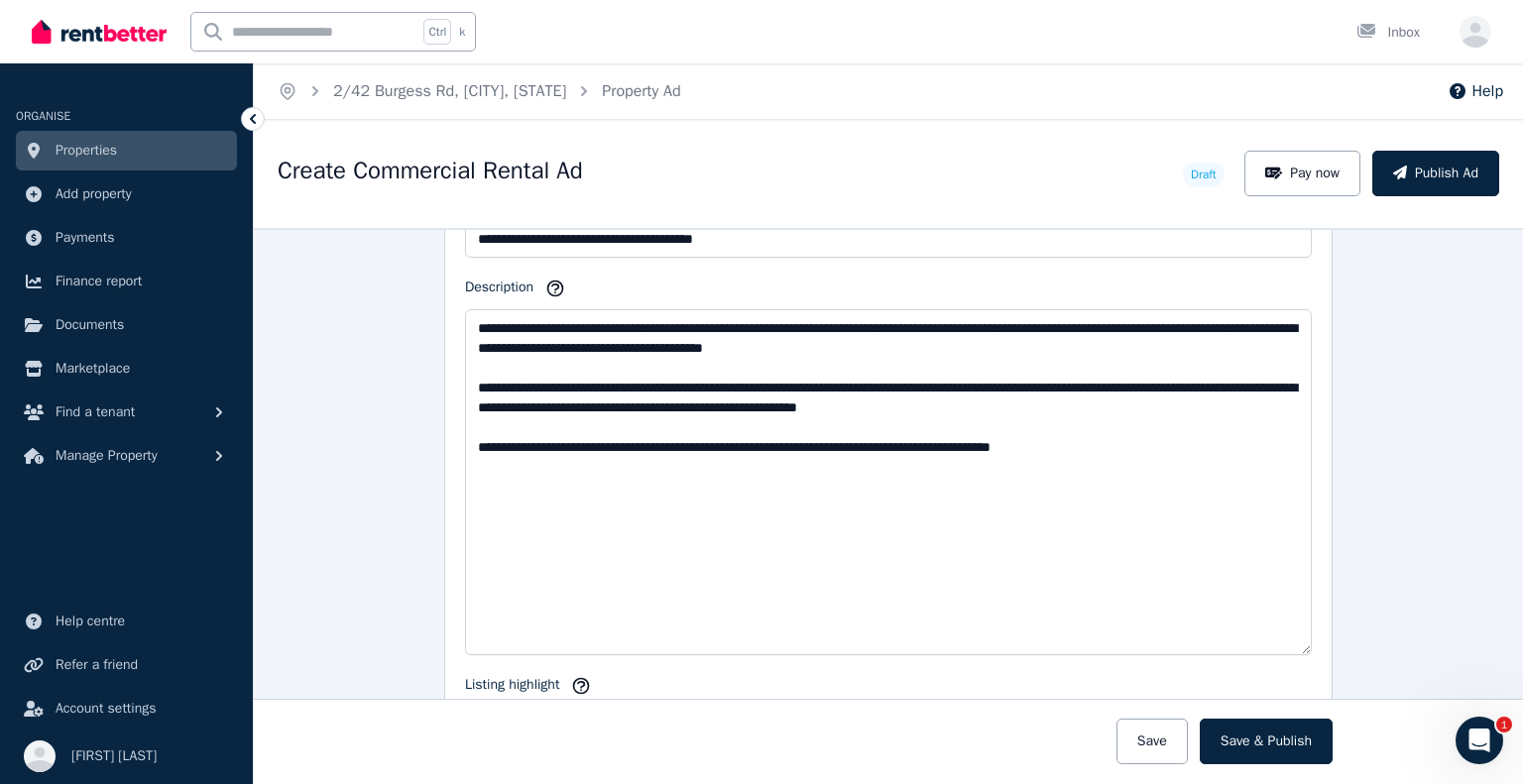 scroll, scrollTop: 1959, scrollLeft: 0, axis: vertical 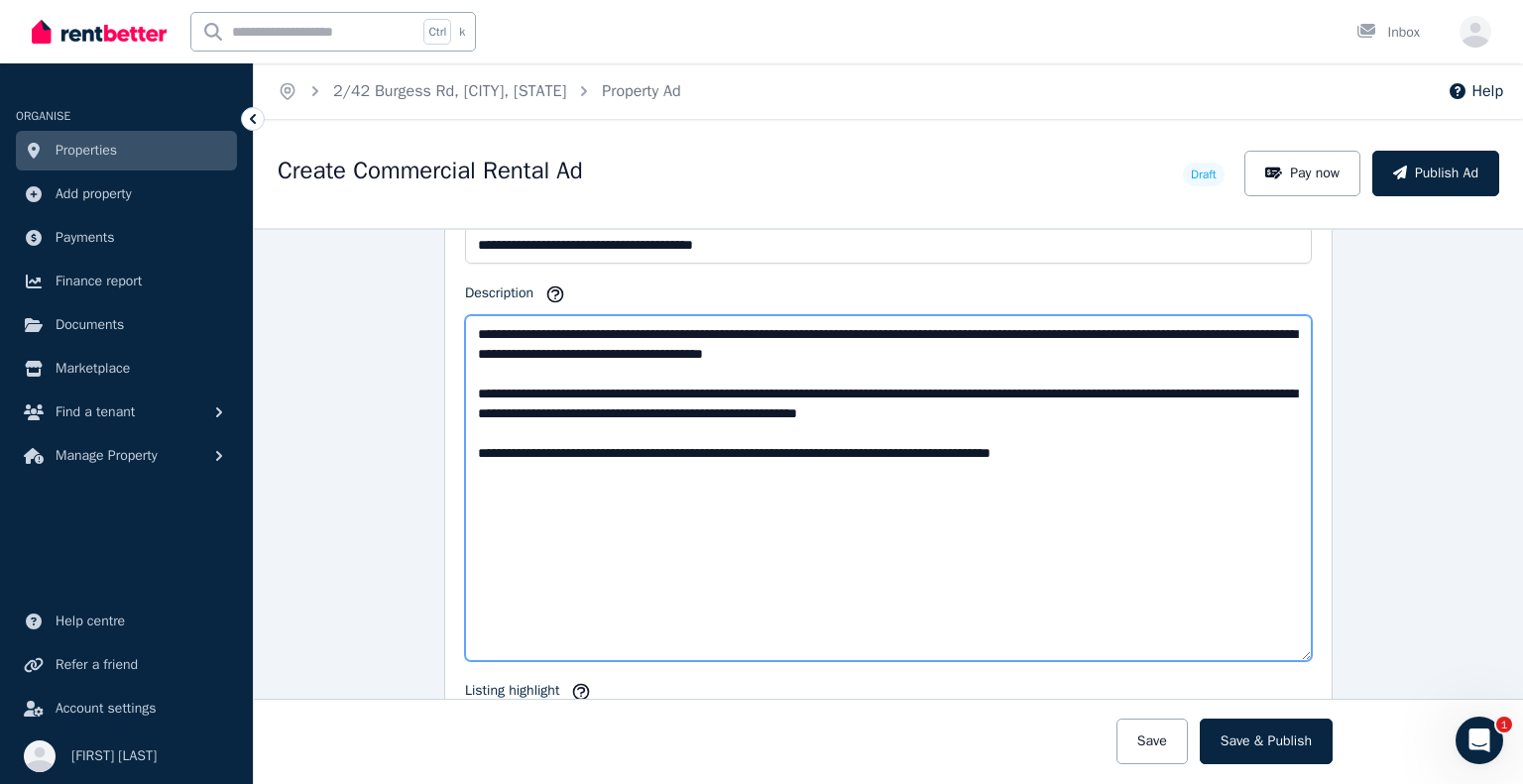 click on "**********" at bounding box center [888, 488] 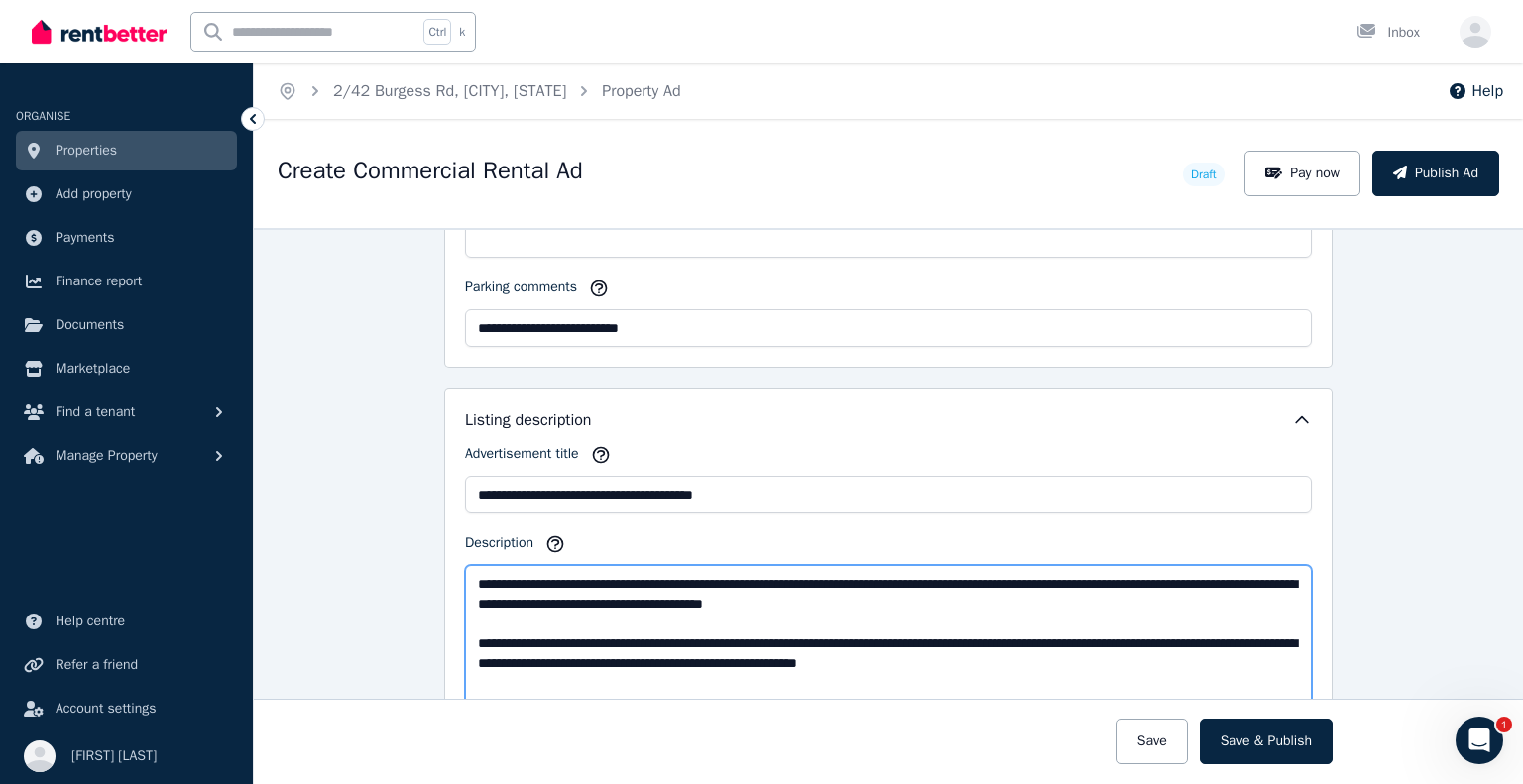 scroll, scrollTop: 1661, scrollLeft: 0, axis: vertical 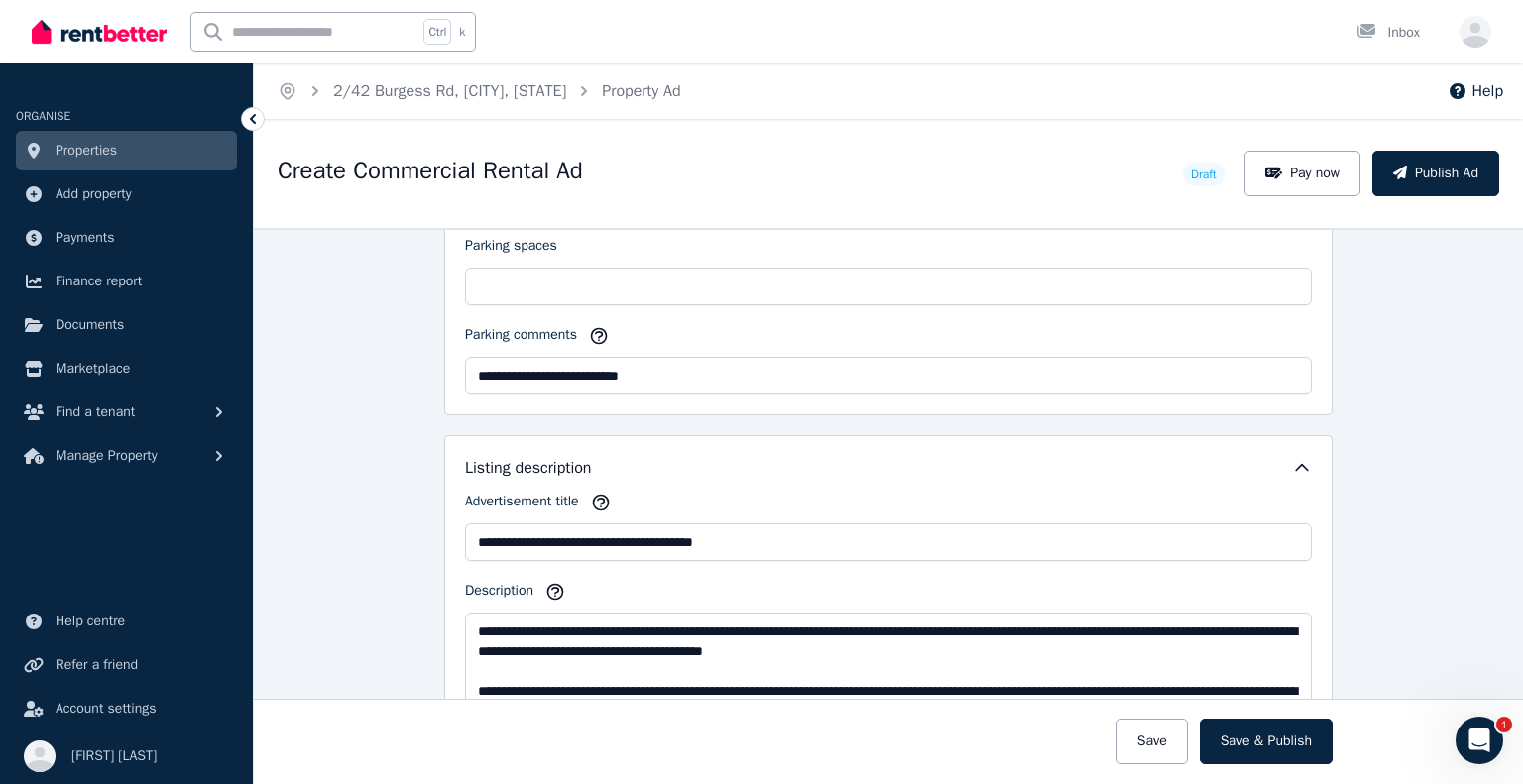 click on "Save" at bounding box center (1152, 741) 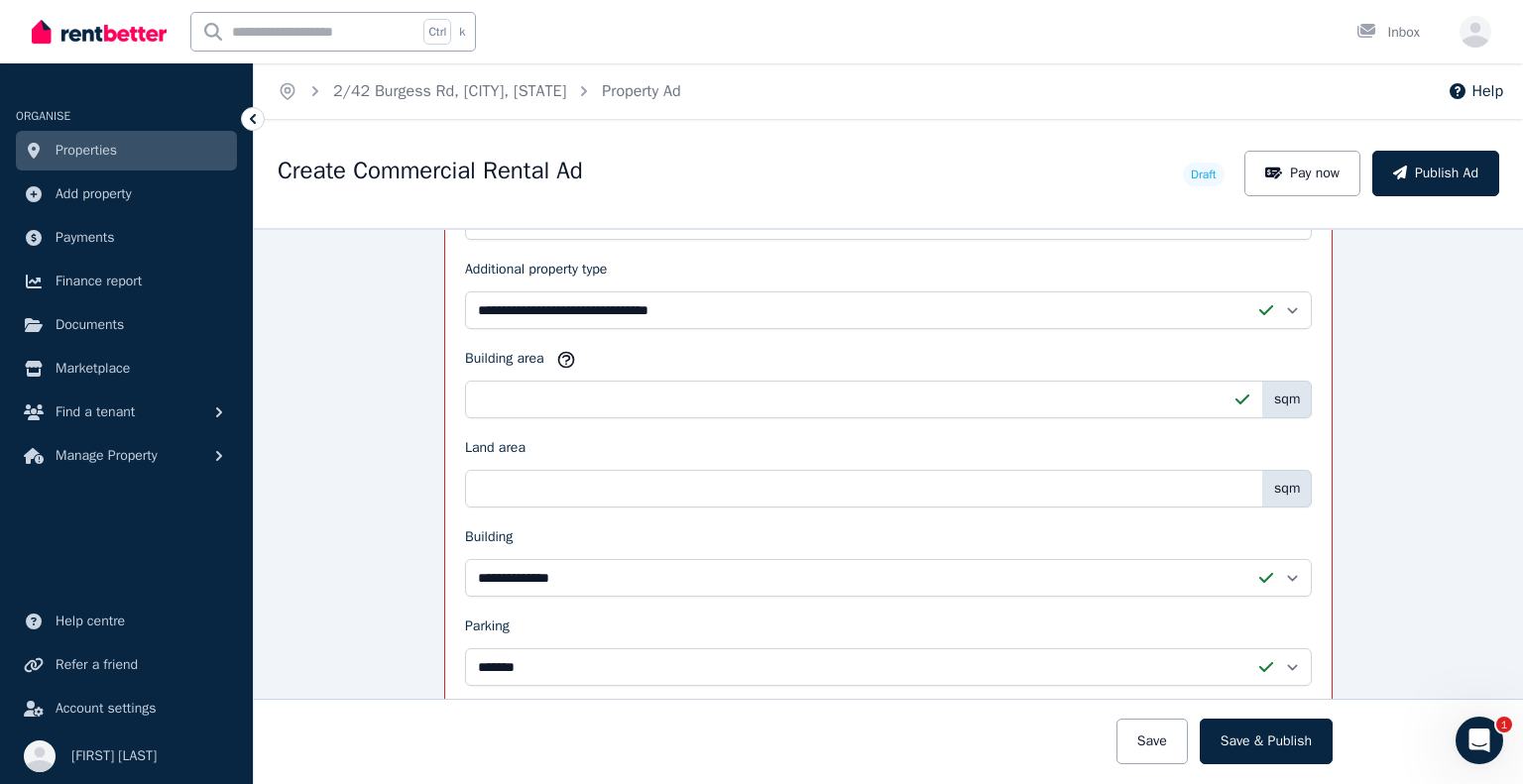 scroll, scrollTop: 1348, scrollLeft: 0, axis: vertical 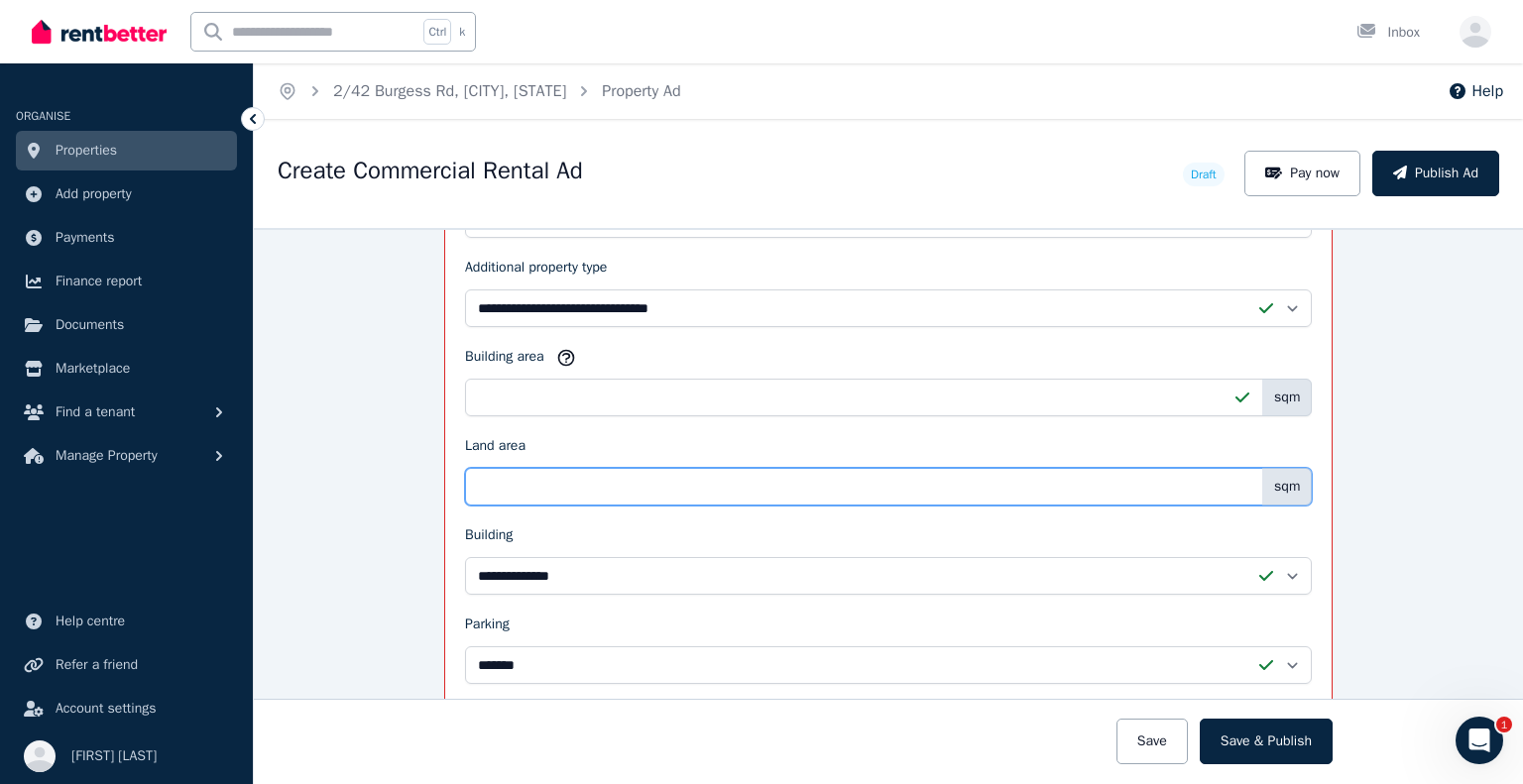 click on "Land area" at bounding box center [888, 487] 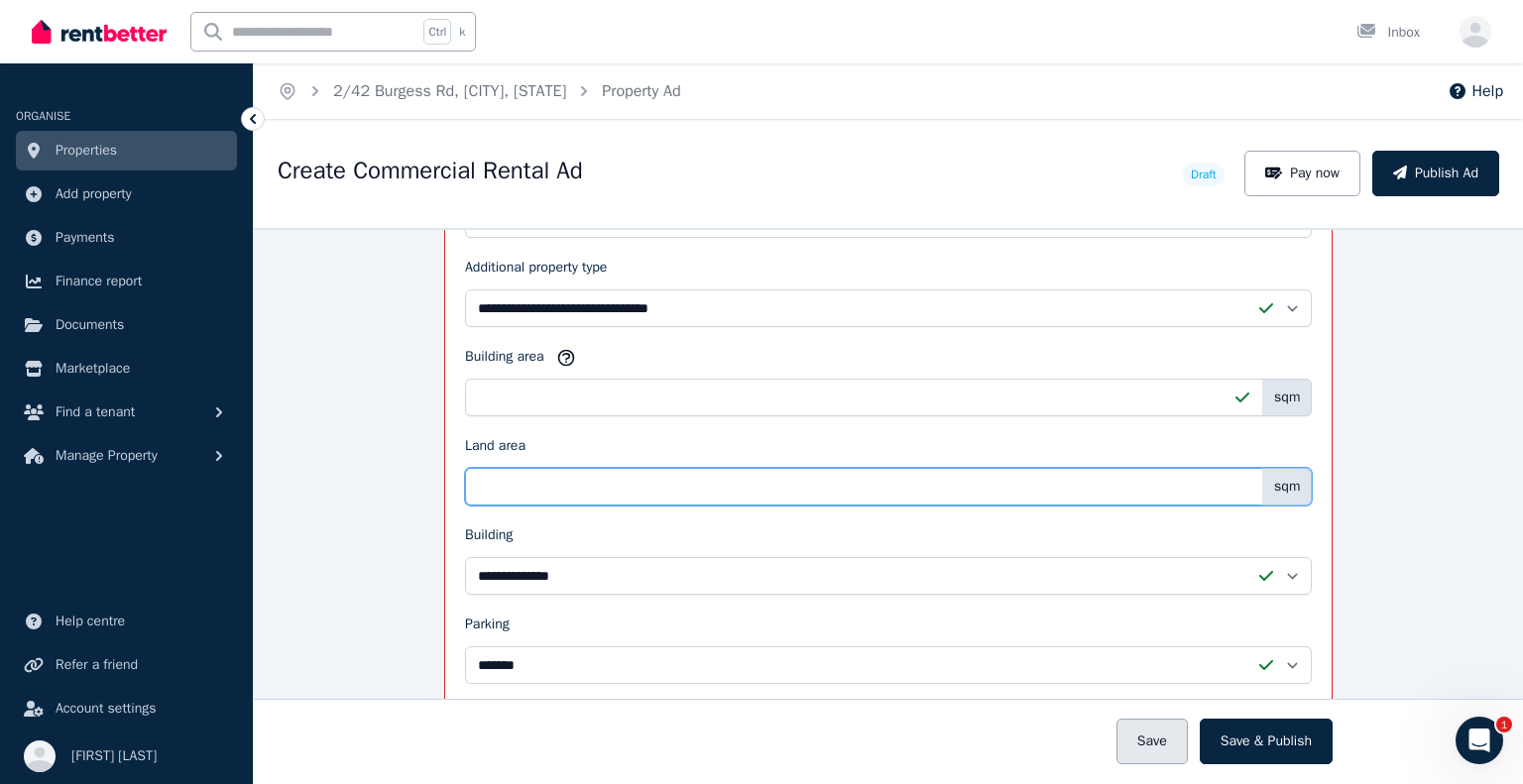 type on "***" 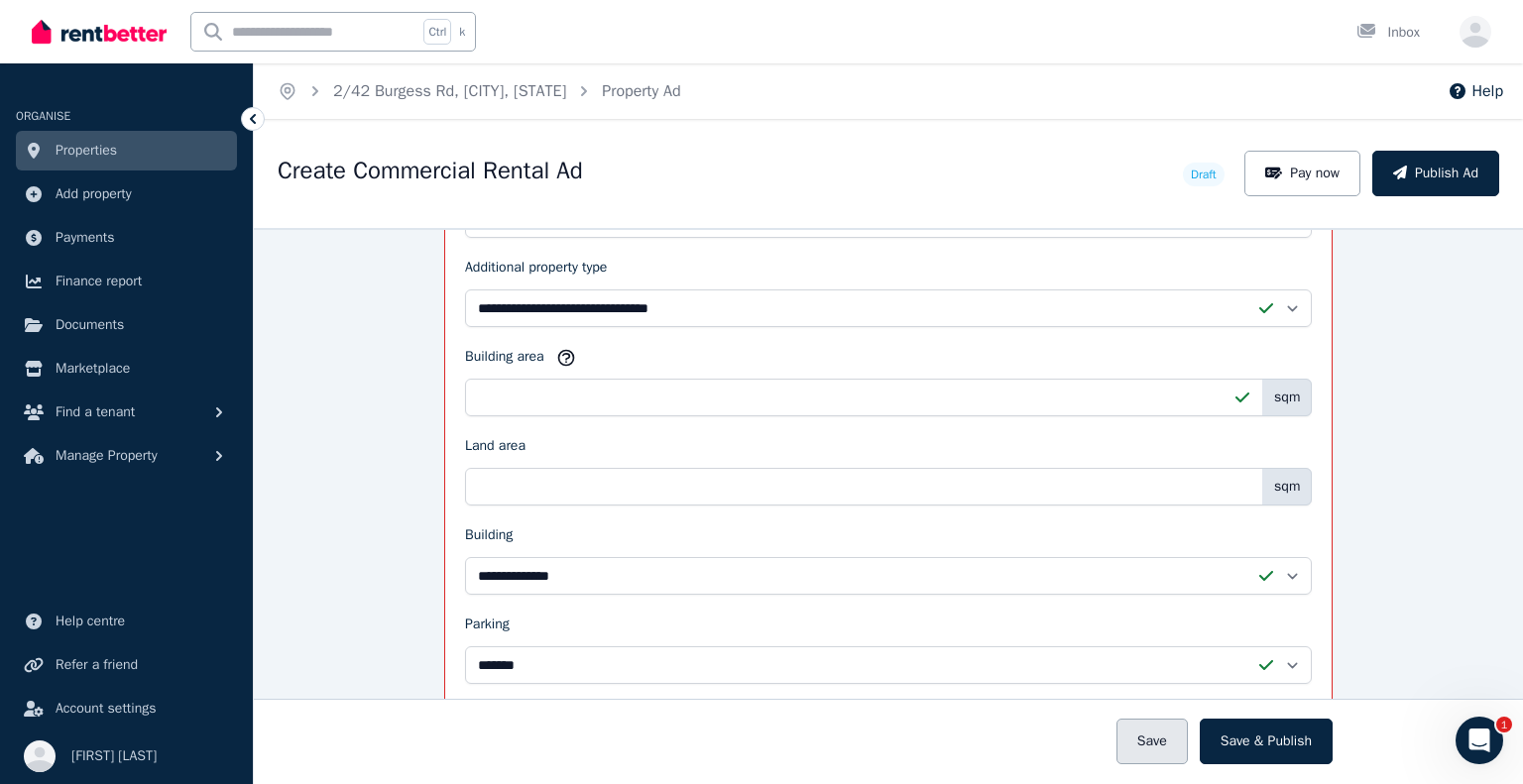 click on "Save" at bounding box center [1152, 741] 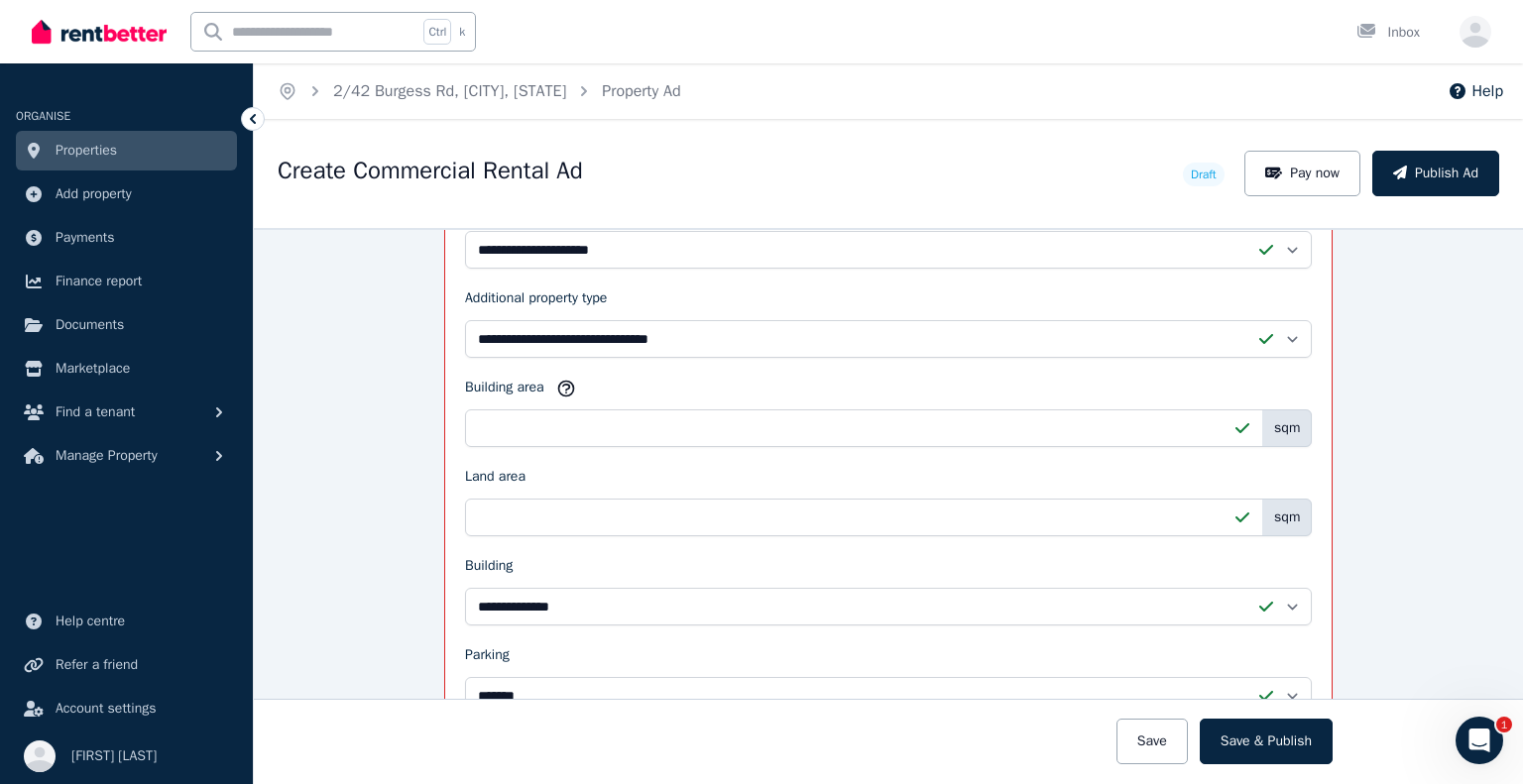 scroll, scrollTop: 1546, scrollLeft: 0, axis: vertical 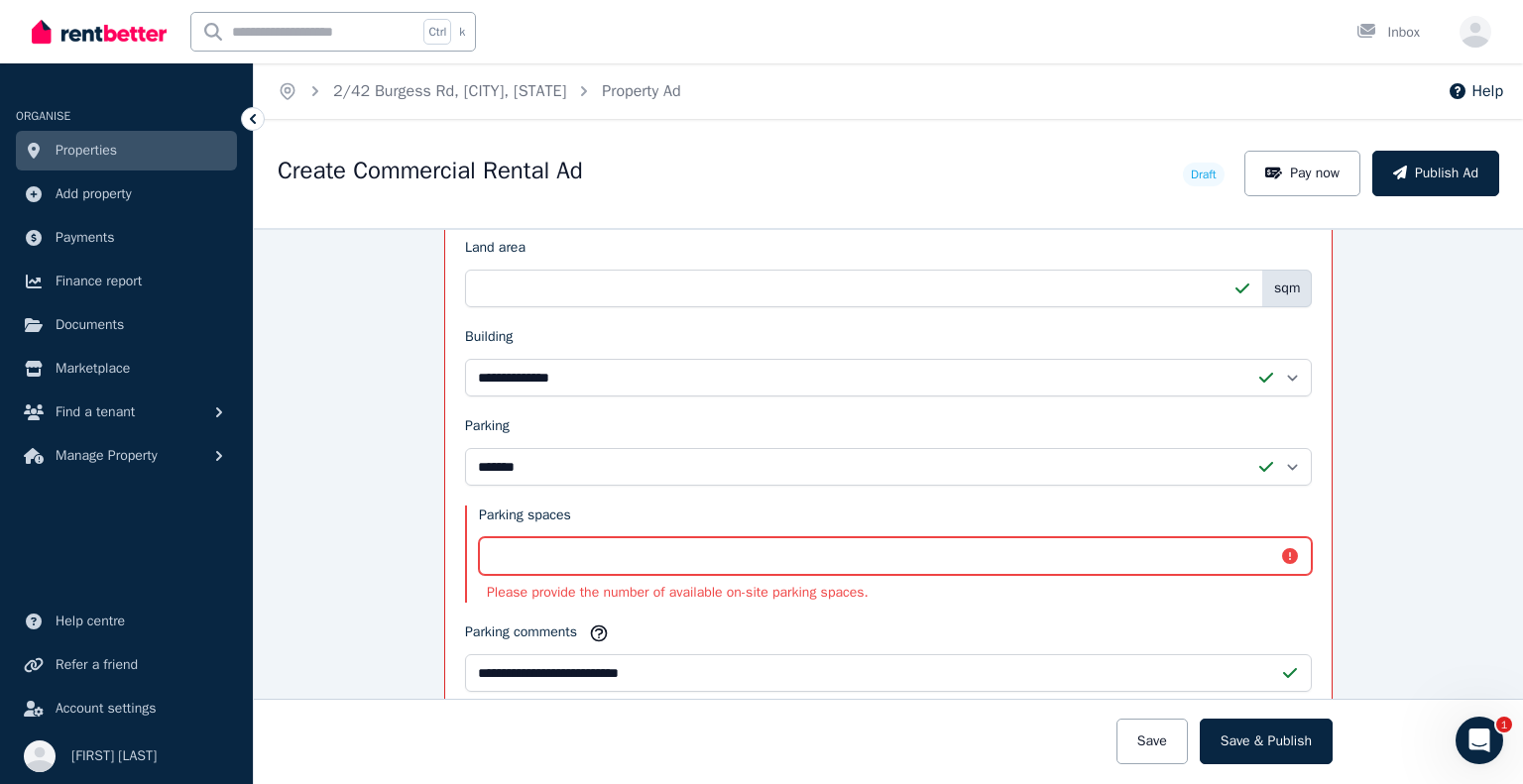 click on "Parking spaces" at bounding box center [895, 556] 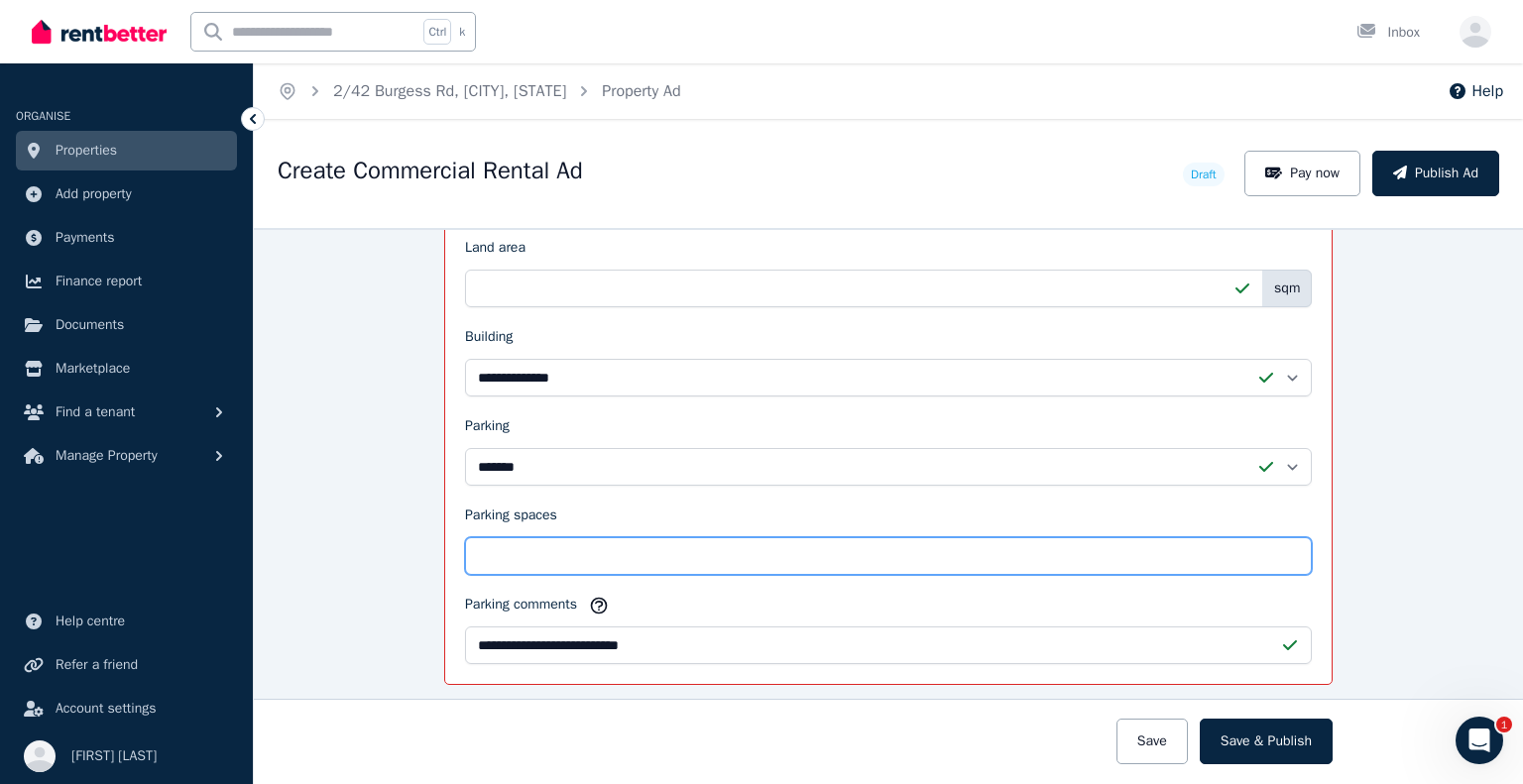 type on "*" 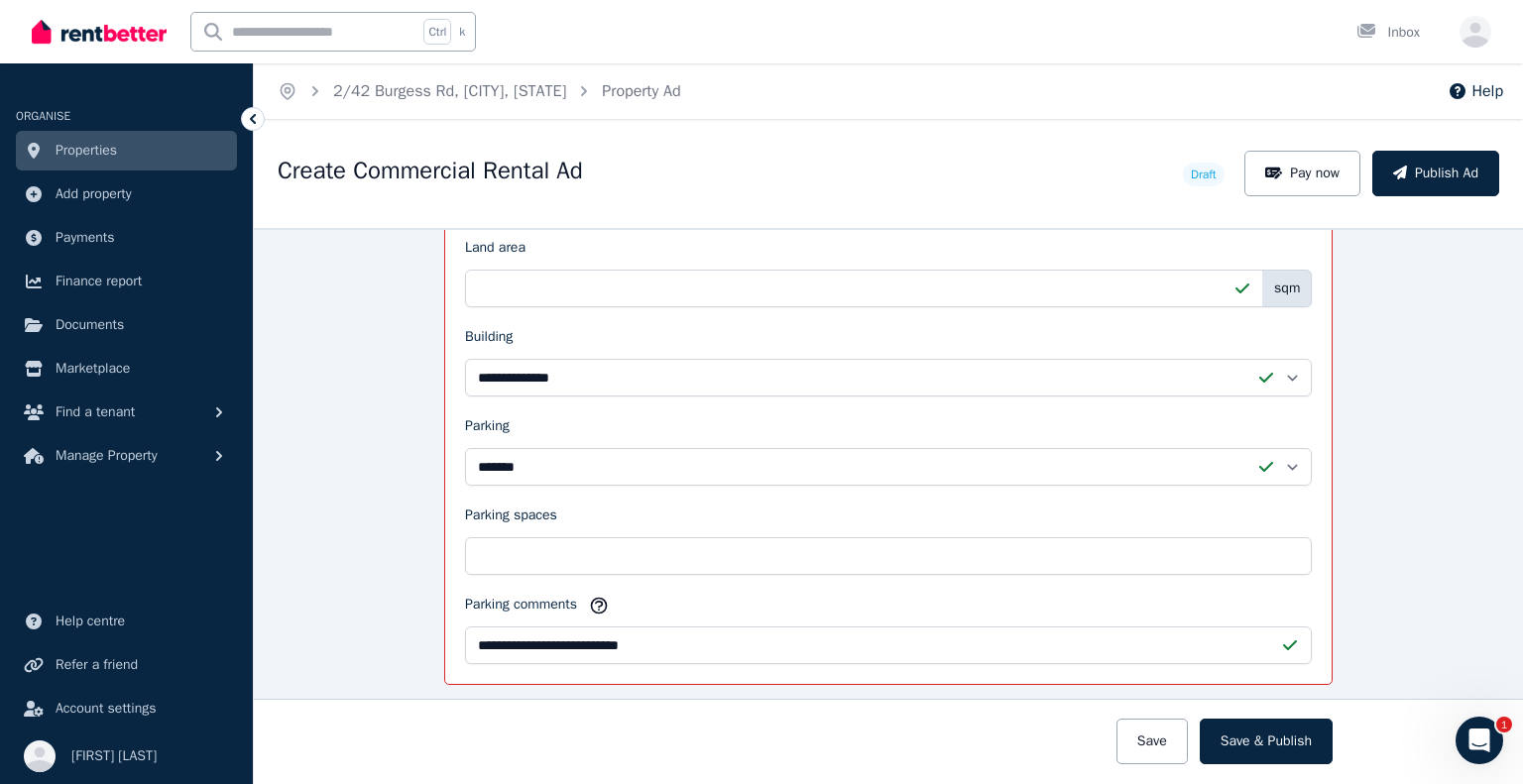click on "**********" at bounding box center [888, 505] 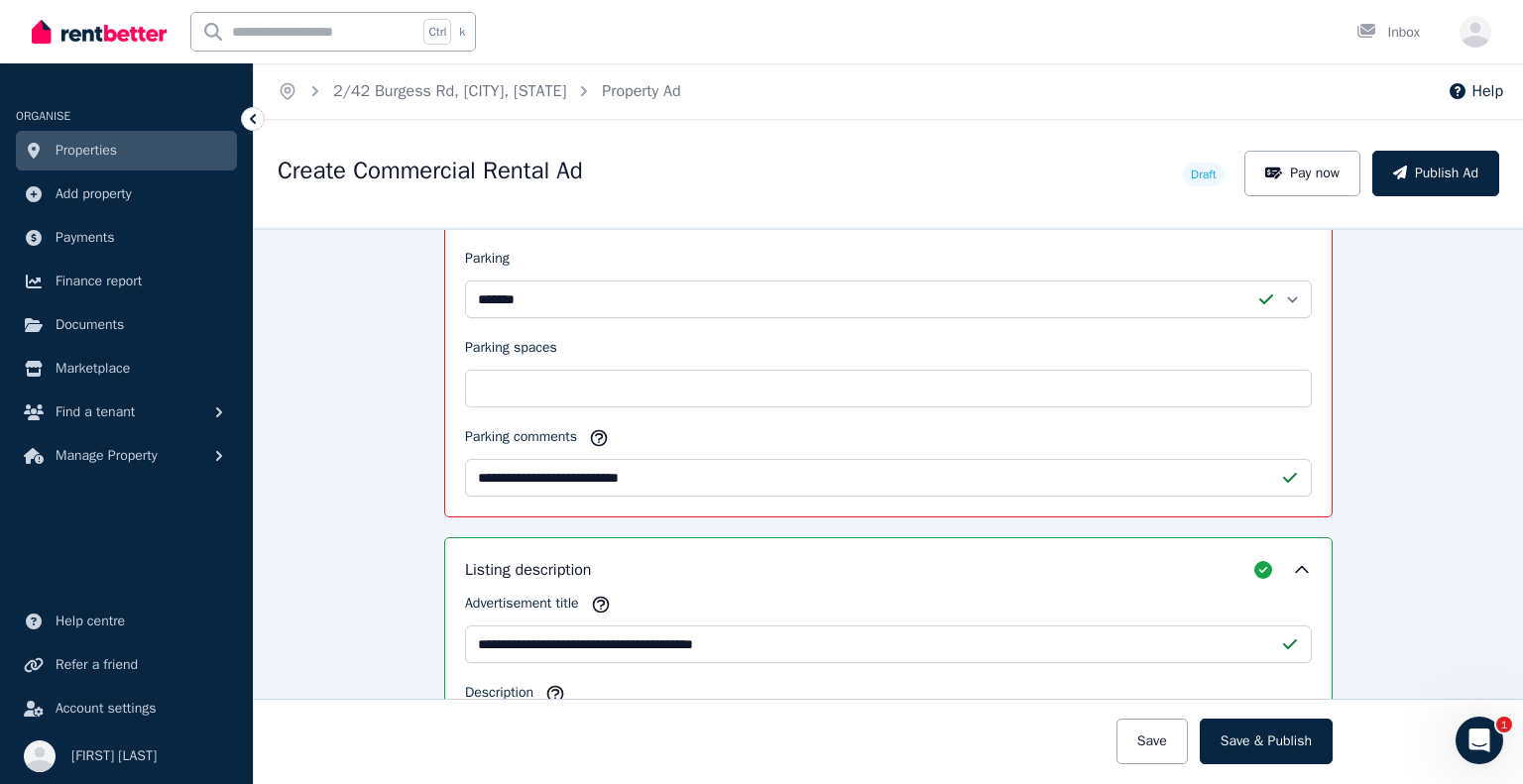 scroll, scrollTop: 1744, scrollLeft: 0, axis: vertical 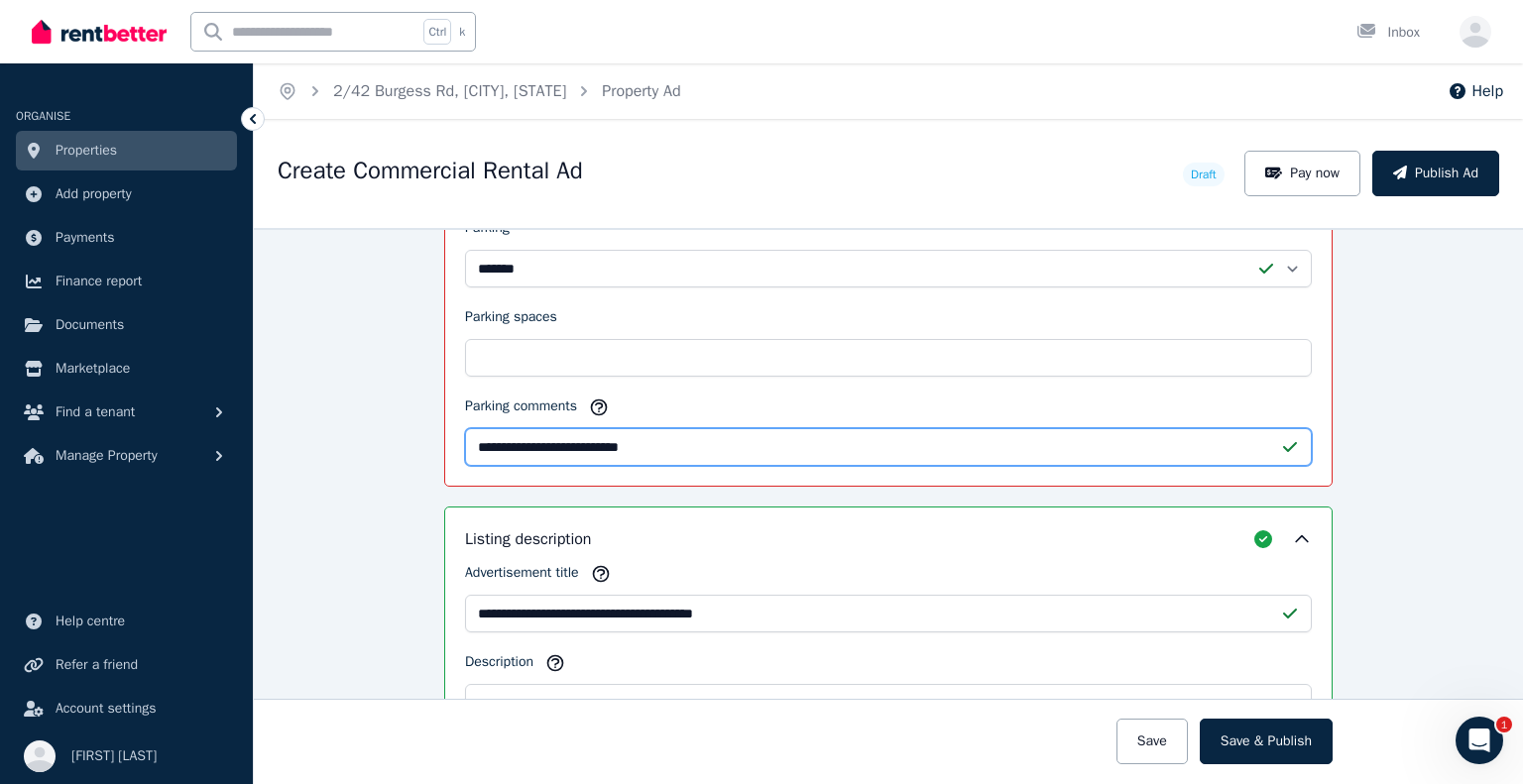 drag, startPoint x: 520, startPoint y: 435, endPoint x: 339, endPoint y: 423, distance: 181.39735 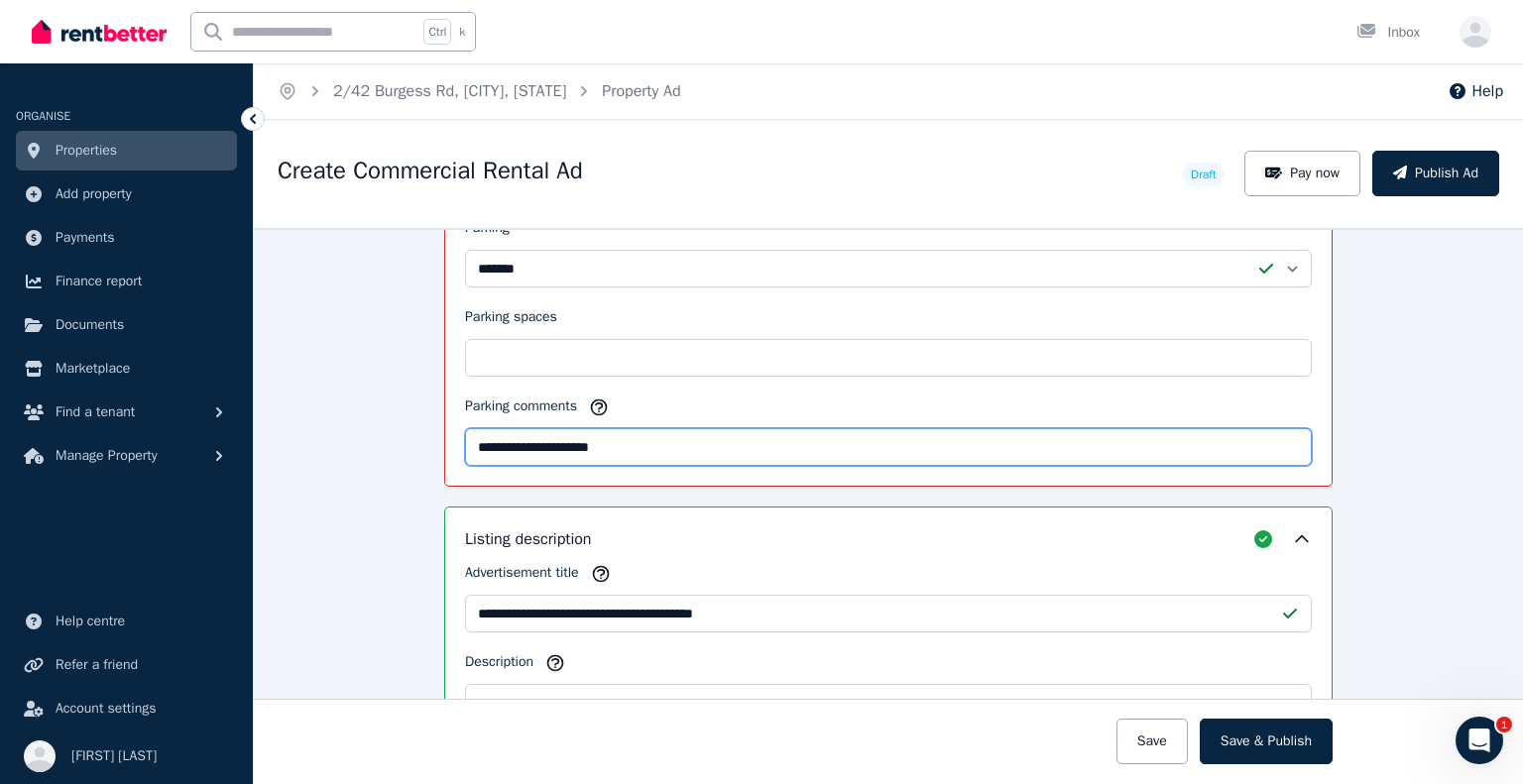 type on "**********" 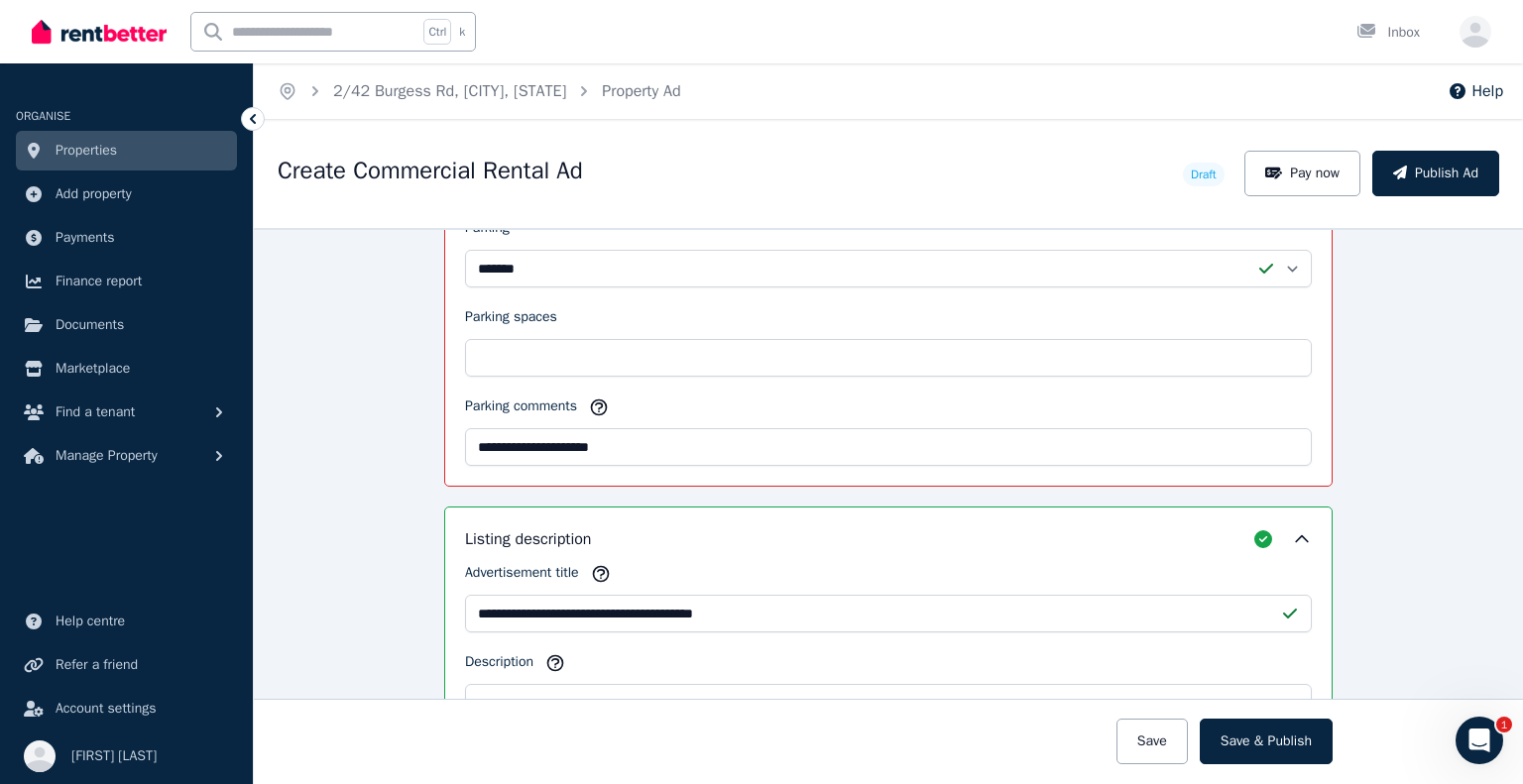 click on "**********" at bounding box center [888, 505] 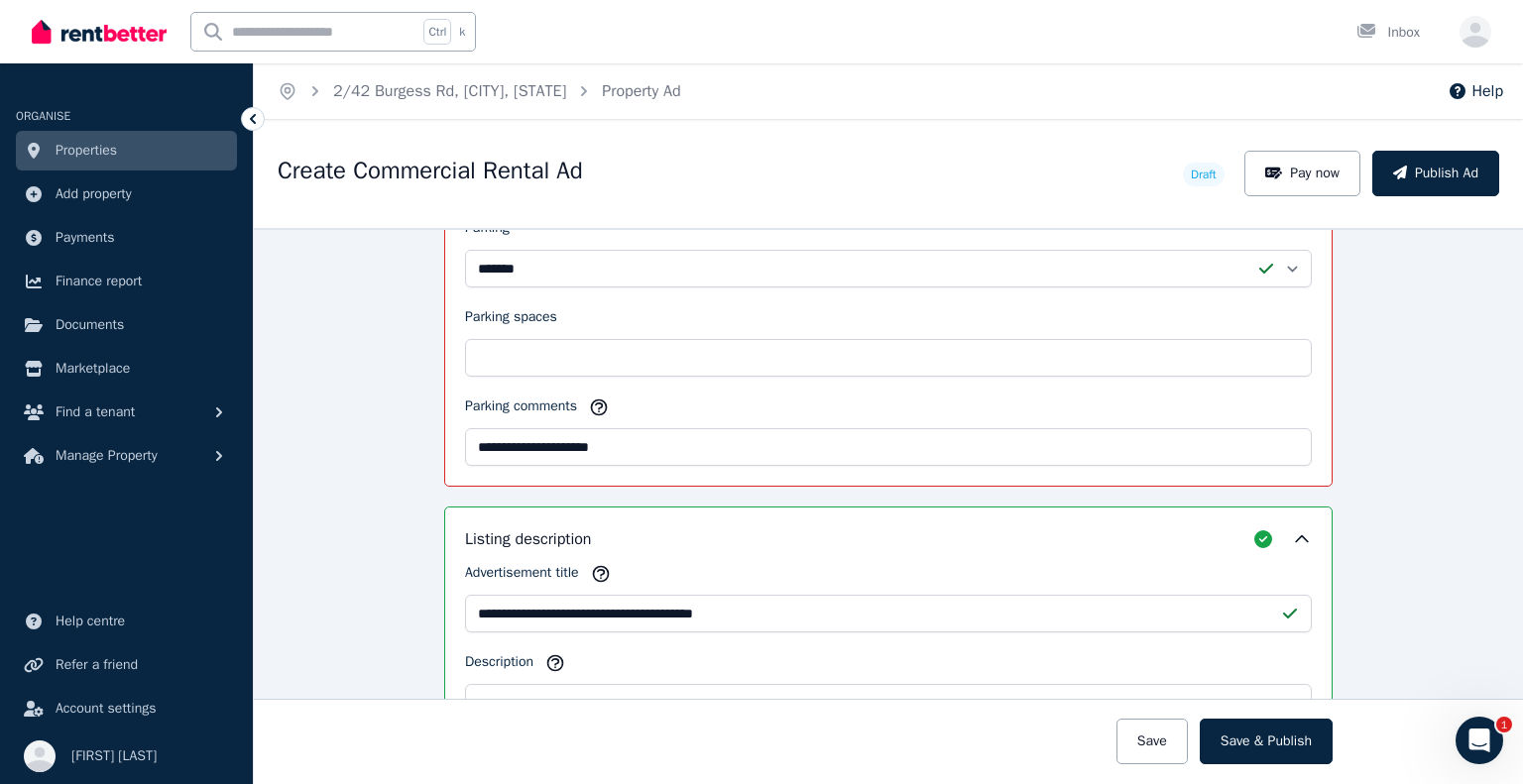 drag, startPoint x: 1140, startPoint y: 740, endPoint x: 1199, endPoint y: 684, distance: 81.344945 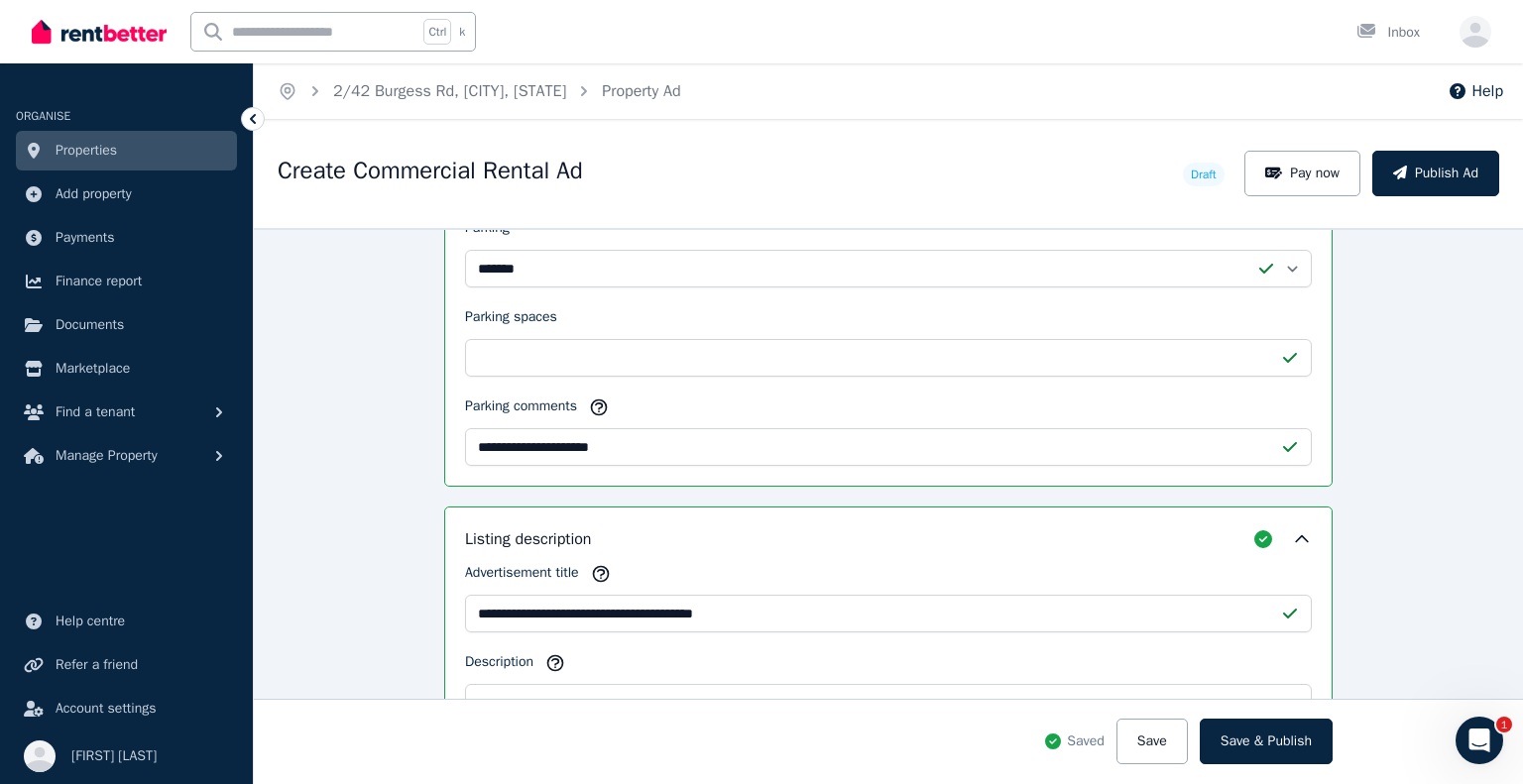 scroll, scrollTop: 1645, scrollLeft: 0, axis: vertical 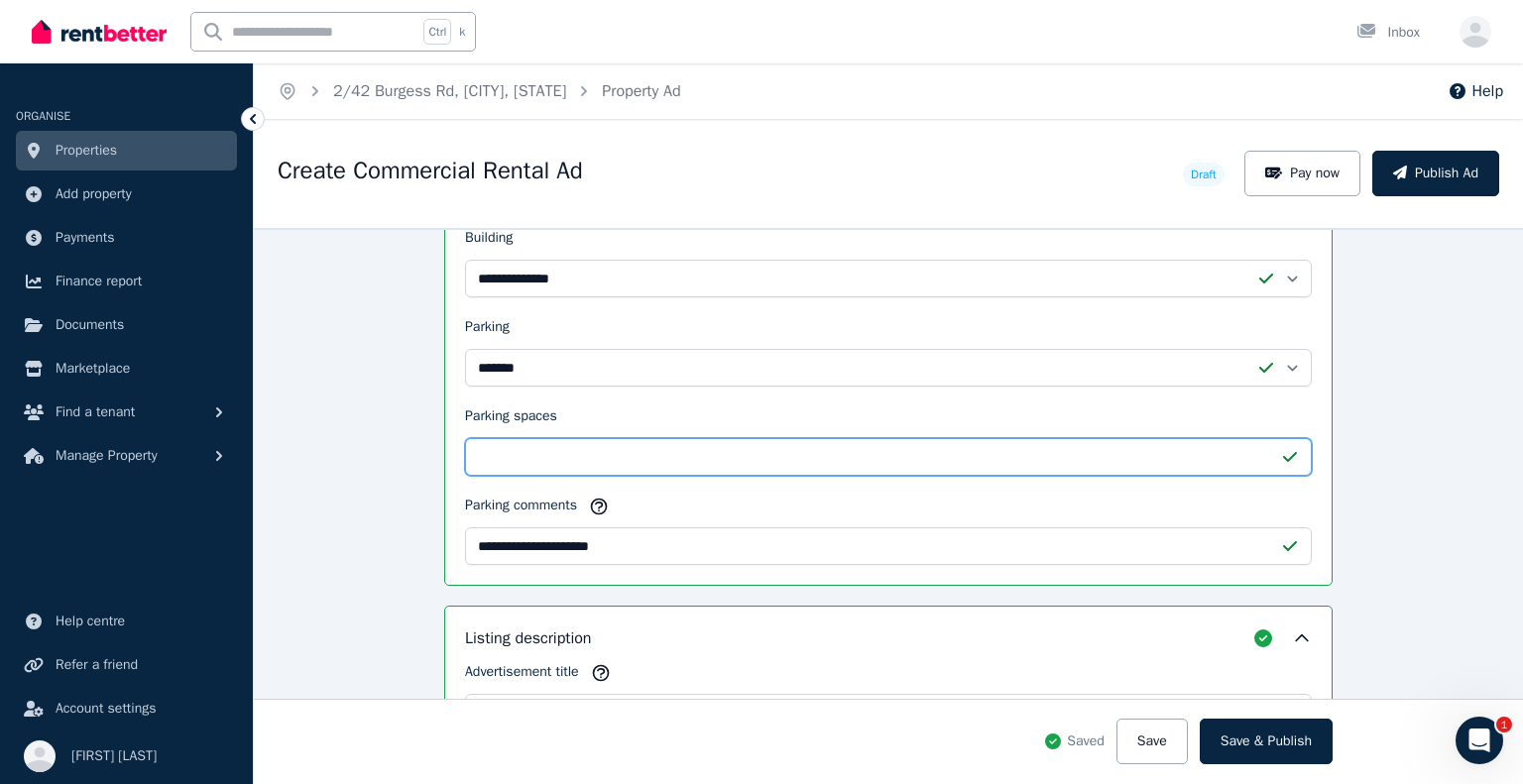 click on "*" at bounding box center (888, 457) 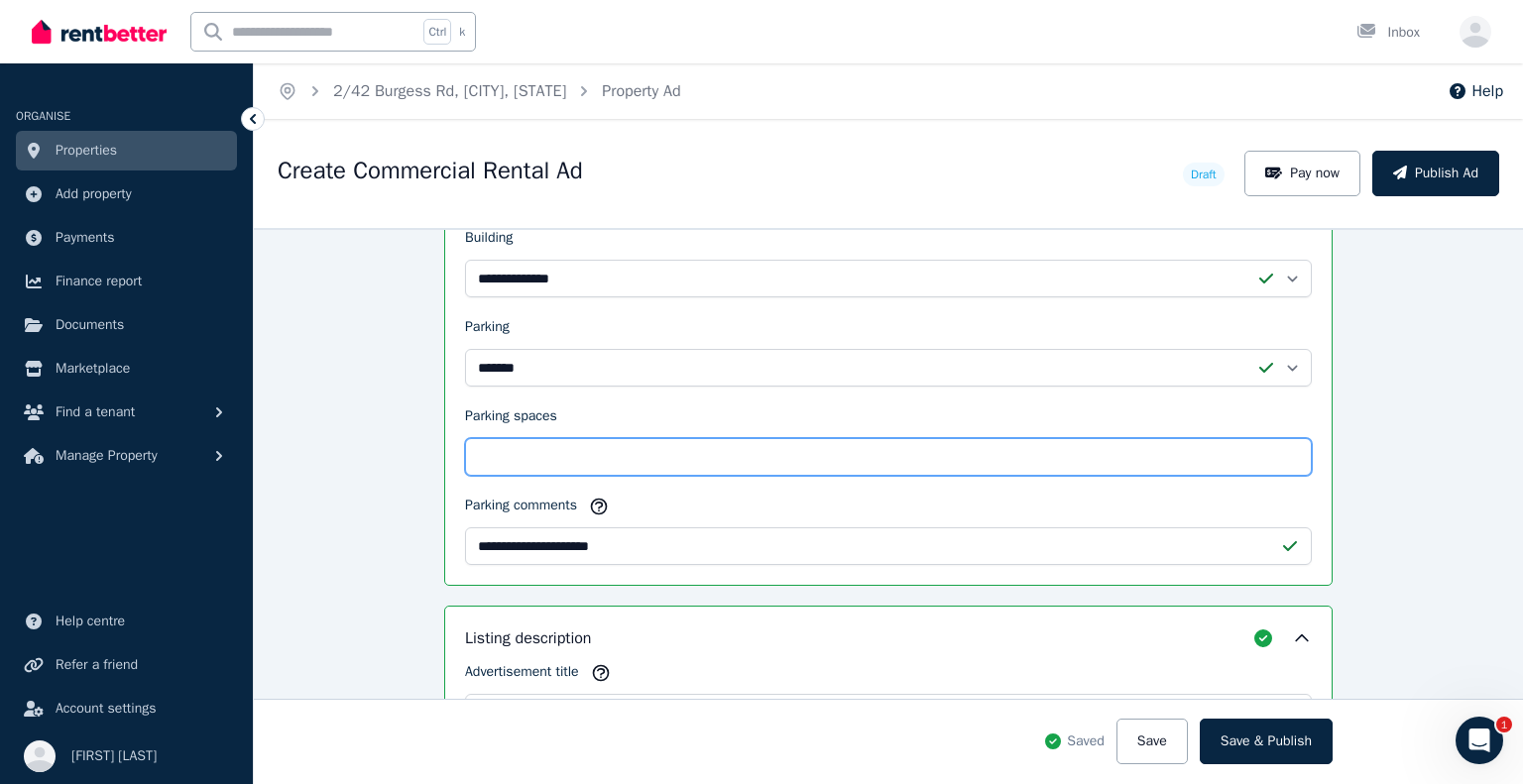 type on "*" 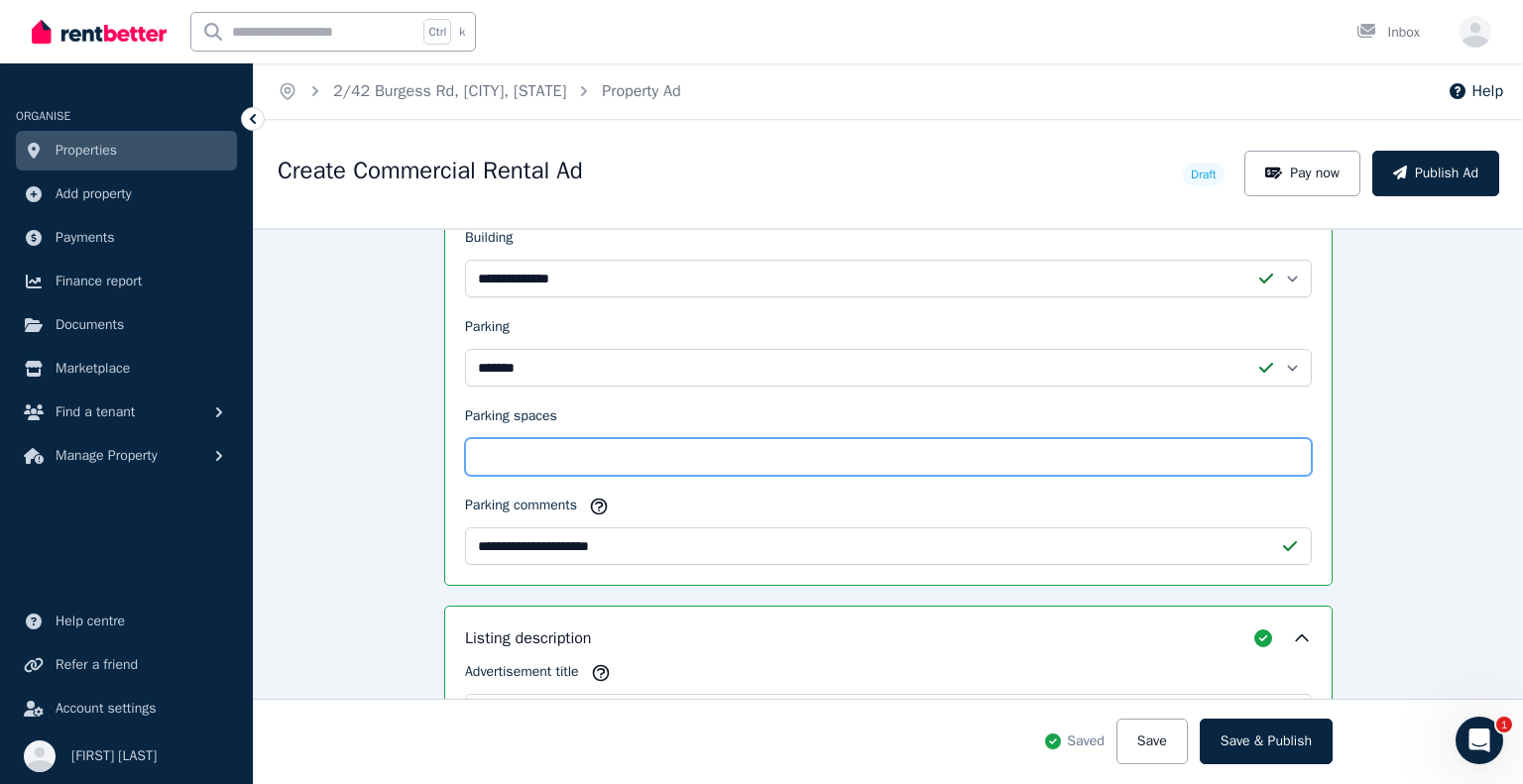 click on "**********" at bounding box center (888, 505) 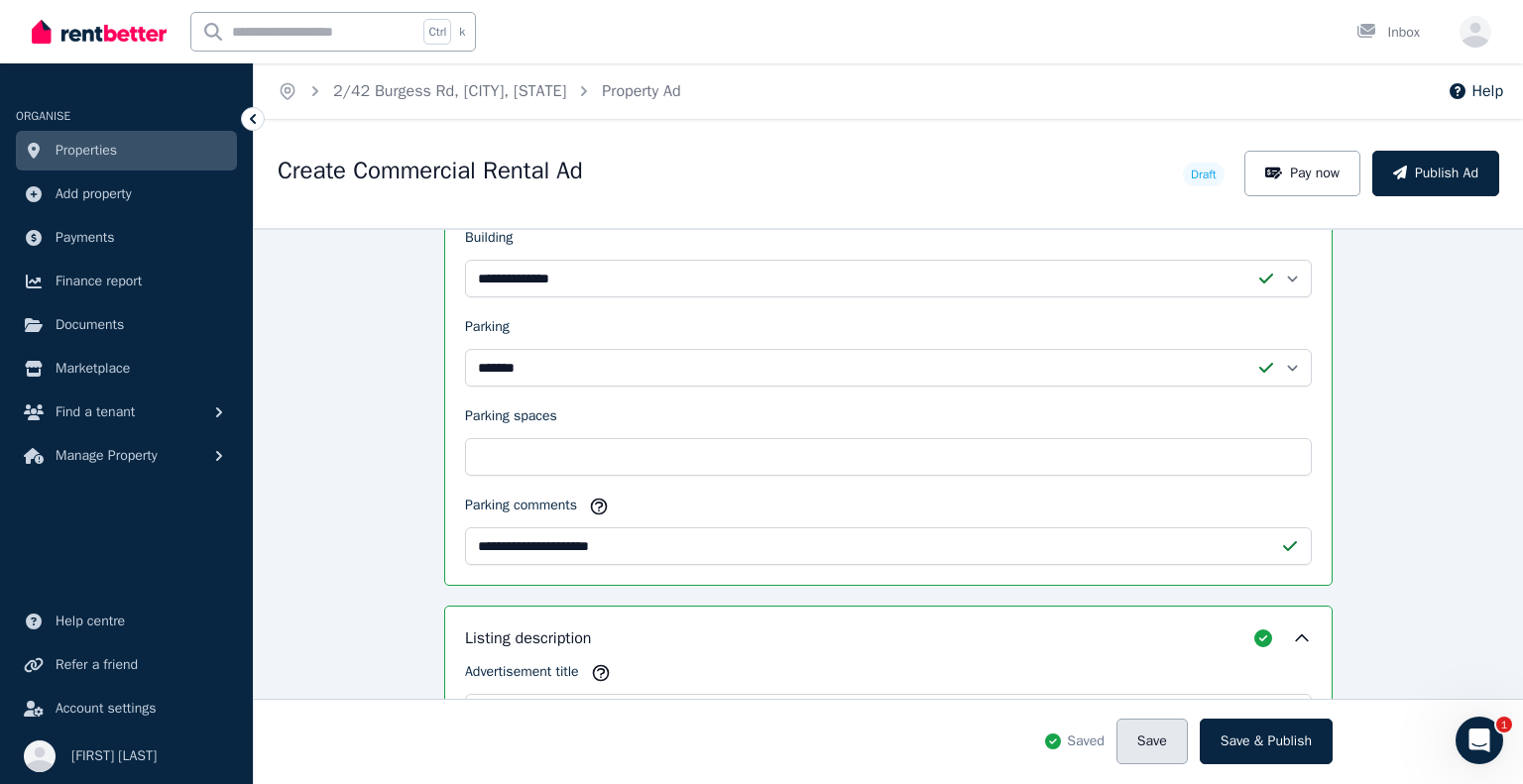 click on "Save" at bounding box center (1152, 741) 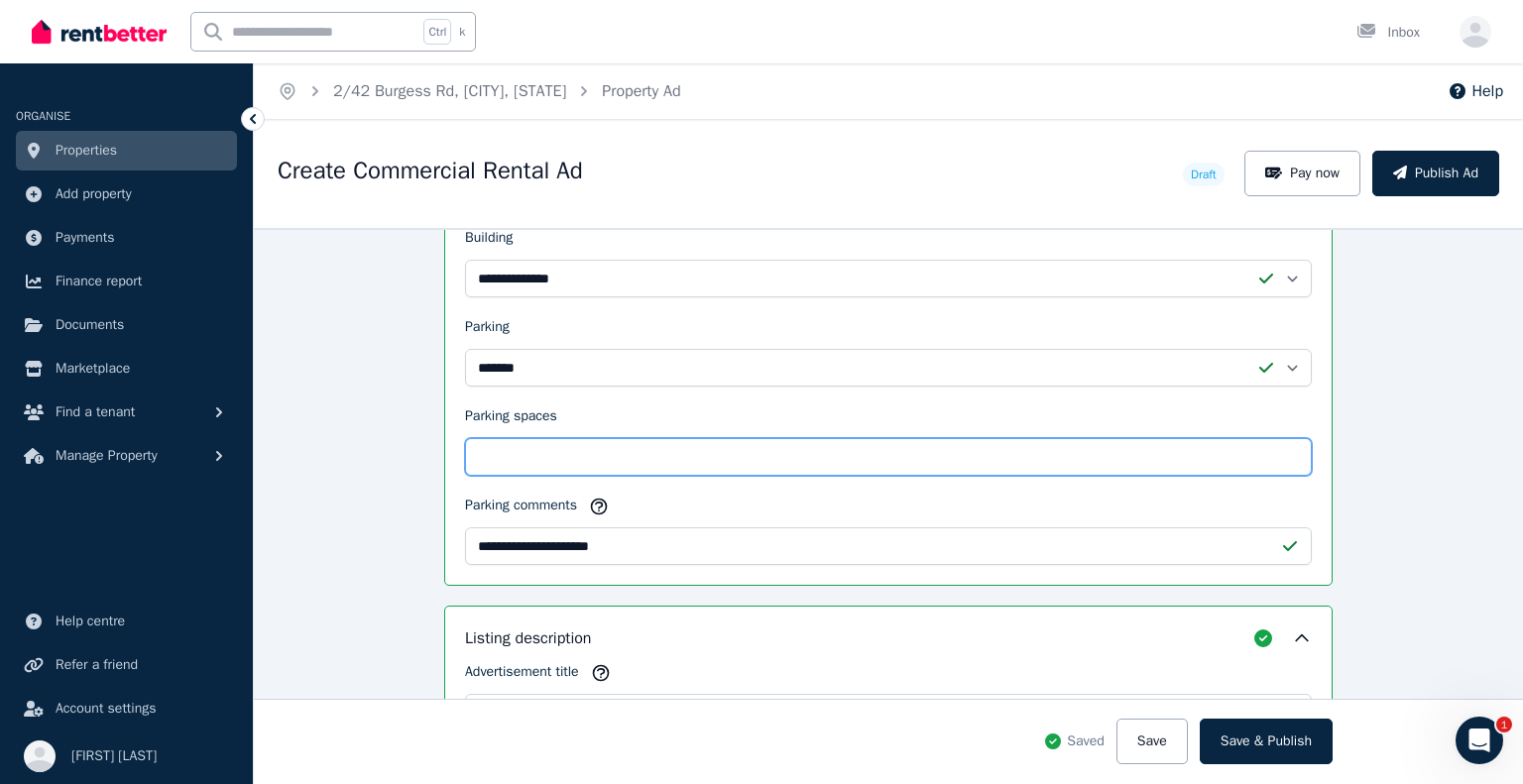 click on "Parking spaces" at bounding box center [888, 457] 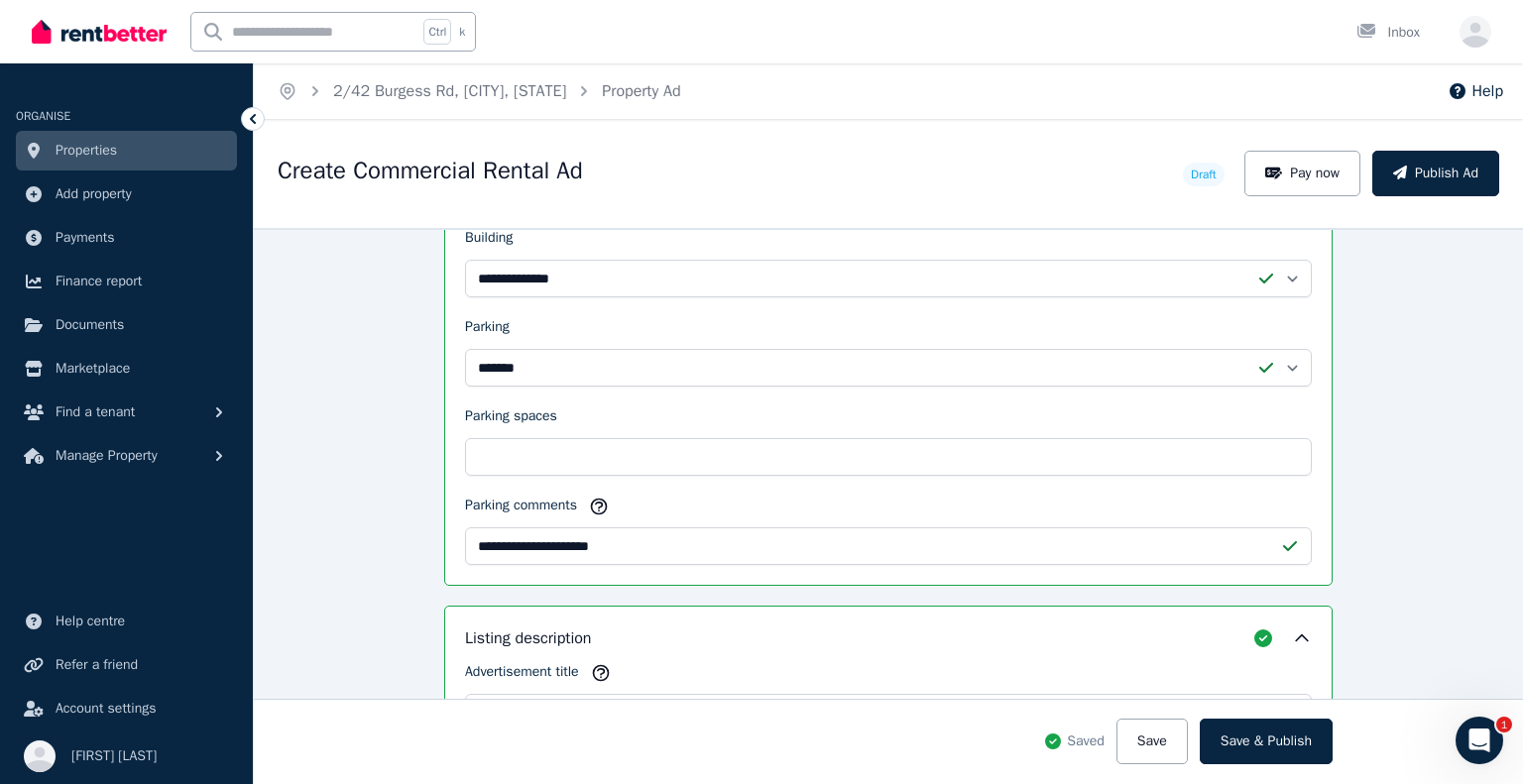 click on "**********" at bounding box center (888, 505) 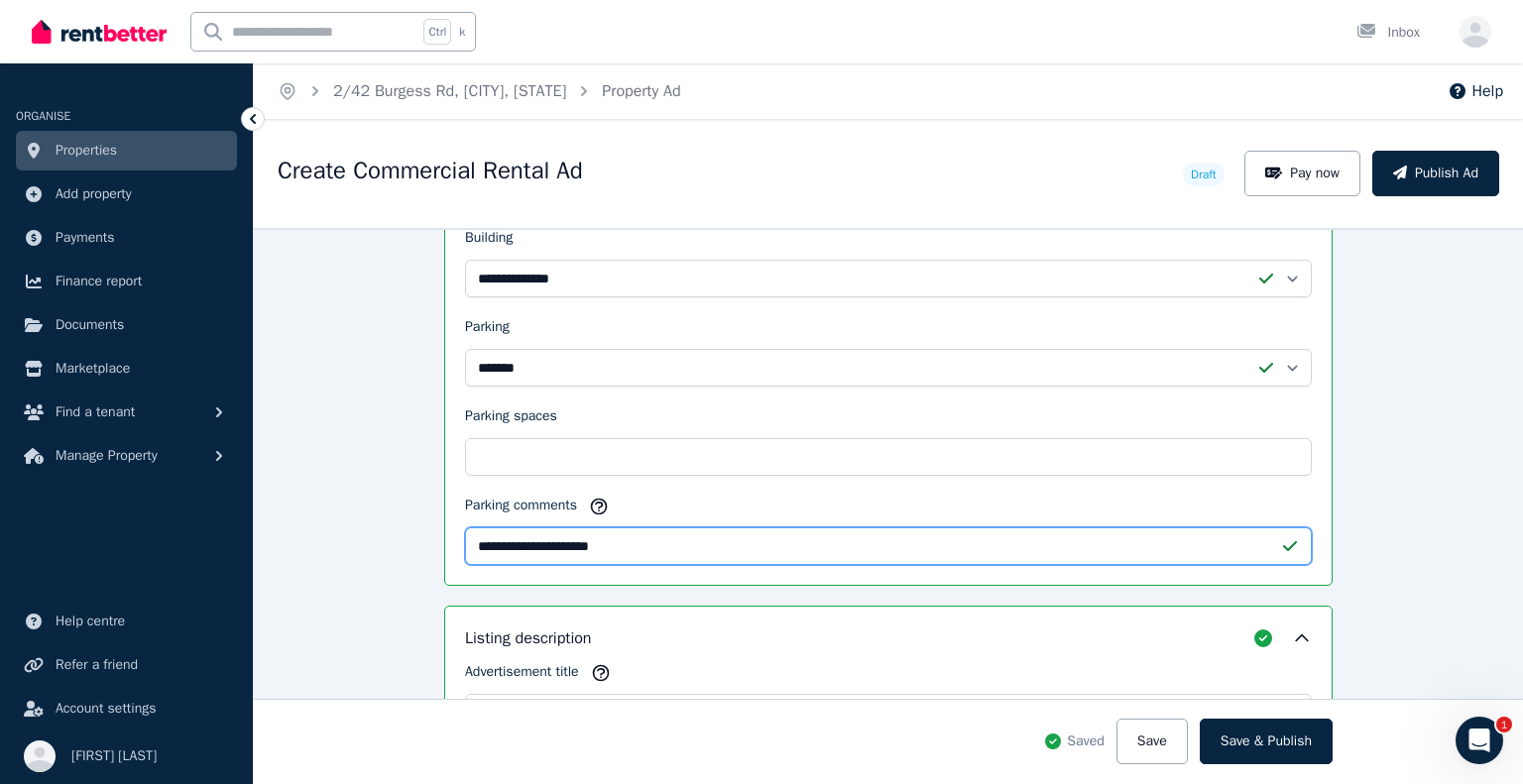 click on "**********" at bounding box center [888, 546] 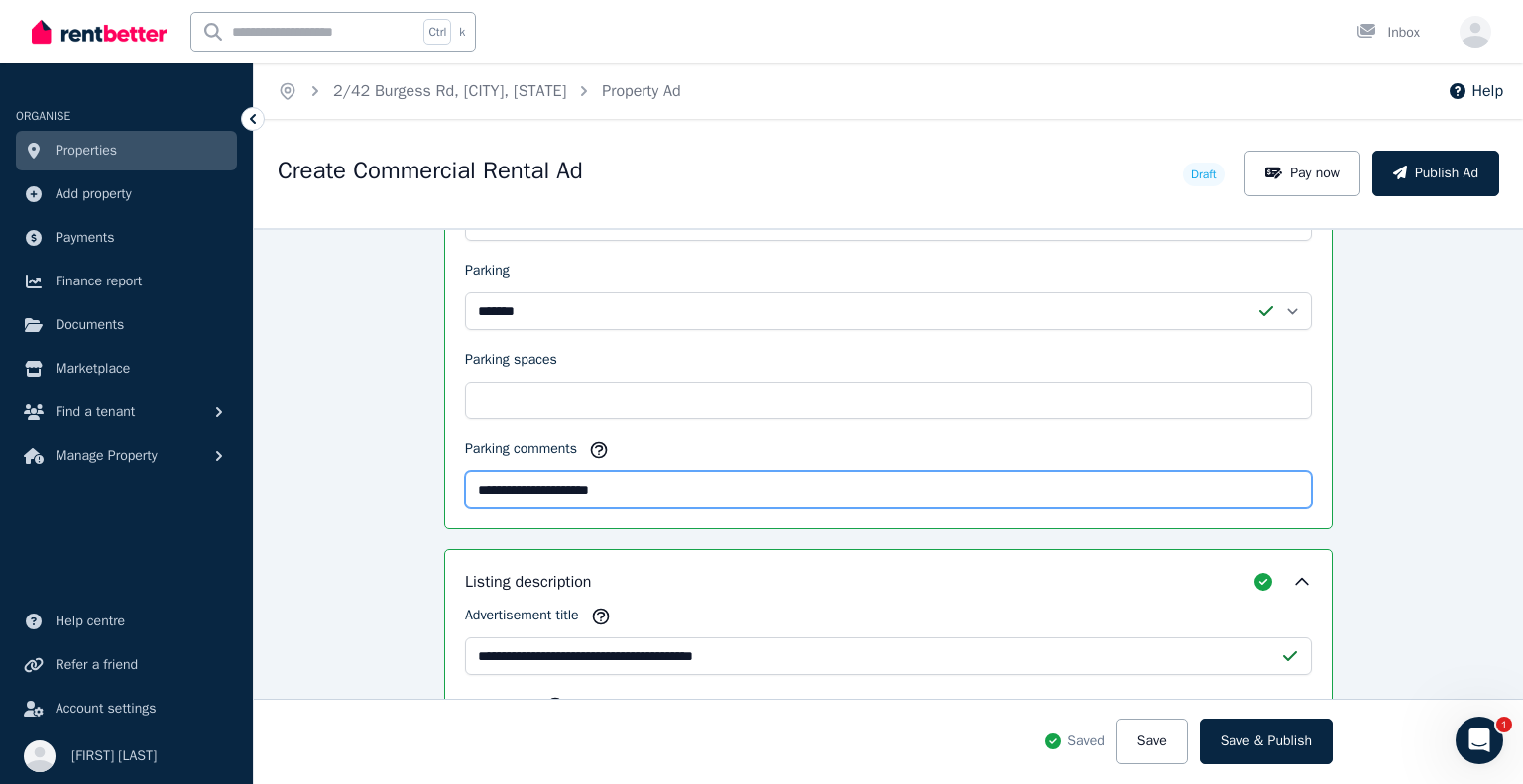 scroll, scrollTop: 1844, scrollLeft: 0, axis: vertical 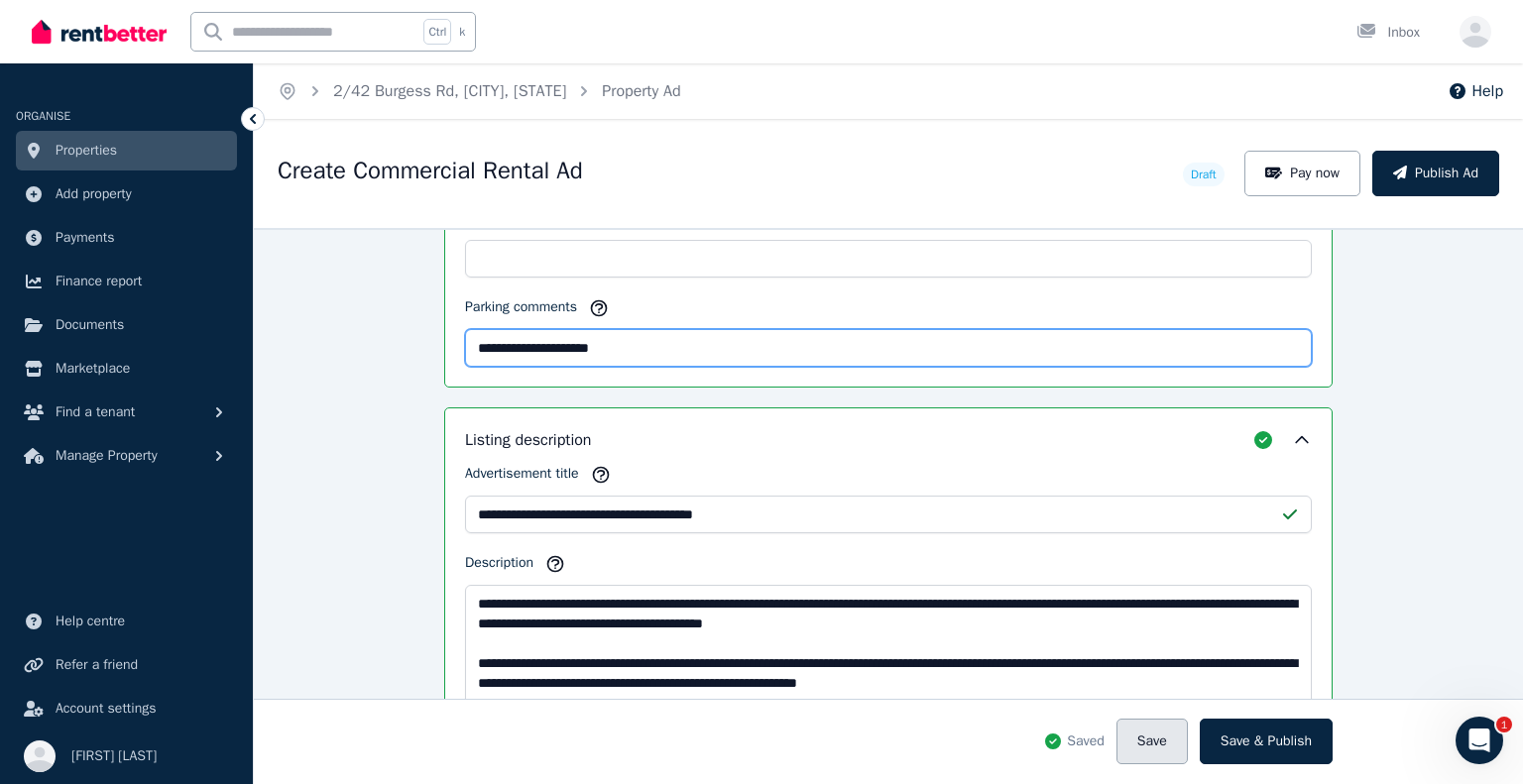 type on "**********" 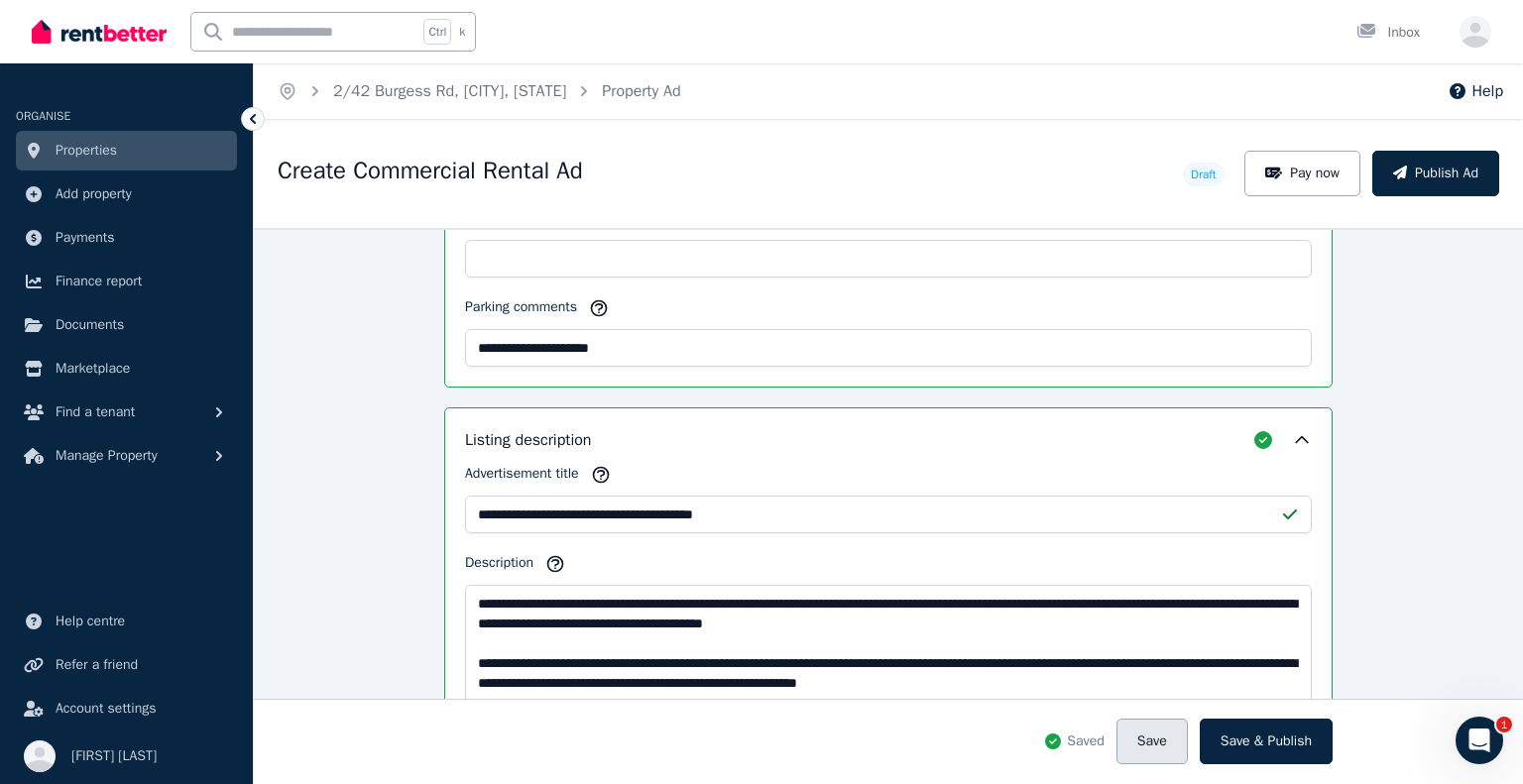 click on "Save" at bounding box center [1152, 741] 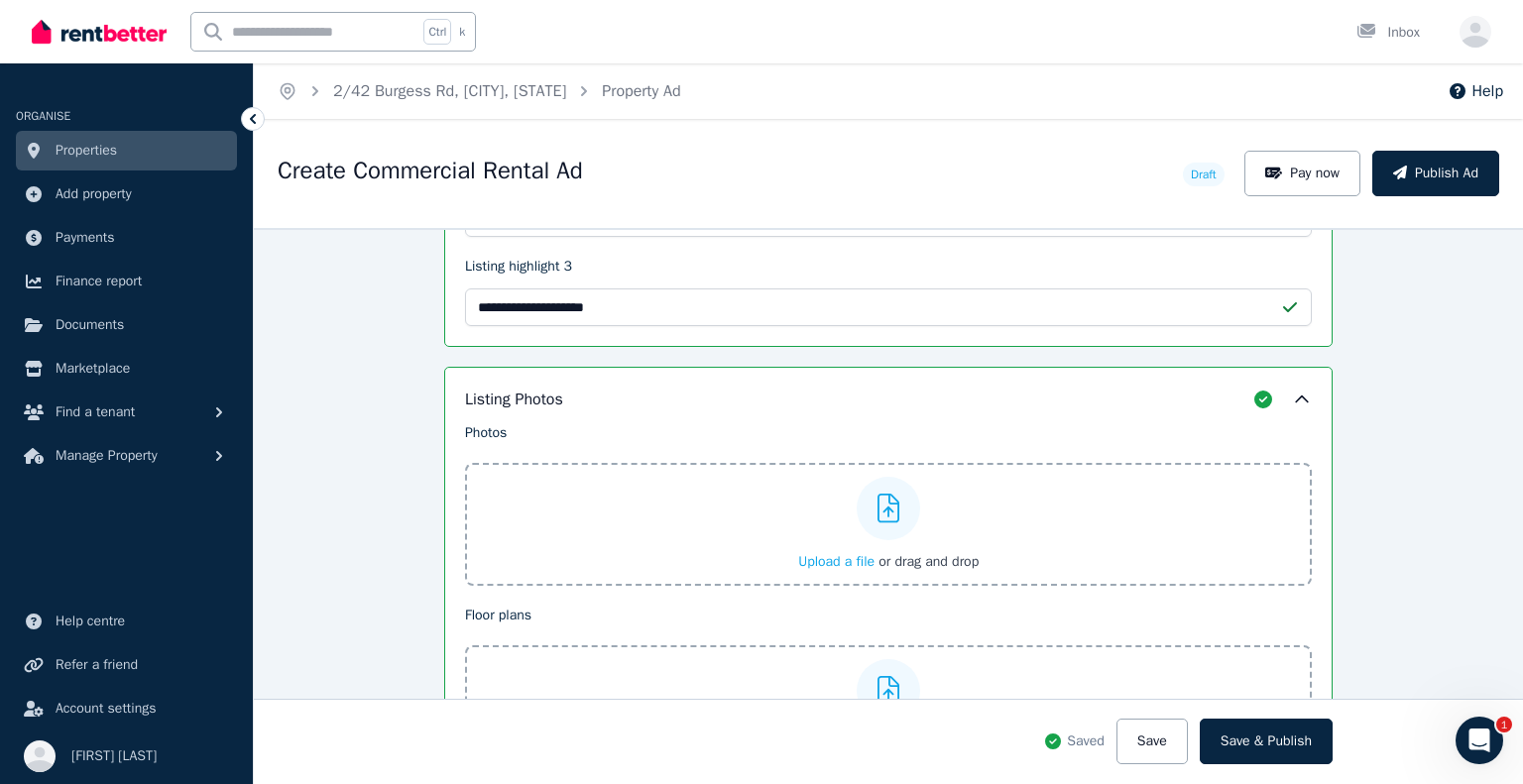 scroll, scrollTop: 2973, scrollLeft: 0, axis: vertical 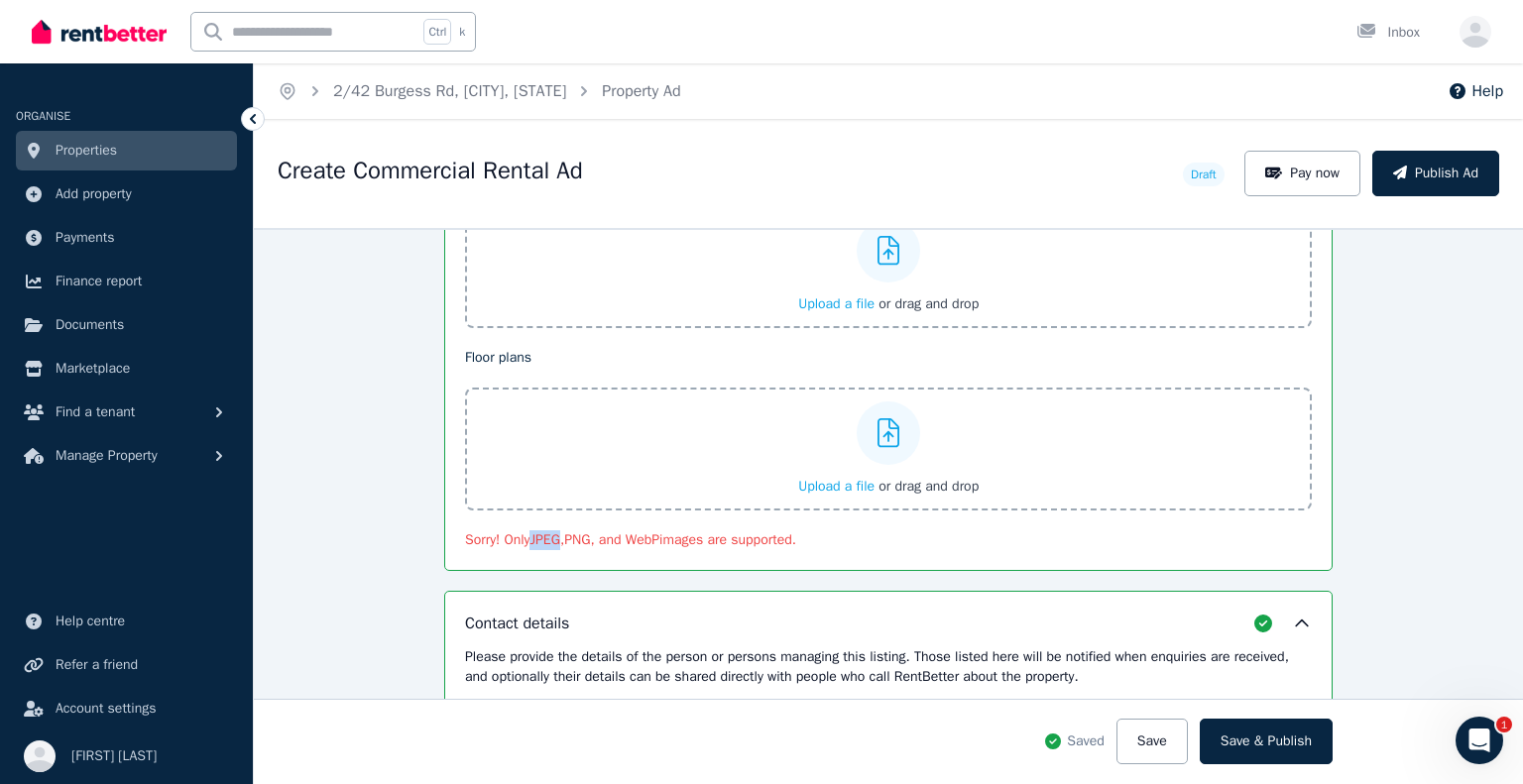 drag, startPoint x: 559, startPoint y: 527, endPoint x: 531, endPoint y: 524, distance: 28.160256 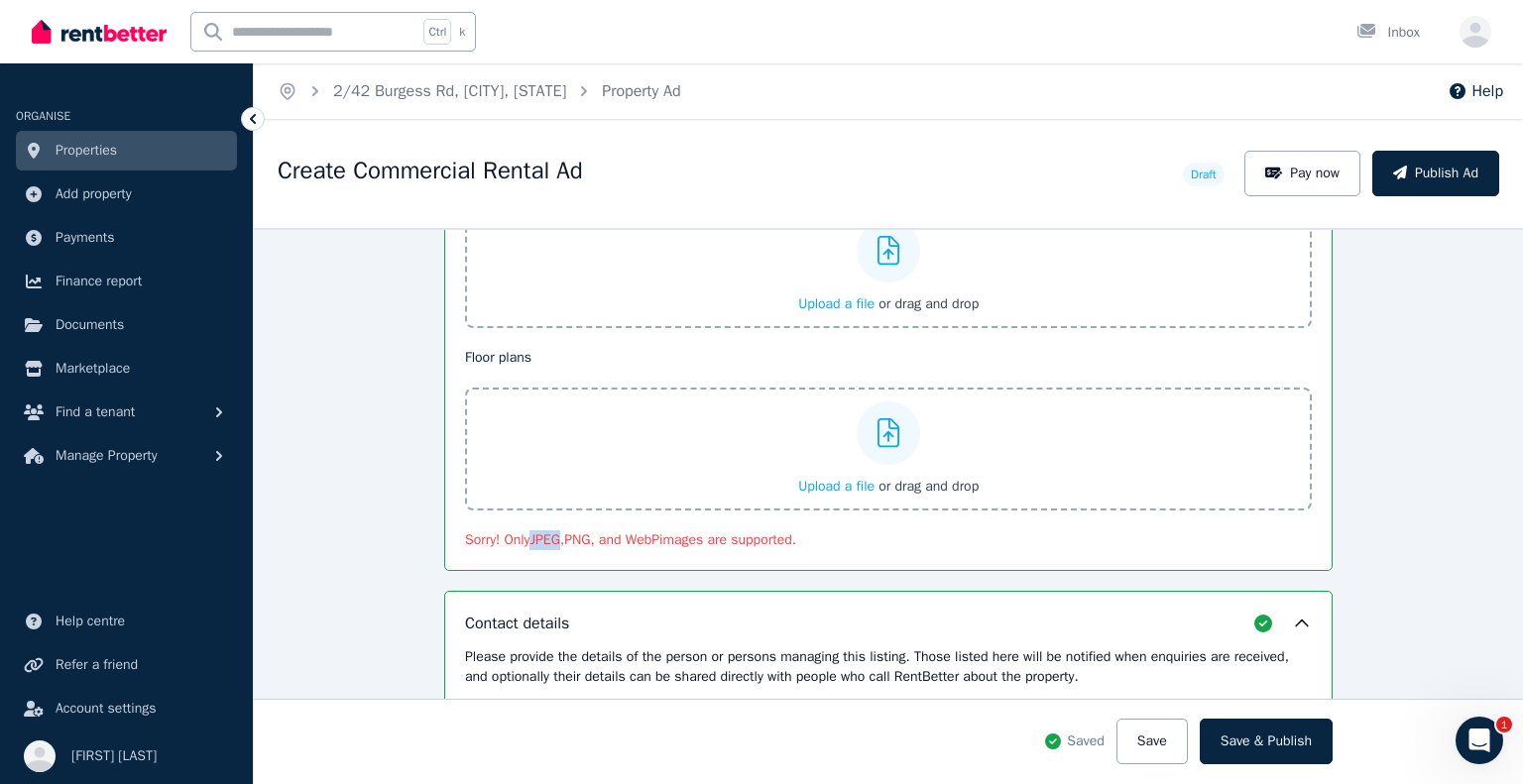 click on "JPEG" at bounding box center [544, 539] 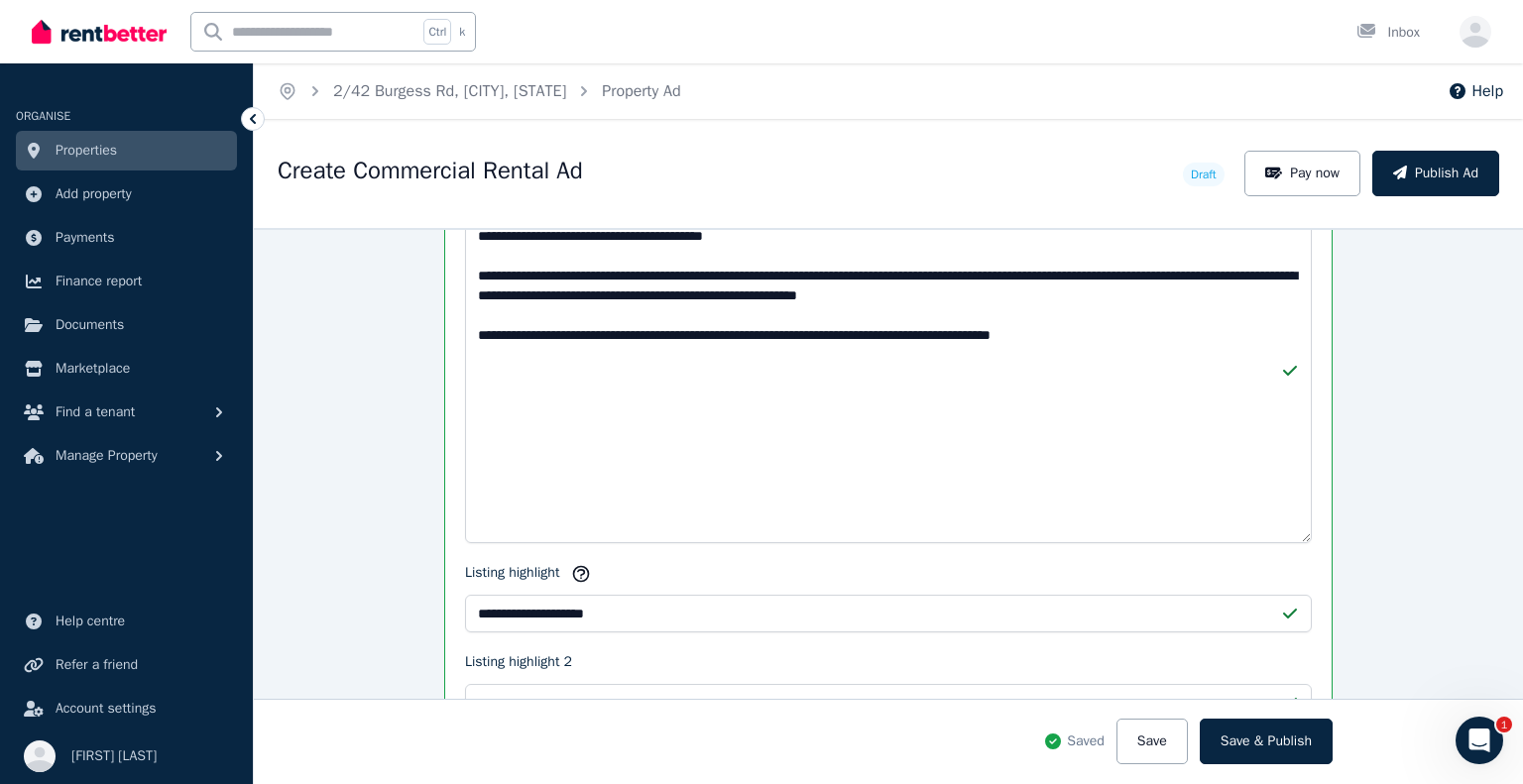scroll, scrollTop: 2280, scrollLeft: 0, axis: vertical 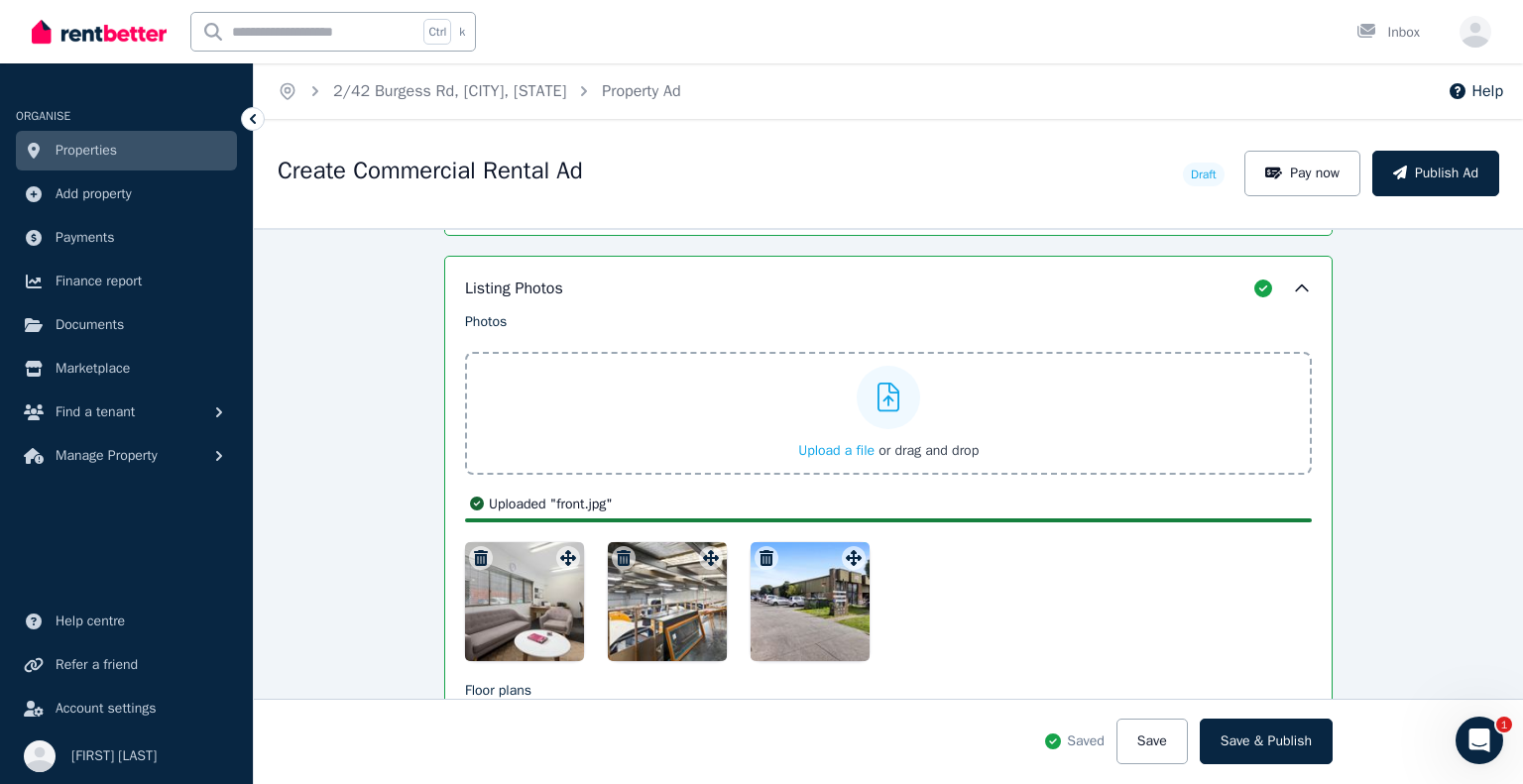 drag, startPoint x: 796, startPoint y: 616, endPoint x: 525, endPoint y: 604, distance: 271.26555 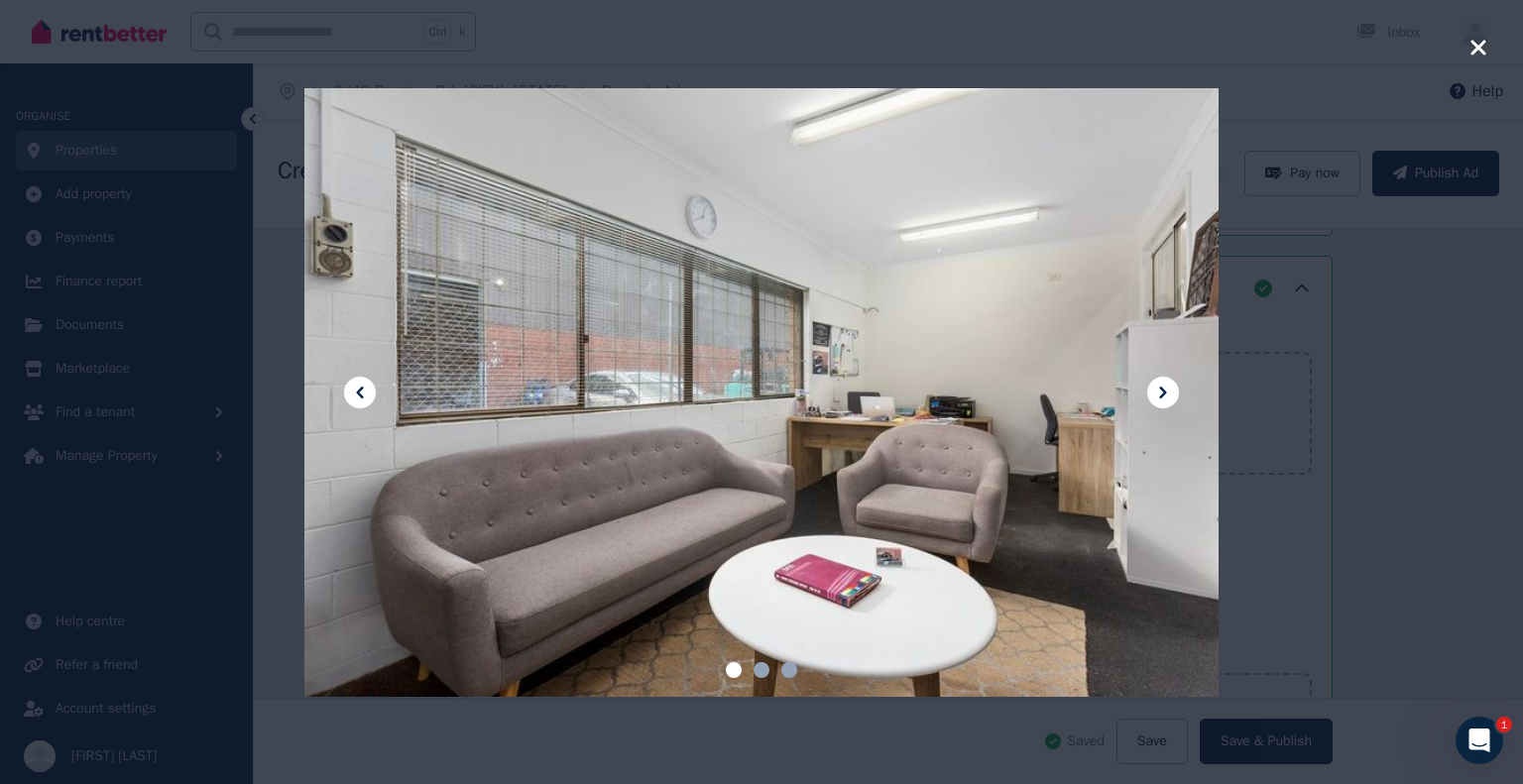 click 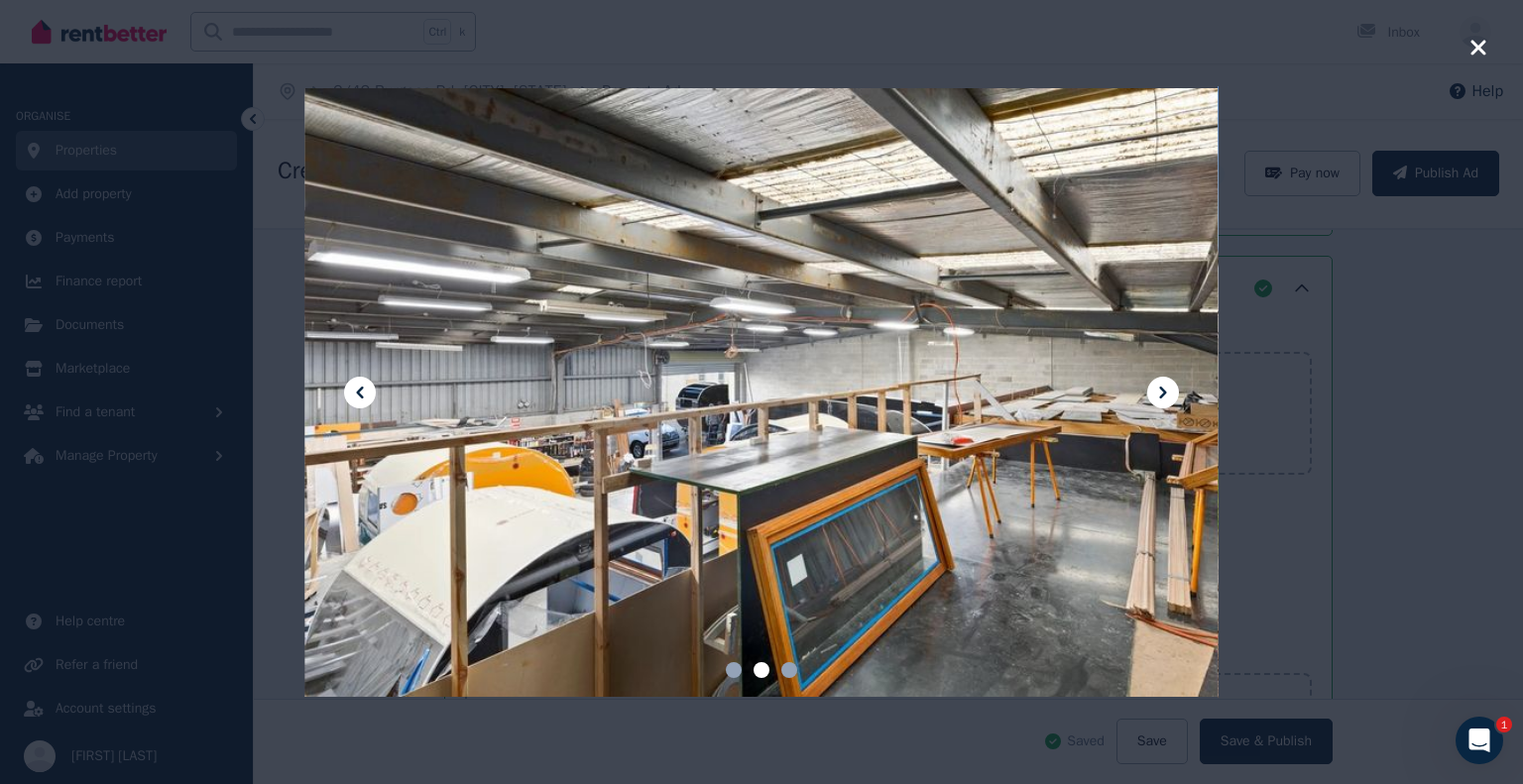 click 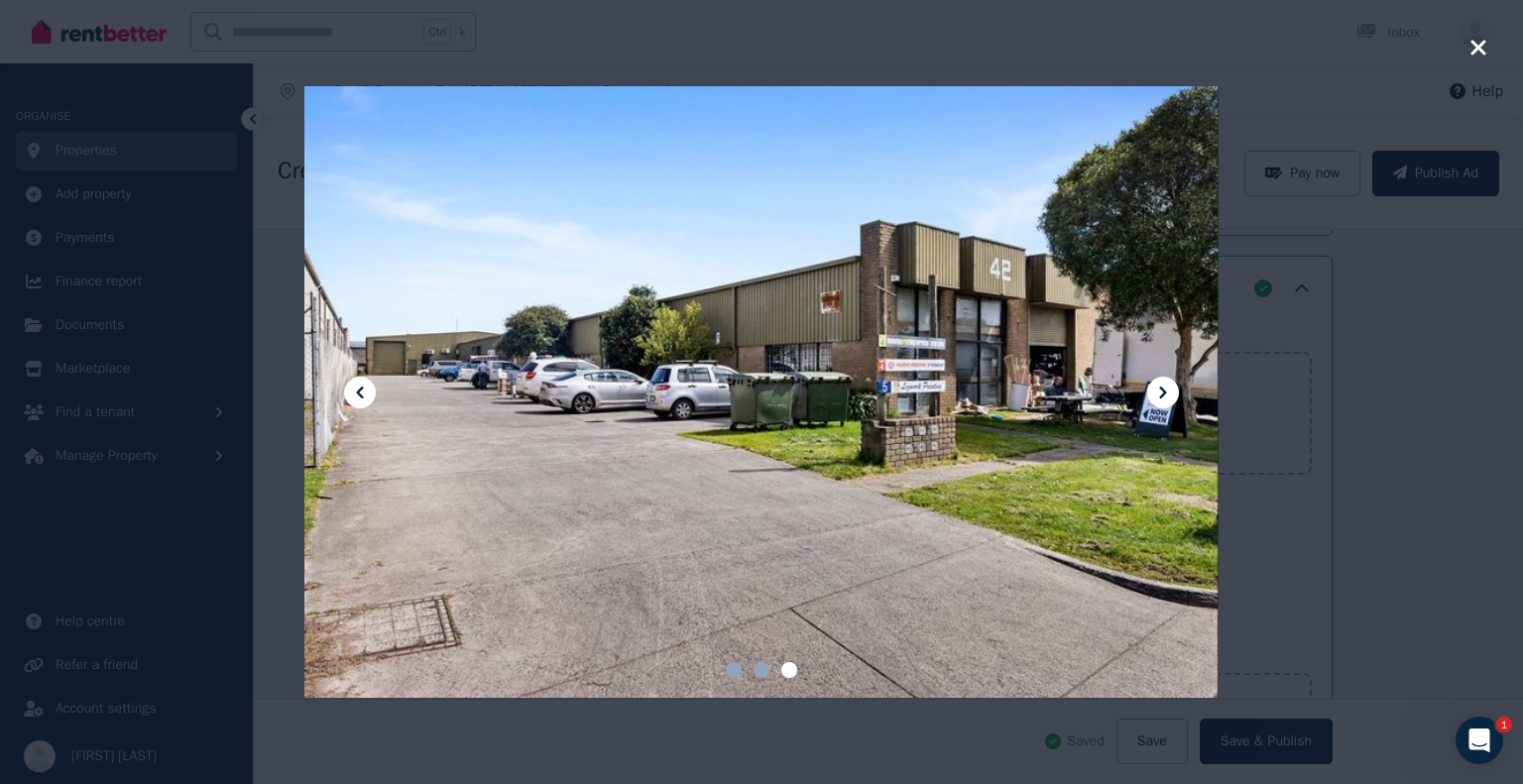 click 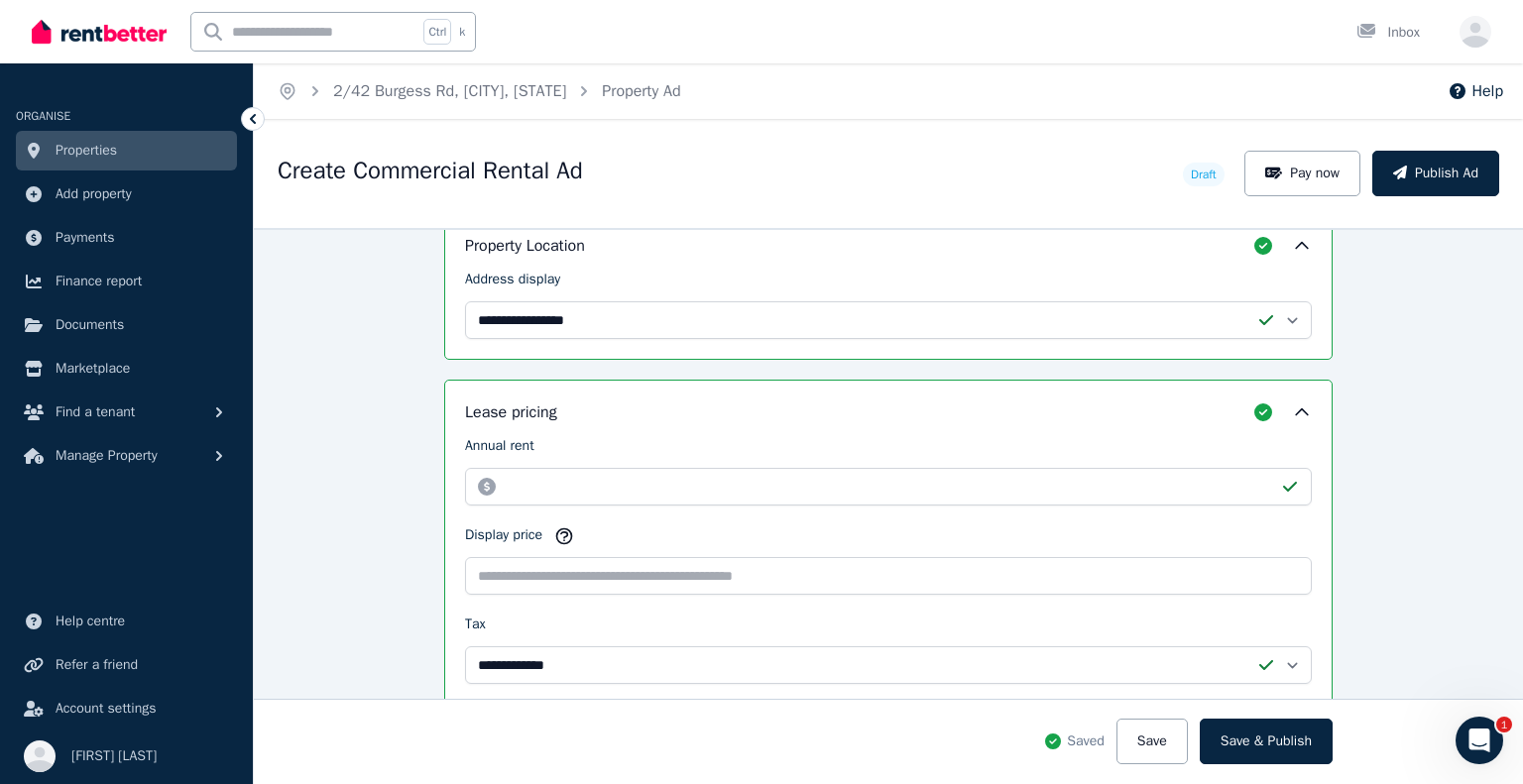 scroll, scrollTop: 547, scrollLeft: 0, axis: vertical 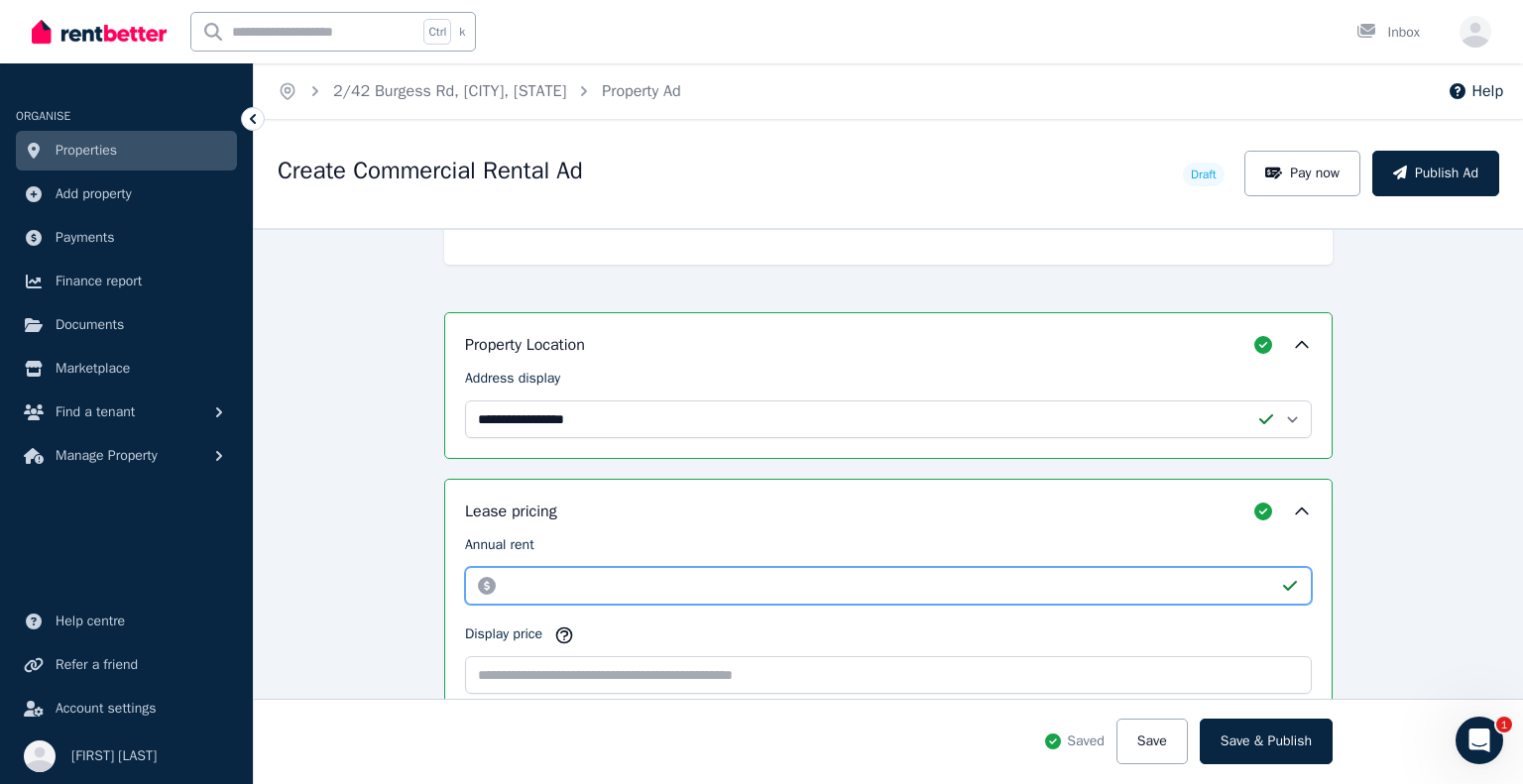 click on "*****" at bounding box center [888, 586] 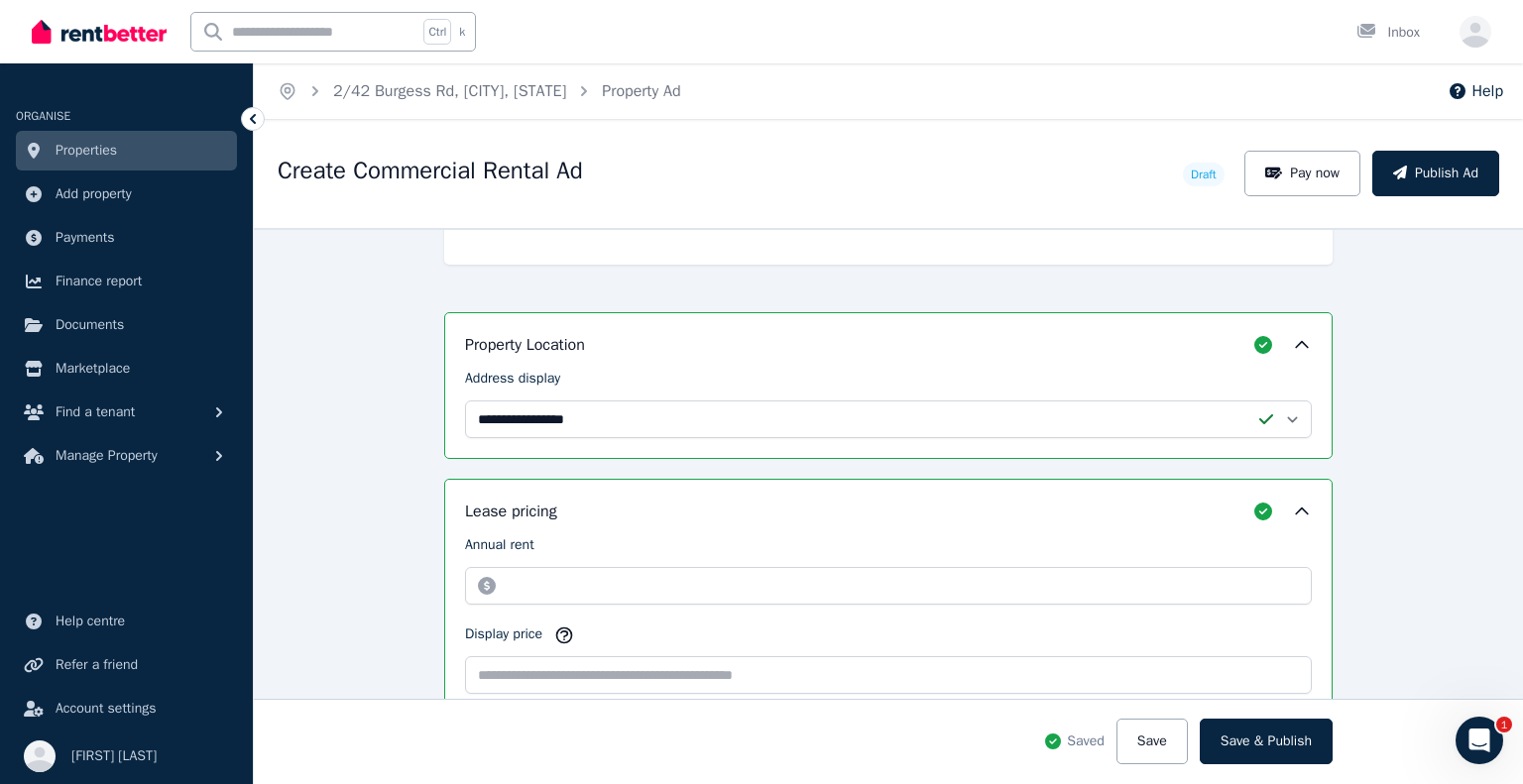 click on "**********" at bounding box center [888, 505] 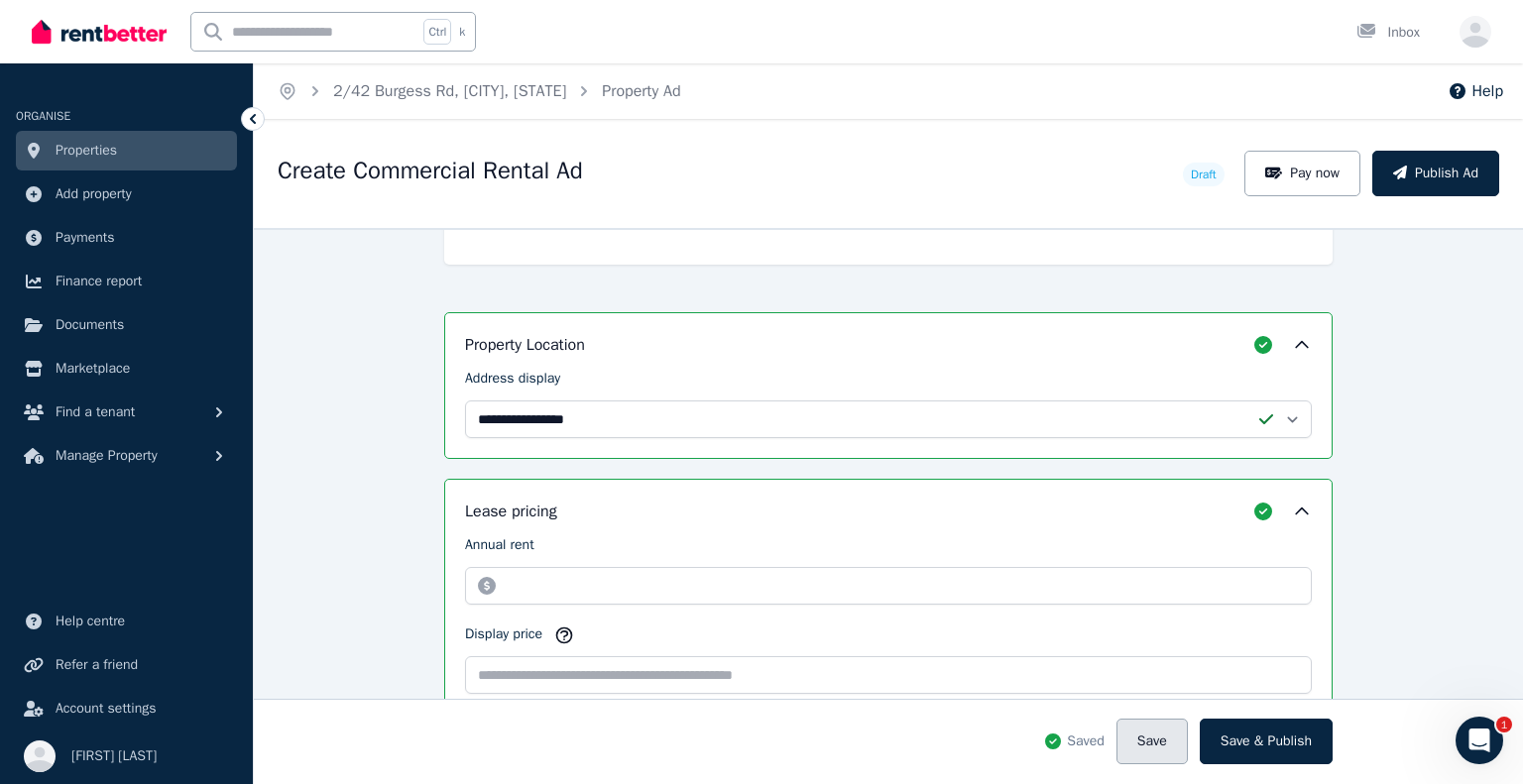 click on "Save" at bounding box center (1152, 741) 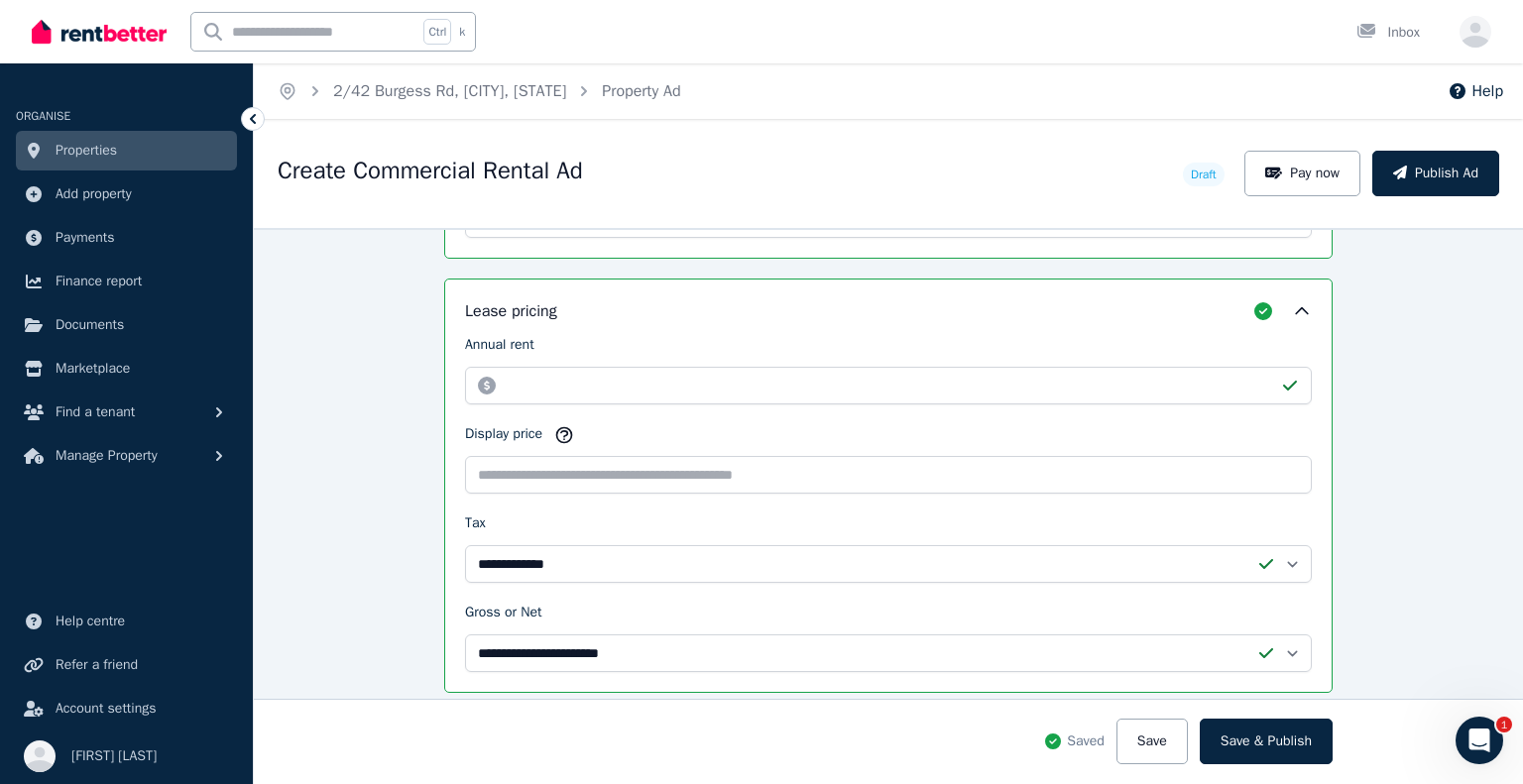 scroll, scrollTop: 793, scrollLeft: 0, axis: vertical 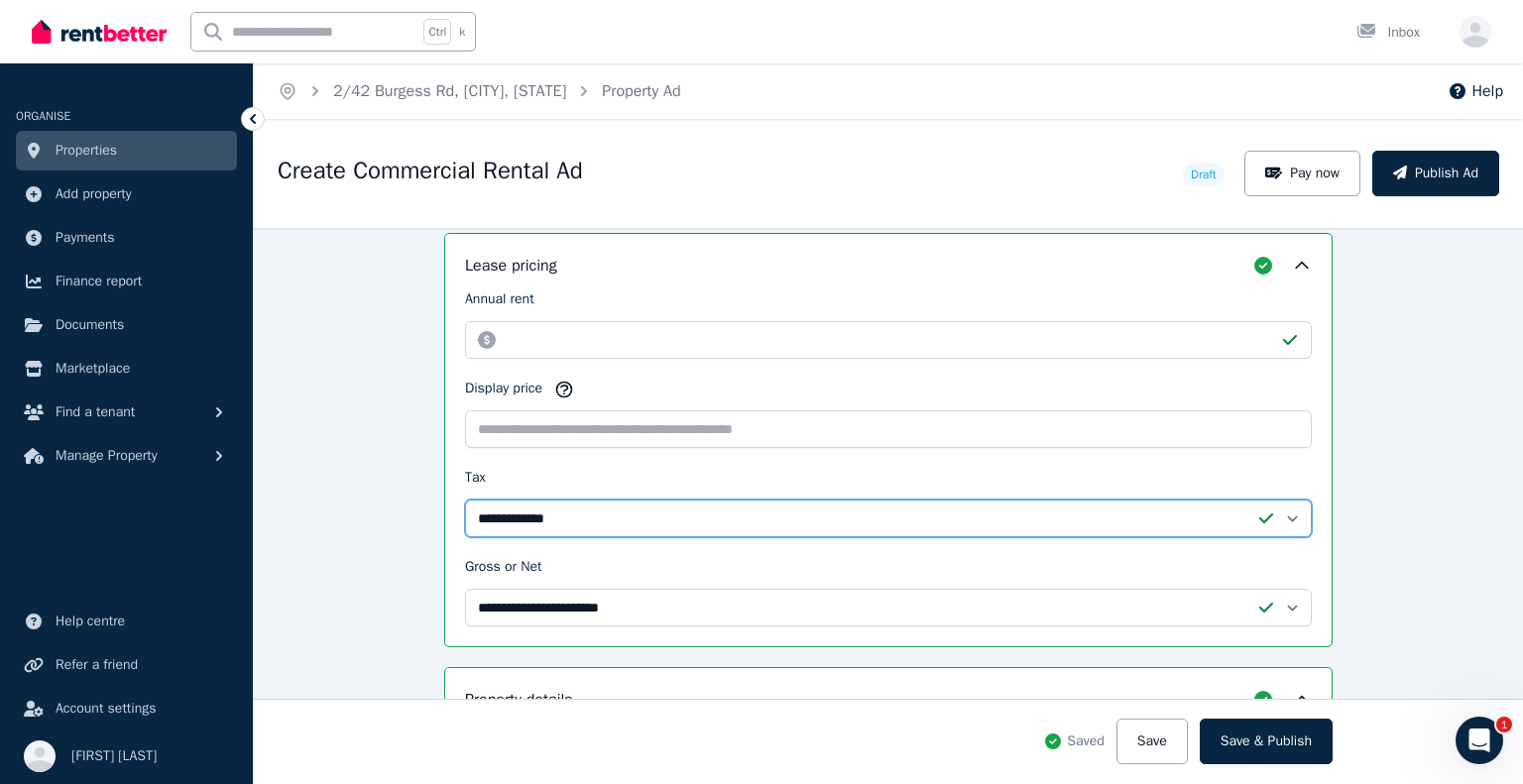 click on "**********" at bounding box center [888, 518] 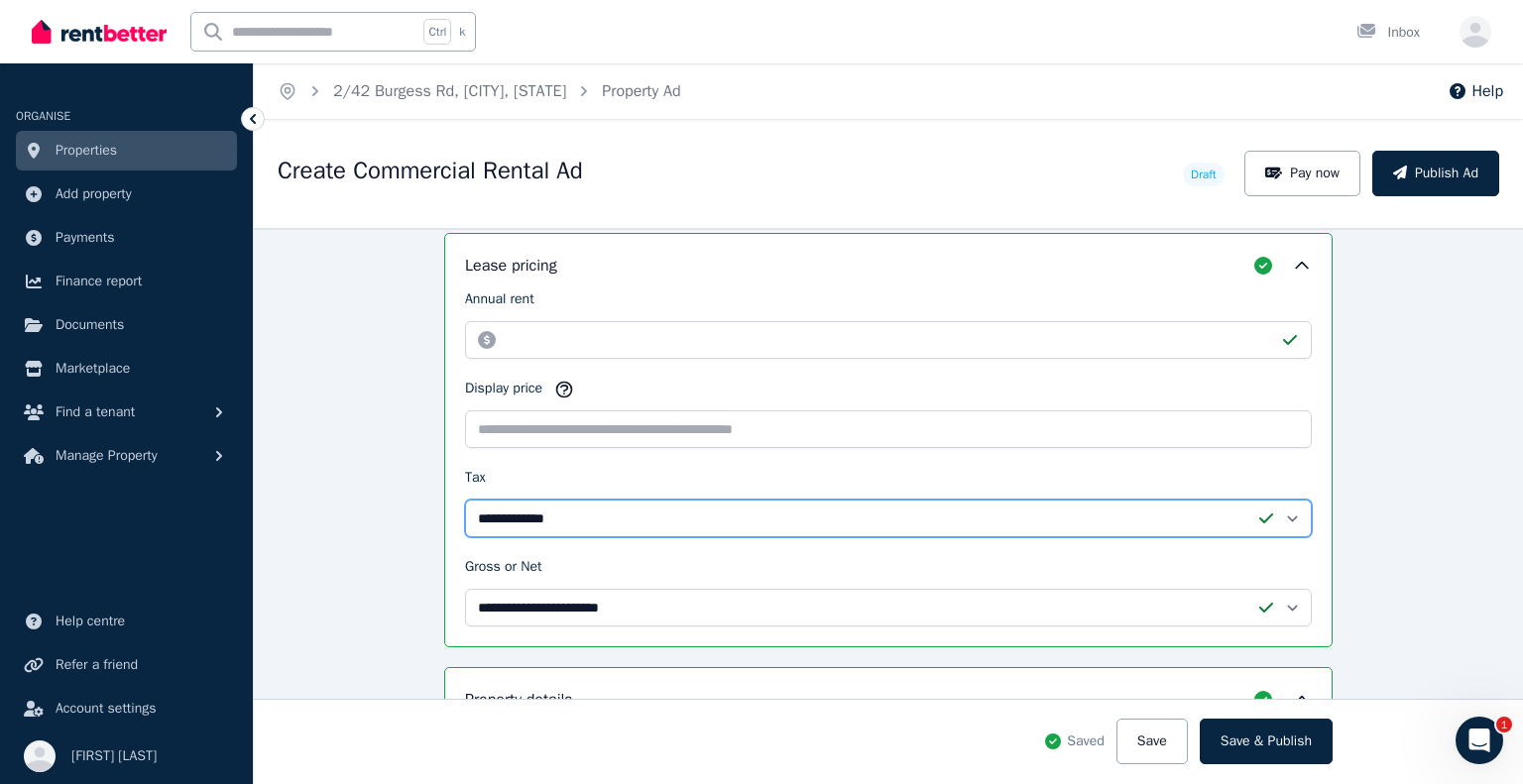scroll, scrollTop: 892, scrollLeft: 0, axis: vertical 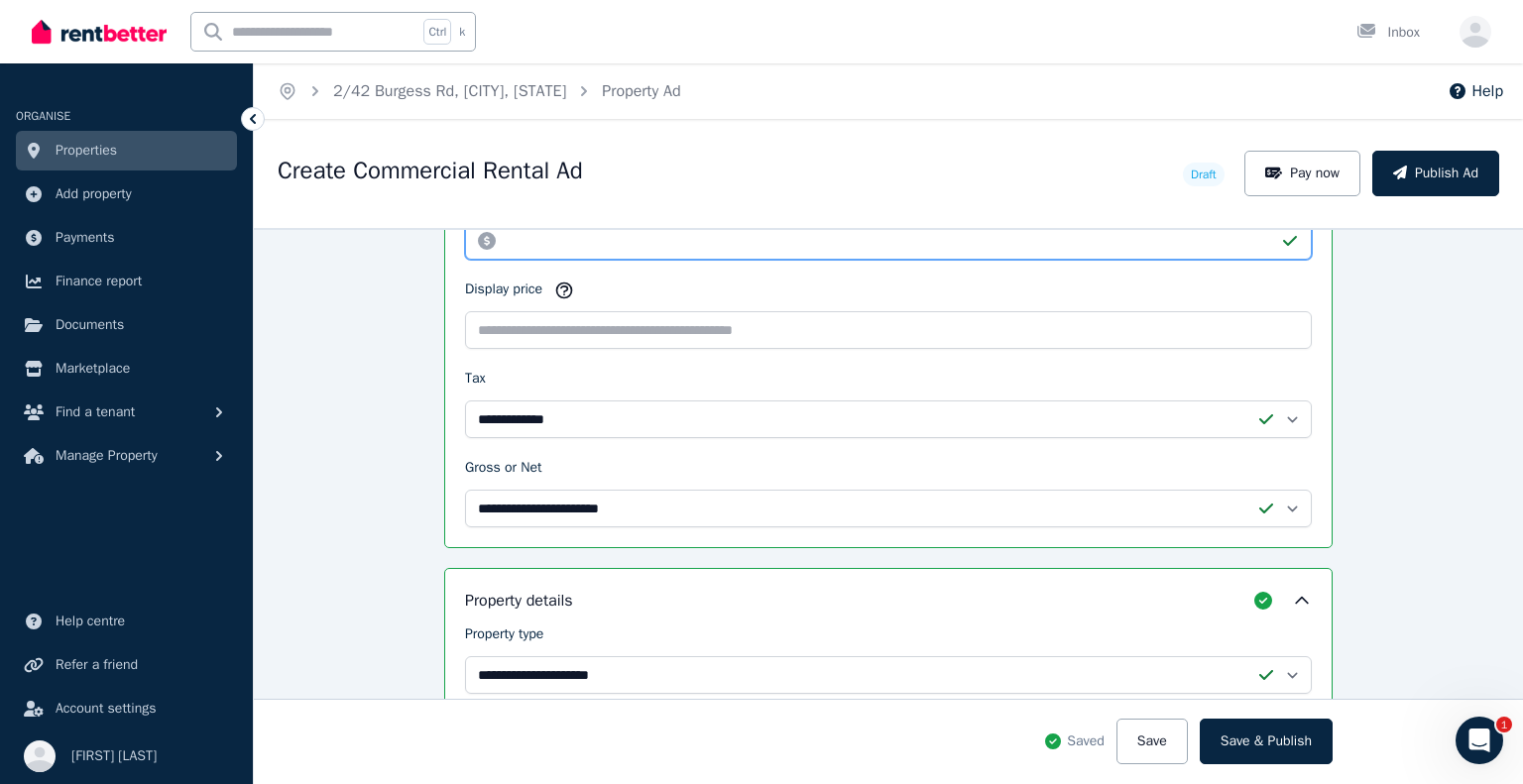 click on "*****" at bounding box center (888, 241) 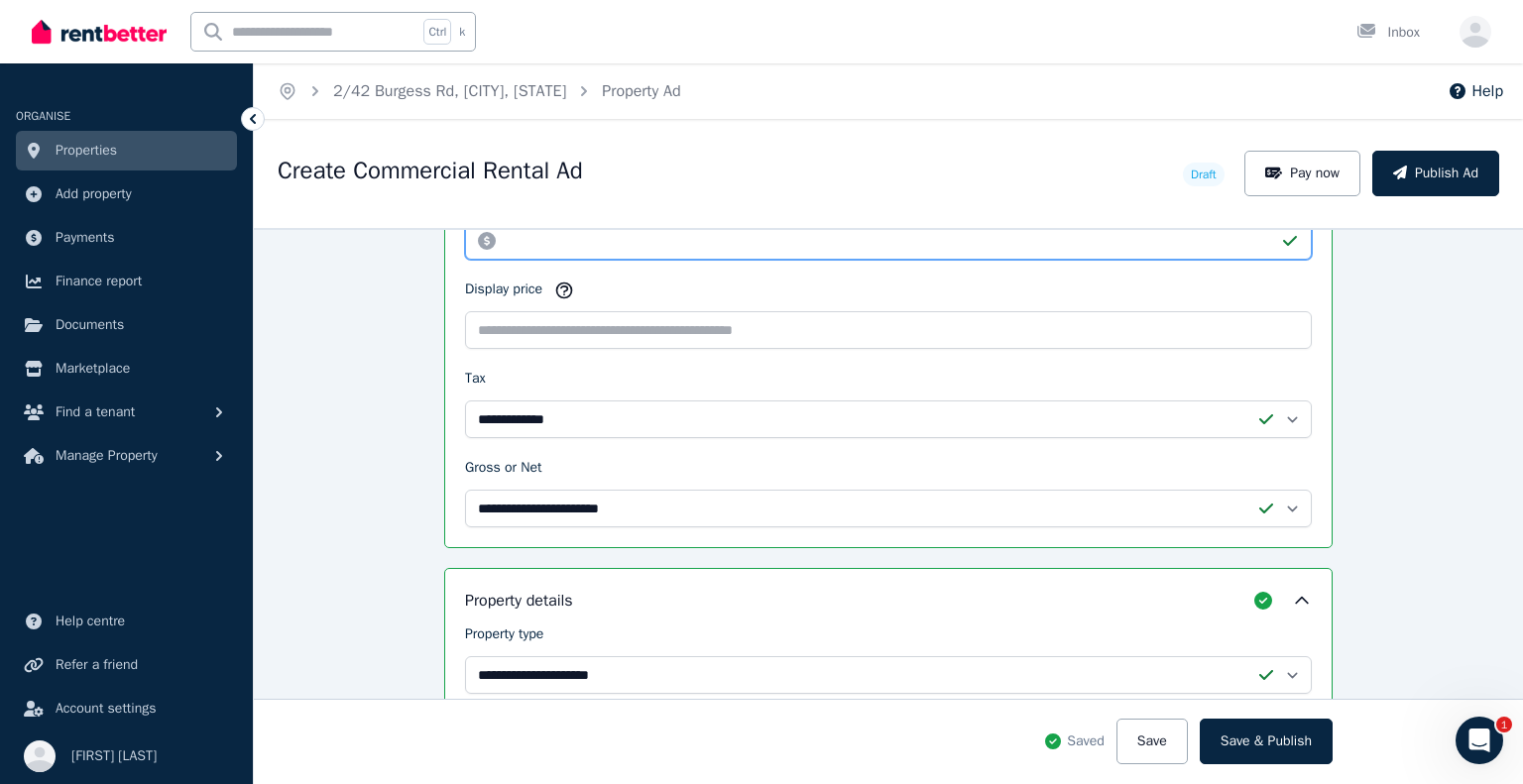 scroll, scrollTop: 889, scrollLeft: 0, axis: vertical 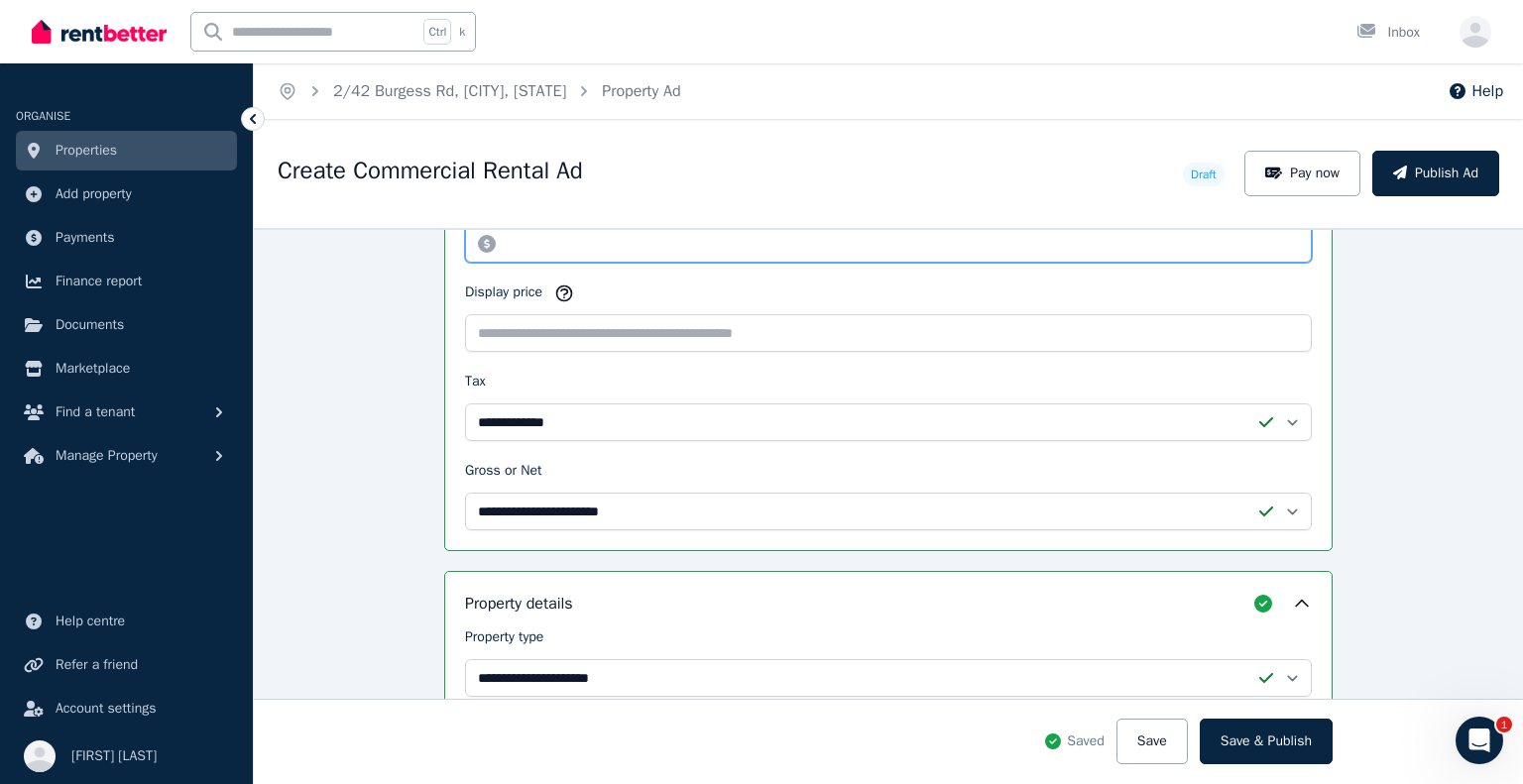 type on "*****" 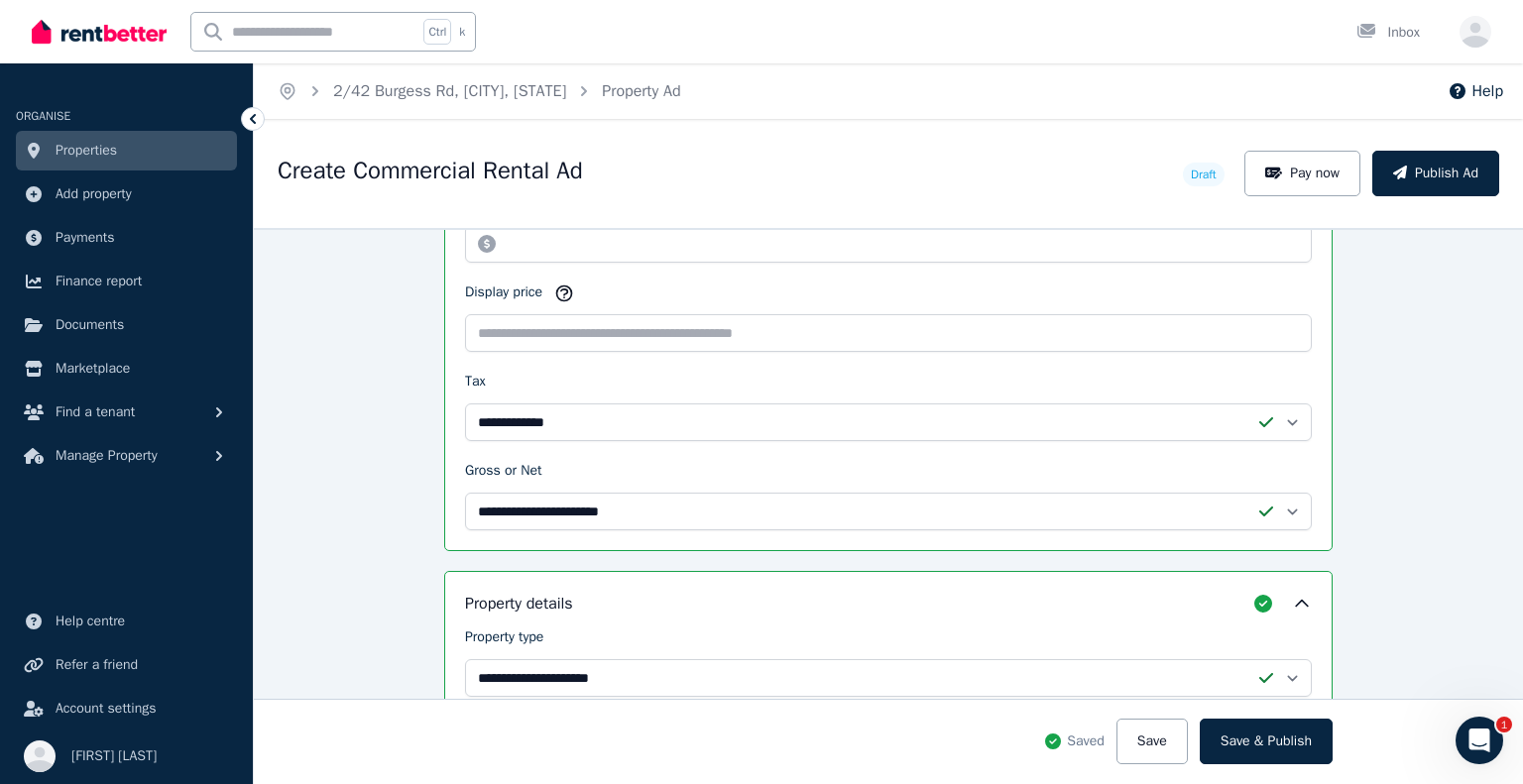 click on "**********" at bounding box center [888, 505] 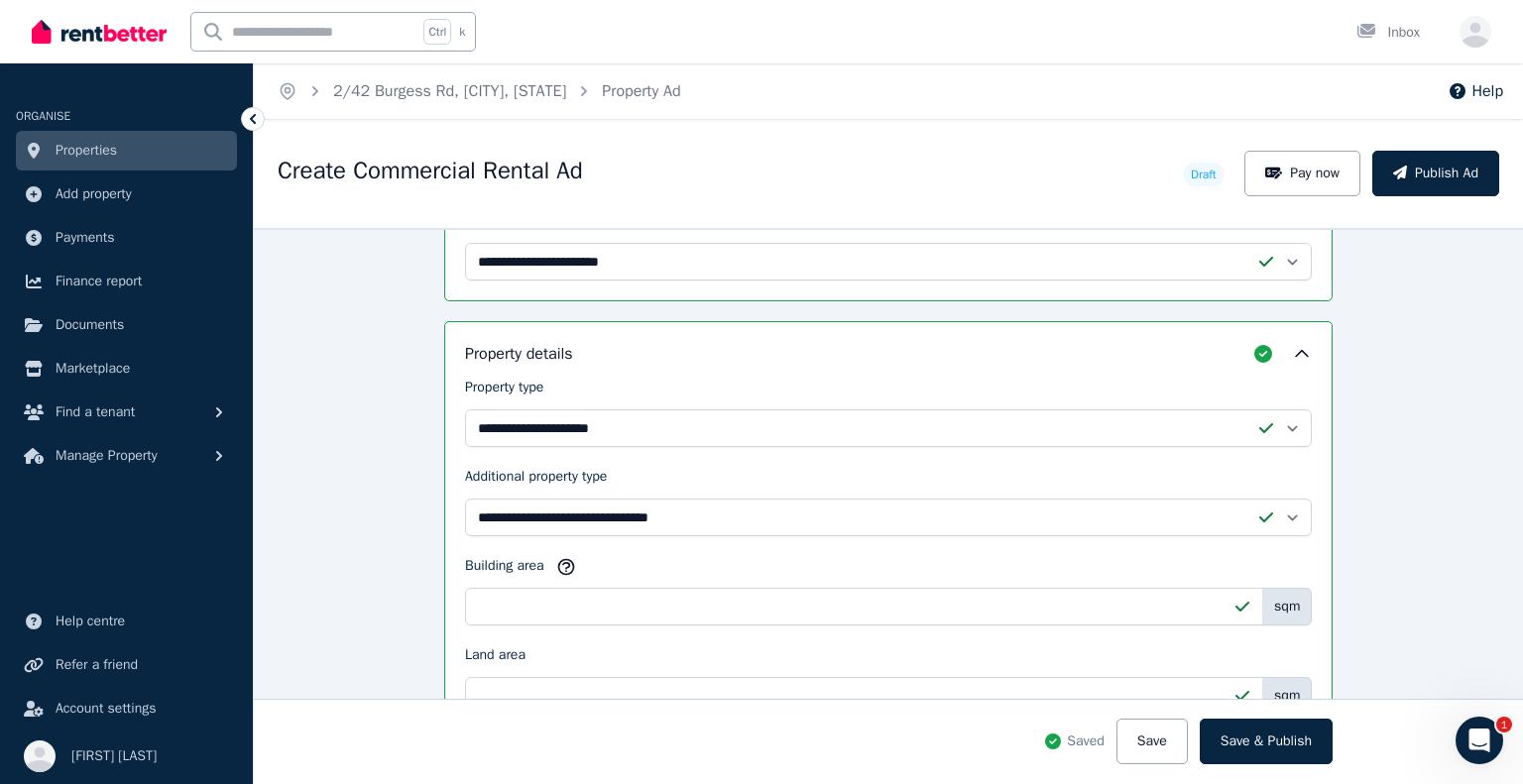 scroll, scrollTop: 1186, scrollLeft: 0, axis: vertical 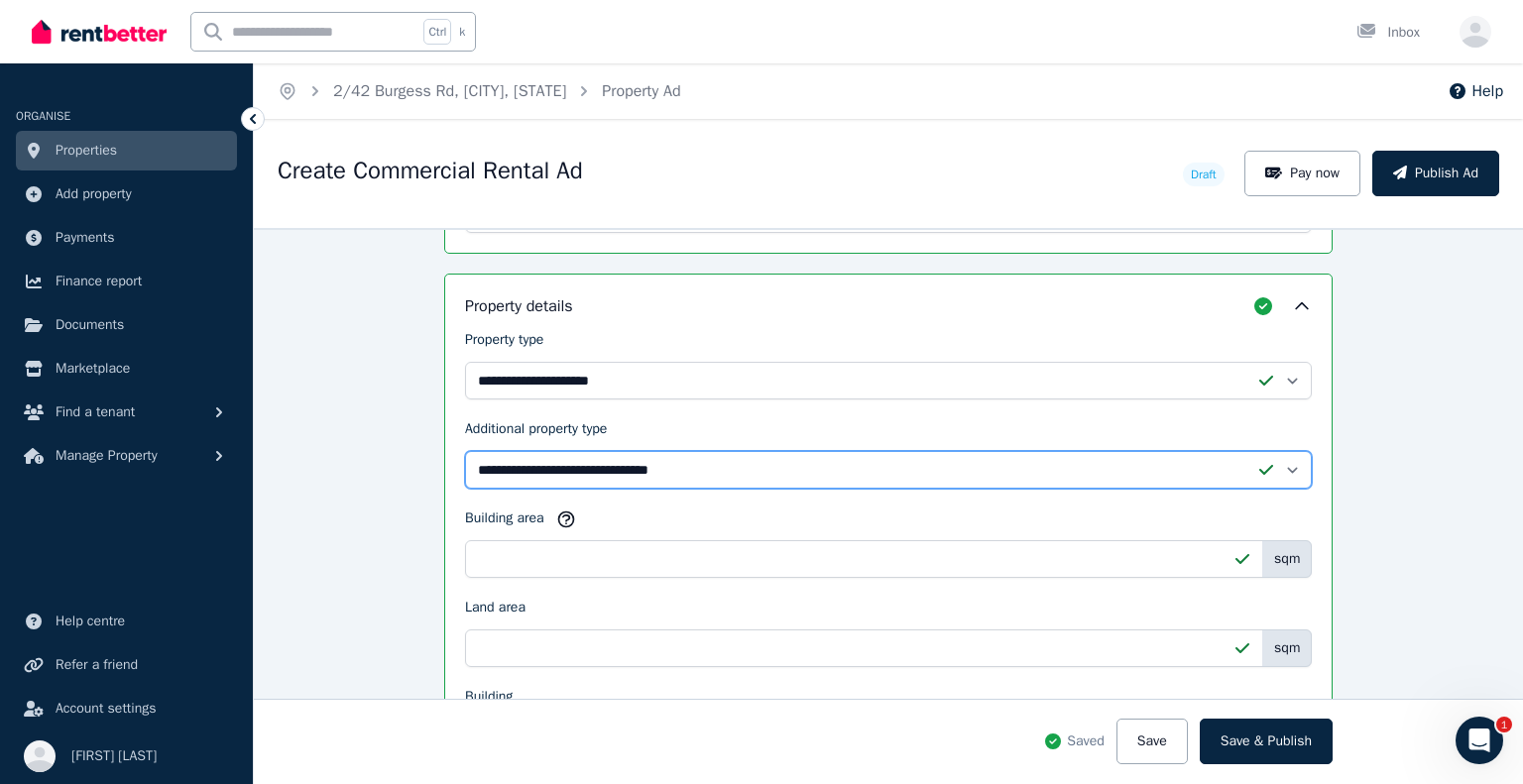 click on "**********" at bounding box center [888, 470] 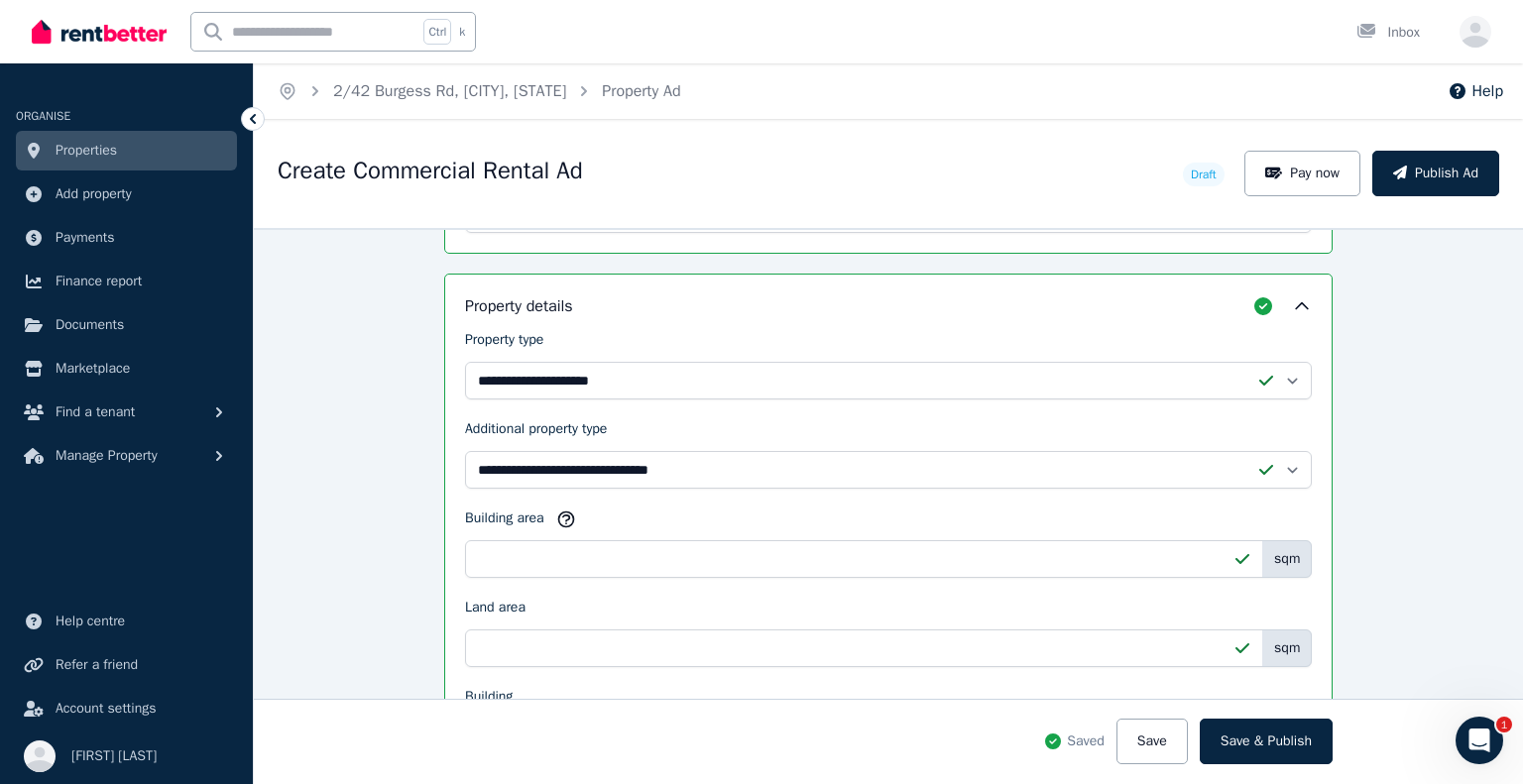 click on "**********" at bounding box center (888, 505) 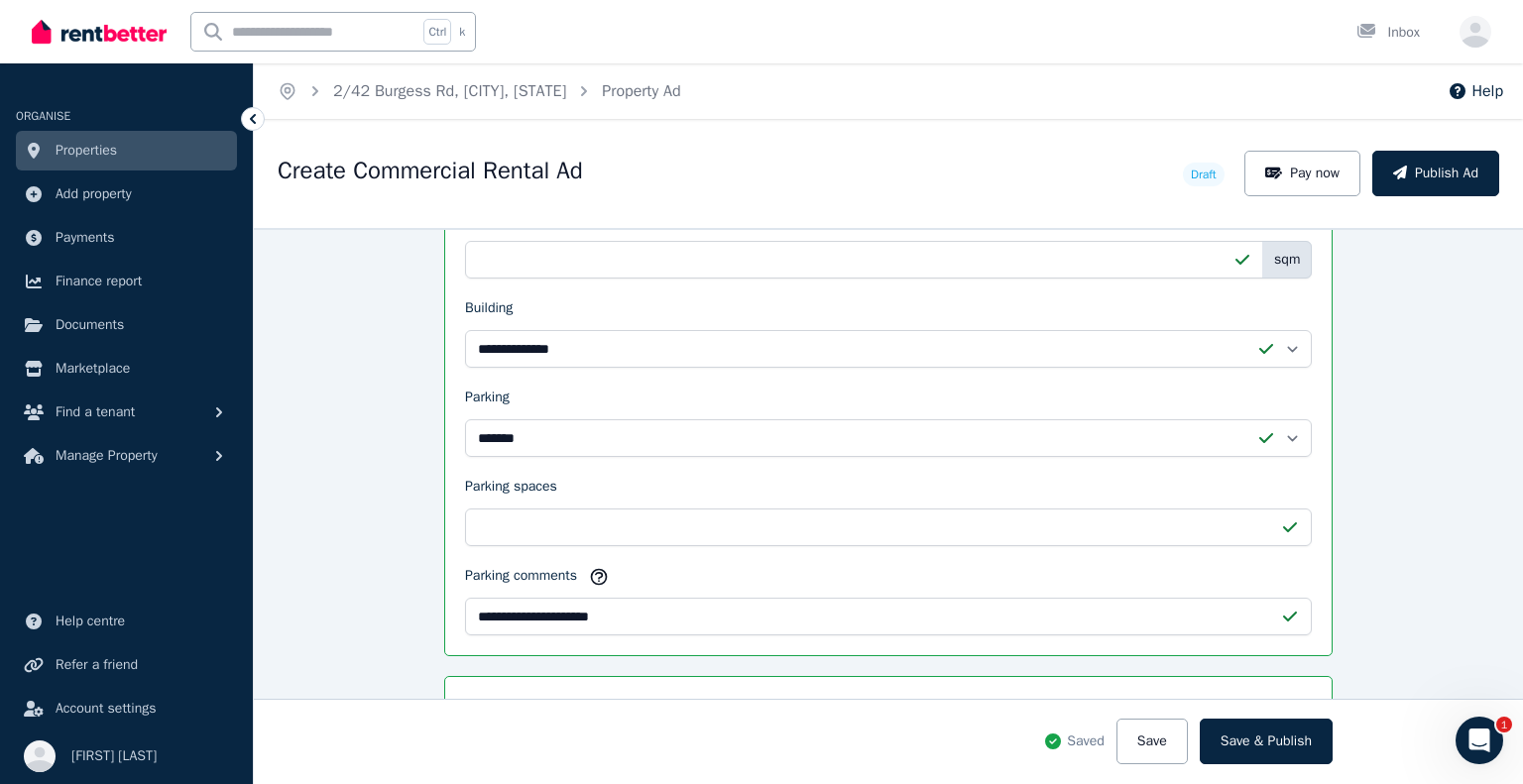 scroll, scrollTop: 1583, scrollLeft: 0, axis: vertical 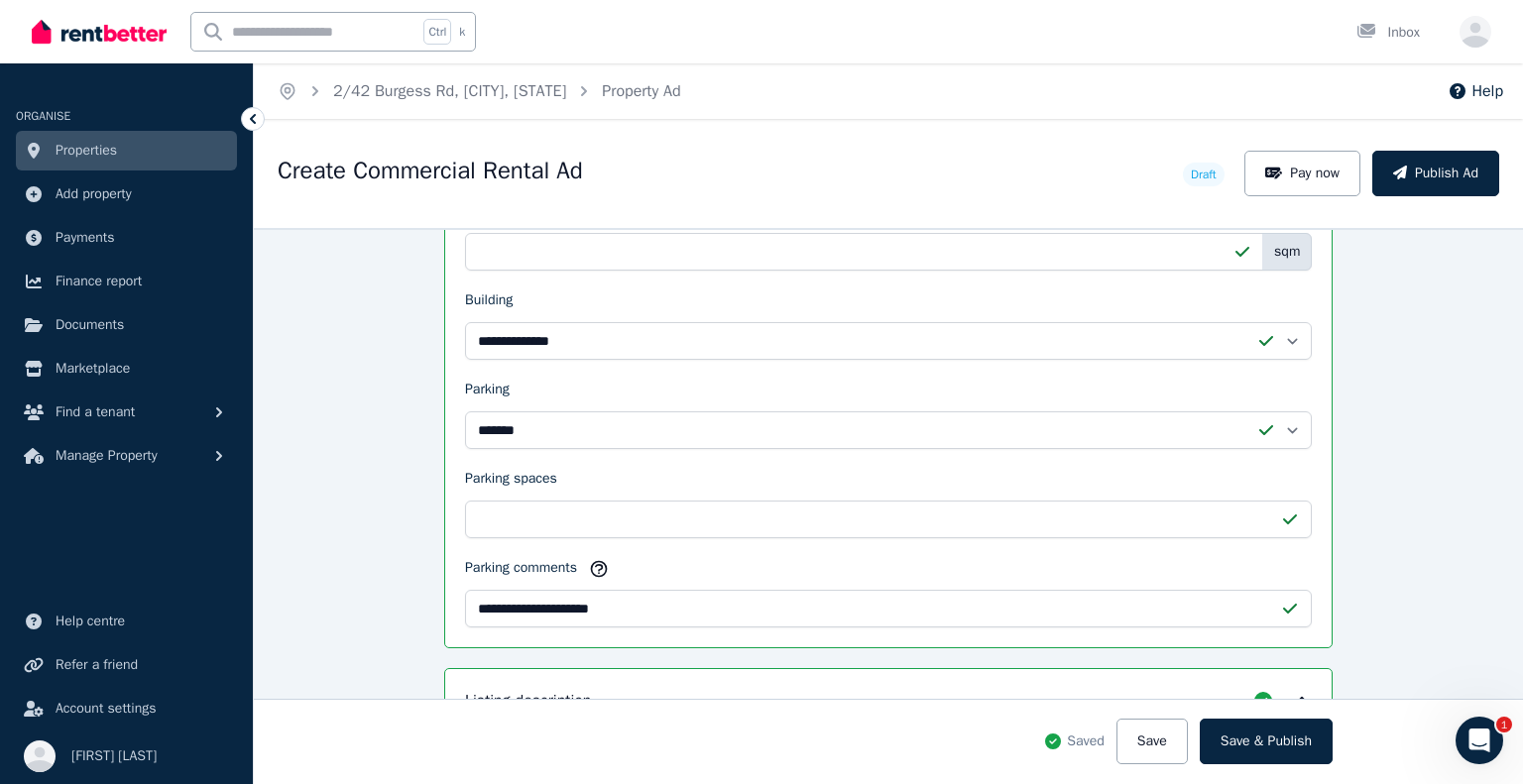 drag, startPoint x: 1400, startPoint y: 542, endPoint x: 1390, endPoint y: 537, distance: 11.18034 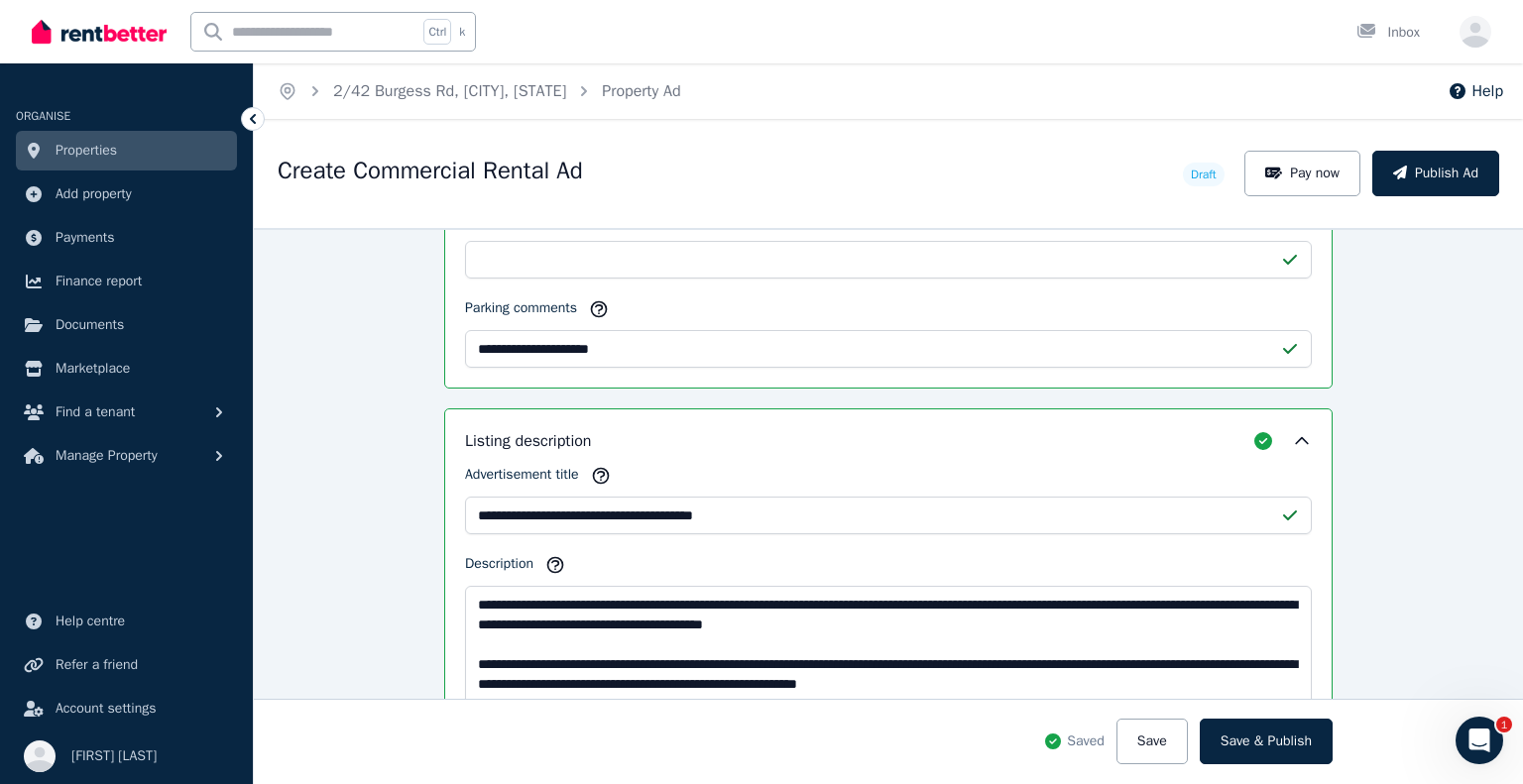 scroll, scrollTop: 1880, scrollLeft: 0, axis: vertical 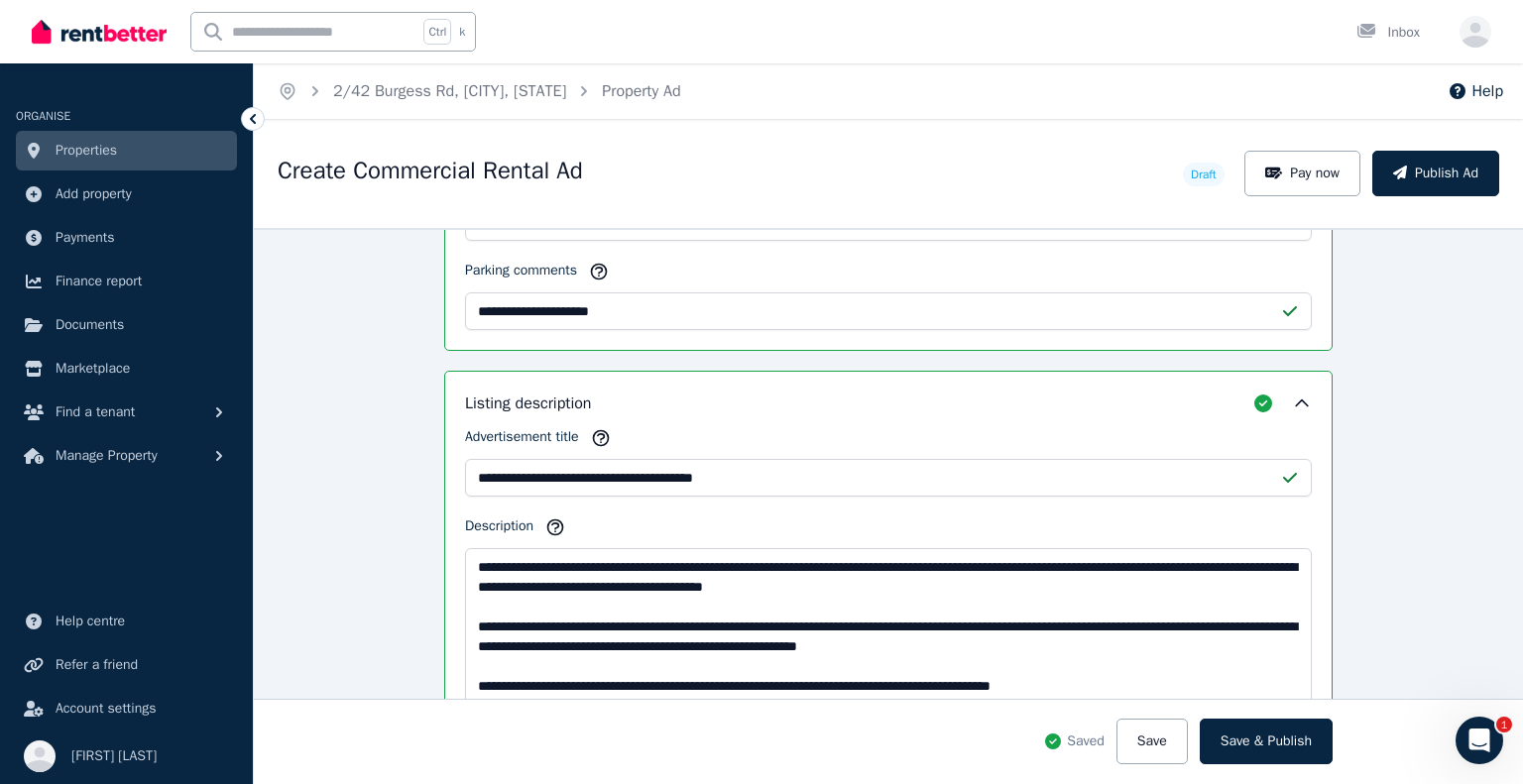 click on "**********" at bounding box center (888, 505) 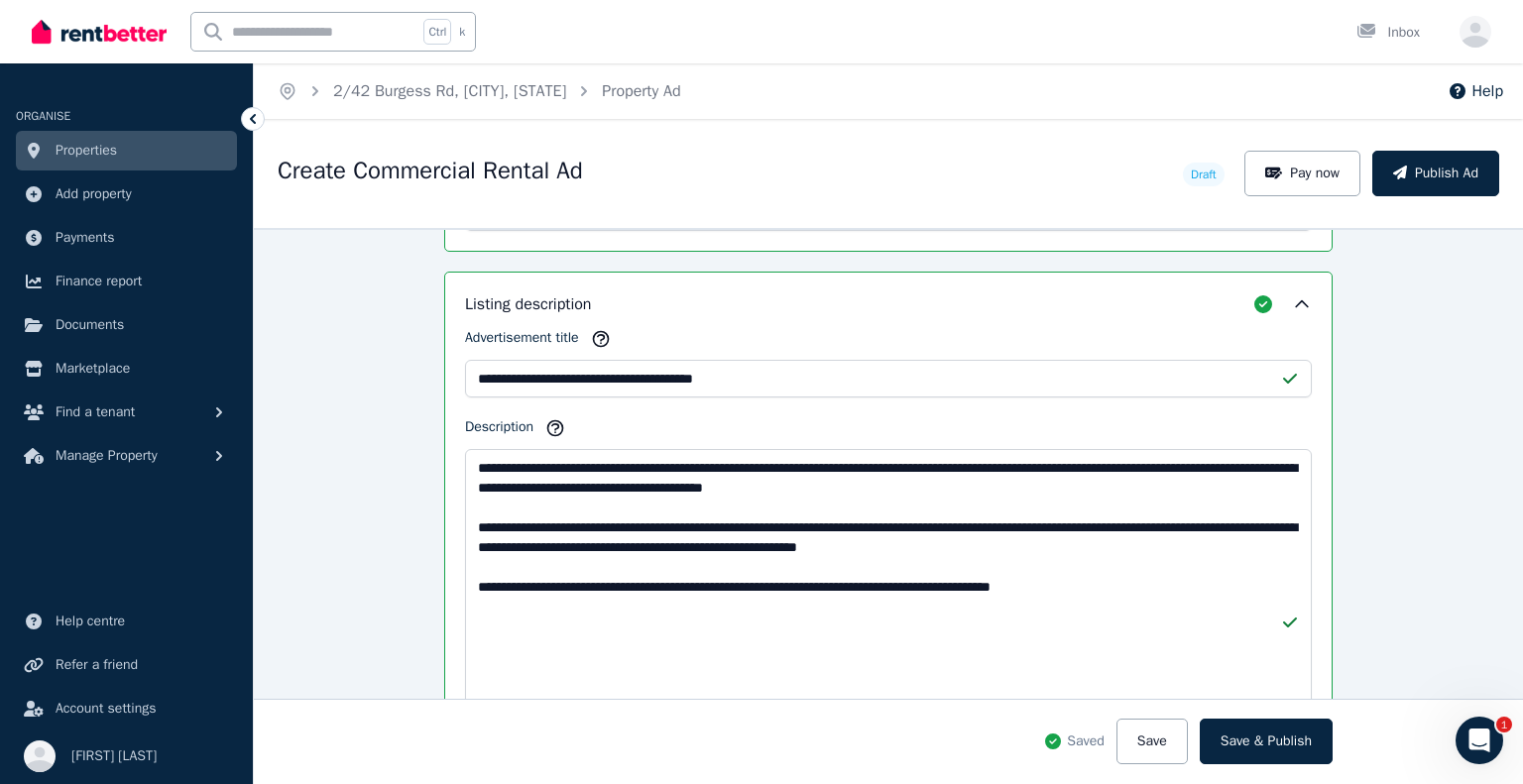 scroll, scrollTop: 2078, scrollLeft: 0, axis: vertical 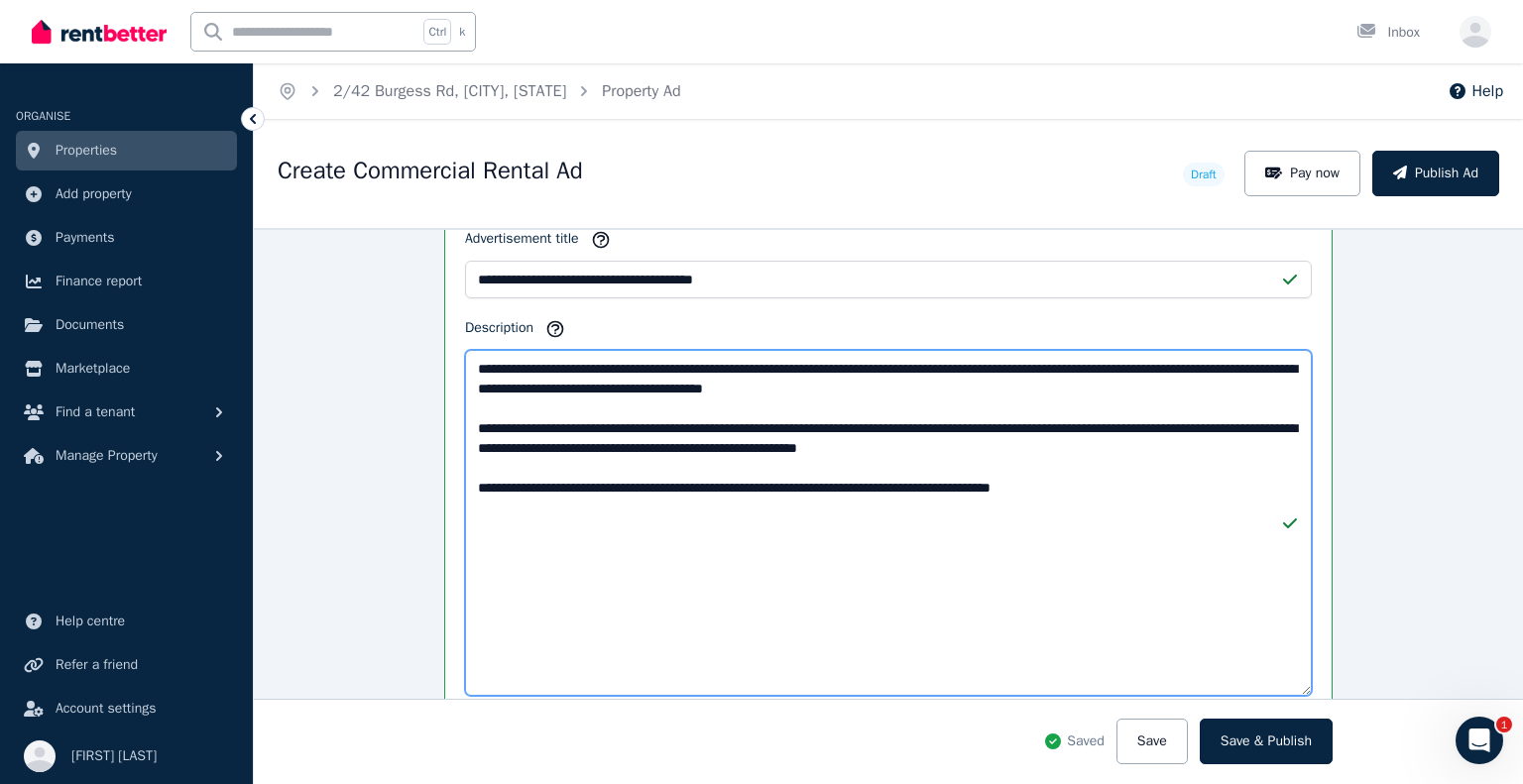 click on "**********" at bounding box center (888, 522) 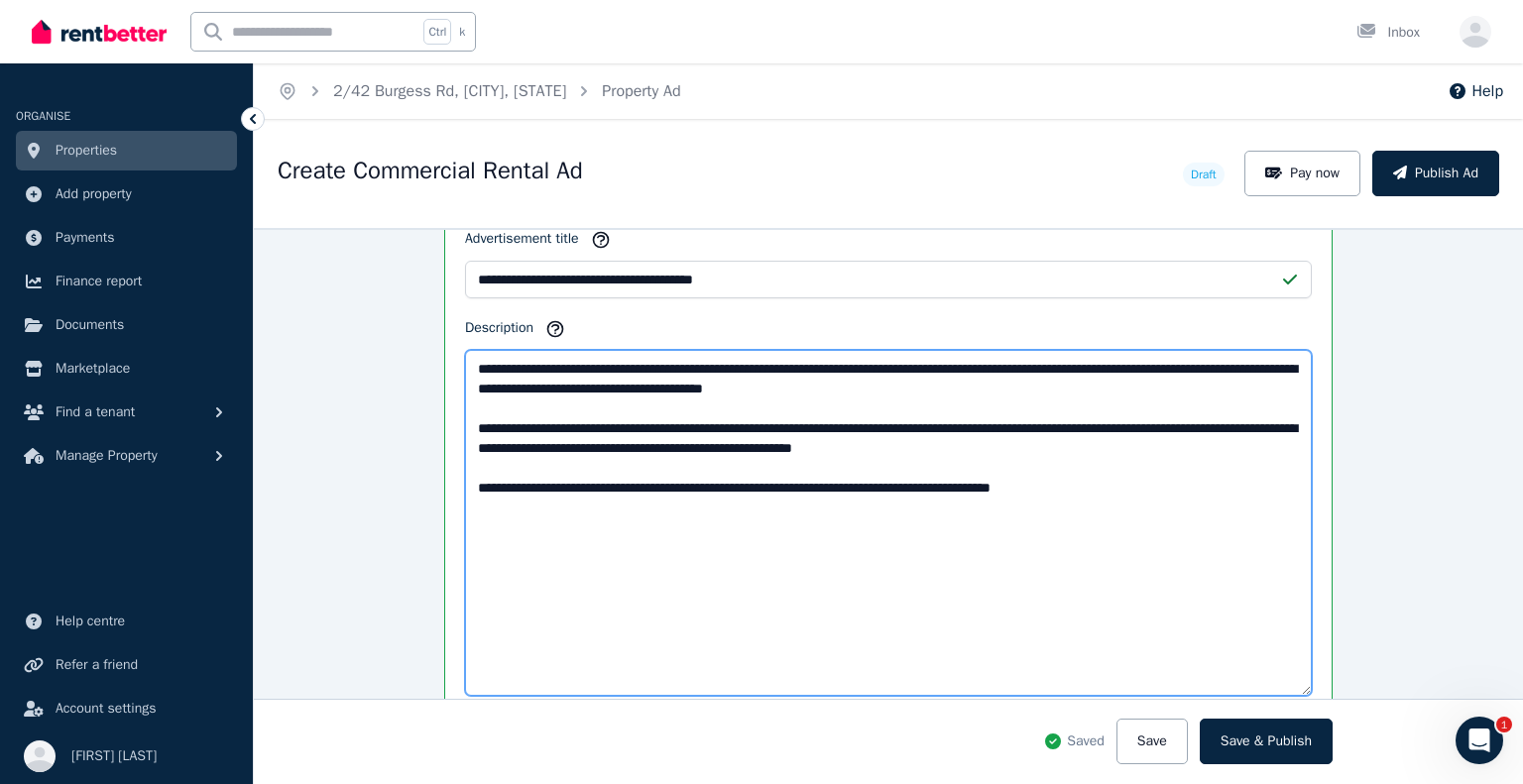 drag, startPoint x: 907, startPoint y: 441, endPoint x: 936, endPoint y: 438, distance: 29.15476 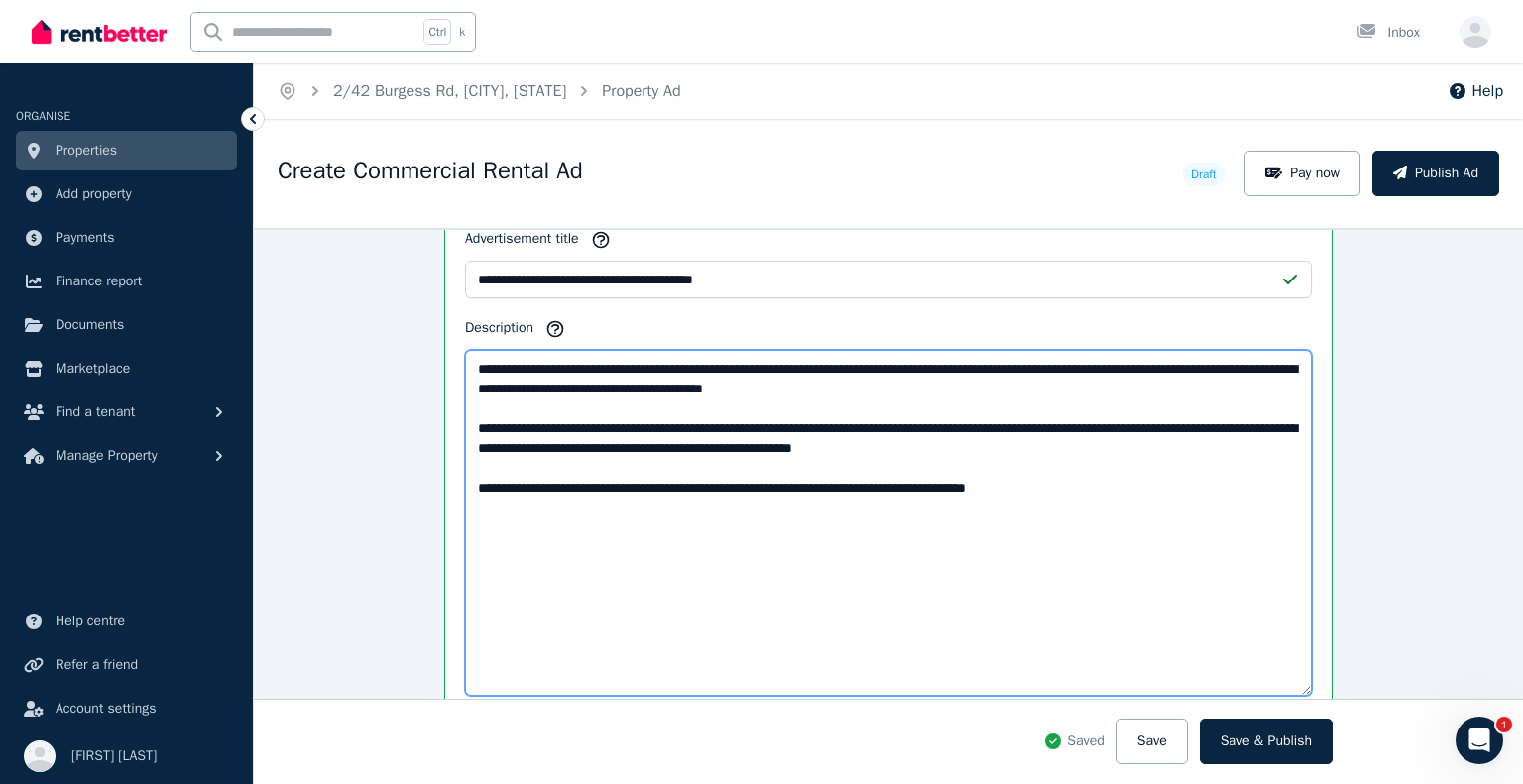 drag, startPoint x: 1069, startPoint y: 475, endPoint x: 1097, endPoint y: 480, distance: 28.442925 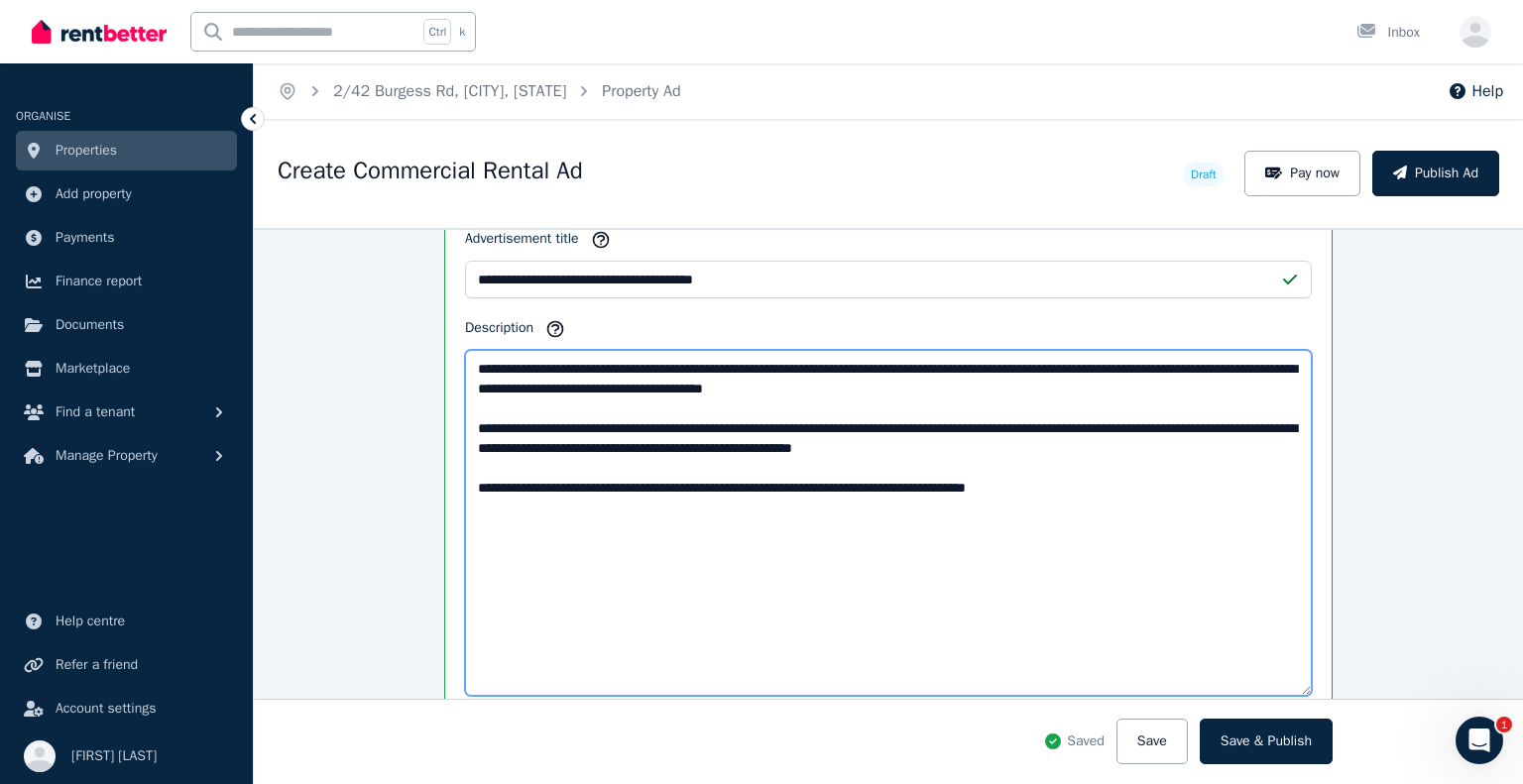 type on "**********" 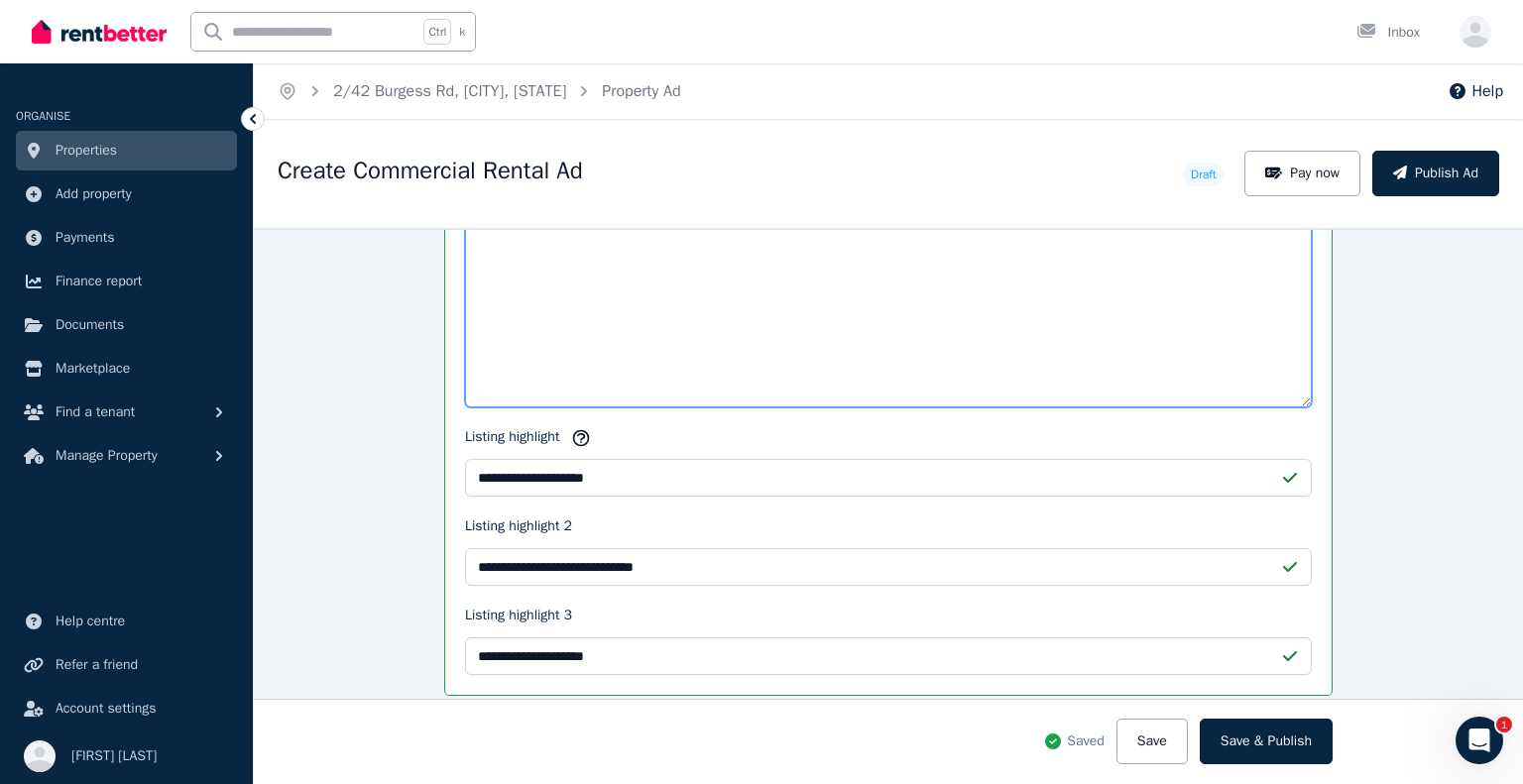 scroll, scrollTop: 2475, scrollLeft: 0, axis: vertical 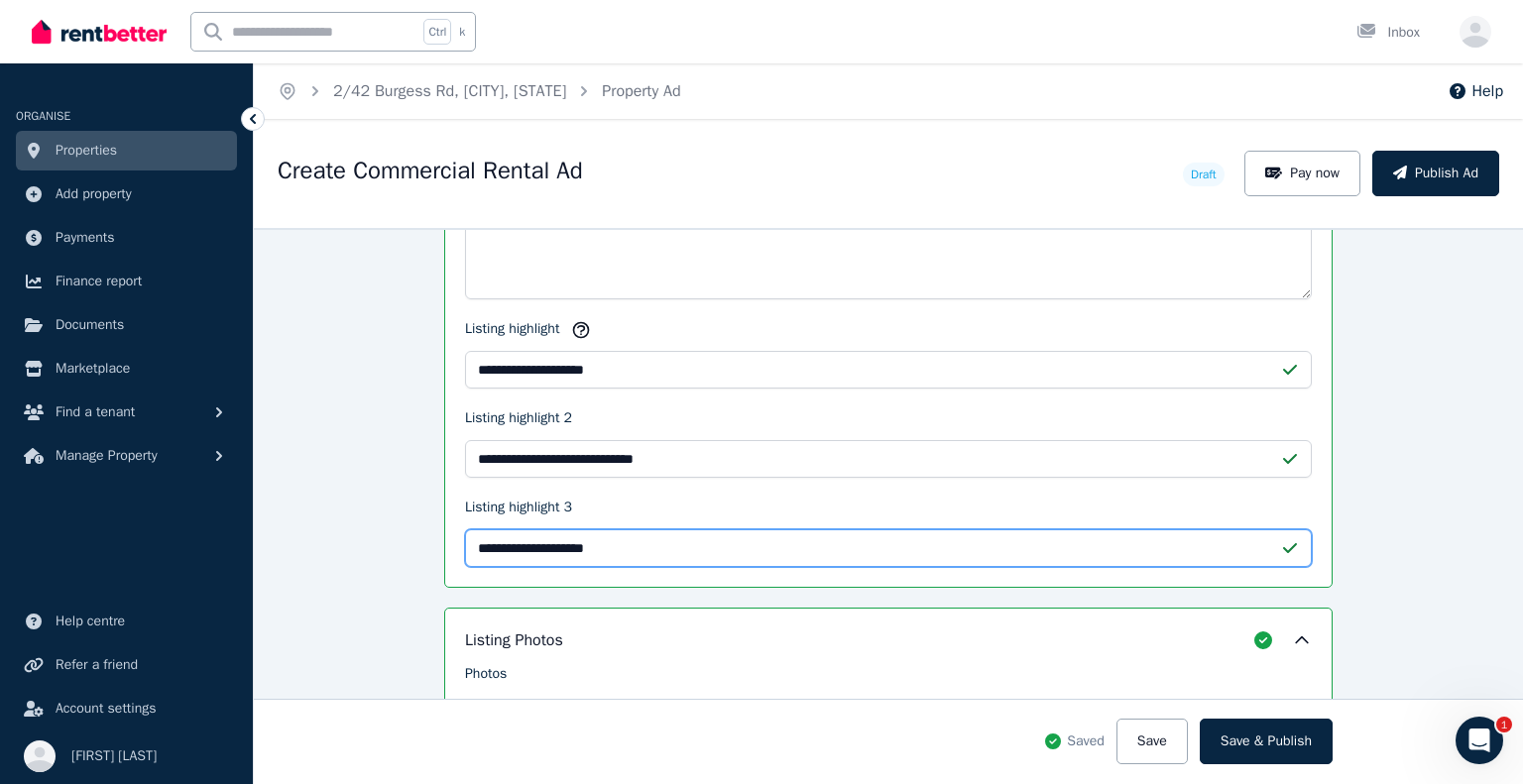 click on "**********" at bounding box center [888, 548] 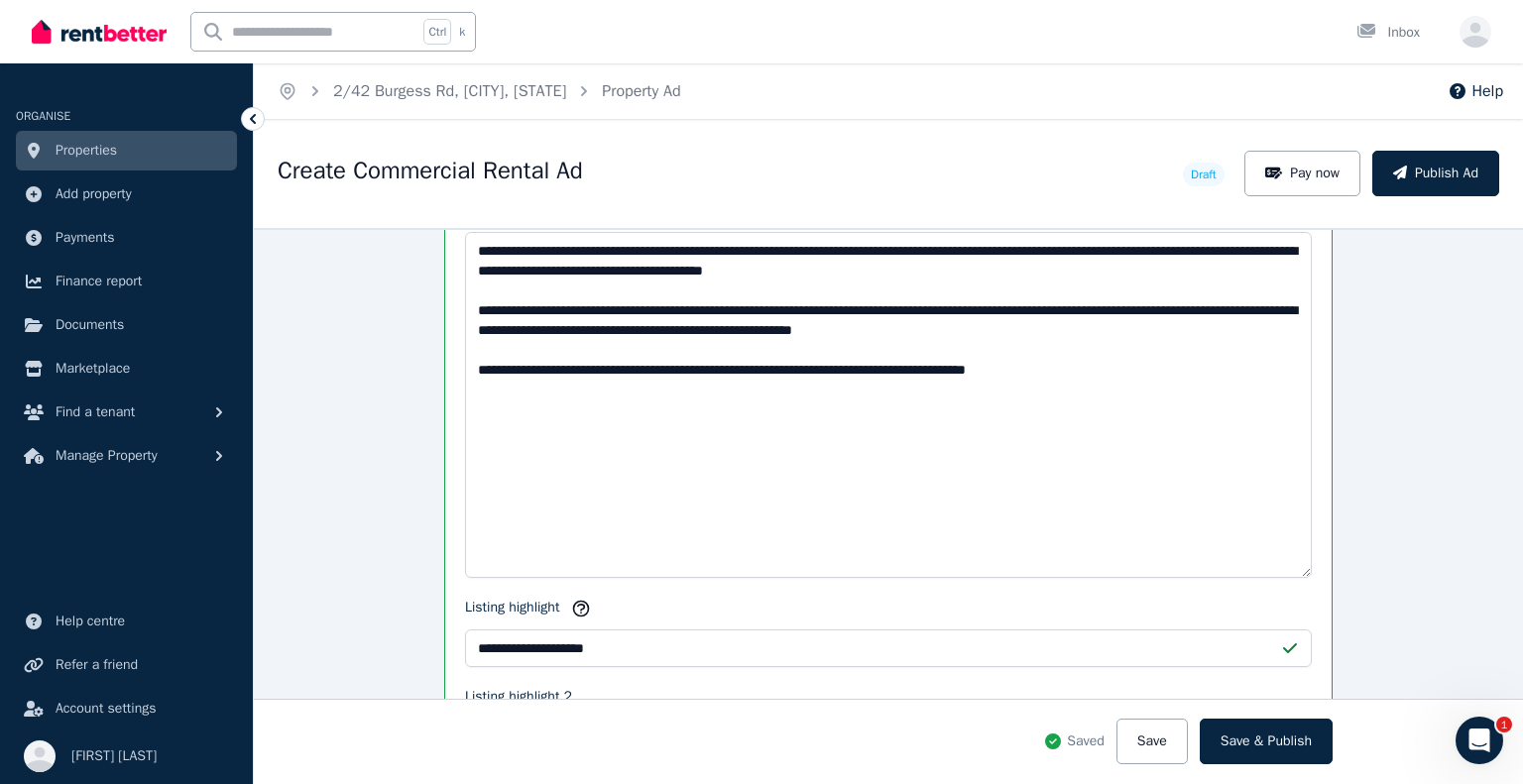 scroll, scrollTop: 2178, scrollLeft: 0, axis: vertical 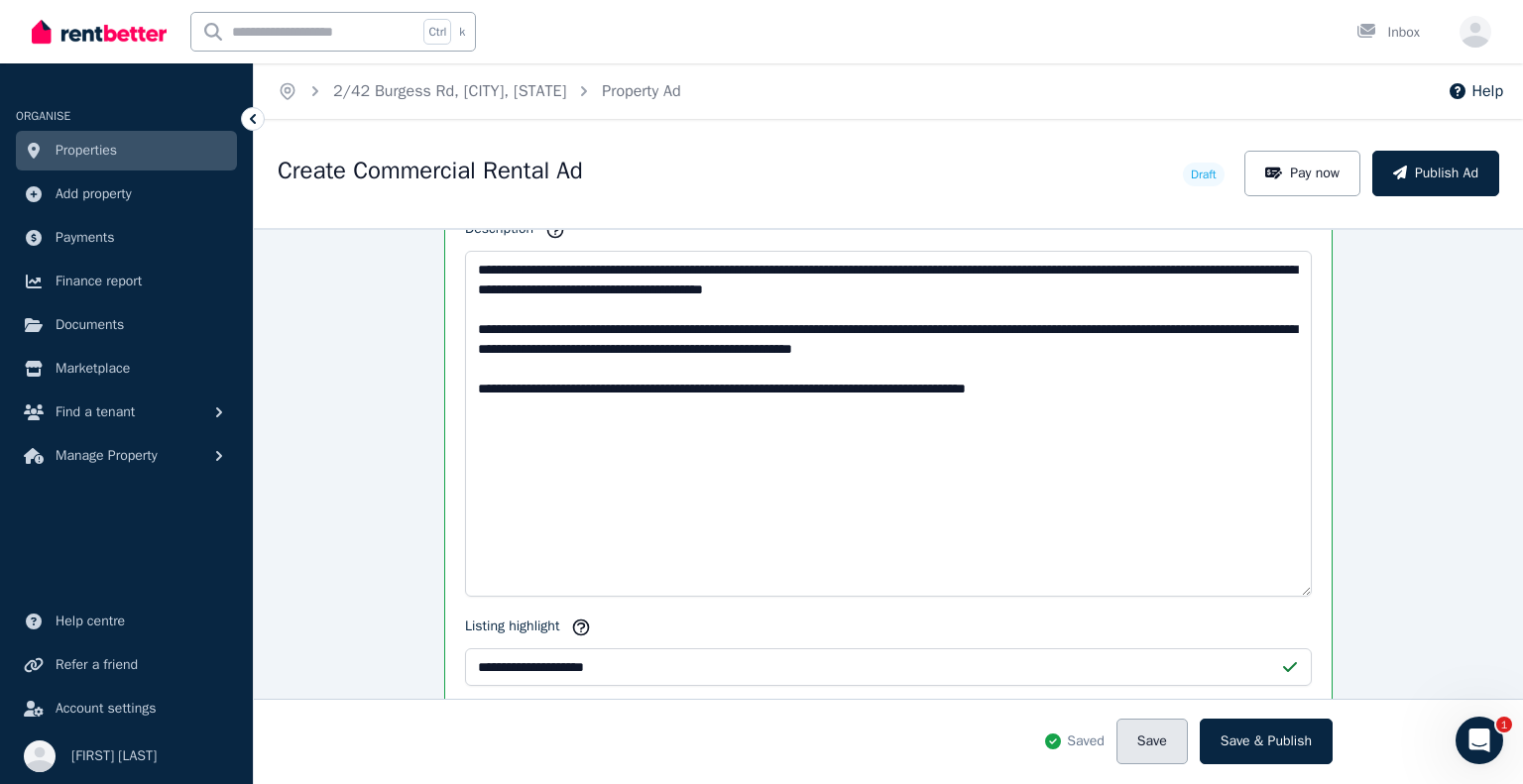 click on "Save" at bounding box center (1152, 741) 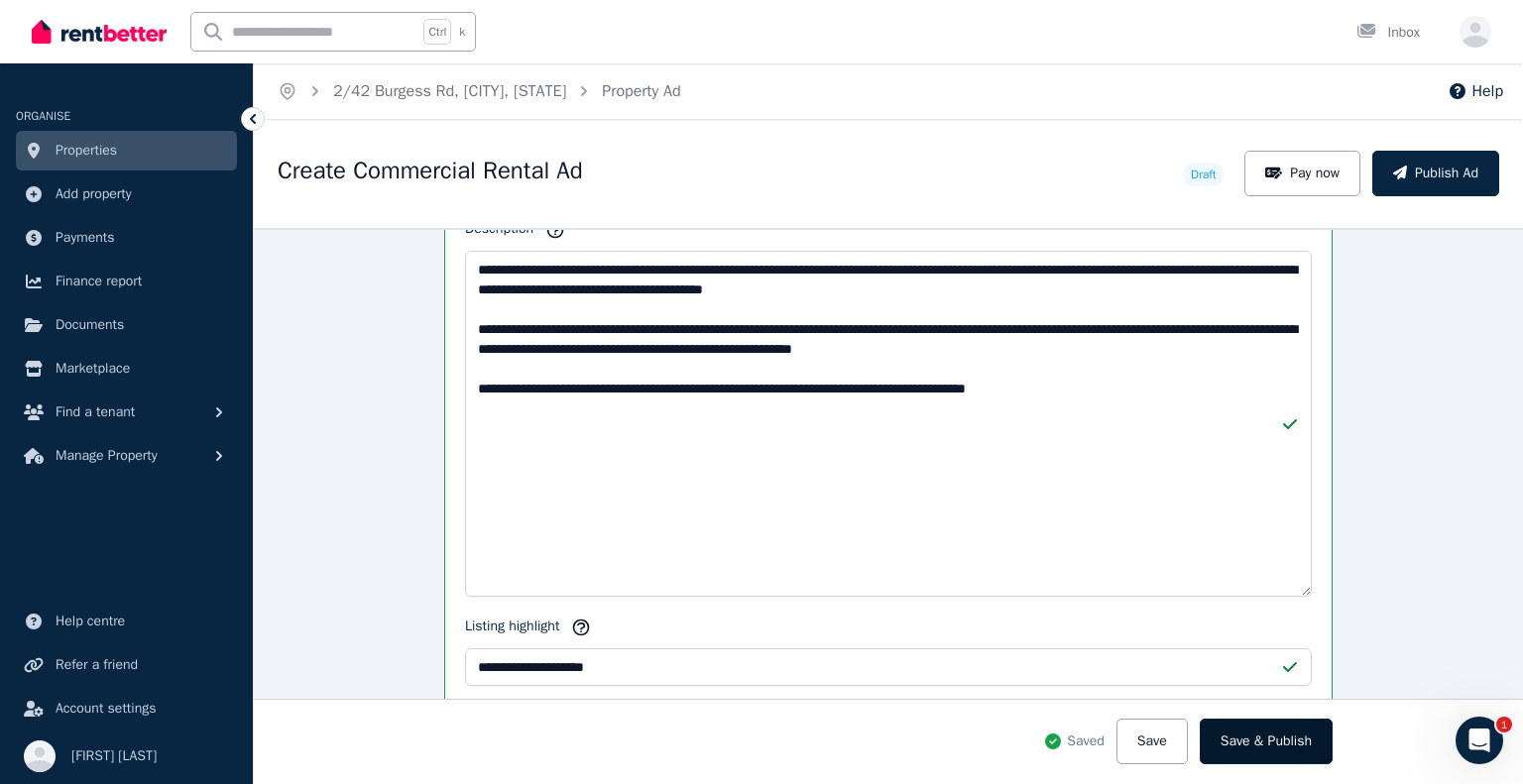 drag, startPoint x: 1262, startPoint y: 740, endPoint x: 1265, endPoint y: 727, distance: 13.3416641 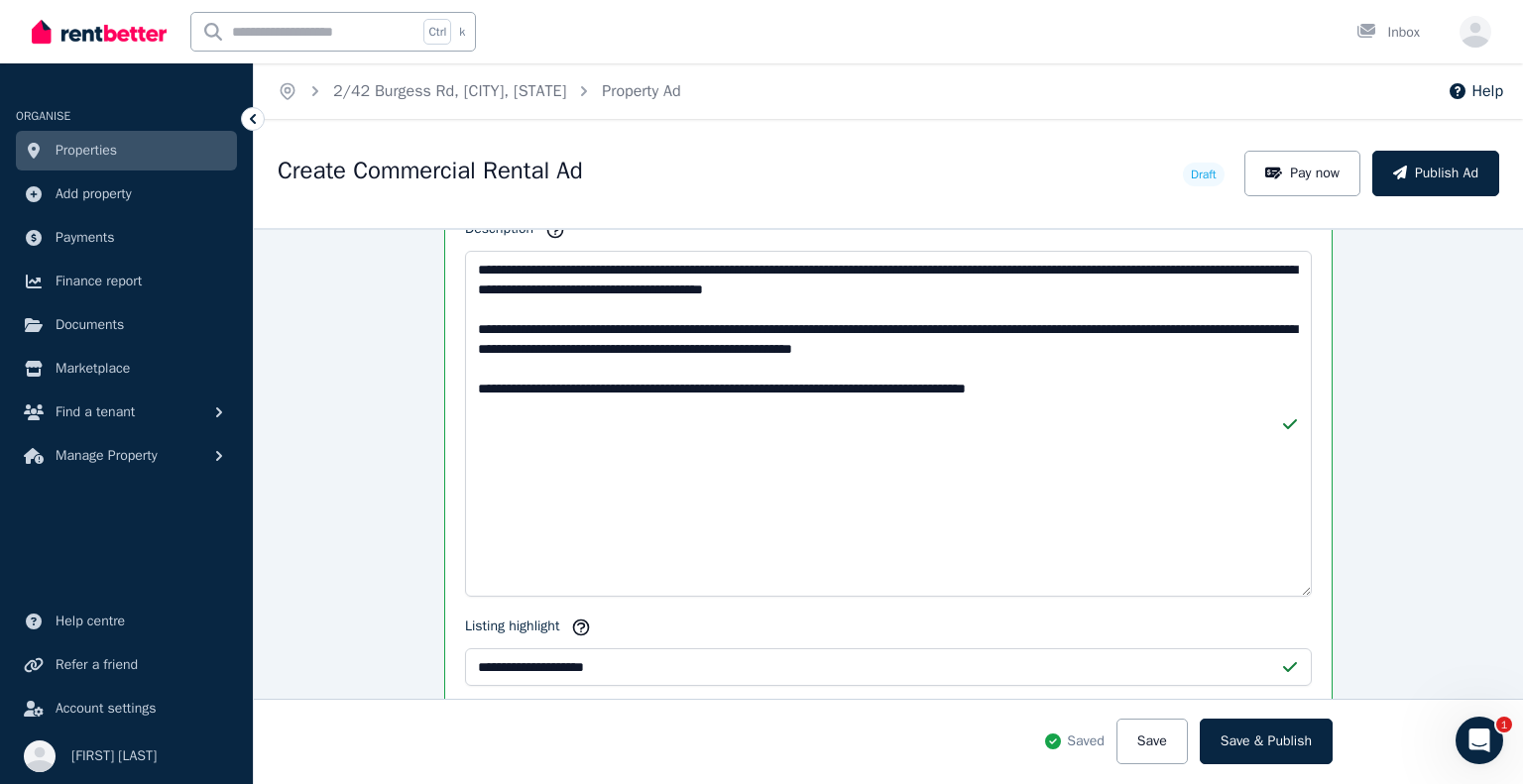 click on "Save & Publish" at bounding box center (1266, 741) 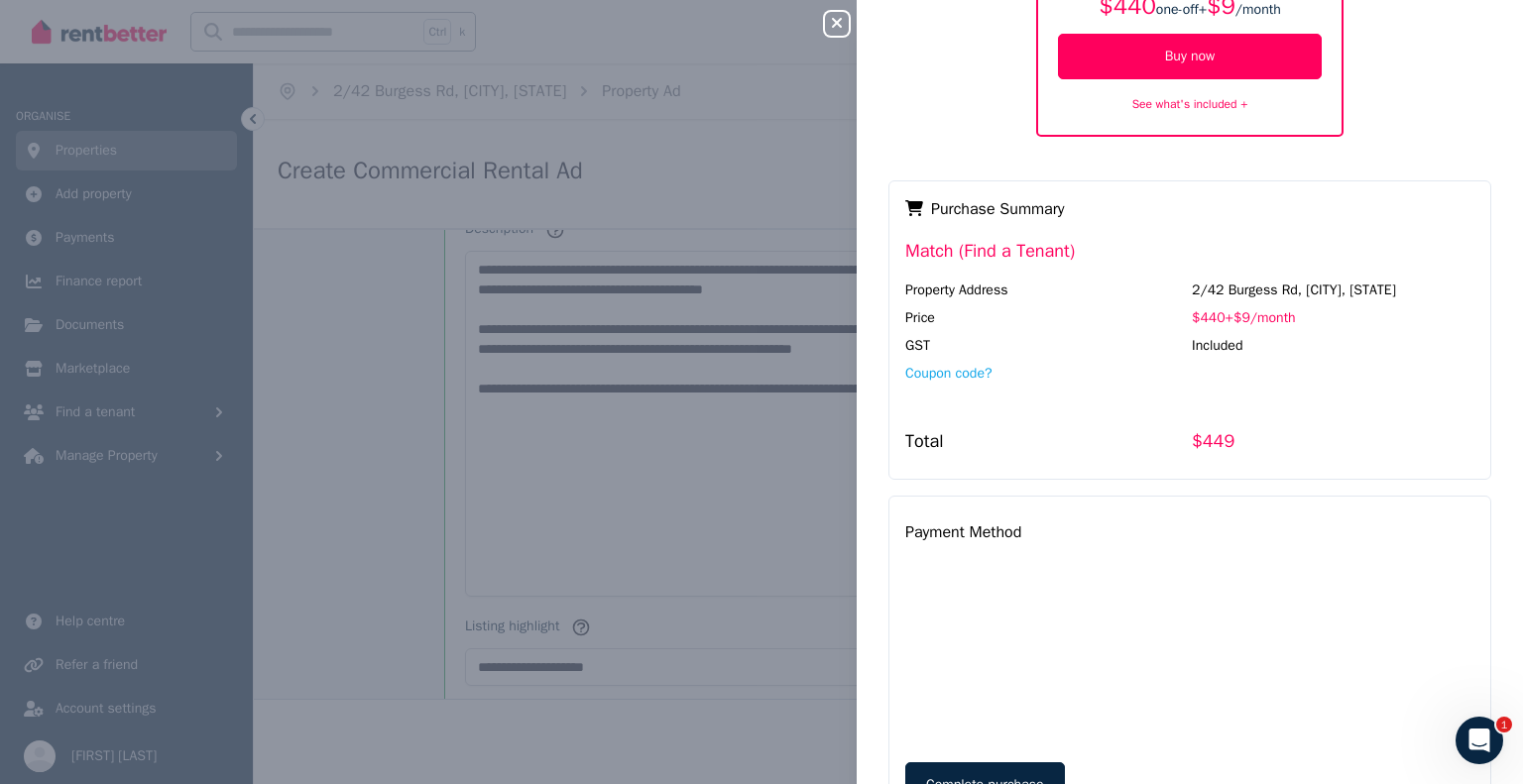 scroll, scrollTop: 297, scrollLeft: 0, axis: vertical 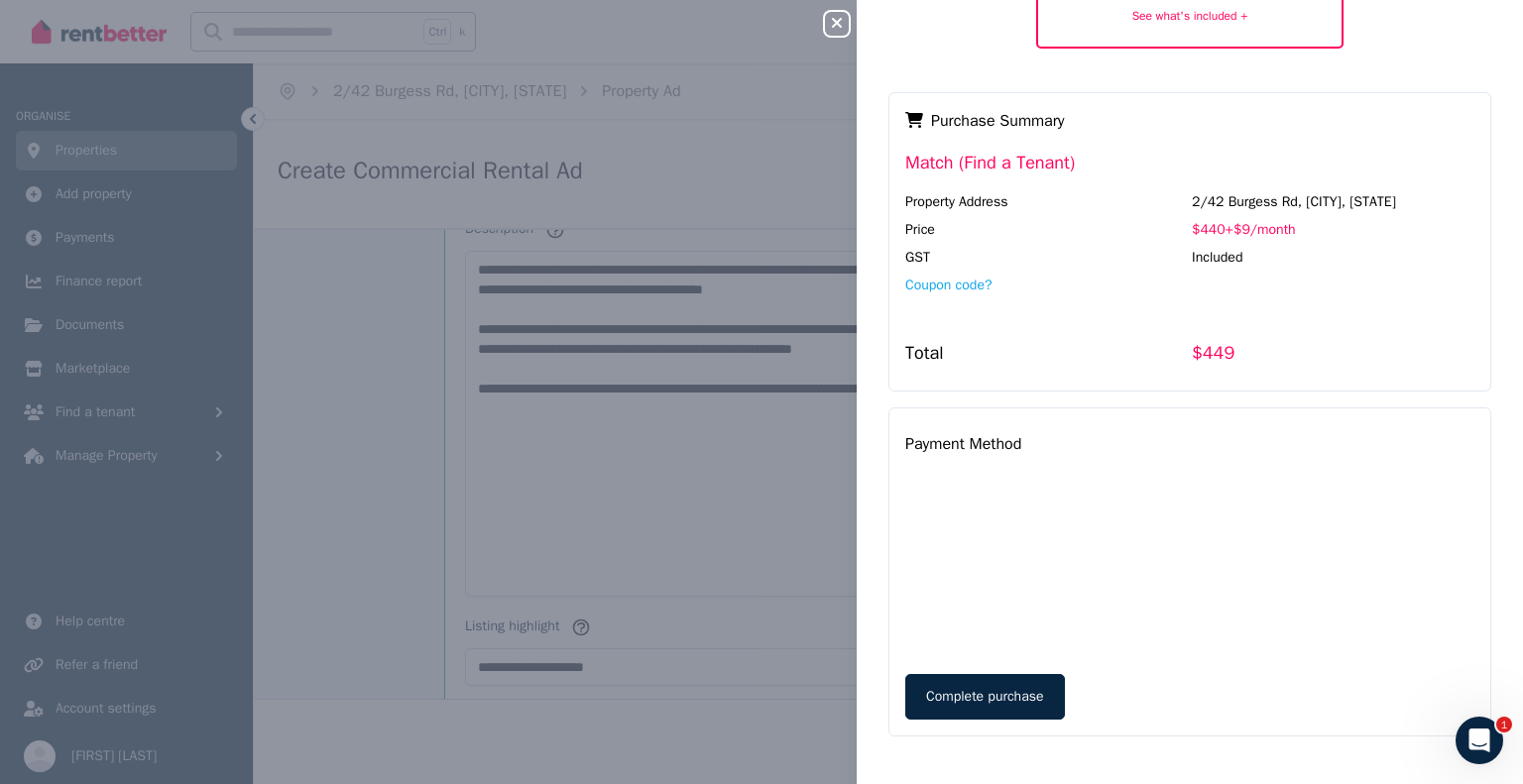 click 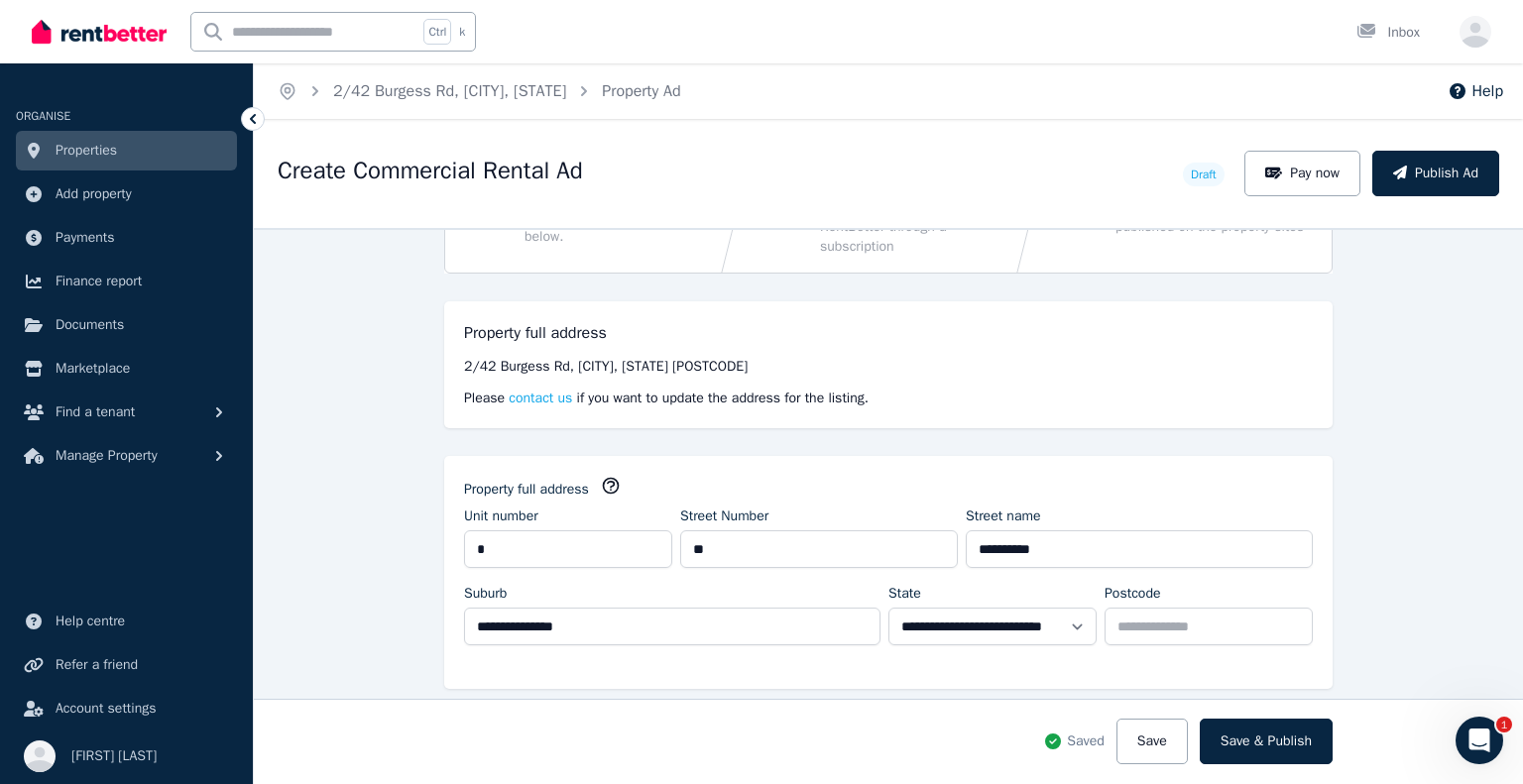 scroll, scrollTop: 0, scrollLeft: 0, axis: both 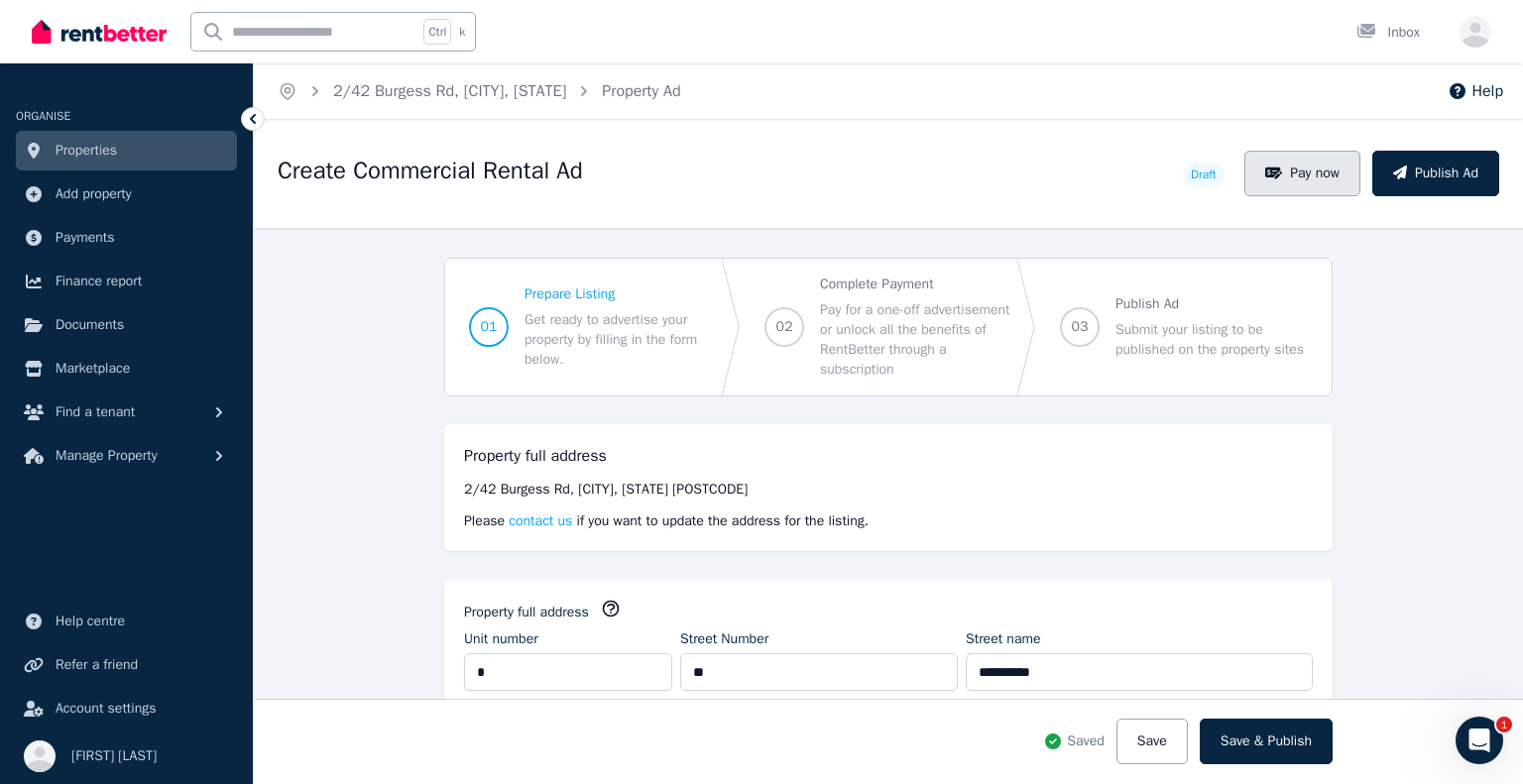 click on "Pay now" at bounding box center (1302, 173) 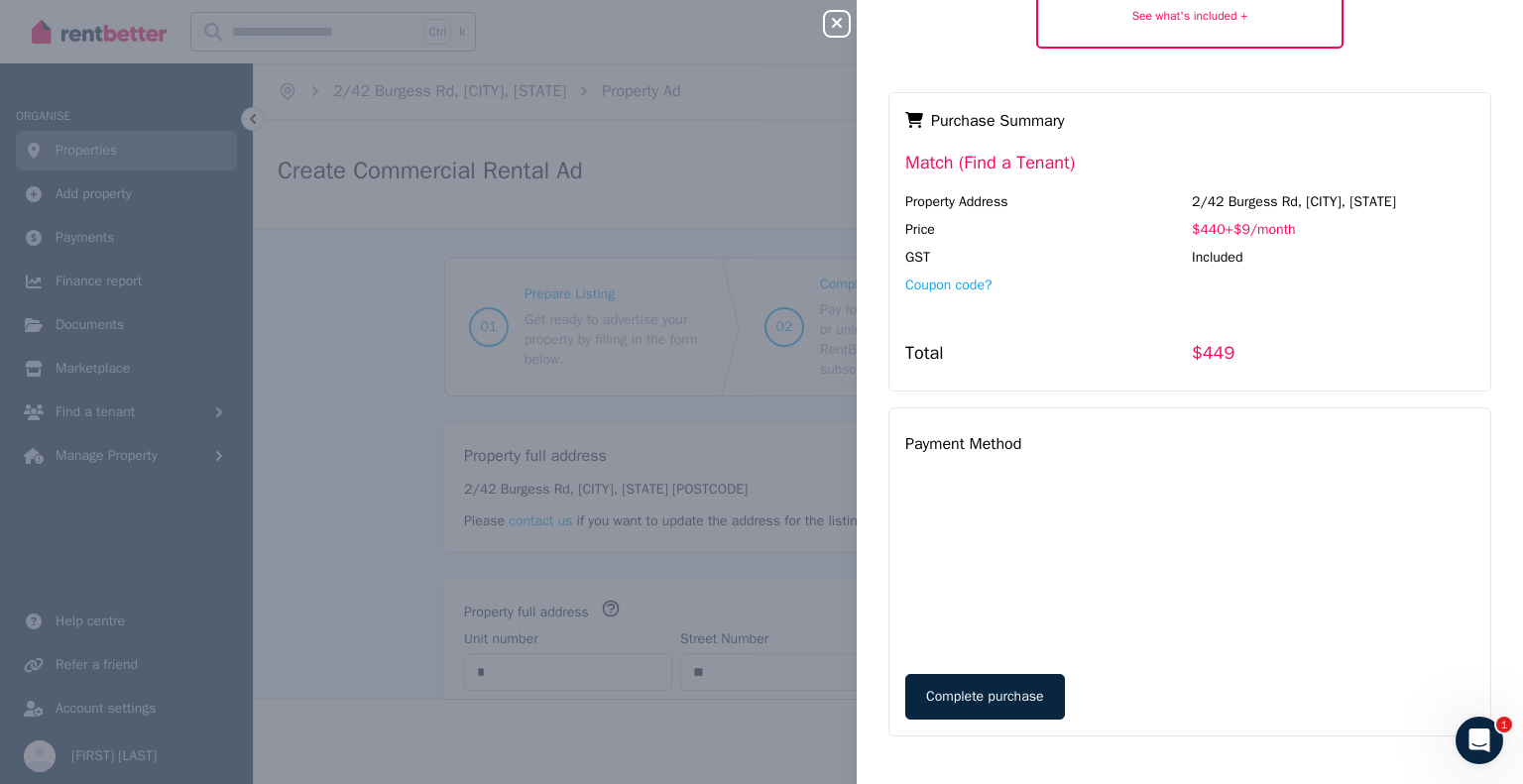 scroll, scrollTop: 0, scrollLeft: 0, axis: both 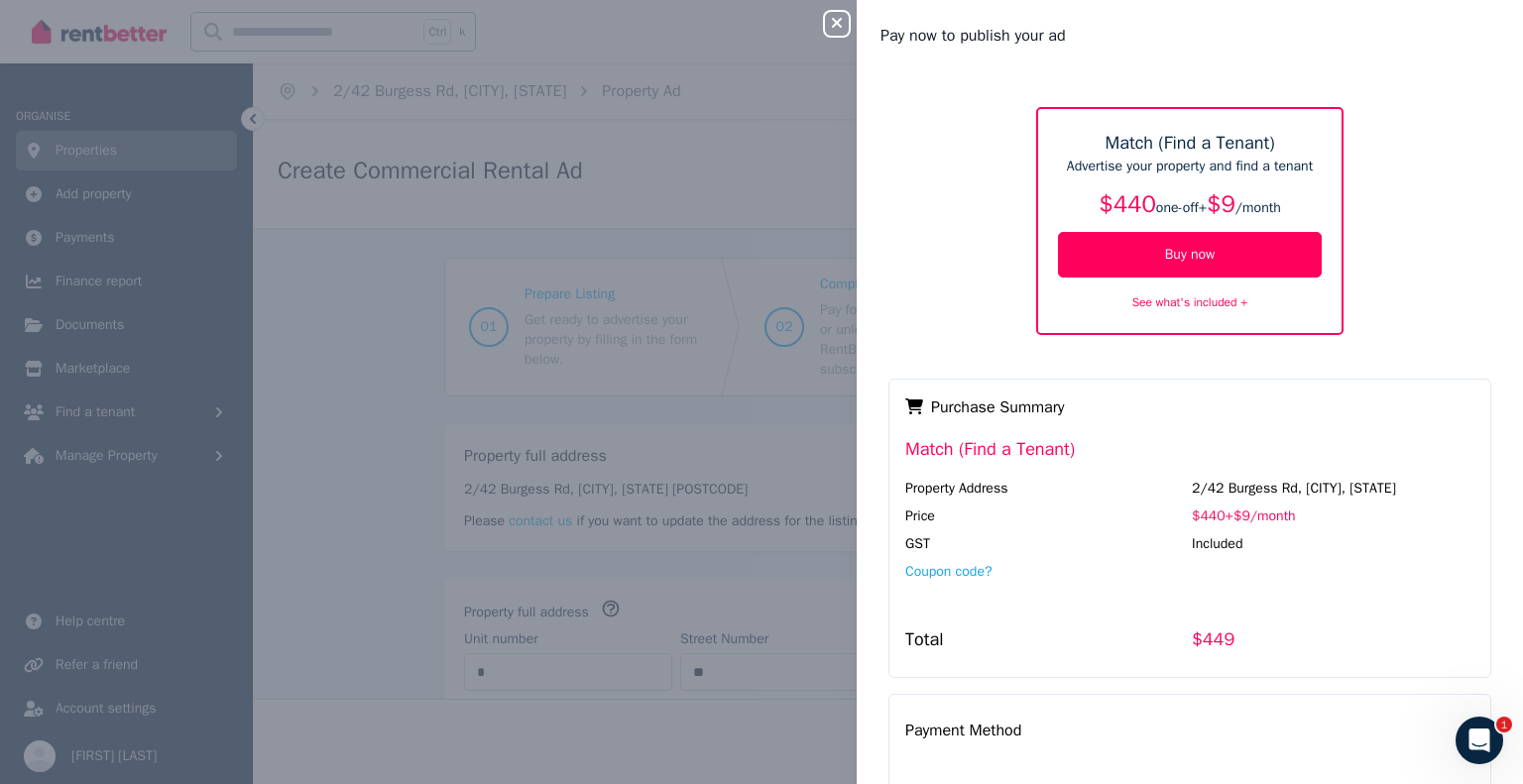 click 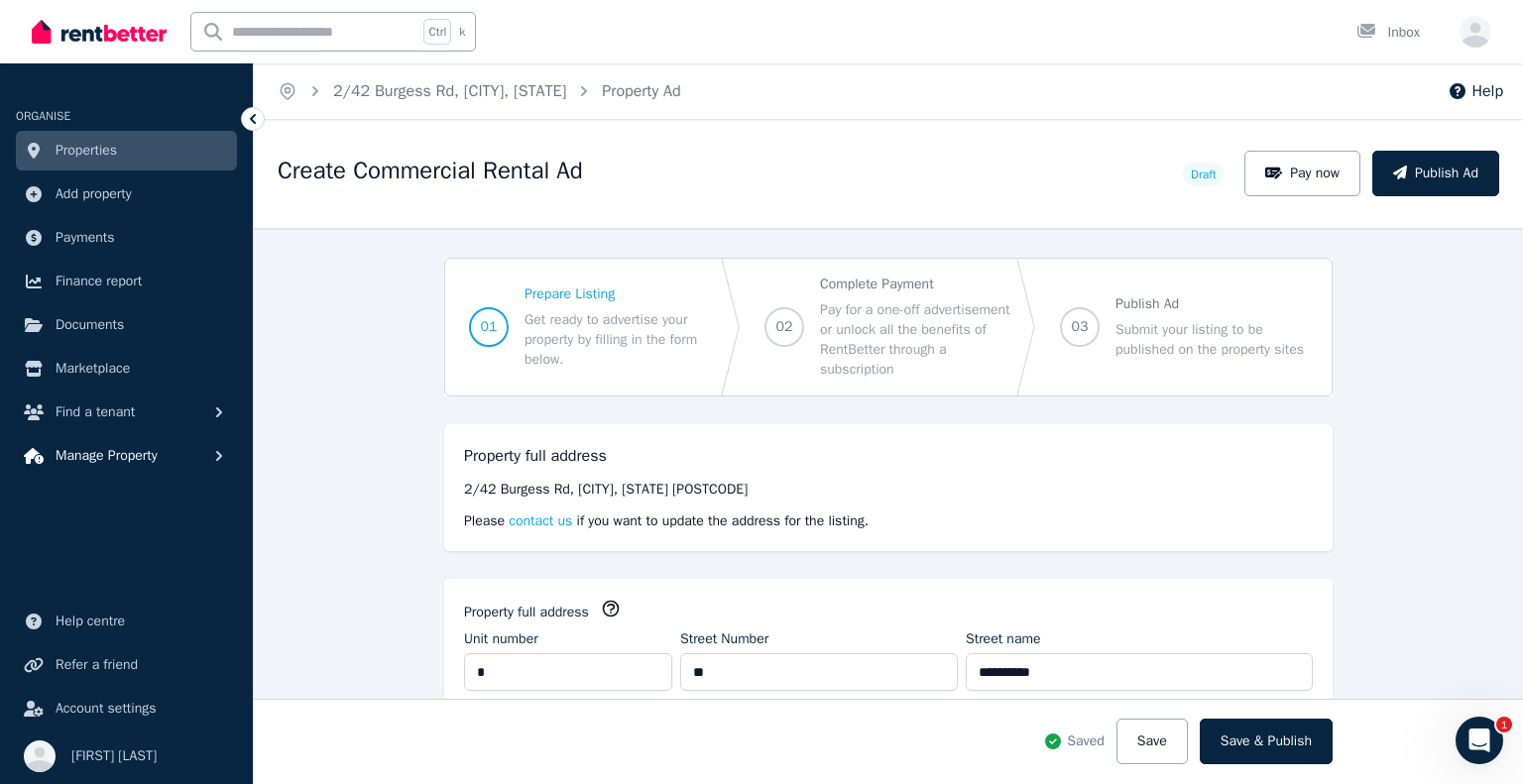click on "Manage Property" at bounding box center [106, 456] 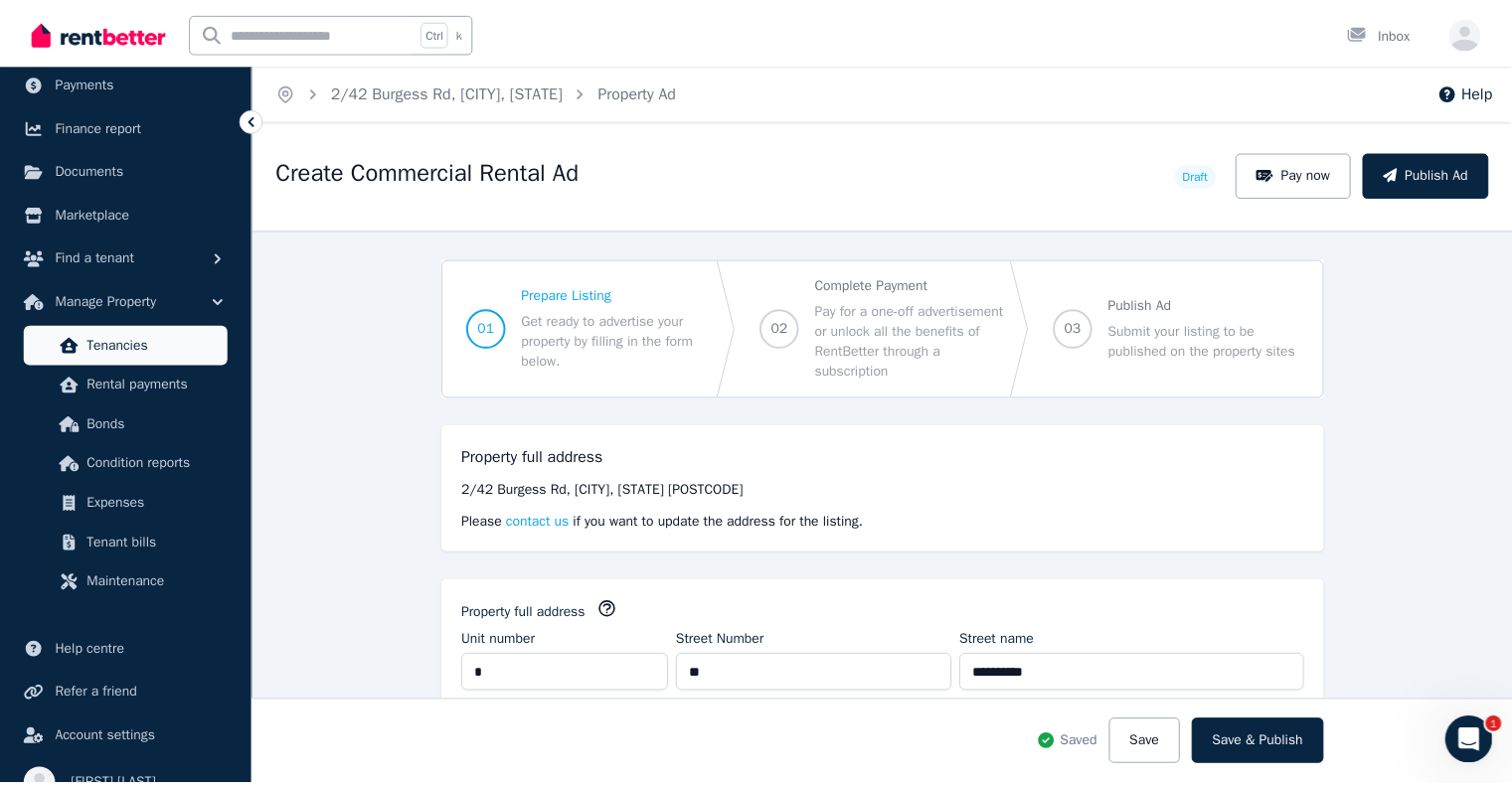 scroll, scrollTop: 183, scrollLeft: 0, axis: vertical 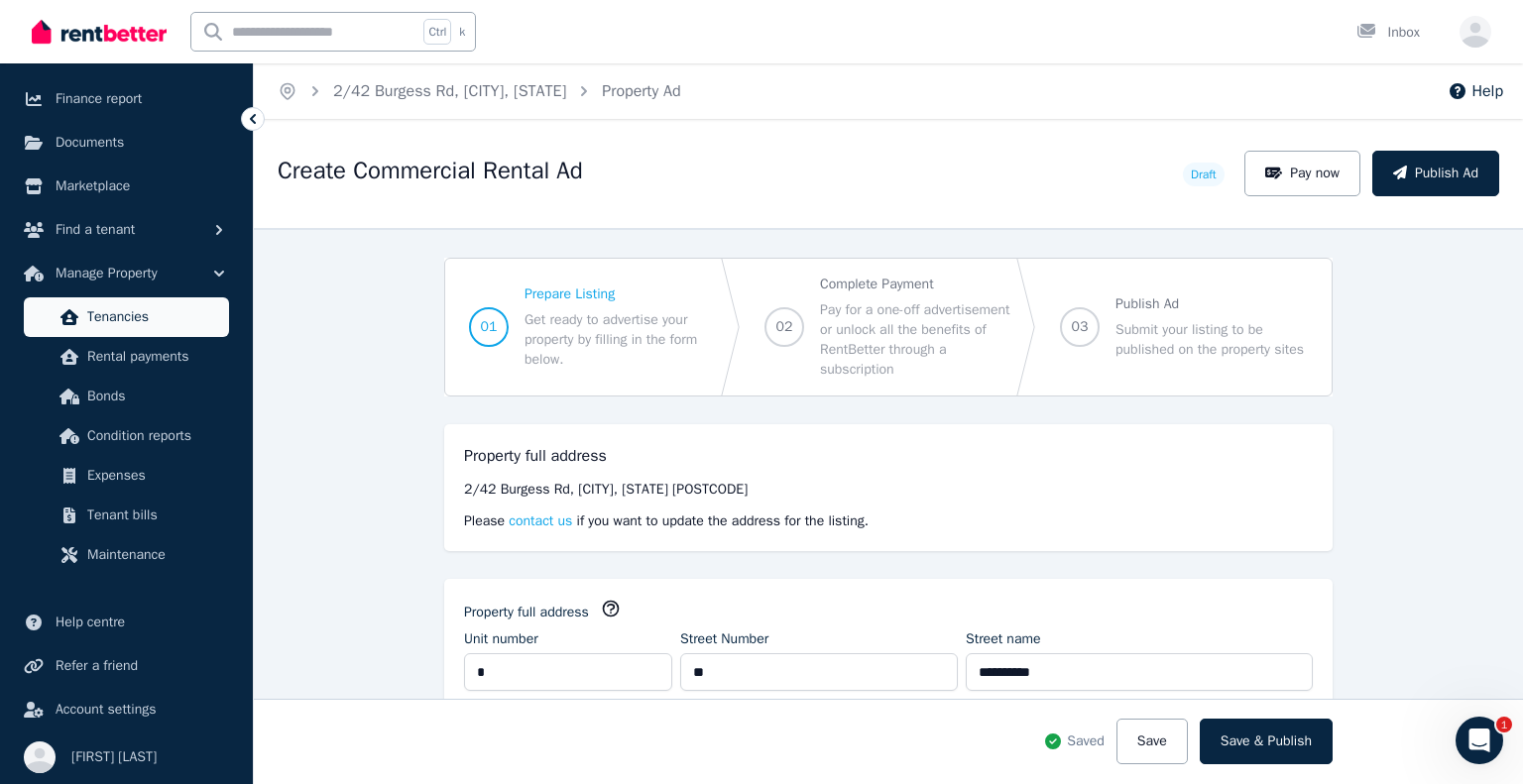 click on "Tenancies" at bounding box center (154, 317) 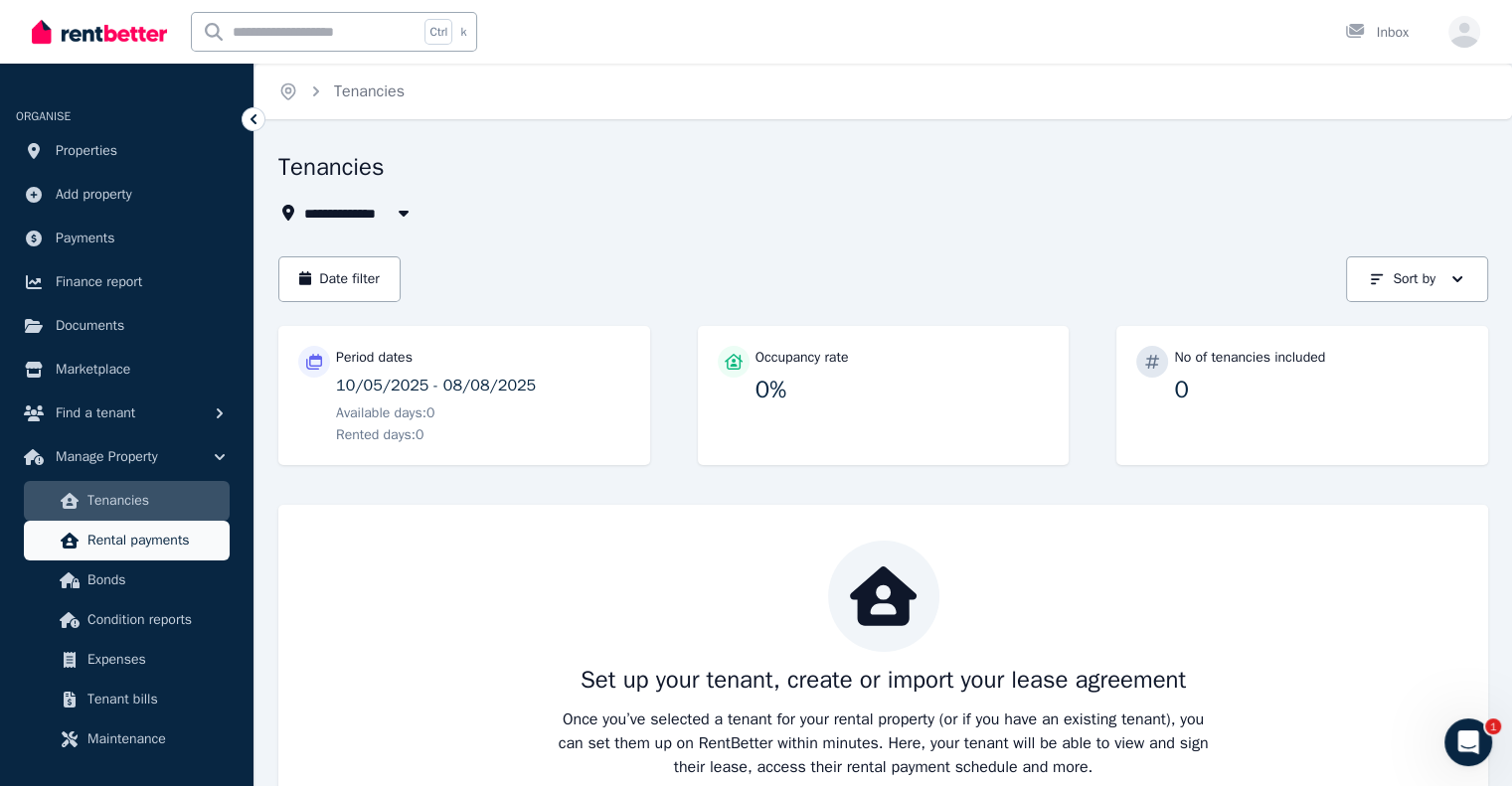 click on "Rental payments" at bounding box center [154, 541] 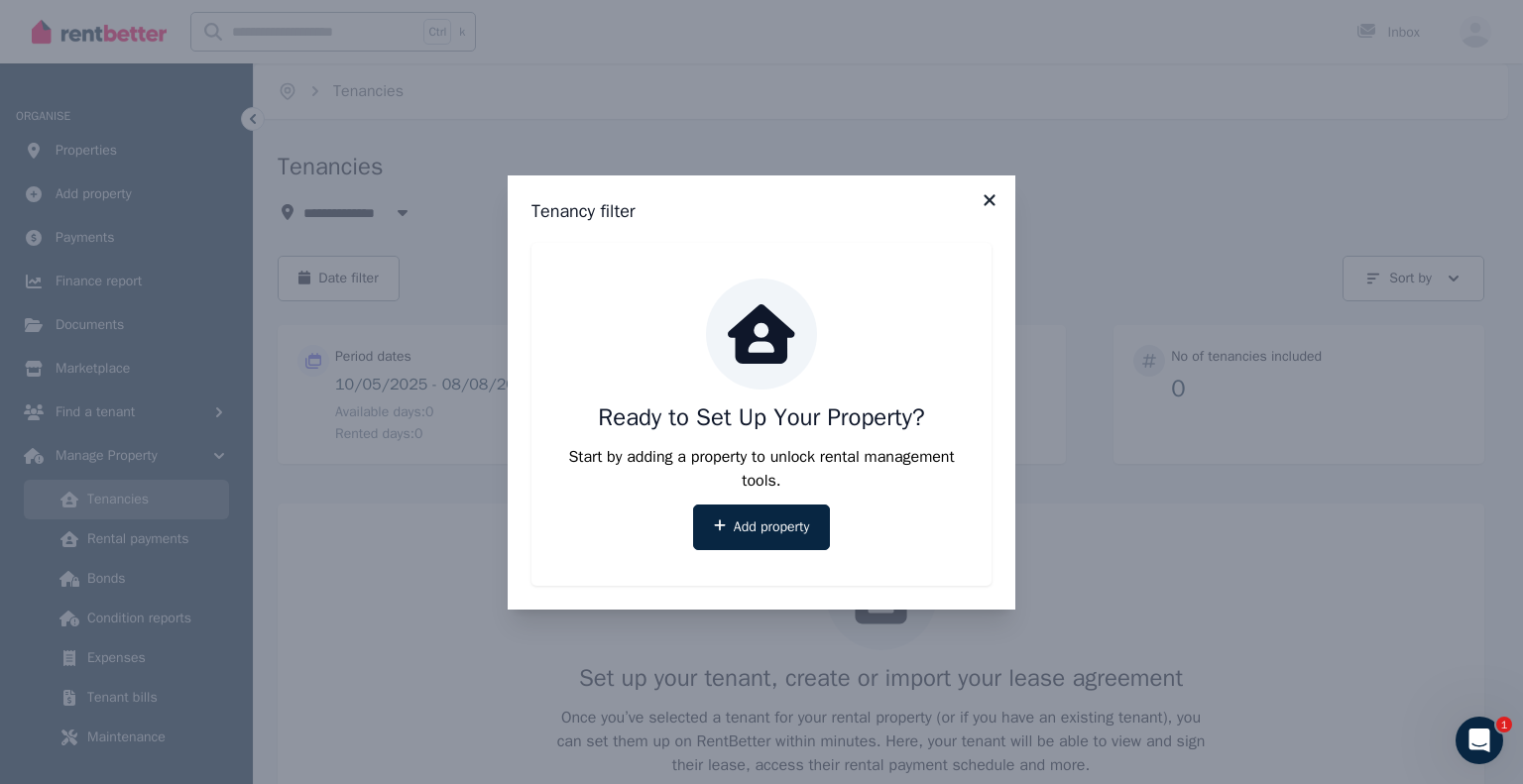 click 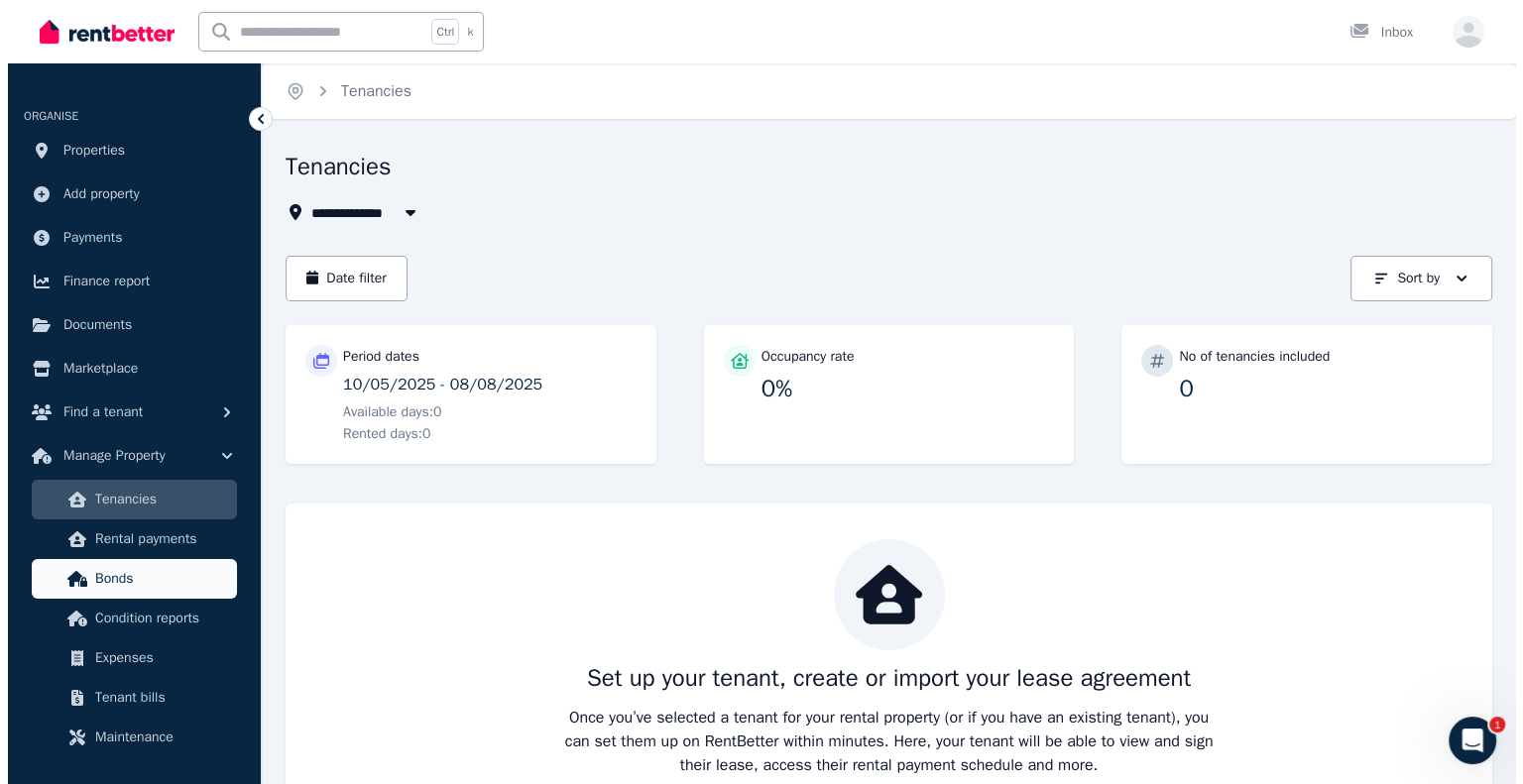 scroll, scrollTop: 99, scrollLeft: 0, axis: vertical 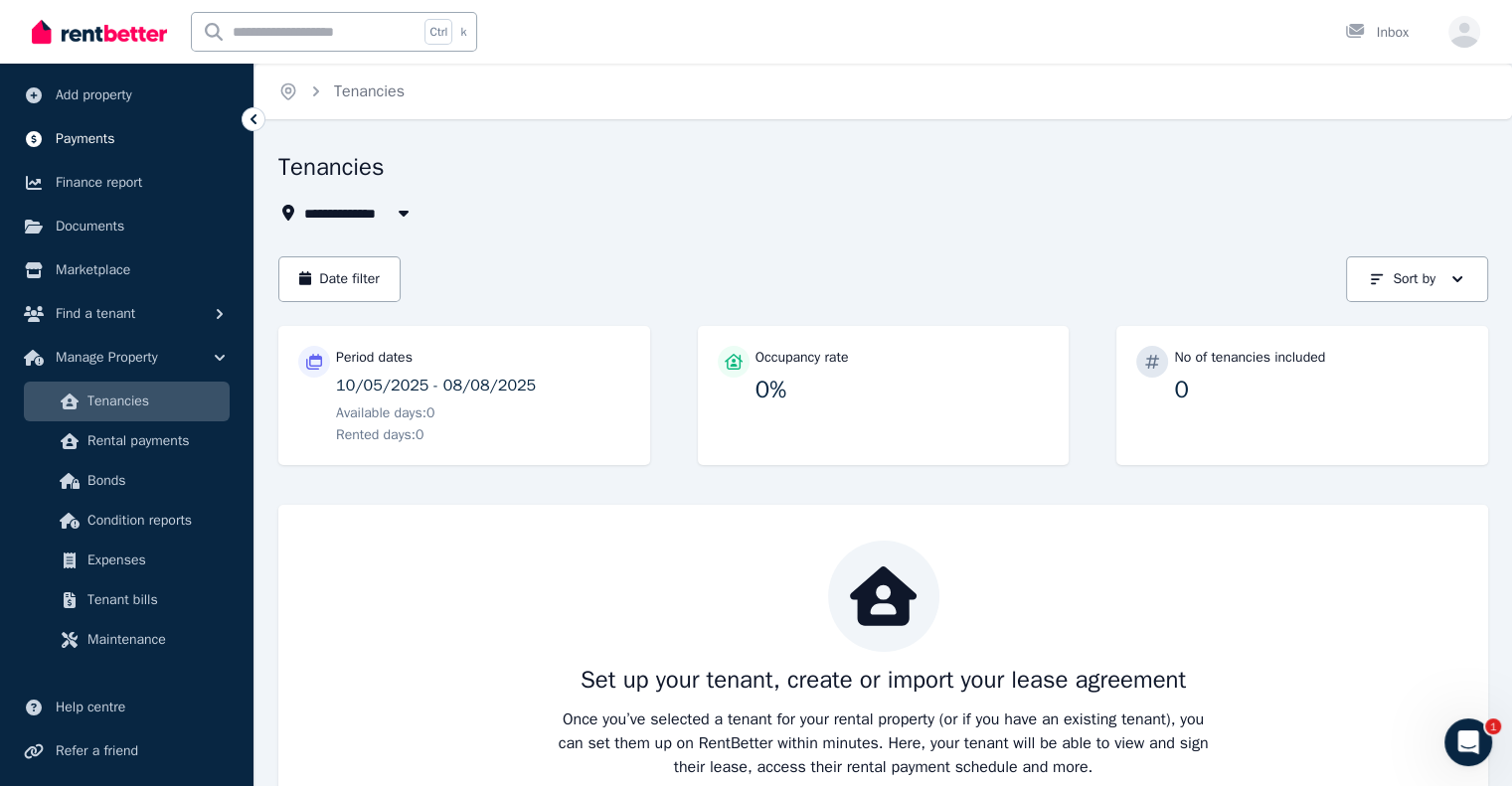 click on "Payments" at bounding box center [85, 139] 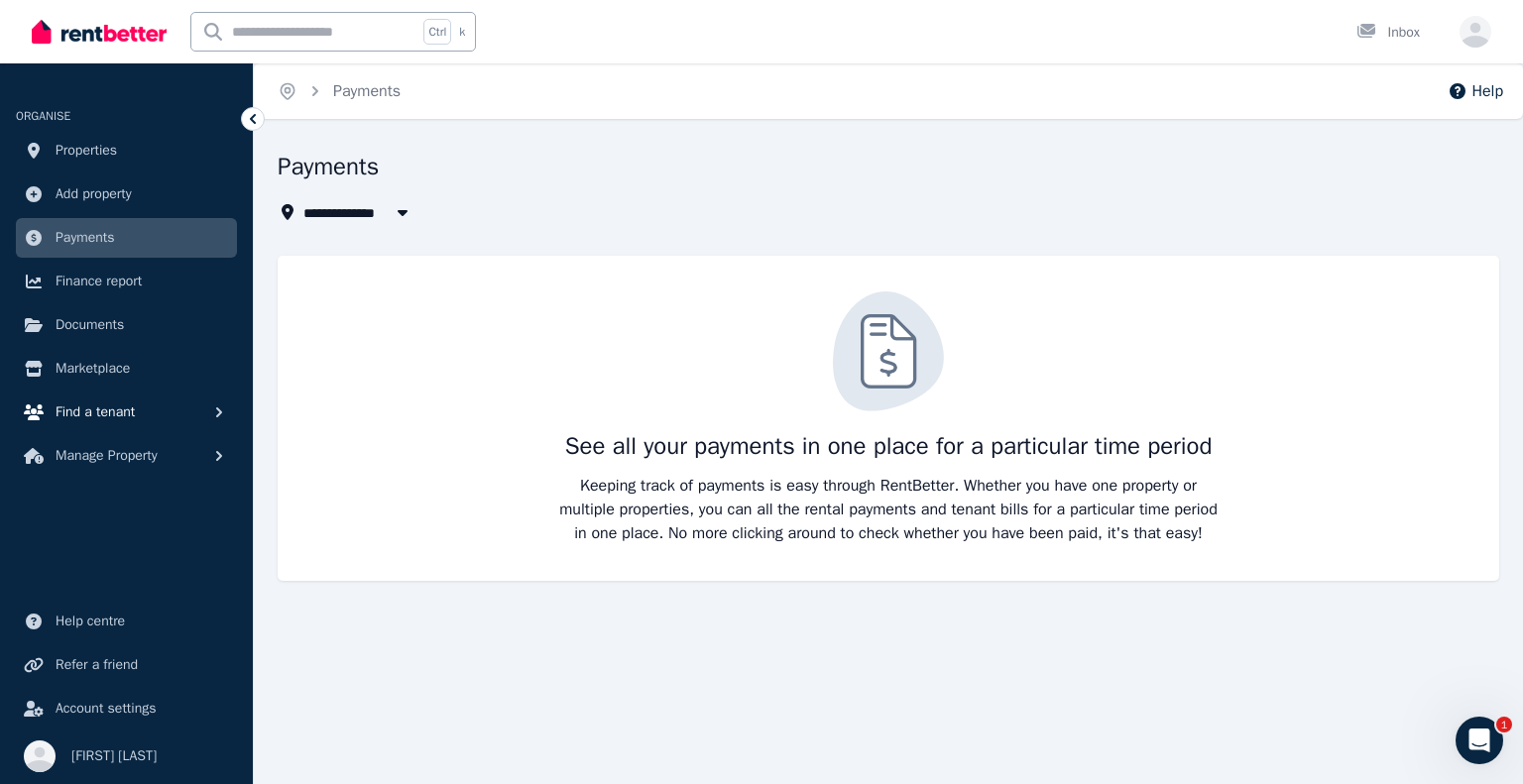 click on "Find a tenant" at bounding box center (95, 412) 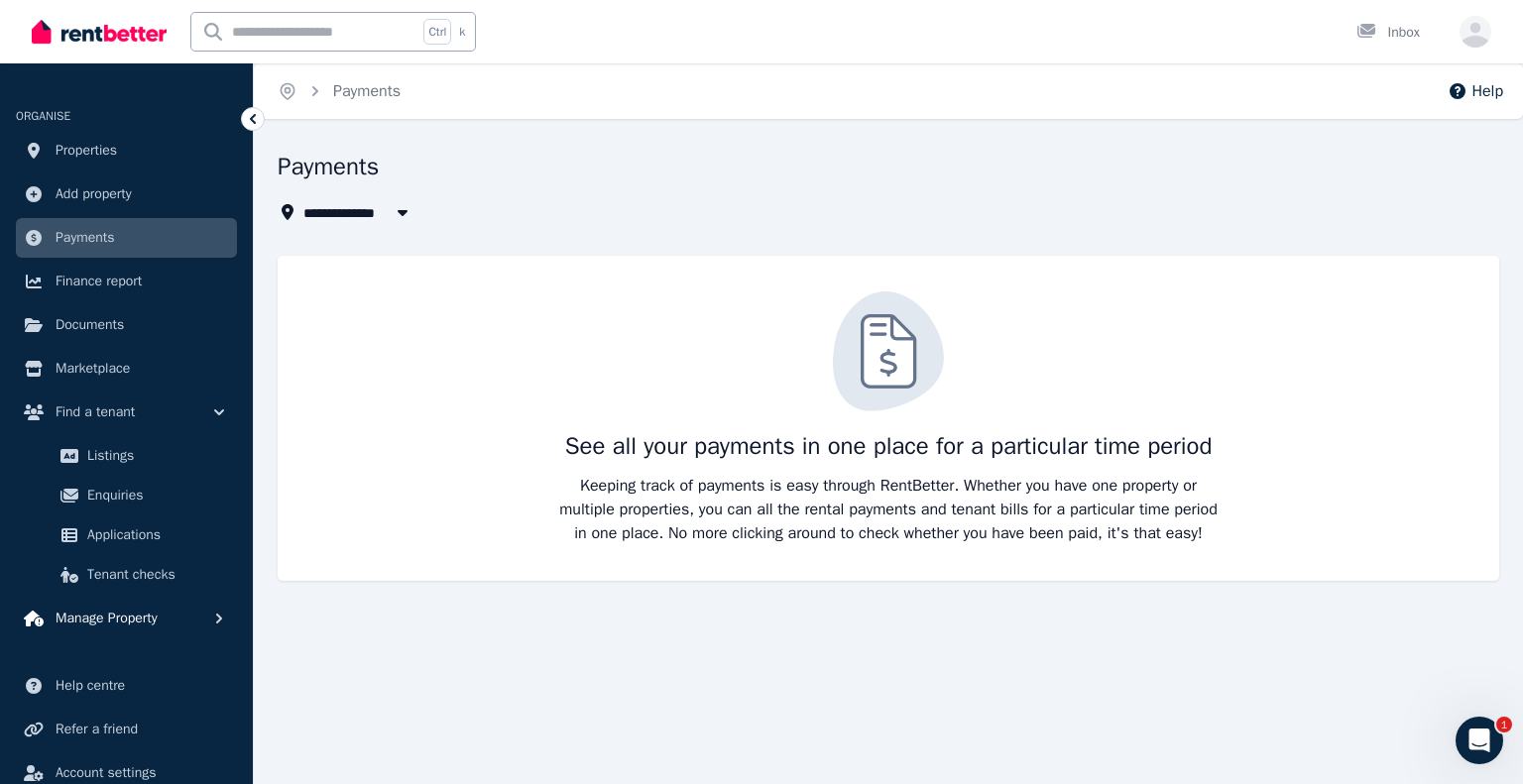 click on "Manage Property" at bounding box center (106, 618) 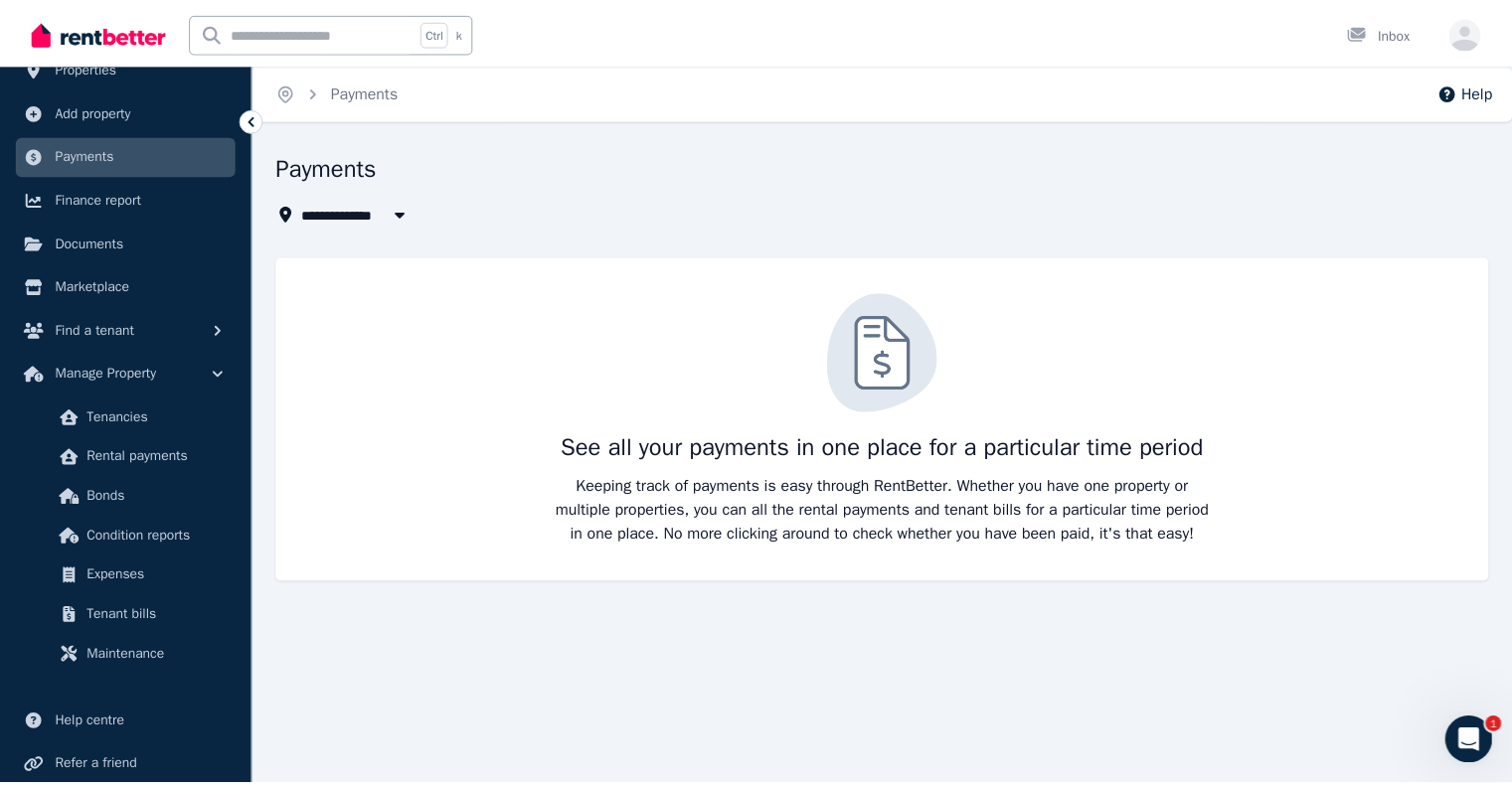 scroll, scrollTop: 183, scrollLeft: 0, axis: vertical 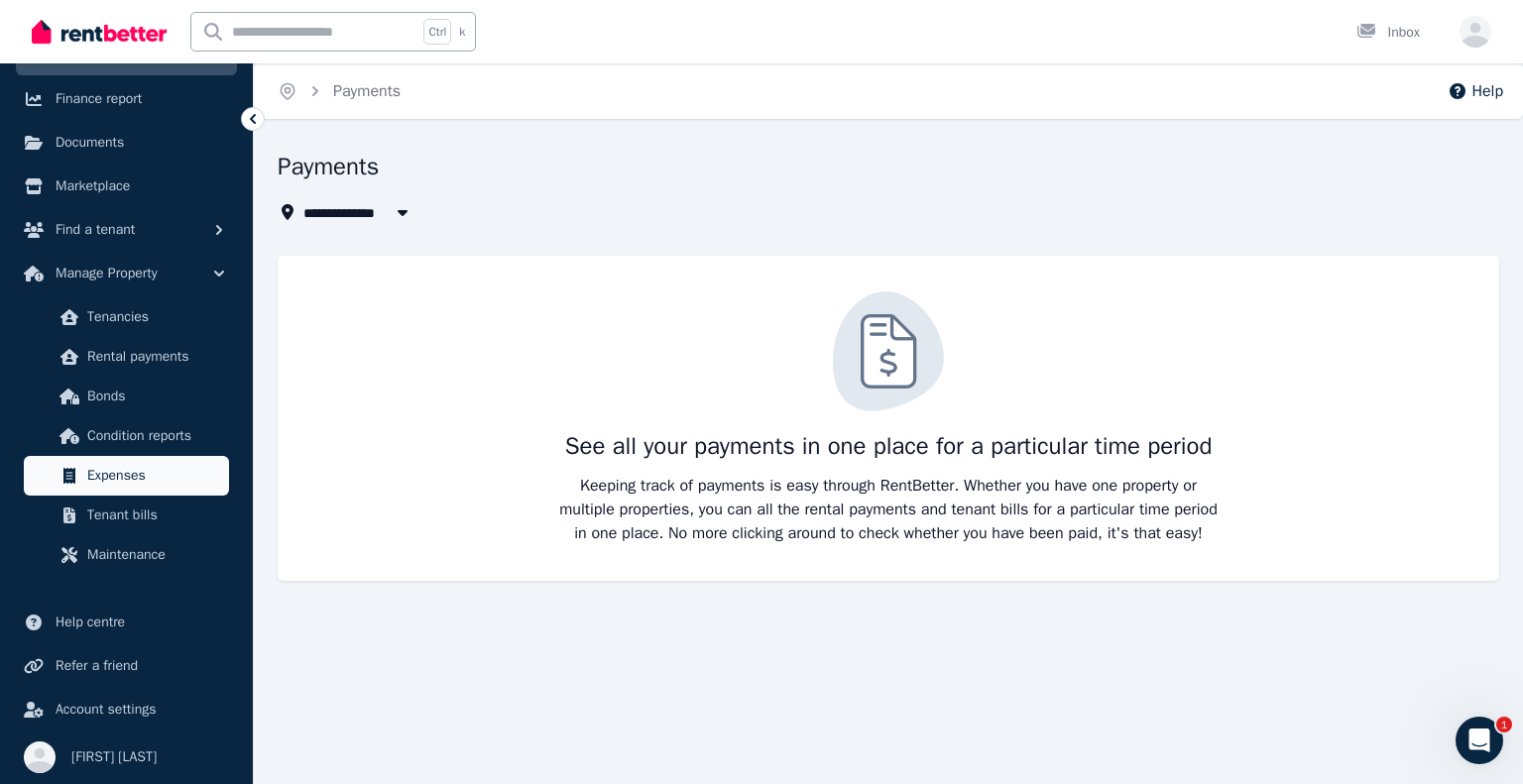 click on "Expenses" at bounding box center (154, 476) 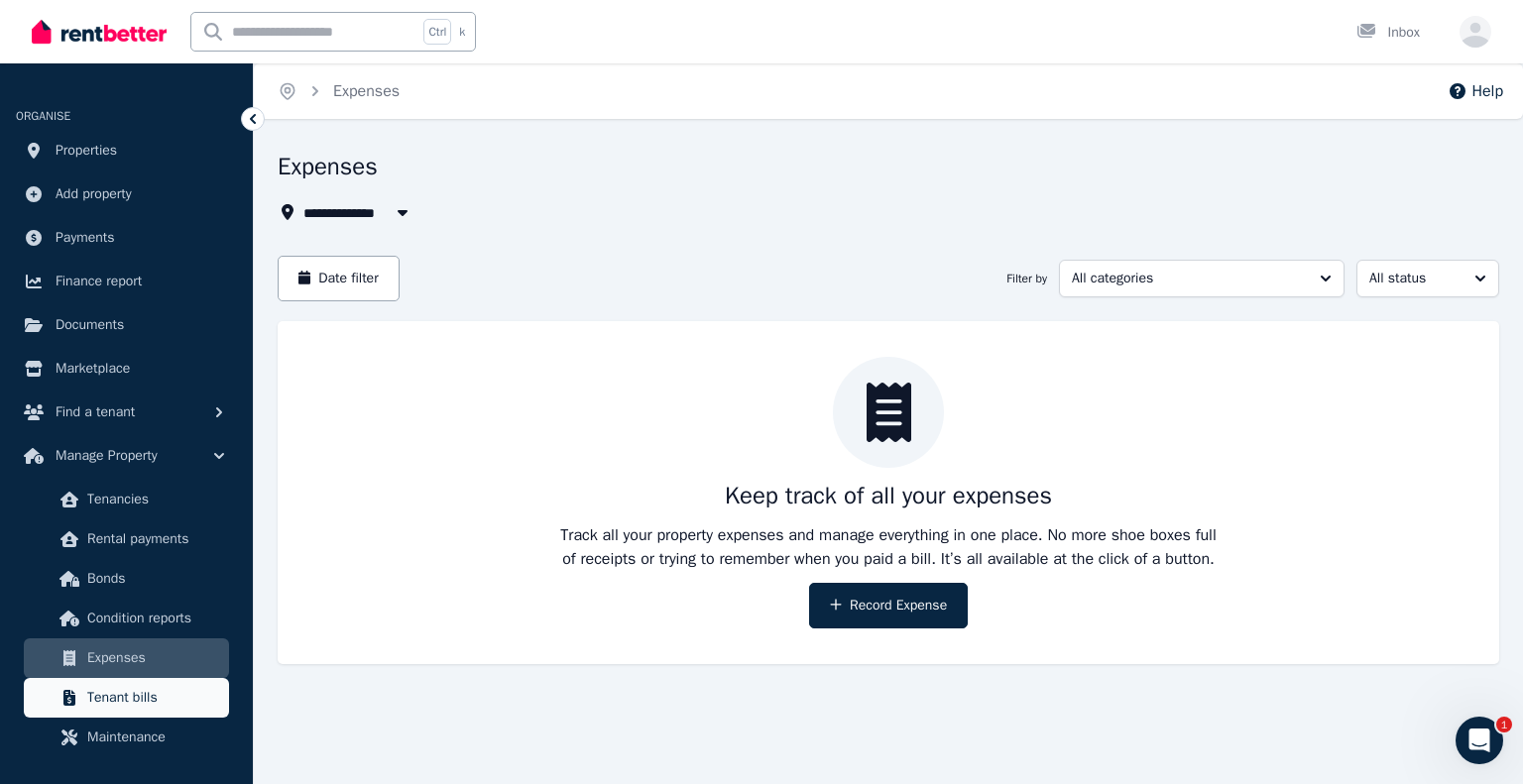click on "Tenant bills" at bounding box center [154, 698] 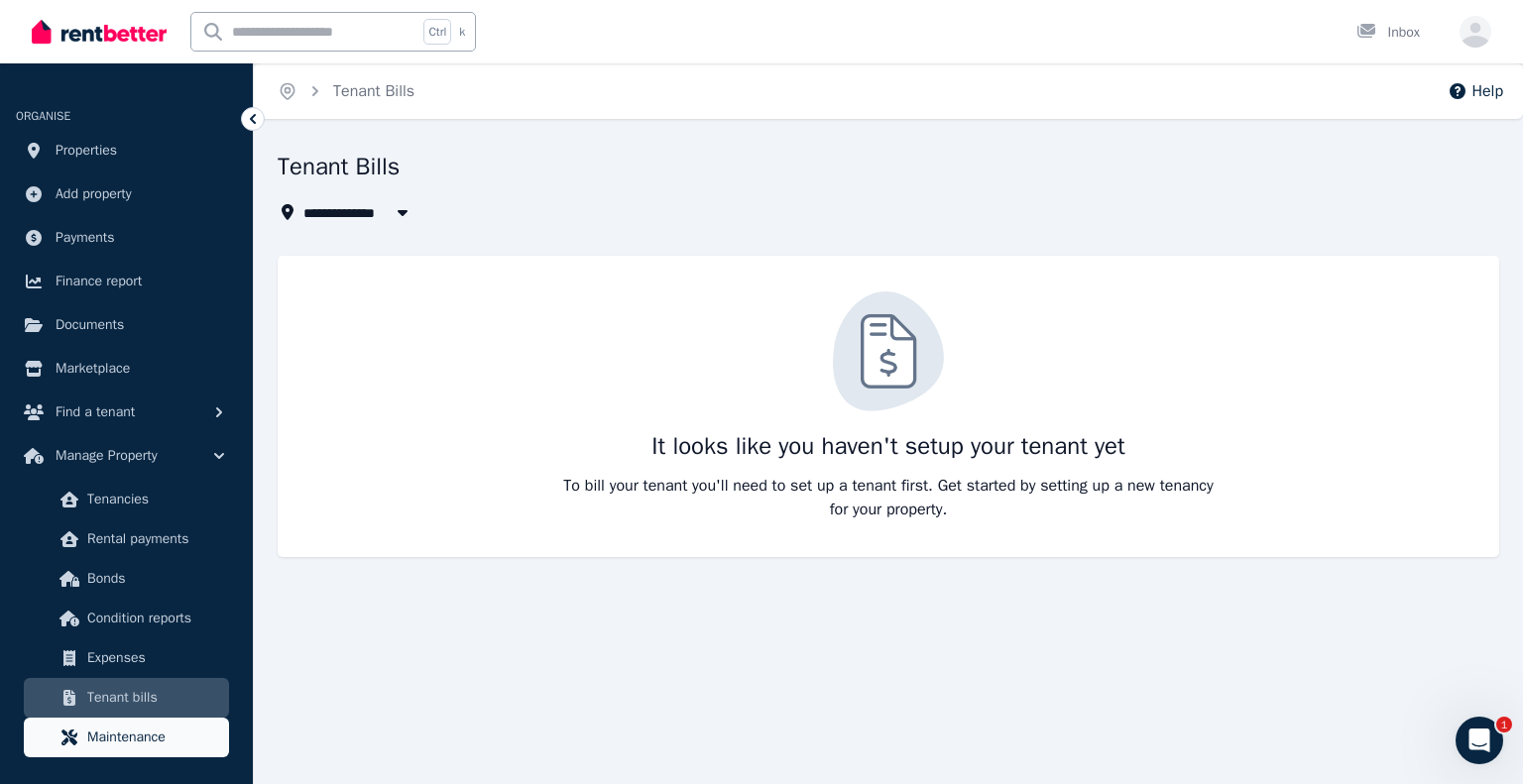 click on "Maintenance" at bounding box center [154, 737] 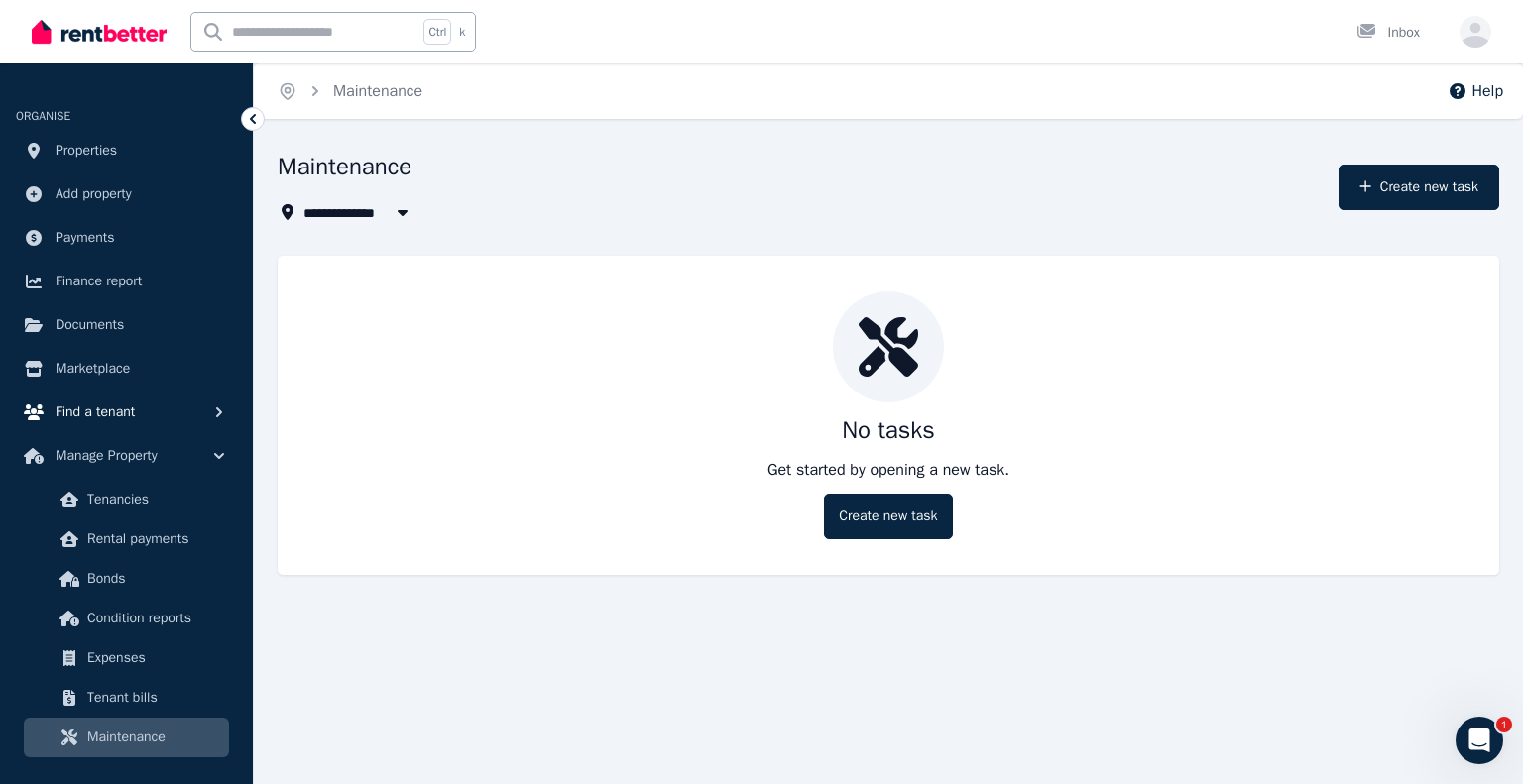 click on "Find a tenant" at bounding box center [95, 412] 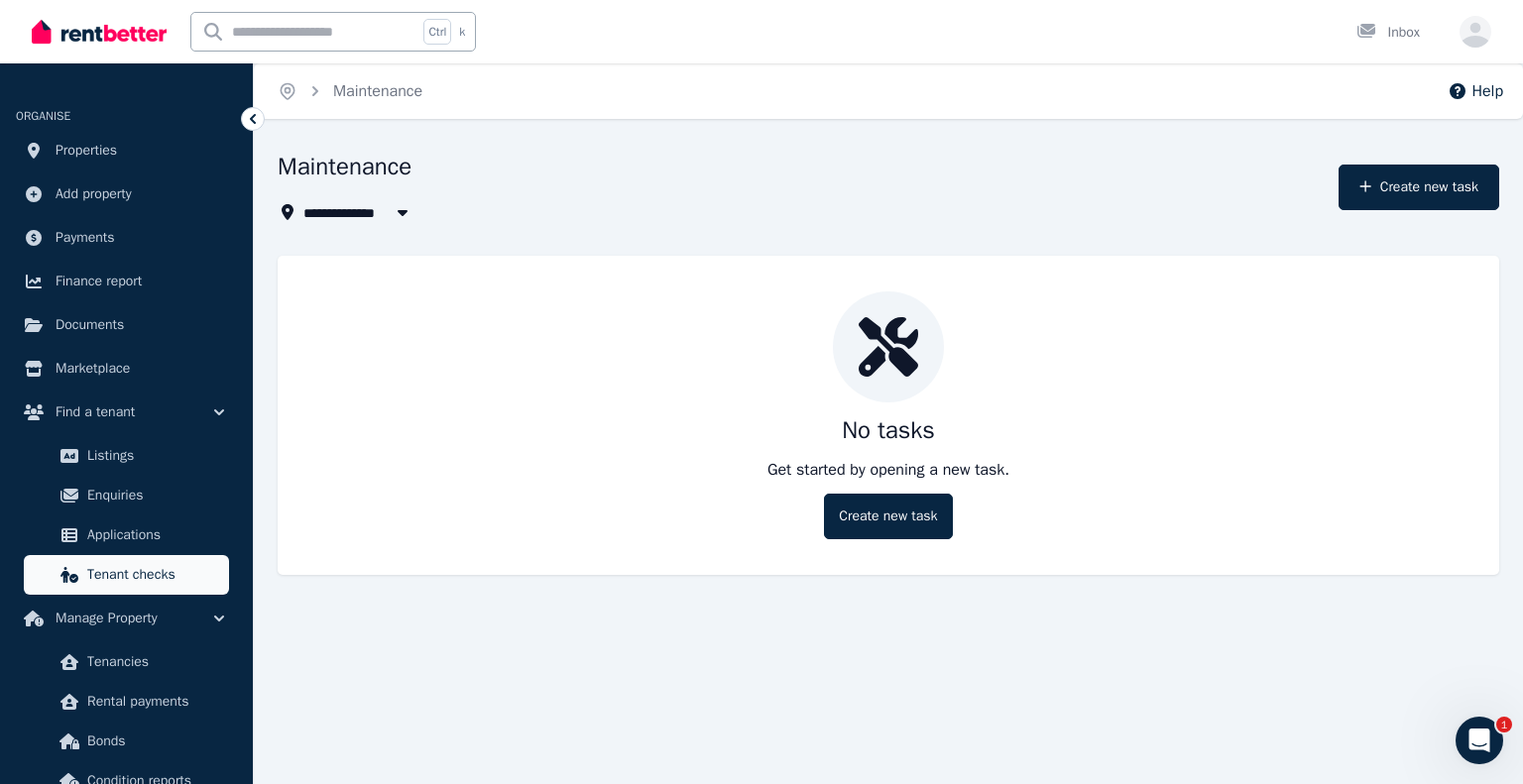 click on "Tenant checks" at bounding box center [154, 575] 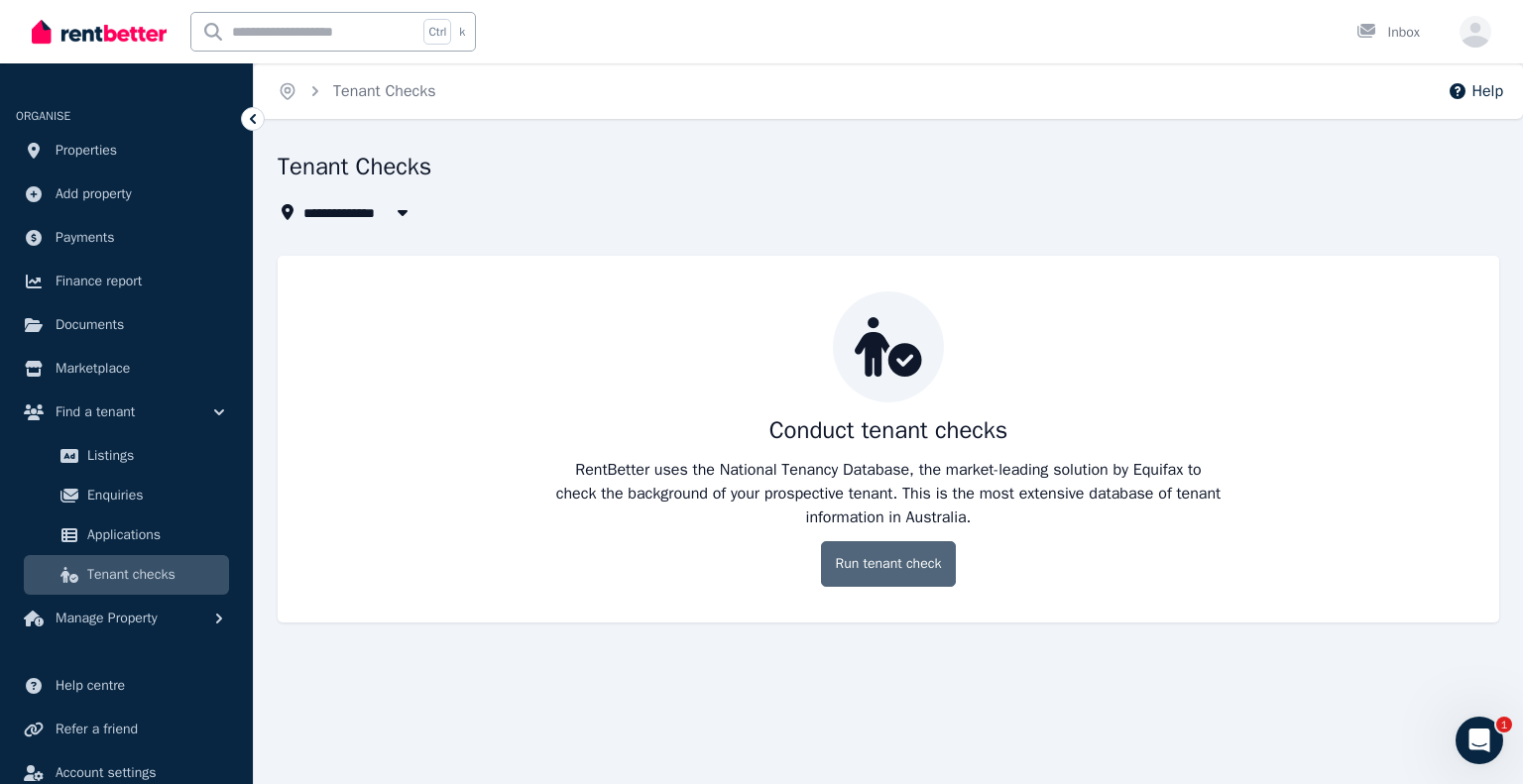 click on "Run tenant check" at bounding box center [888, 564] 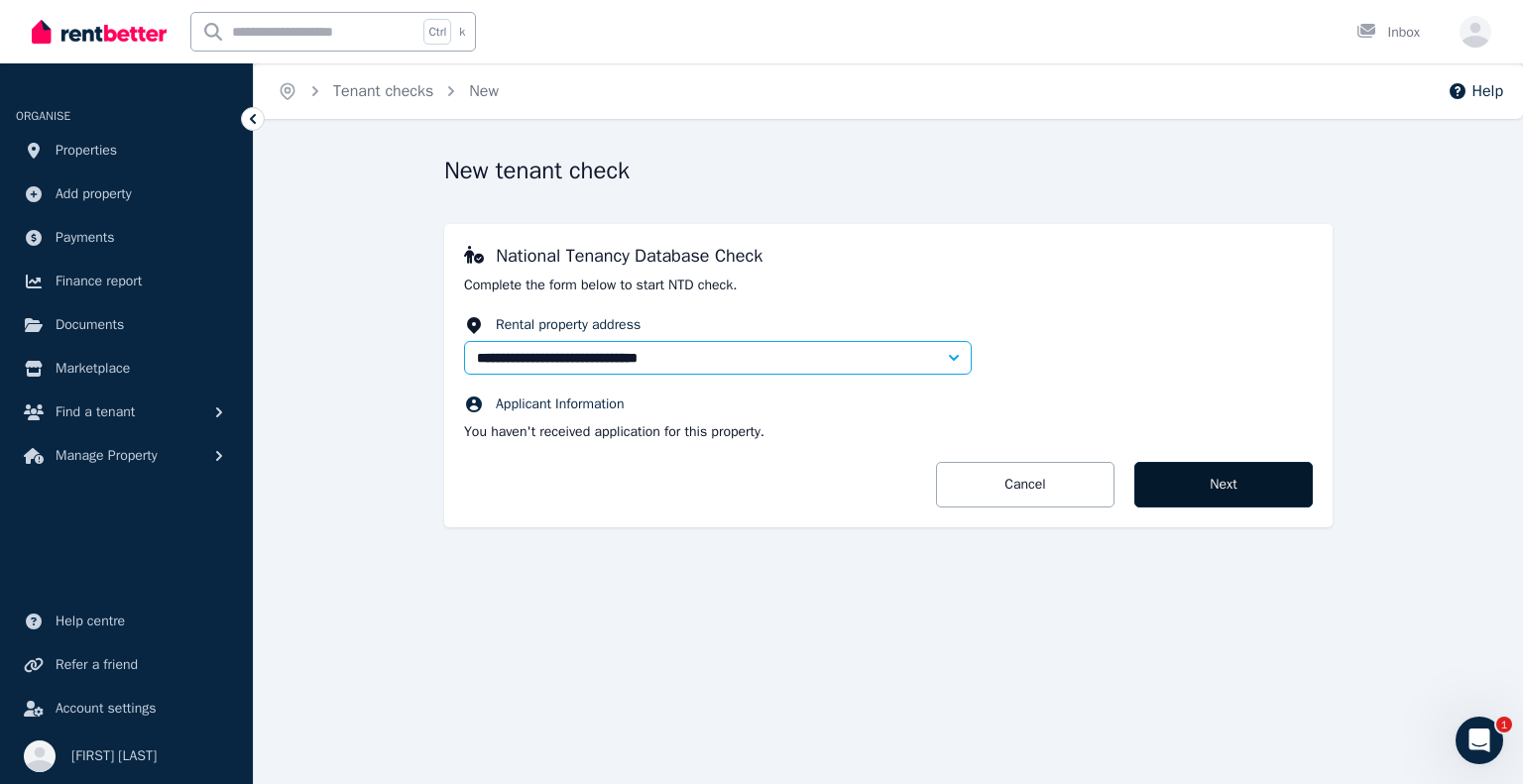 click on "Next" at bounding box center [1224, 485] 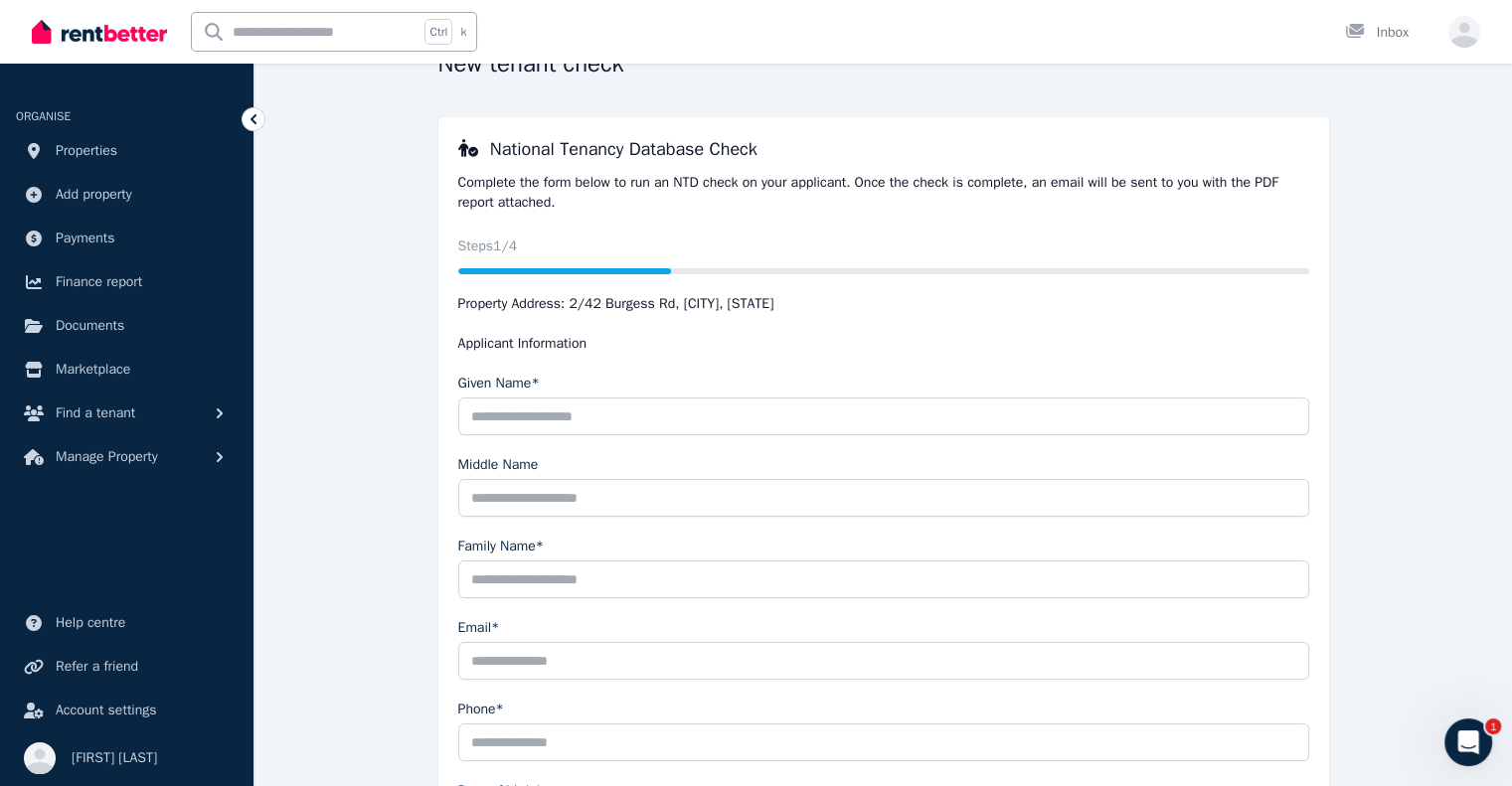 scroll, scrollTop: 338, scrollLeft: 0, axis: vertical 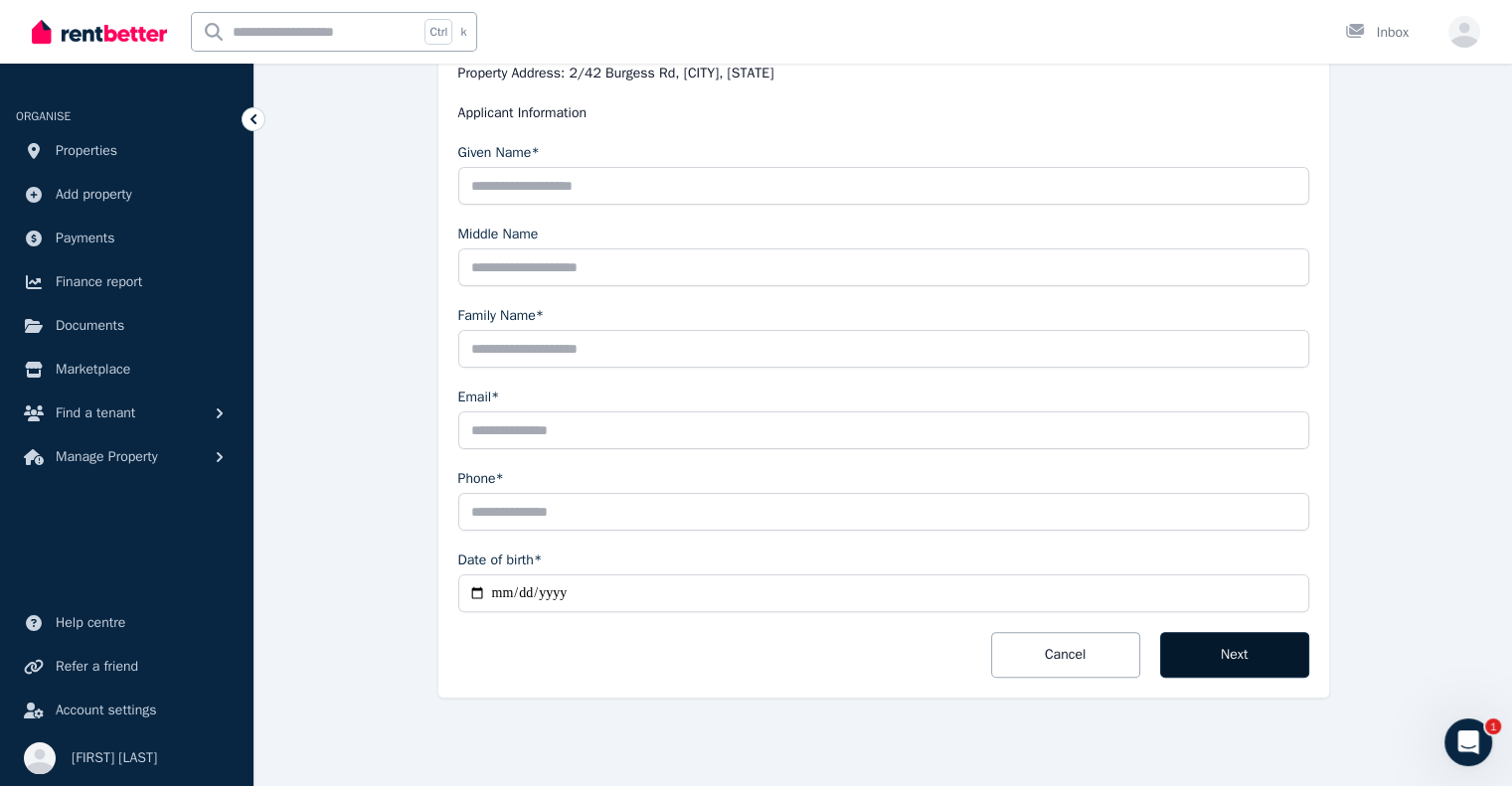 click on "Next" at bounding box center [1235, 655] 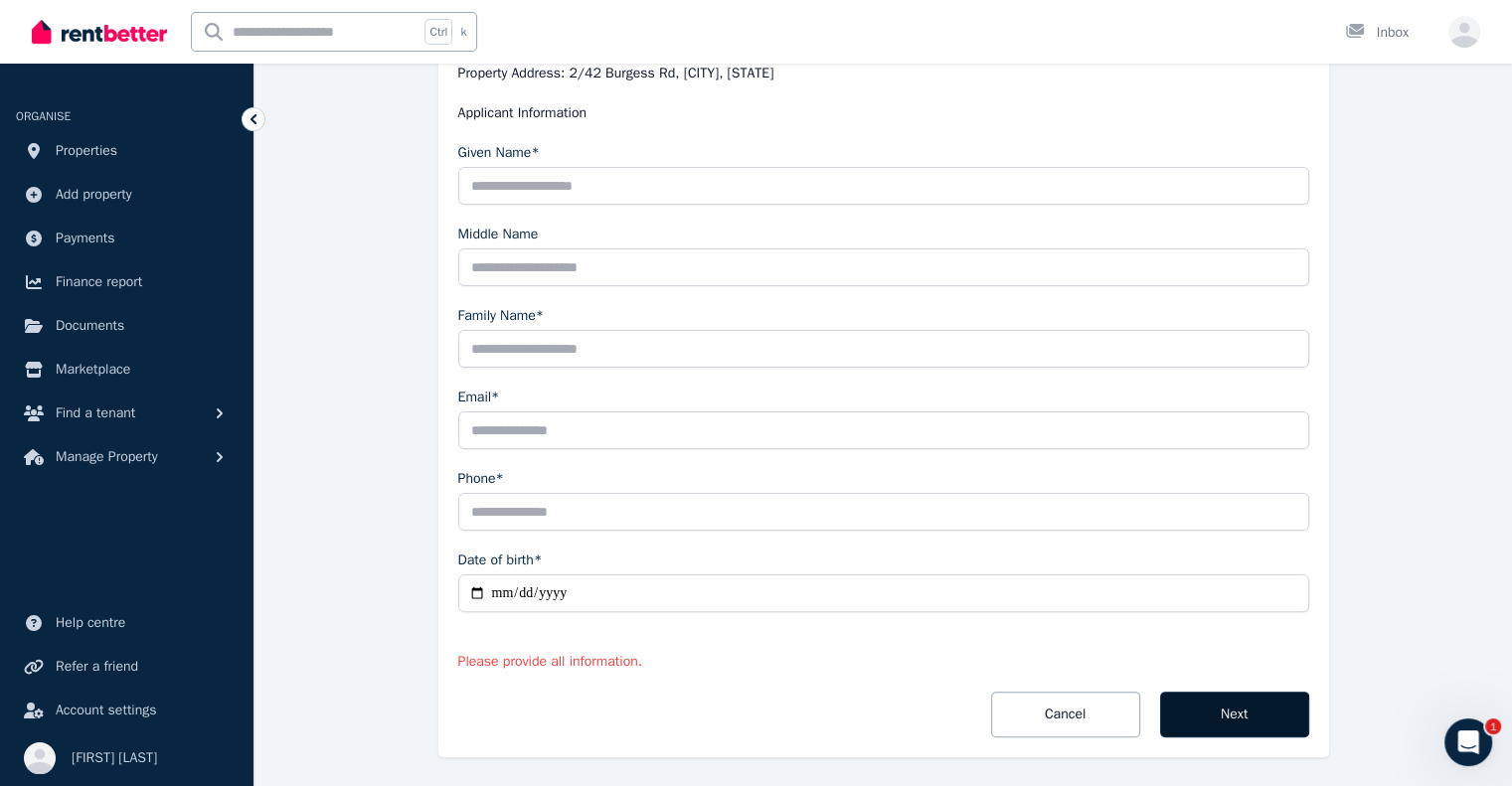 click on "Next" at bounding box center [1235, 714] 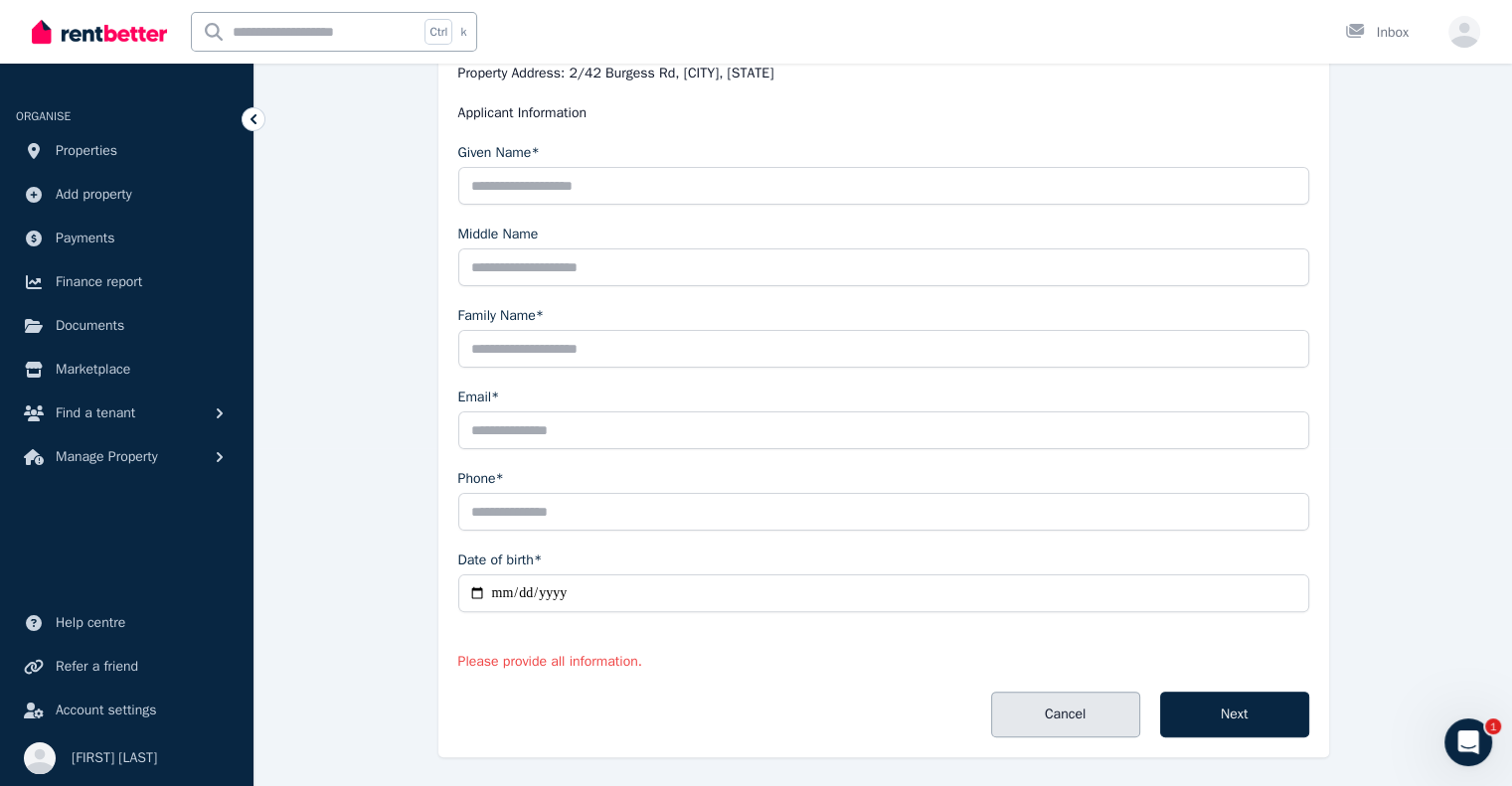 click on "Cancel" at bounding box center (1066, 714) 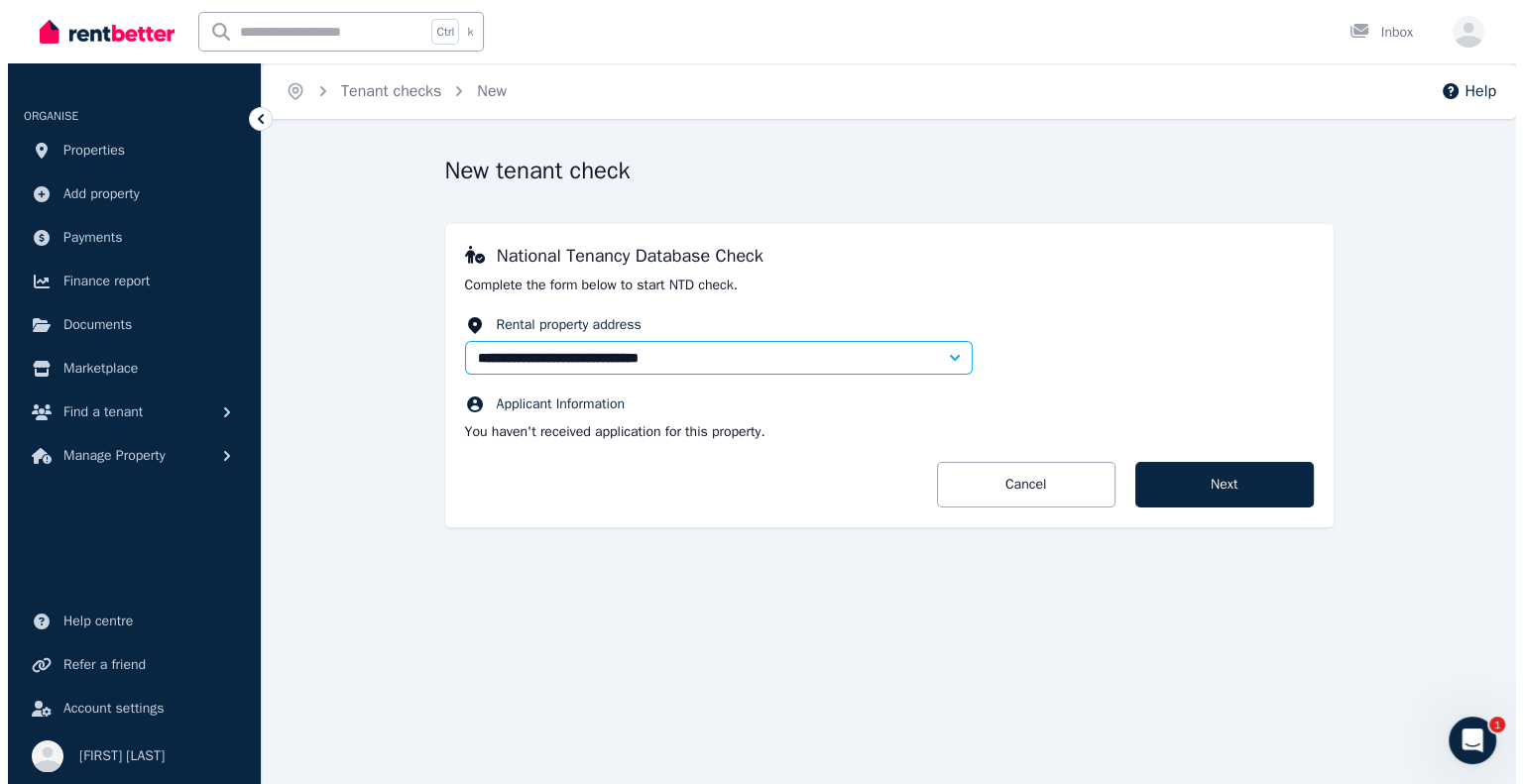 scroll, scrollTop: 0, scrollLeft: 0, axis: both 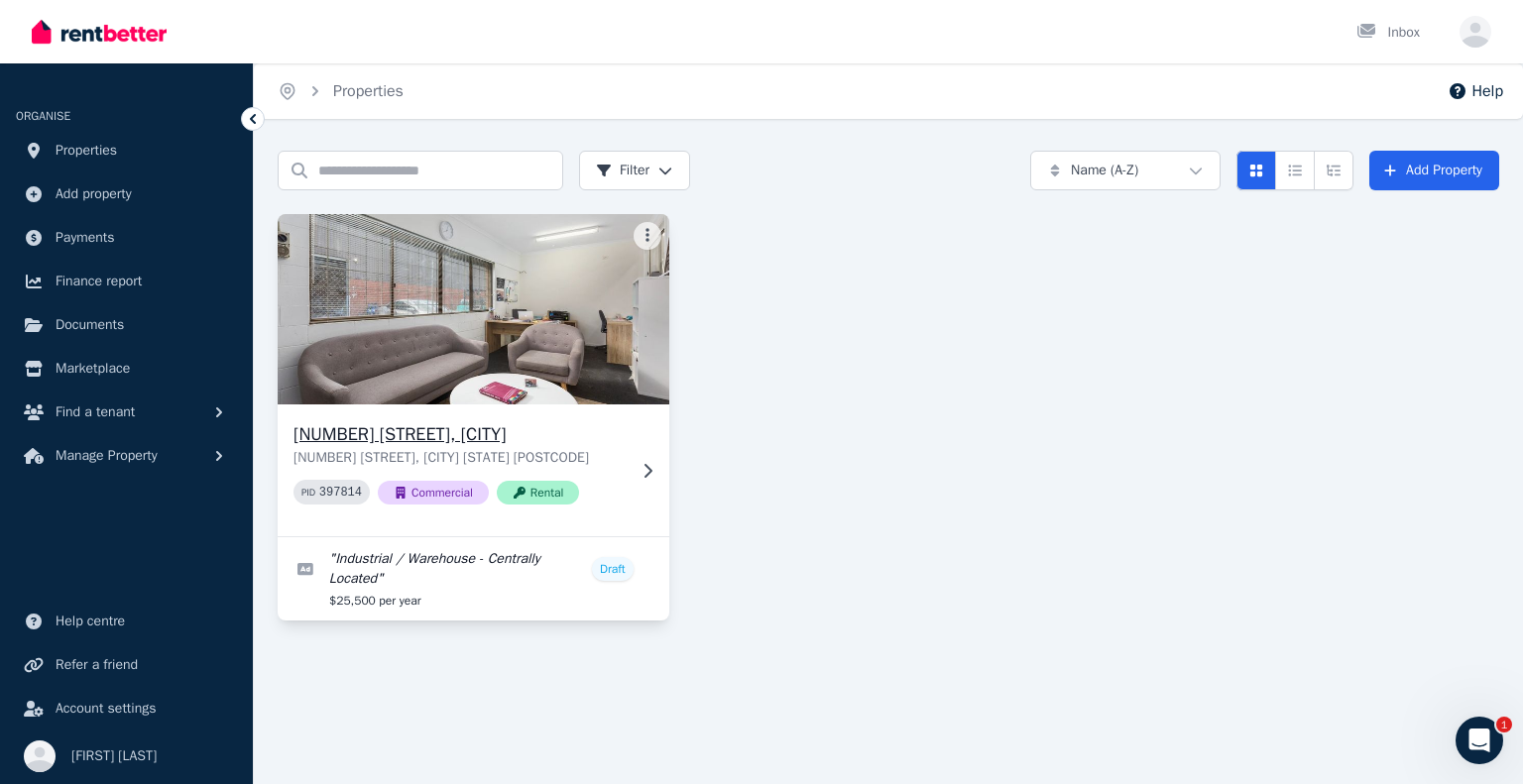 click at bounding box center [473, 309] 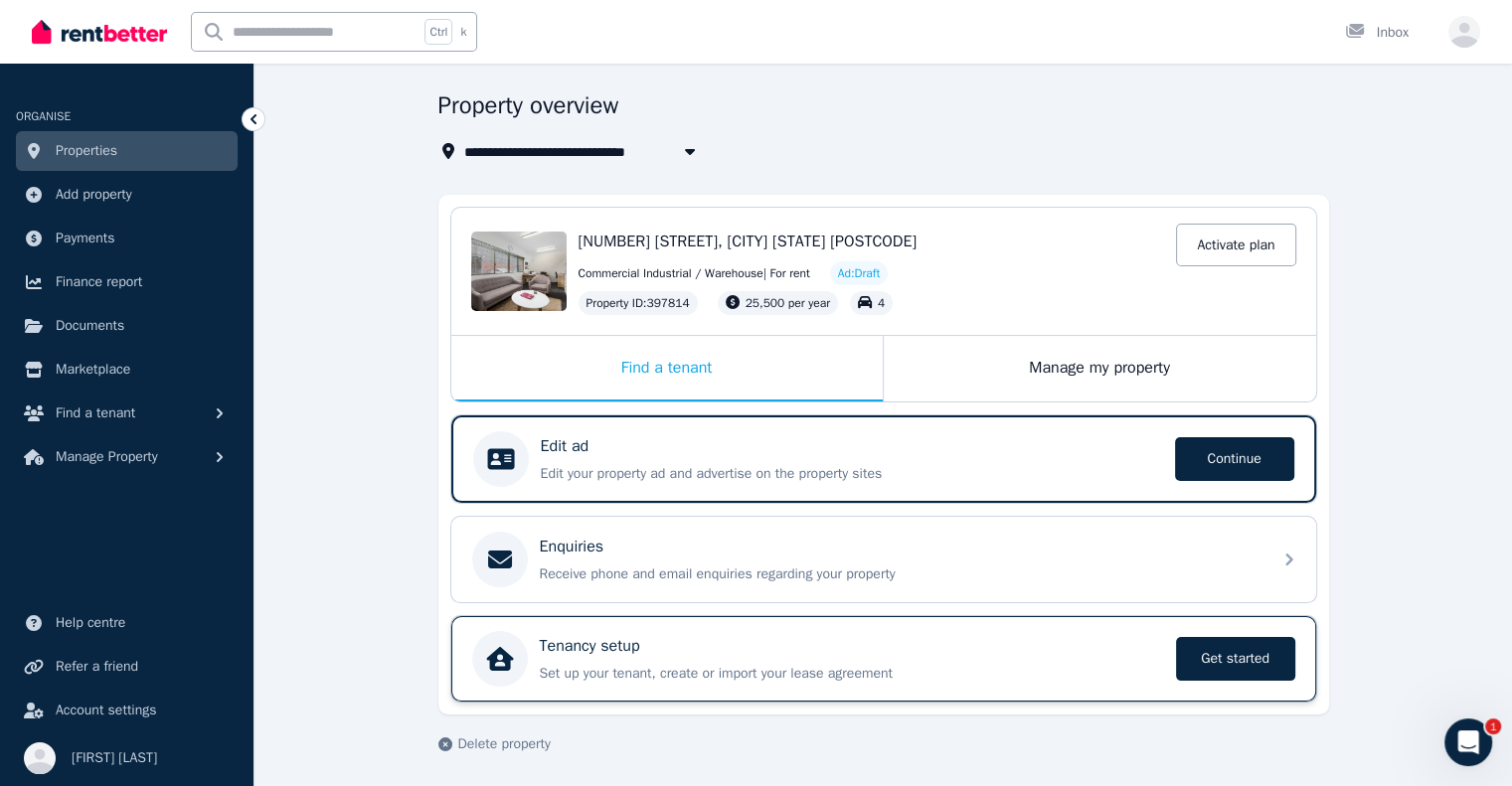 scroll, scrollTop: 0, scrollLeft: 0, axis: both 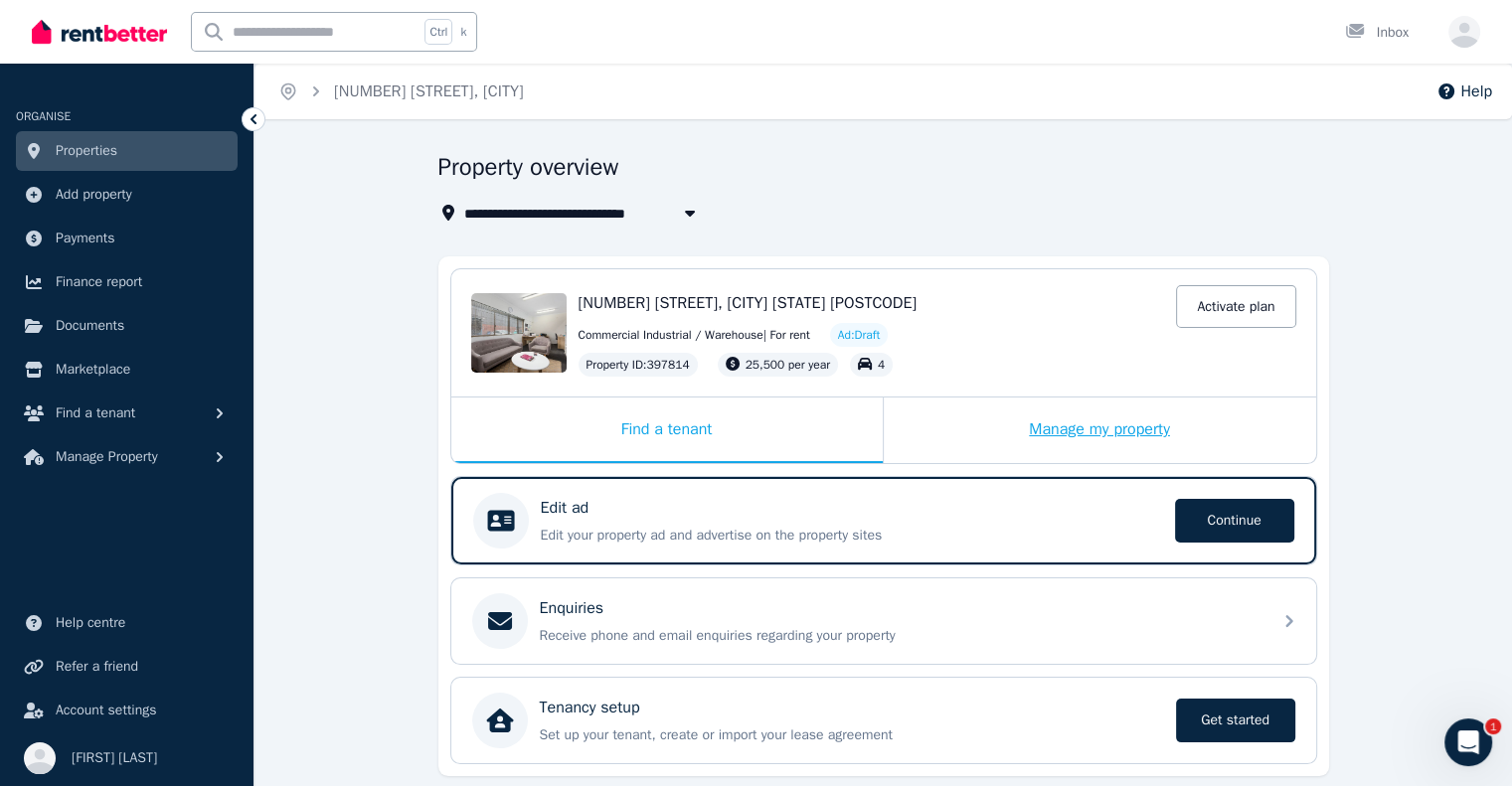 click on "Manage my property" at bounding box center (1099, 430) 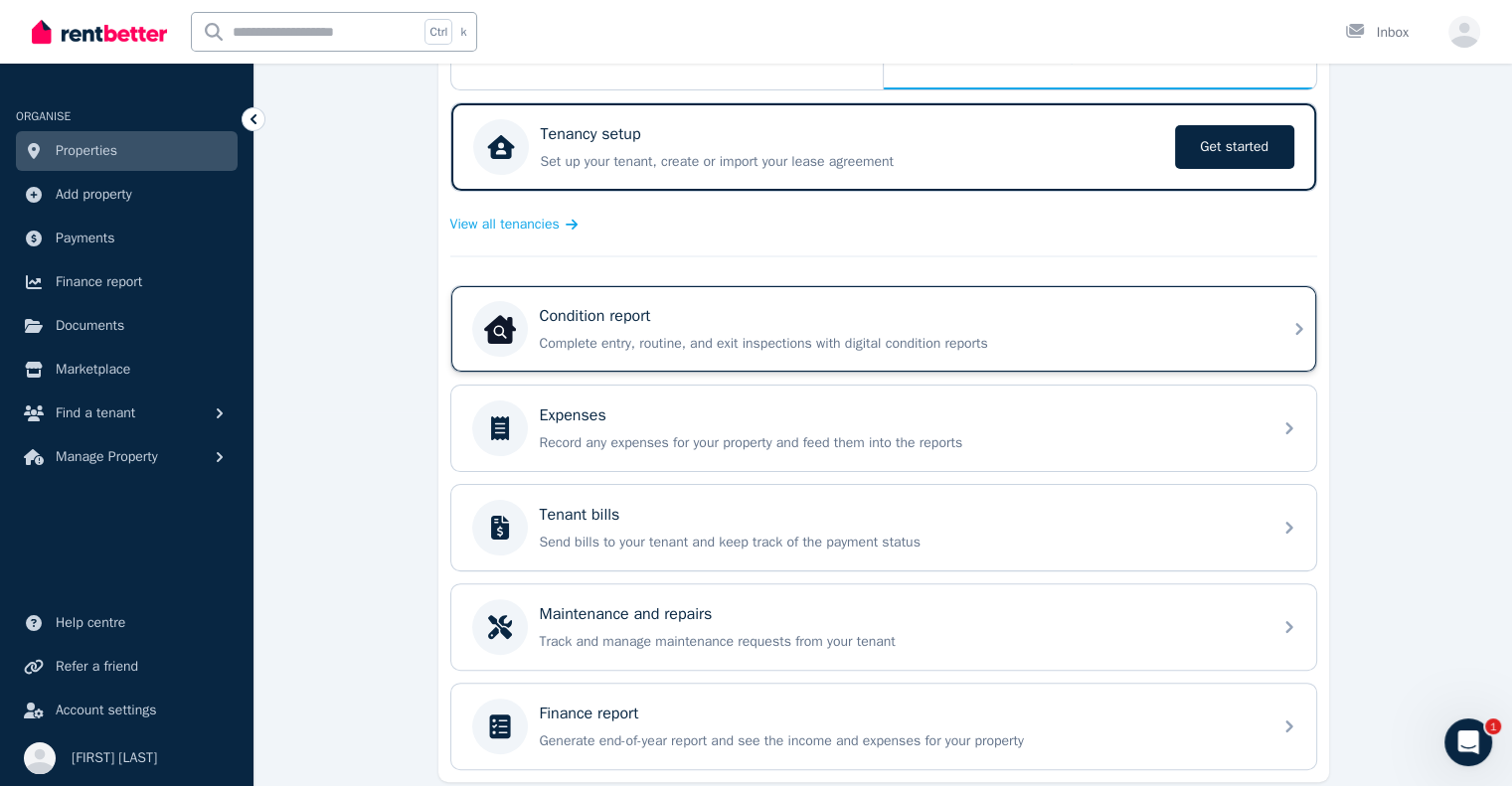 scroll, scrollTop: 339, scrollLeft: 0, axis: vertical 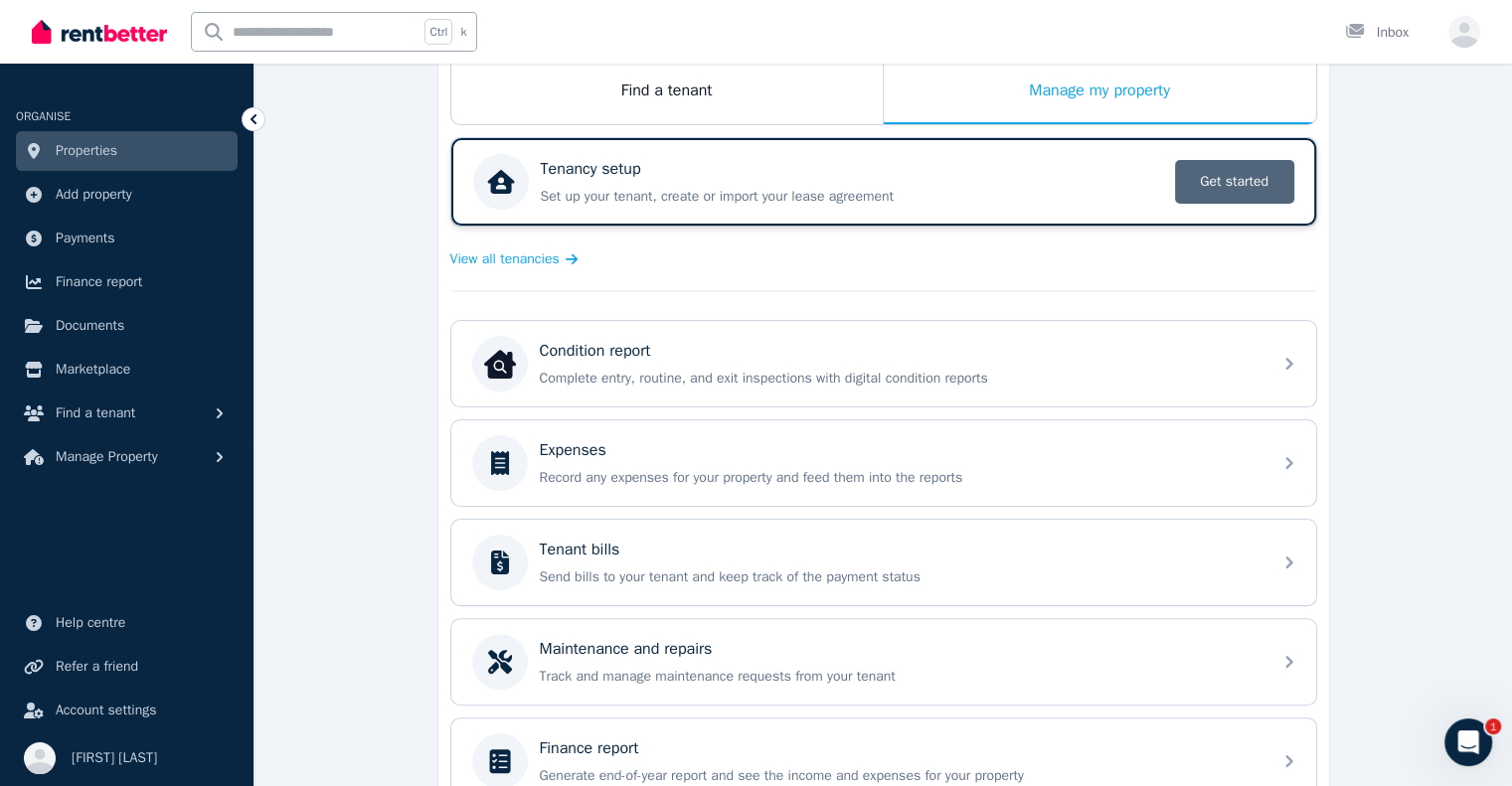 click on "Get started" at bounding box center [1235, 182] 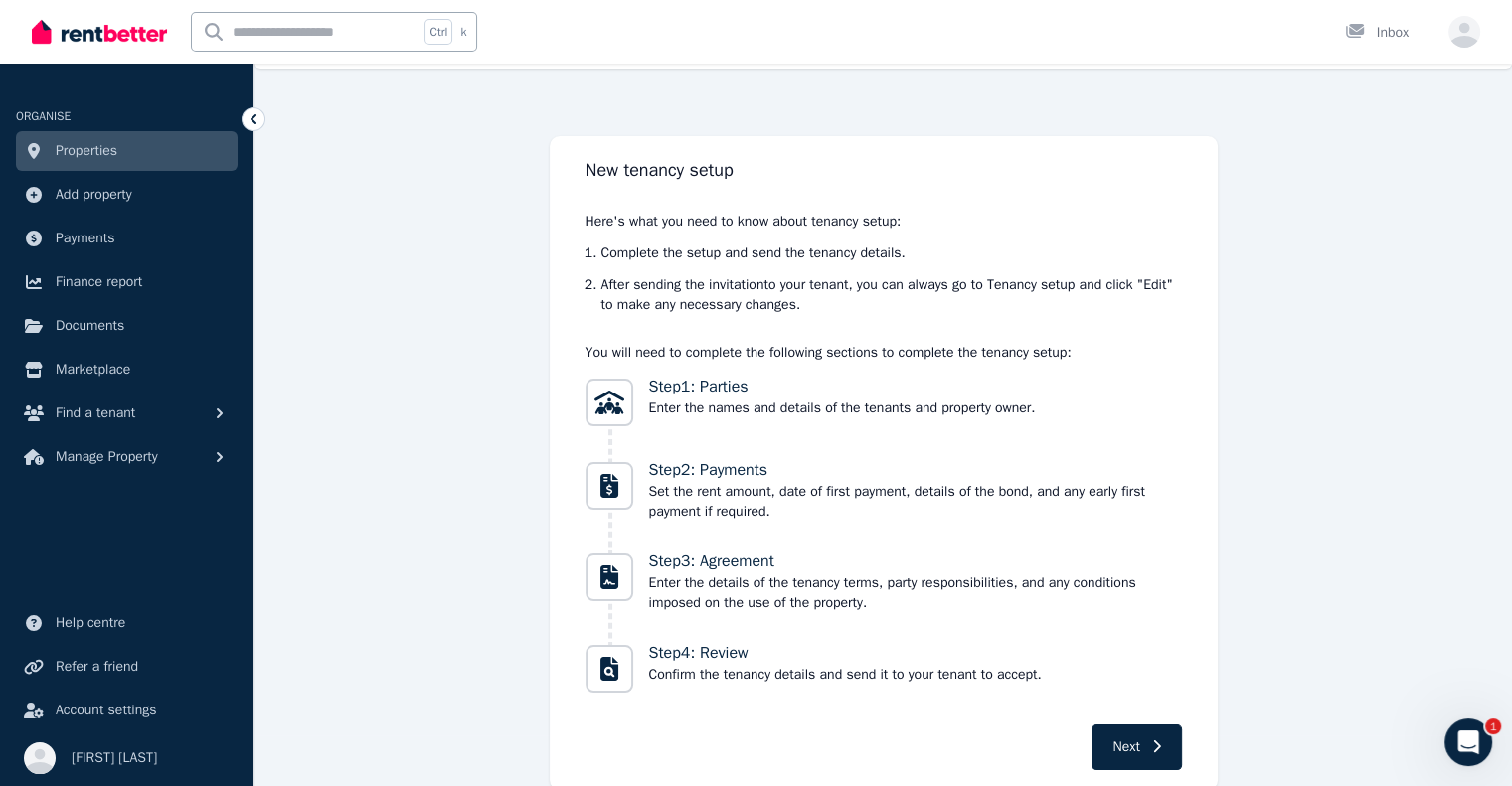 scroll, scrollTop: 125, scrollLeft: 0, axis: vertical 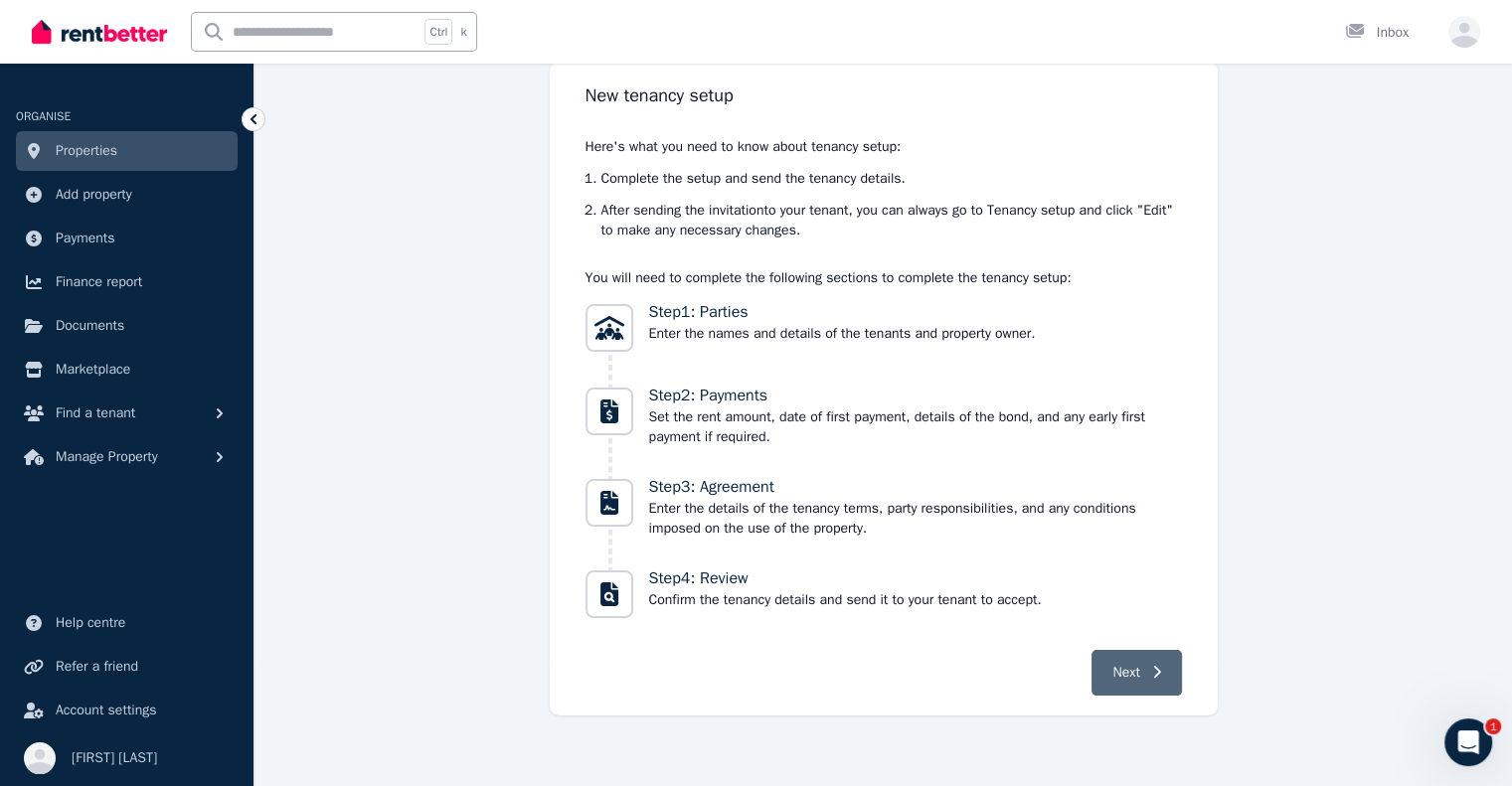 click on "Next" at bounding box center (1125, 673) 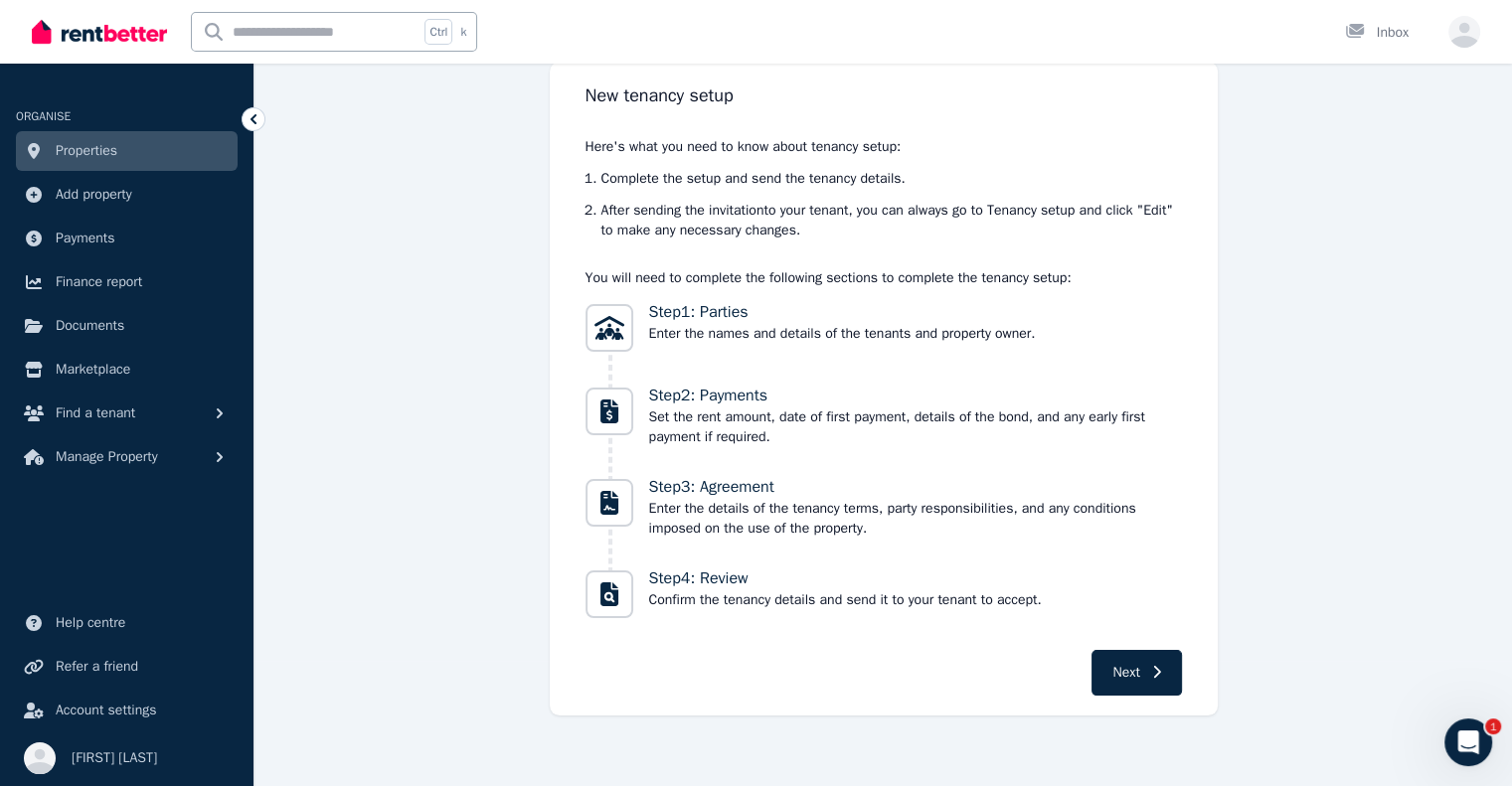 scroll, scrollTop: 36, scrollLeft: 0, axis: vertical 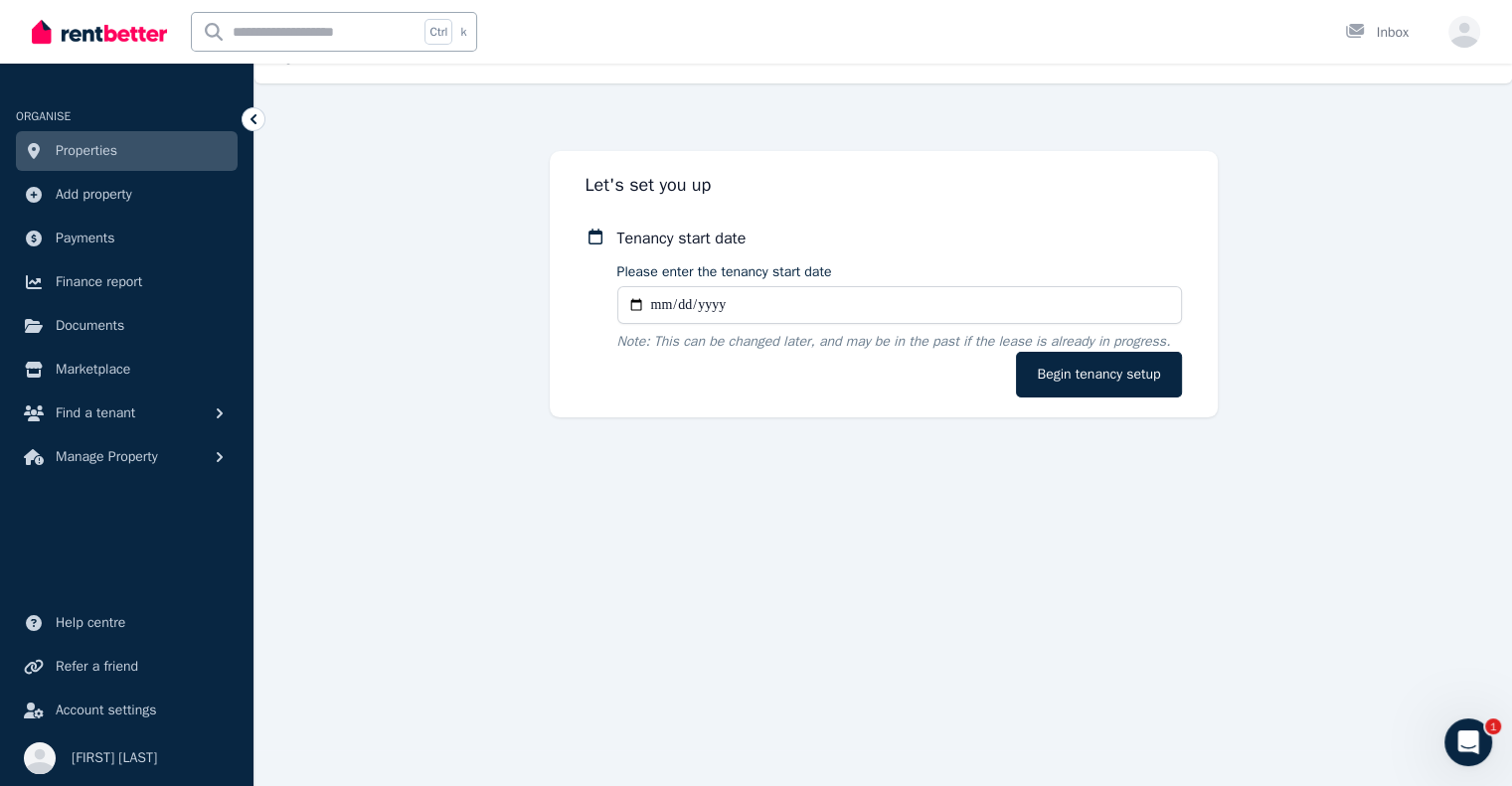 click on "Properties" at bounding box center (86, 151) 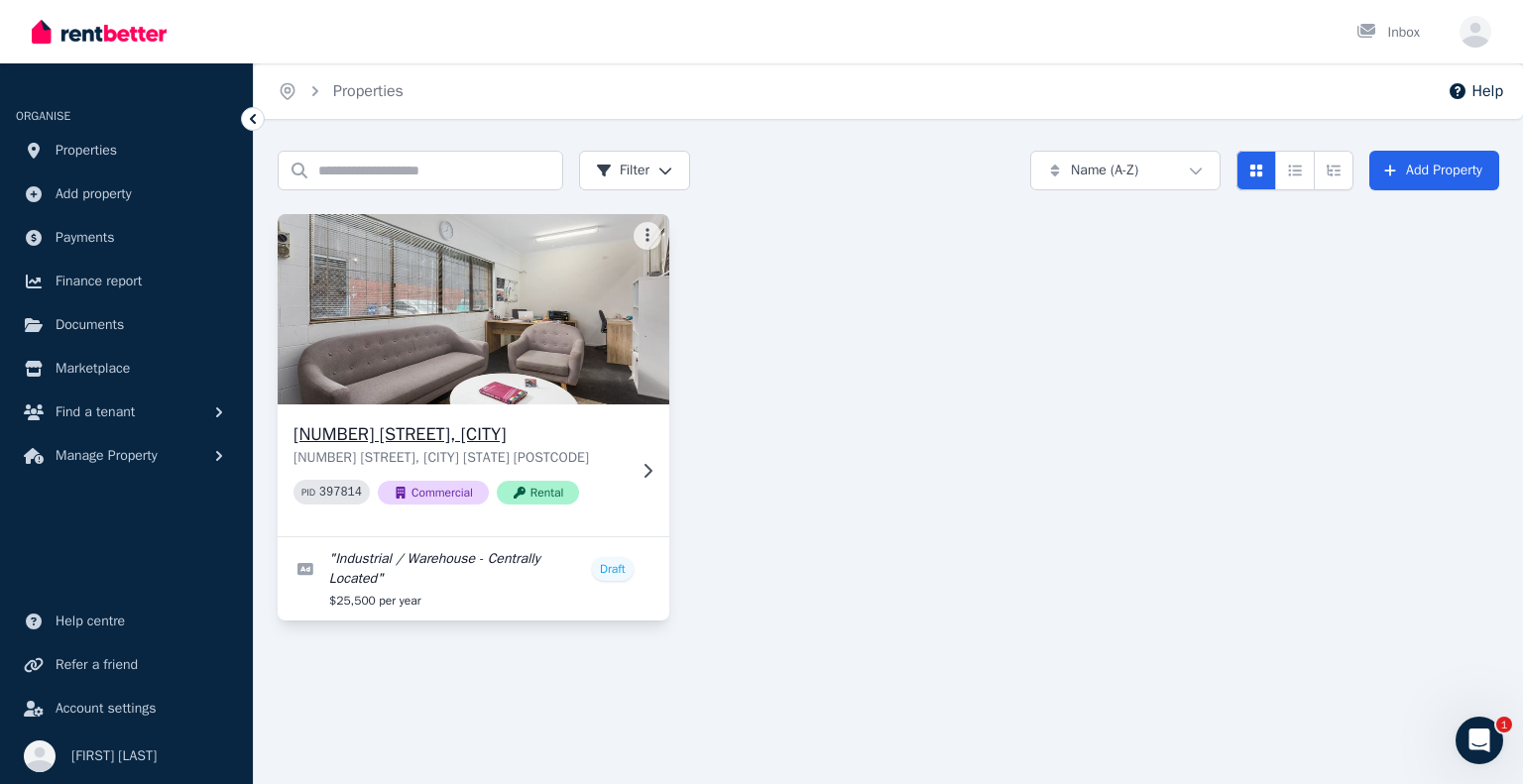 click at bounding box center [473, 309] 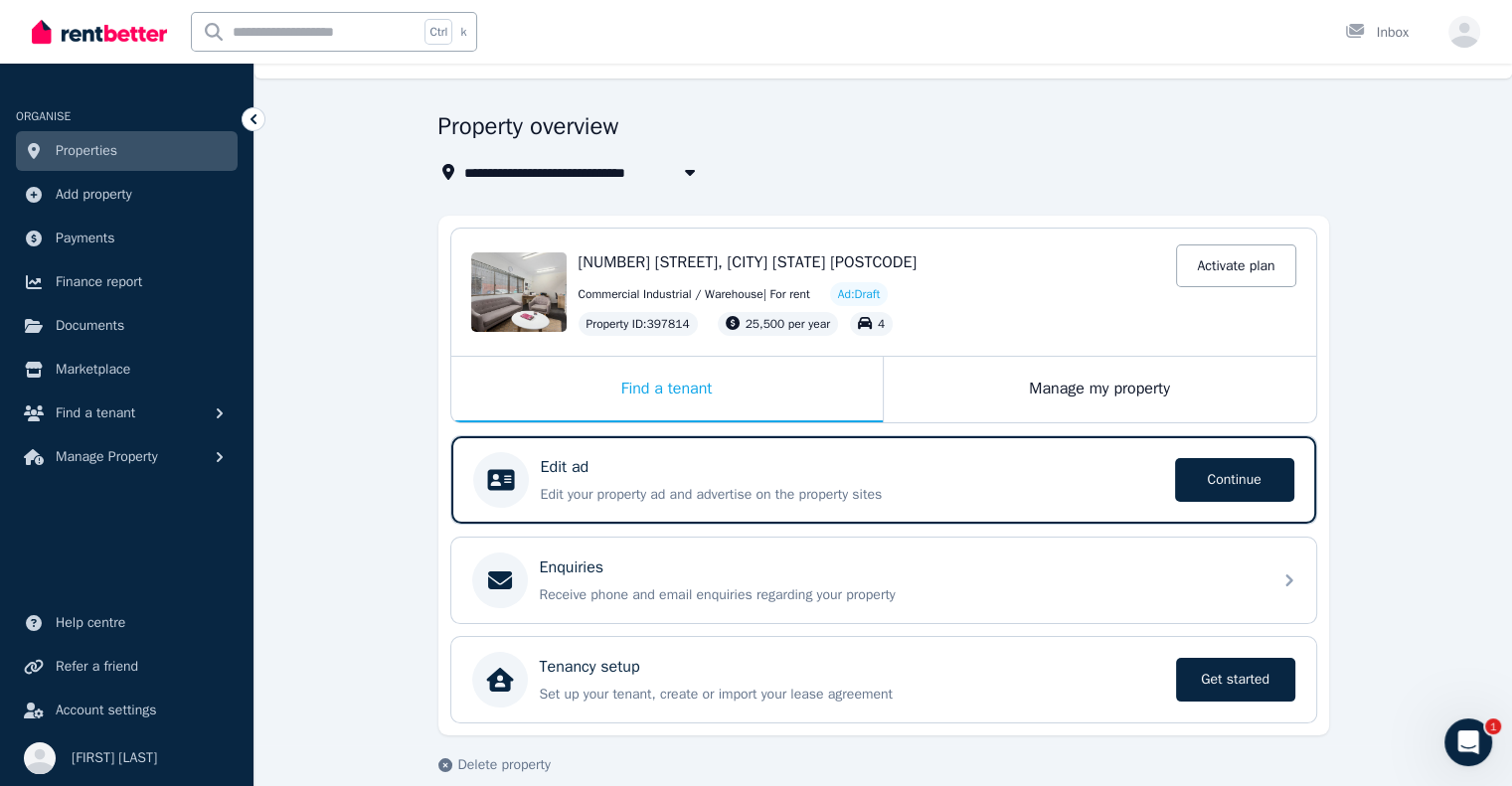 scroll, scrollTop: 62, scrollLeft: 0, axis: vertical 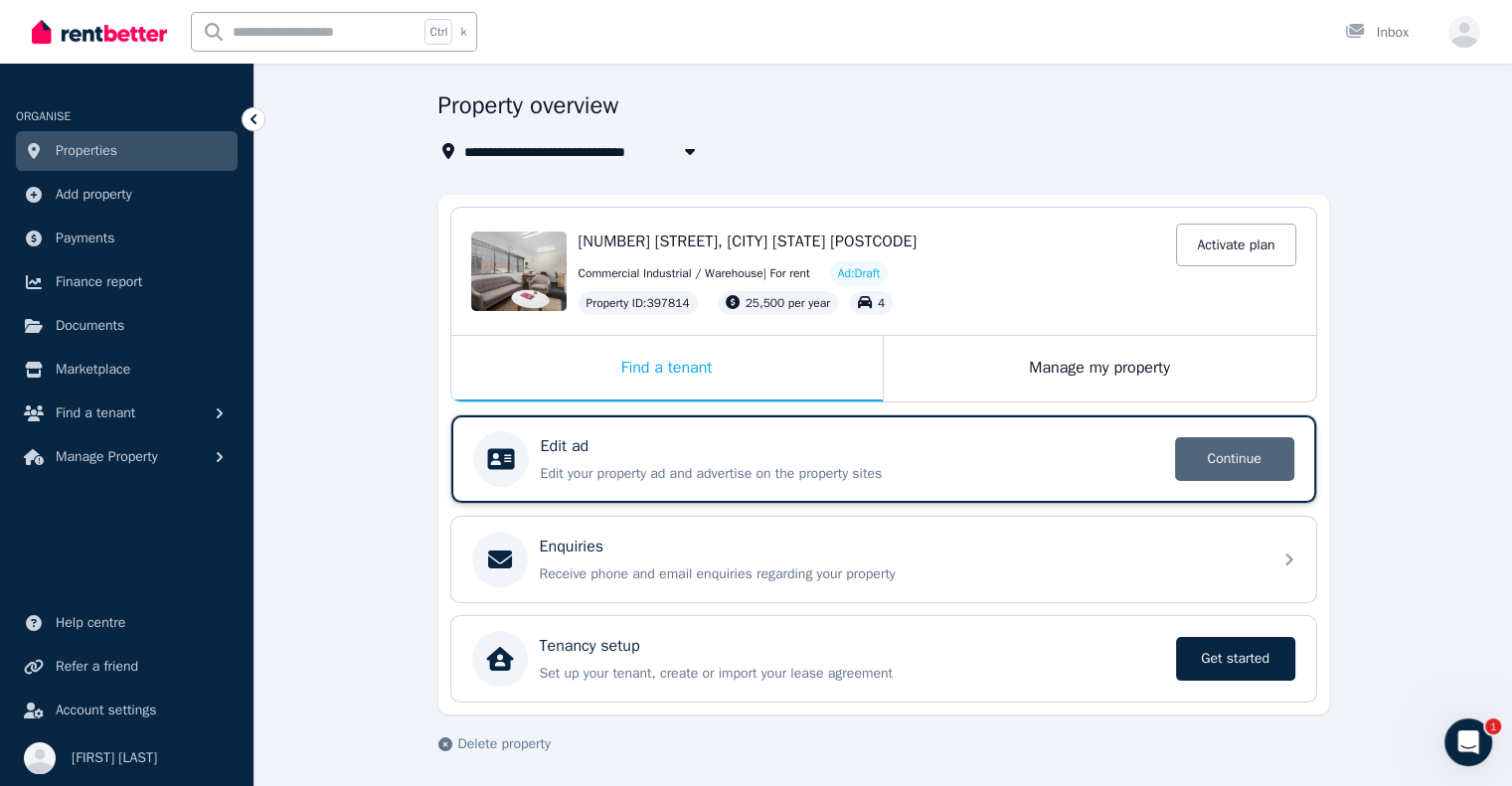 click on "Continue" at bounding box center (1235, 459) 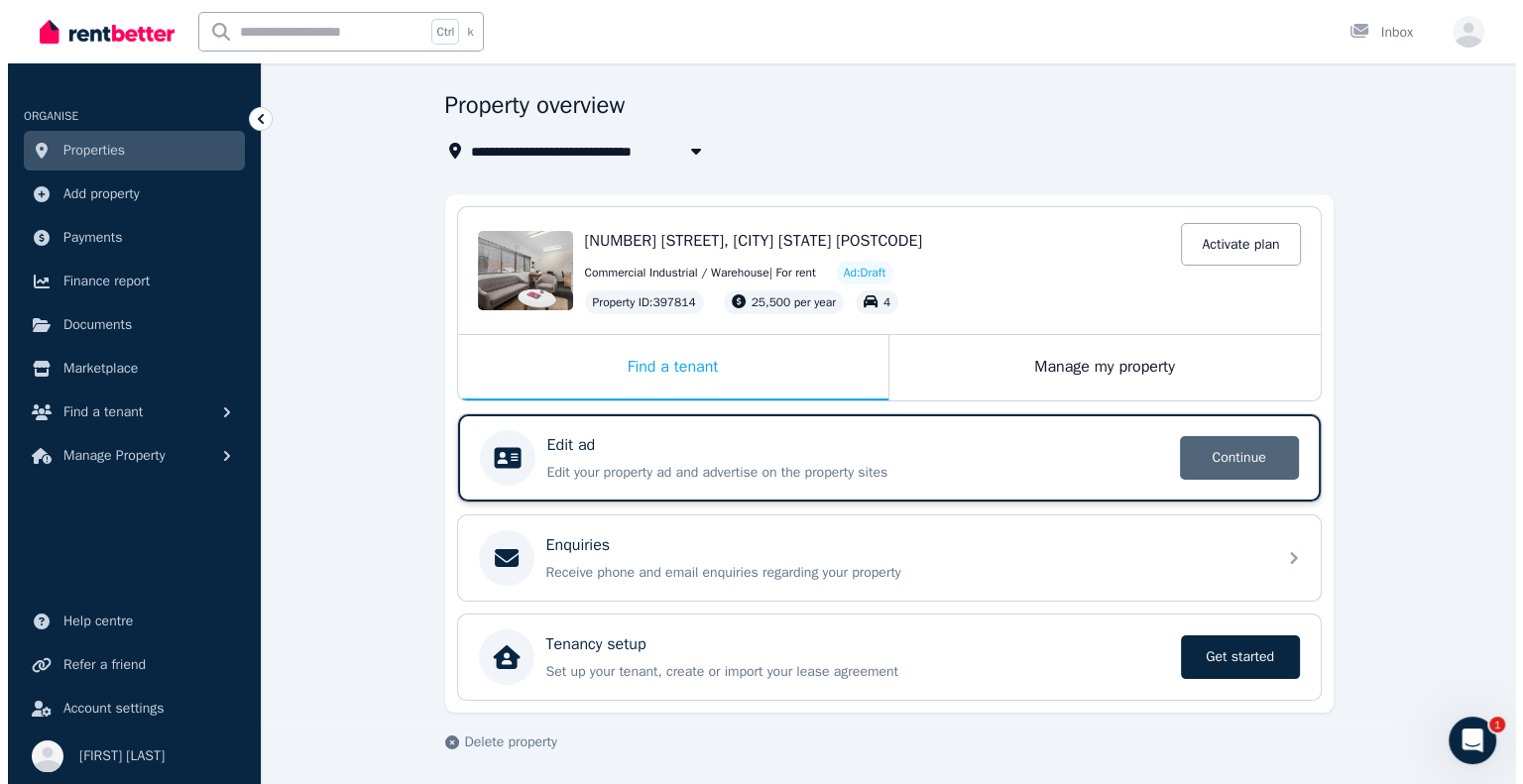 scroll, scrollTop: 0, scrollLeft: 0, axis: both 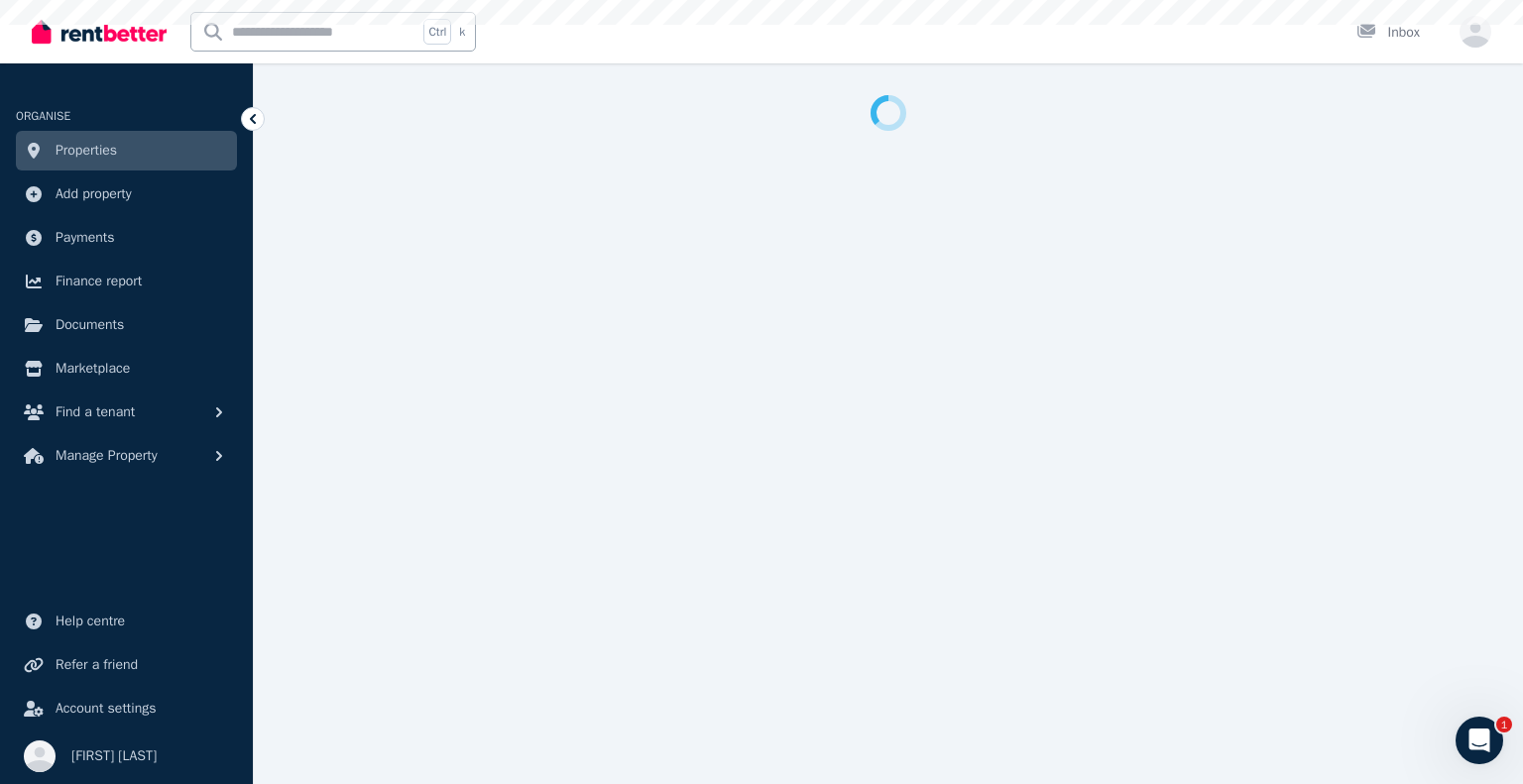 select on "***" 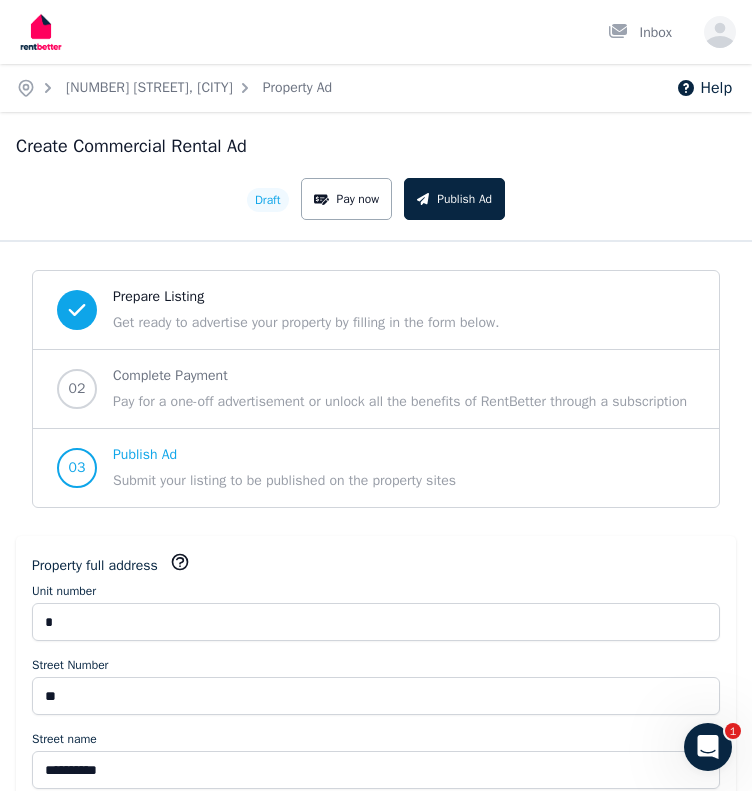 scroll, scrollTop: 0, scrollLeft: 0, axis: both 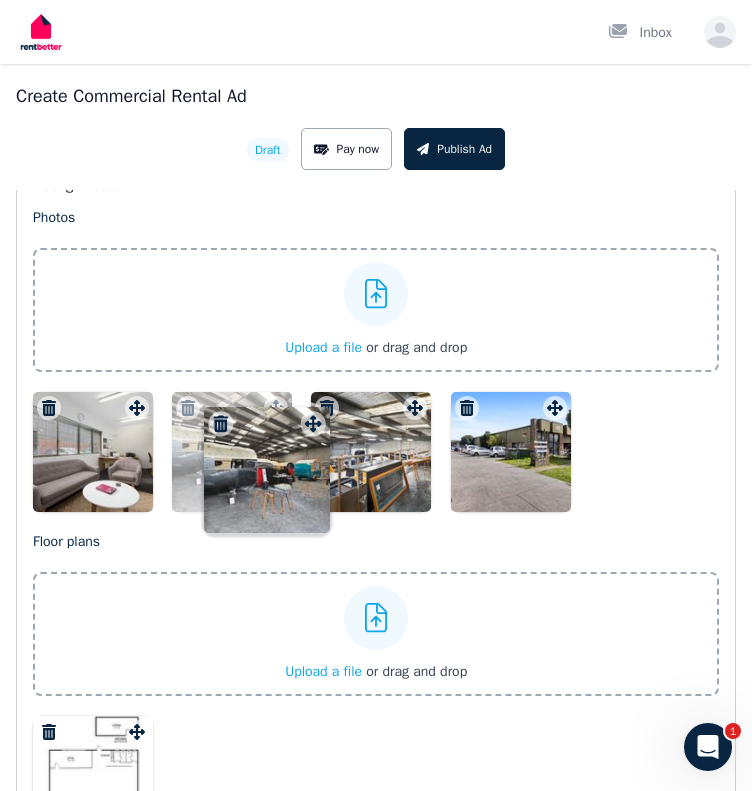 drag, startPoint x: 556, startPoint y: 415, endPoint x: 312, endPoint y: 408, distance: 244.10039 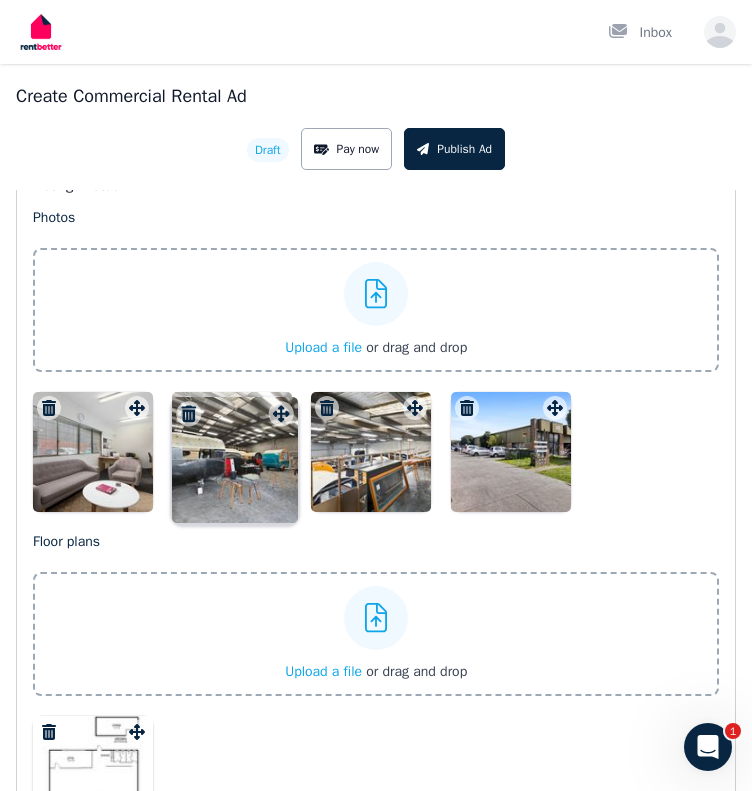 click on "Photos Upload a file   or drag and drop Uploaded   " Inside.jpg "
To pick up a draggable item, press the space bar.
While dragging, use the arrow keys to move the item.
Press space again to drop the item in its new position, or press escape to cancel.
Draggable item ea204ffb-ec4f-469e-b003-7e6fbf70e3b7 was moved over droppable area a8b36efb-243c-4798-9b09-a8f2782a9224." at bounding box center (376, 360) 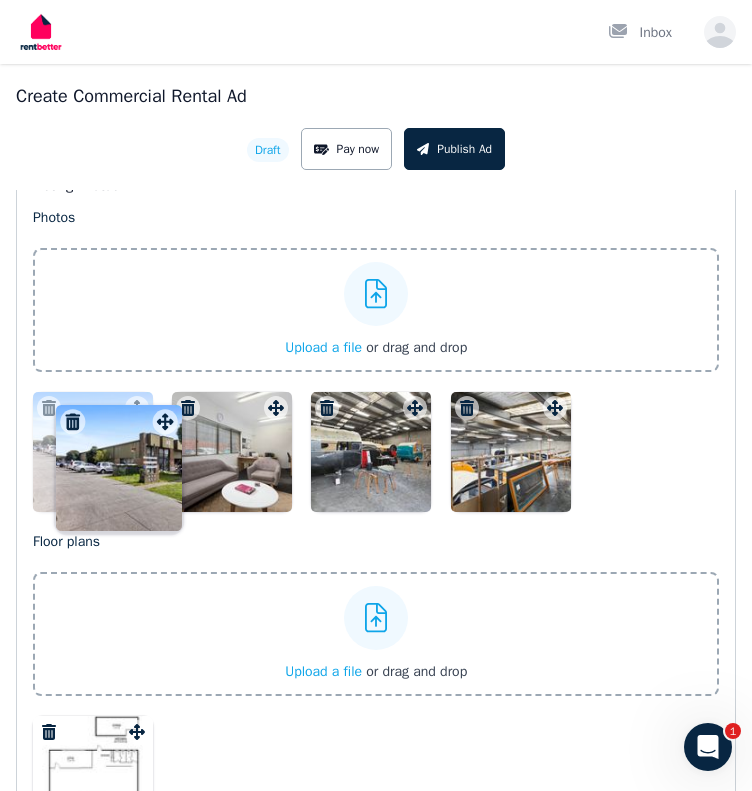 drag, startPoint x: 554, startPoint y: 415, endPoint x: 162, endPoint y: 406, distance: 392.1033 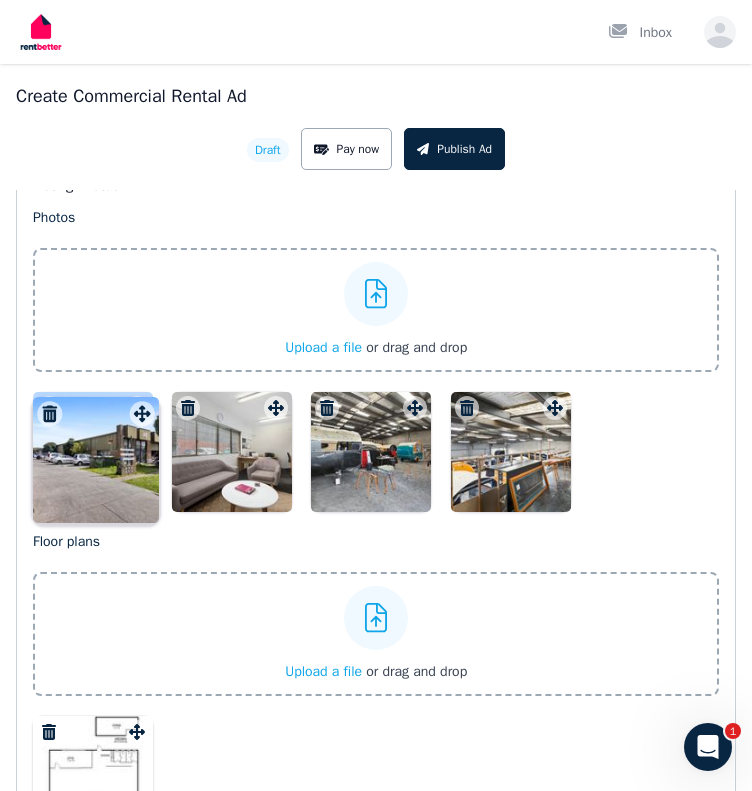 click on "Photos Upload a file   or drag and drop Uploaded   " Inside.jpg "
To pick up a draggable item, press the space bar.
While dragging, use the arrow keys to move the item.
Press space again to drop the item in its new position, or press escape to cancel.
Draggable item b2530e86-7b62-4f61-b959-06c3167f5975 was moved over droppable area 70c938bb-8ce7-4716-bdeb-eda08835f78f." at bounding box center (376, 360) 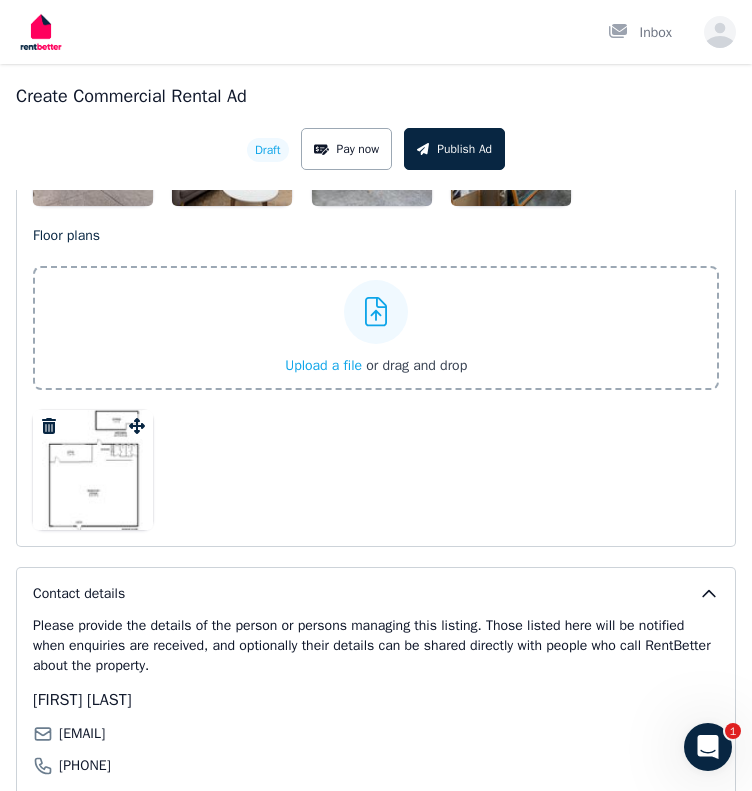 scroll, scrollTop: 3400, scrollLeft: 0, axis: vertical 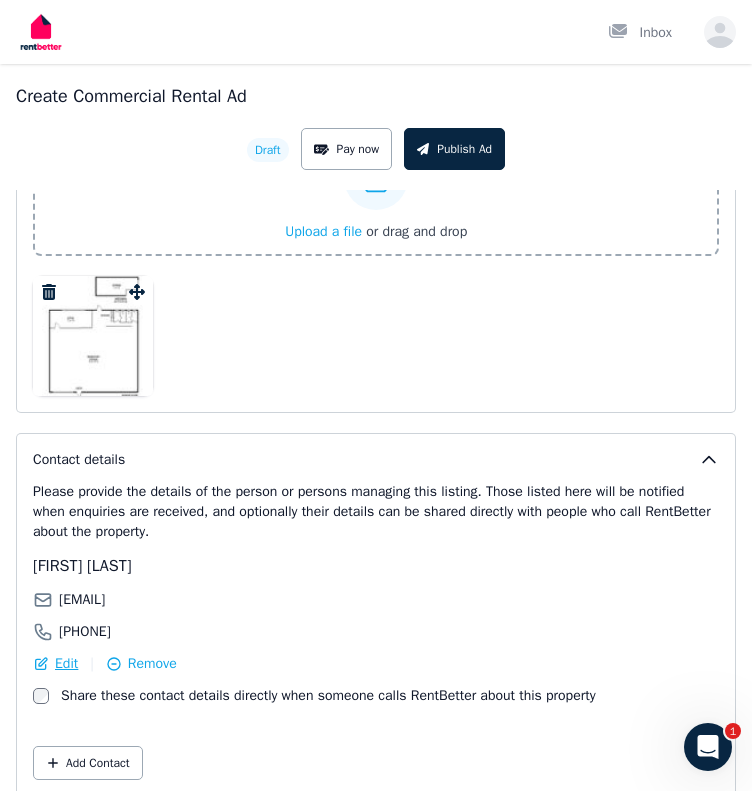 click on "Edit" at bounding box center (66, 664) 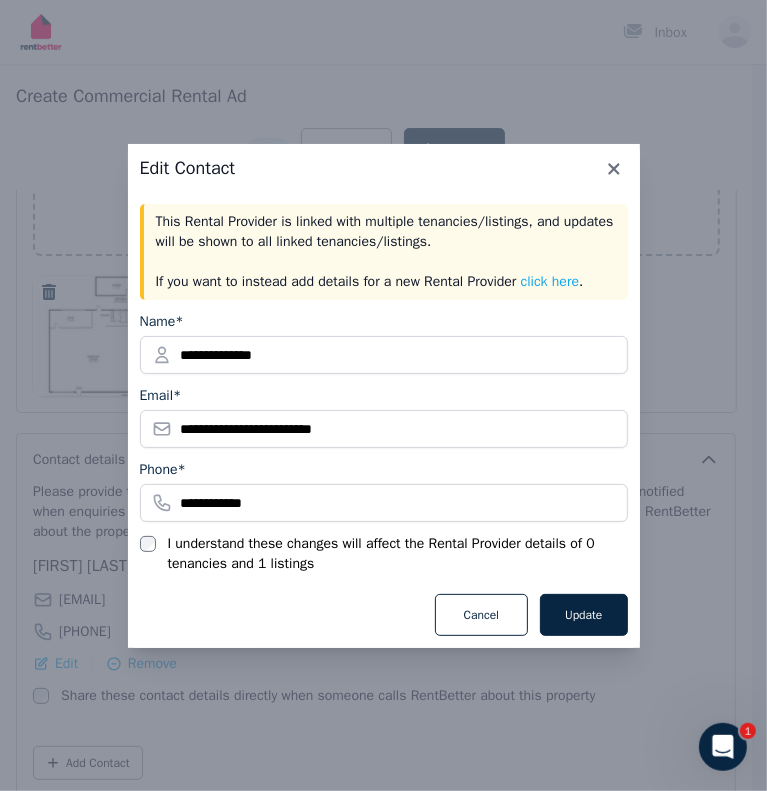 click on "**********" at bounding box center [384, 389] 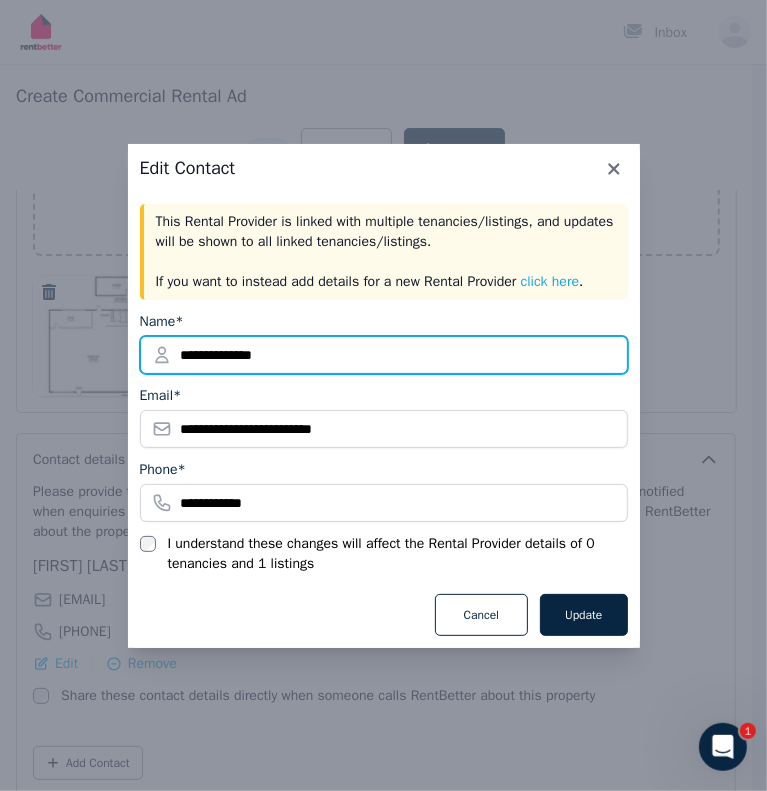 click on "**********" at bounding box center (384, 355) 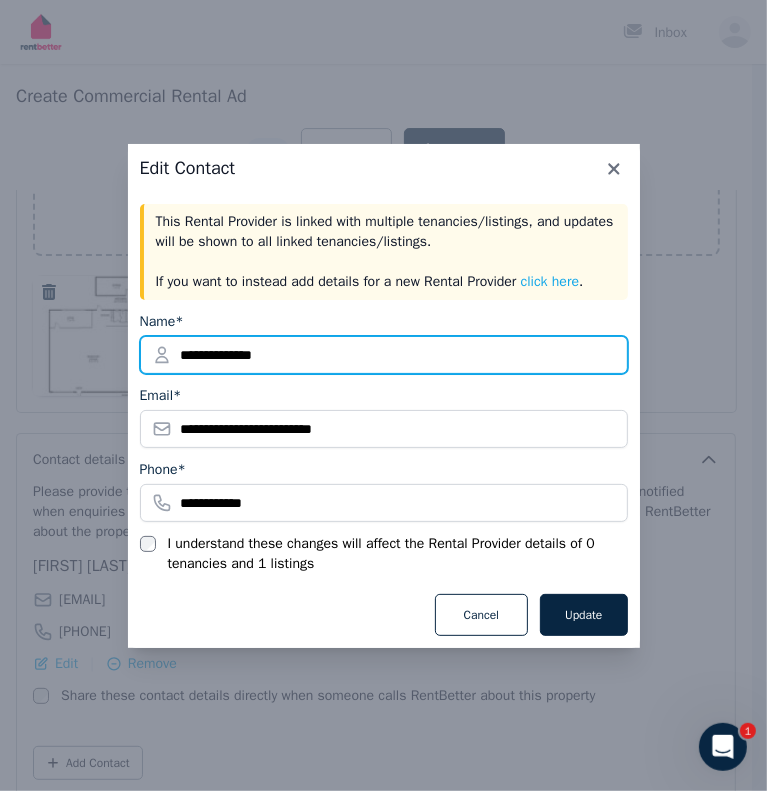 drag, startPoint x: 324, startPoint y: 356, endPoint x: 219, endPoint y: 355, distance: 105.00476 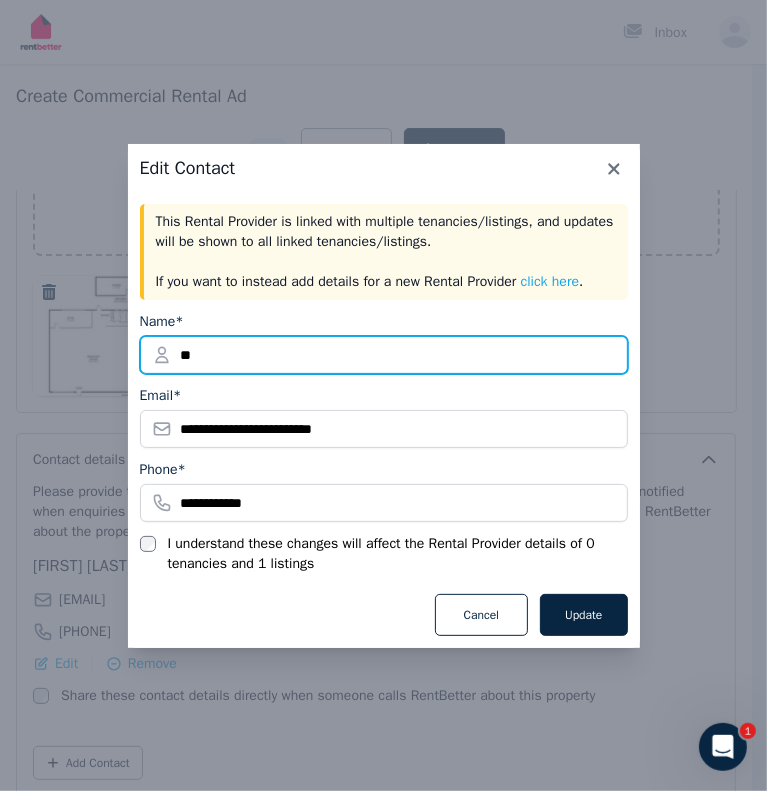 type on "*" 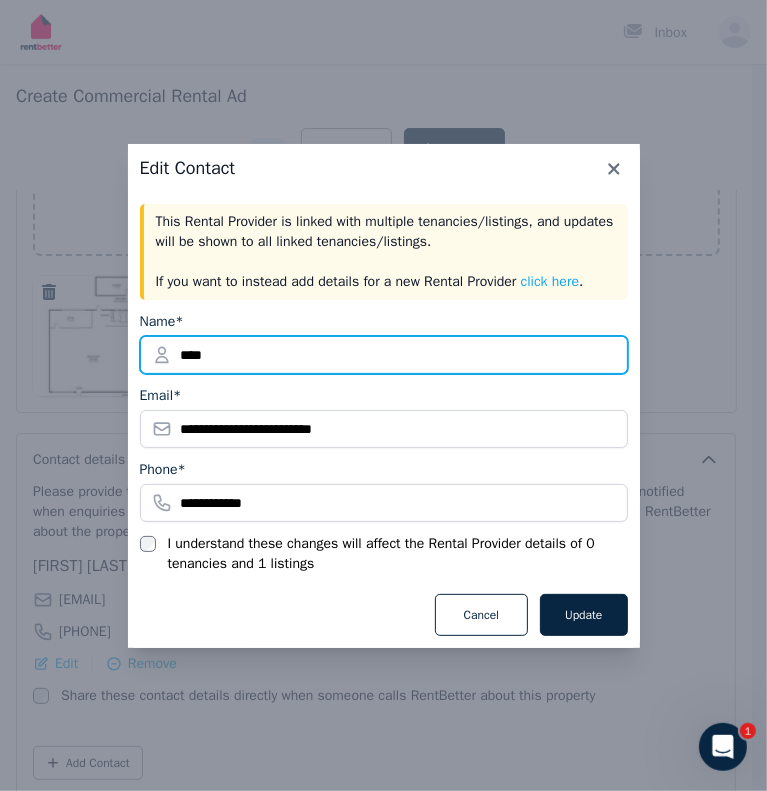 type on "****" 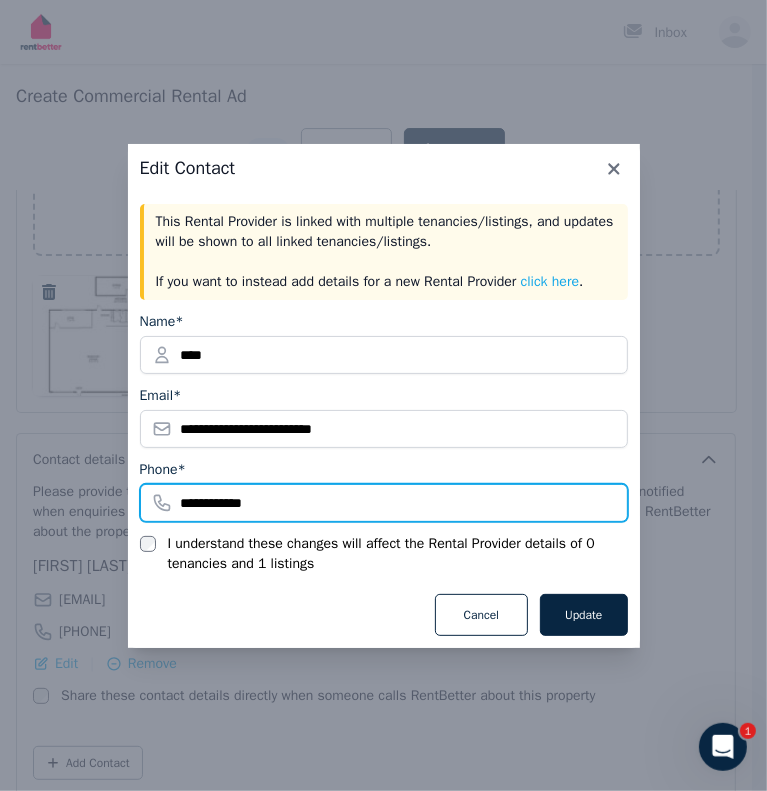 click on "**********" at bounding box center (384, 503) 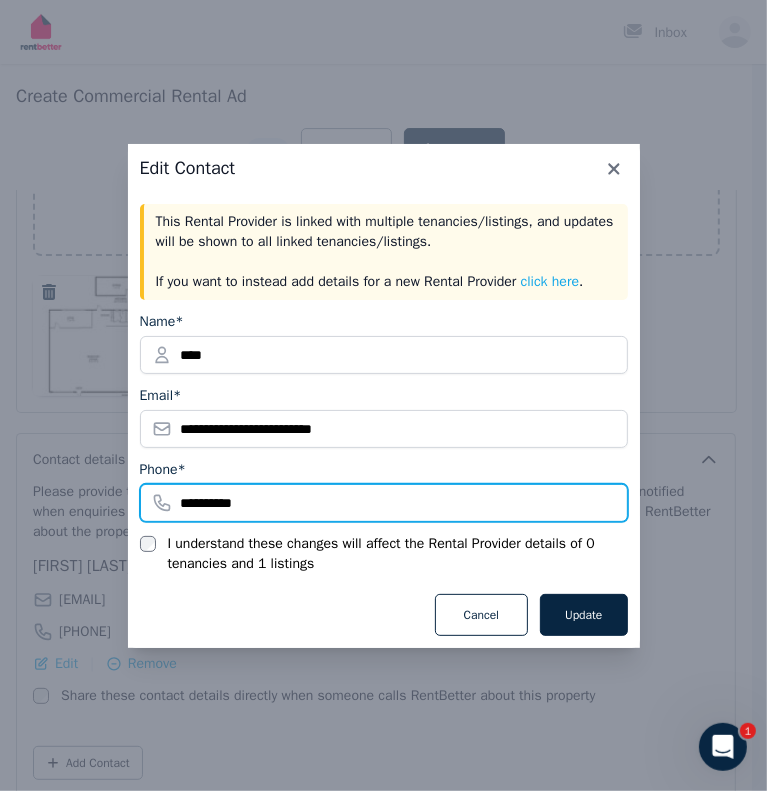 type on "**********" 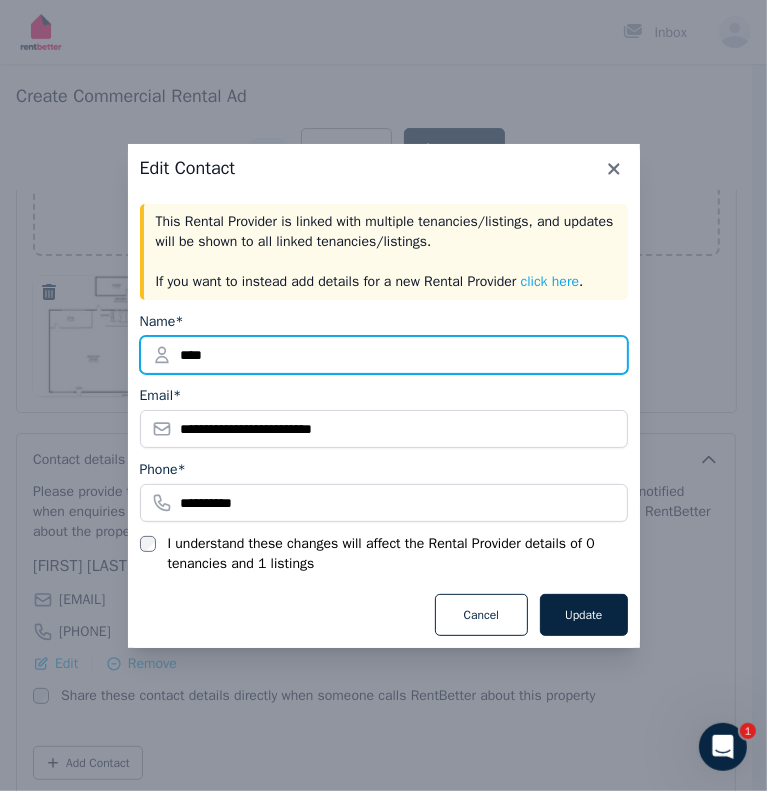click on "****" at bounding box center [384, 355] 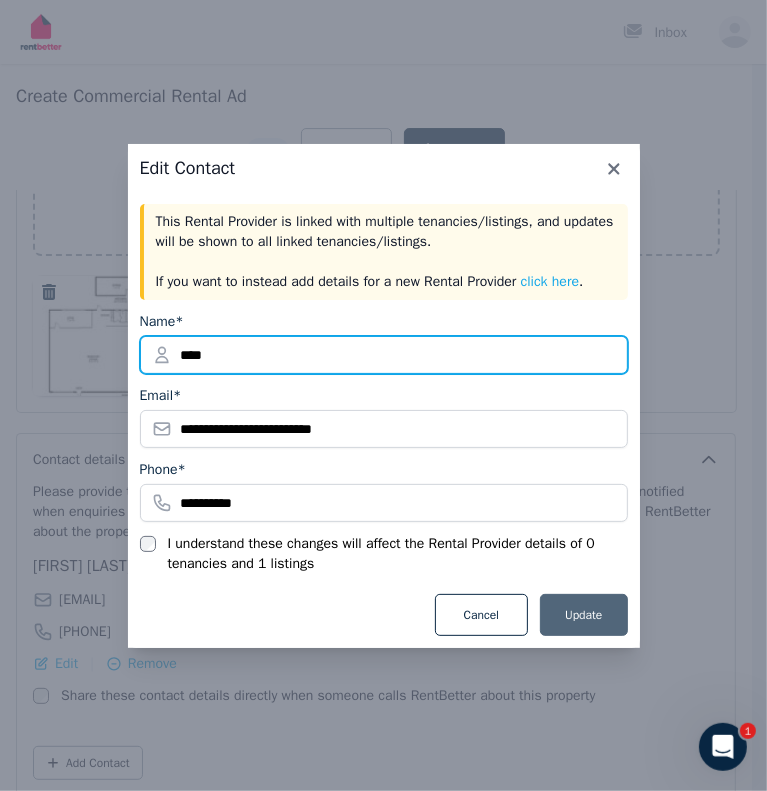 type on "****" 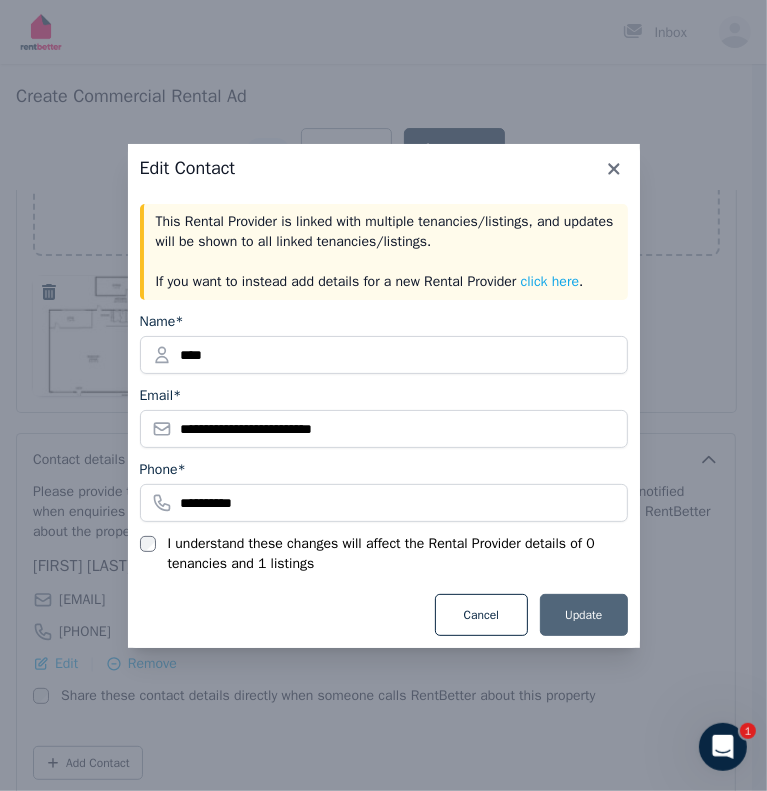 click on "Update" at bounding box center (583, 615) 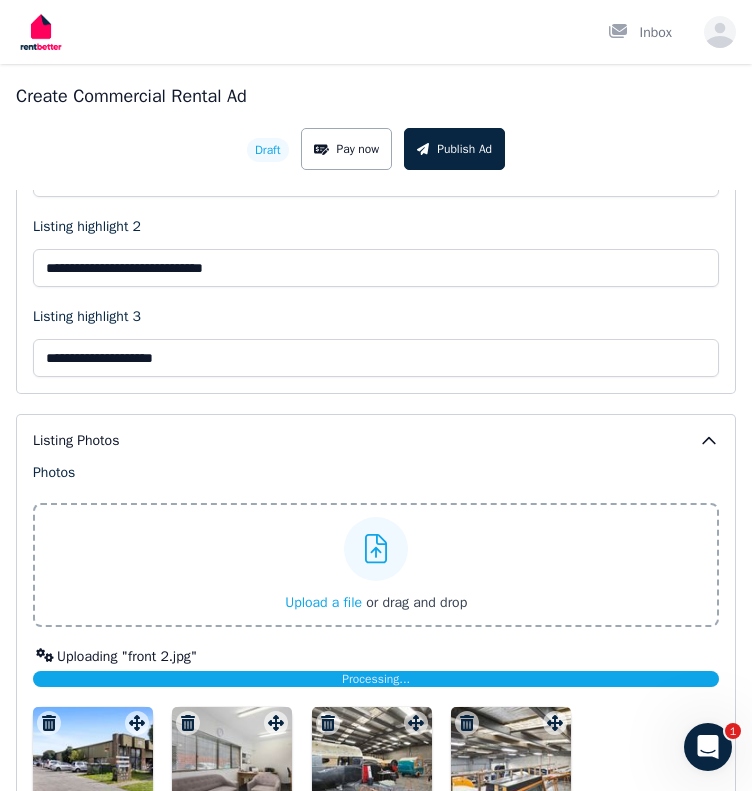 scroll, scrollTop: 2900, scrollLeft: 0, axis: vertical 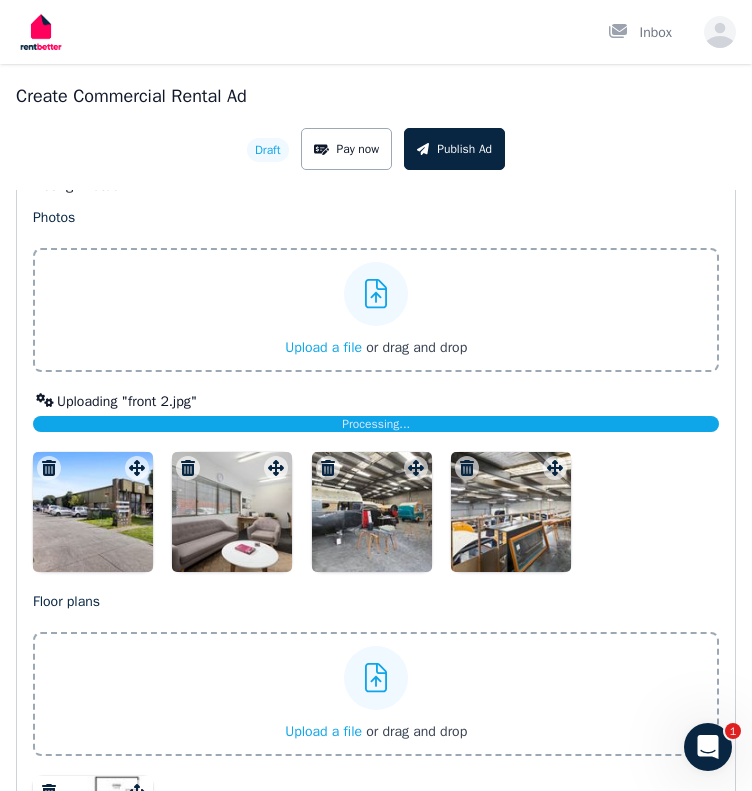 click at bounding box center [376, 512] 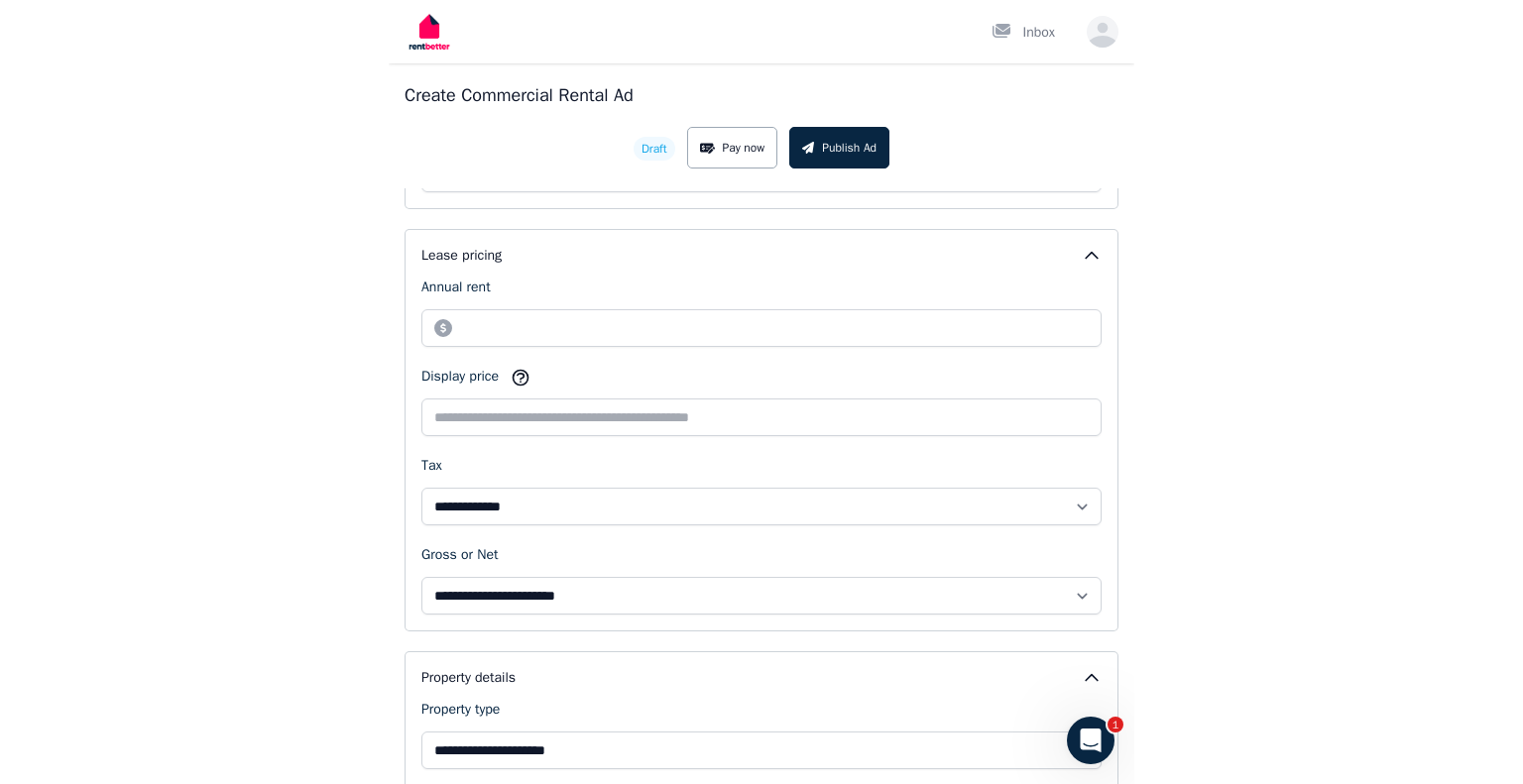 scroll, scrollTop: 0, scrollLeft: 0, axis: both 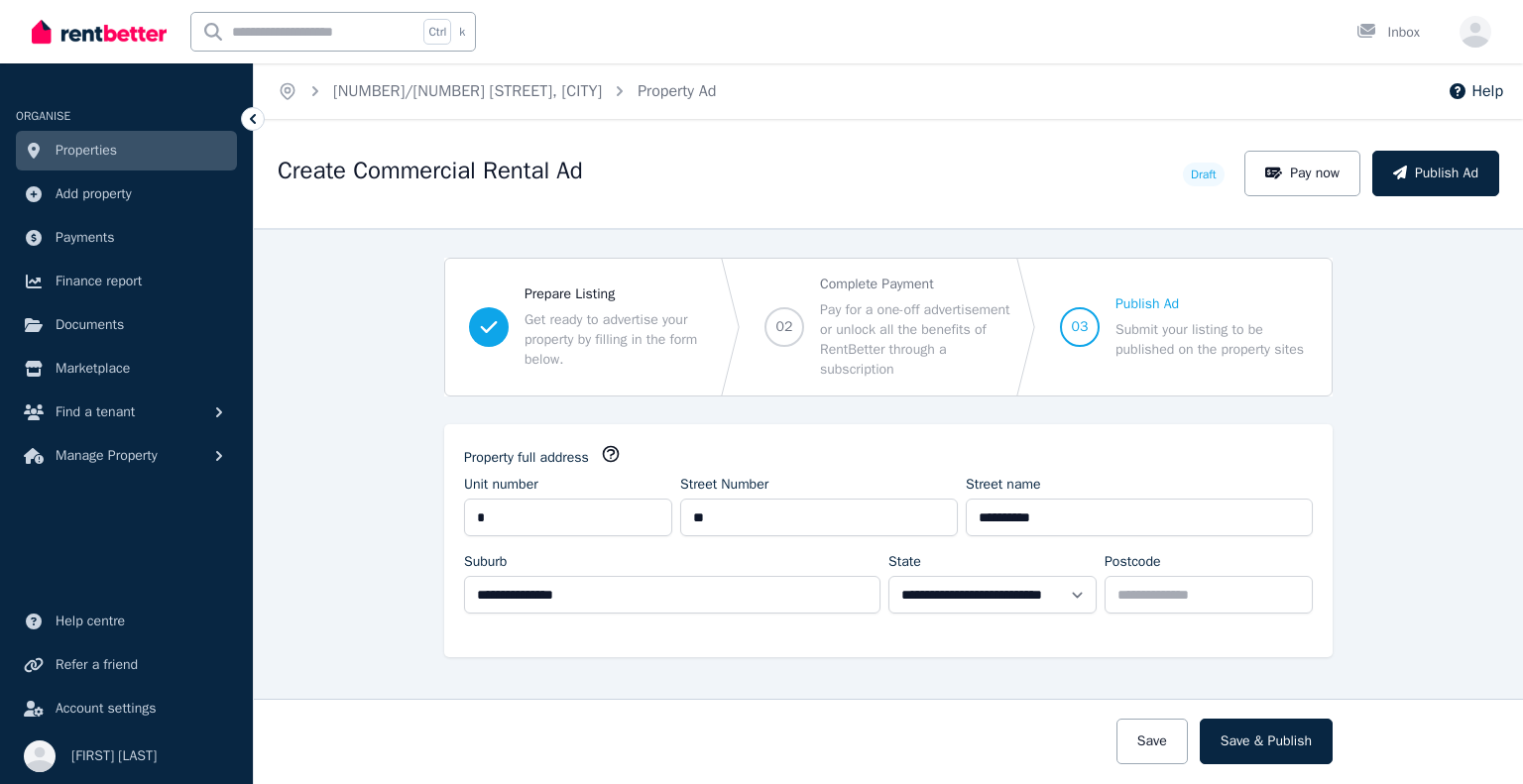 select on "***" 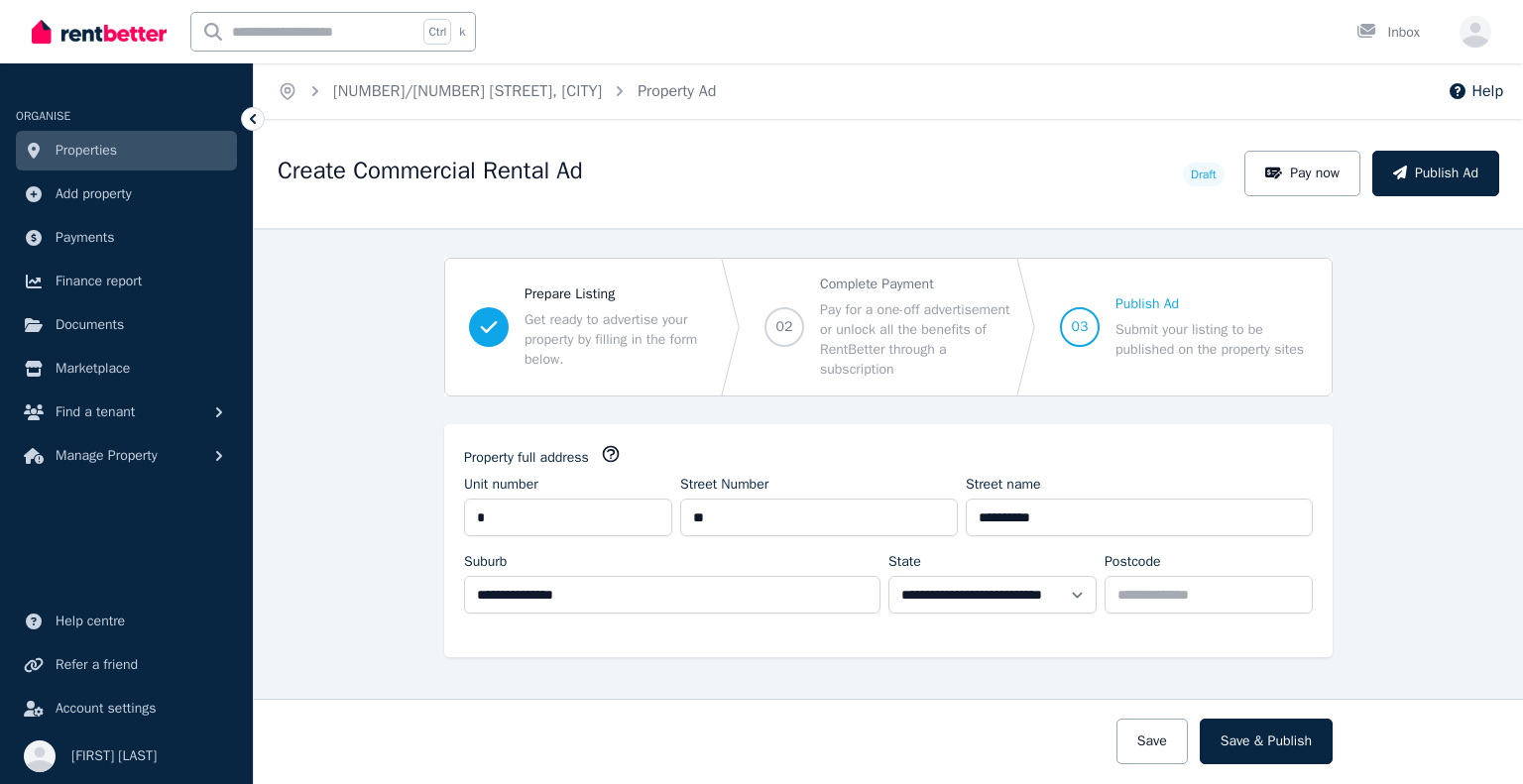 scroll, scrollTop: 0, scrollLeft: 0, axis: both 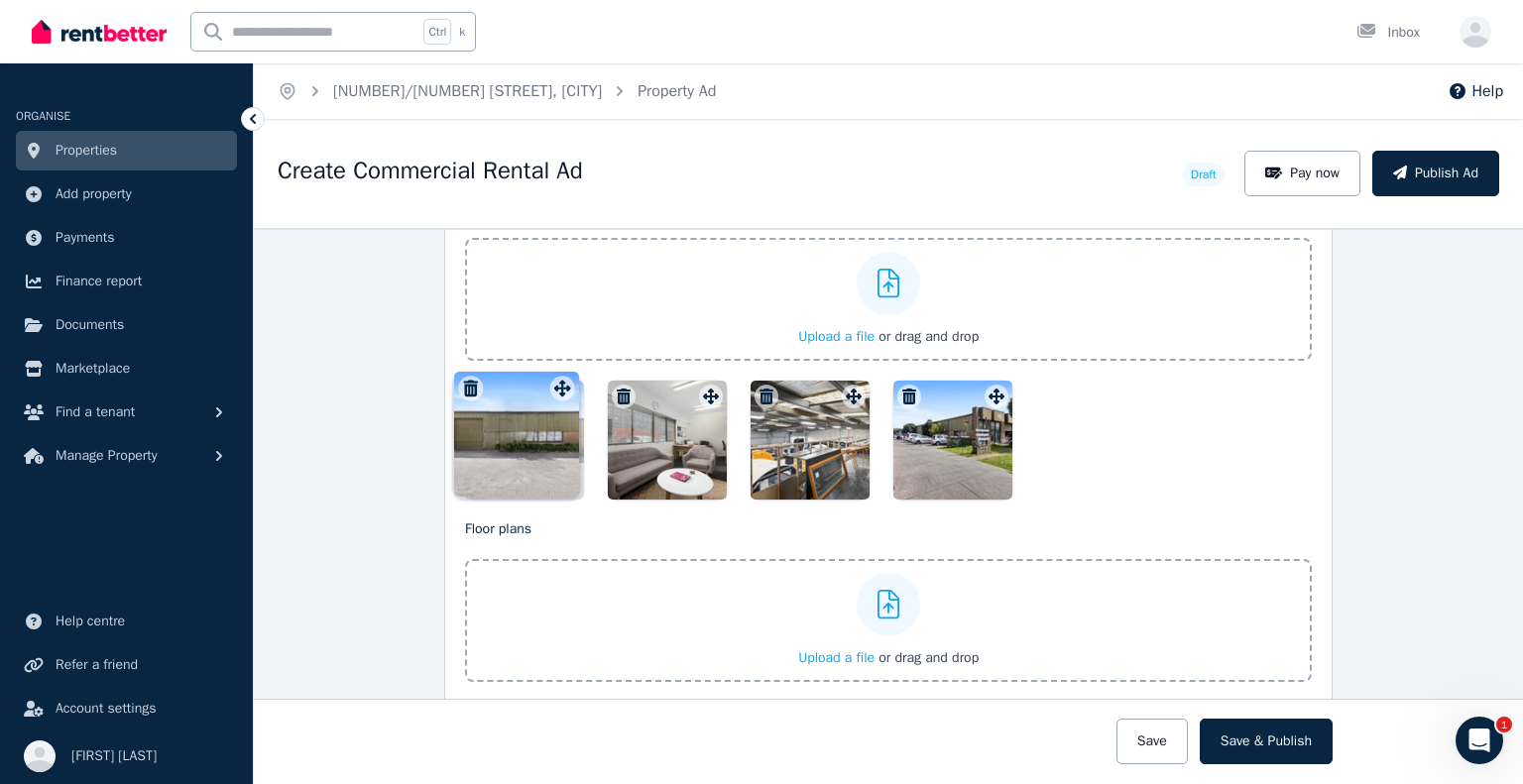 drag, startPoint x: 991, startPoint y: 388, endPoint x: 578, endPoint y: 375, distance: 413.20455 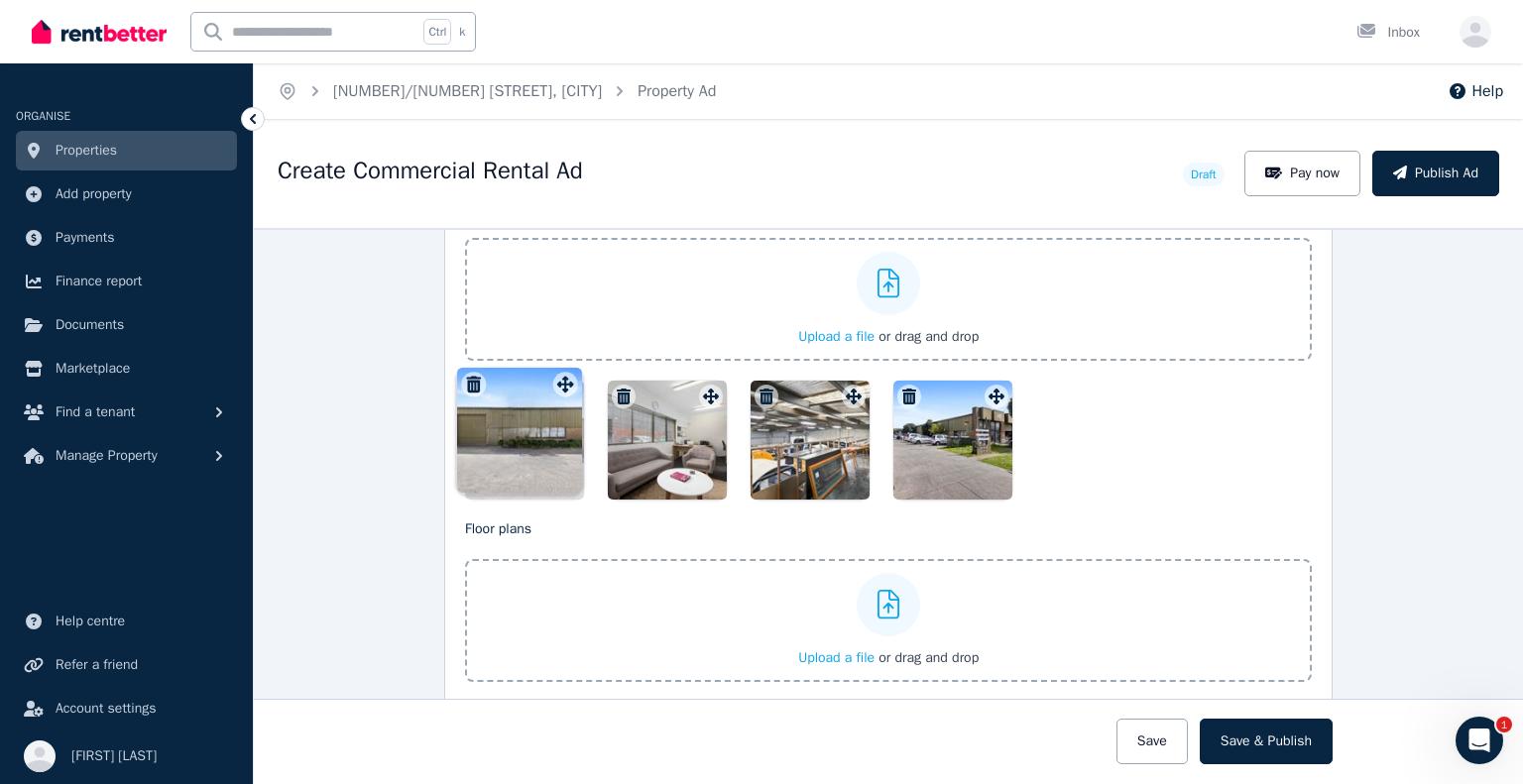 click on "Photos Upload a file   or drag and drop Uploaded   " front 2.jpg "
To pick up a draggable item, press the space bar.
While dragging, use the arrow keys to move the item.
Press space again to drop the item in its new position, or press escape to cancel.
Draggable item 62af1768-e677-4082-b625-48496196a532 was moved over droppable area 70c938bb-8ce7-4716-bdeb-eda08835f78f." at bounding box center [888, 349] 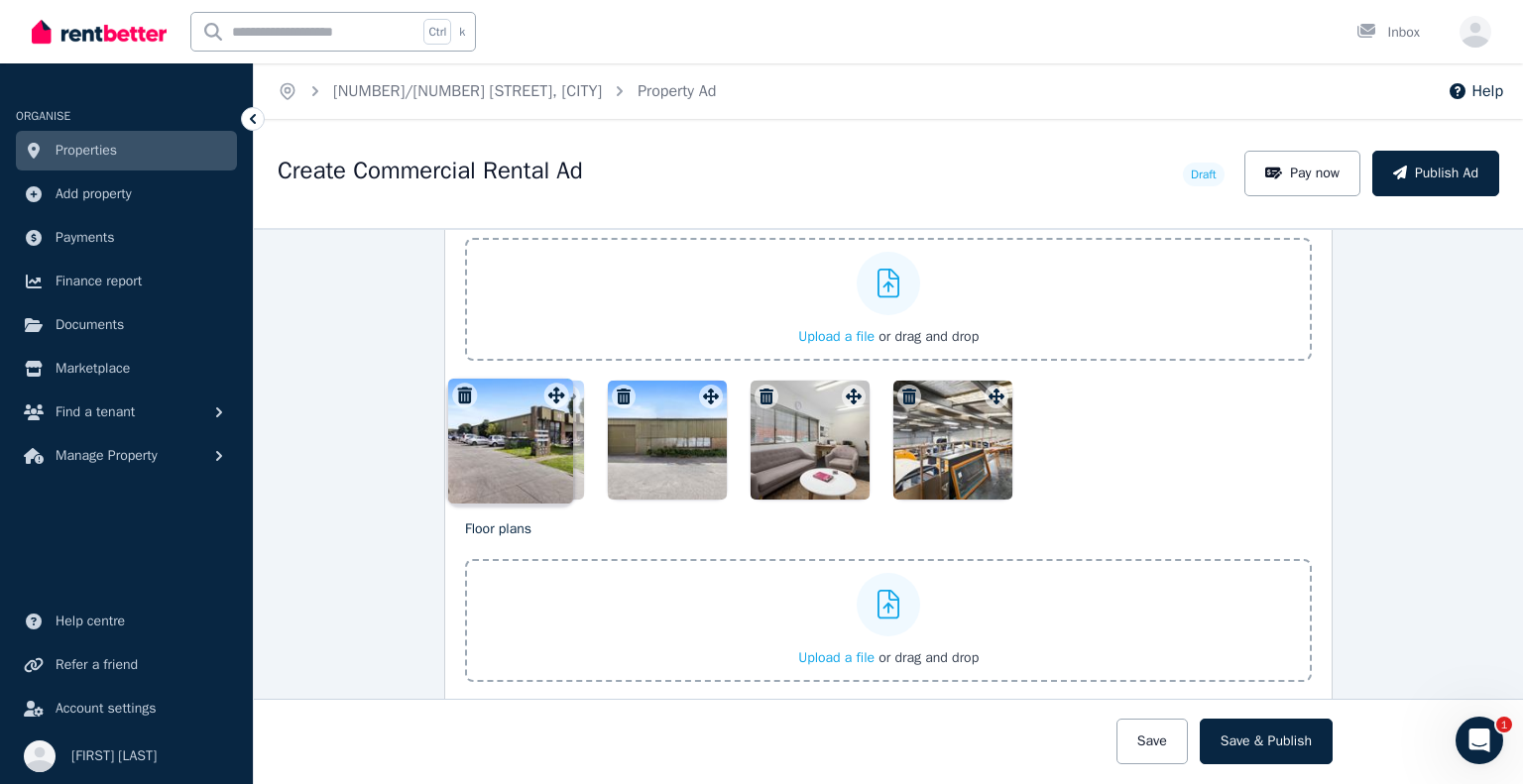 drag, startPoint x: 986, startPoint y: 384, endPoint x: 551, endPoint y: 378, distance: 435.0414 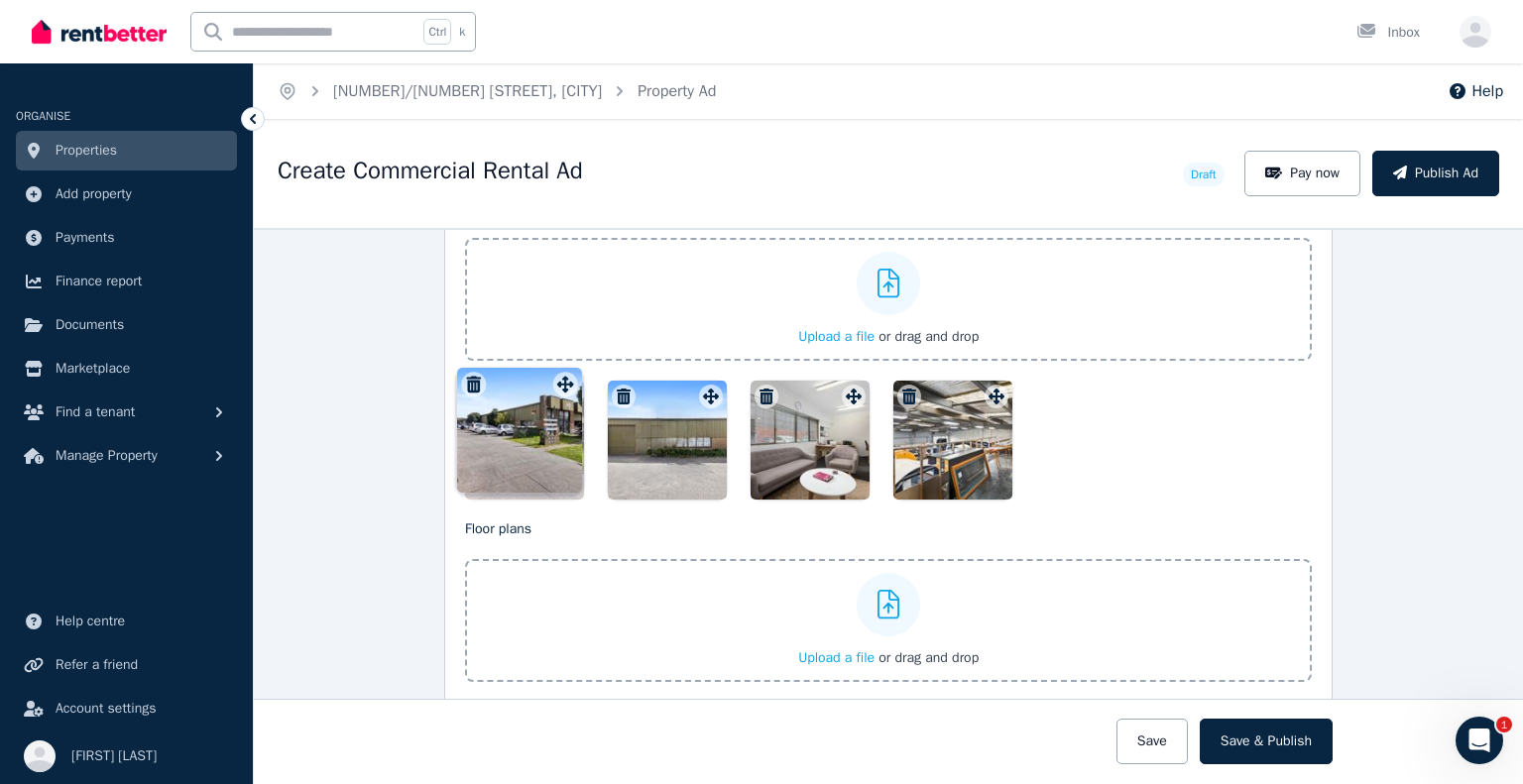 click 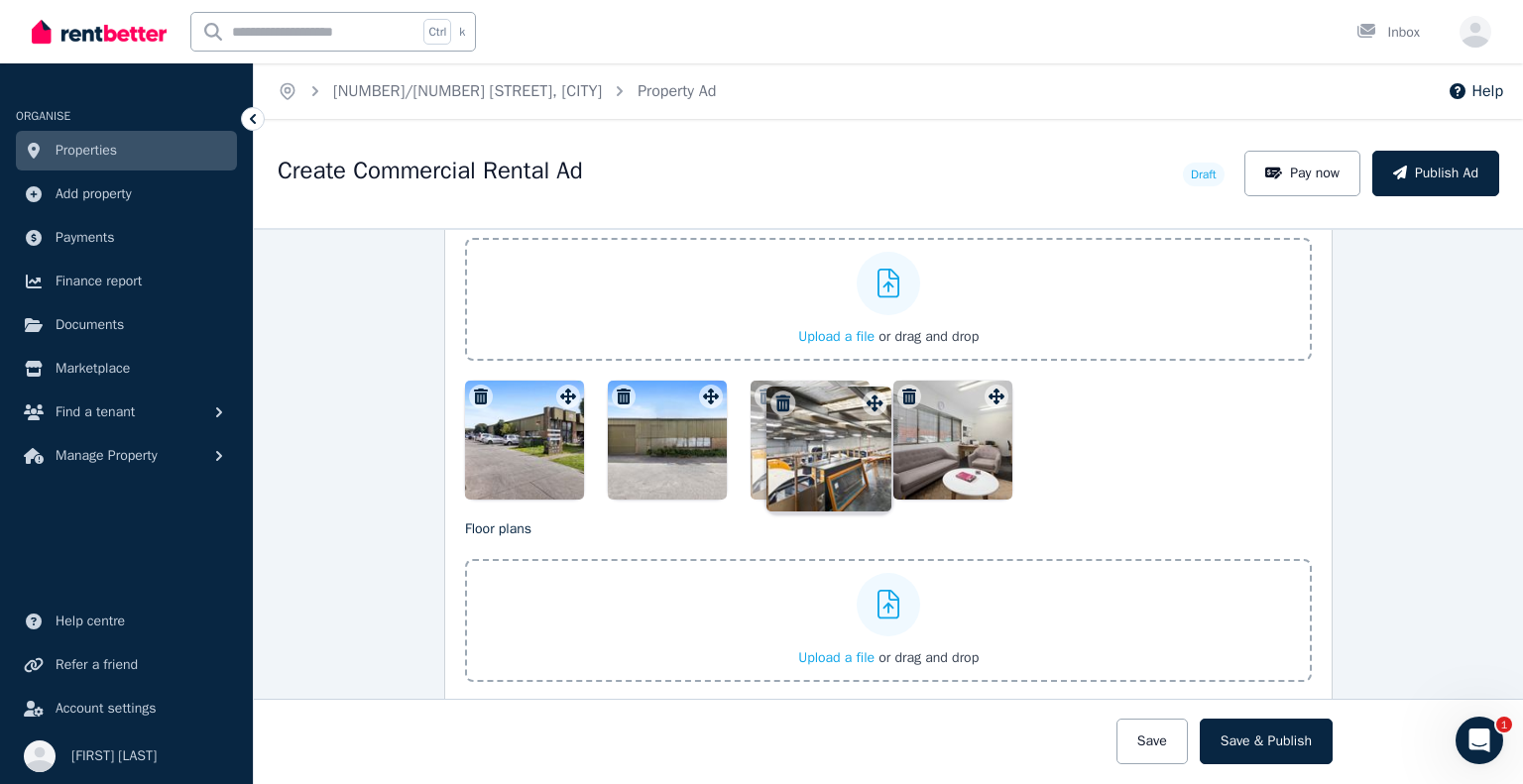 drag, startPoint x: 983, startPoint y: 386, endPoint x: 867, endPoint y: 388, distance: 116.01724 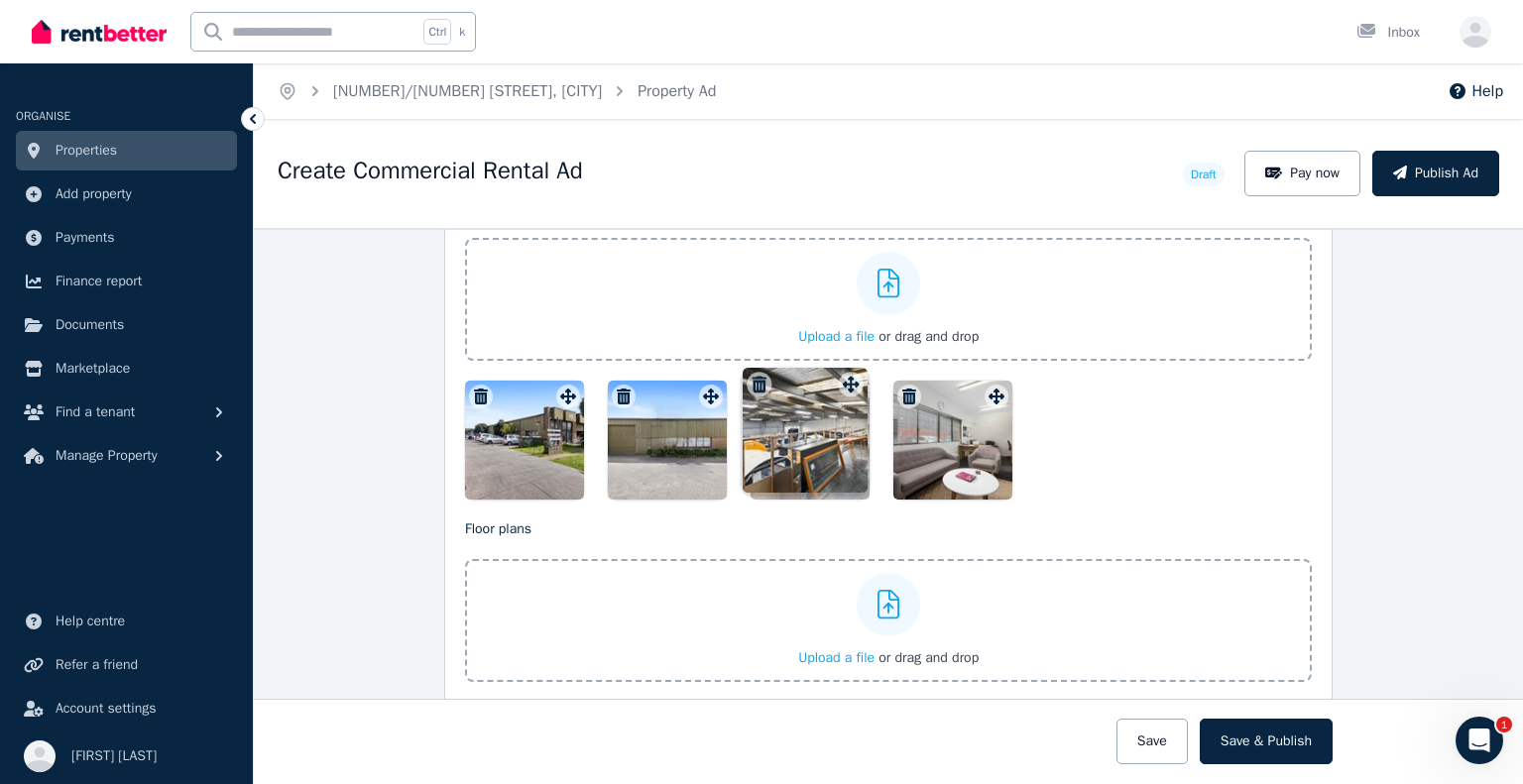 click on "Photos Upload a file   or drag and drop Uploaded   " front 2.jpg "
To pick up a draggable item, press the space bar.
While dragging, use the arrow keys to move the item.
Press space again to drop the item in its new position, or press escape to cancel.
Draggable item a8b36efb-243c-4798-9b09-a8f2782a9224 was moved over droppable area 70c938bb-8ce7-4716-bdeb-eda08835f78f." at bounding box center (888, 349) 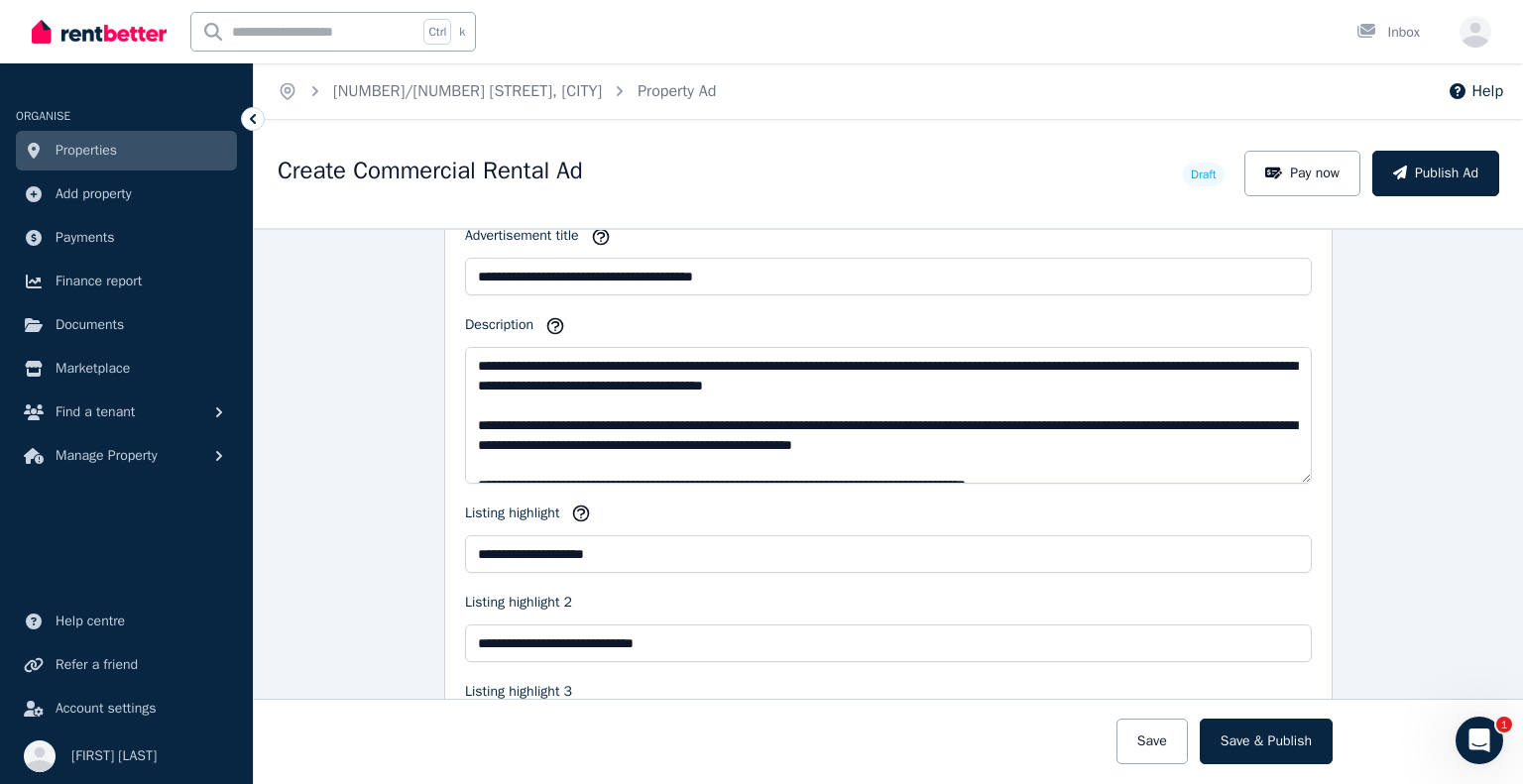 scroll, scrollTop: 2026, scrollLeft: 0, axis: vertical 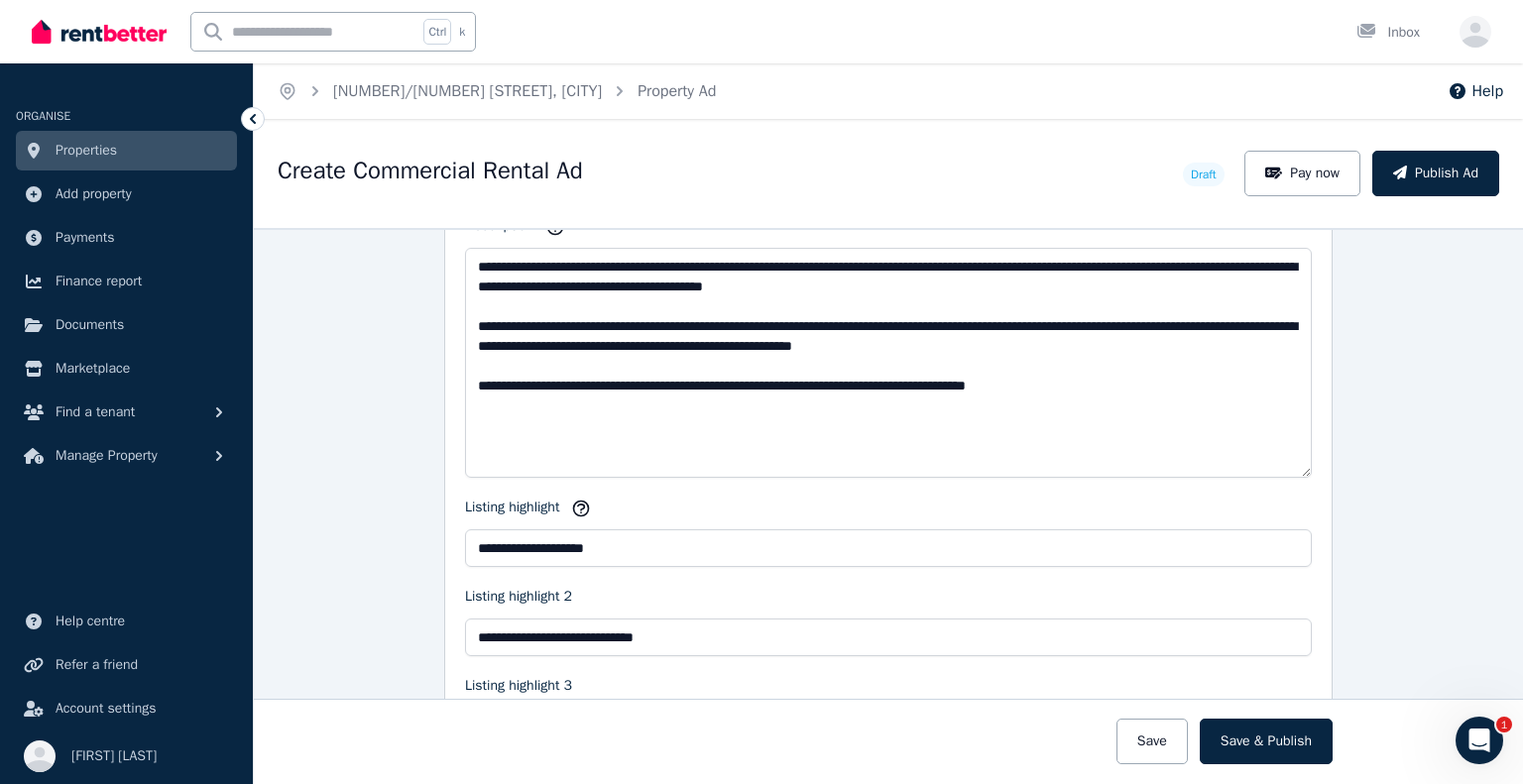 drag, startPoint x: 1294, startPoint y: 362, endPoint x: 1301, endPoint y: 454, distance: 92.26592 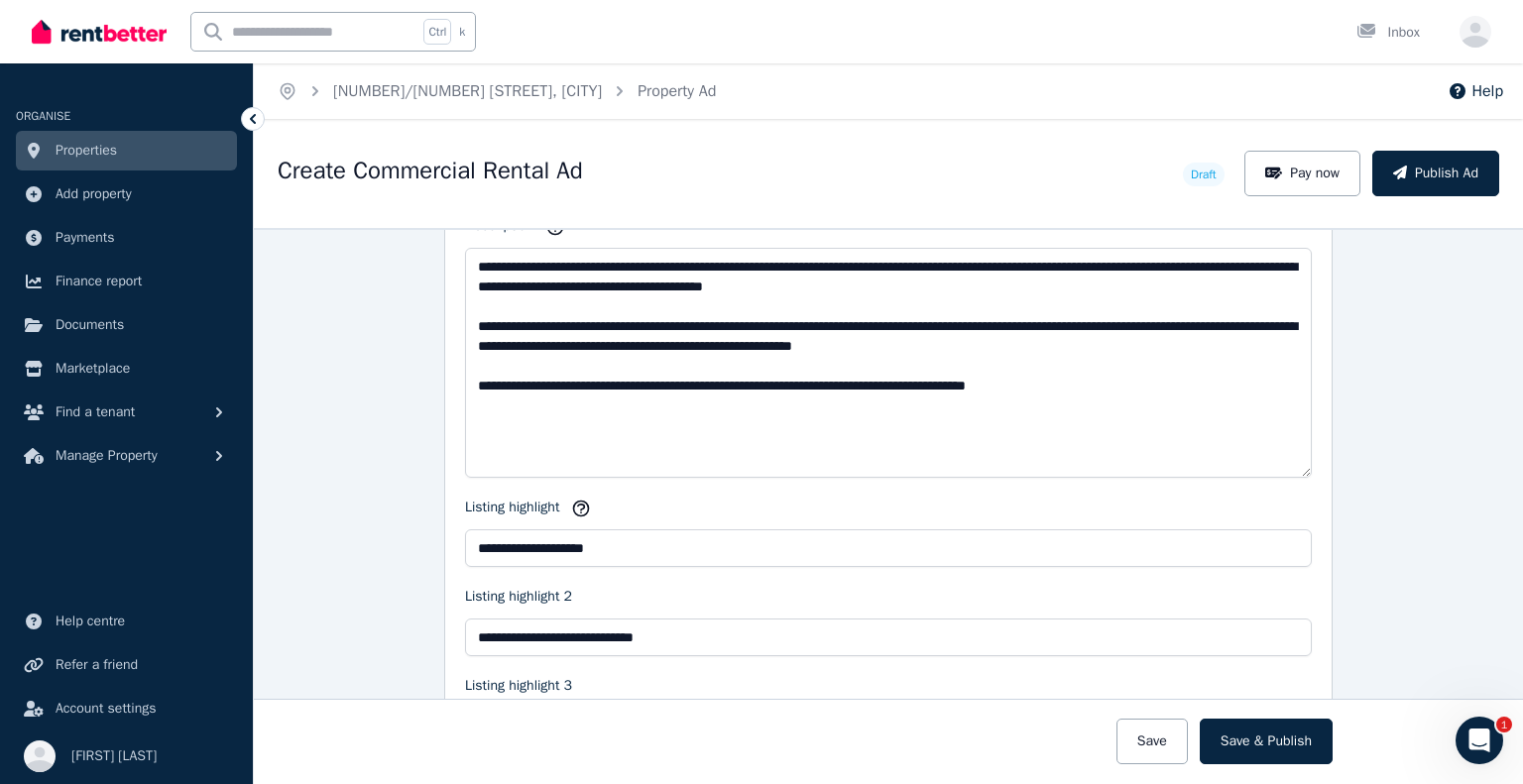 click on "**********" at bounding box center (888, 363) 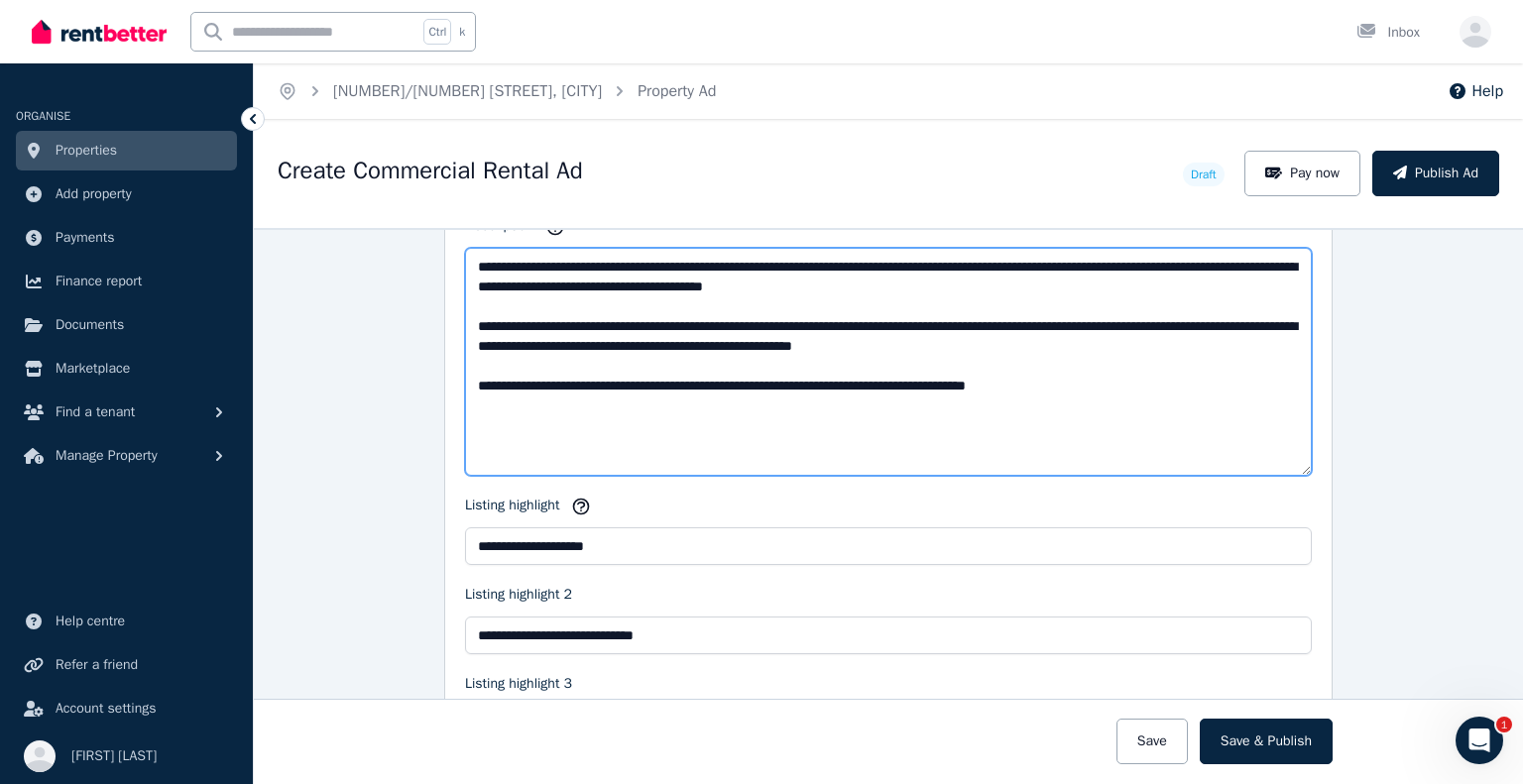 click on "**********" at bounding box center [888, 362] 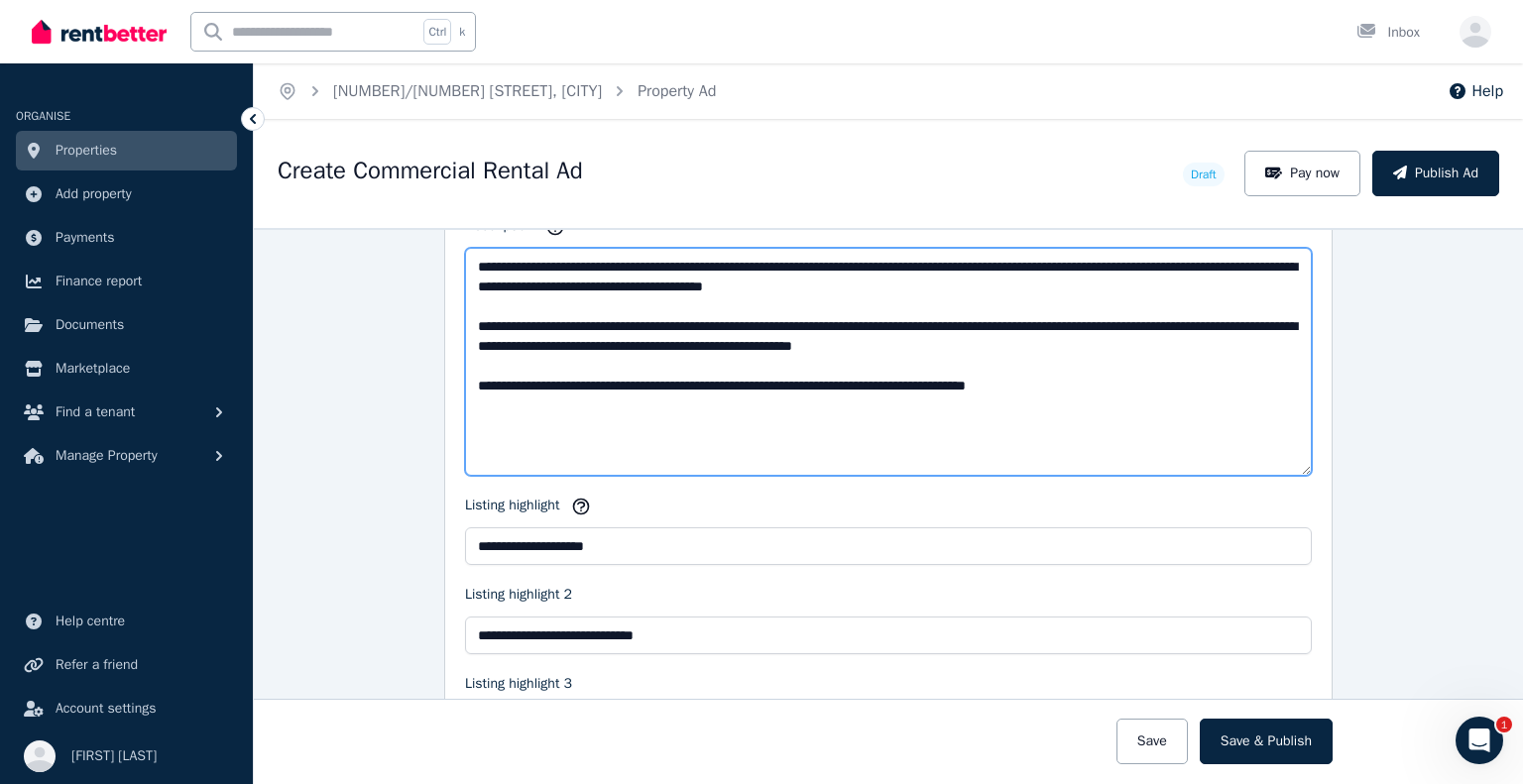 drag, startPoint x: 586, startPoint y: 278, endPoint x: 708, endPoint y: 276, distance: 122.01639 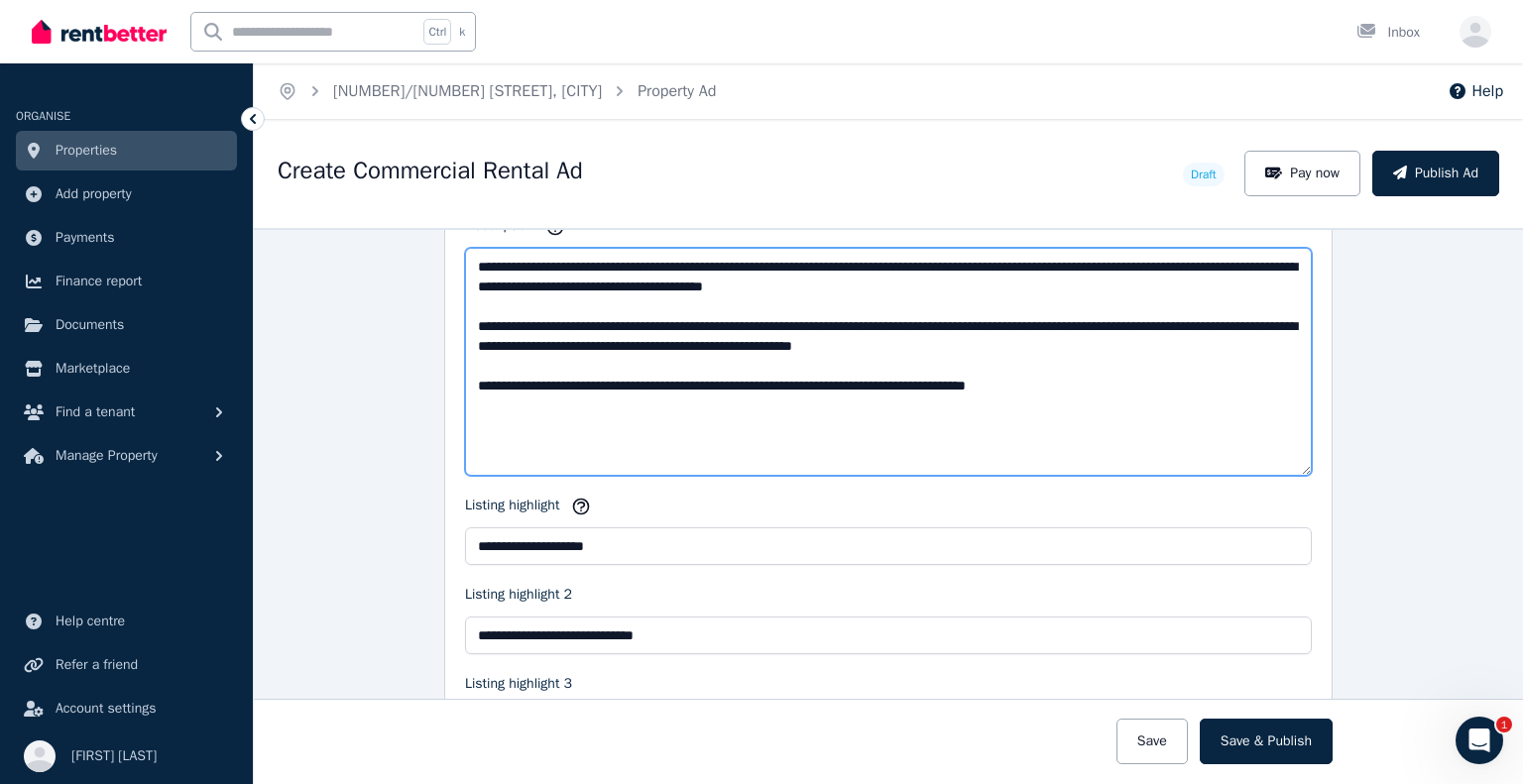 click on "**********" at bounding box center [888, 362] 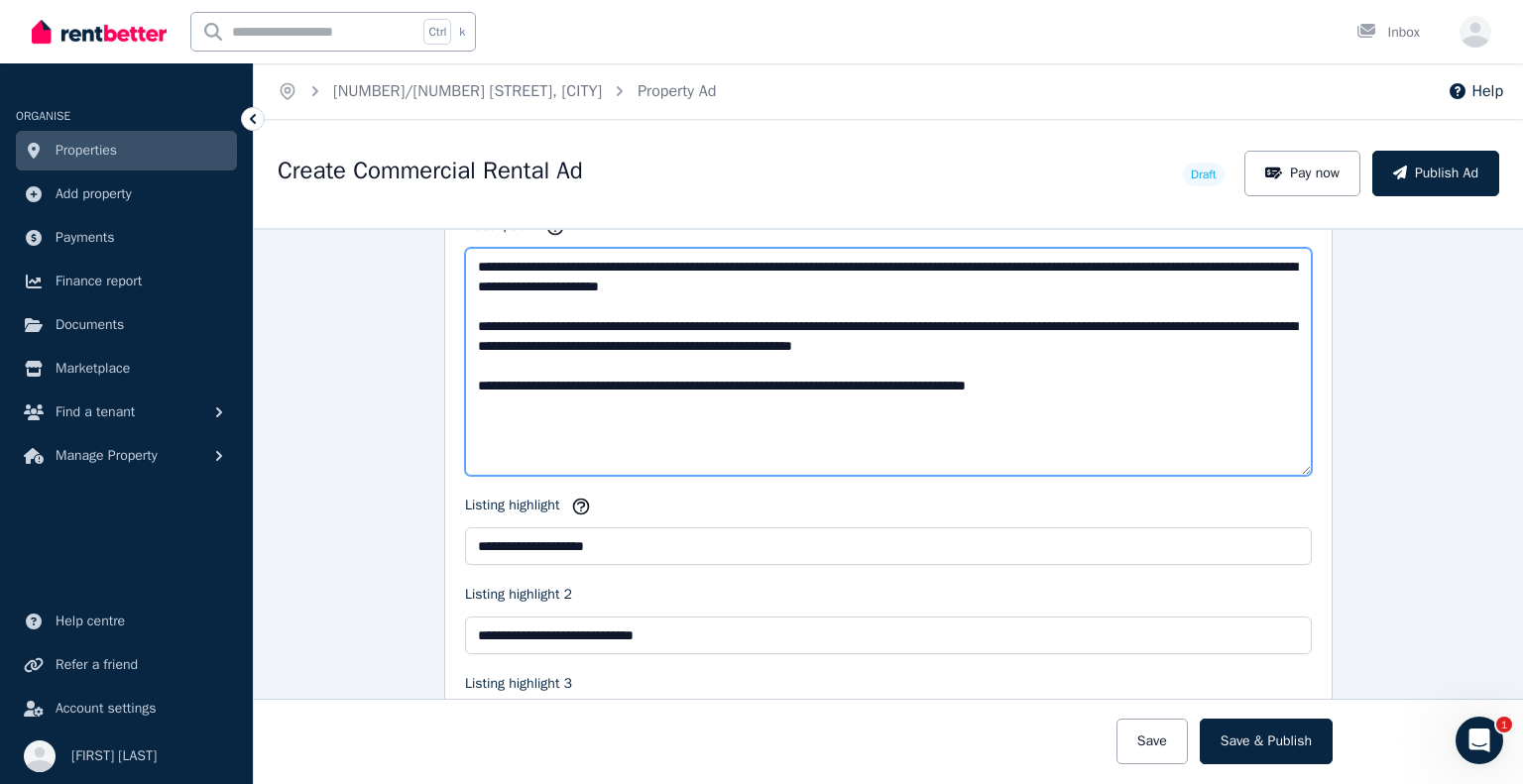 click on "**********" at bounding box center (888, 362) 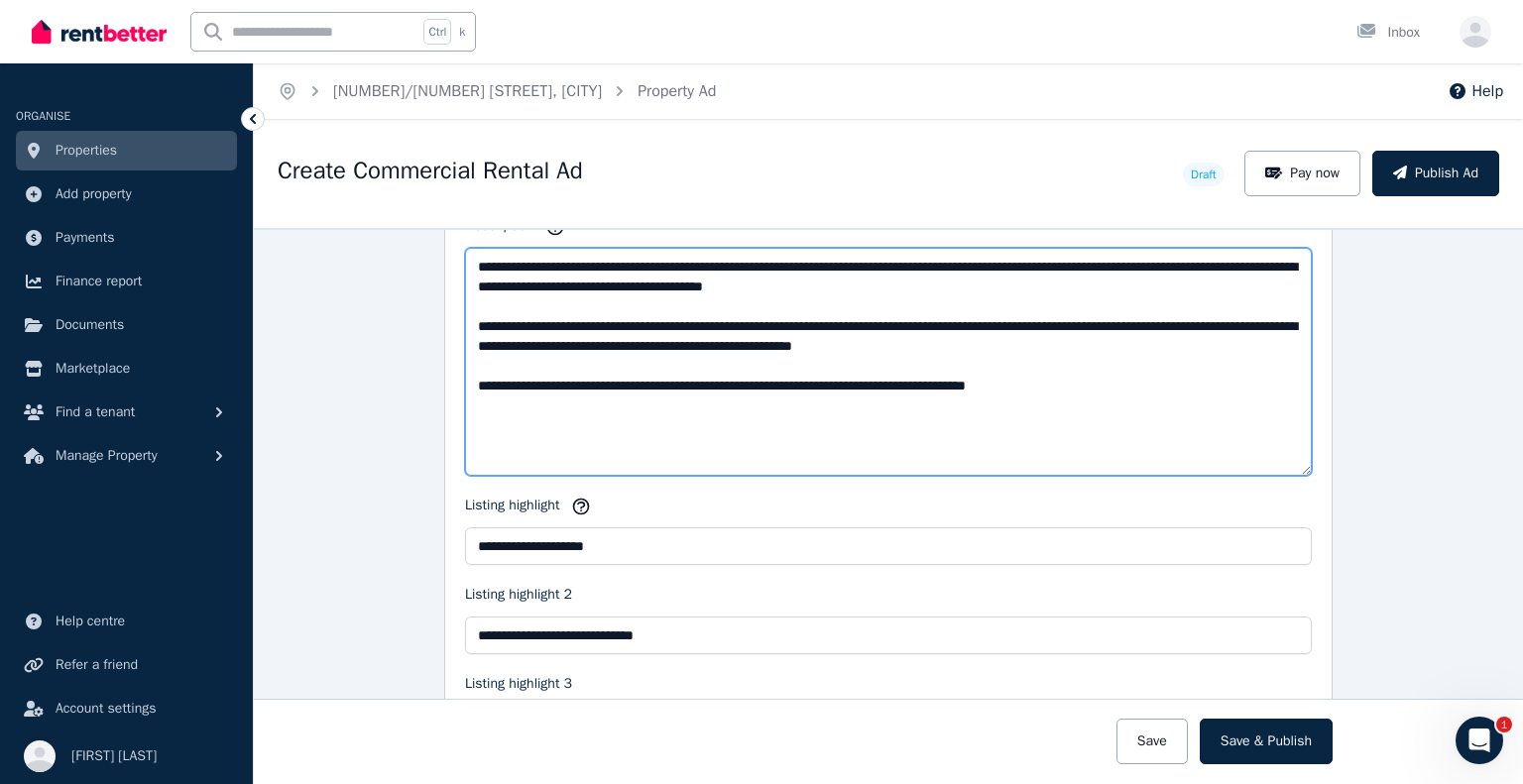 click on "**********" at bounding box center [888, 362] 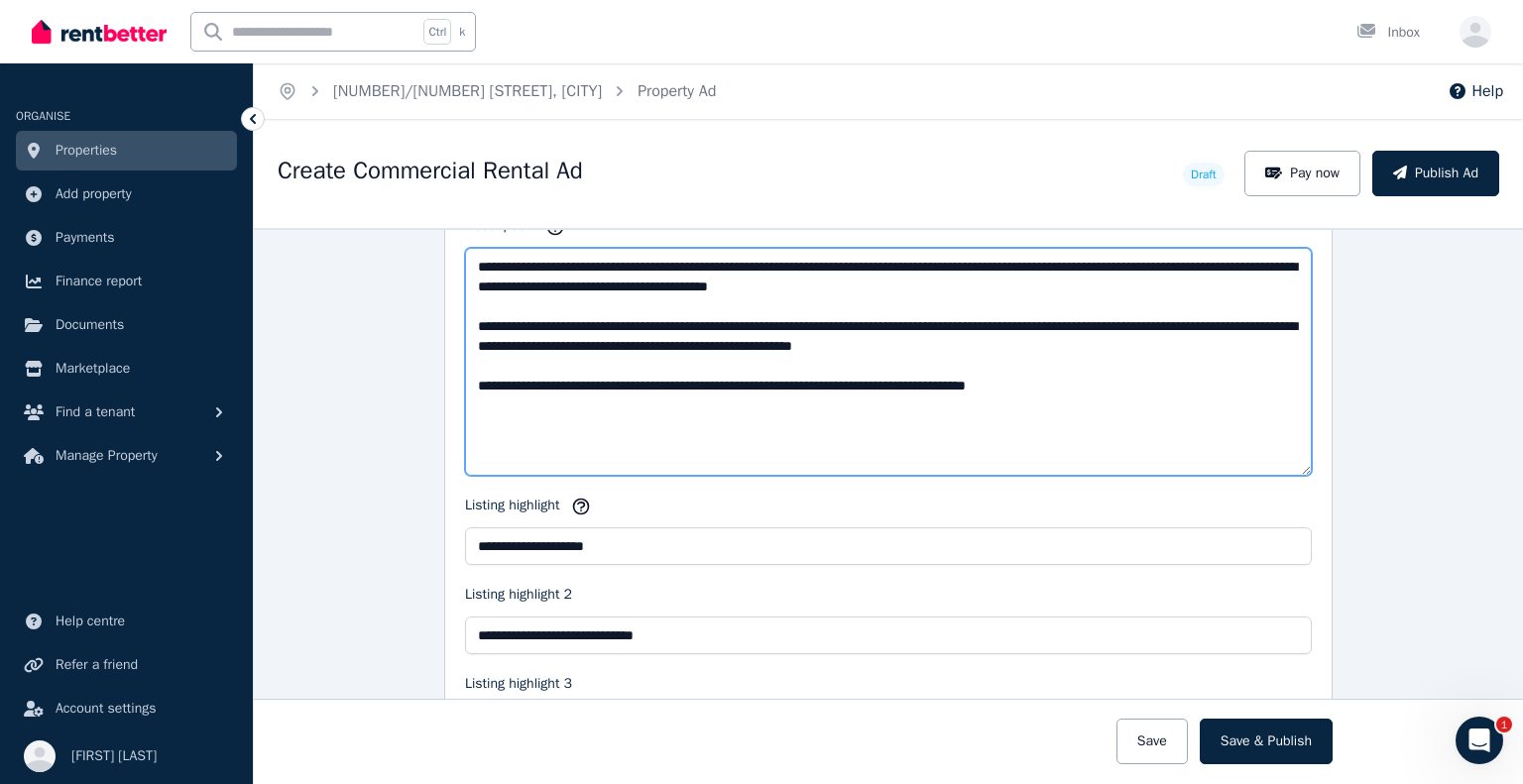 click on "**********" at bounding box center (888, 362) 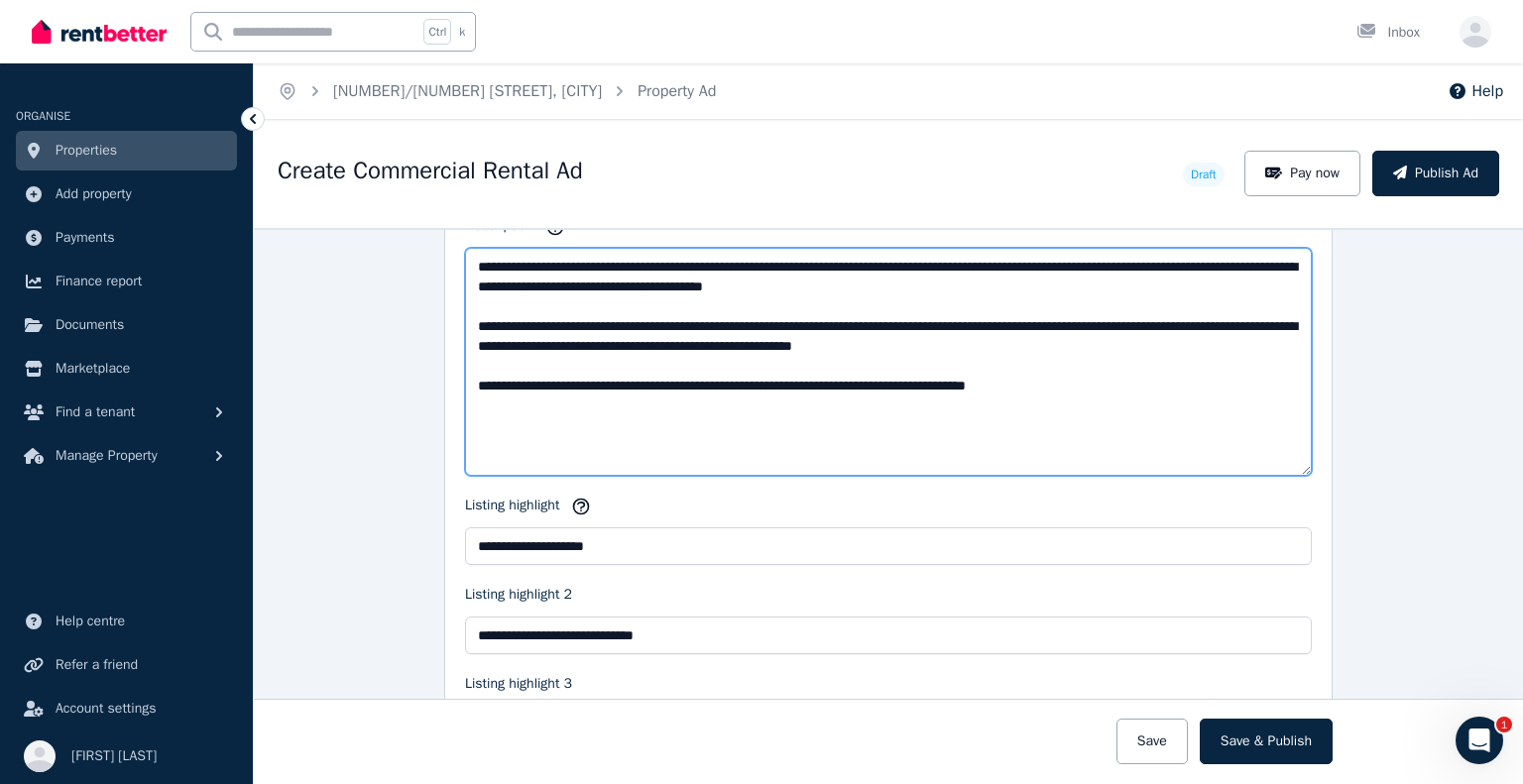 drag, startPoint x: 711, startPoint y: 276, endPoint x: 781, endPoint y: 279, distance: 70.064256 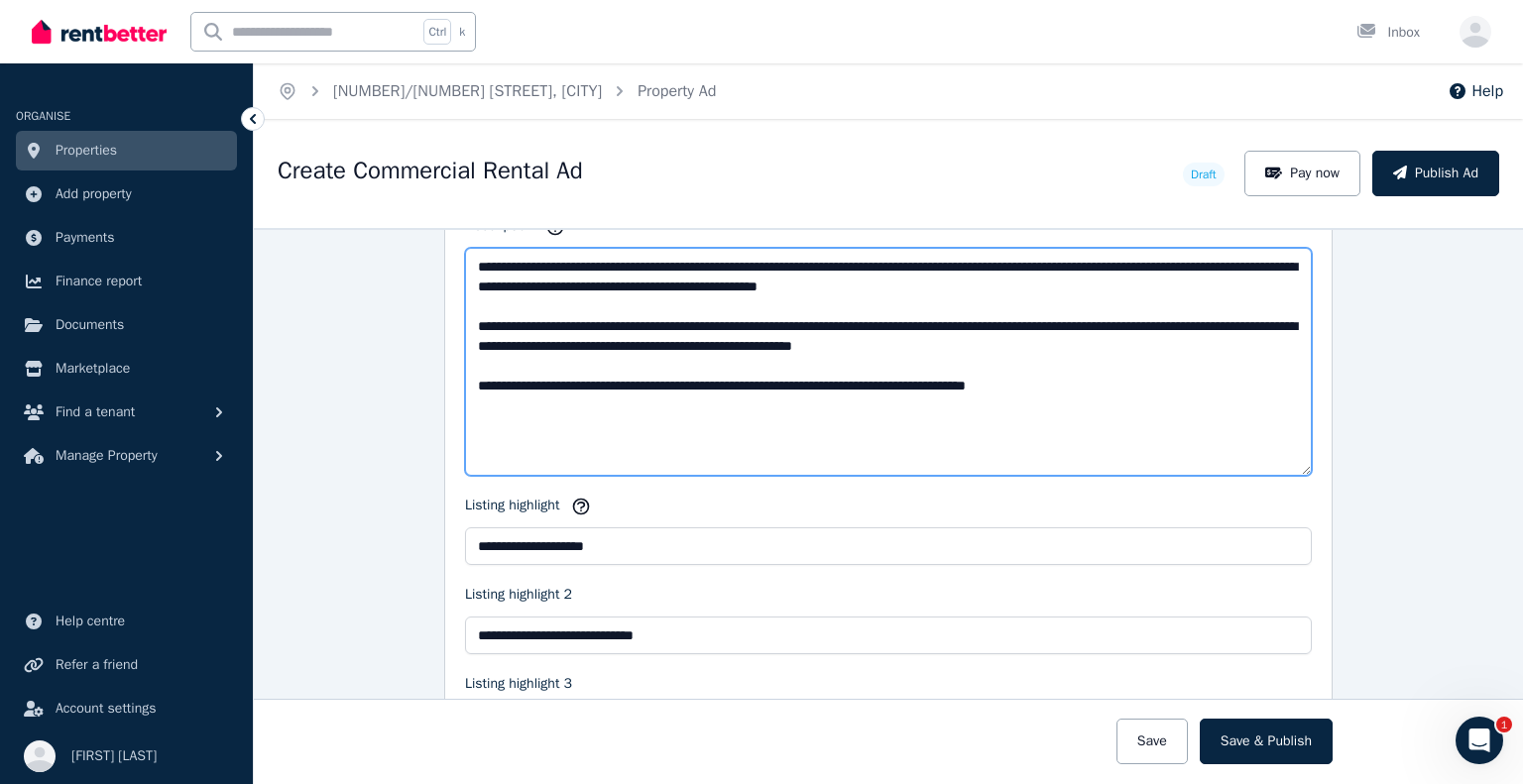 click on "**********" at bounding box center (888, 362) 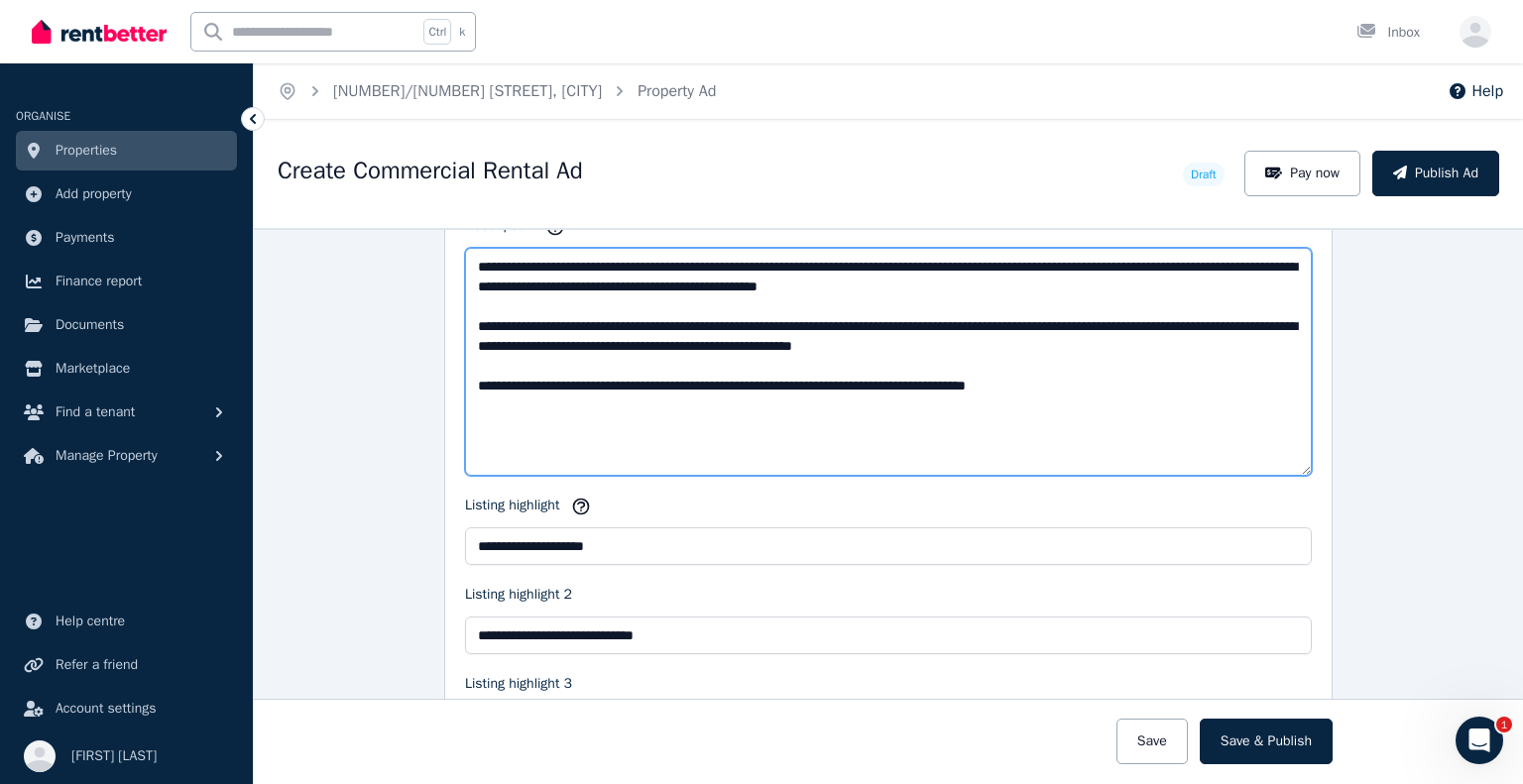 drag, startPoint x: 773, startPoint y: 280, endPoint x: 979, endPoint y: 284, distance: 206.03883 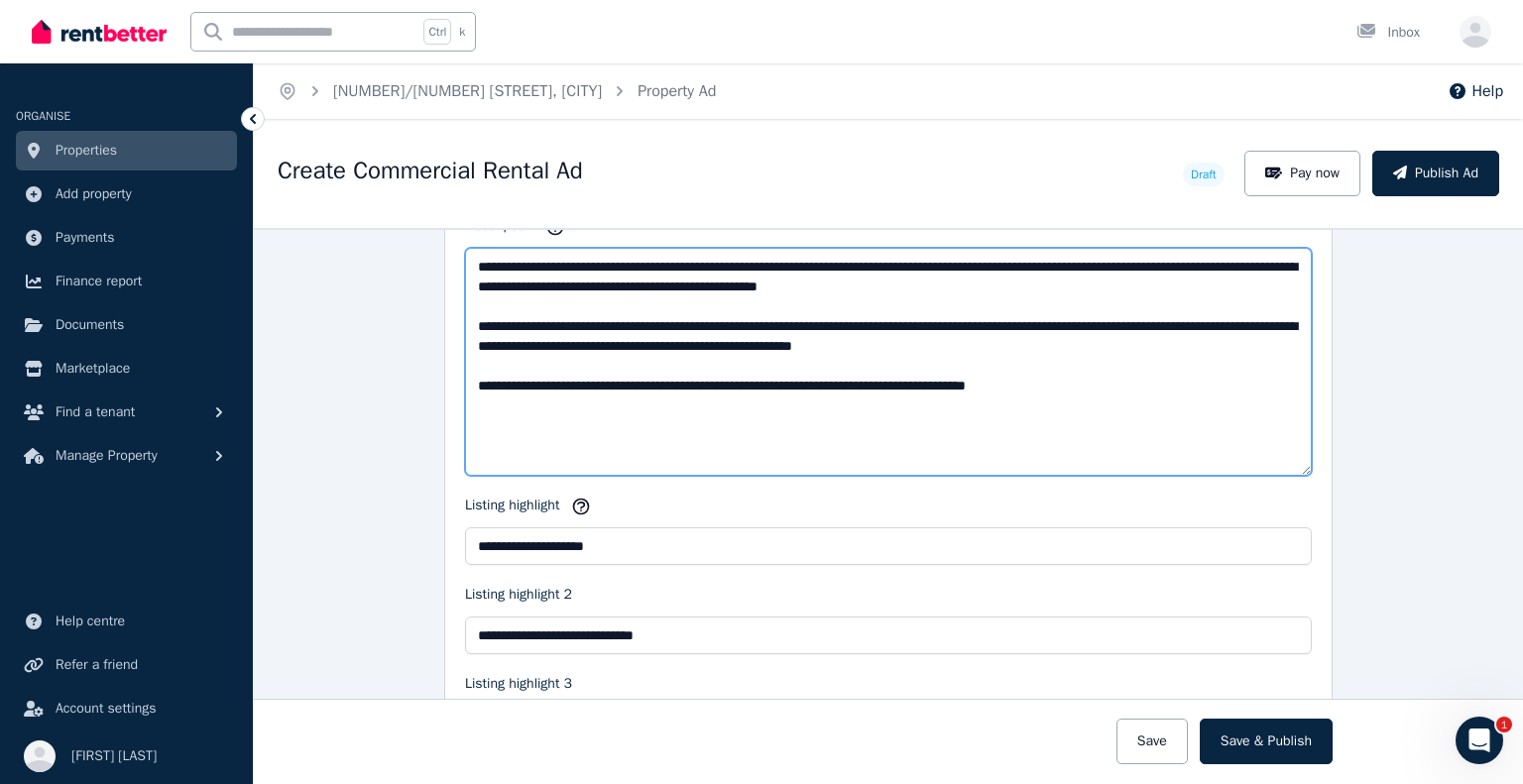 click on "**********" at bounding box center (888, 362) 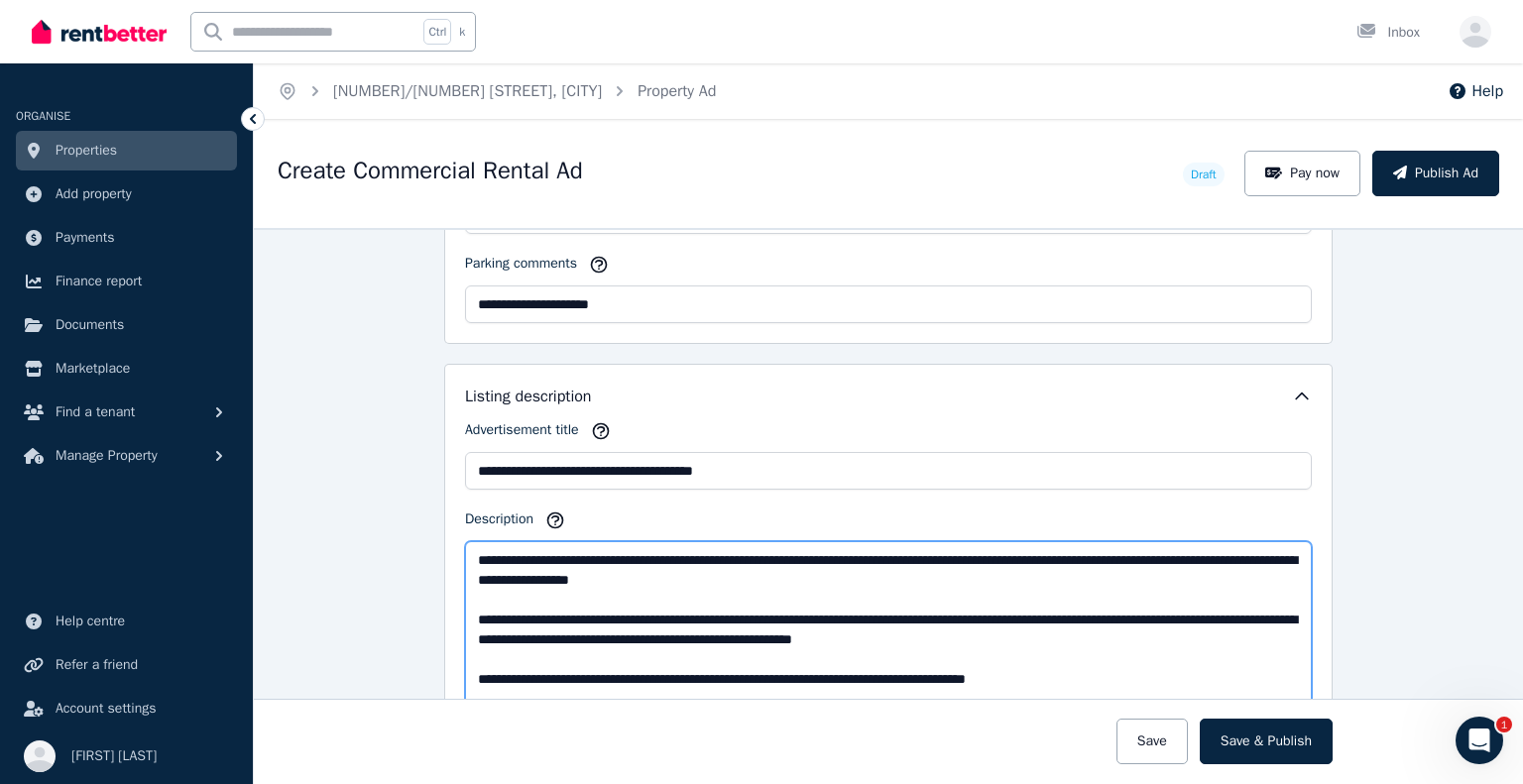 scroll, scrollTop: 1729, scrollLeft: 0, axis: vertical 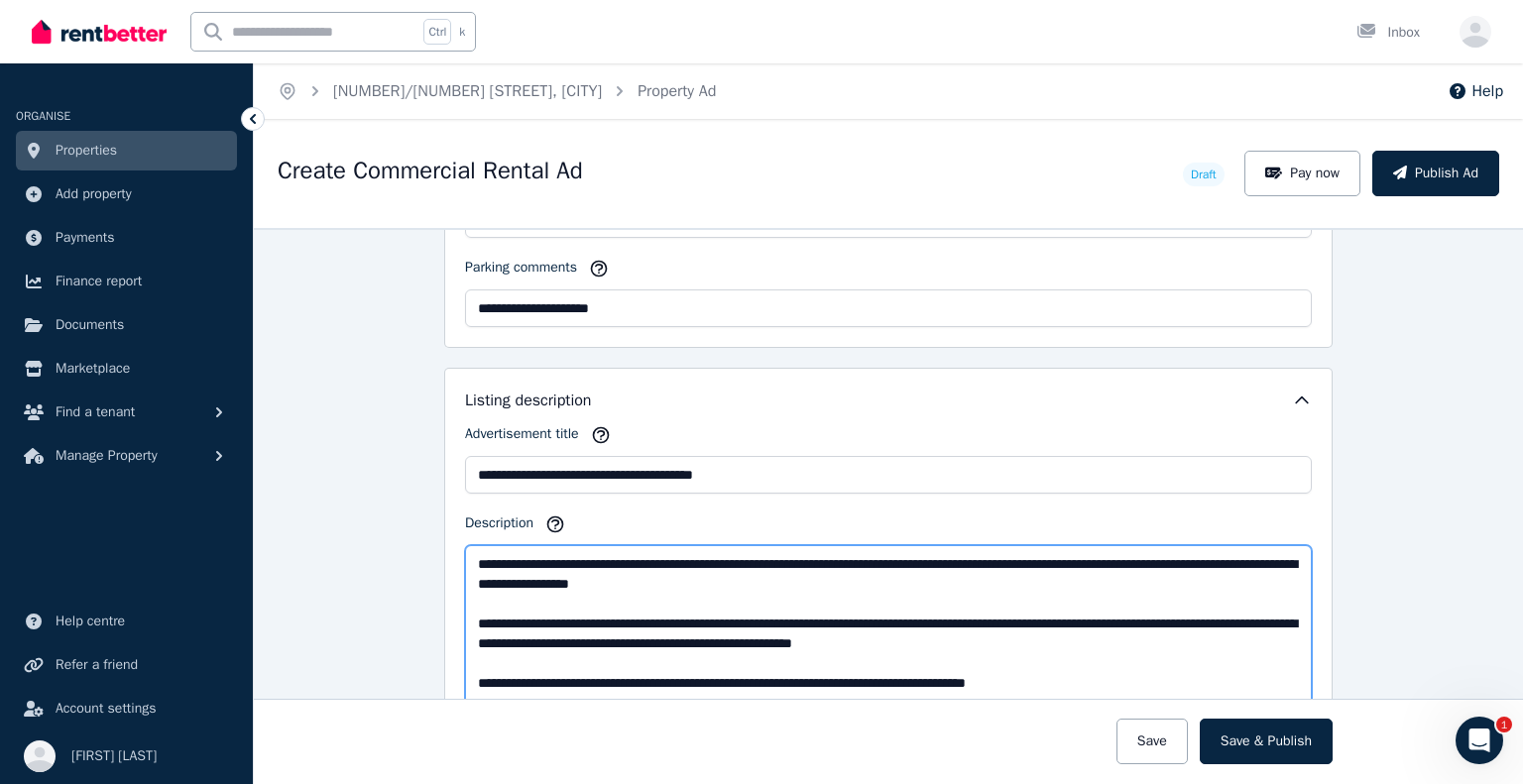 click on "**********" at bounding box center [888, 659] 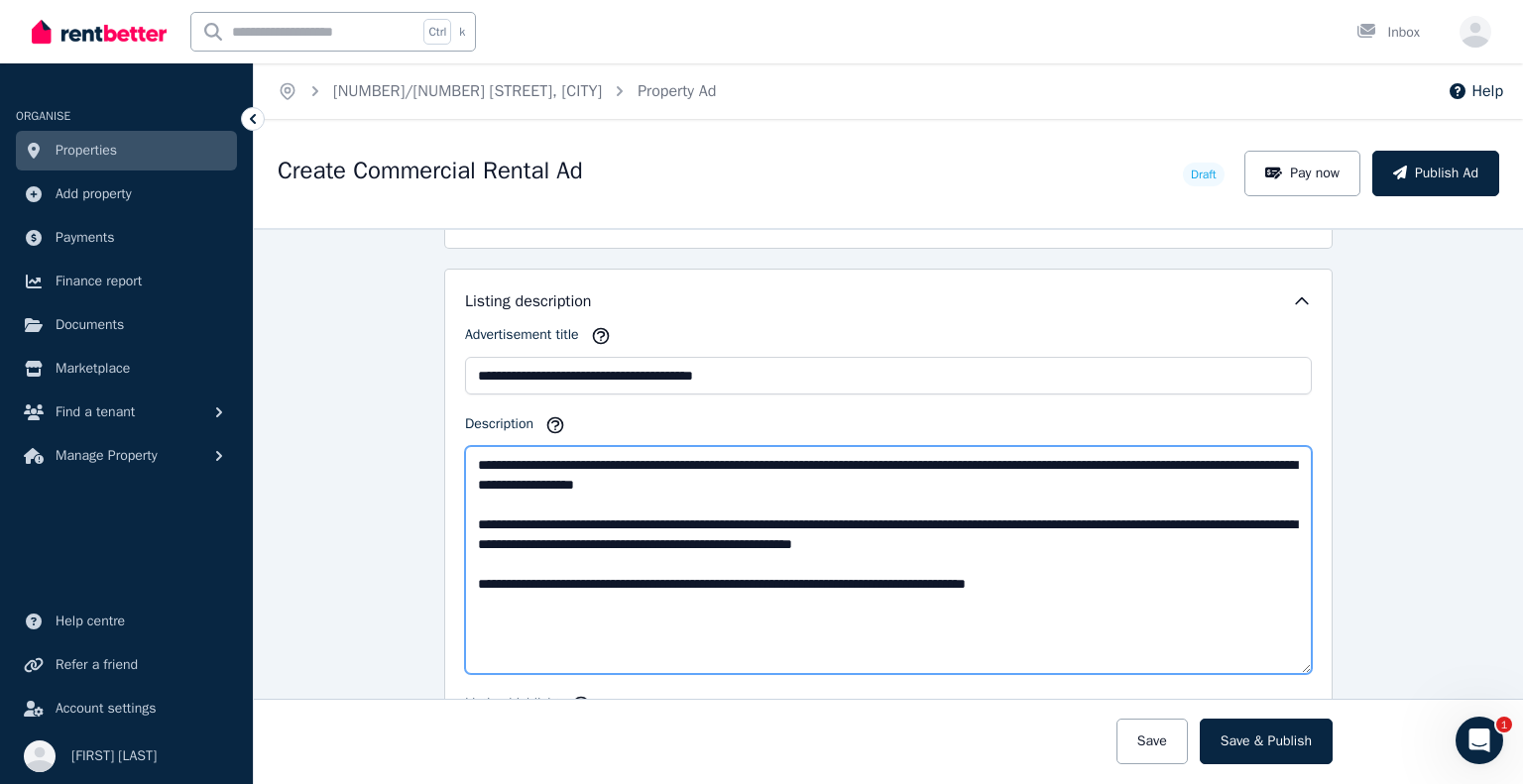 scroll, scrollTop: 1828, scrollLeft: 0, axis: vertical 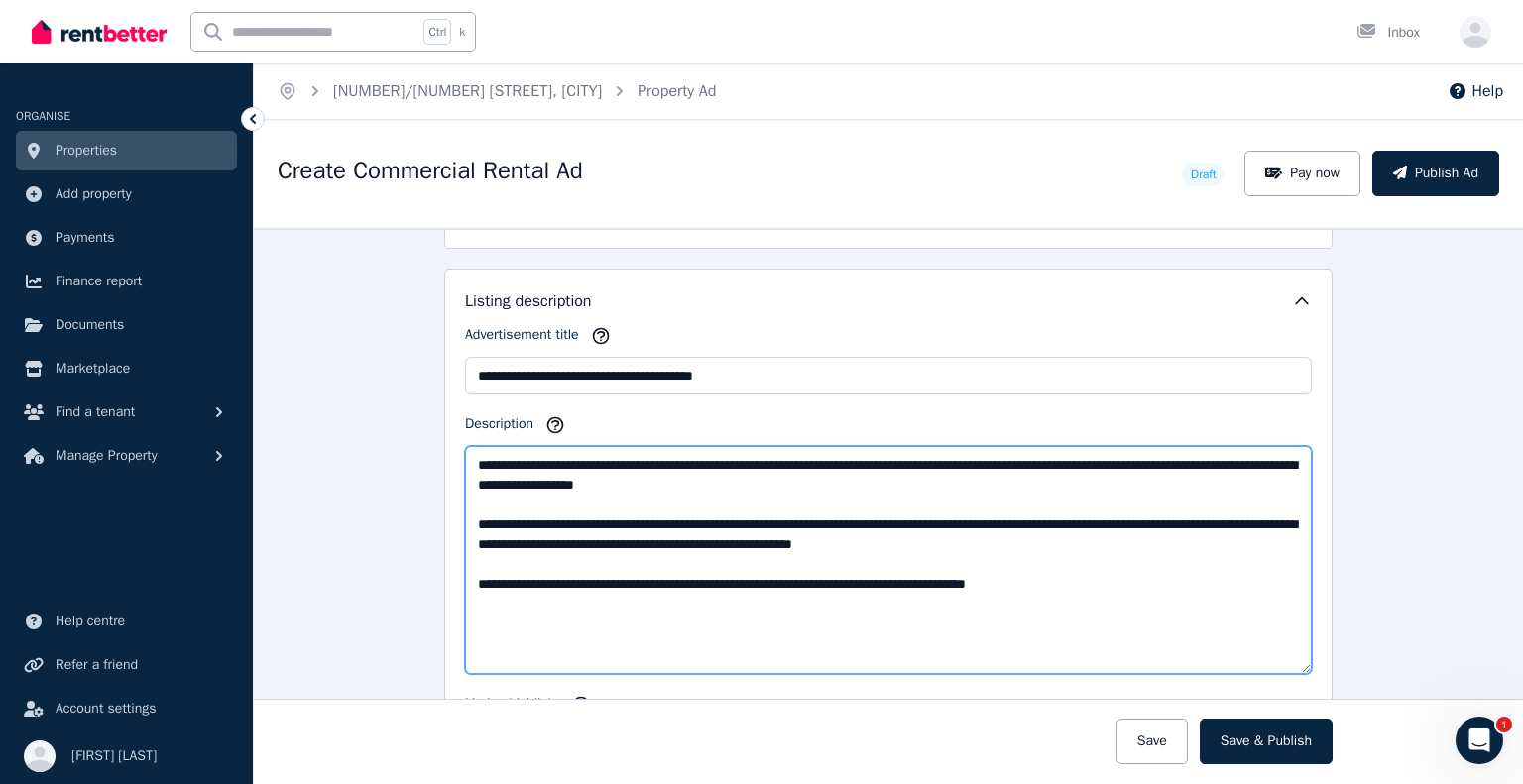 click on "**********" at bounding box center (888, 560) 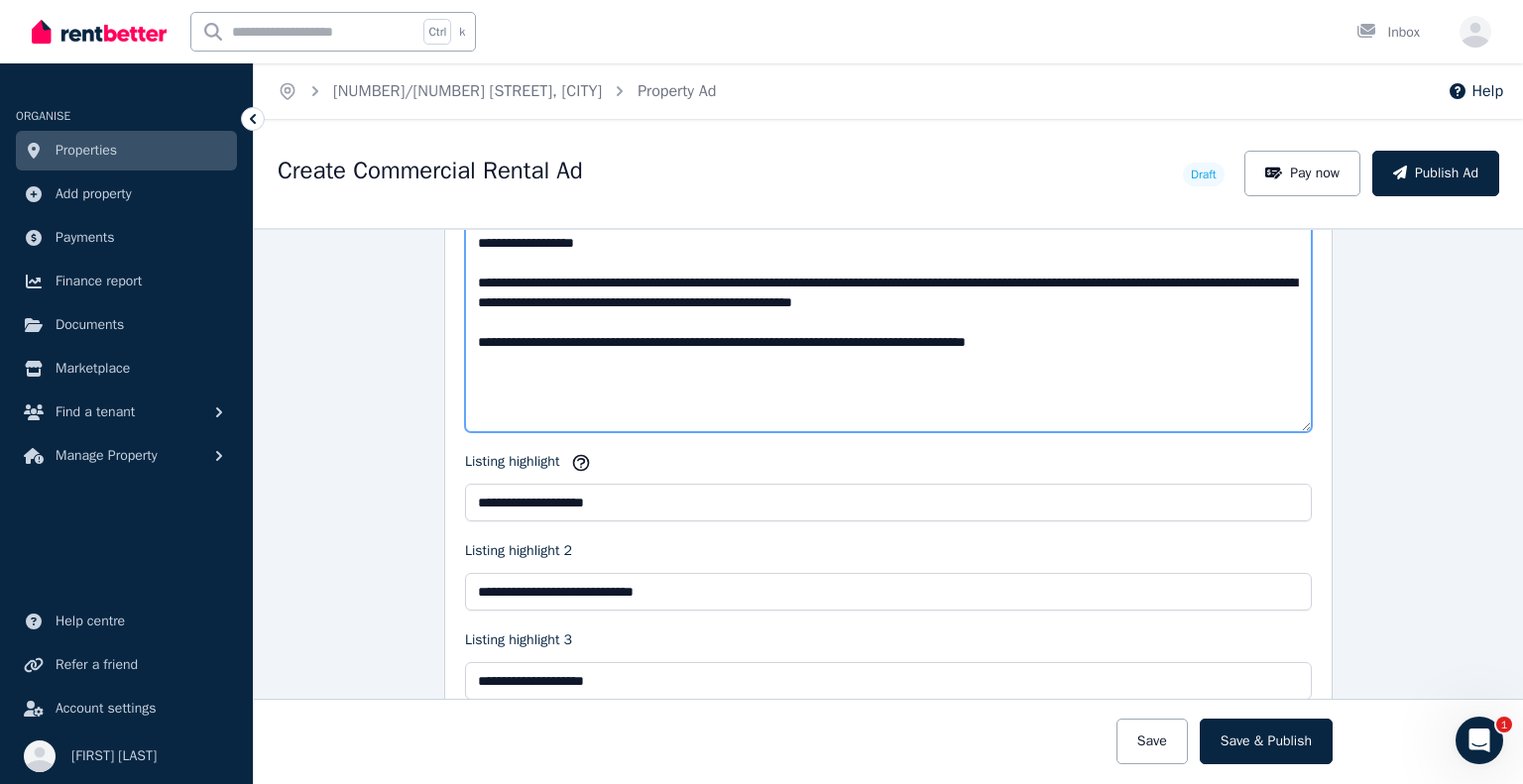 scroll, scrollTop: 2125, scrollLeft: 0, axis: vertical 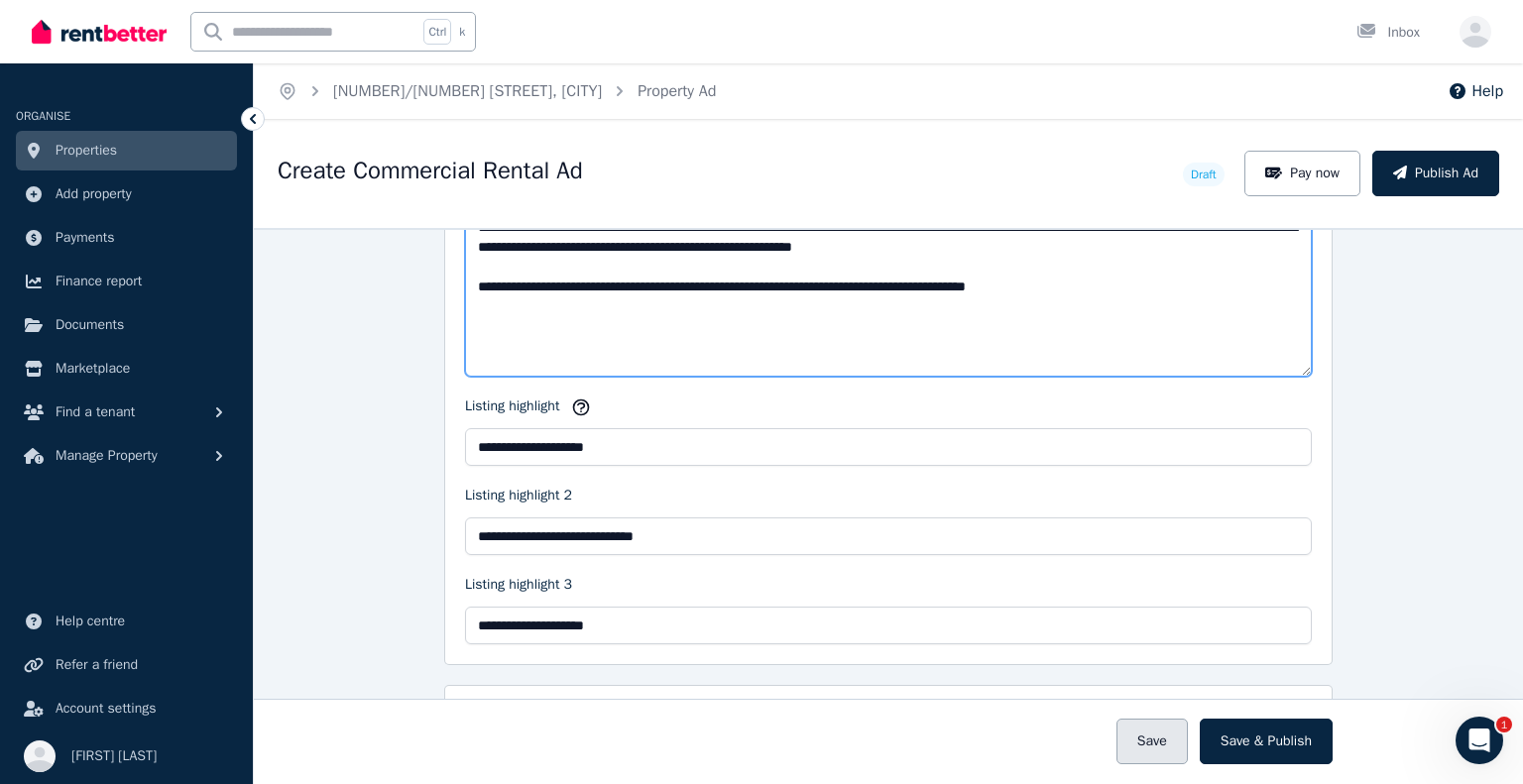type on "**********" 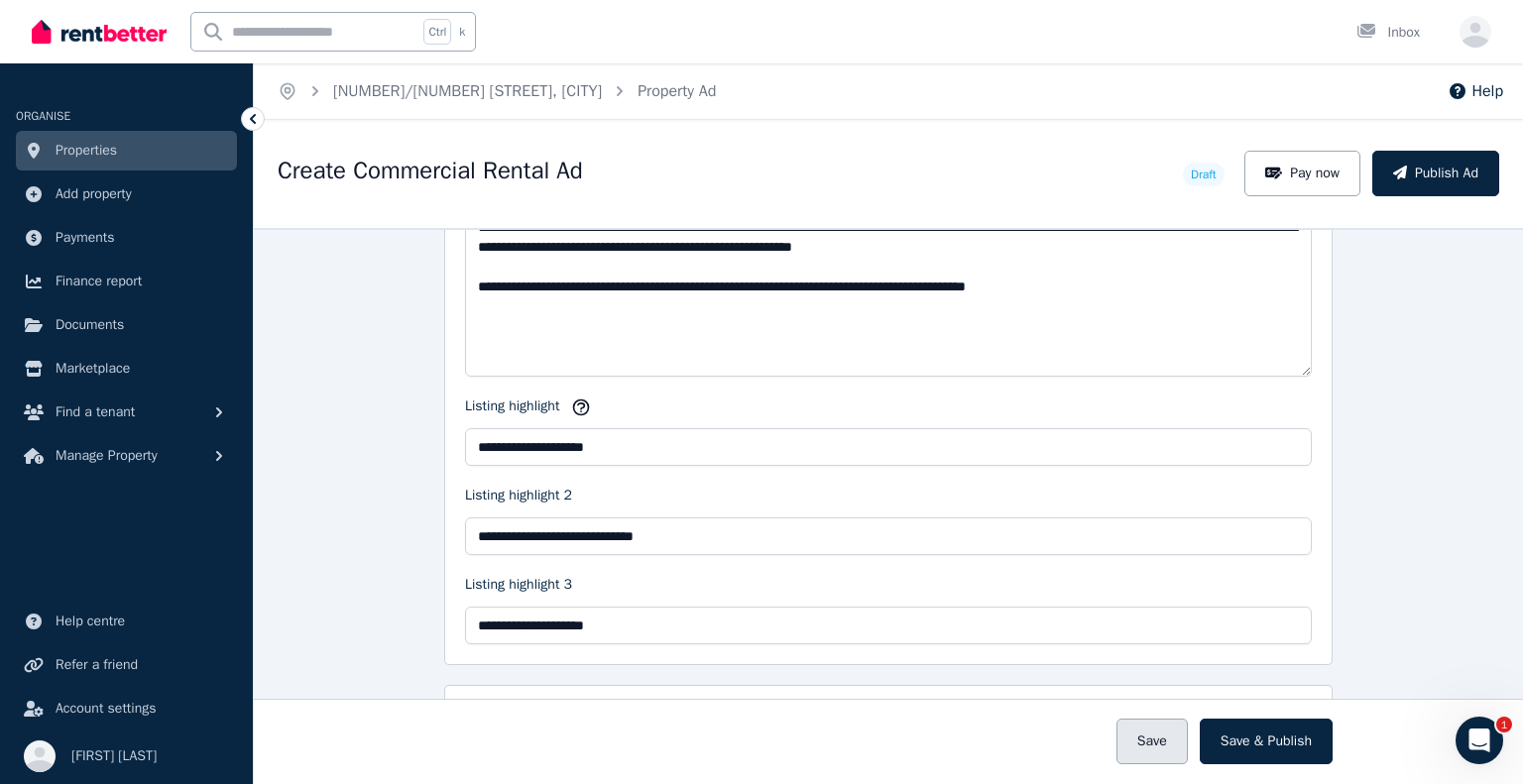 click on "Save" at bounding box center (1152, 741) 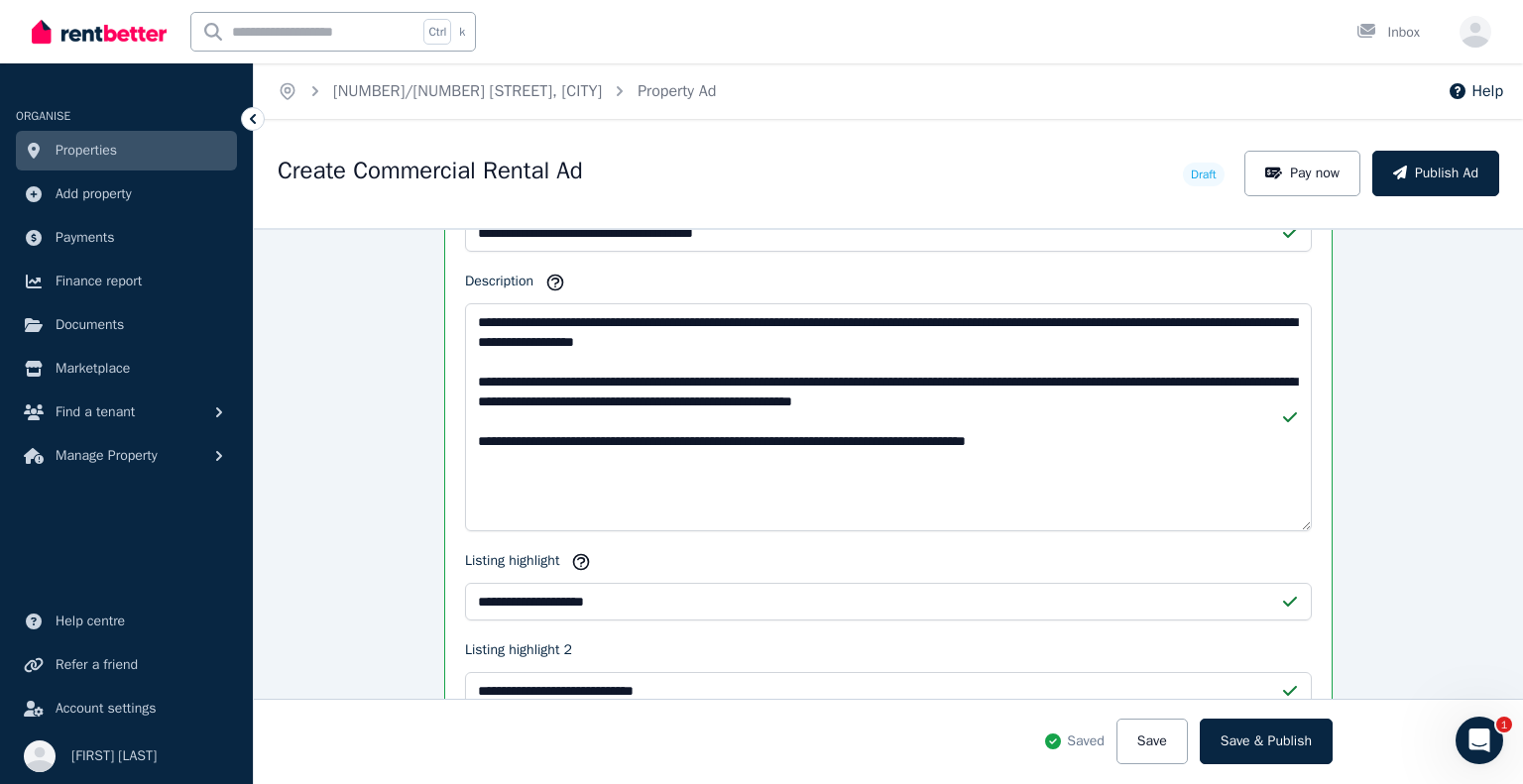 scroll, scrollTop: 2280, scrollLeft: 0, axis: vertical 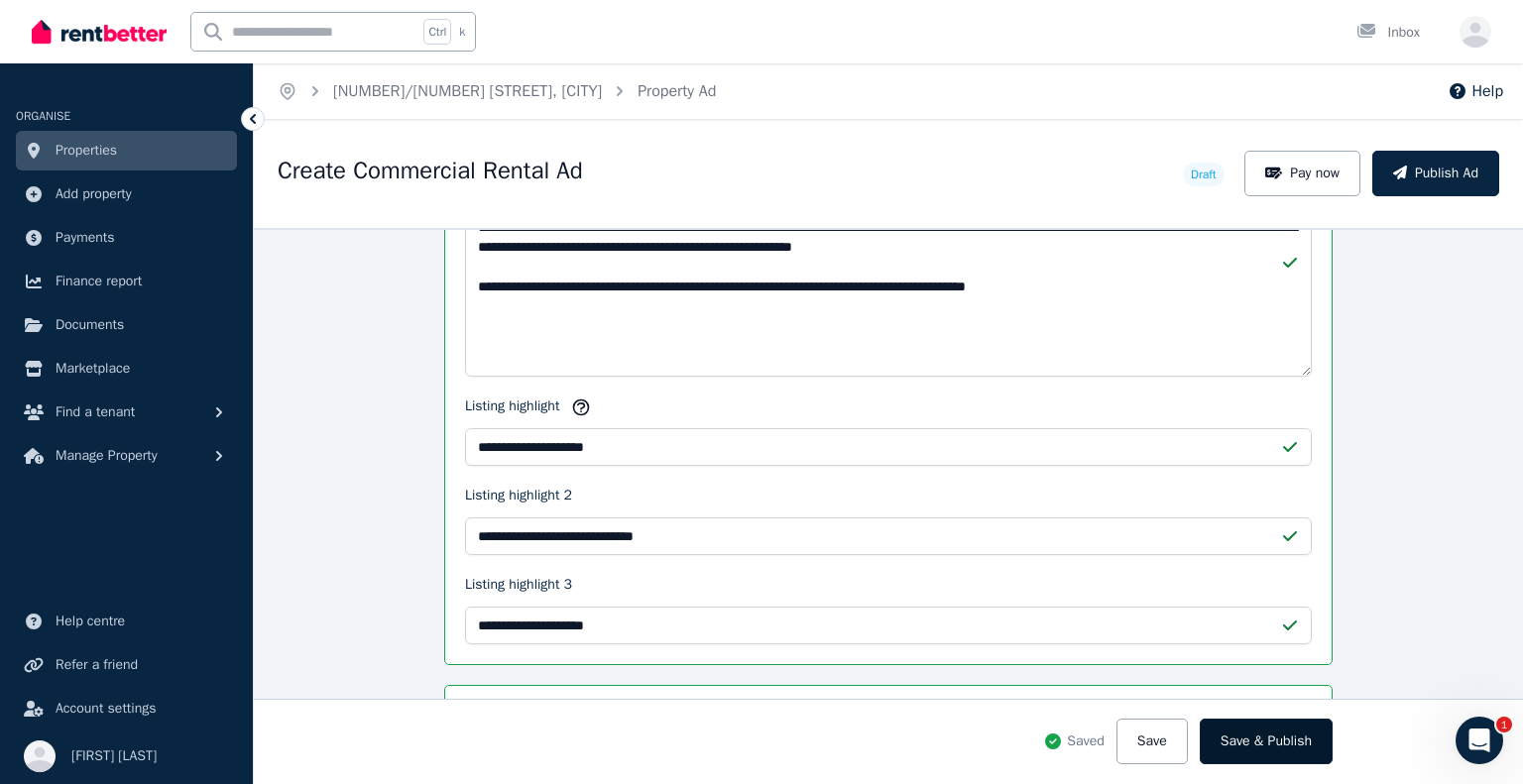 click on "Save & Publish" at bounding box center (1266, 741) 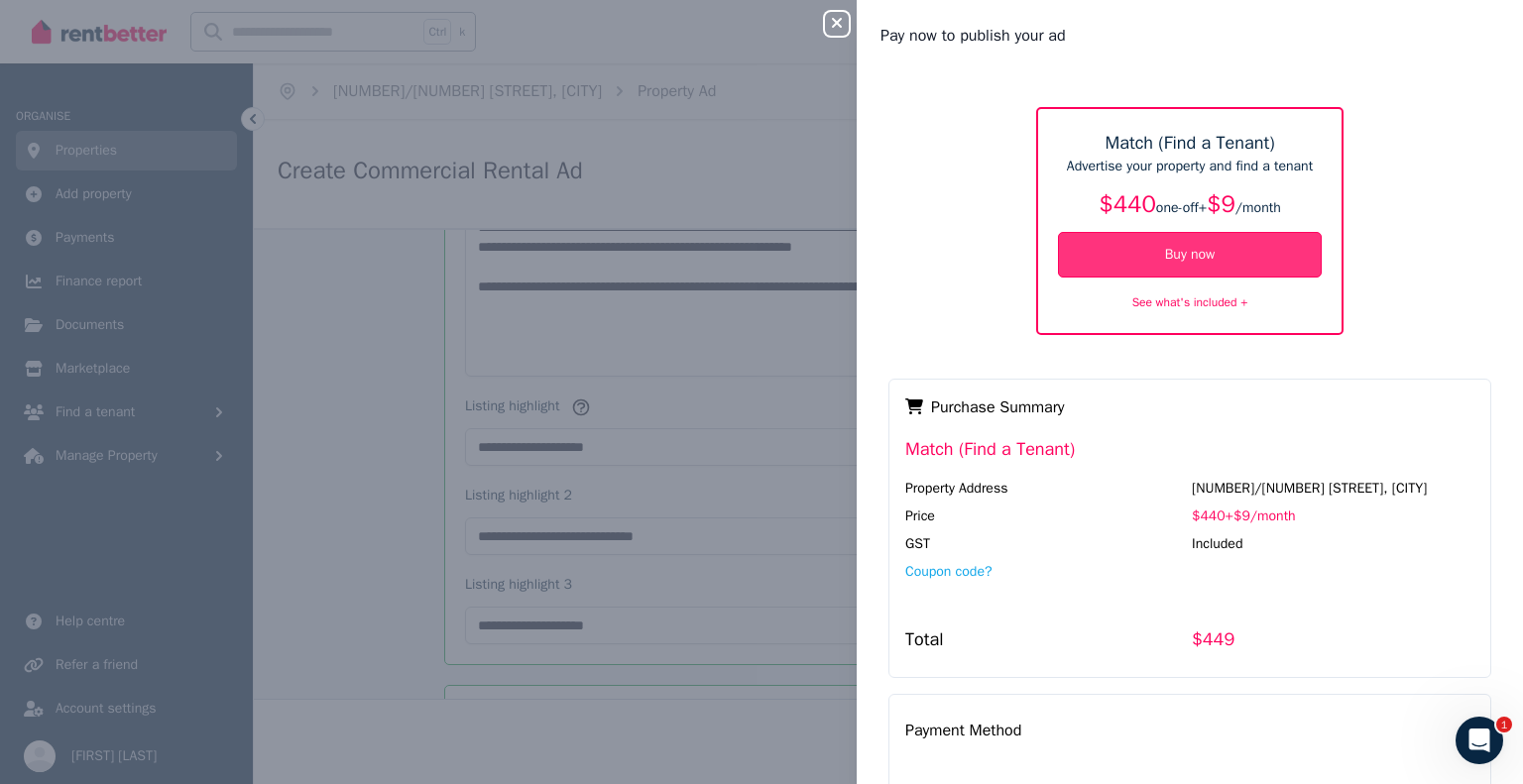 click on "Buy now" at bounding box center (1190, 255) 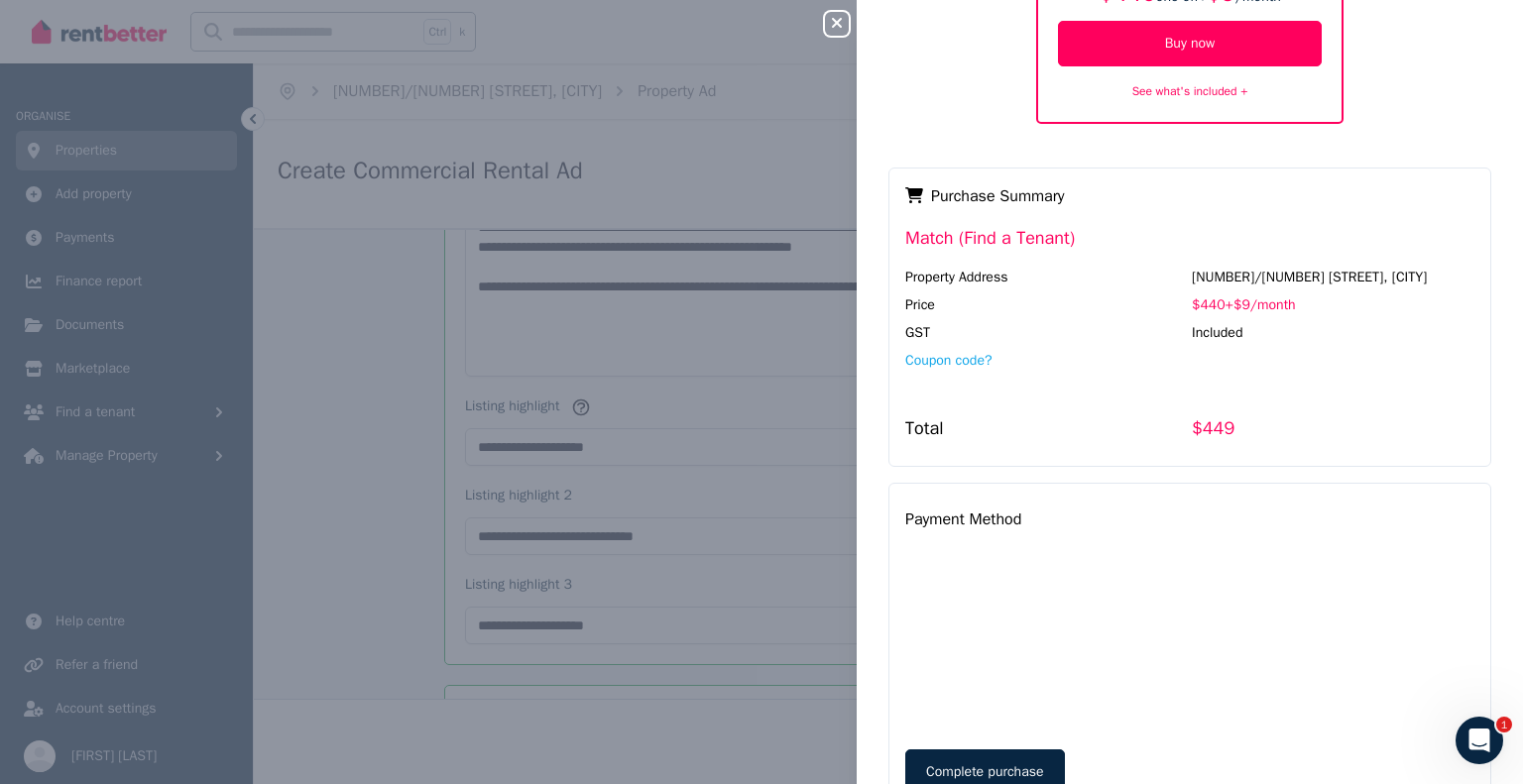 scroll, scrollTop: 303, scrollLeft: 0, axis: vertical 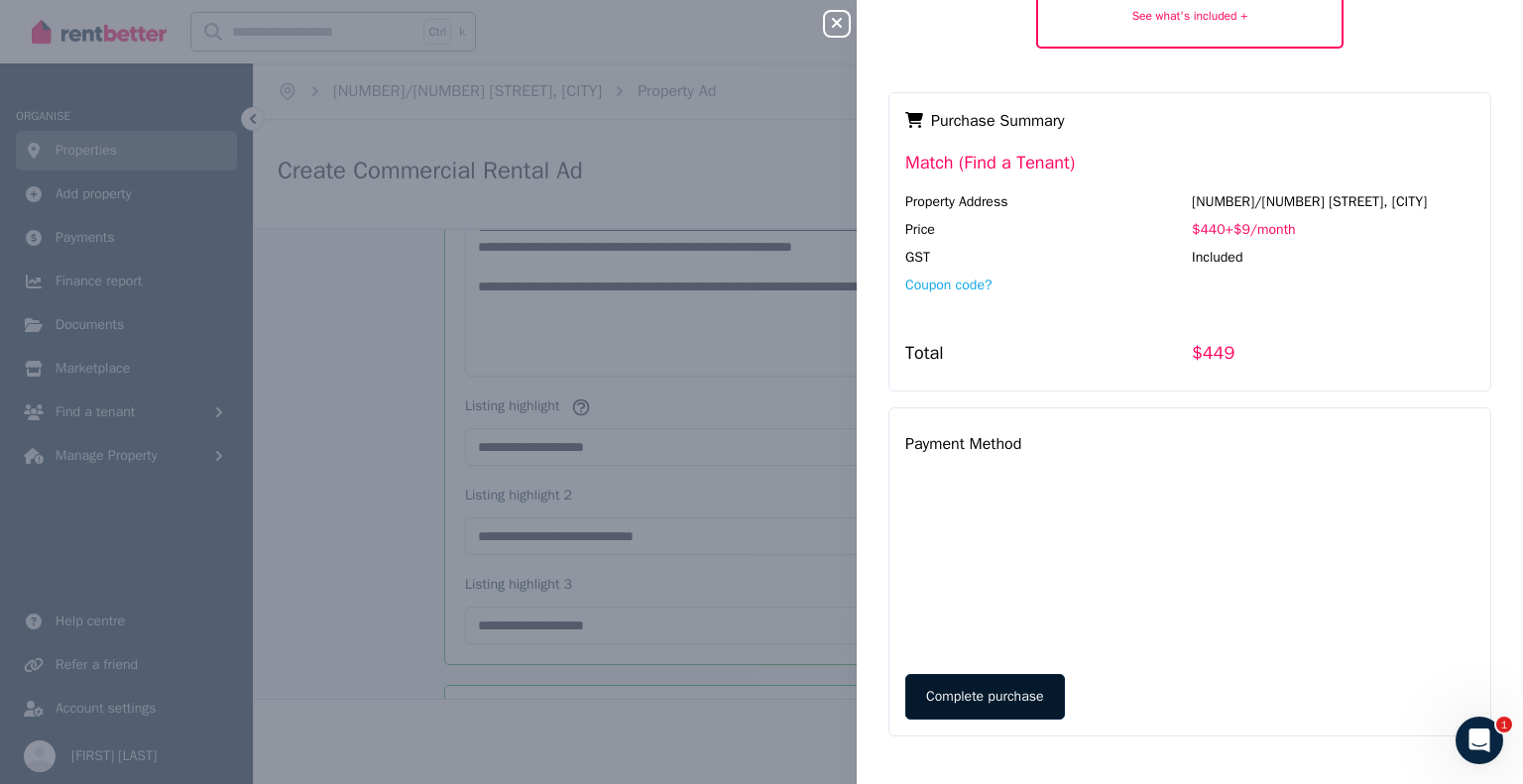 click on "Complete purchase" at bounding box center (985, 697) 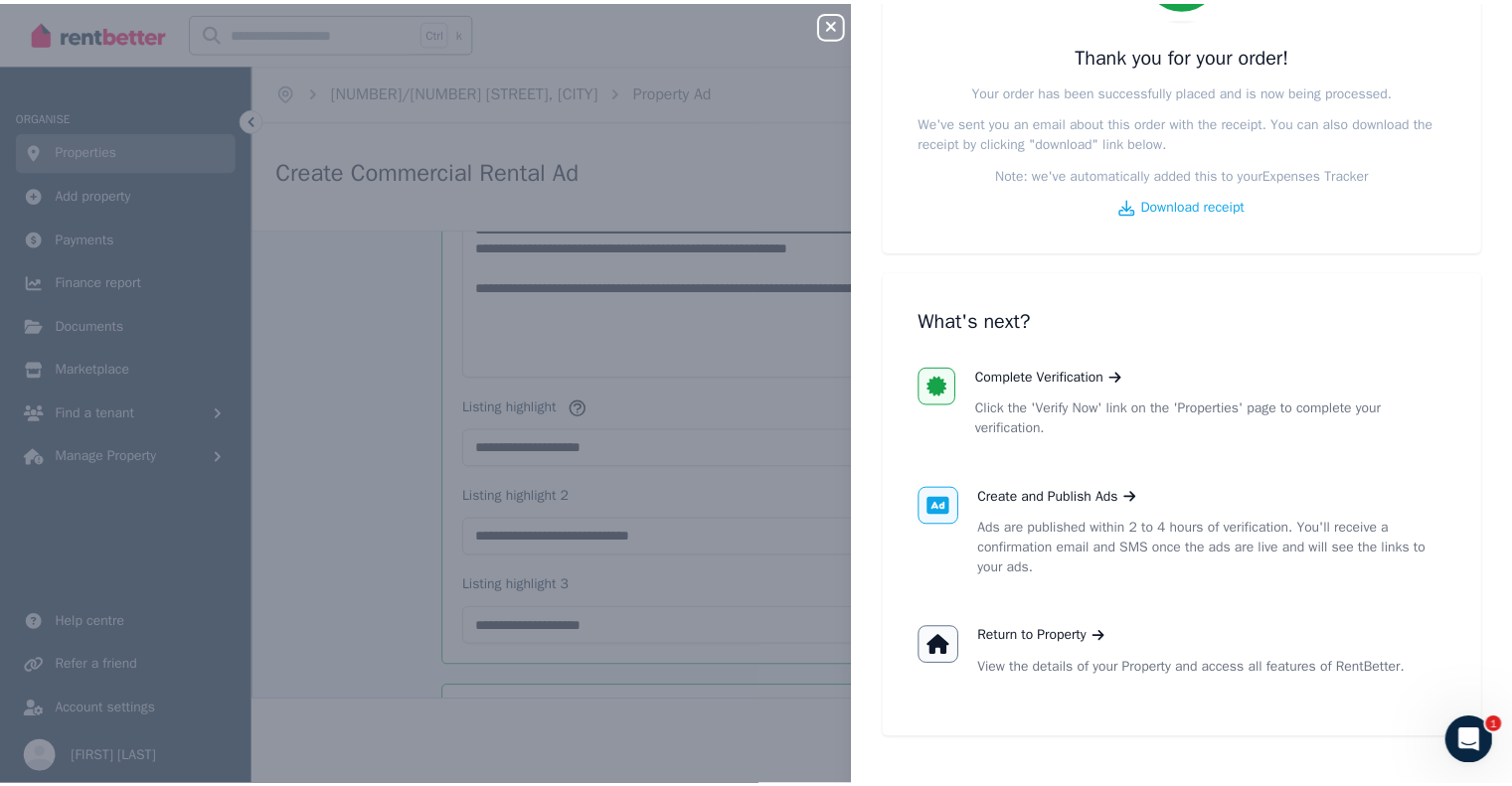 scroll, scrollTop: 174, scrollLeft: 0, axis: vertical 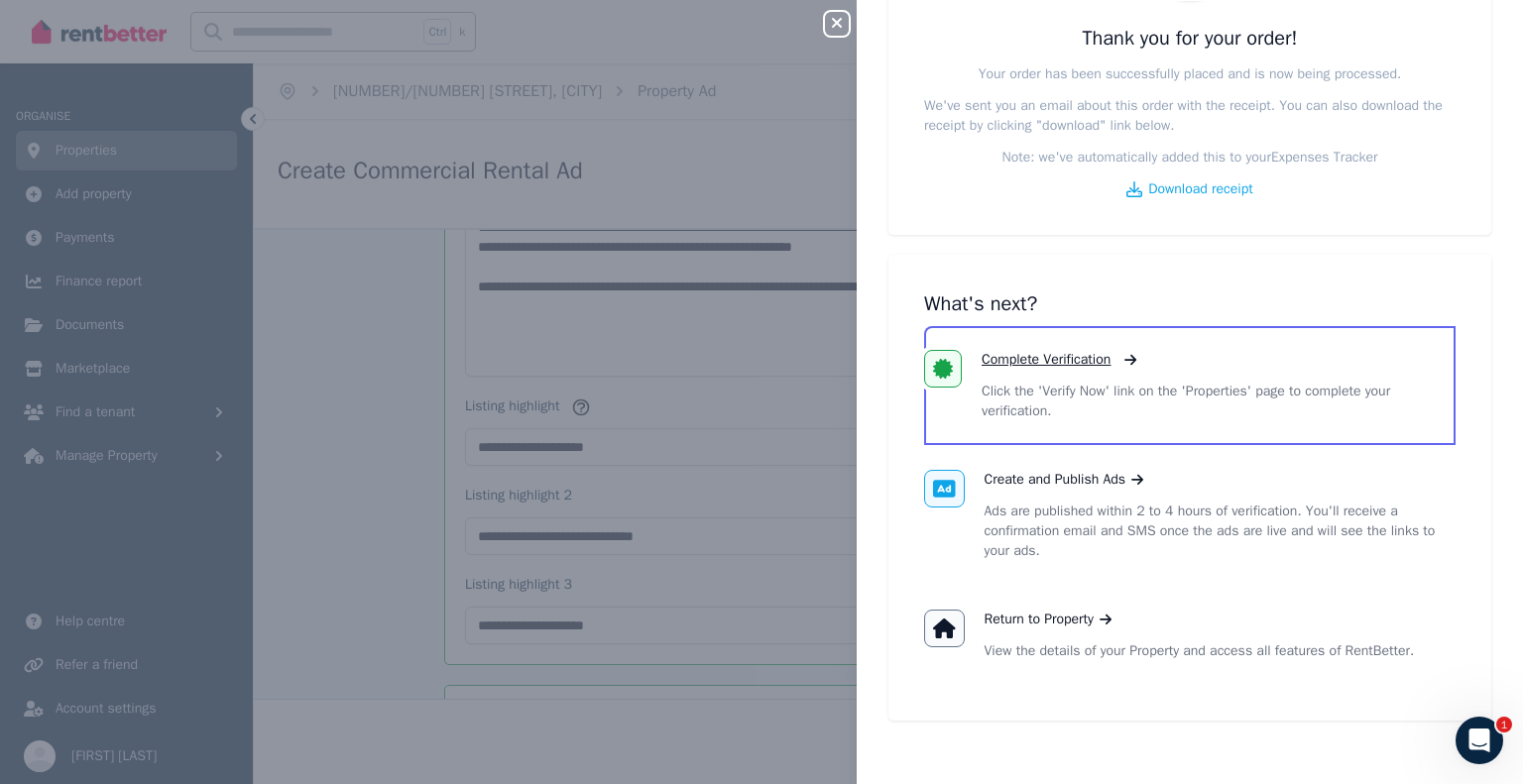 click on "Complete Verification" at bounding box center [1046, 360] 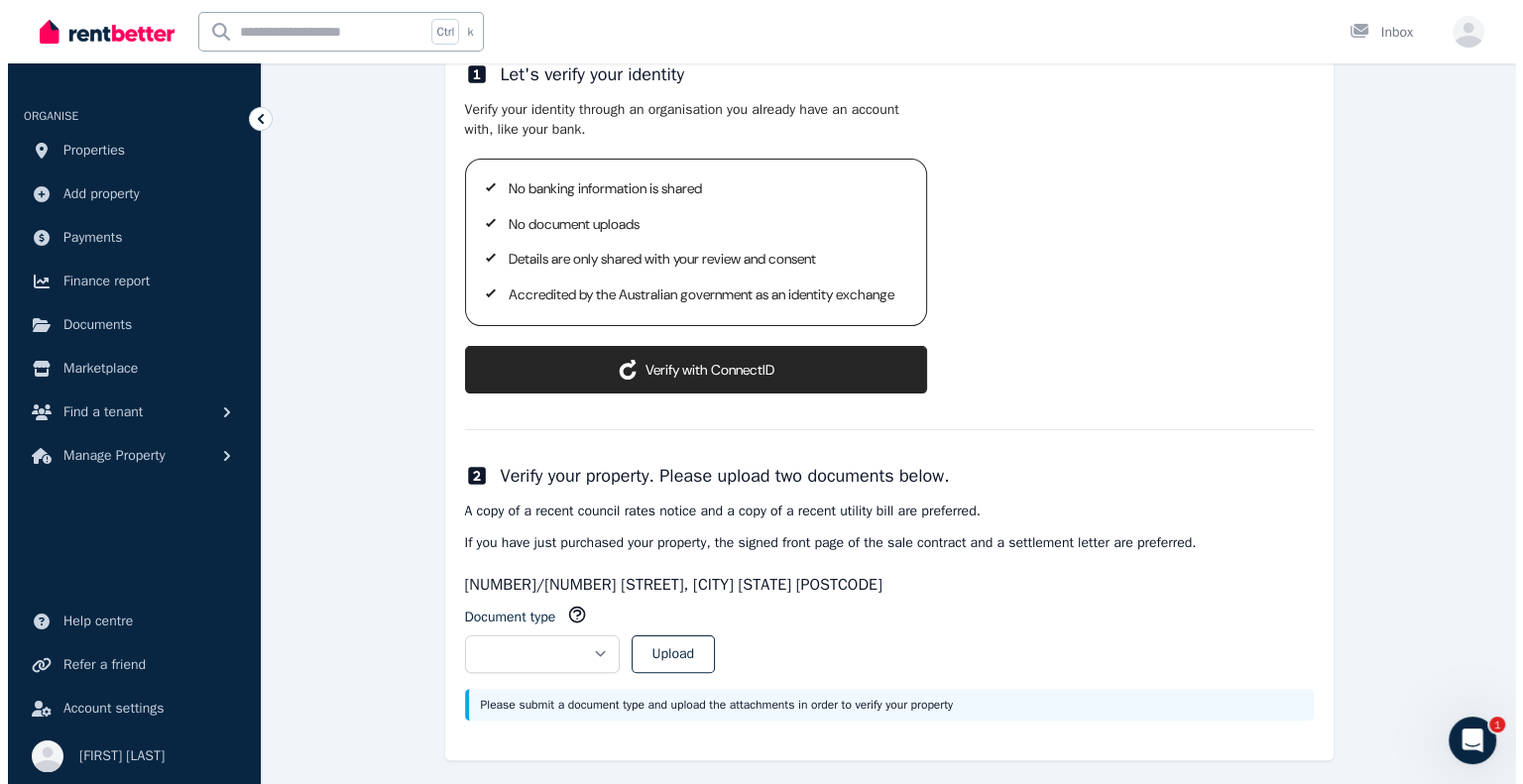 scroll, scrollTop: 297, scrollLeft: 0, axis: vertical 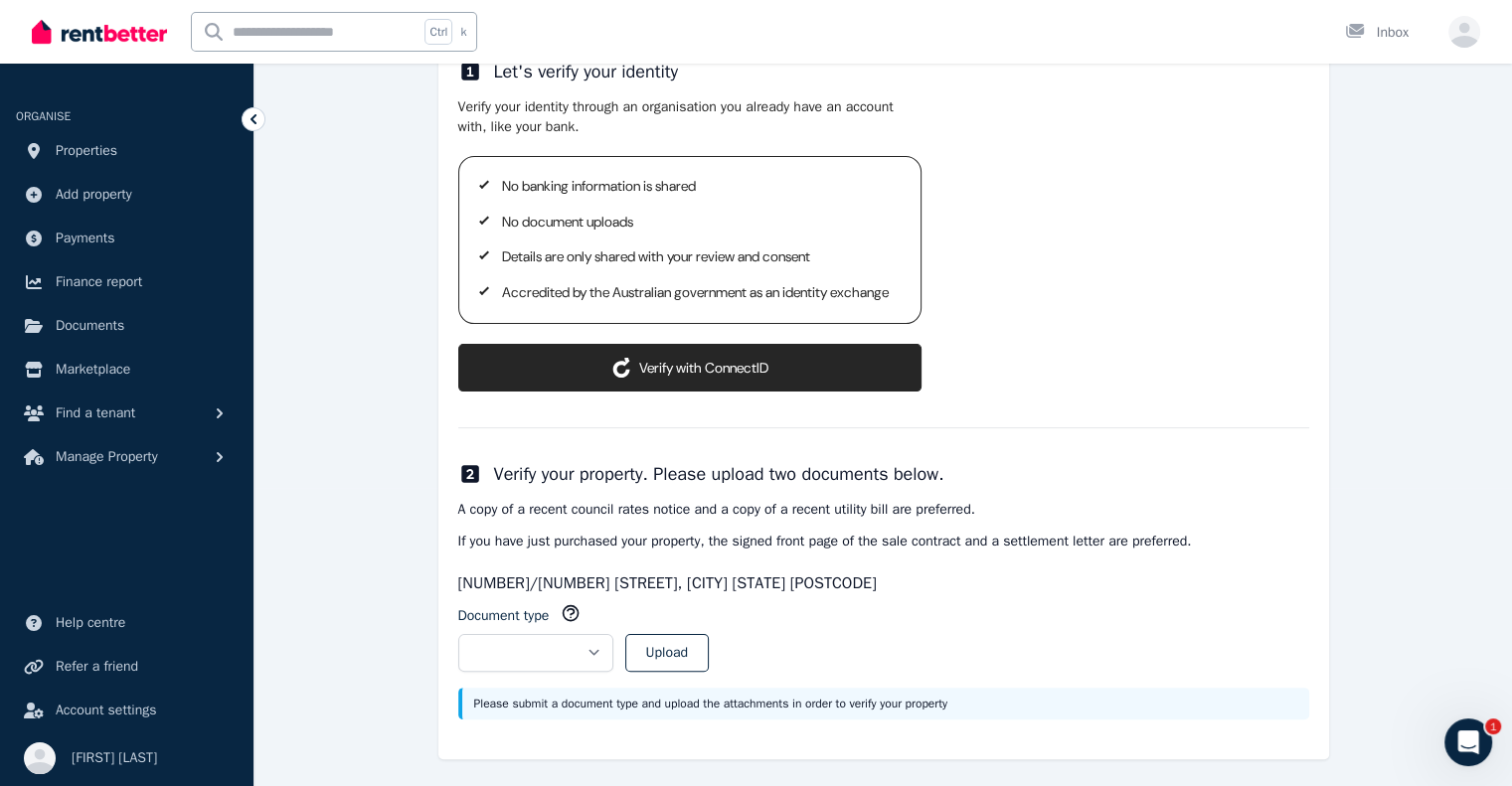 click on "Verify with ConnectID" at bounding box center [690, 368] 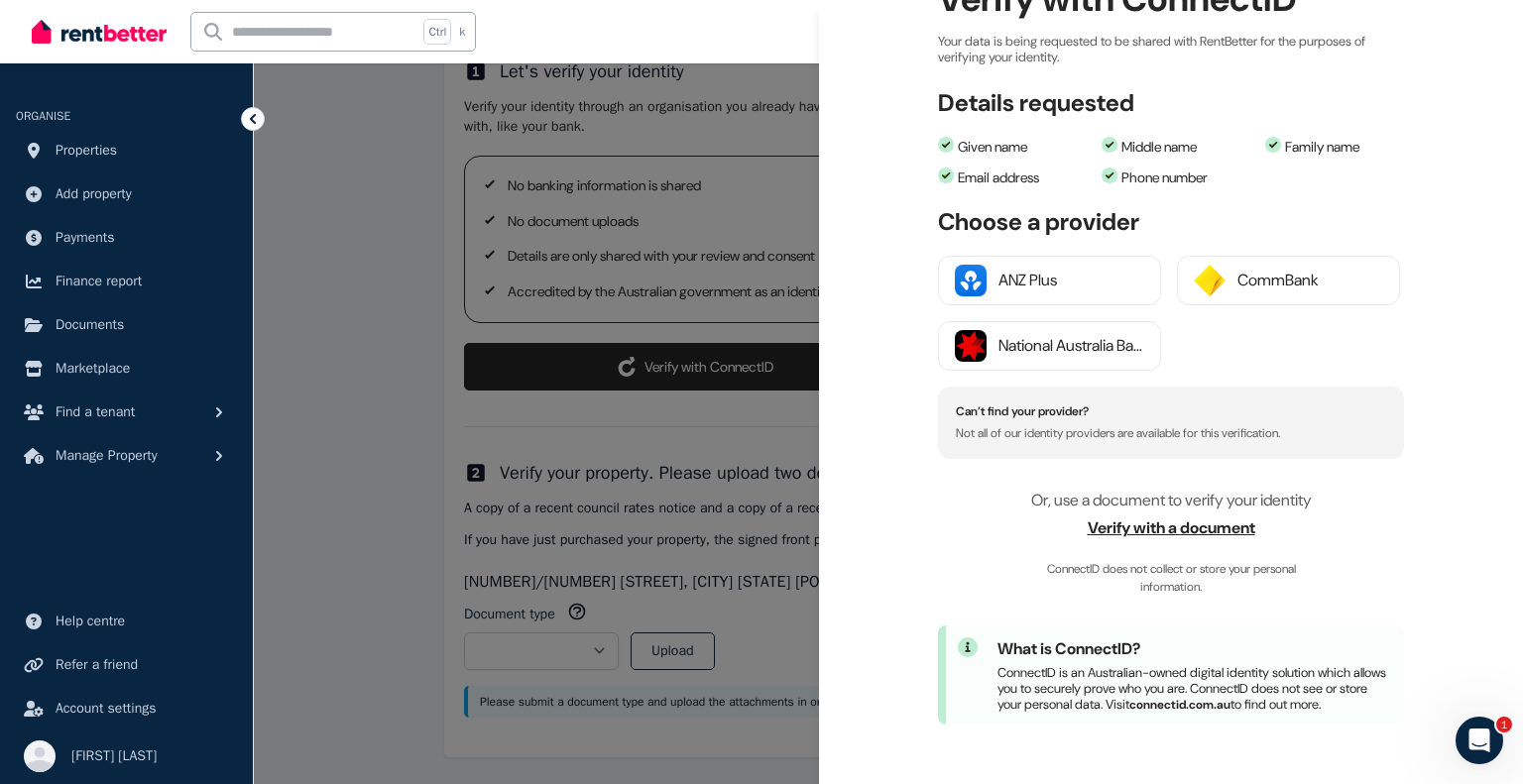 scroll, scrollTop: 199, scrollLeft: 0, axis: vertical 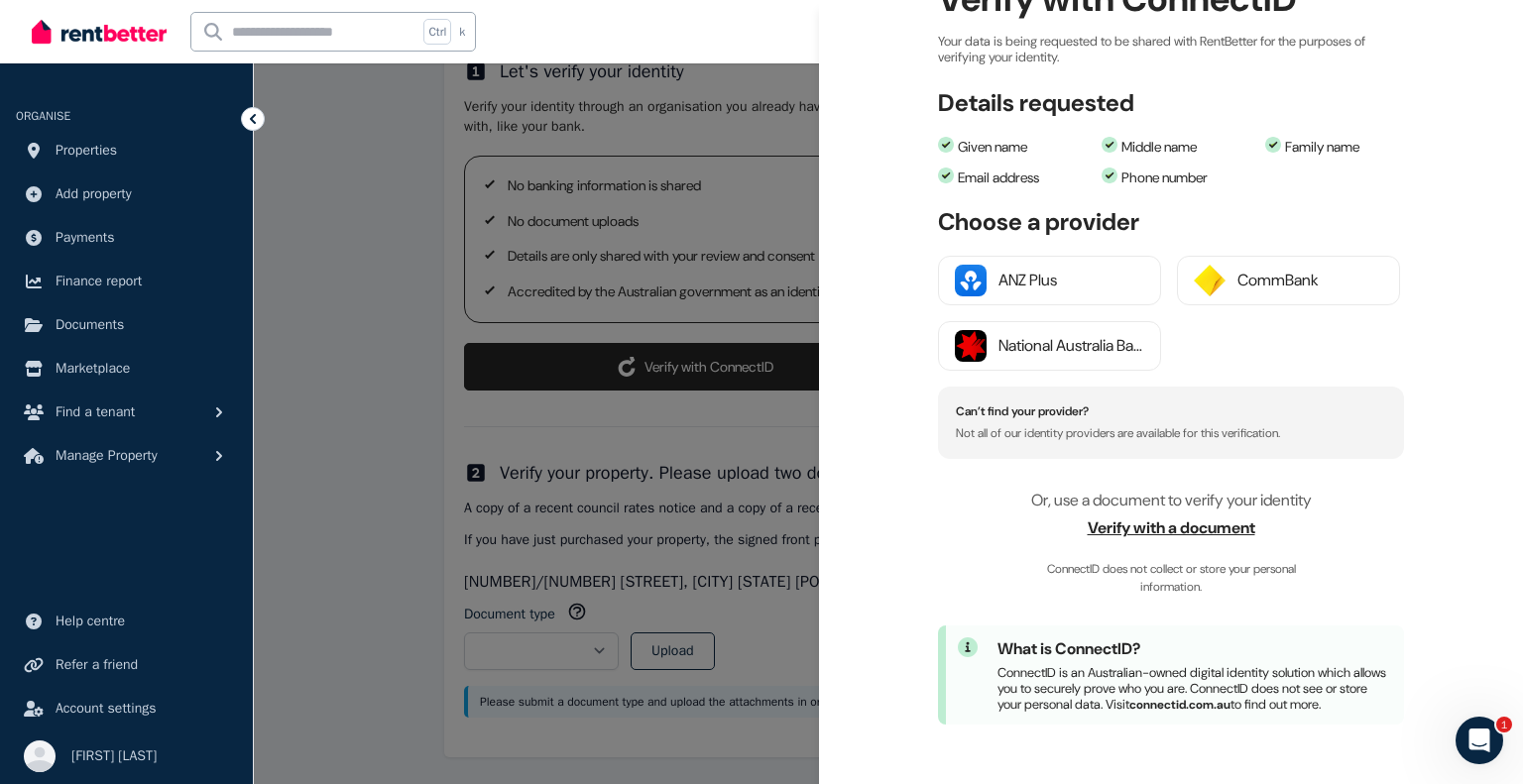 click at bounding box center [762, 392] 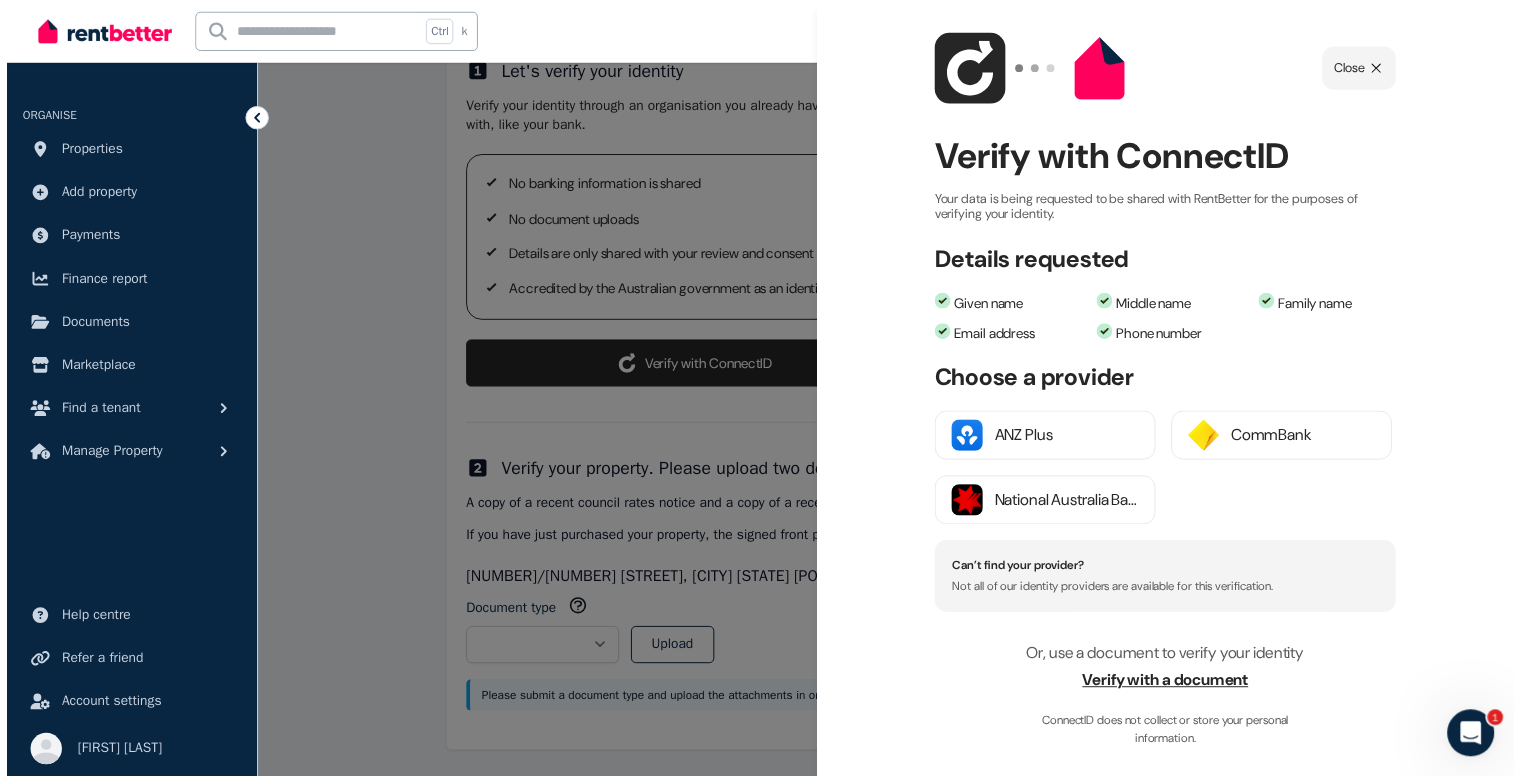 scroll, scrollTop: 0, scrollLeft: 0, axis: both 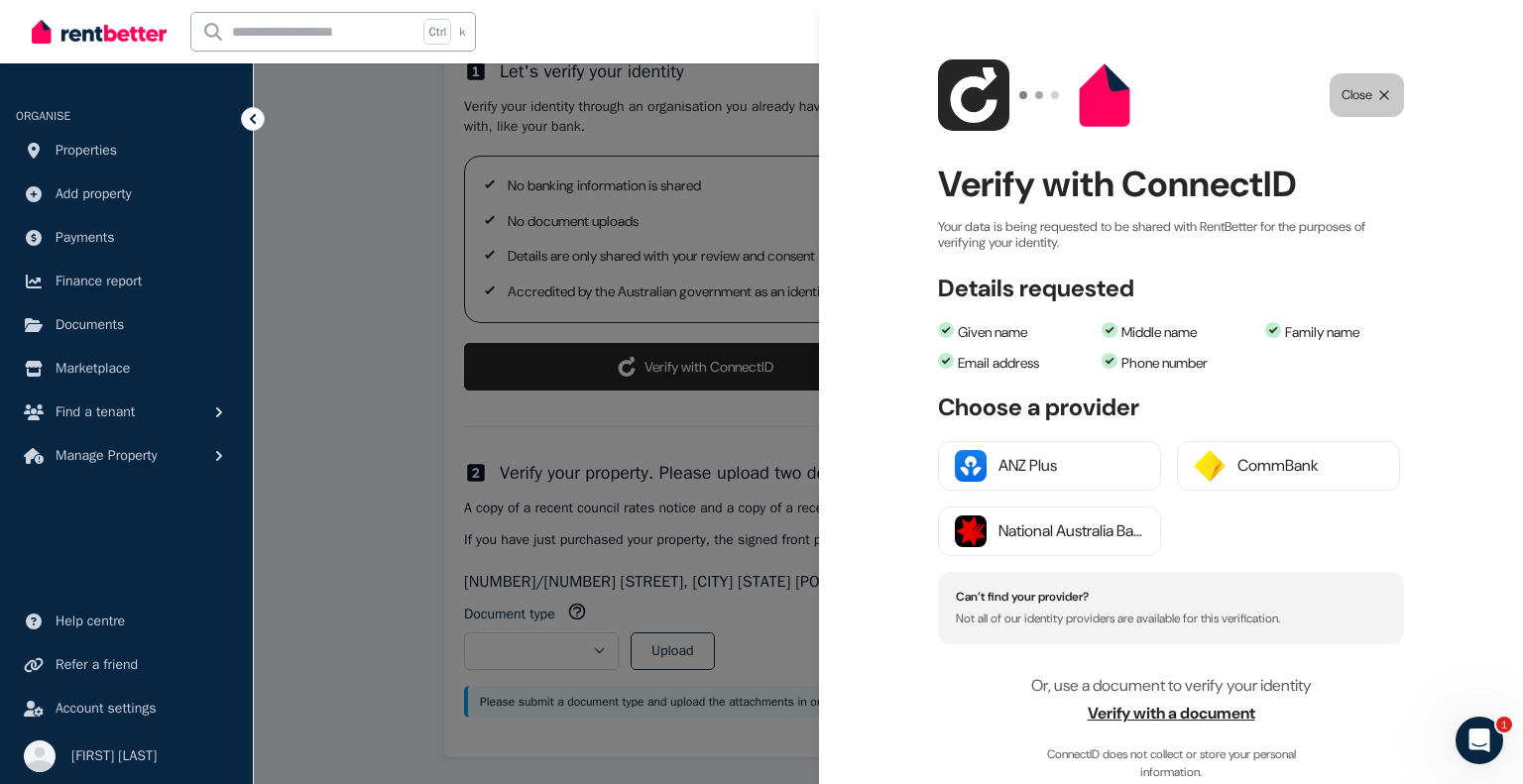 click on "Close" at bounding box center [1356, 95] 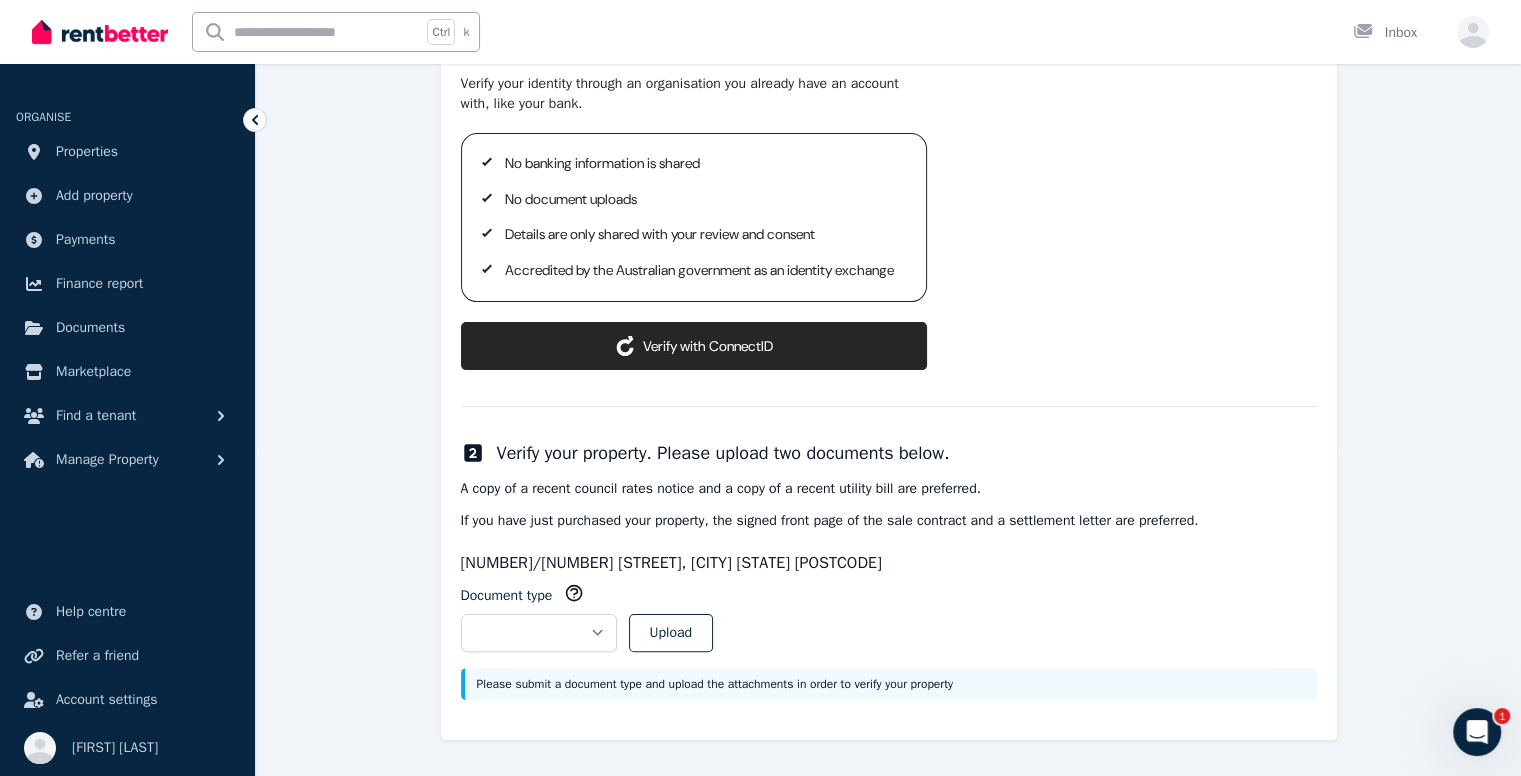 scroll, scrollTop: 340, scrollLeft: 0, axis: vertical 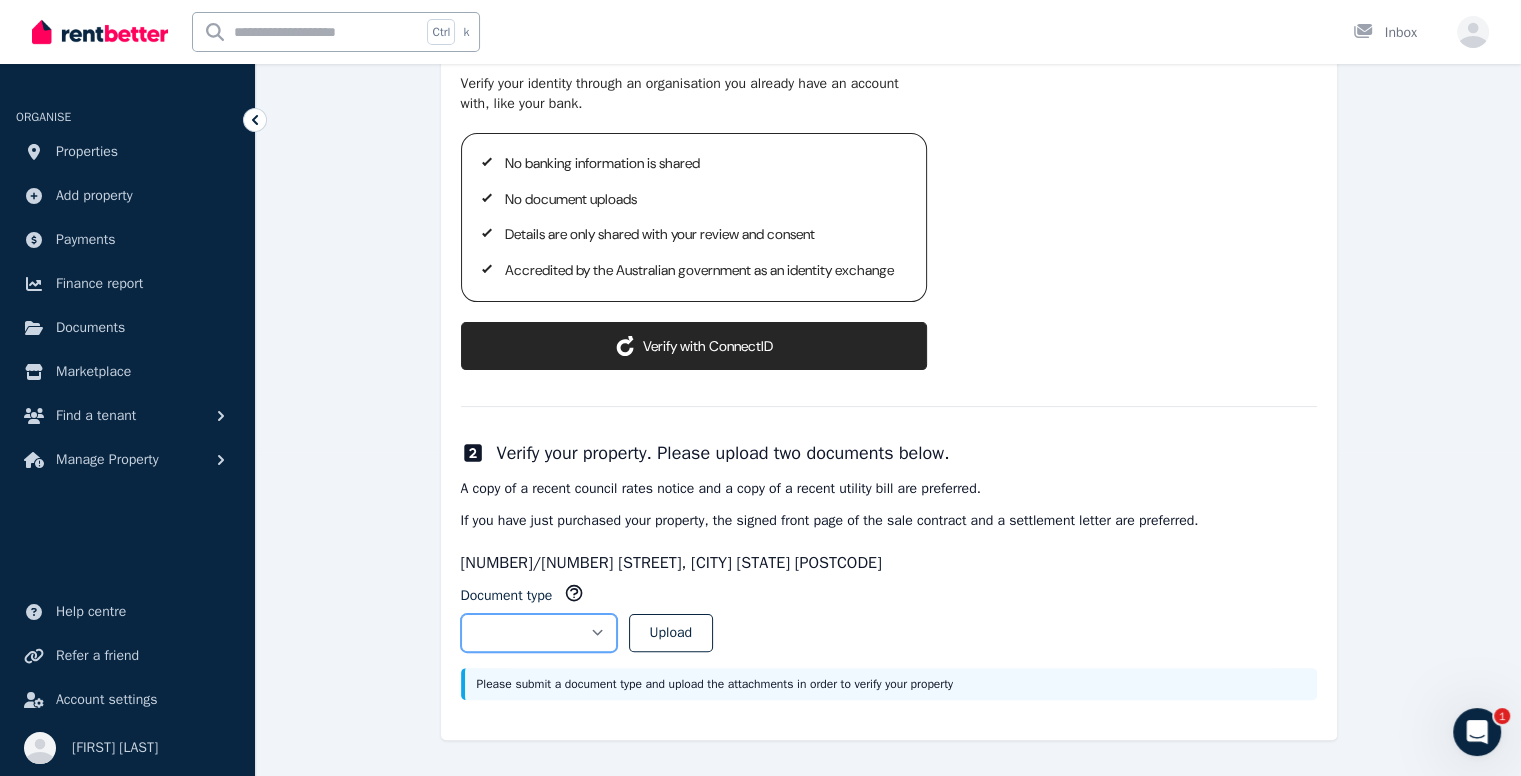 click on "**********" at bounding box center (539, 633) 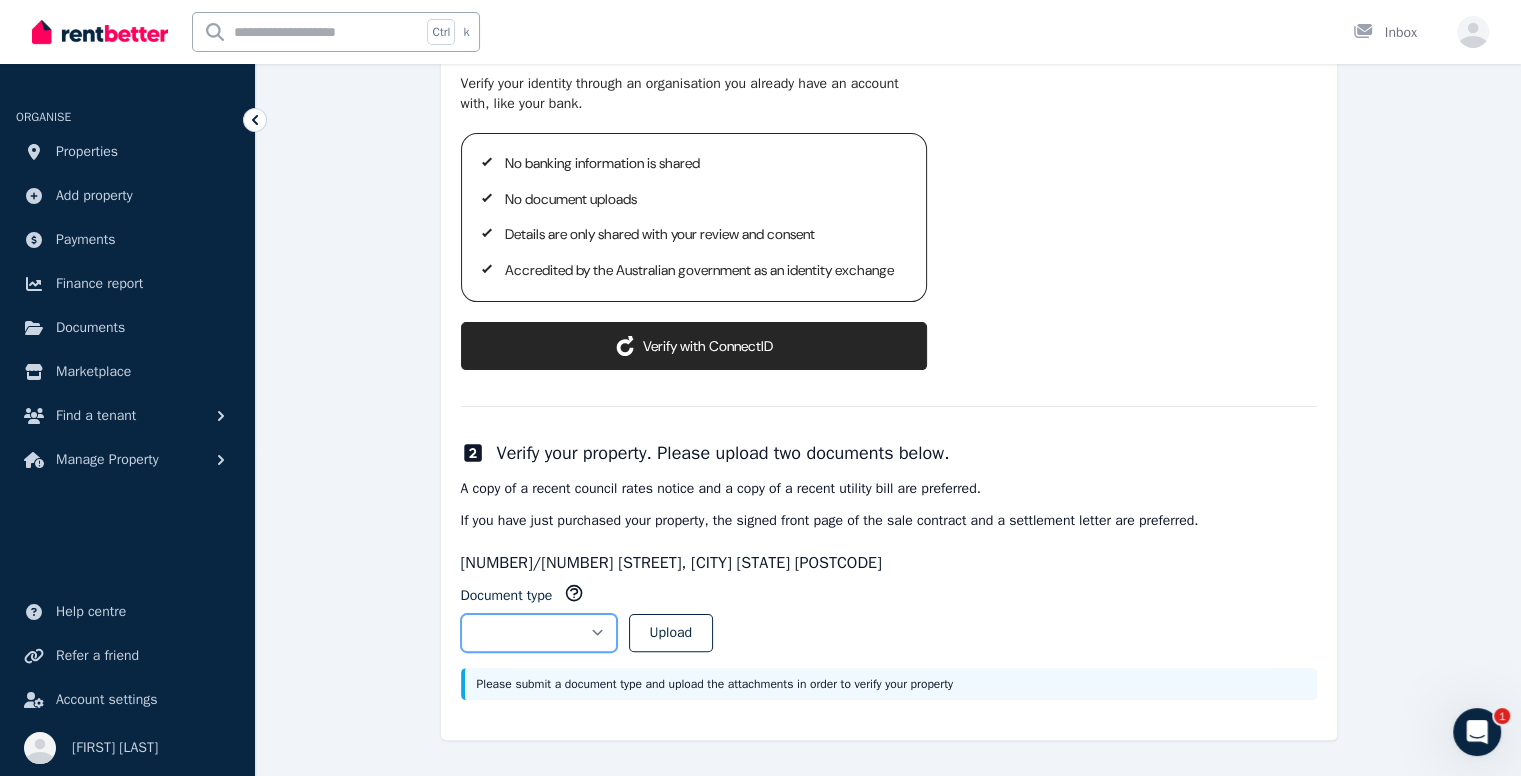 select on "**********" 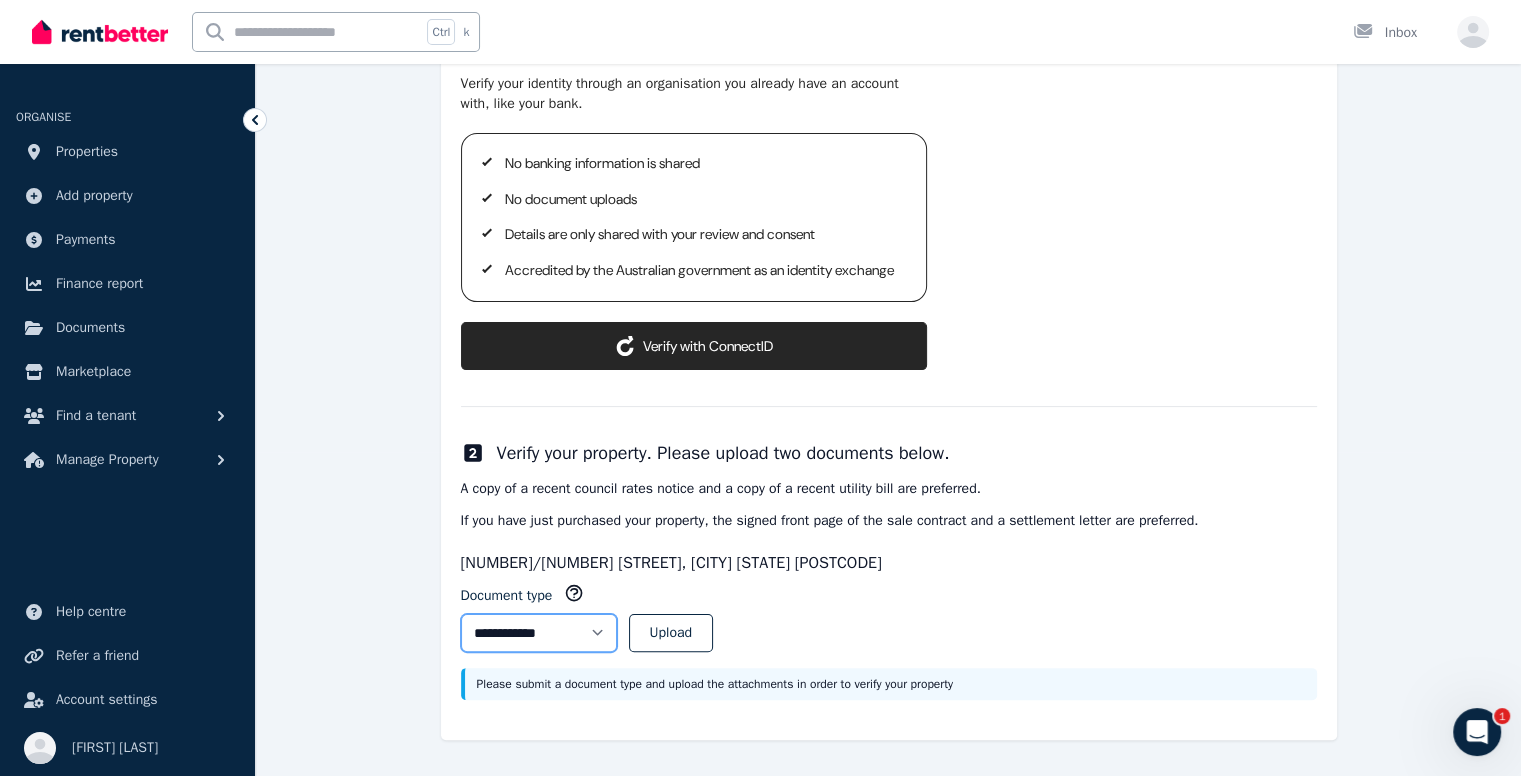 click on "**********" at bounding box center [539, 633] 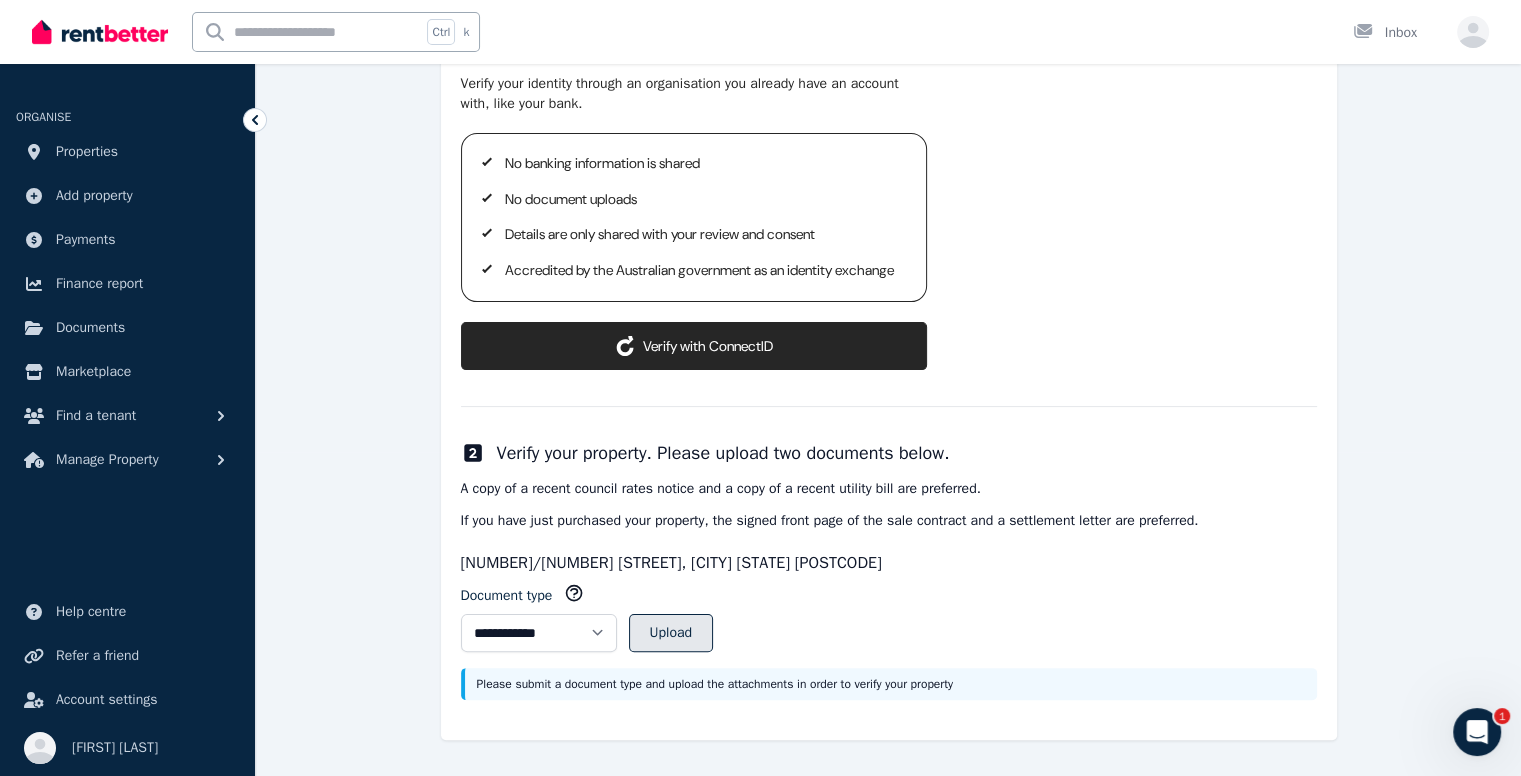 click on "Upload" at bounding box center (671, 633) 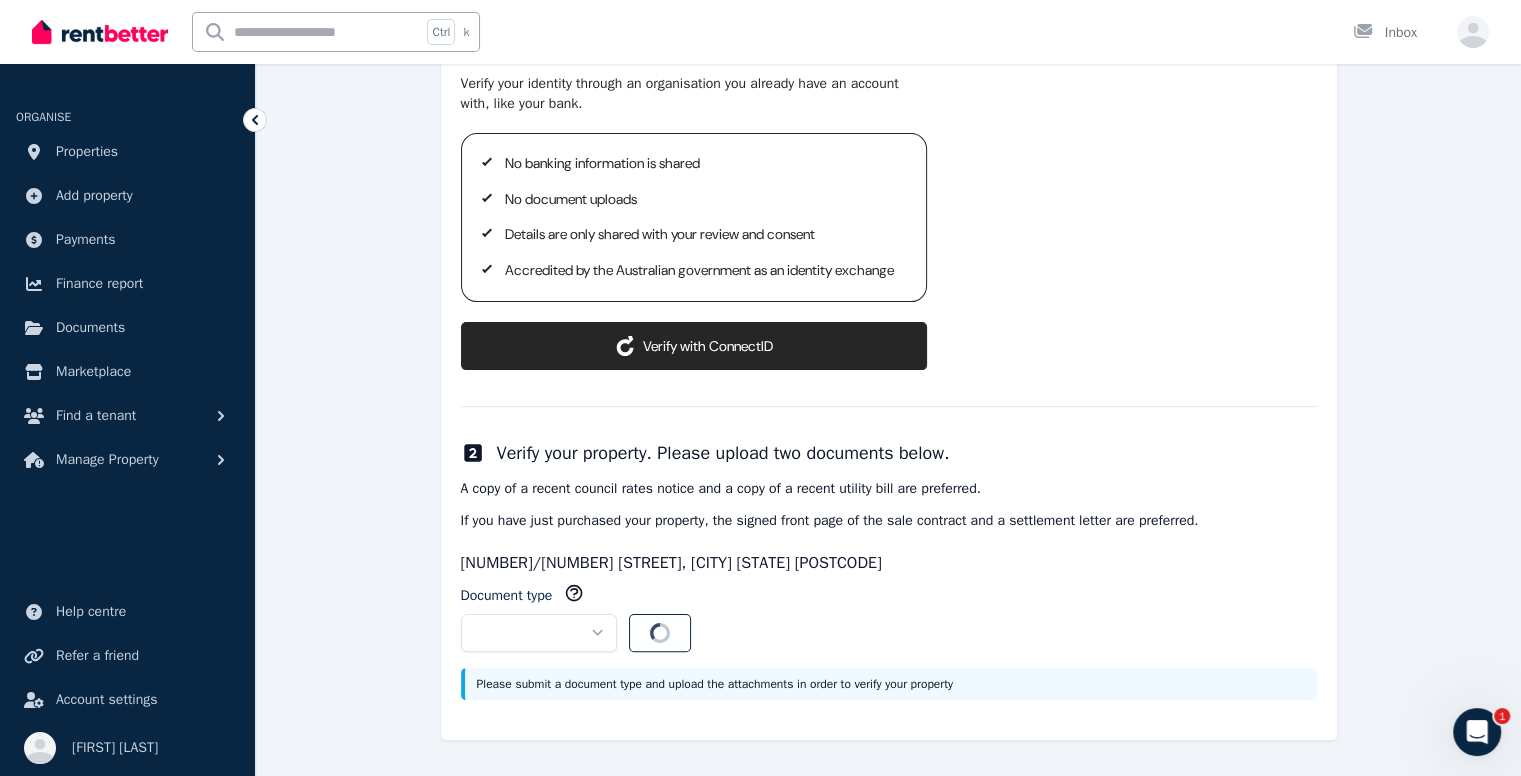 scroll, scrollTop: 0, scrollLeft: 0, axis: both 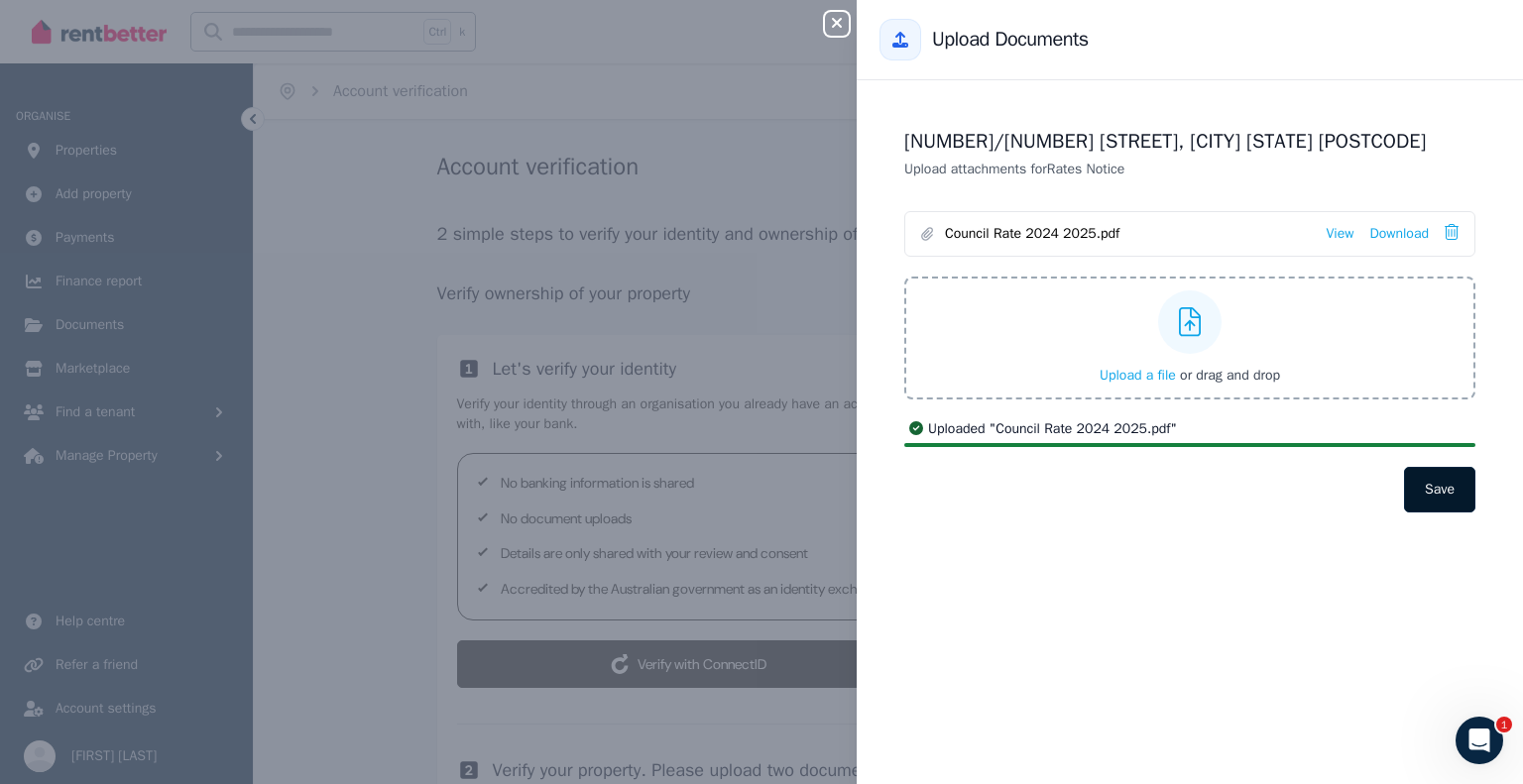 click on "Save" at bounding box center (1440, 490) 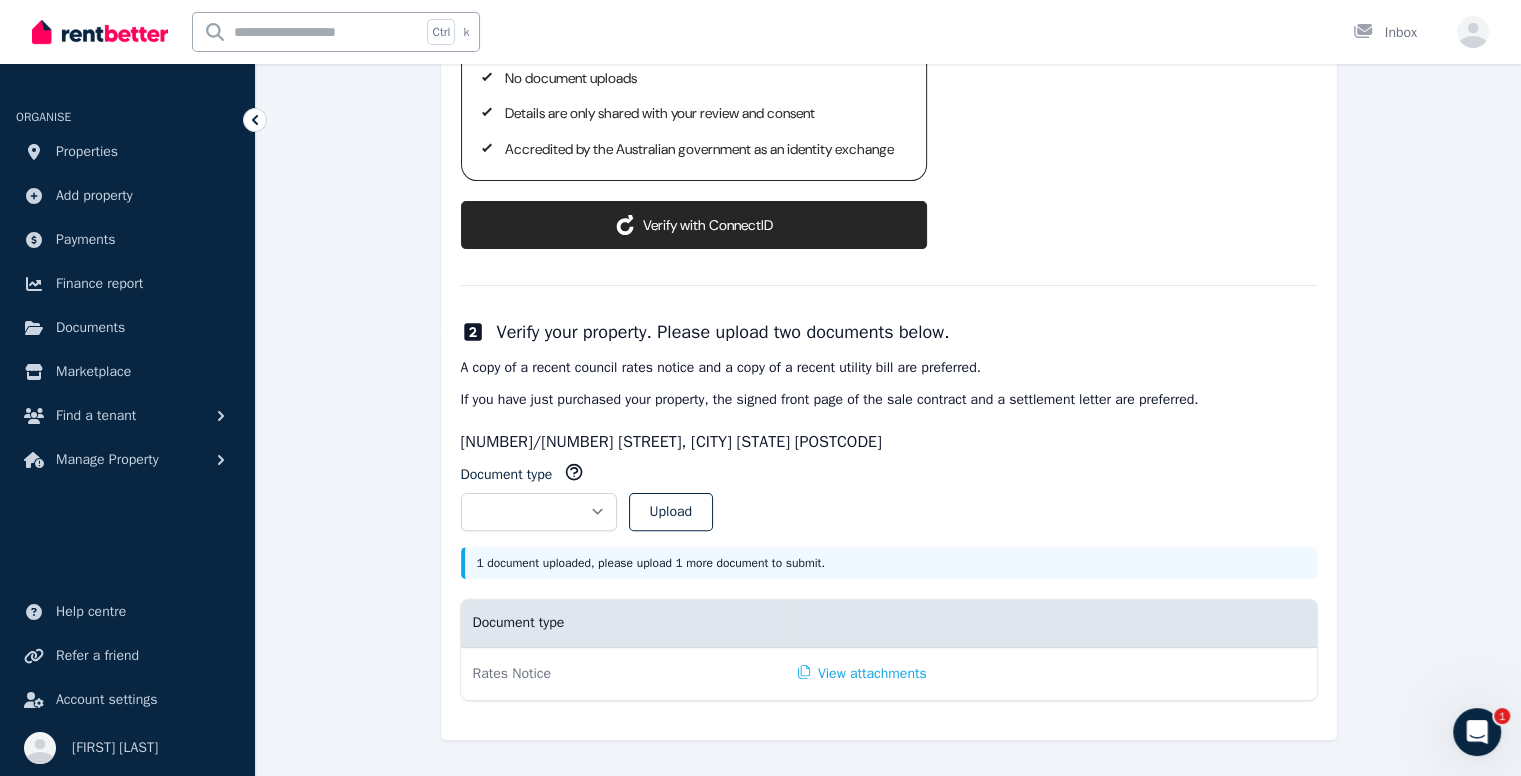 scroll, scrollTop: 461, scrollLeft: 0, axis: vertical 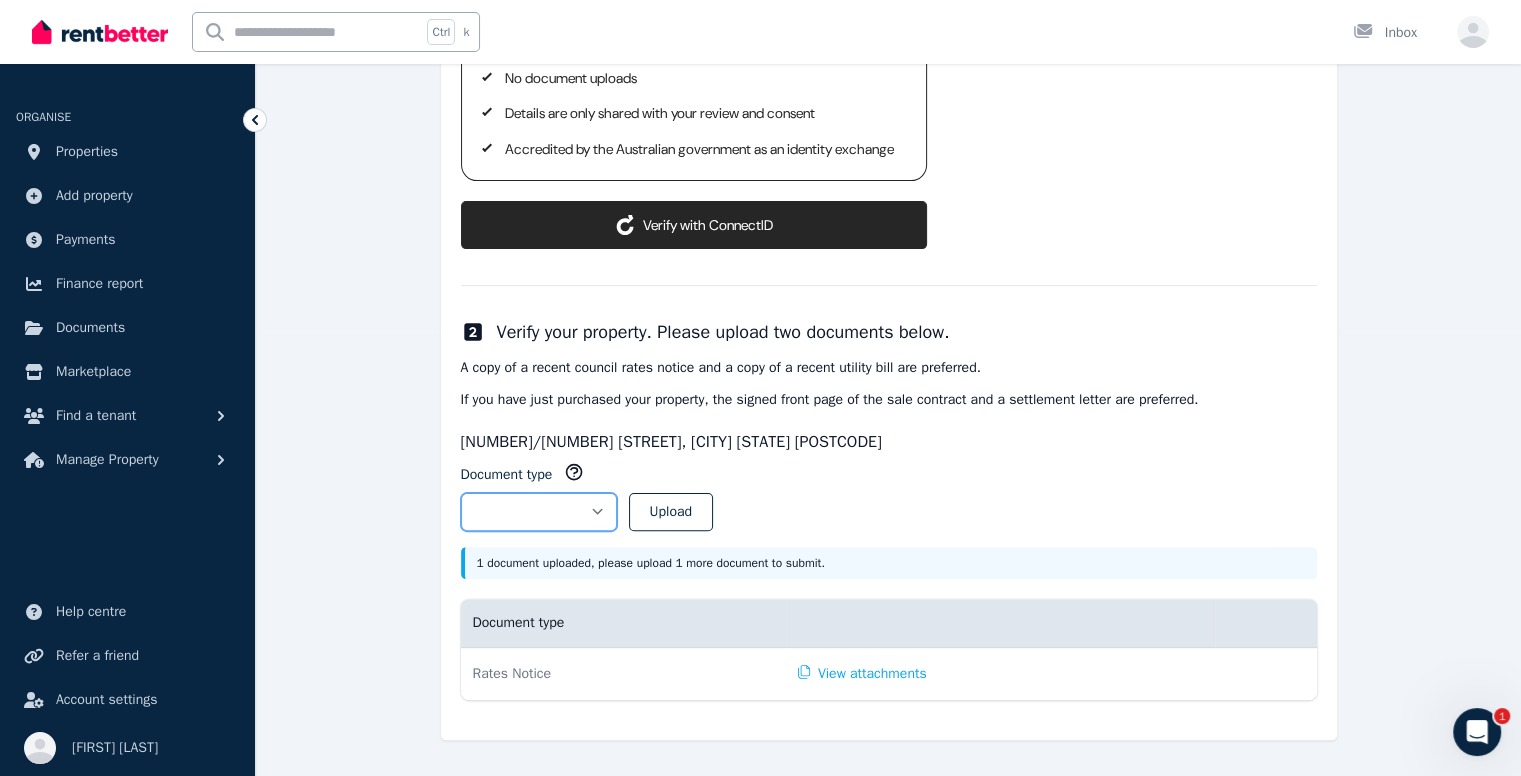 click on "**********" at bounding box center [539, 512] 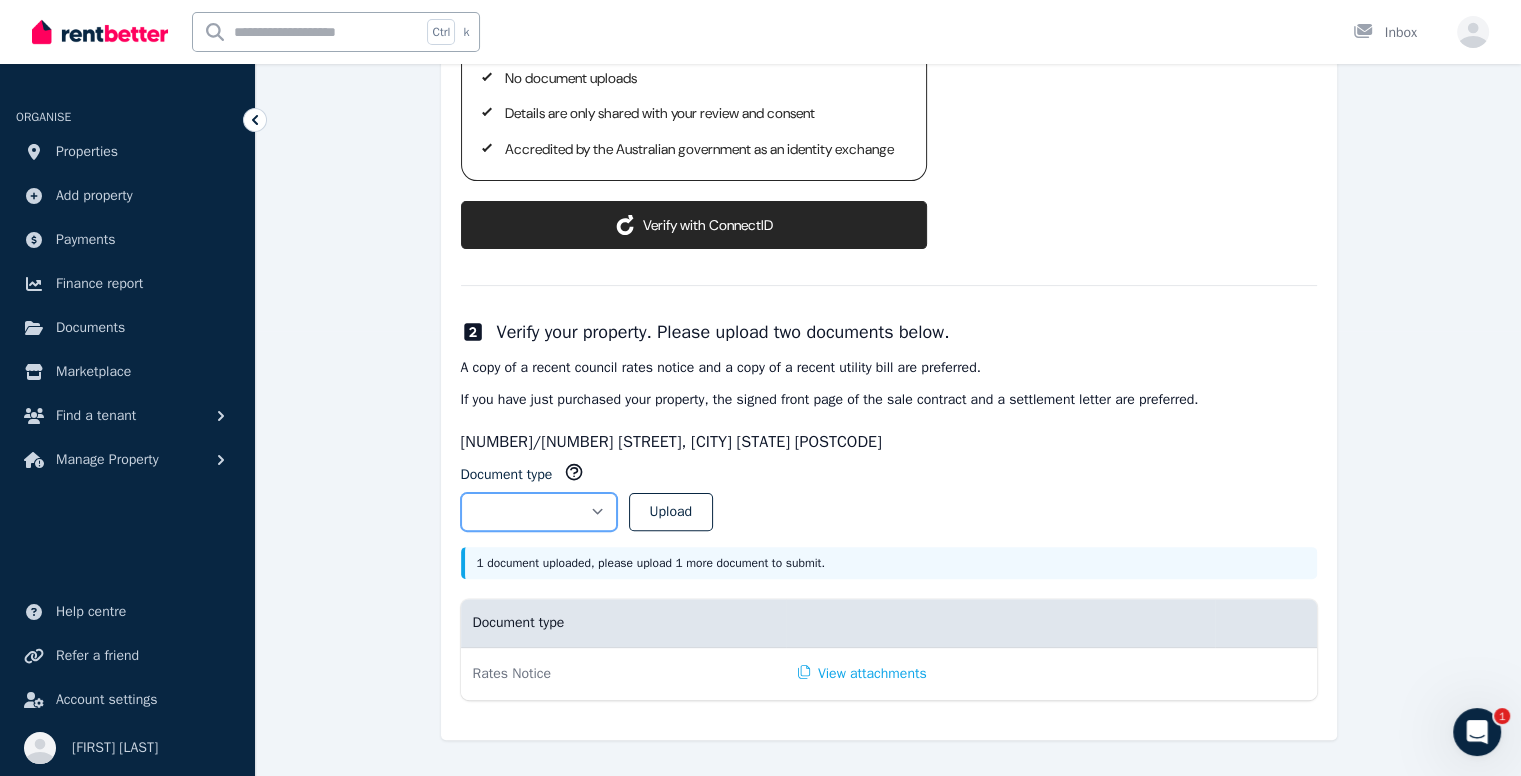 select on "**********" 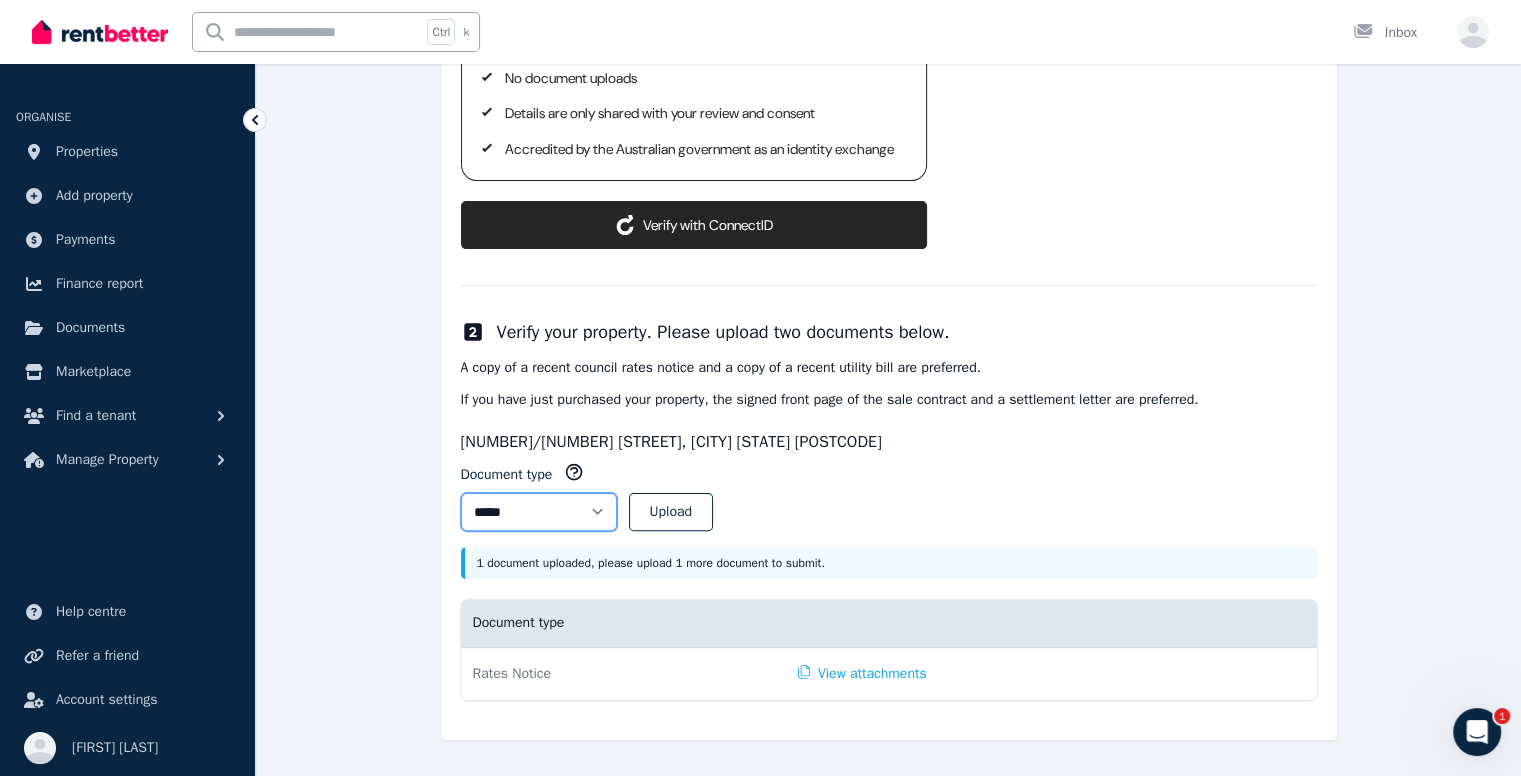 click on "**********" at bounding box center [539, 512] 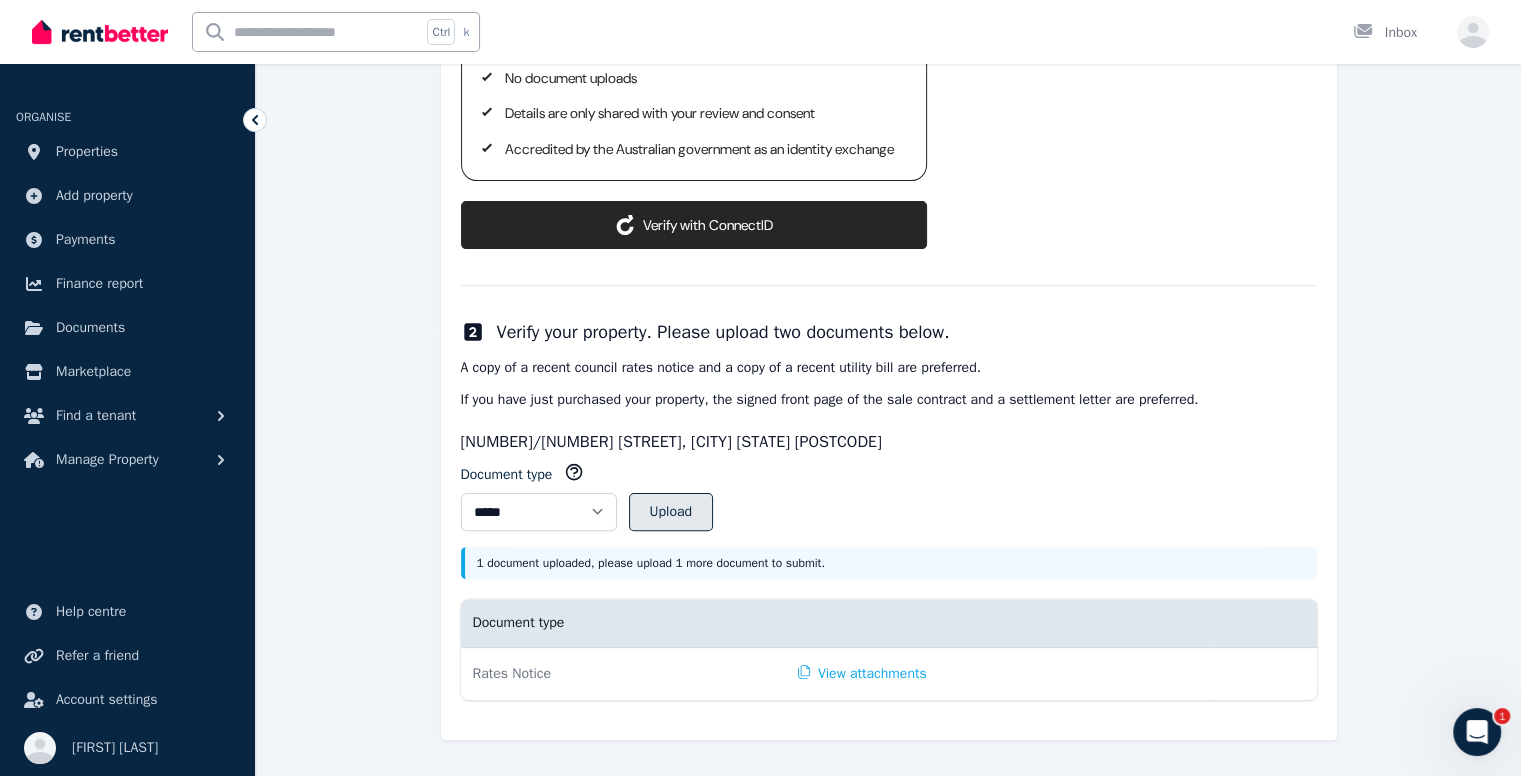 click on "Upload" at bounding box center [671, 512] 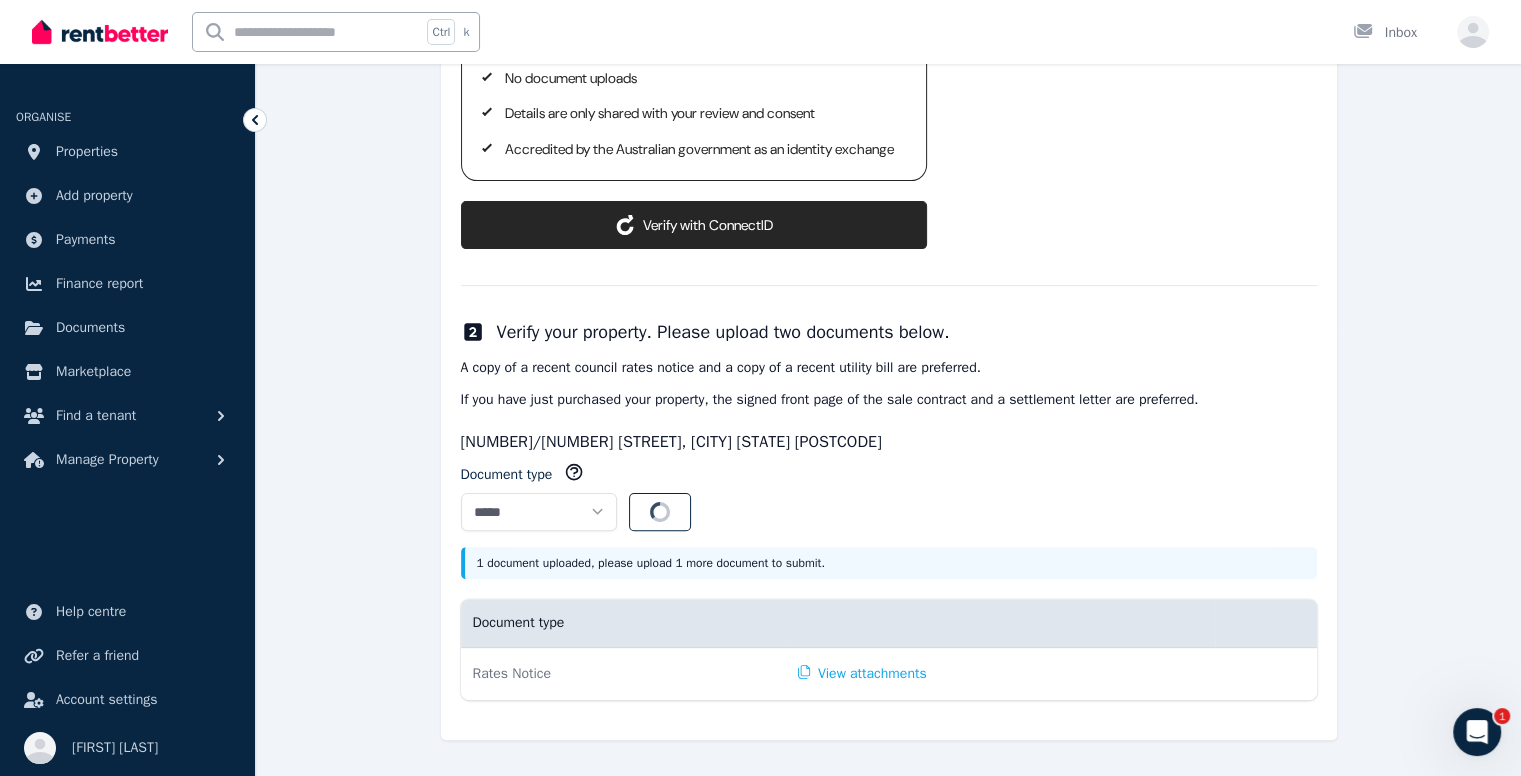 select 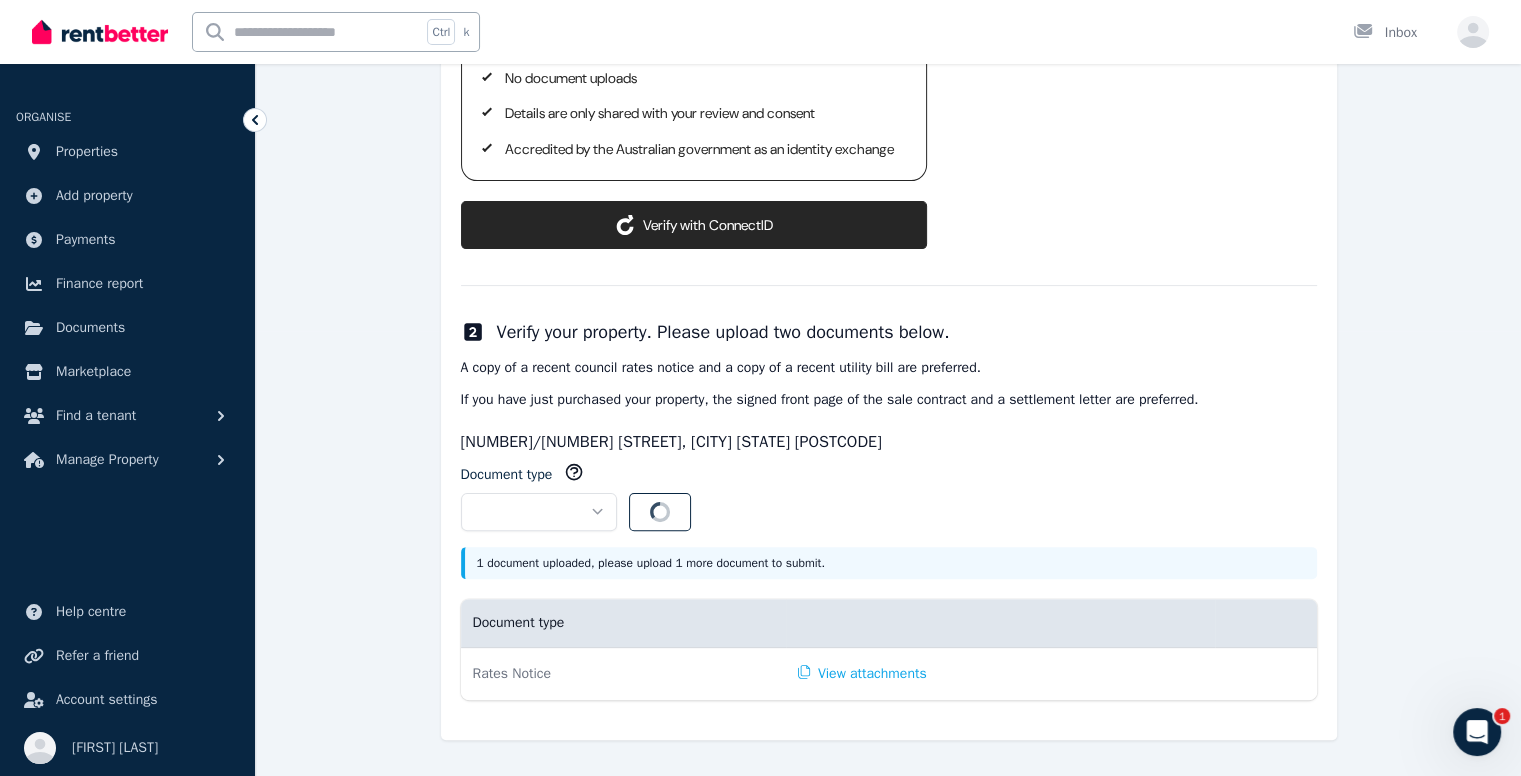 scroll, scrollTop: 0, scrollLeft: 0, axis: both 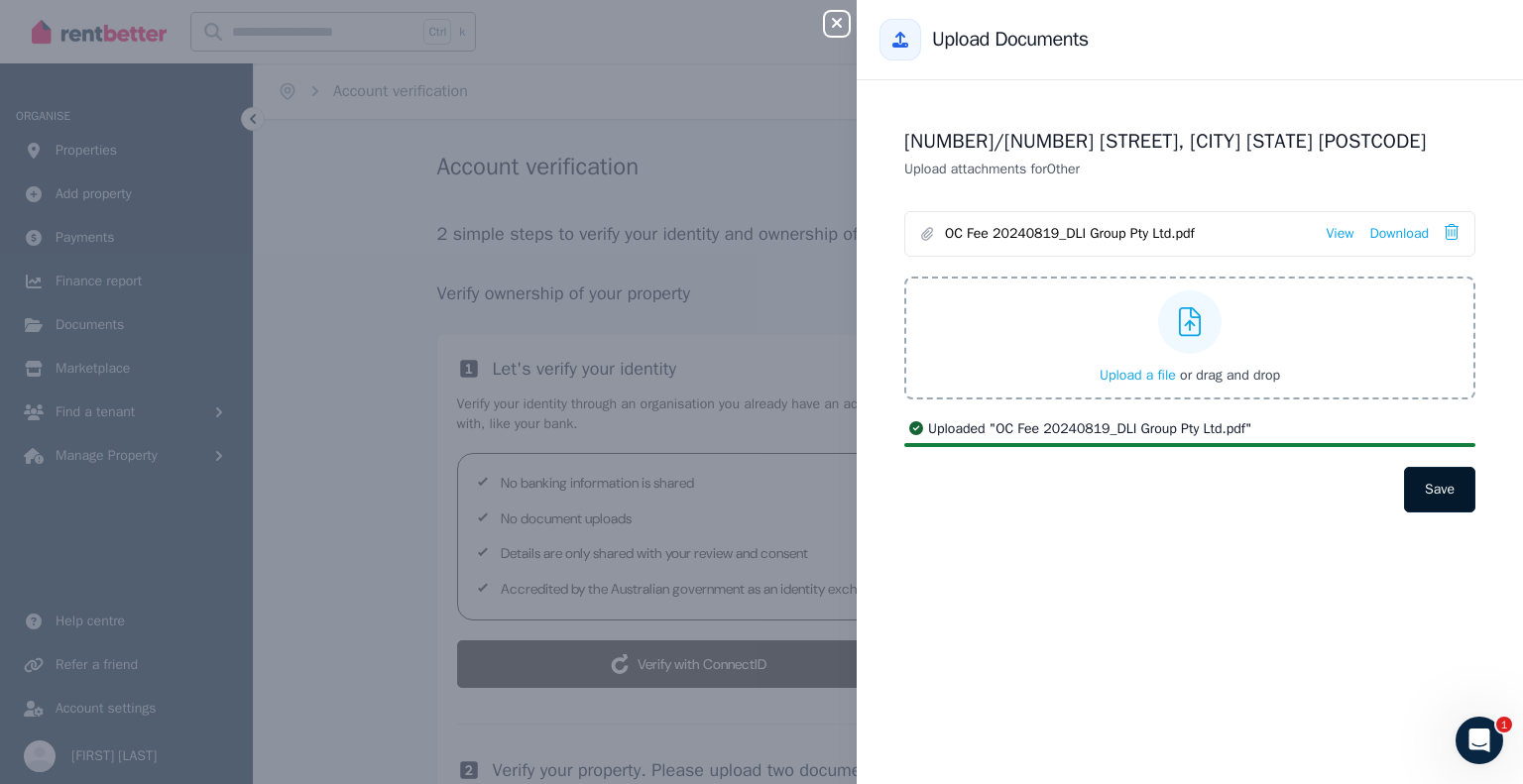 click on "Save" at bounding box center [1440, 490] 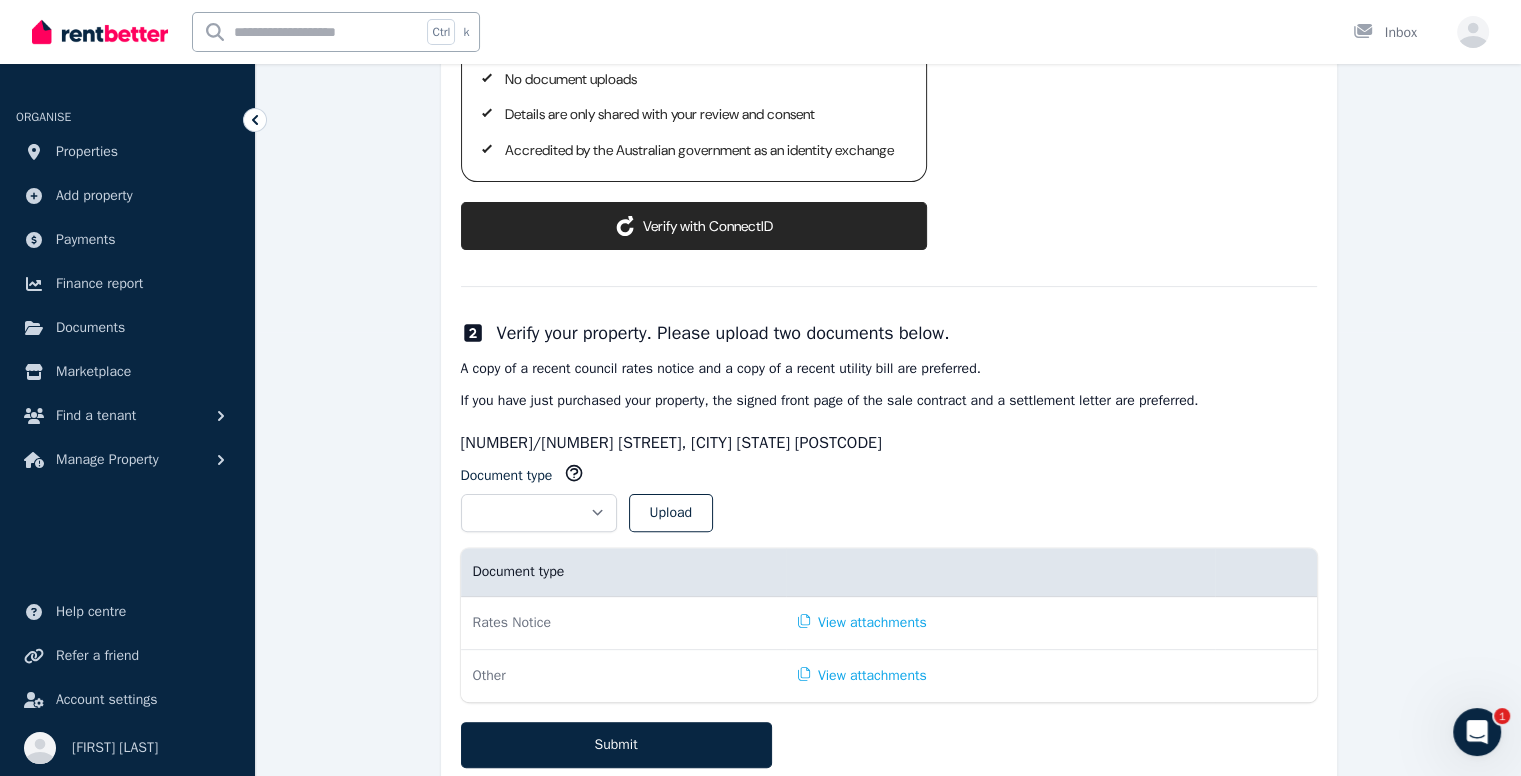 scroll, scrollTop: 528, scrollLeft: 0, axis: vertical 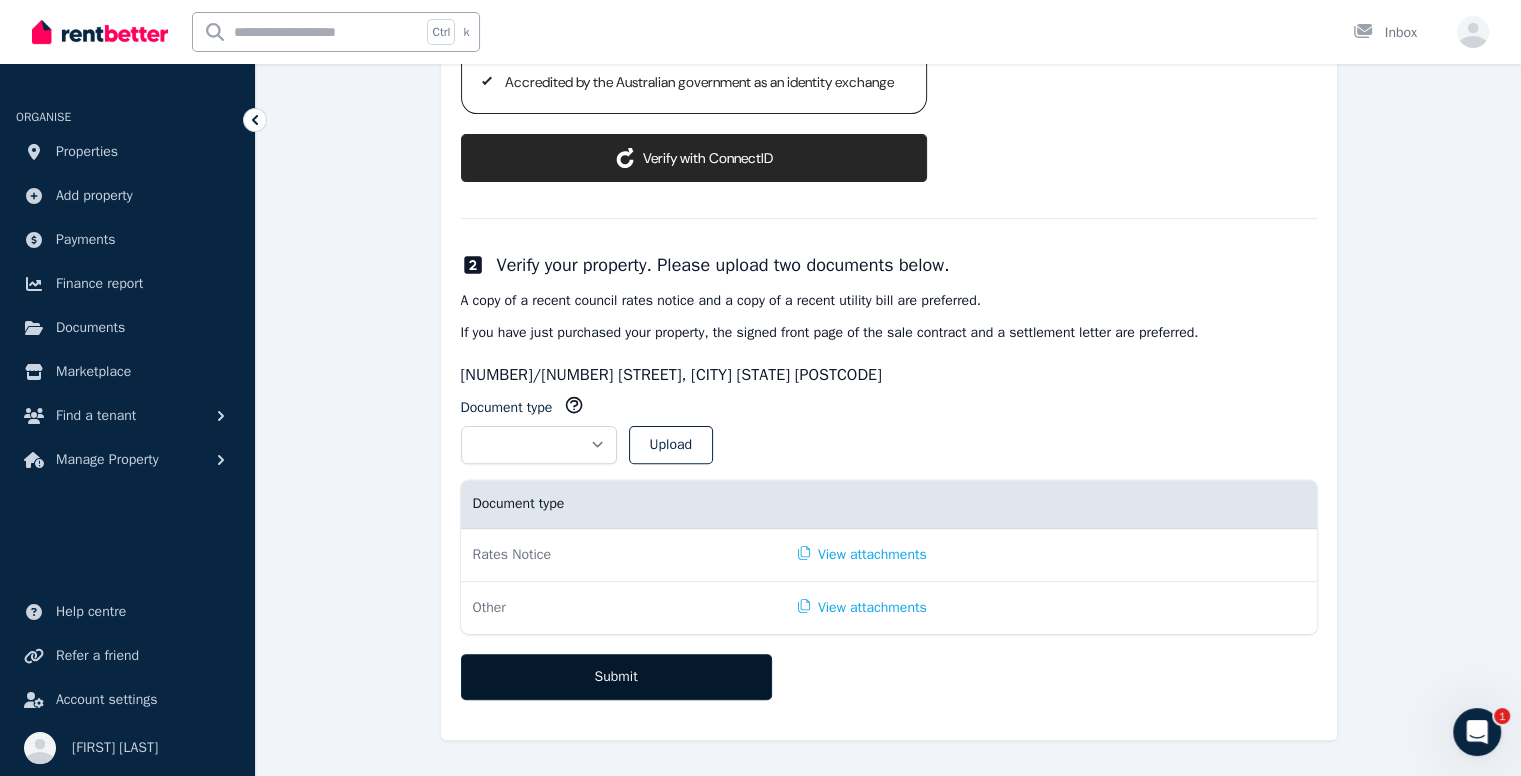 click on "Submit" at bounding box center (616, 677) 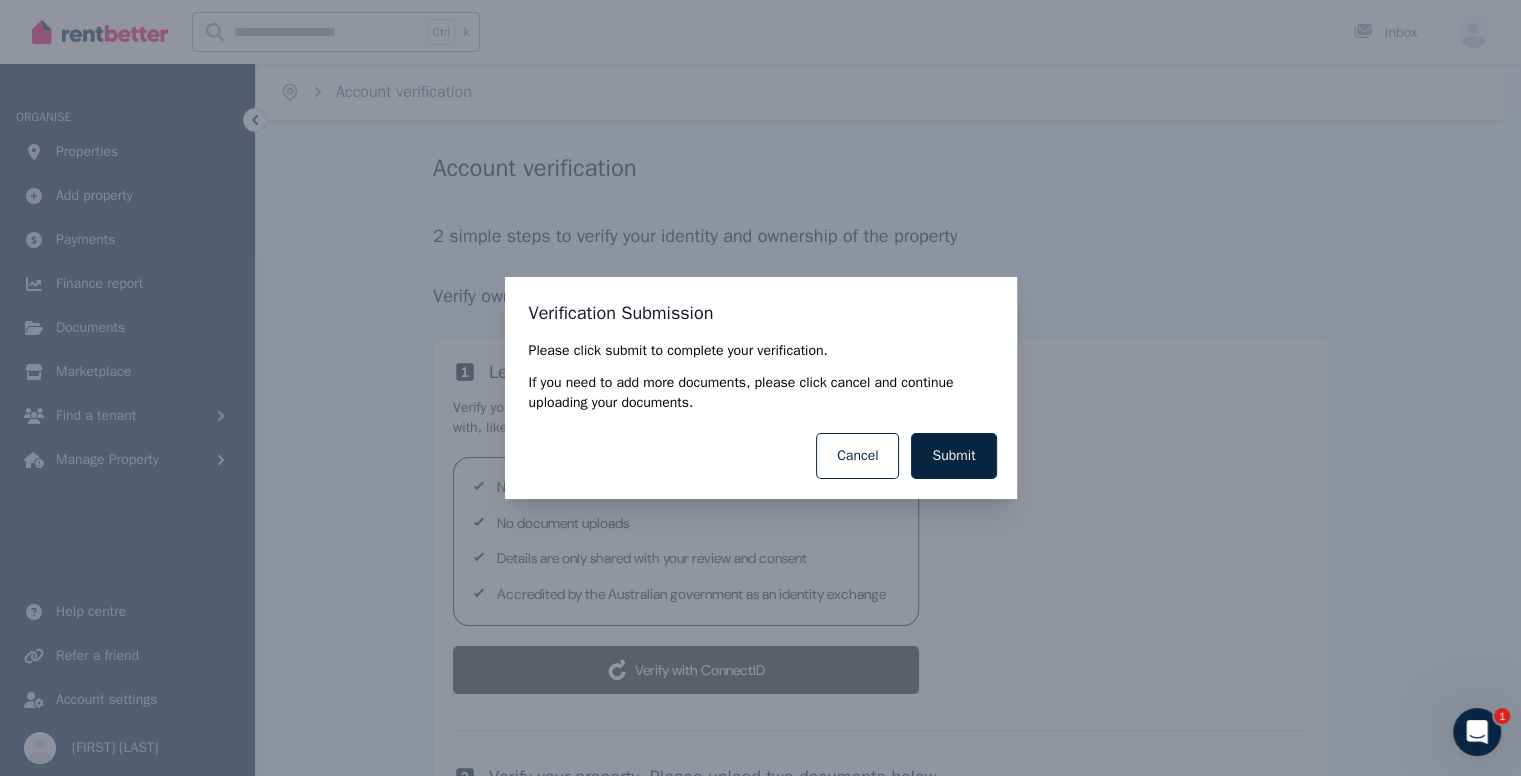 scroll, scrollTop: 0, scrollLeft: 0, axis: both 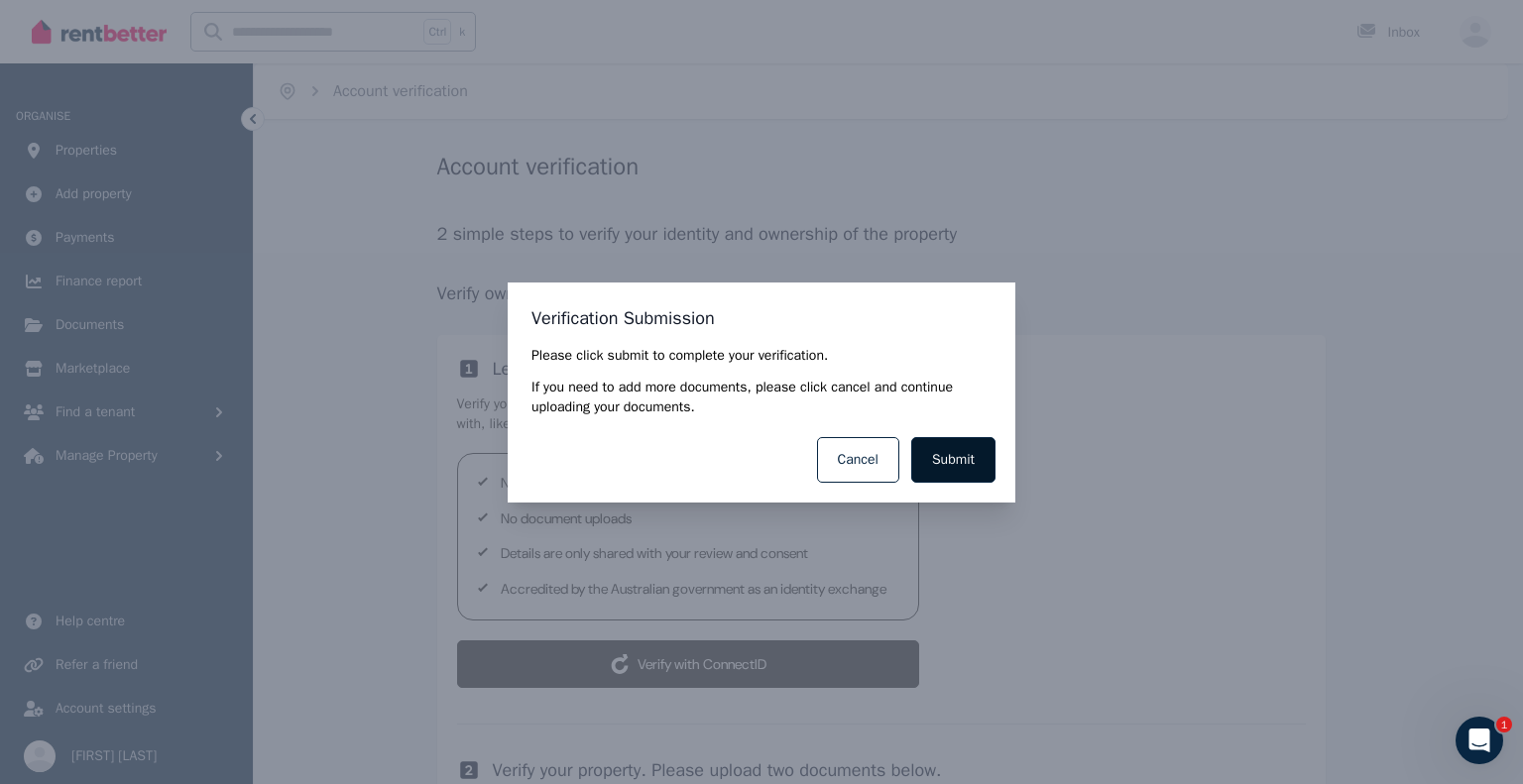 click on "Submit" at bounding box center [953, 460] 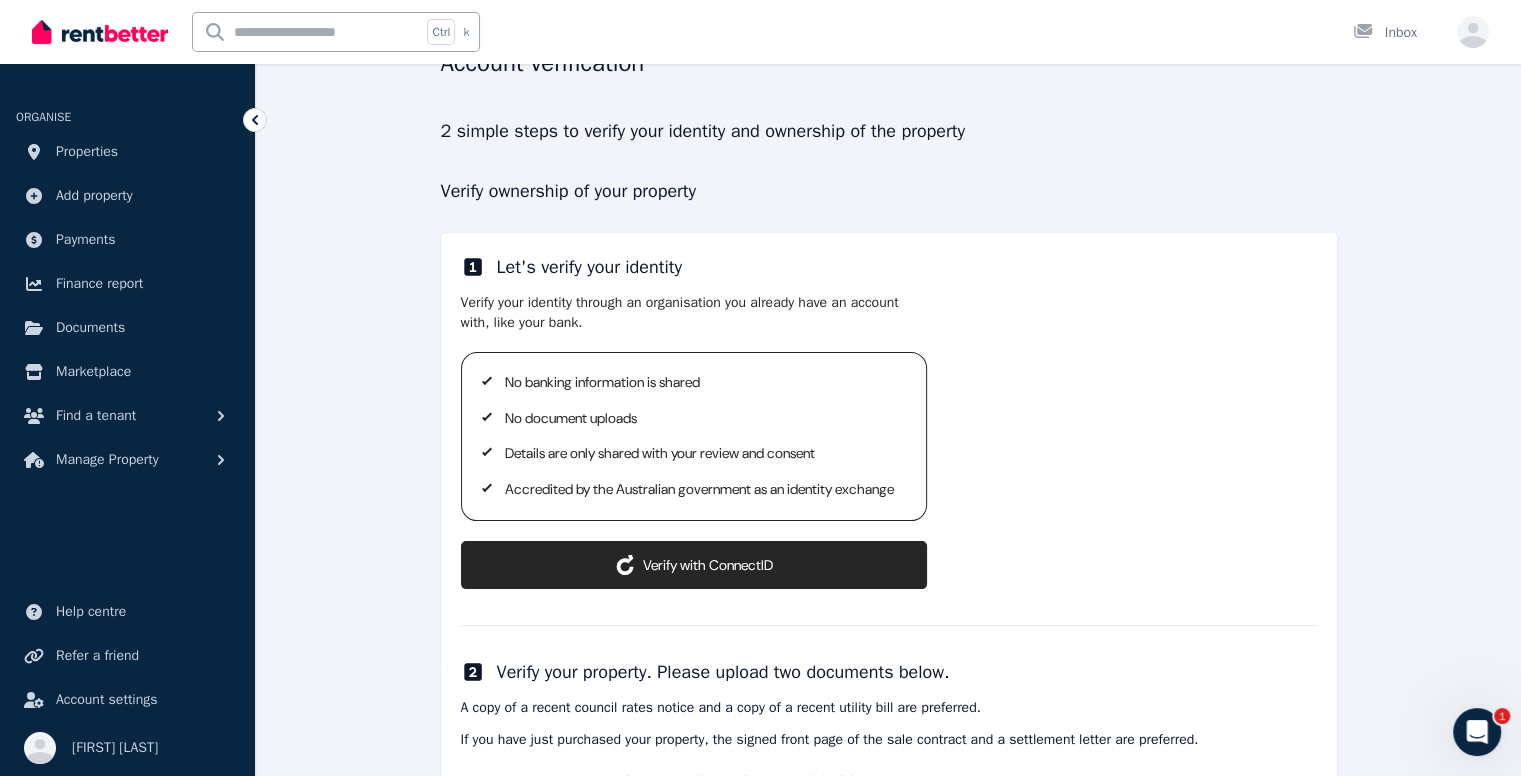 scroll, scrollTop: 128, scrollLeft: 0, axis: vertical 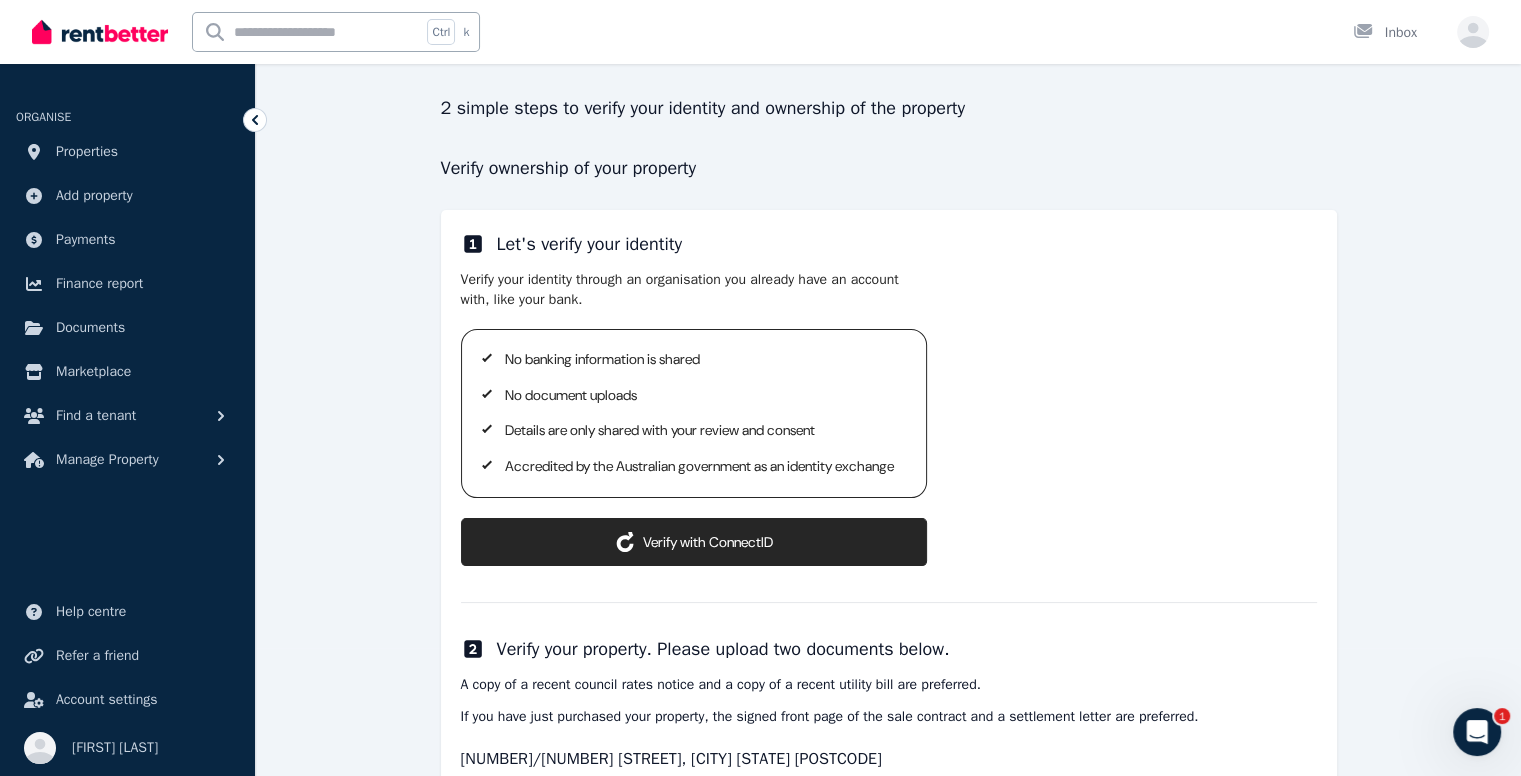 click on "Verify with ConnectID" at bounding box center (694, 542) 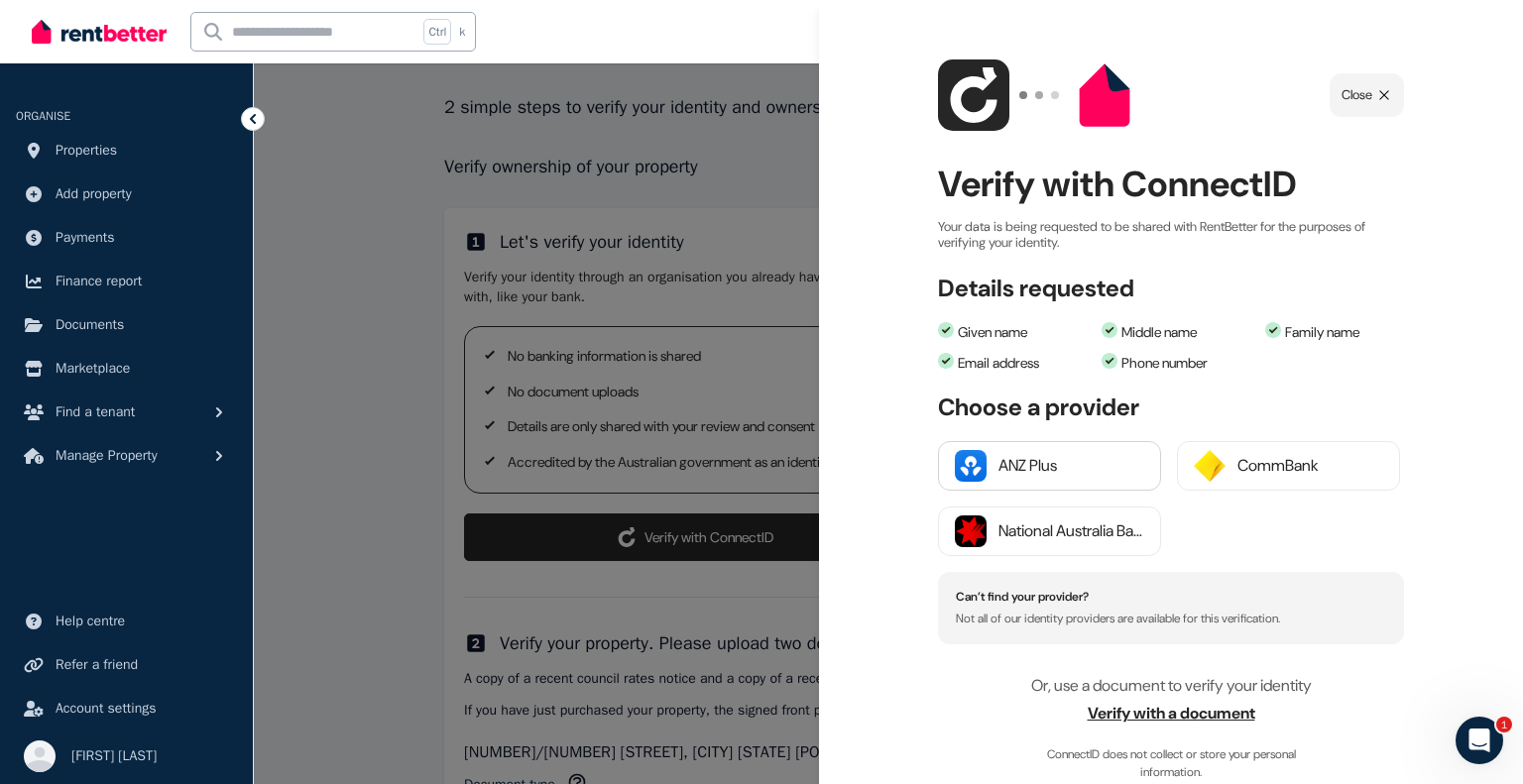 click on "ANZ Plus" at bounding box center (1071, 466) 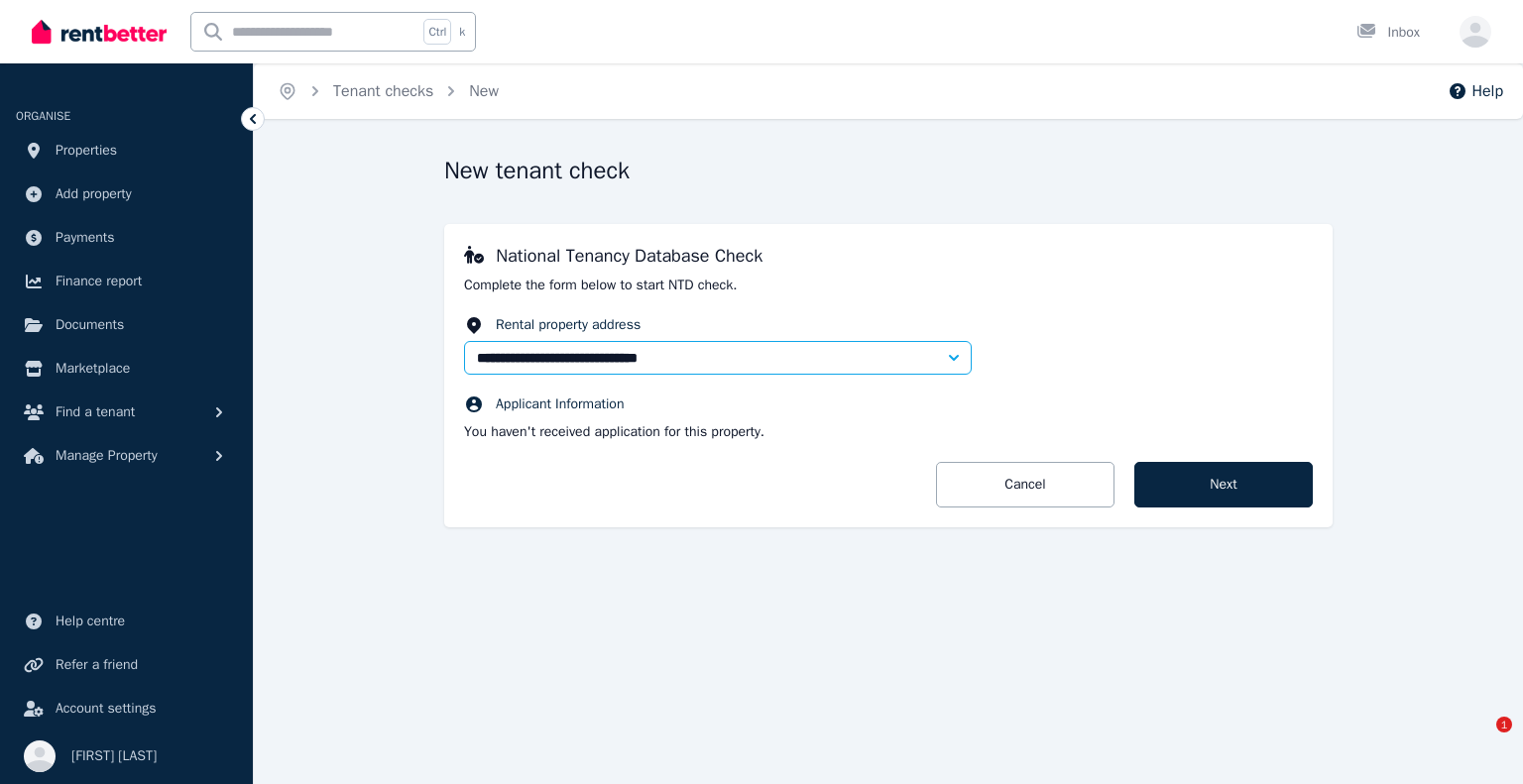 scroll, scrollTop: 0, scrollLeft: 0, axis: both 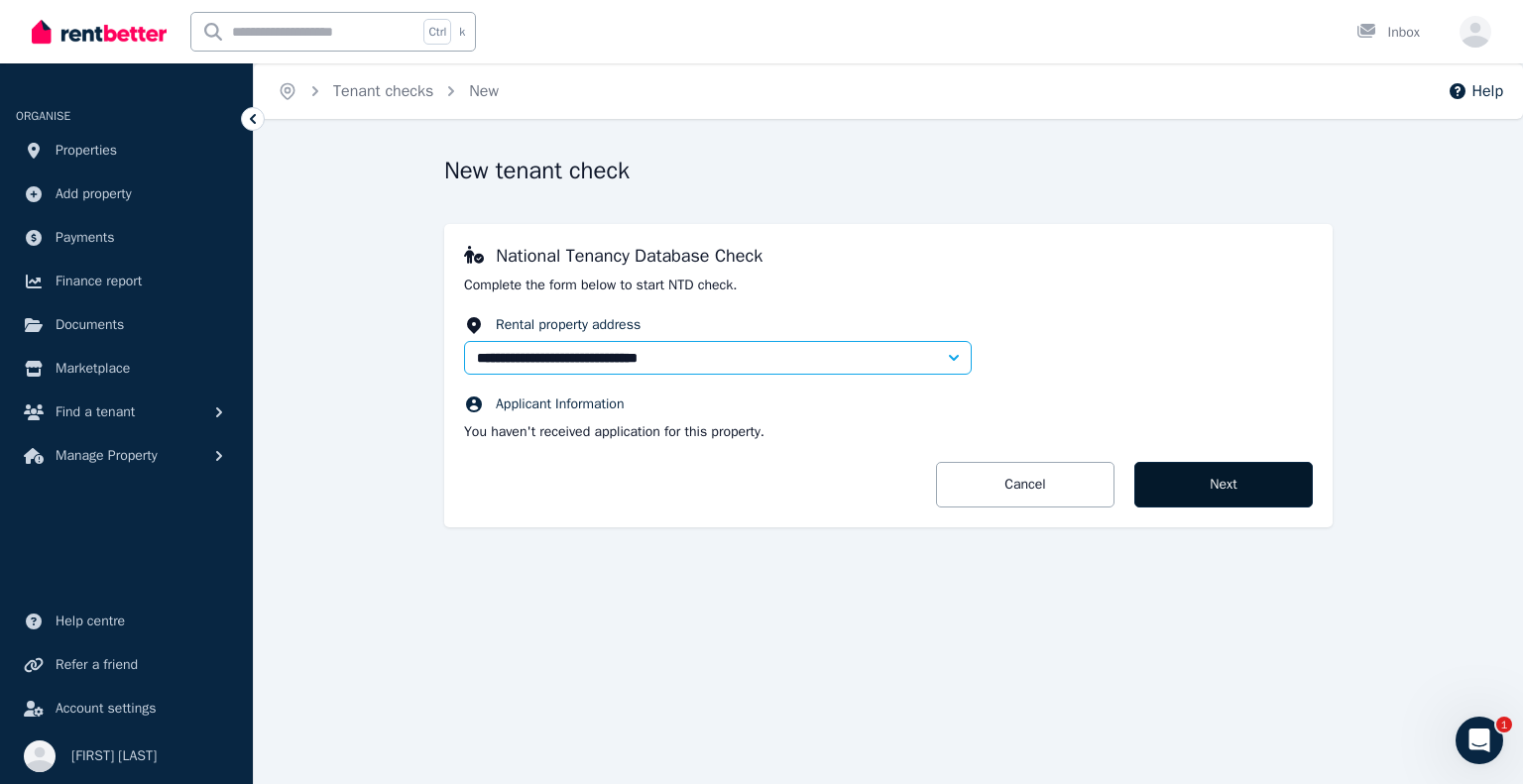 click on "Next" at bounding box center [1224, 485] 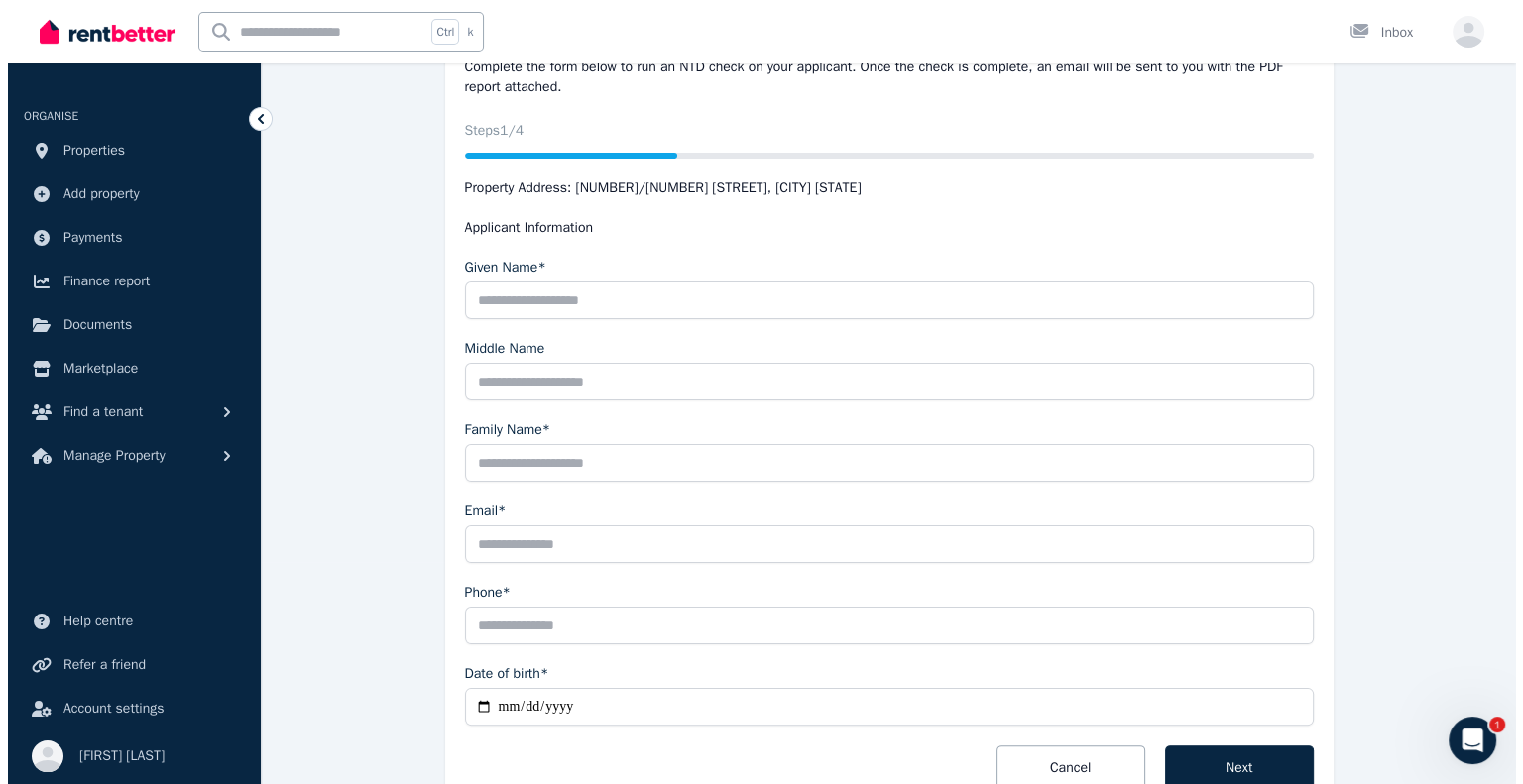 scroll, scrollTop: 0, scrollLeft: 0, axis: both 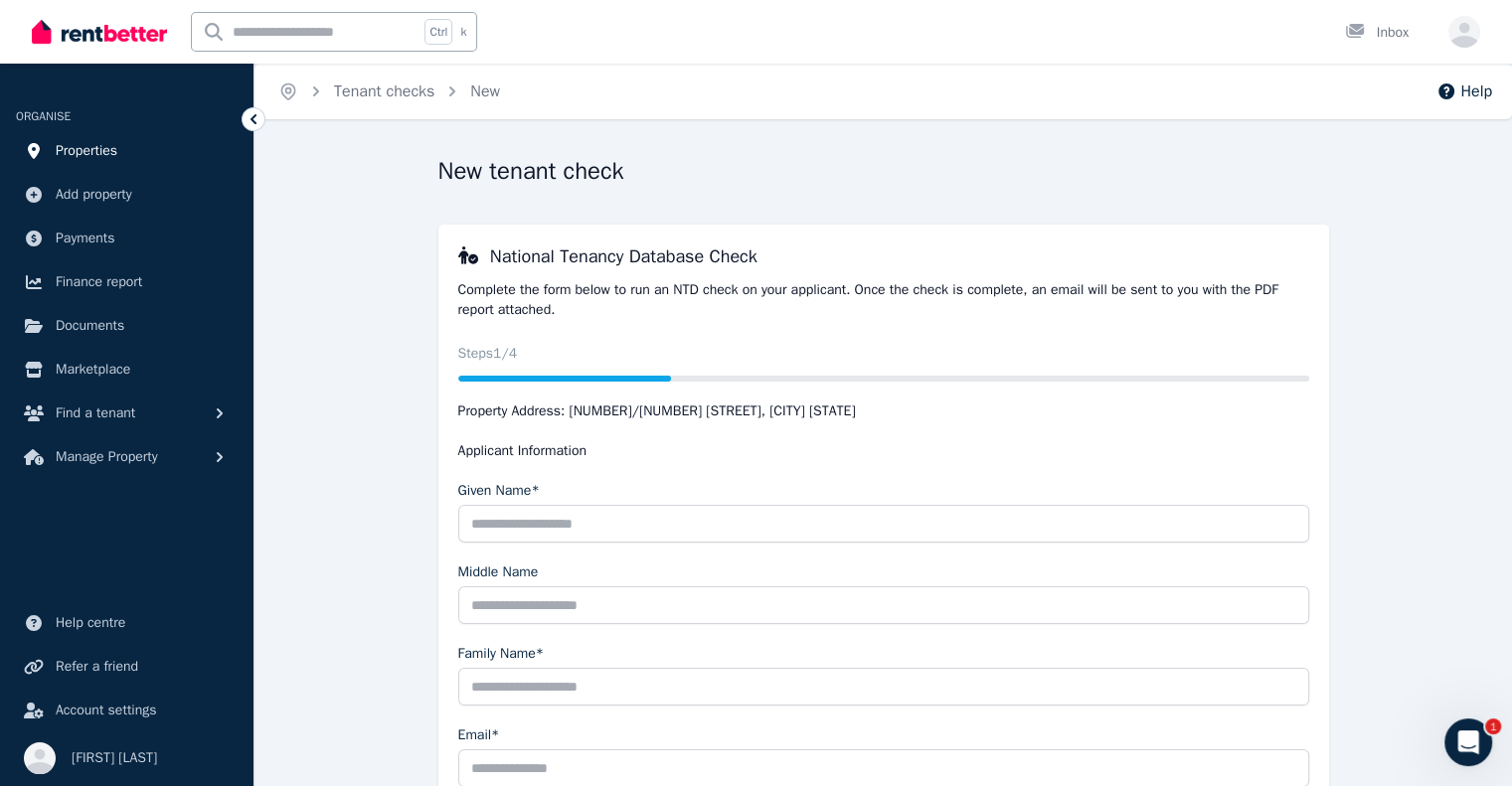 click on "Properties" at bounding box center [86, 151] 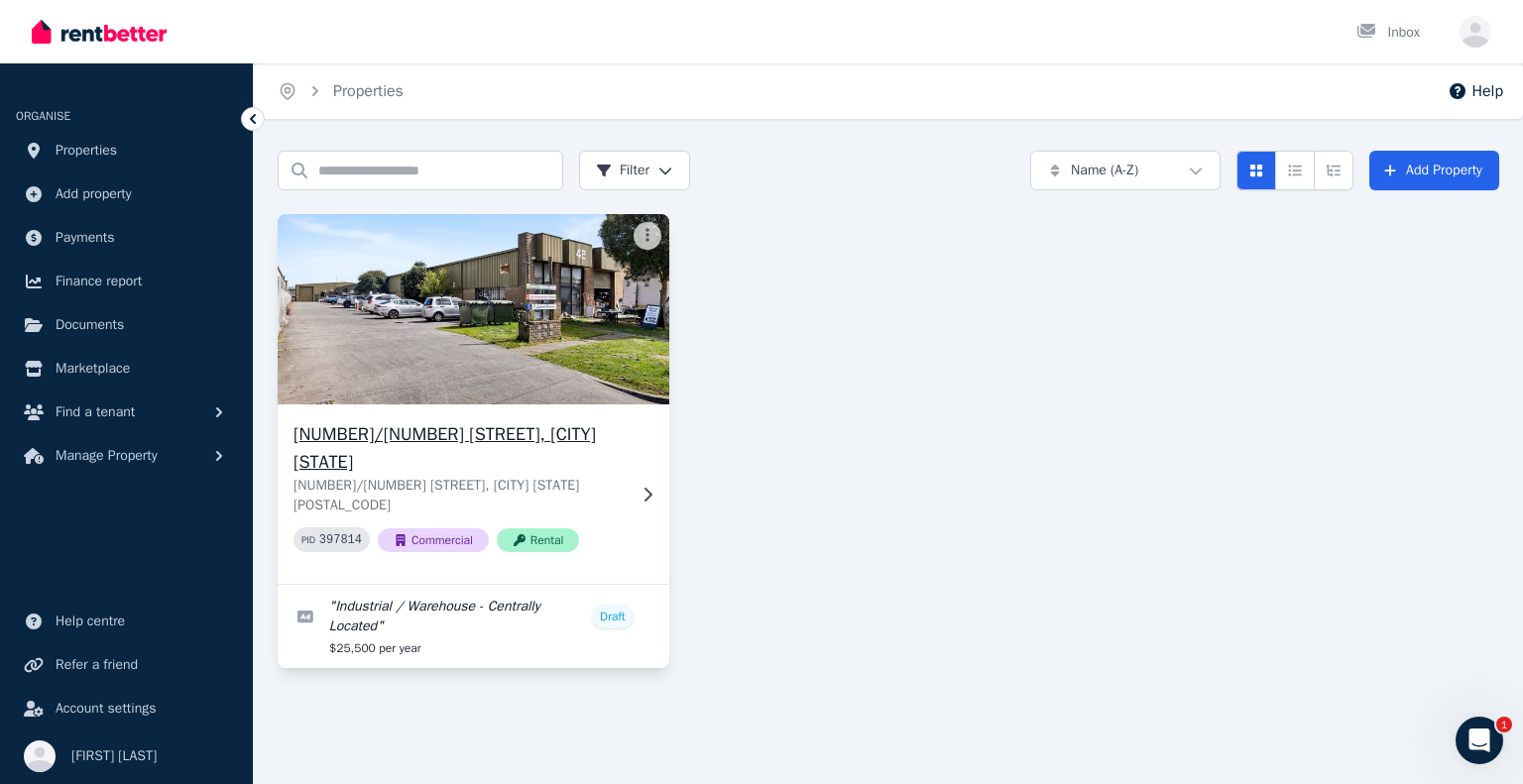 click on "[NUMBER]/[NUMBER] [STREET], [CITY] [NUMBER]/[NUMBER] [STREET], [CITY] [STATE] [POSTAL_CODE] PID   [NUMBER] Commercial Rental" at bounding box center (473, 494) 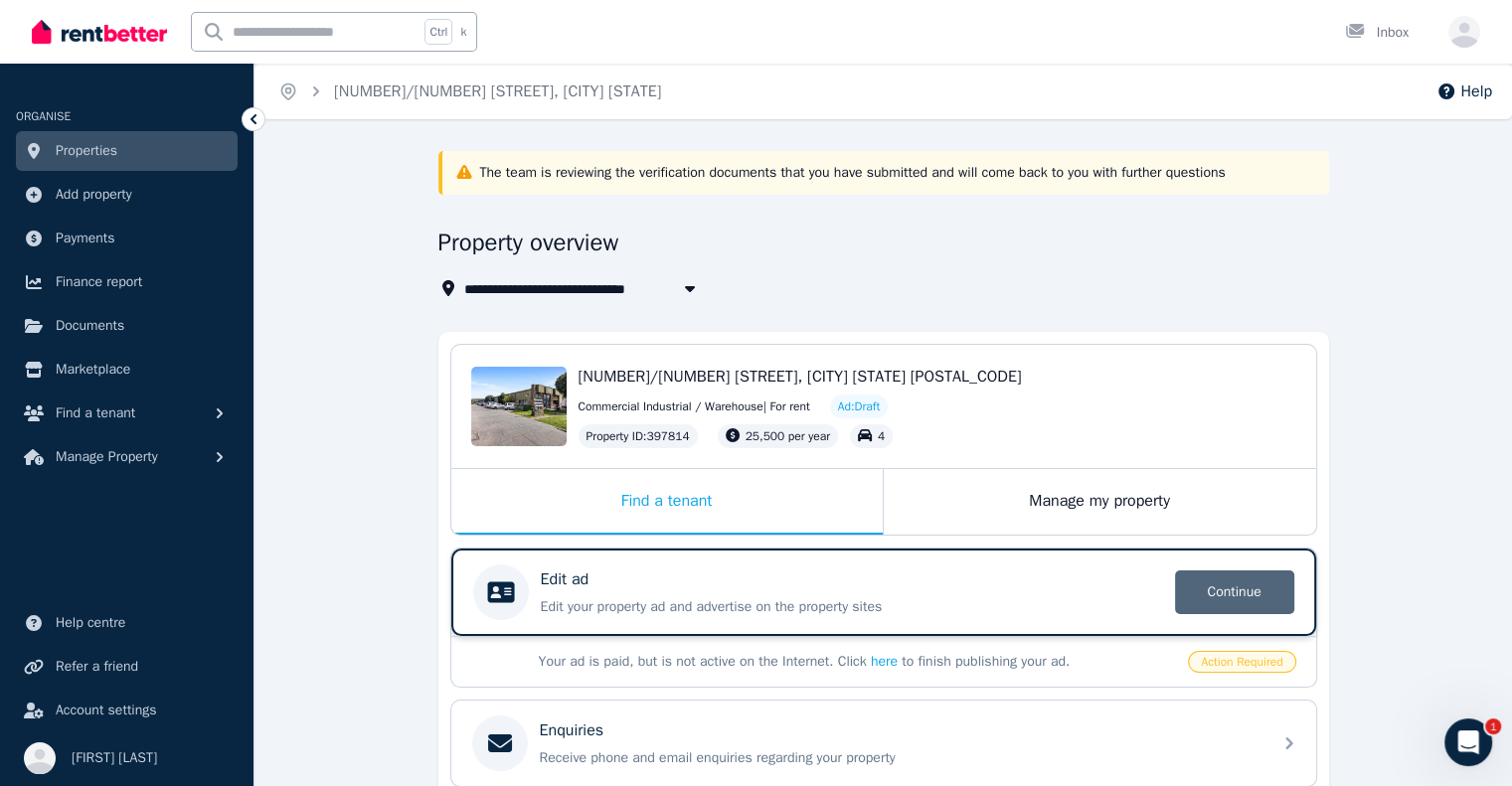 click on "Continue" at bounding box center (1235, 592) 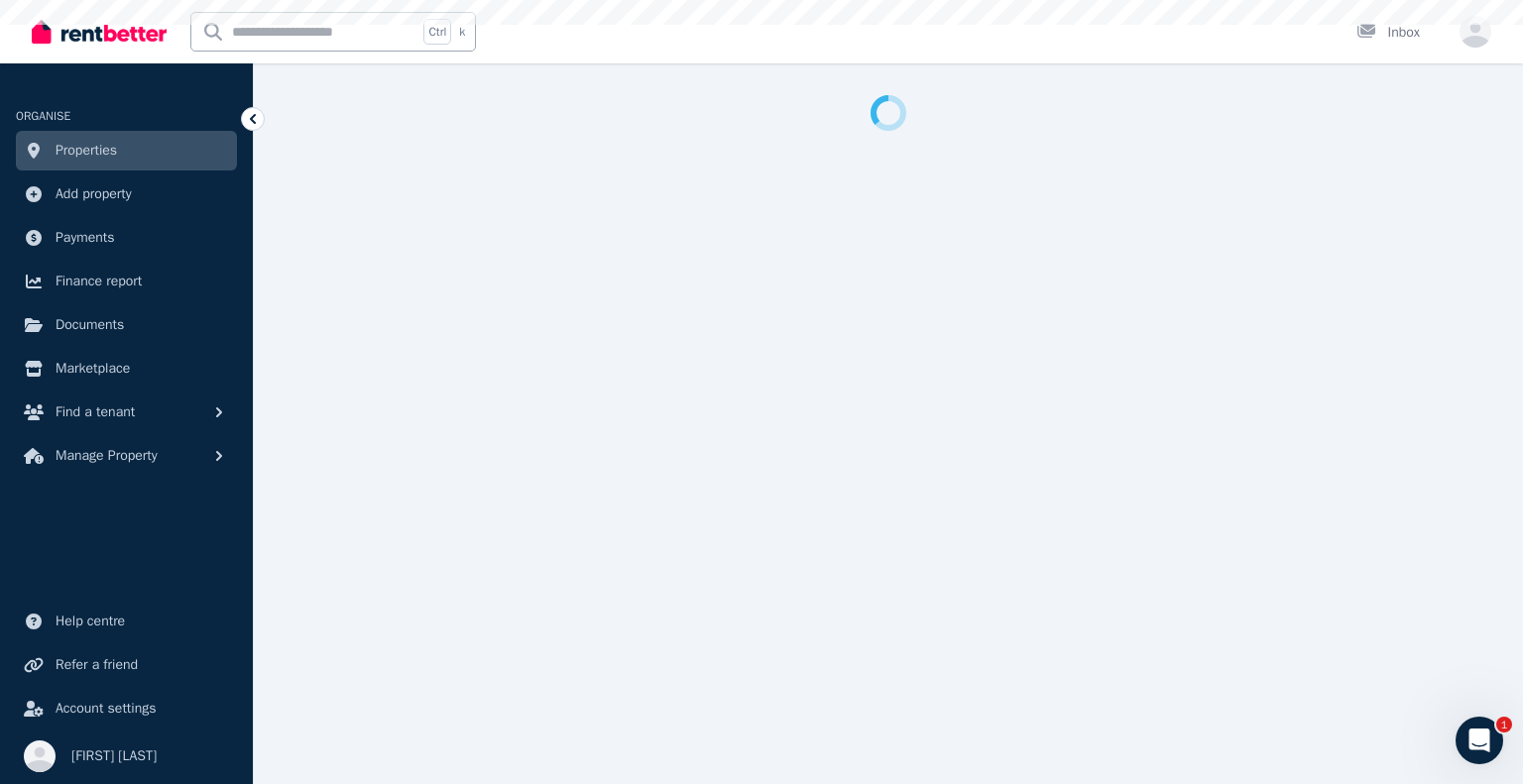 select on "***" 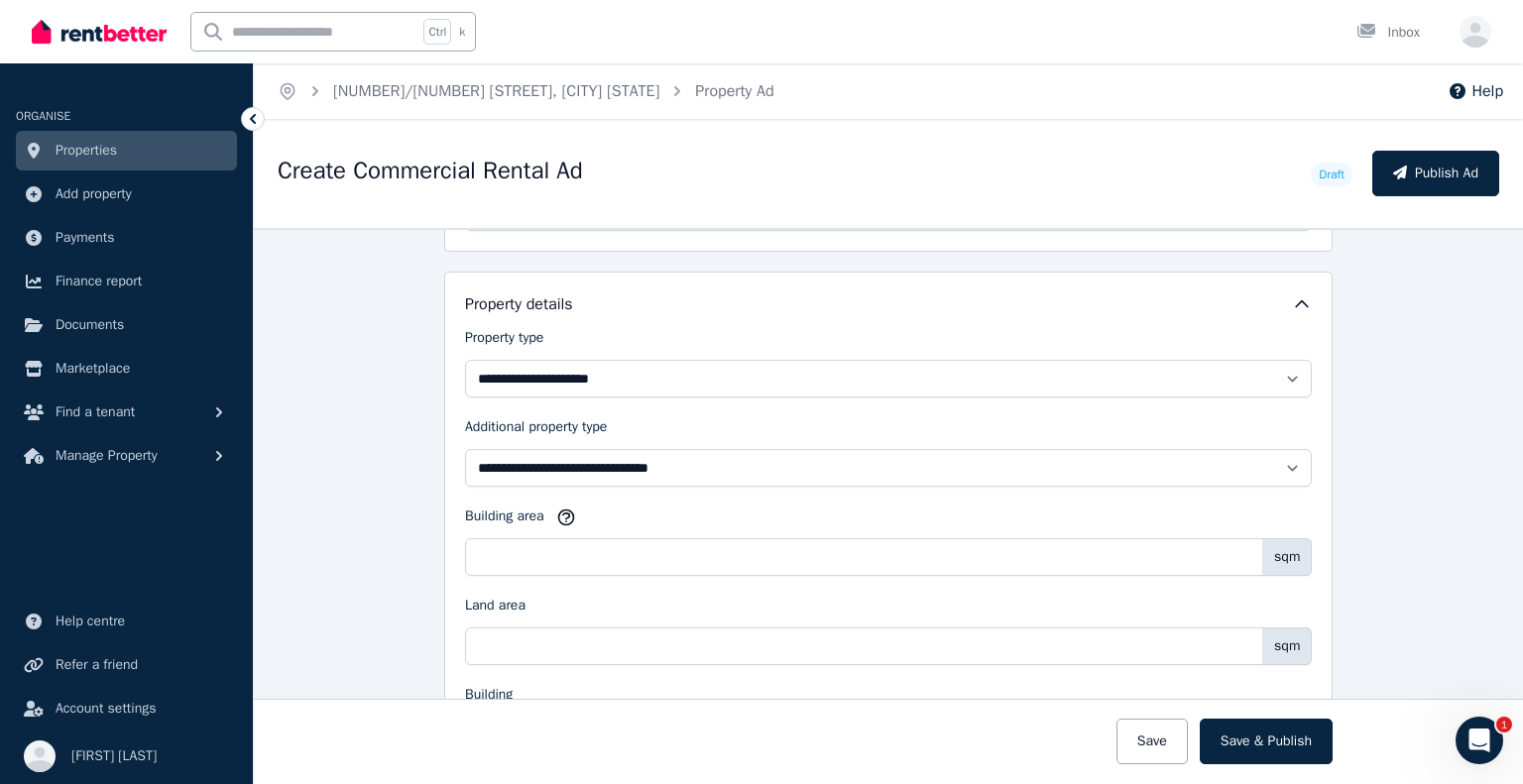 scroll, scrollTop: 1090, scrollLeft: 0, axis: vertical 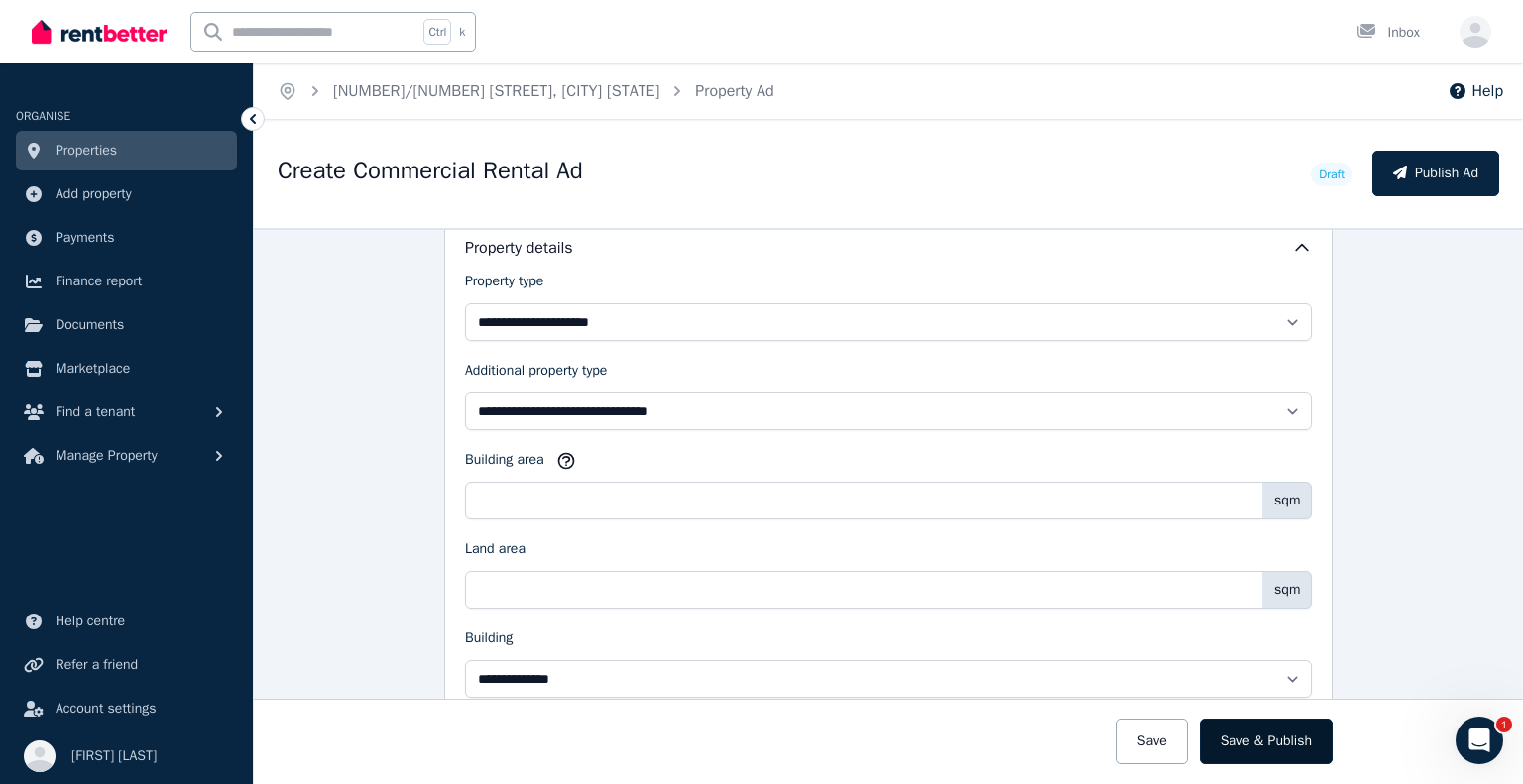 click on "Save & Publish" at bounding box center (1266, 741) 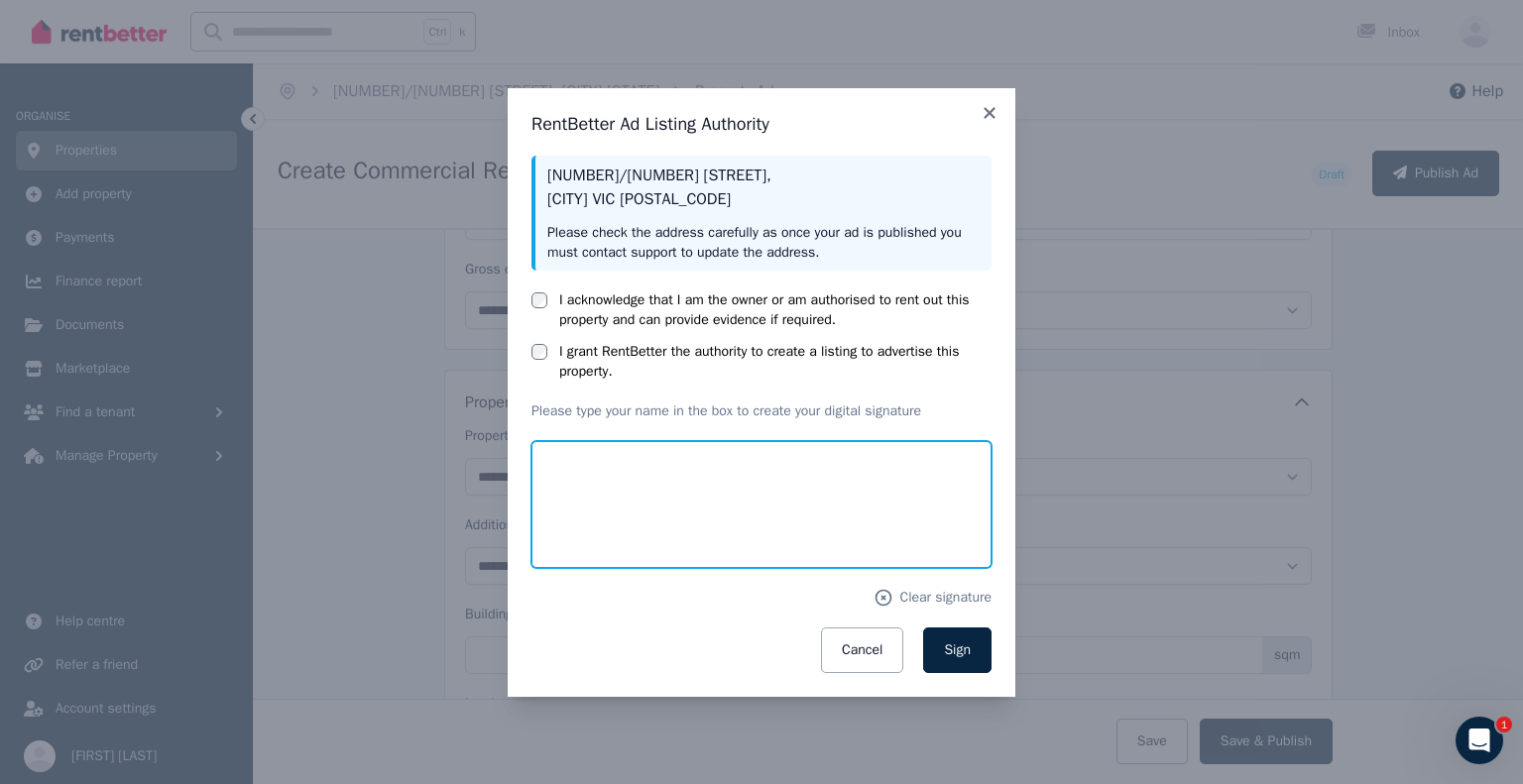 click at bounding box center [762, 504] 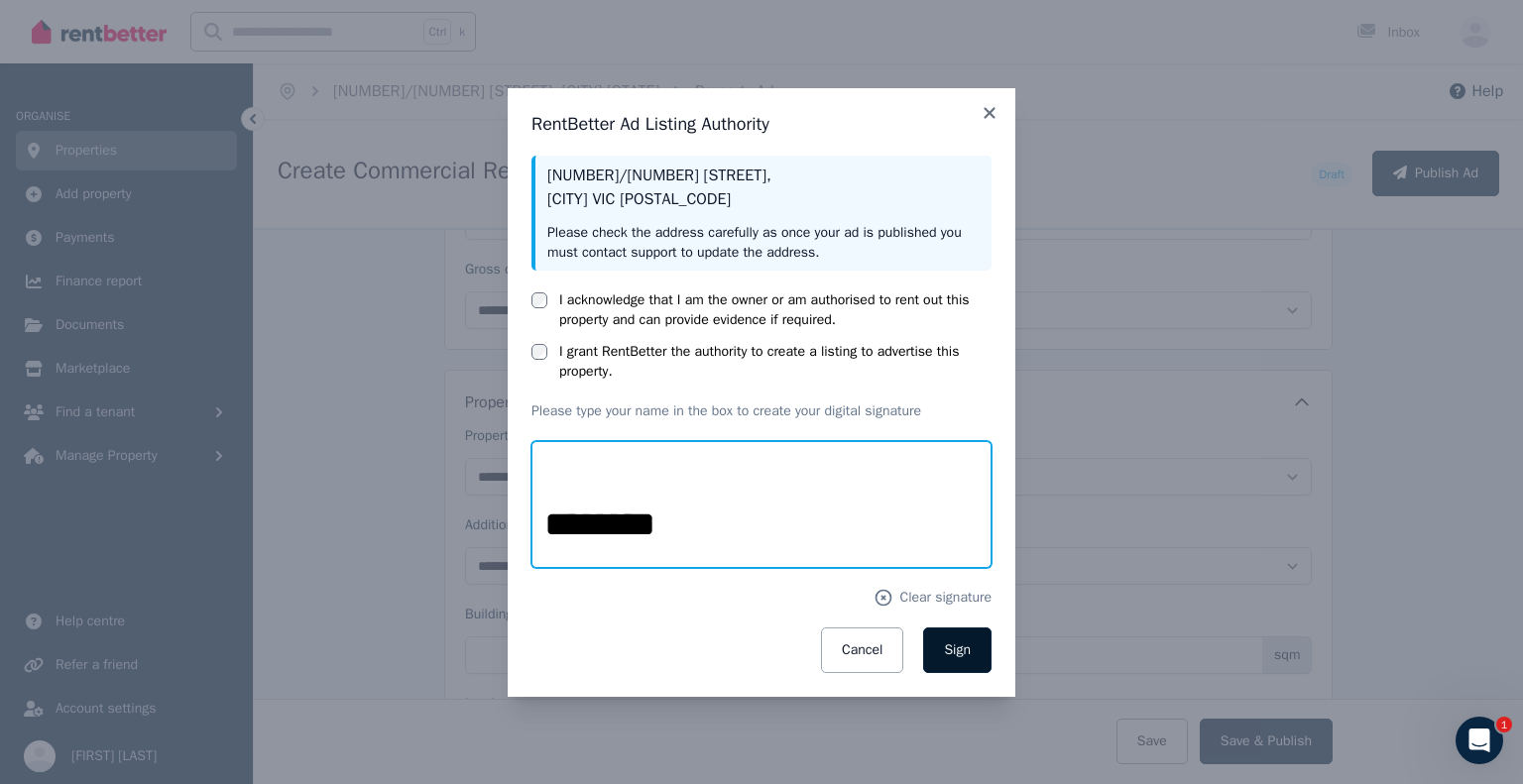 type on "********" 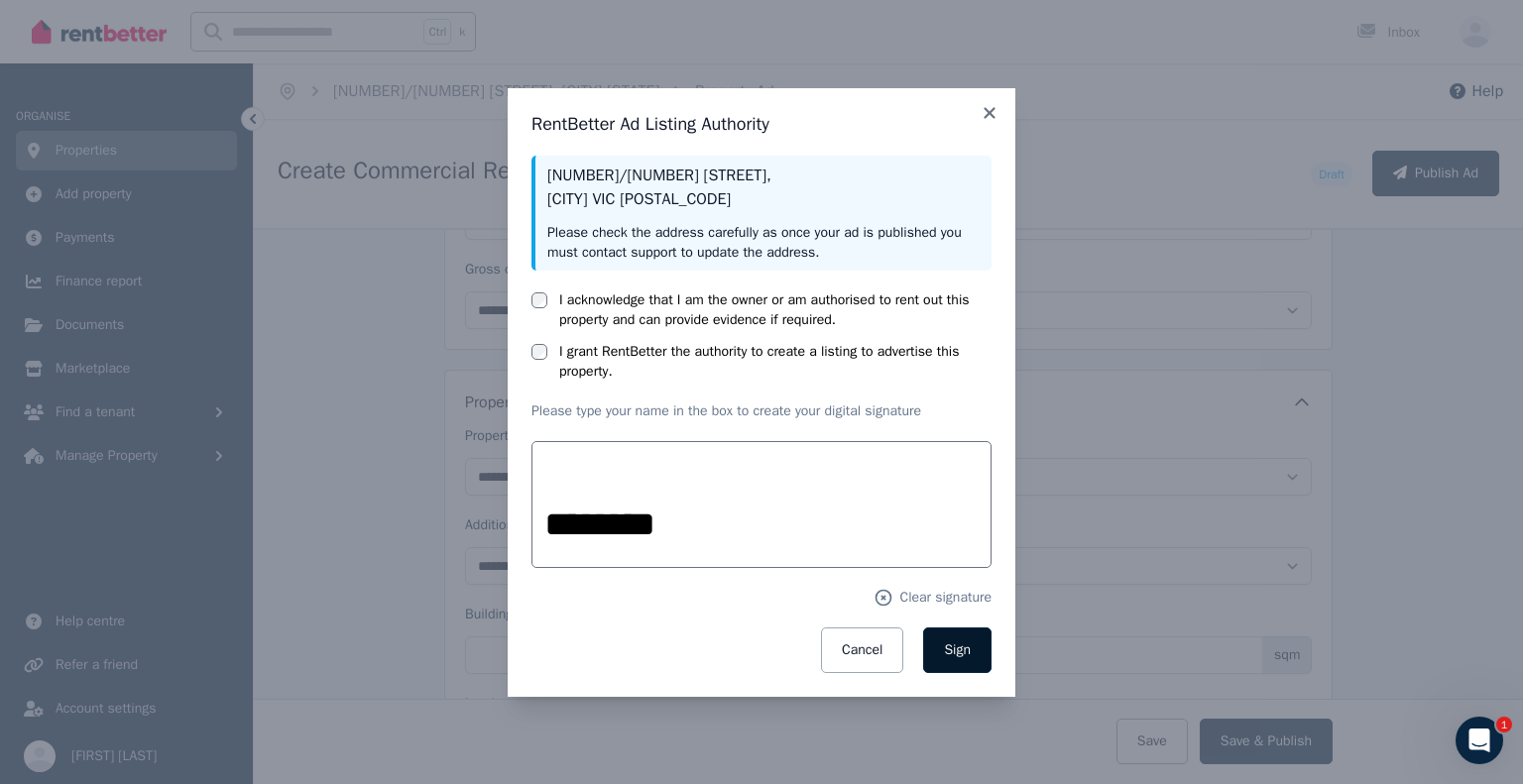 click on "Sign" at bounding box center [957, 650] 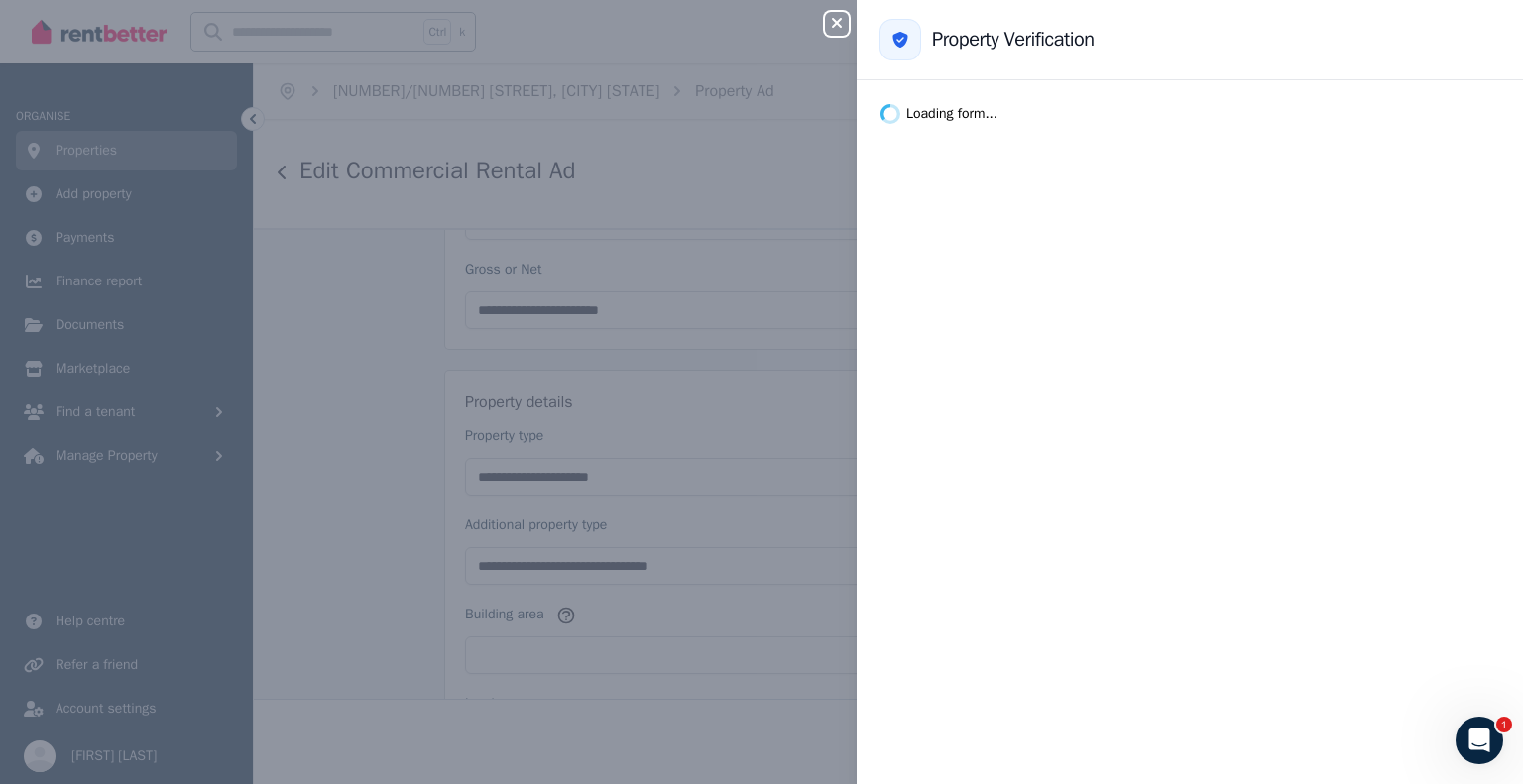 scroll, scrollTop: 1229, scrollLeft: 0, axis: vertical 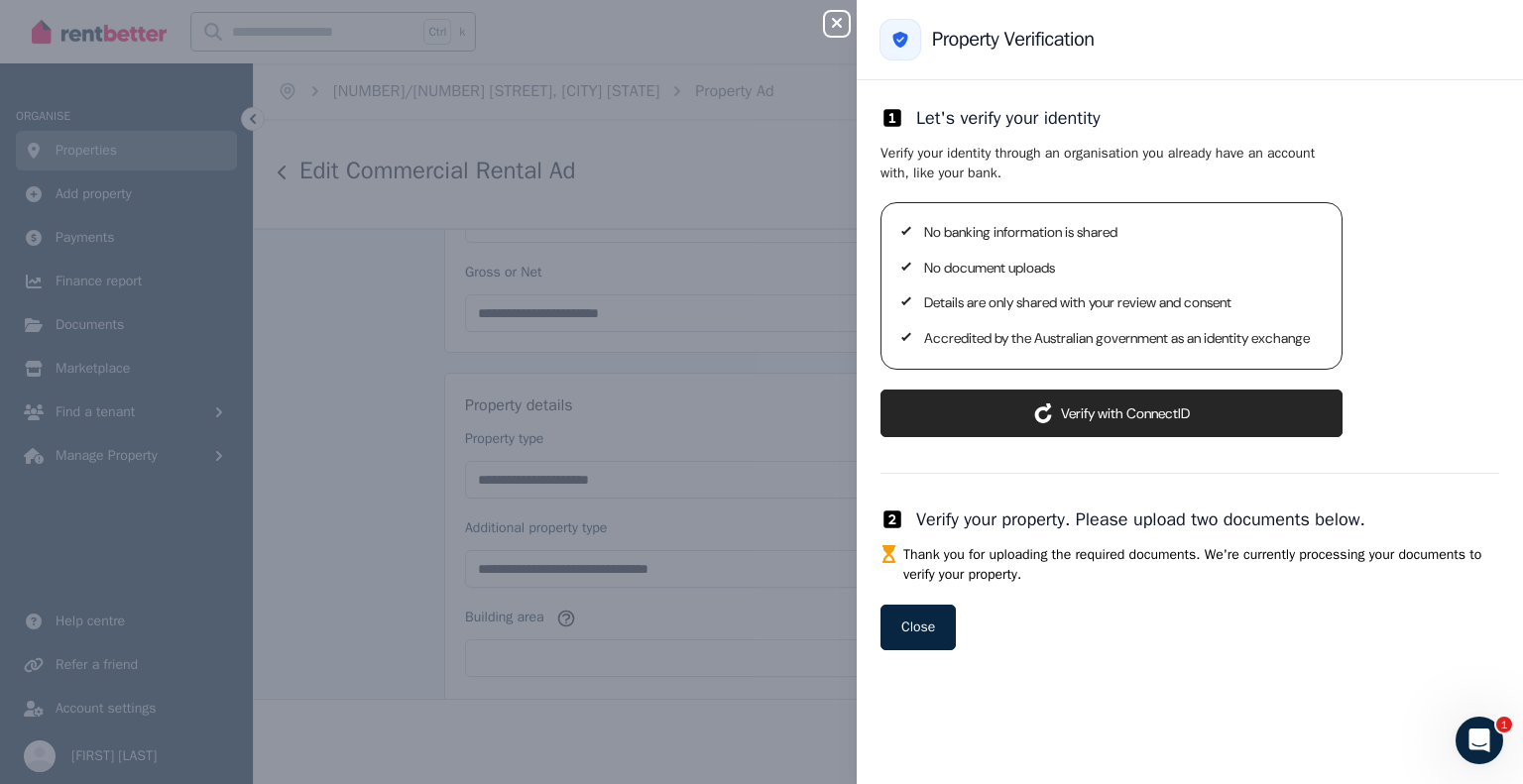click on "Verify with ConnectID" at bounding box center (1112, 413) 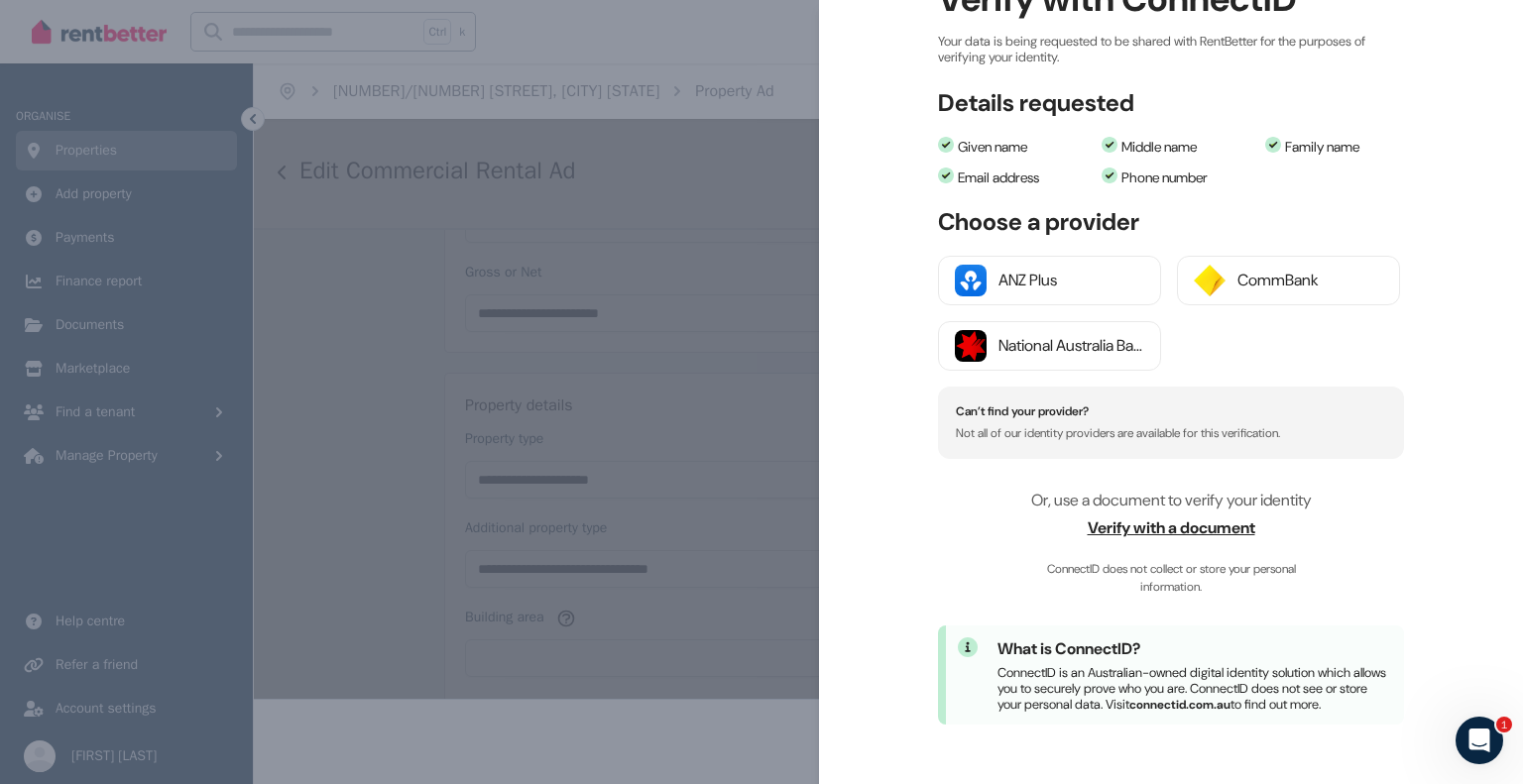 scroll, scrollTop: 199, scrollLeft: 0, axis: vertical 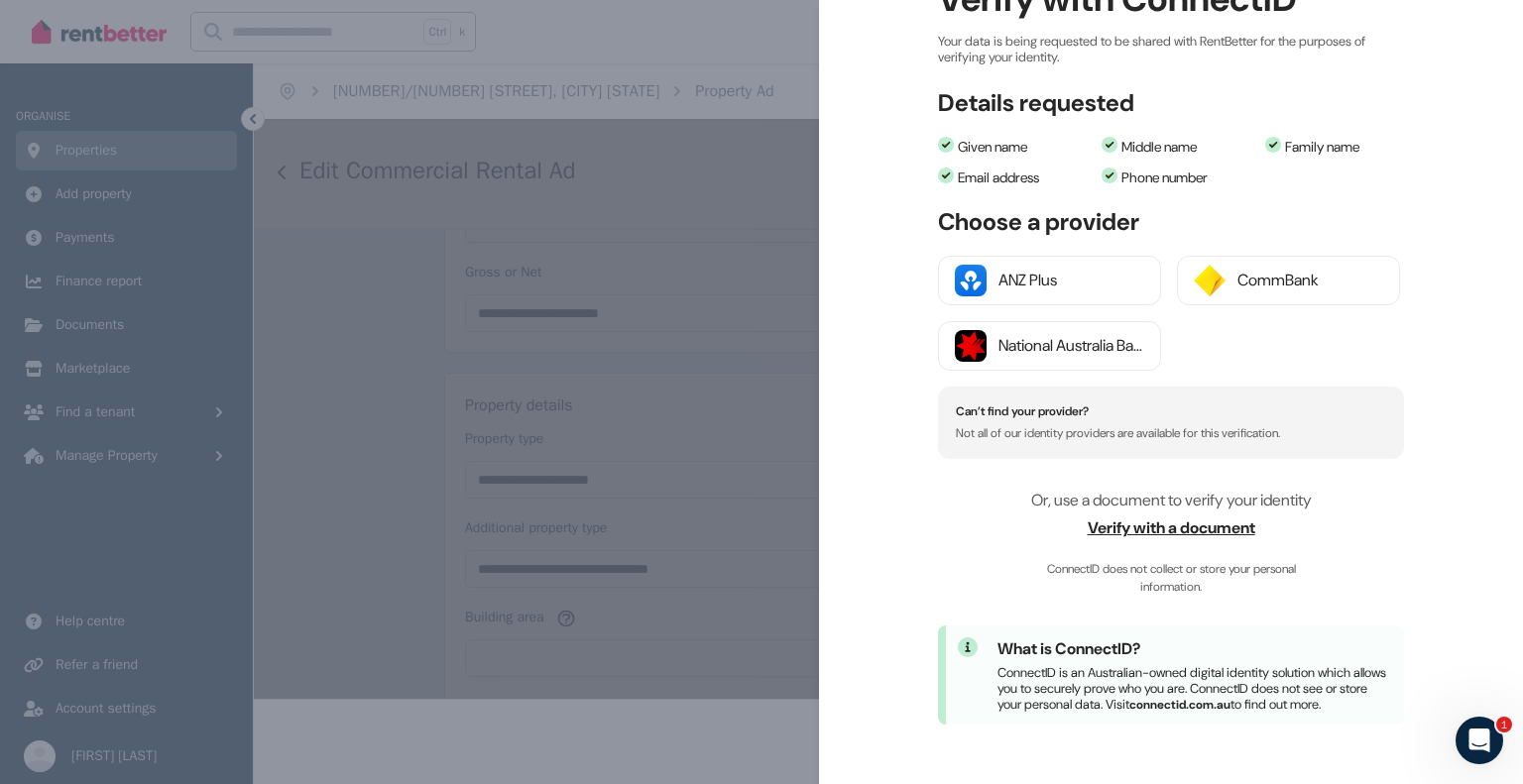 click on "Verify with a document" at bounding box center [1171, 528] 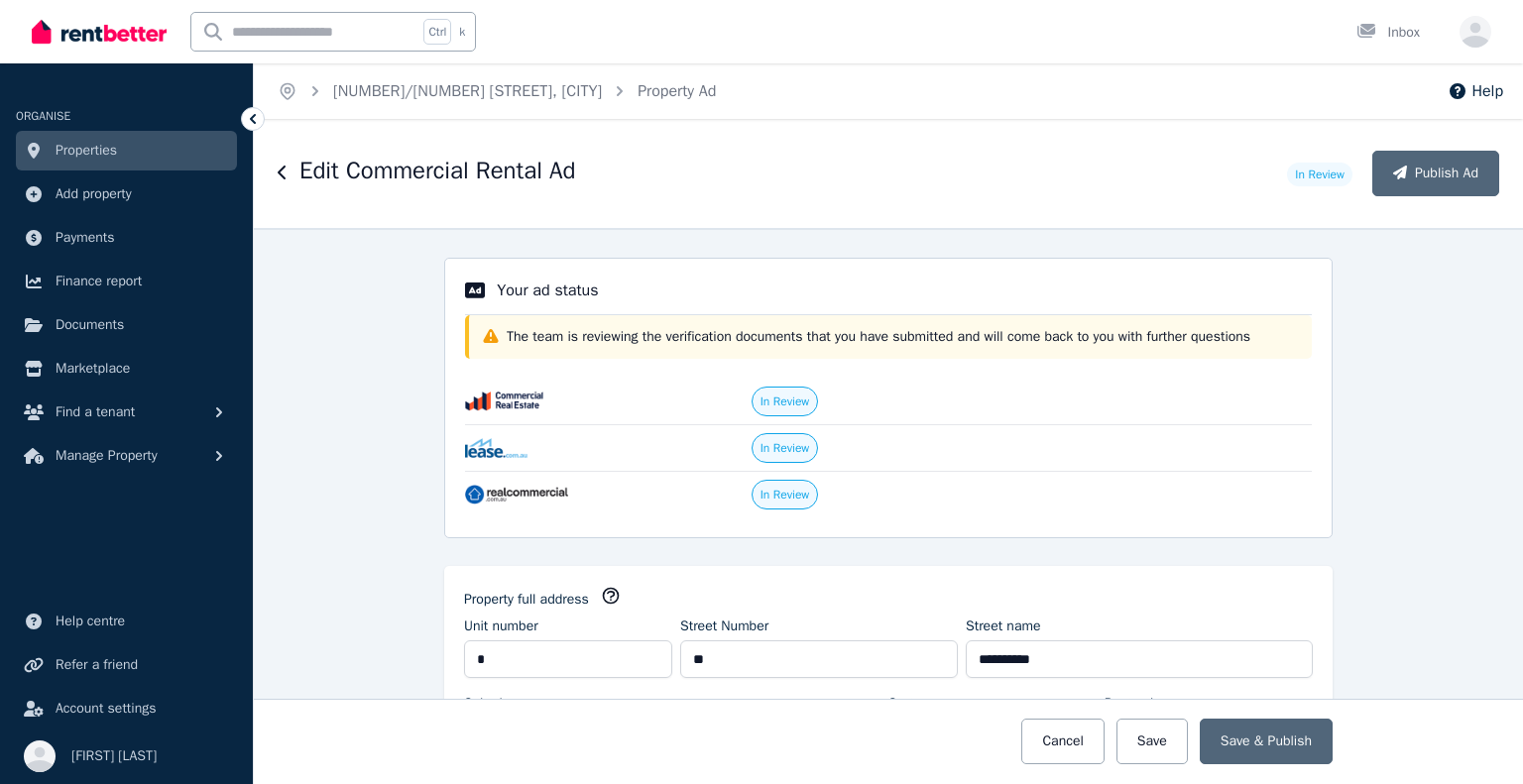 select on "***" 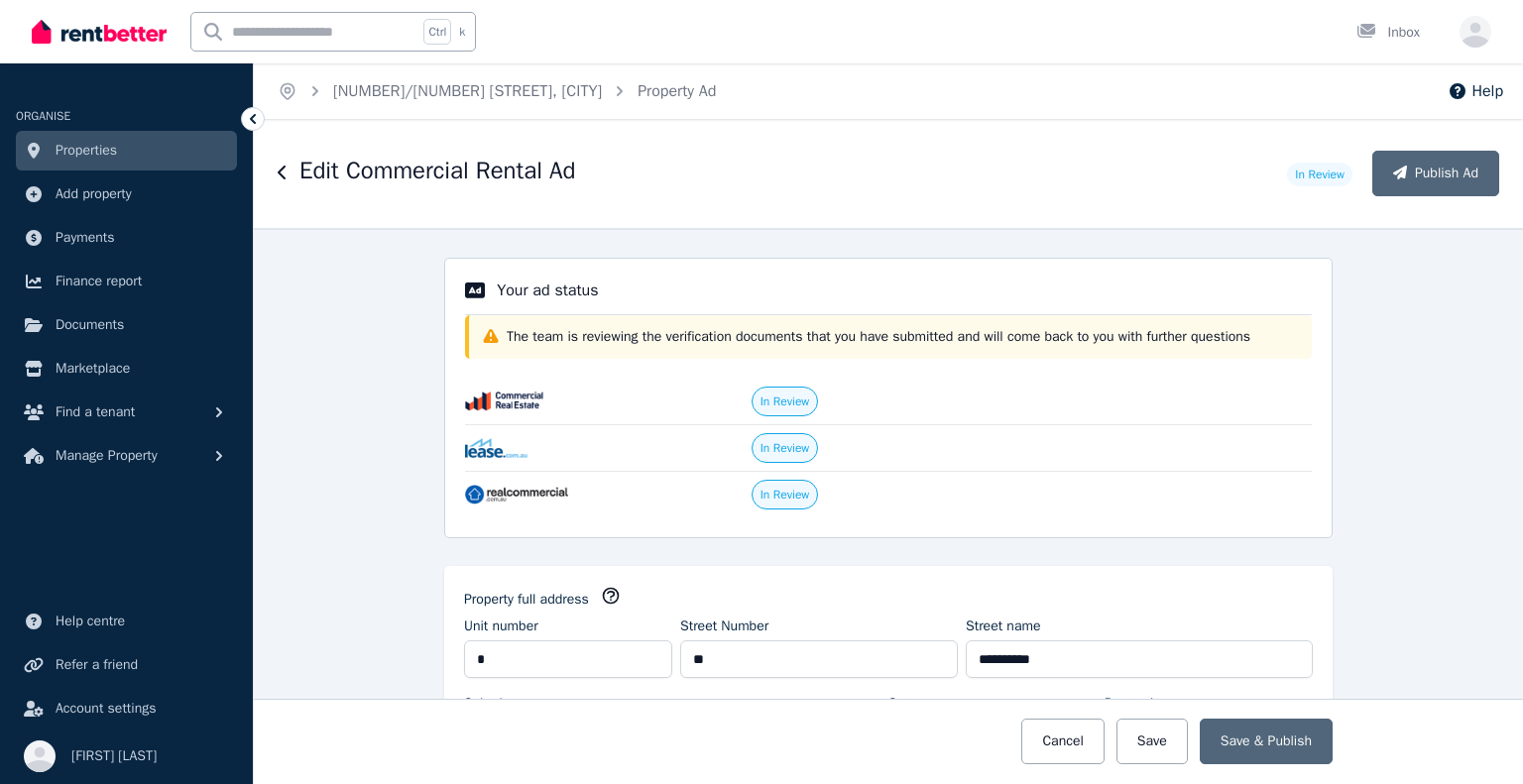 scroll, scrollTop: 0, scrollLeft: 0, axis: both 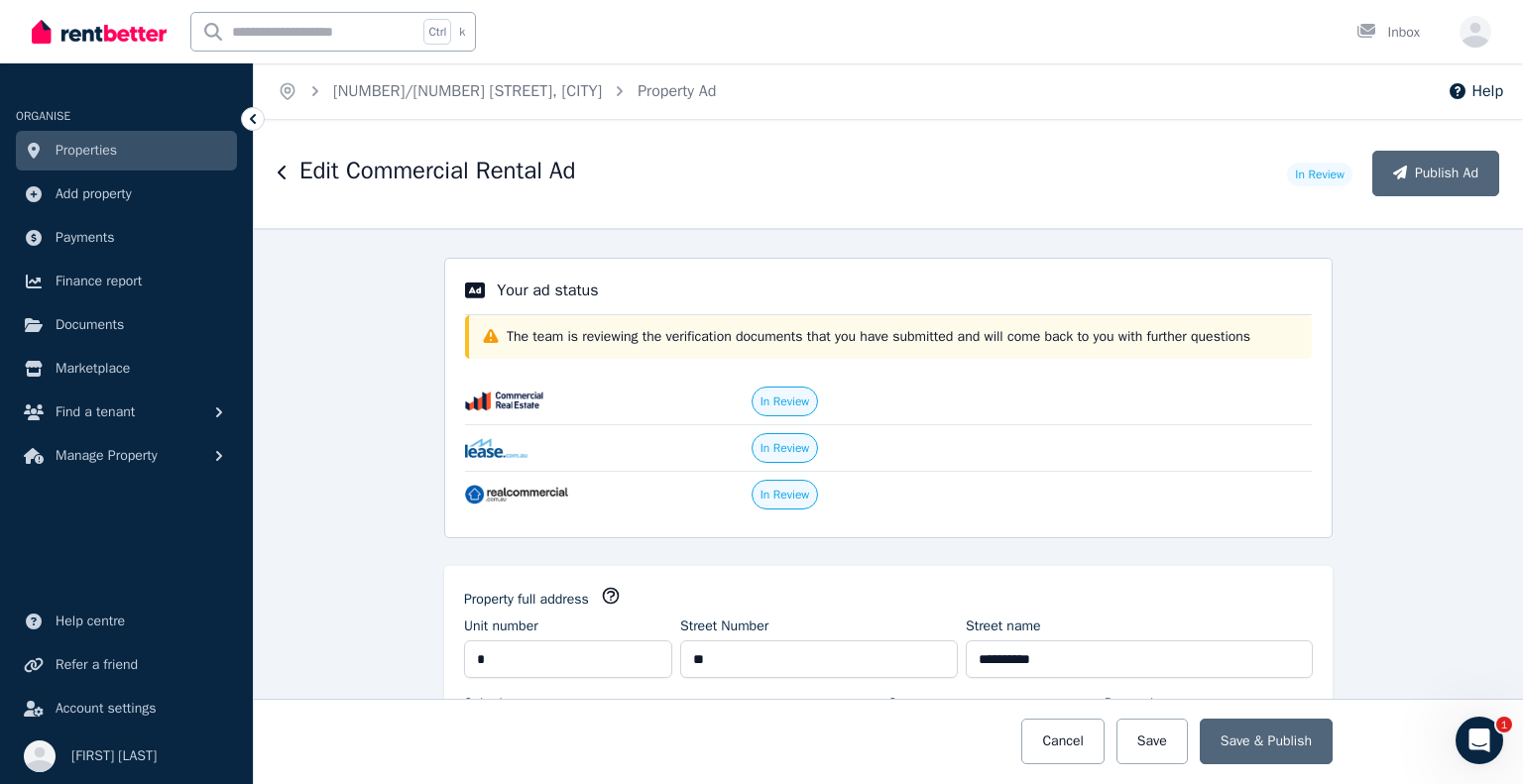 click on "Properties" at bounding box center [86, 151] 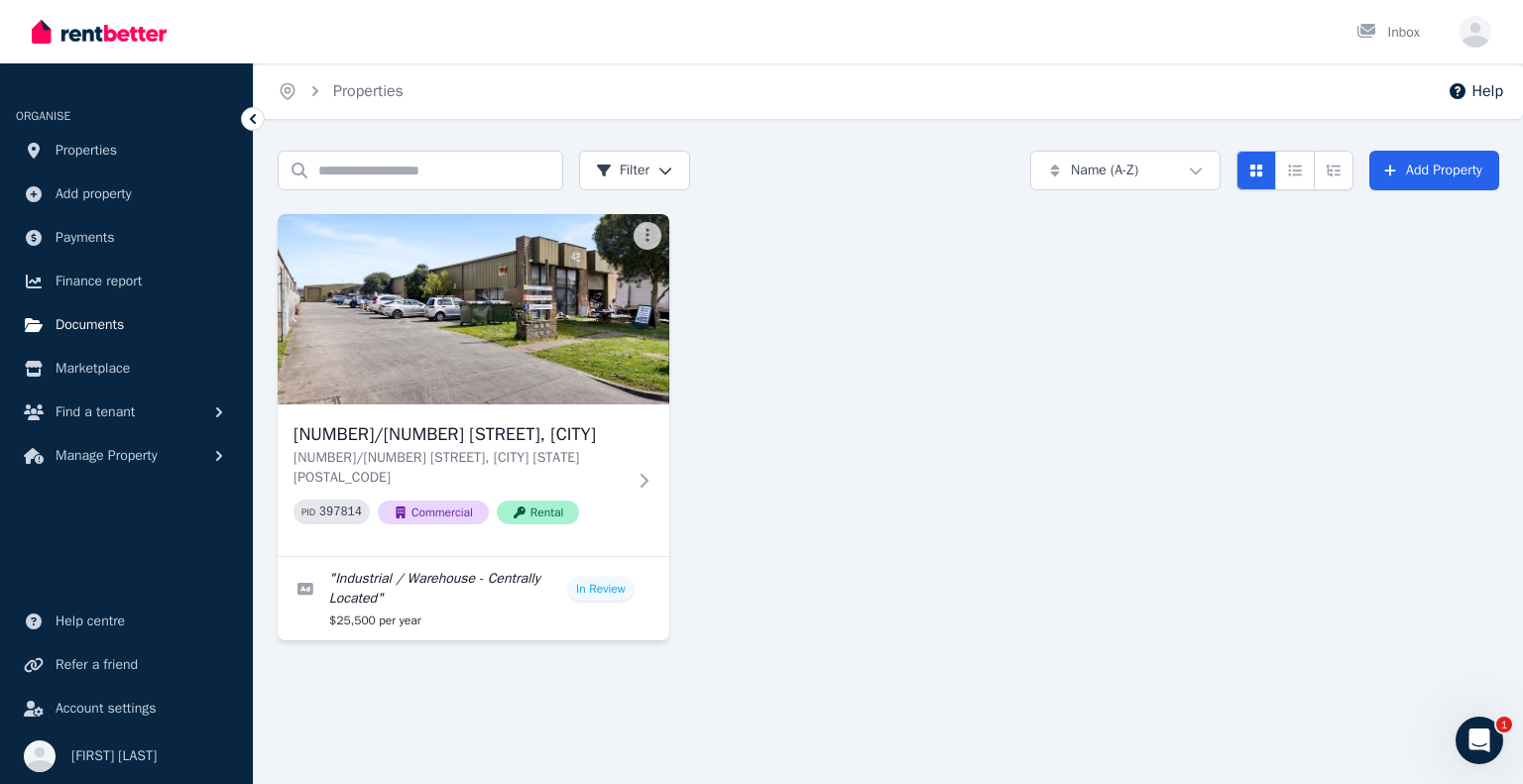 click on "Documents" at bounding box center (89, 325) 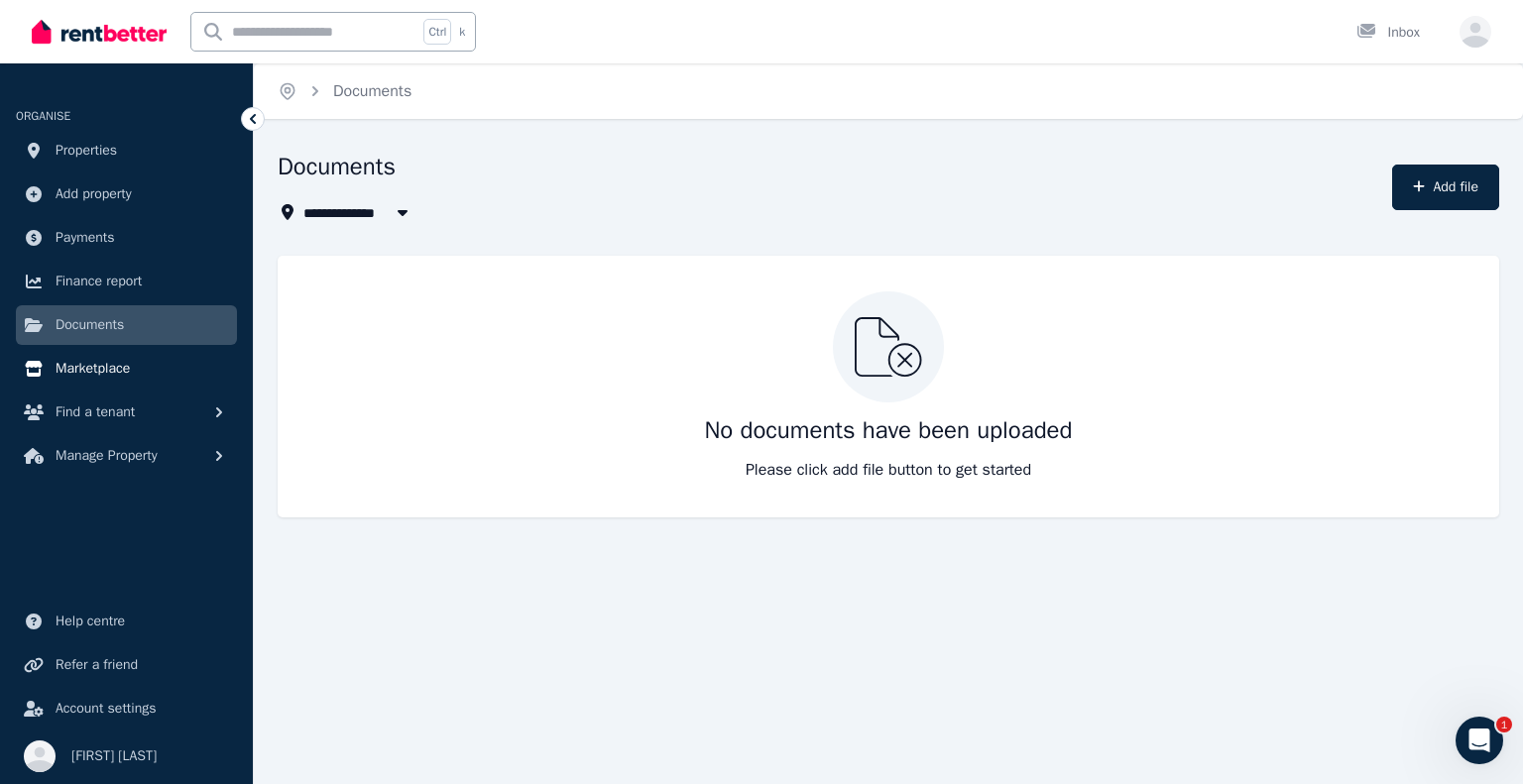 click on "Marketplace" at bounding box center (126, 369) 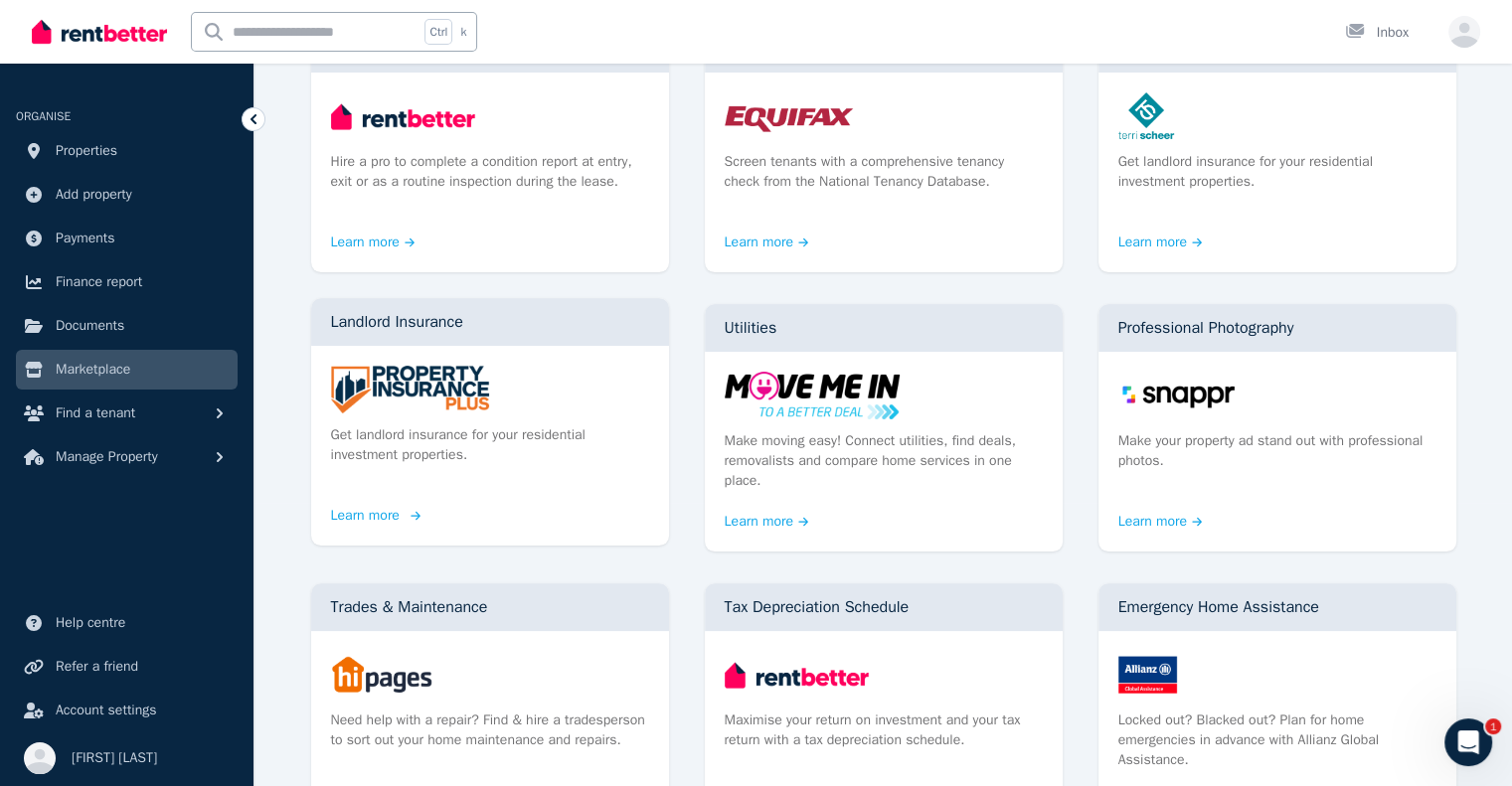 scroll, scrollTop: 282, scrollLeft: 0, axis: vertical 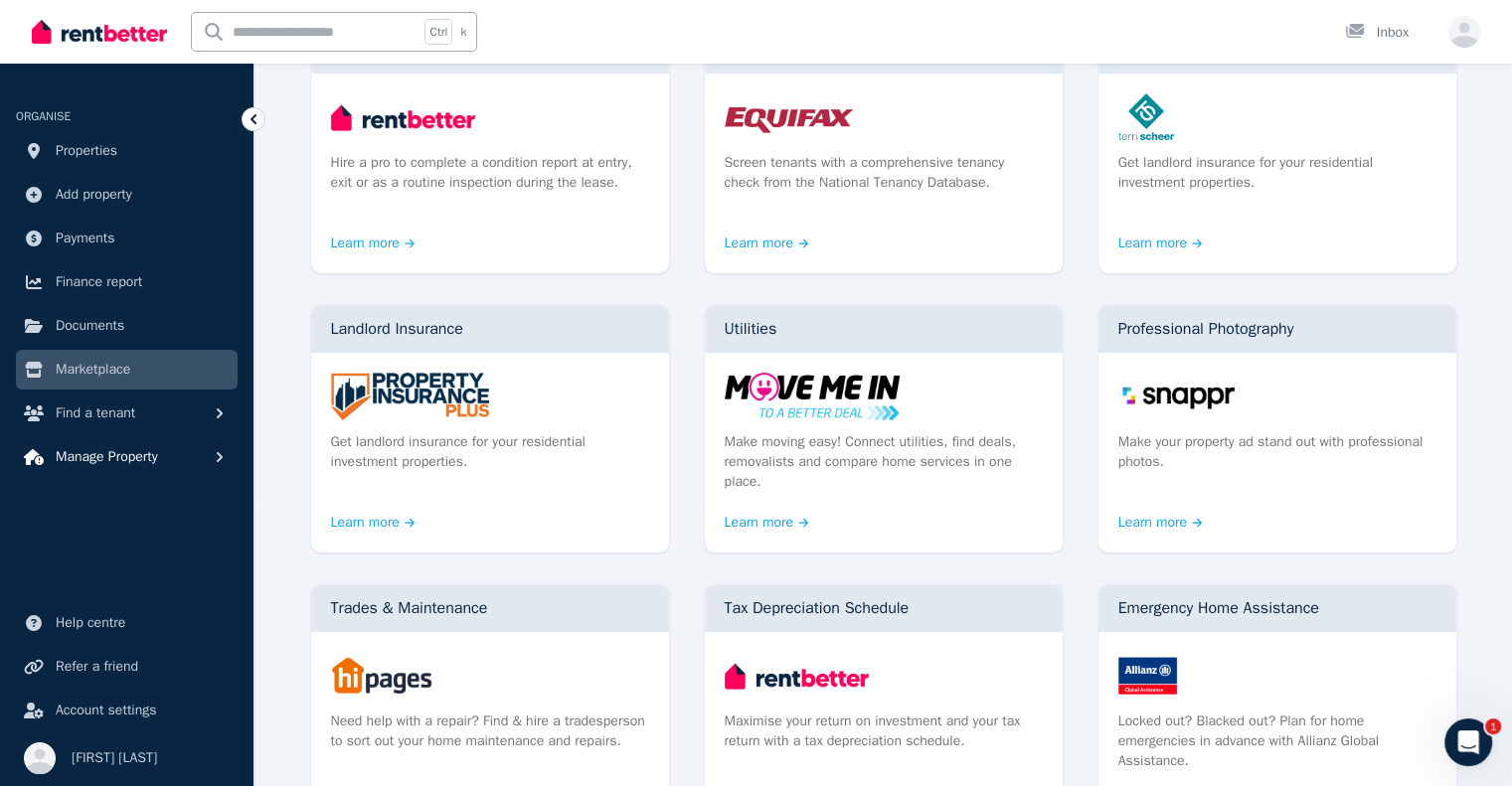 click on "Manage Property" at bounding box center [106, 457] 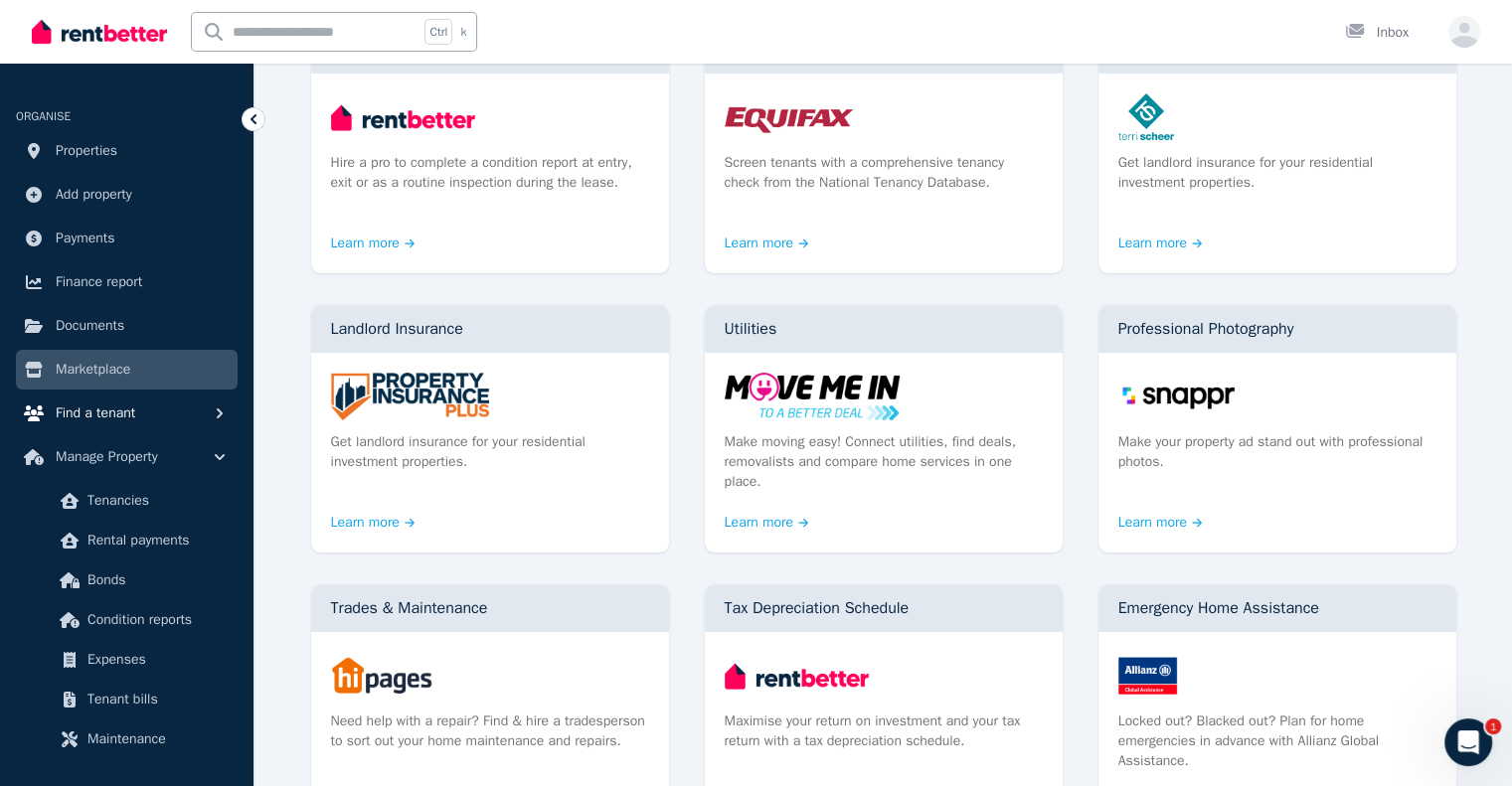 click on "Find a tenant" at bounding box center (95, 413) 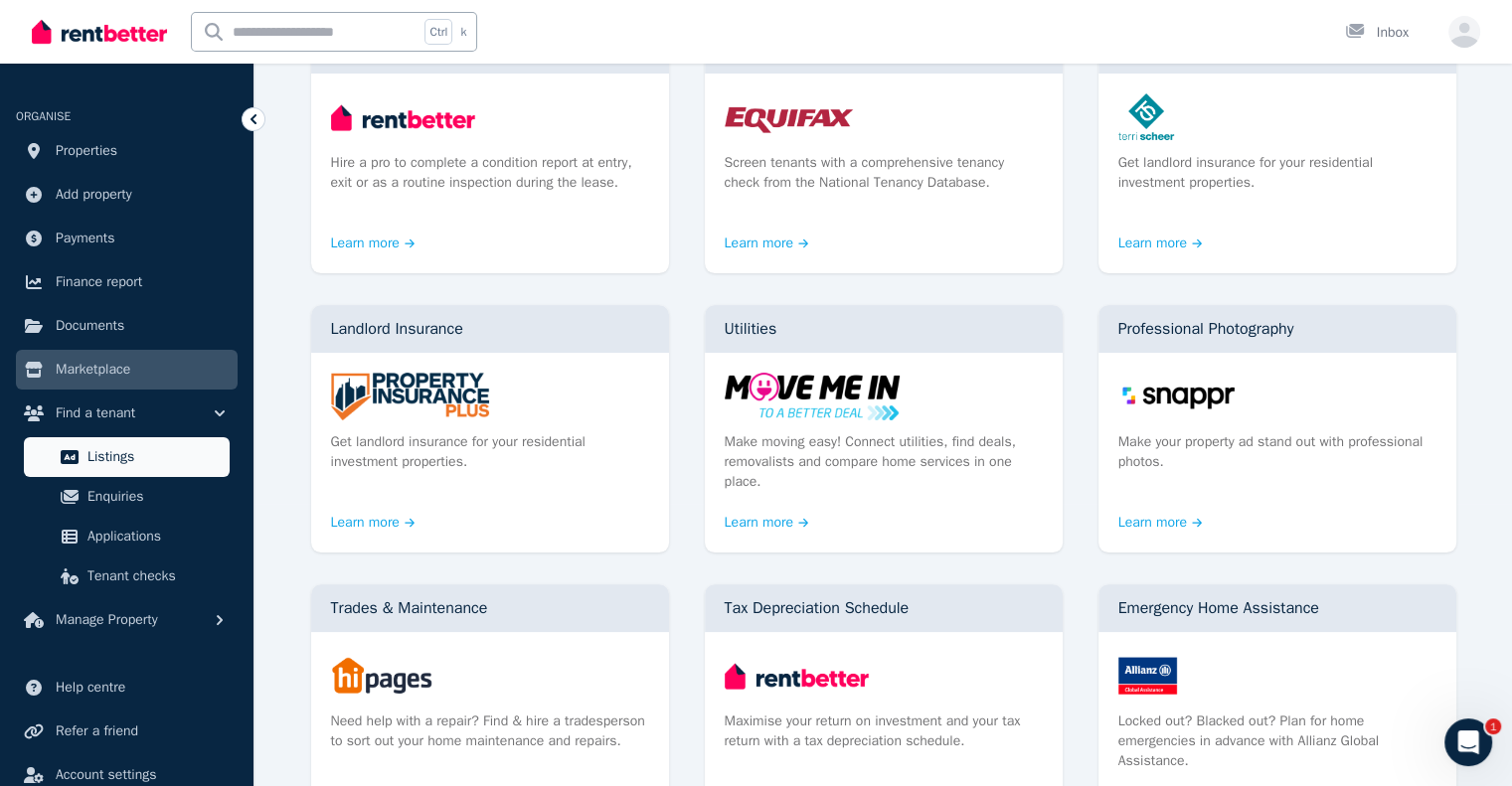 click on "Listings" at bounding box center (154, 457) 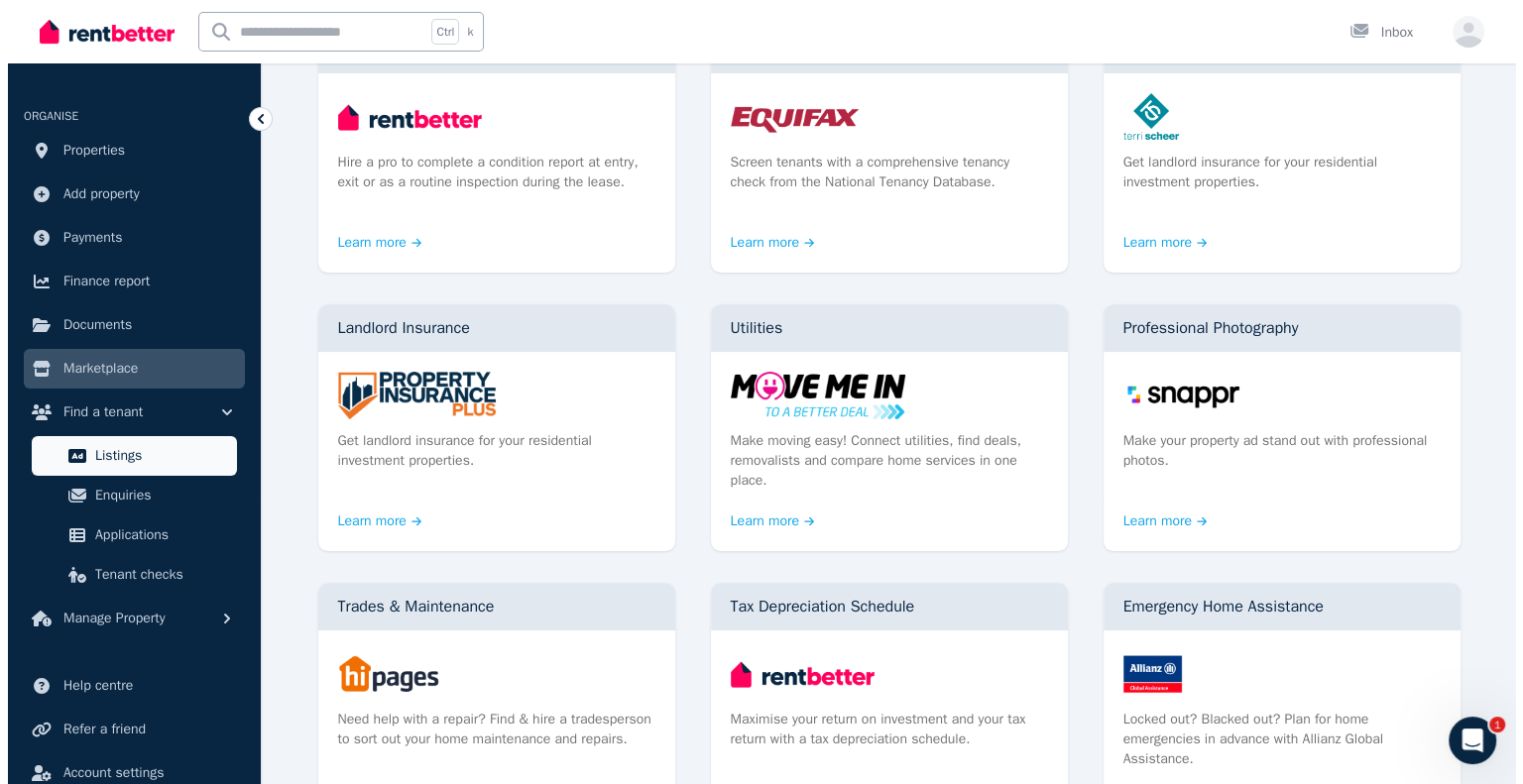 scroll, scrollTop: 0, scrollLeft: 0, axis: both 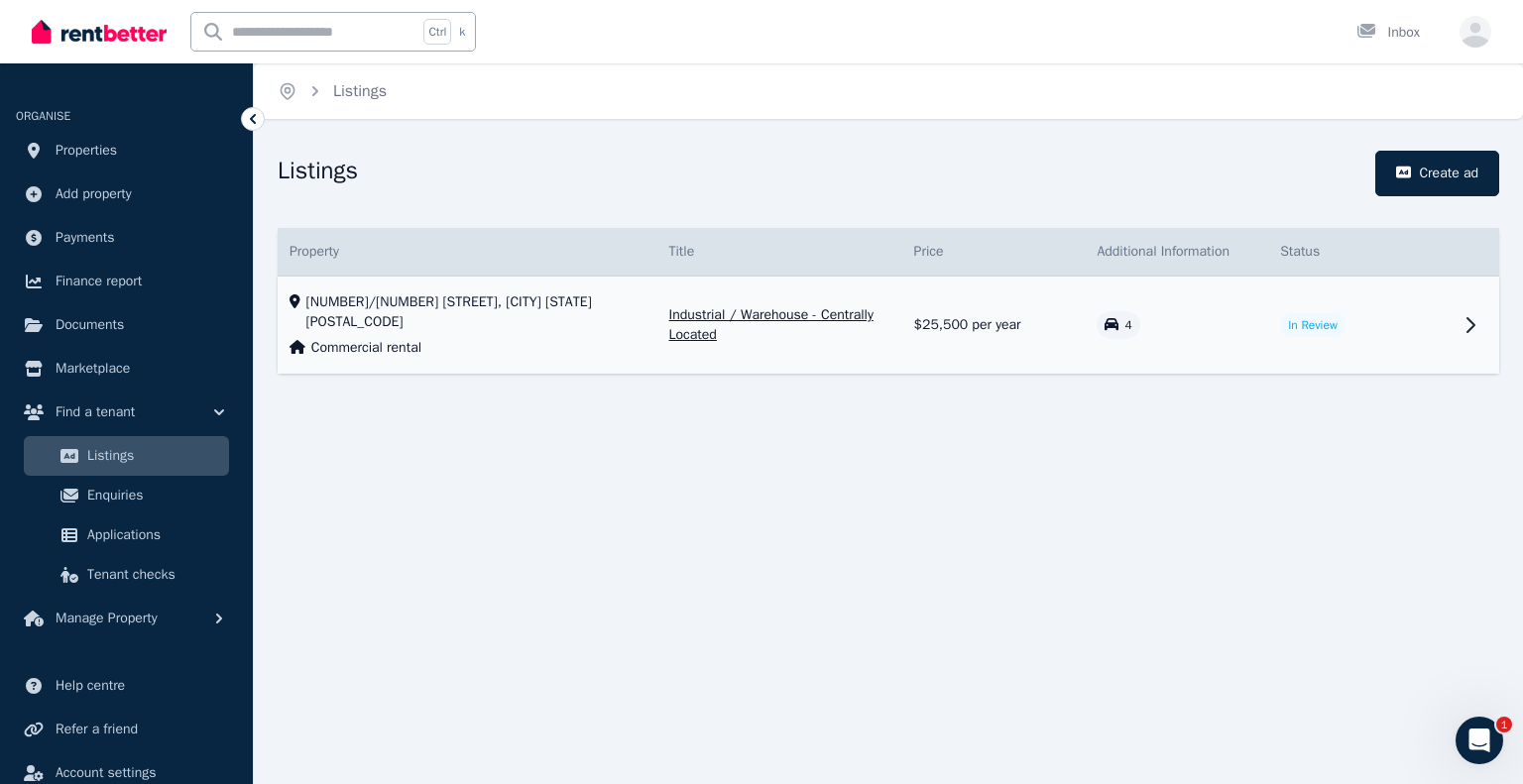 click on "In Review" at bounding box center (1359, 325) 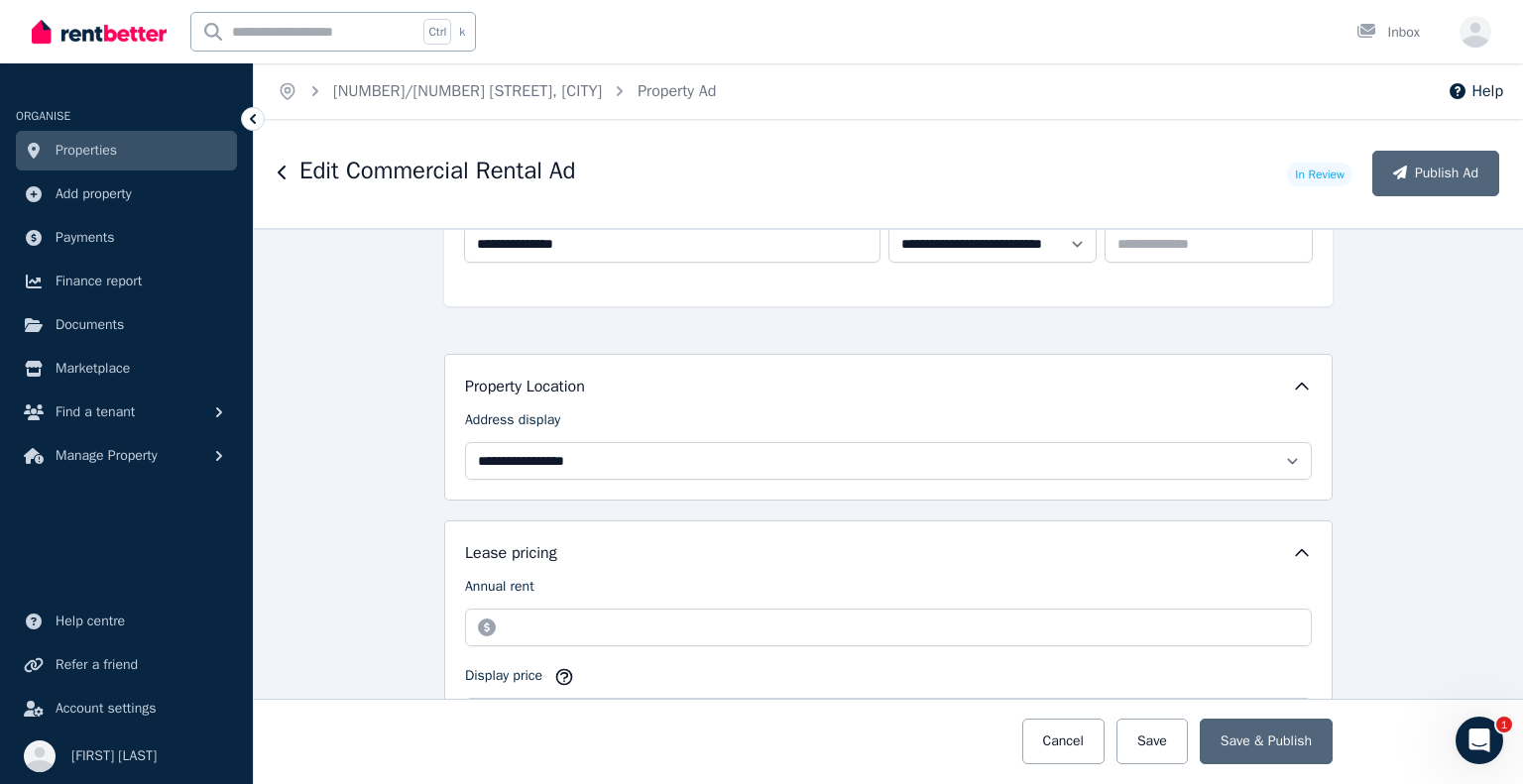 scroll, scrollTop: 595, scrollLeft: 0, axis: vertical 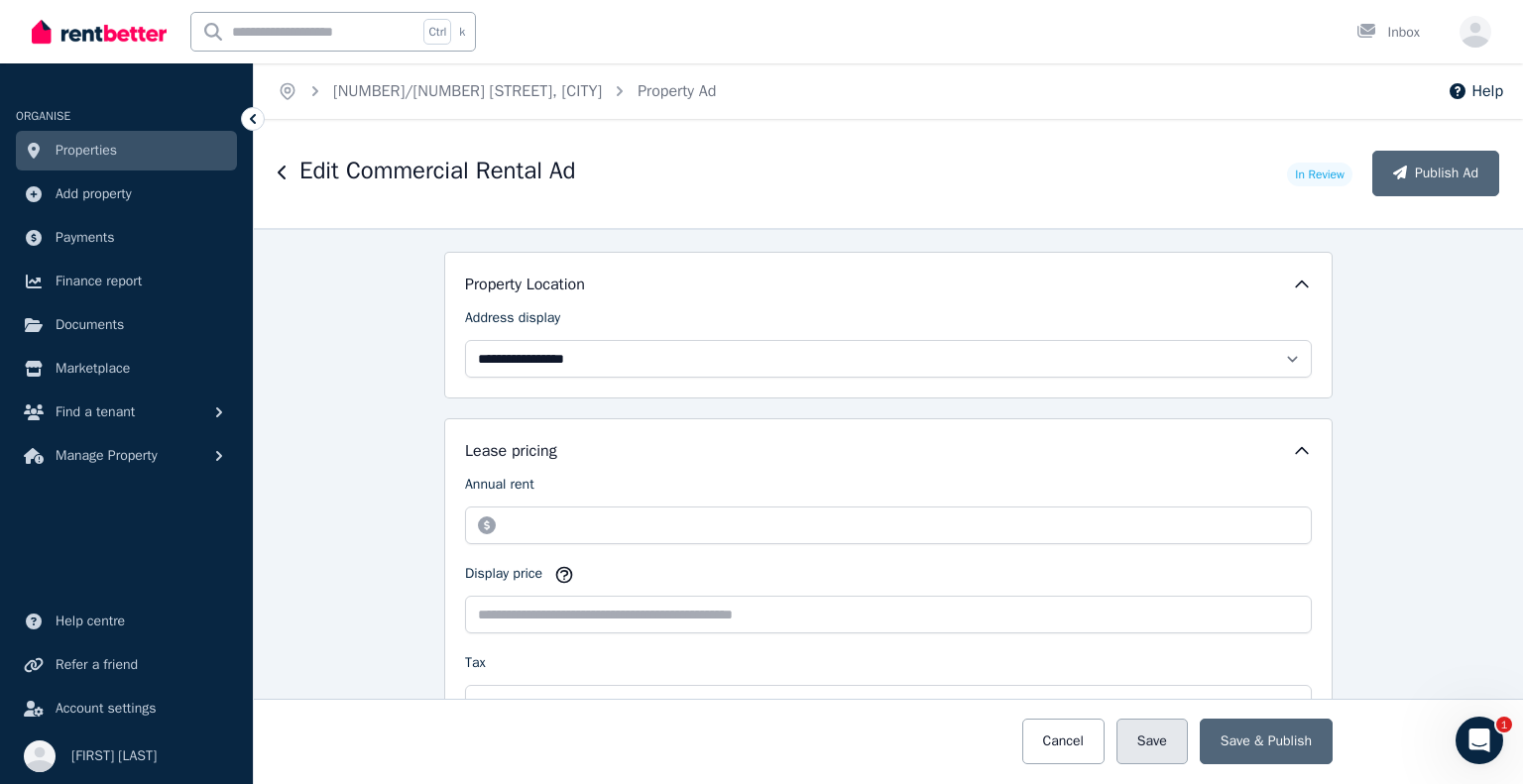 click on "Save" at bounding box center (1152, 741) 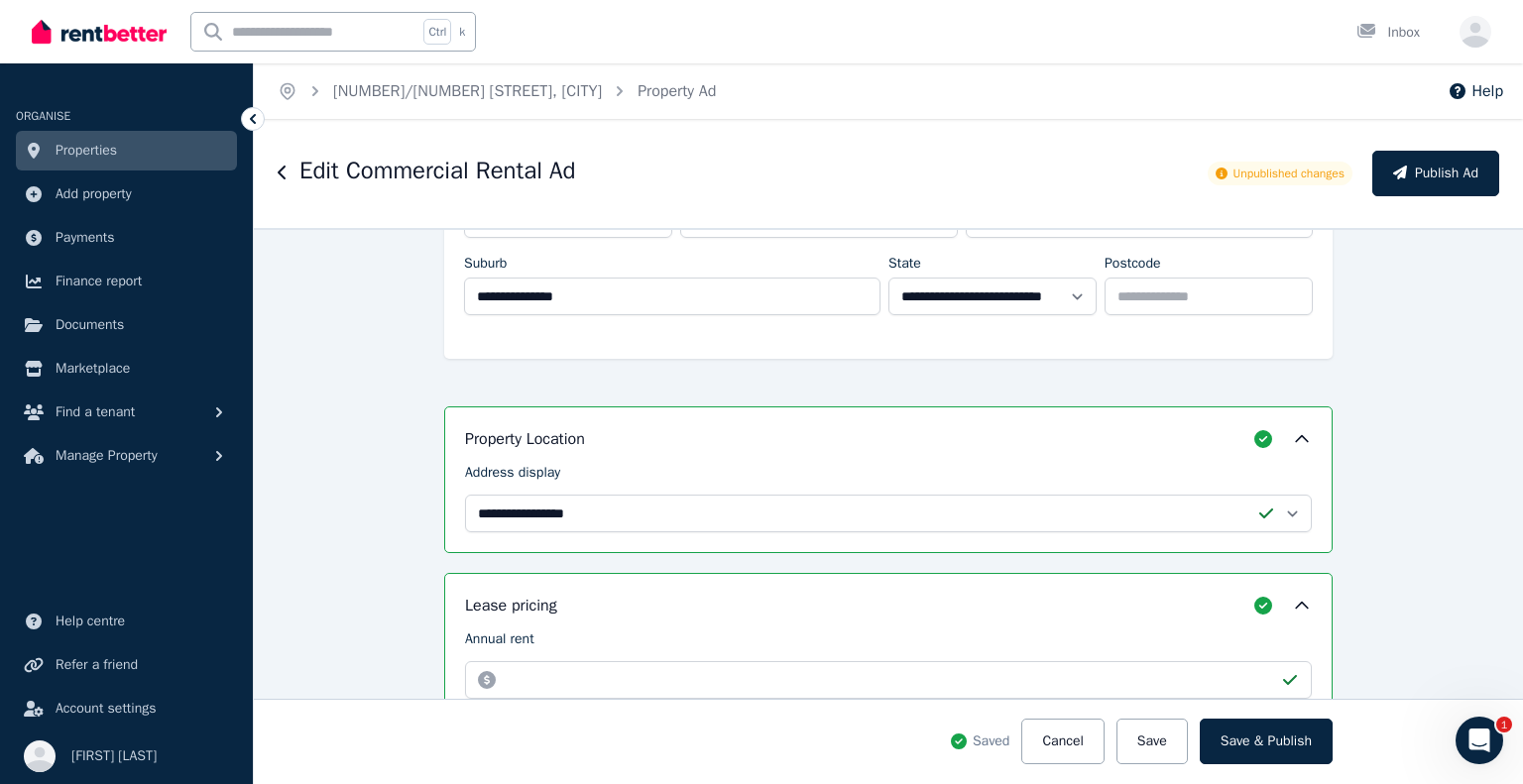 scroll, scrollTop: 749, scrollLeft: 0, axis: vertical 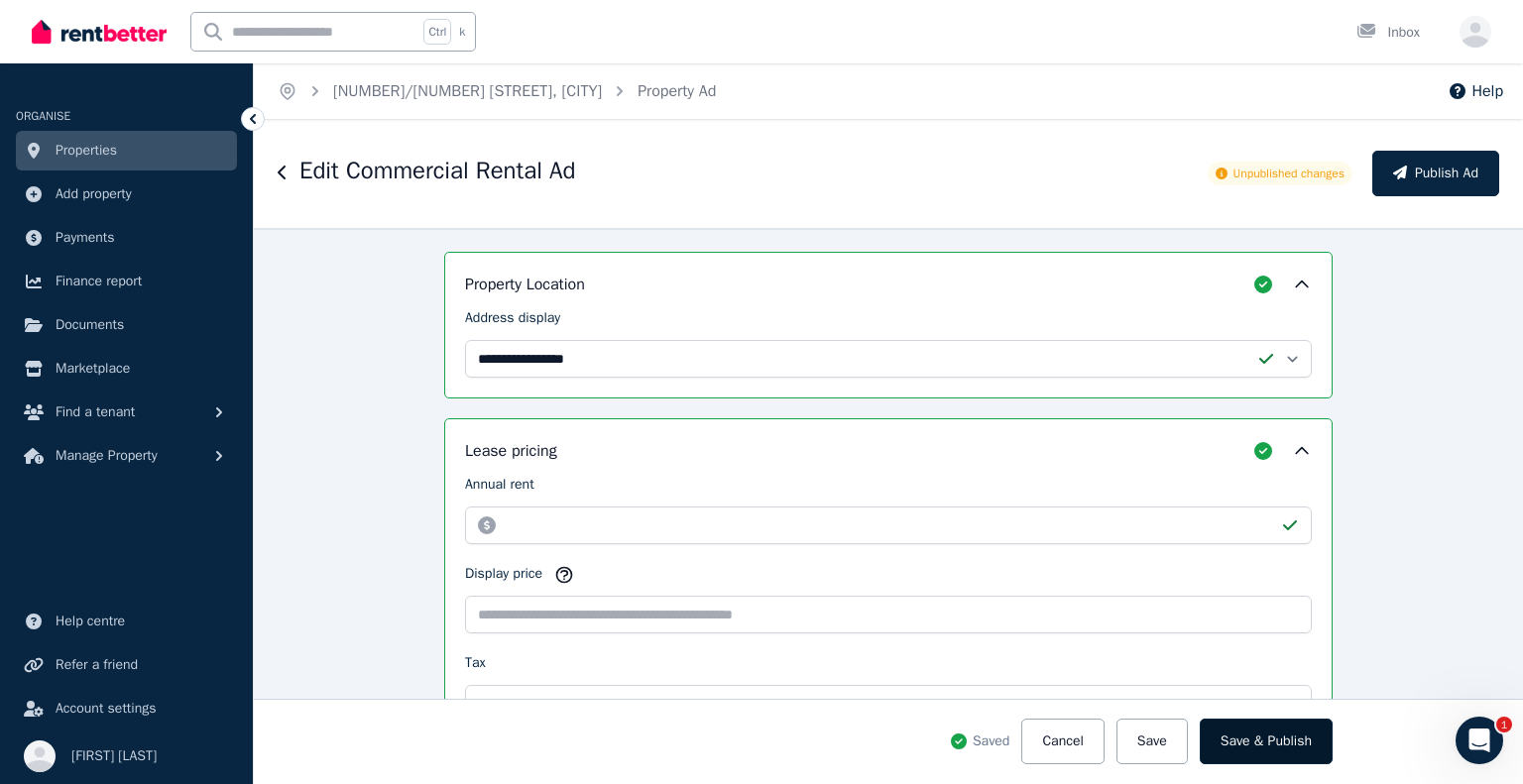 click on "Save & Publish" at bounding box center [1266, 741] 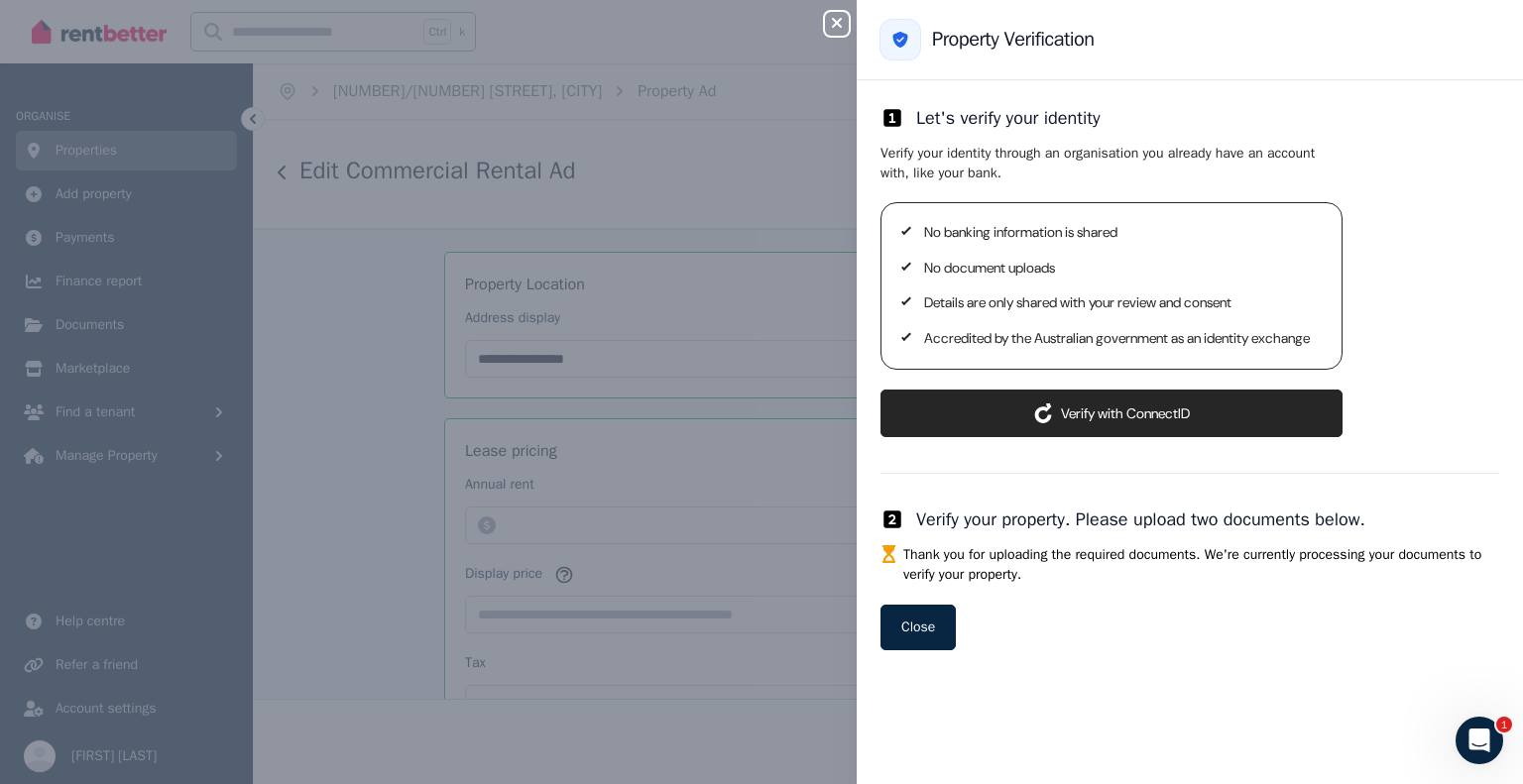 click on "Verify with ConnectID" at bounding box center [1112, 413] 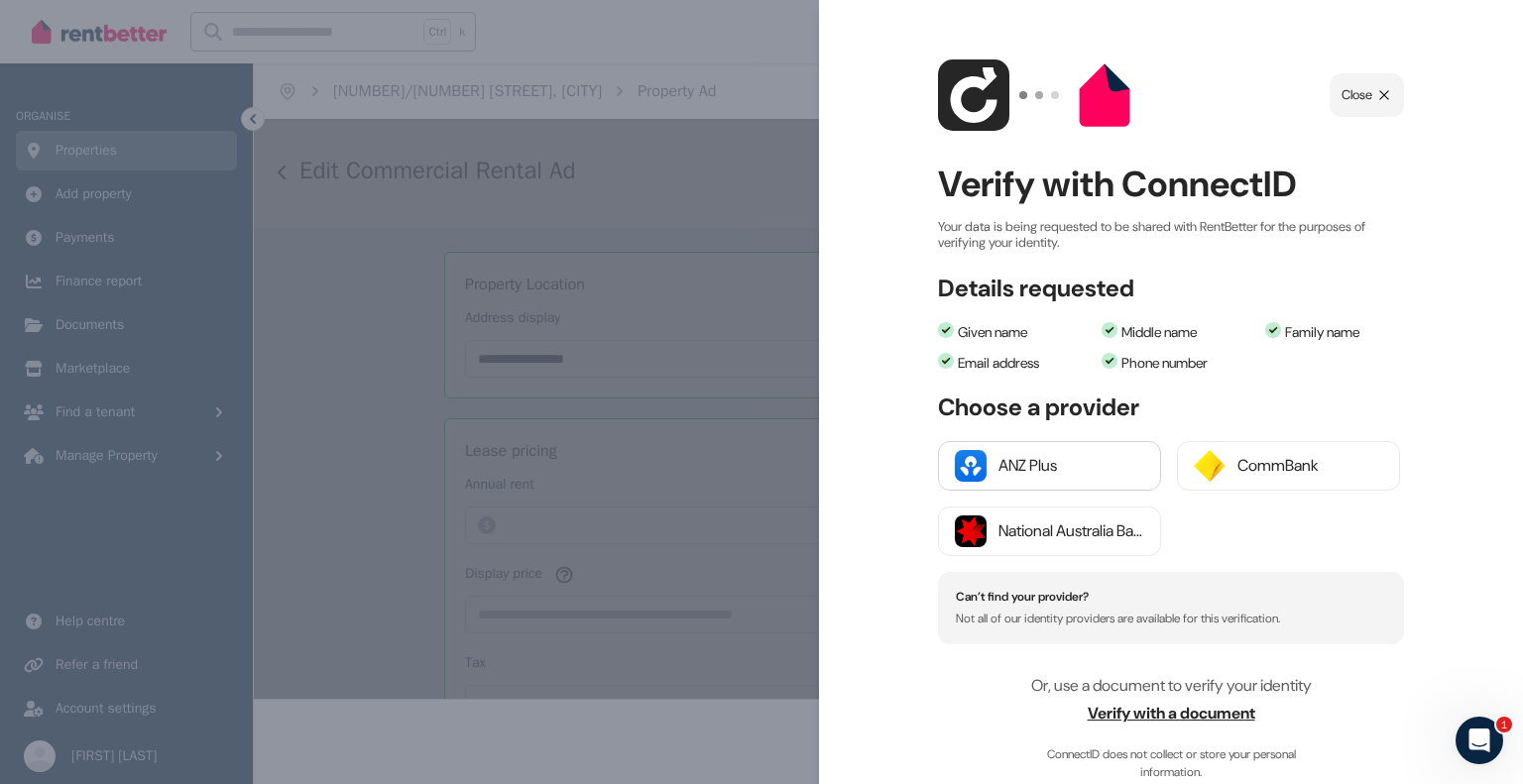 click on "ANZ Plus" at bounding box center (1049, 466) 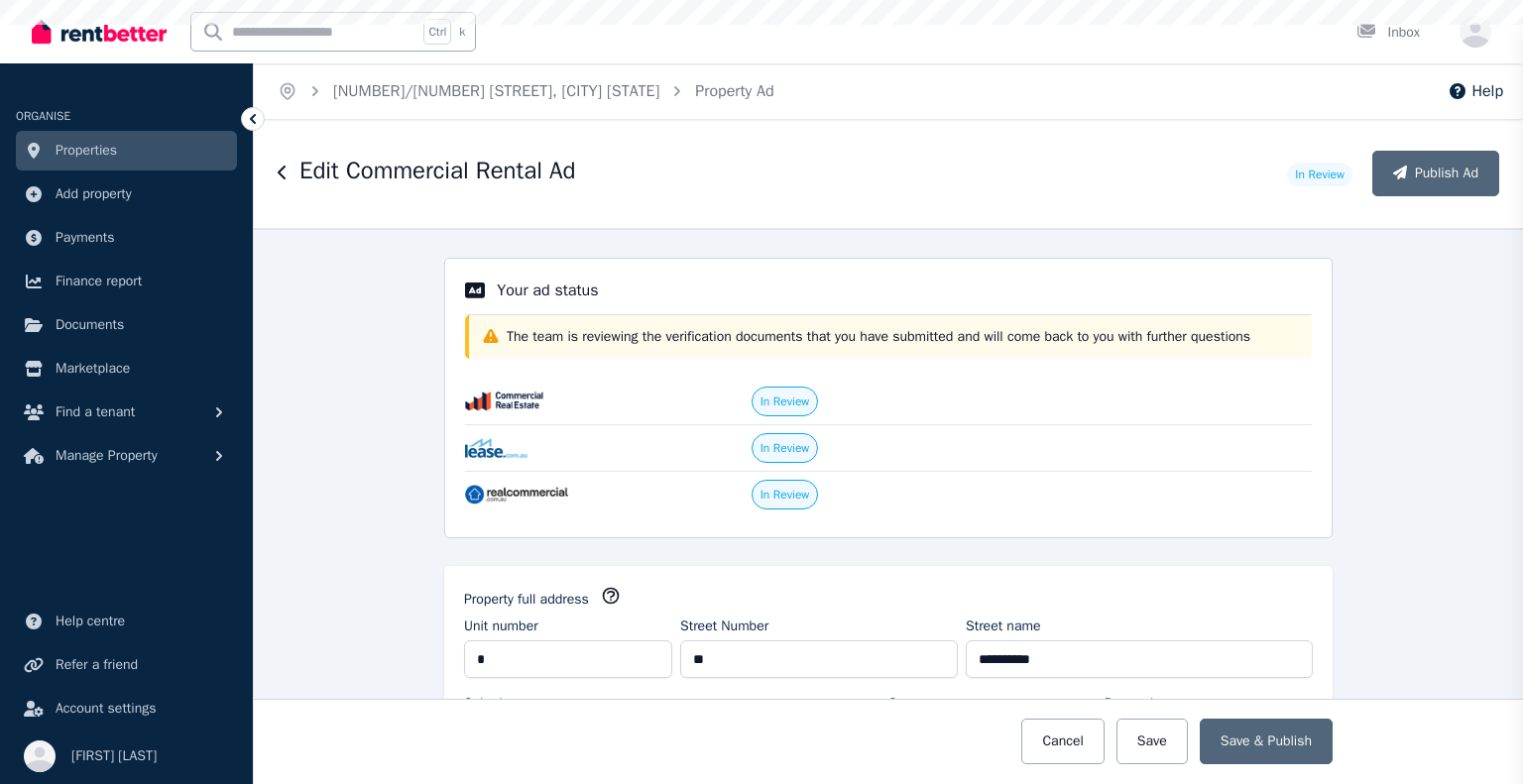 select on "***" 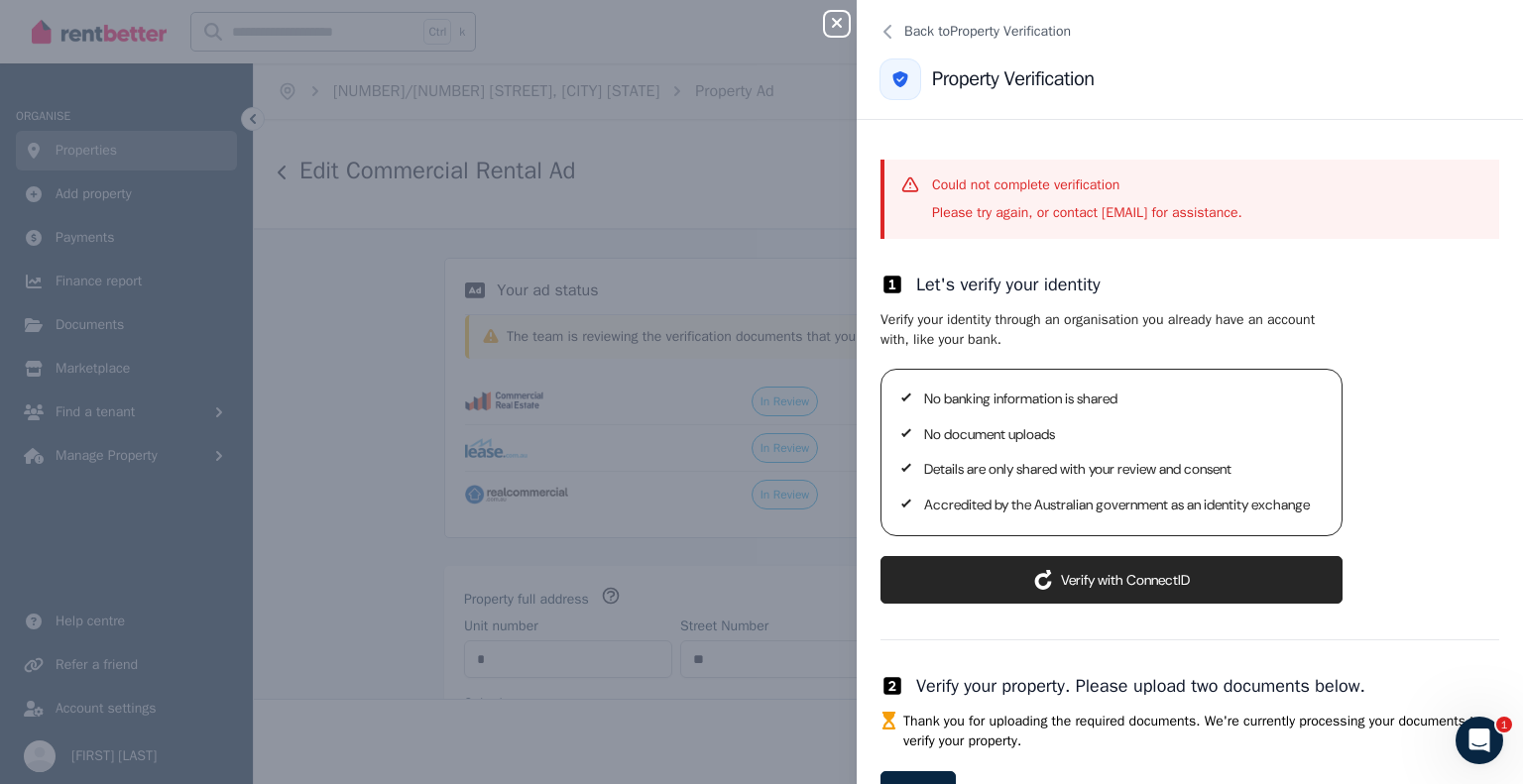 scroll, scrollTop: 0, scrollLeft: 0, axis: both 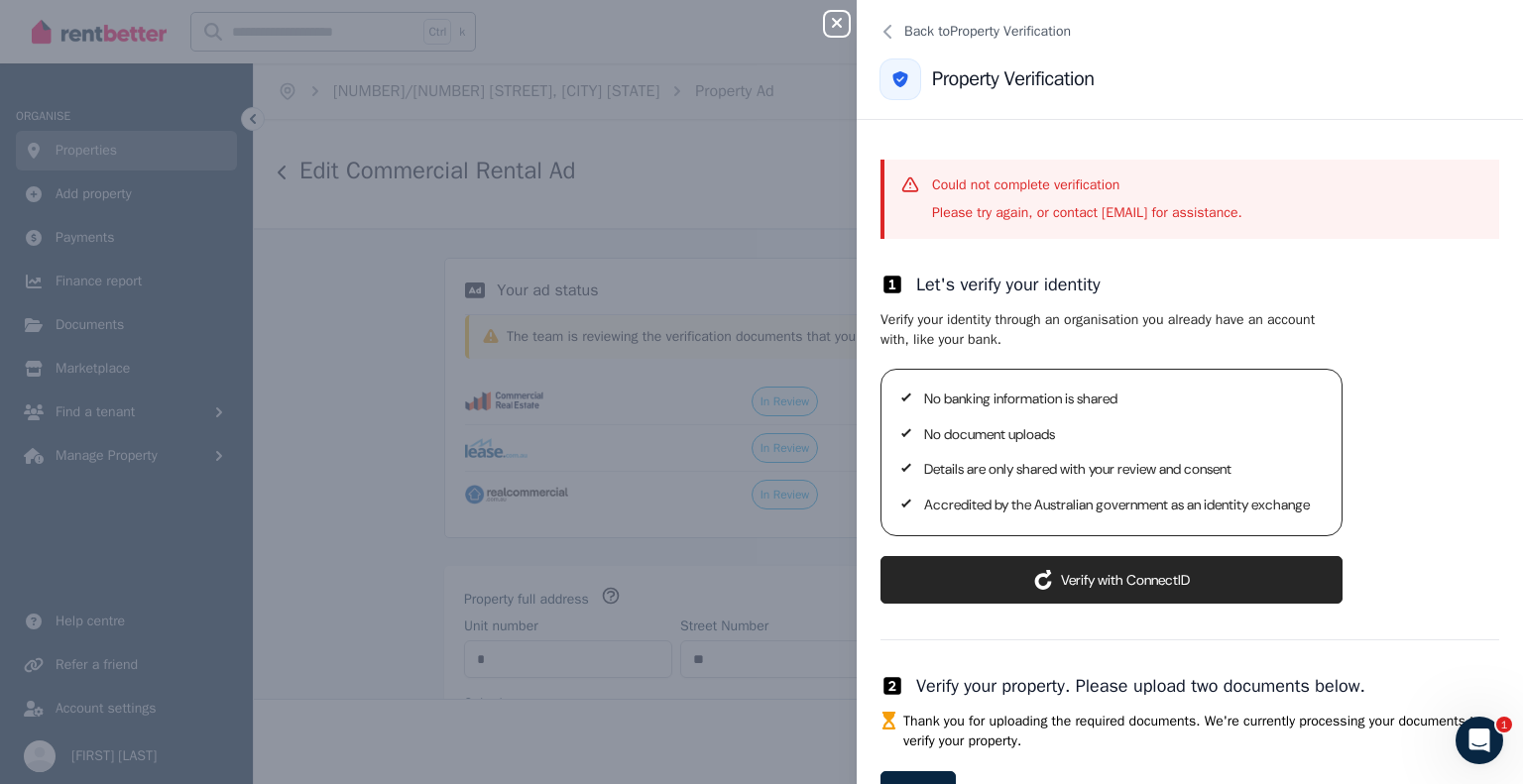 click on "Verify with ConnectID" at bounding box center (1112, 580) 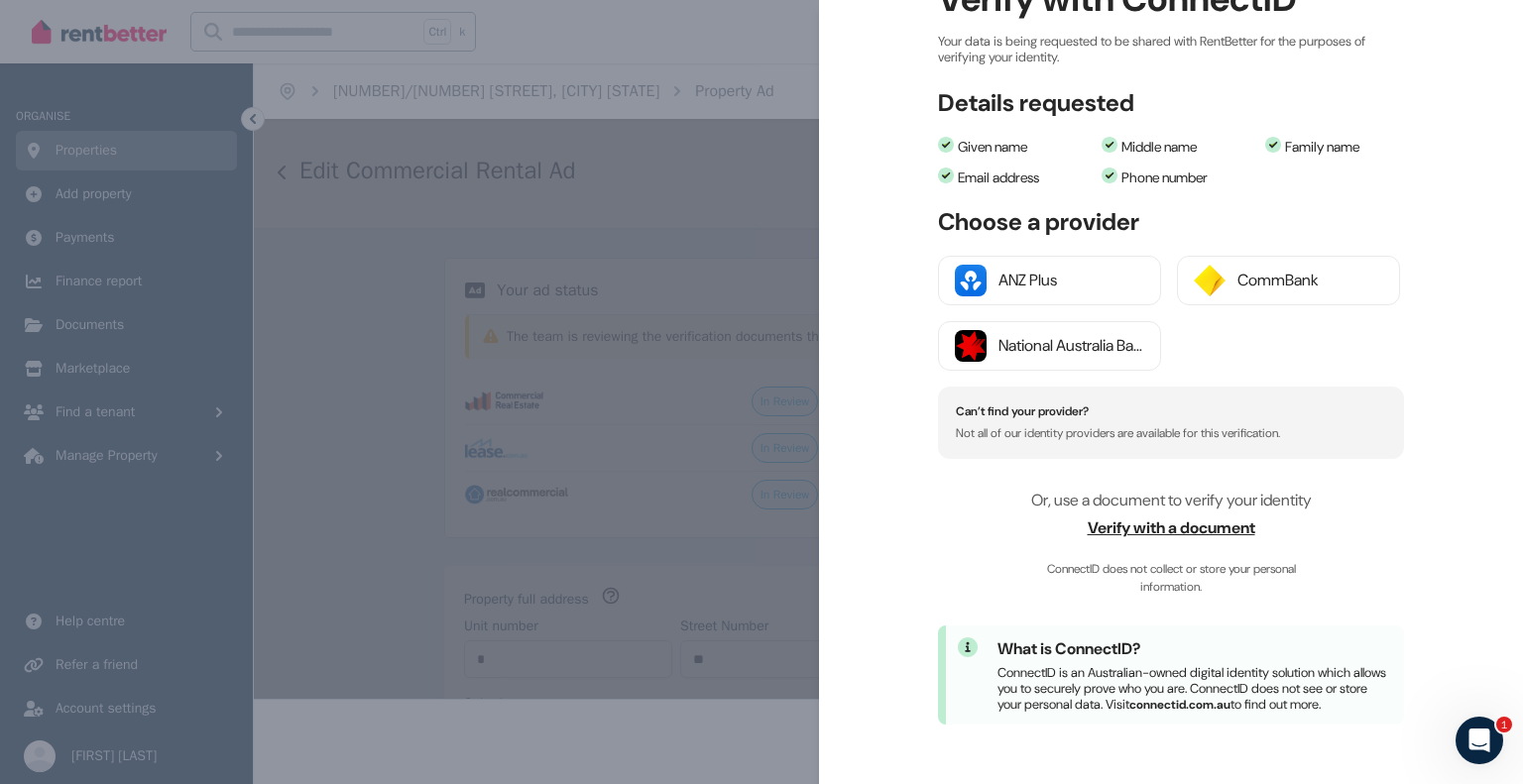 scroll, scrollTop: 199, scrollLeft: 0, axis: vertical 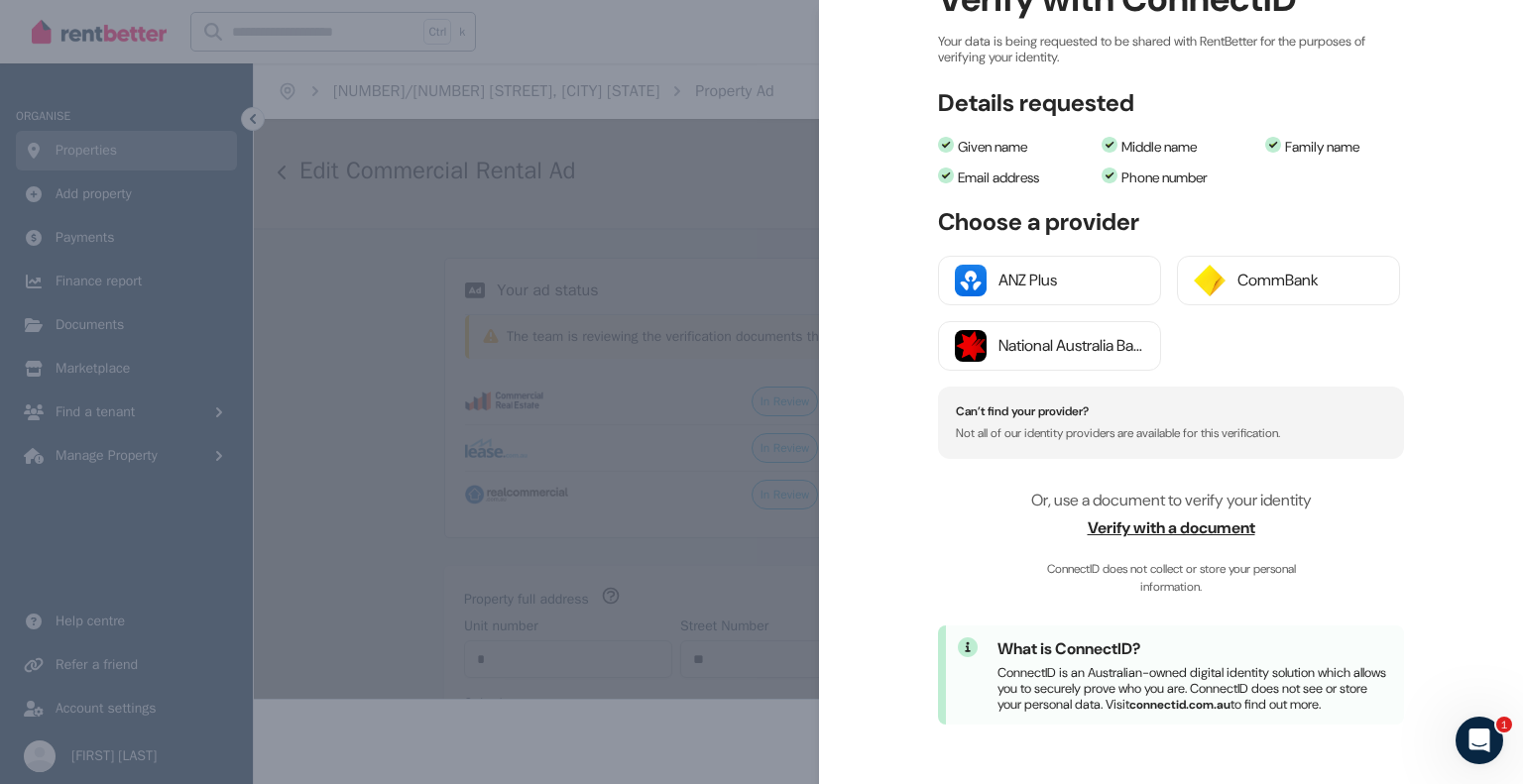 click on "Verify with a document" at bounding box center (1171, 528) 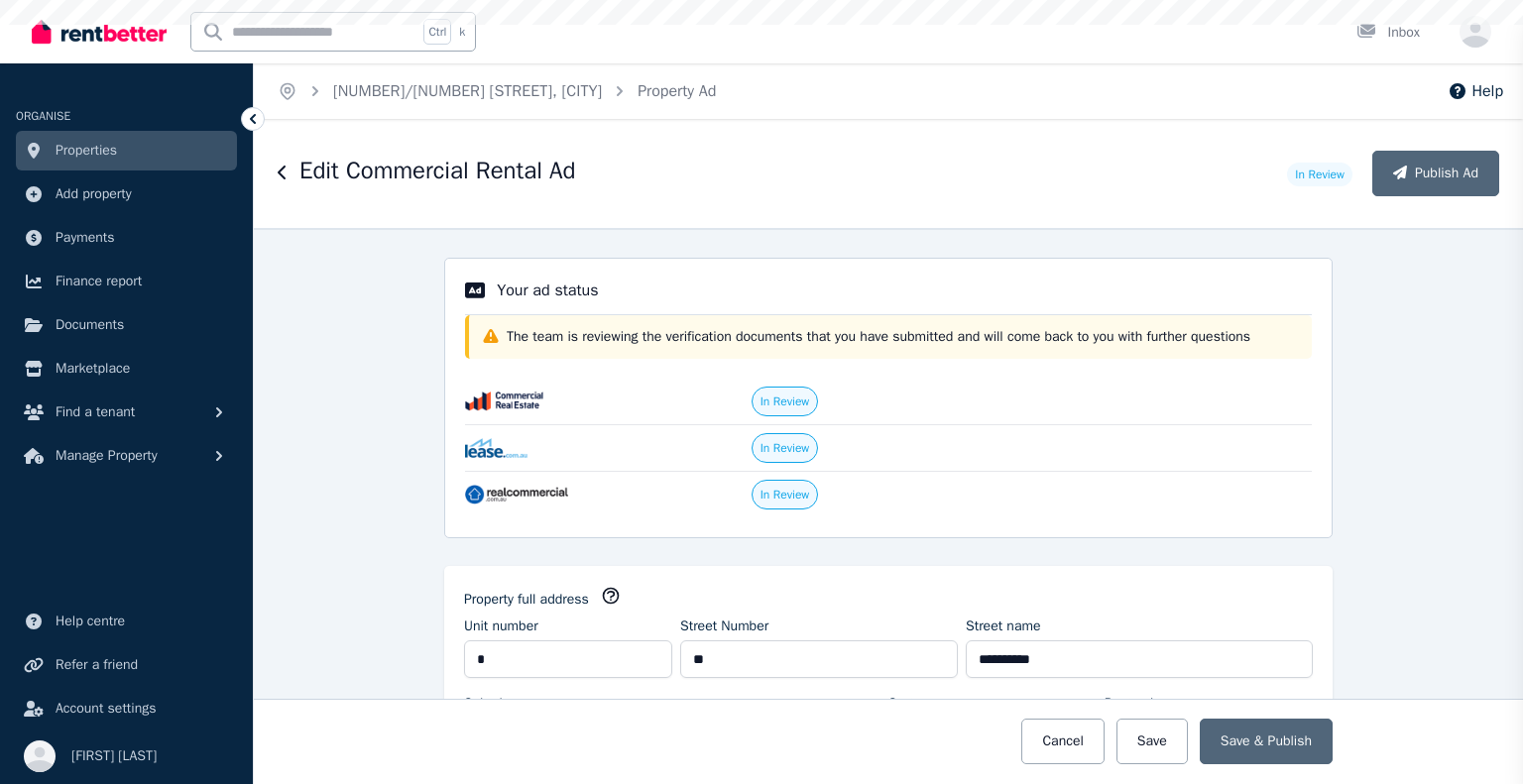 select on "***" 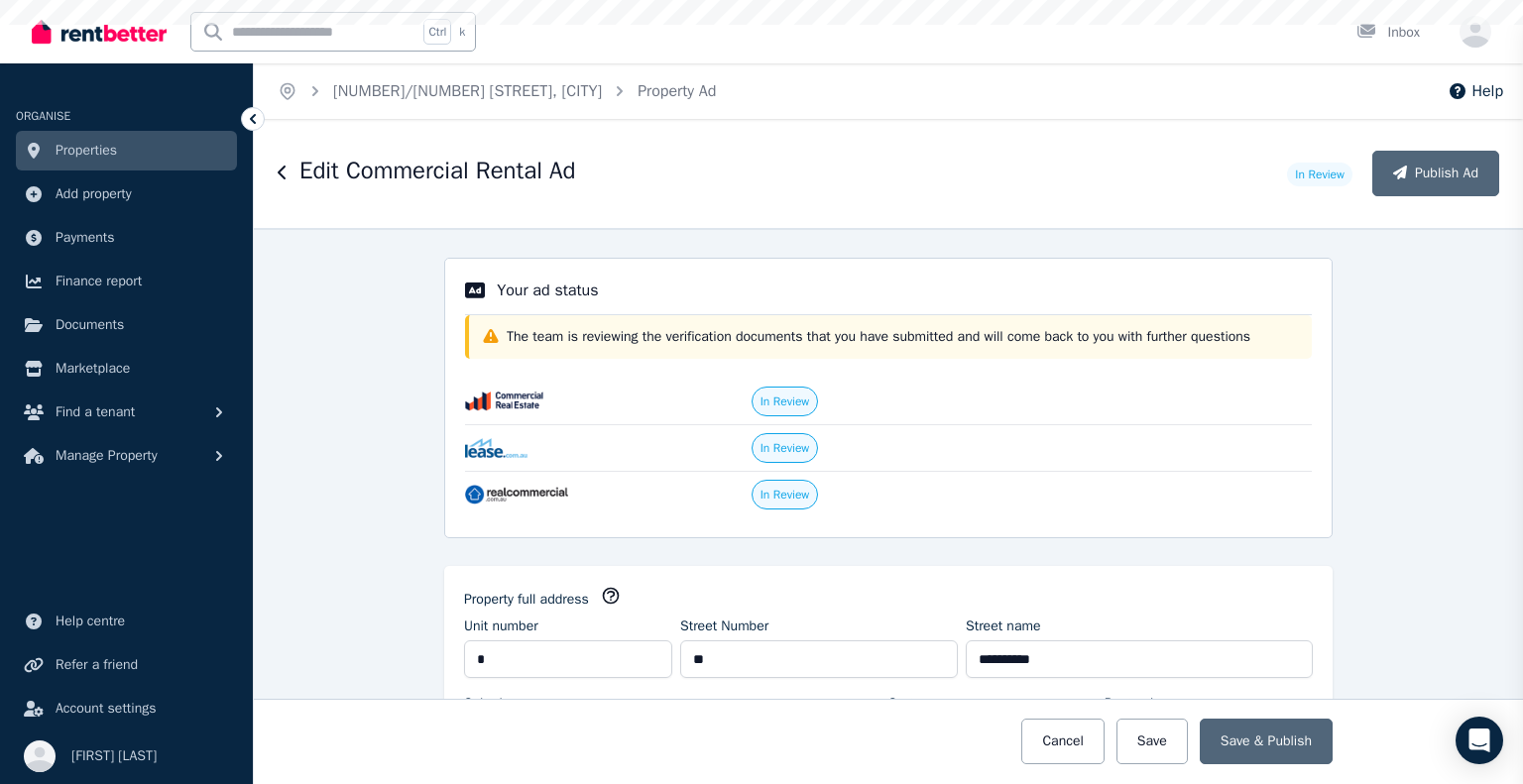 scroll, scrollTop: 0, scrollLeft: 0, axis: both 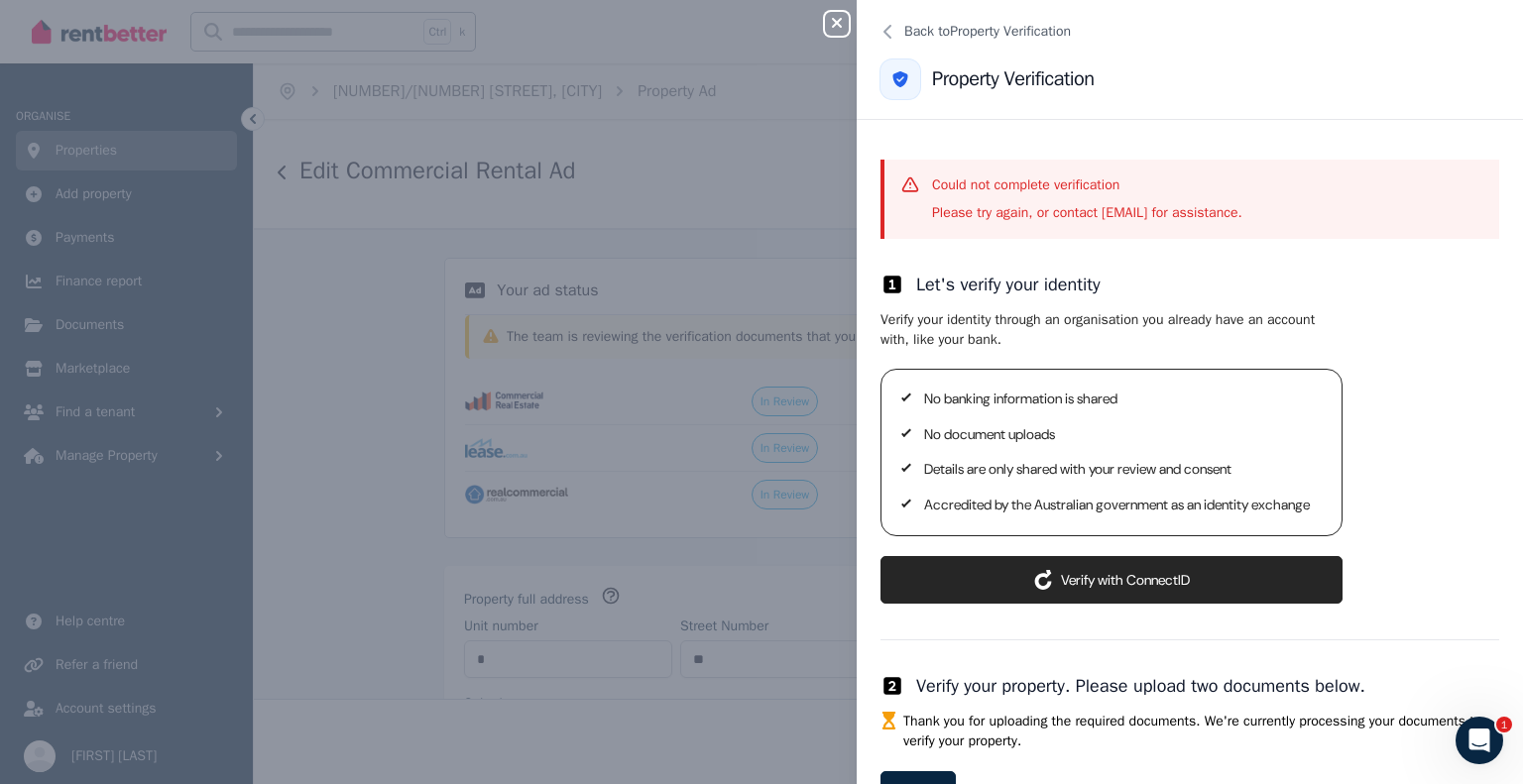 click on "Let's verify your identity" at bounding box center (1190, 284) 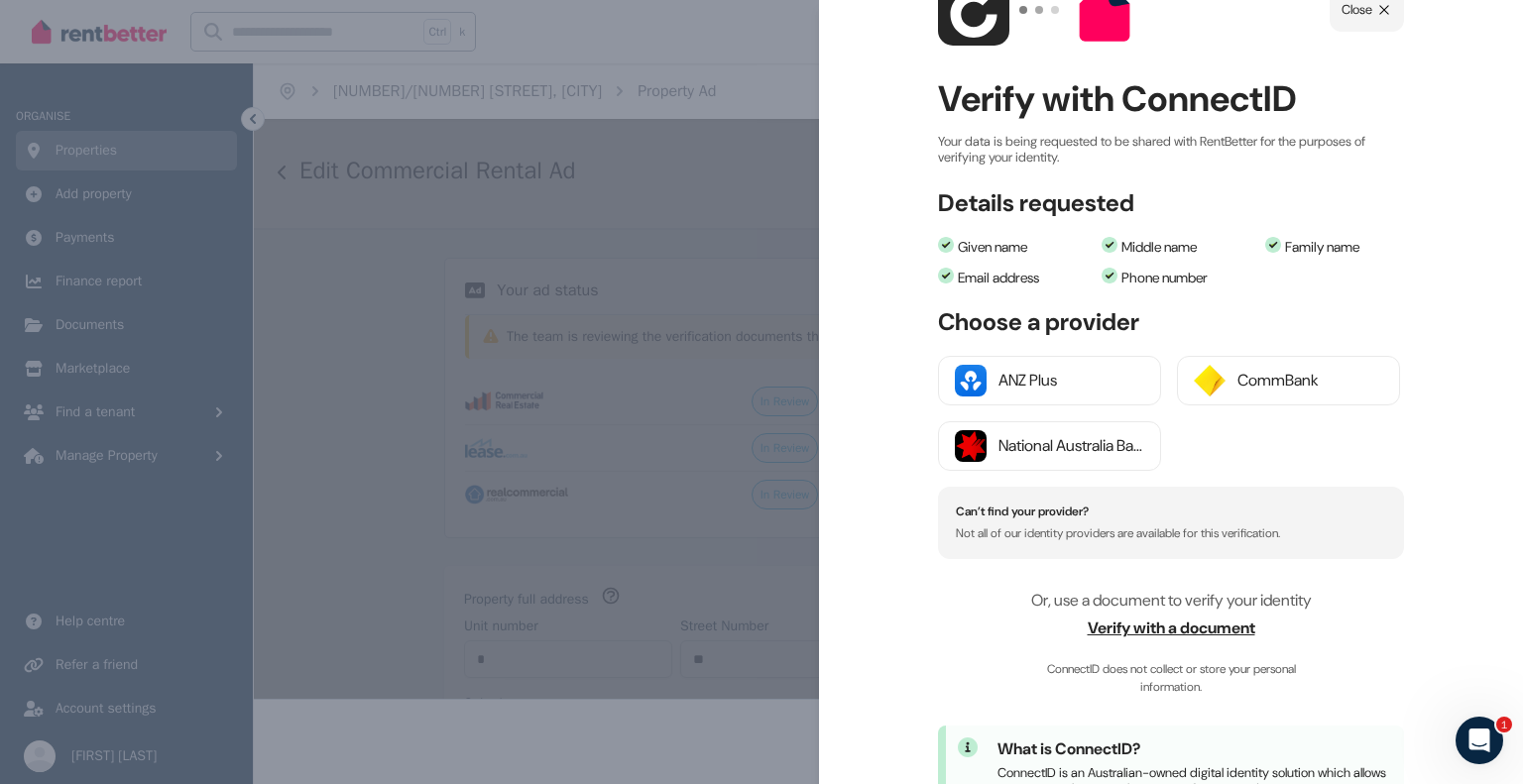 scroll, scrollTop: 198, scrollLeft: 0, axis: vertical 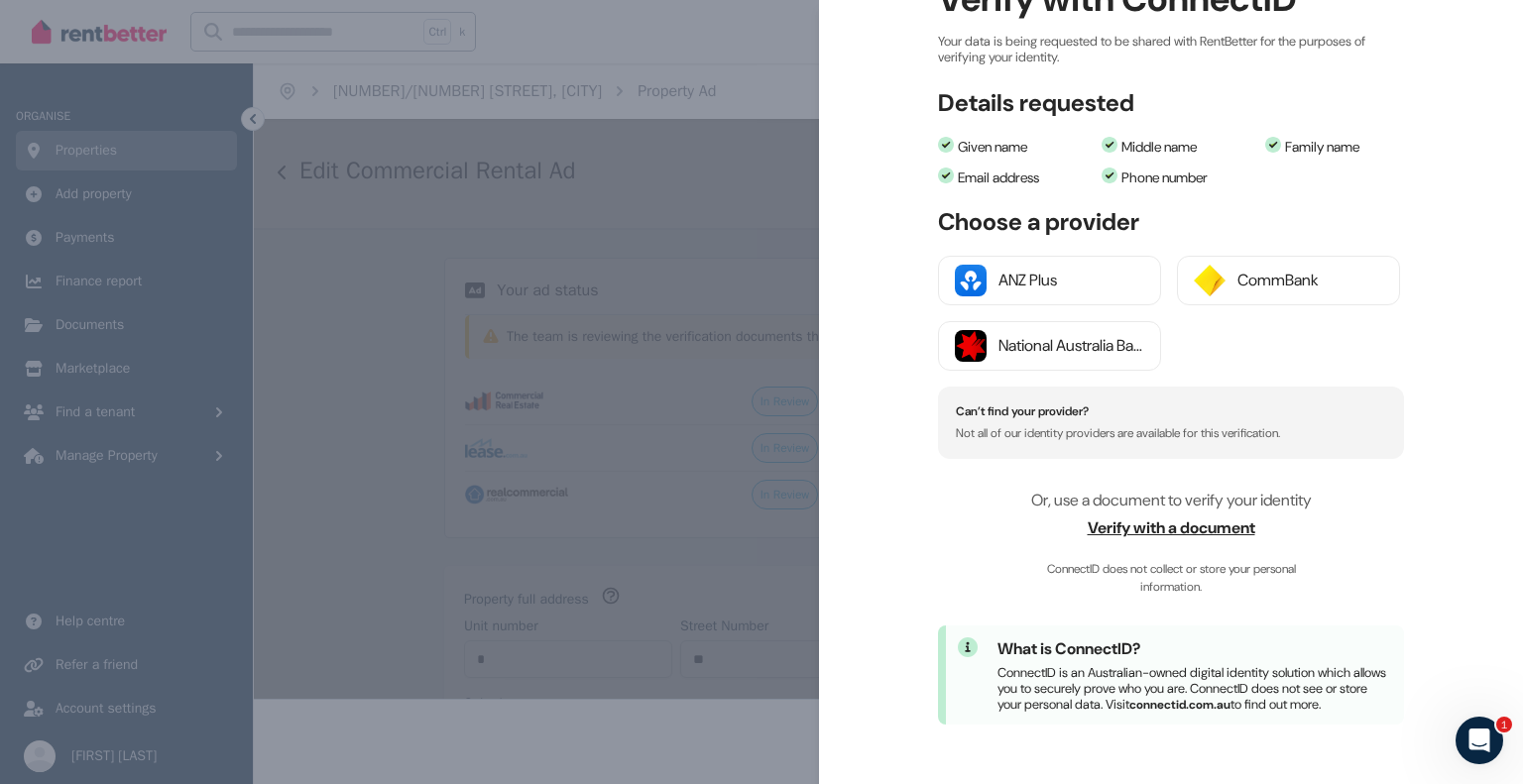 click on "Verify with a document" at bounding box center [1171, 528] 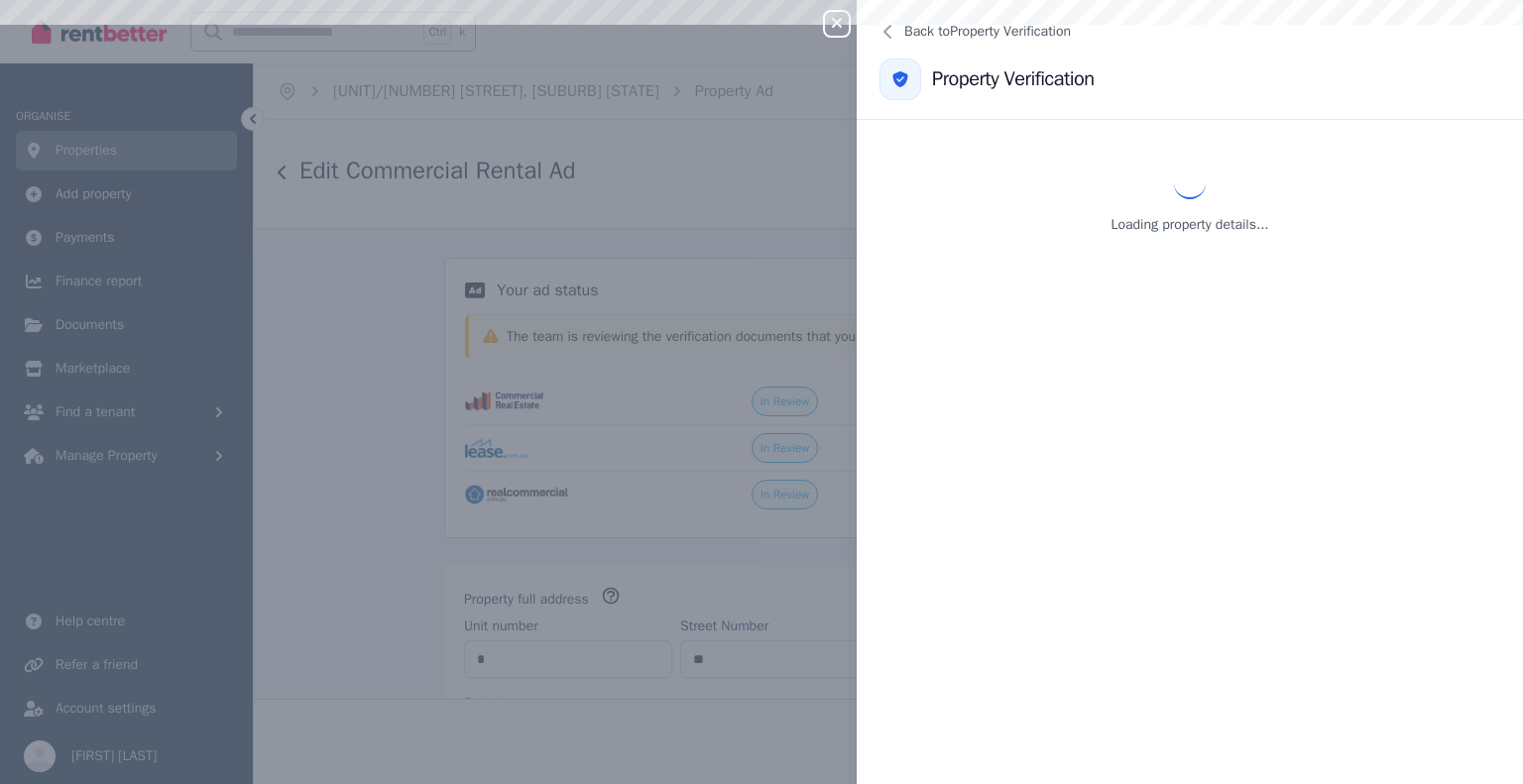 select on "***" 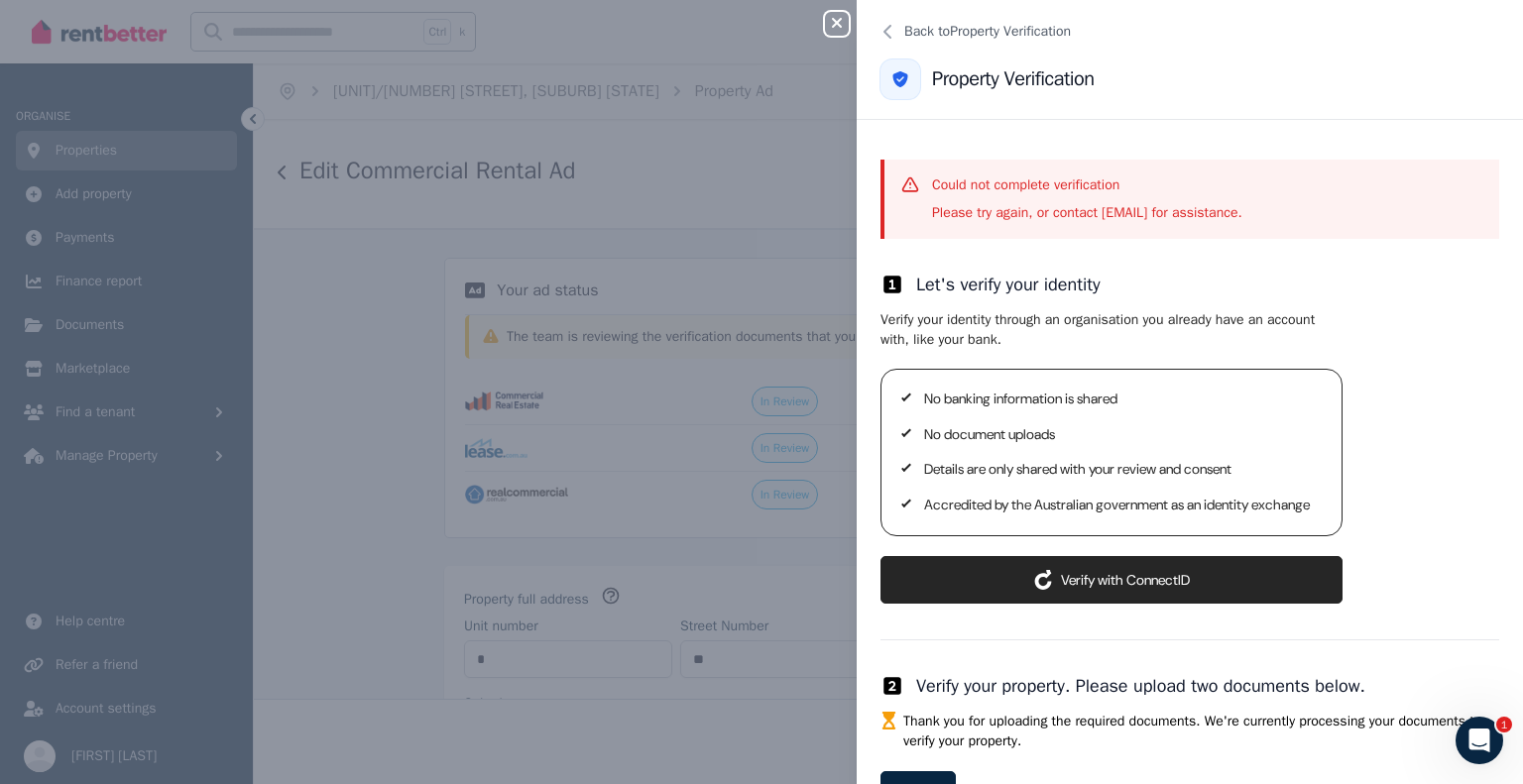scroll, scrollTop: 0, scrollLeft: 0, axis: both 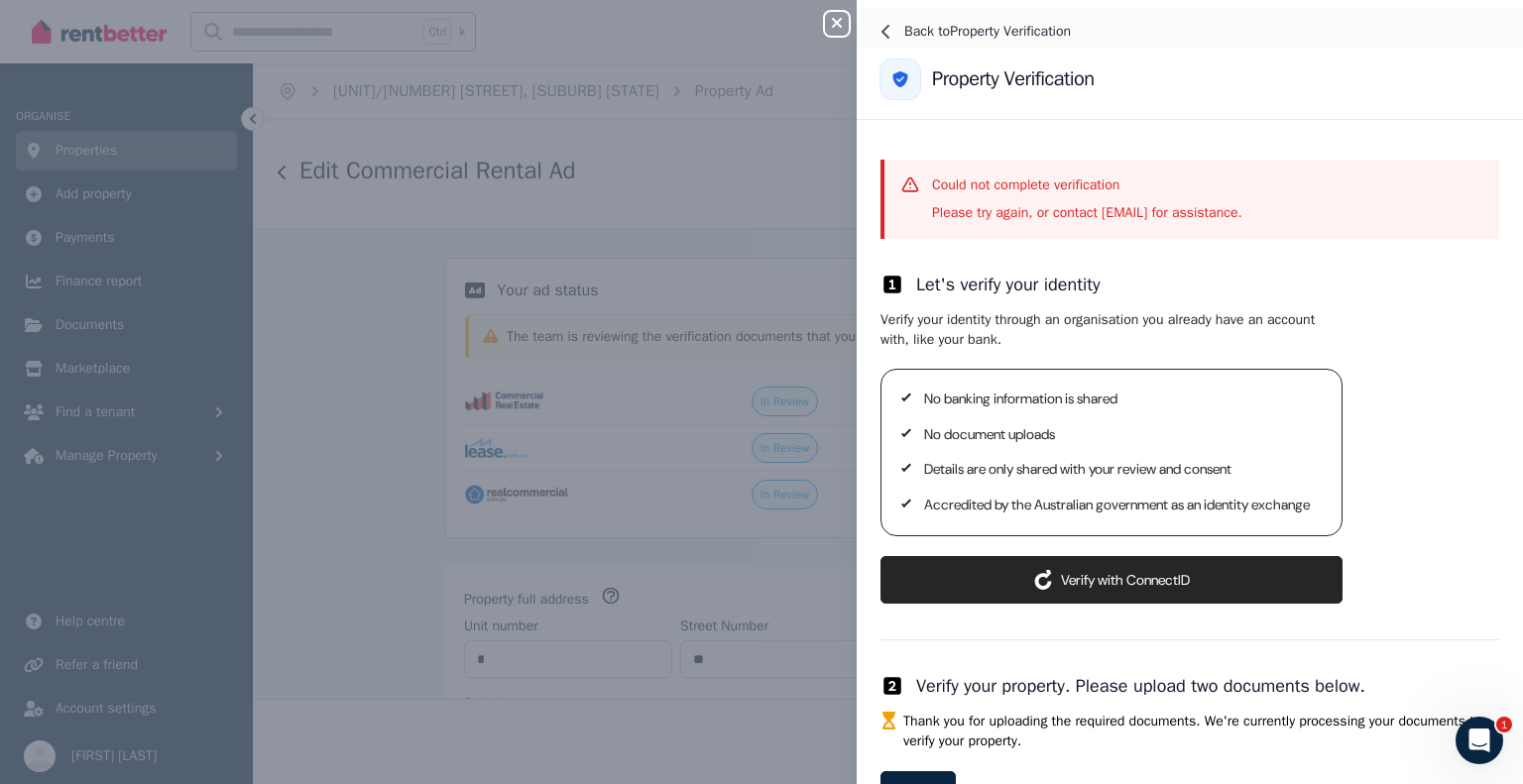 click on "Back to  Property Verification" at bounding box center (988, 32) 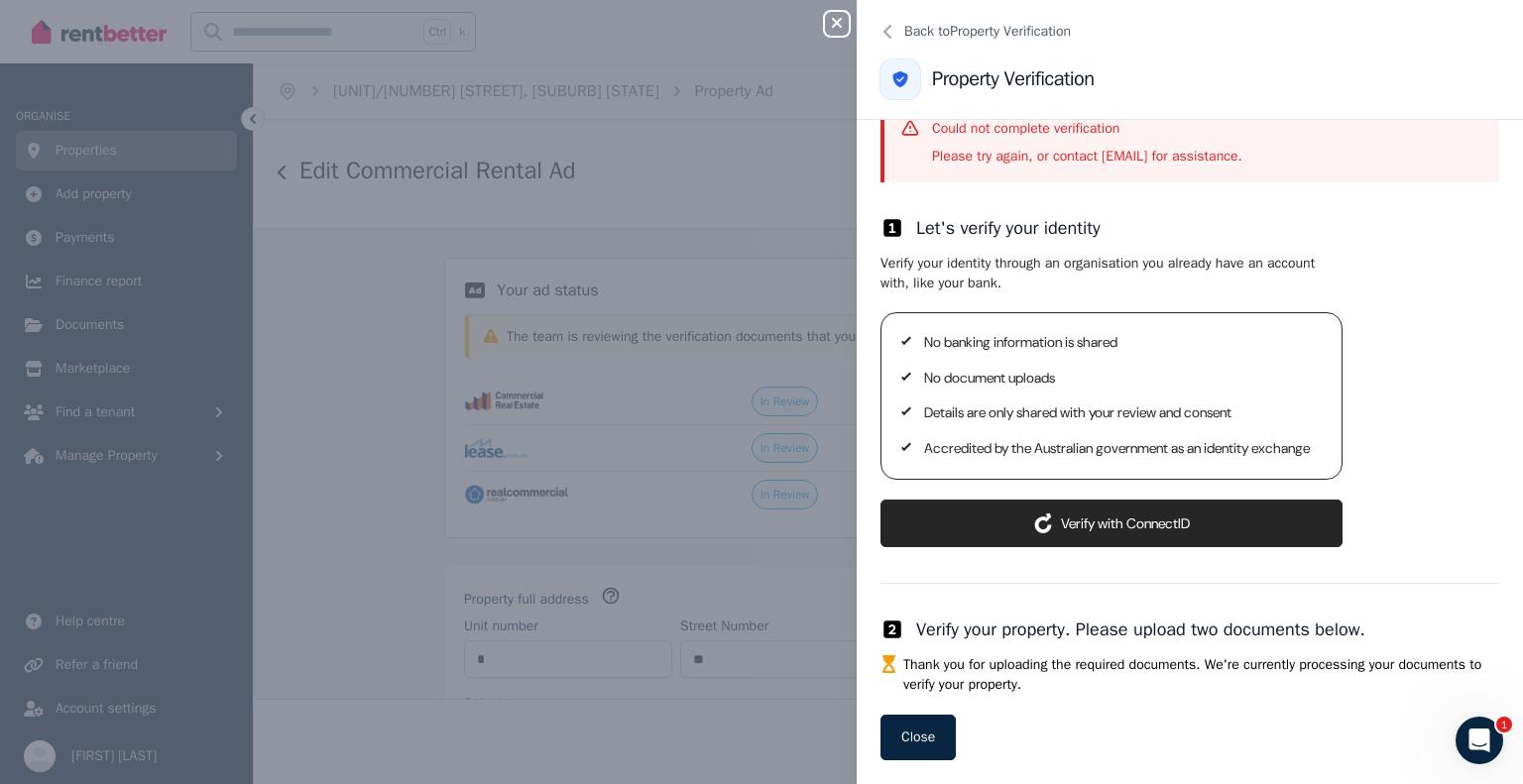scroll, scrollTop: 73, scrollLeft: 0, axis: vertical 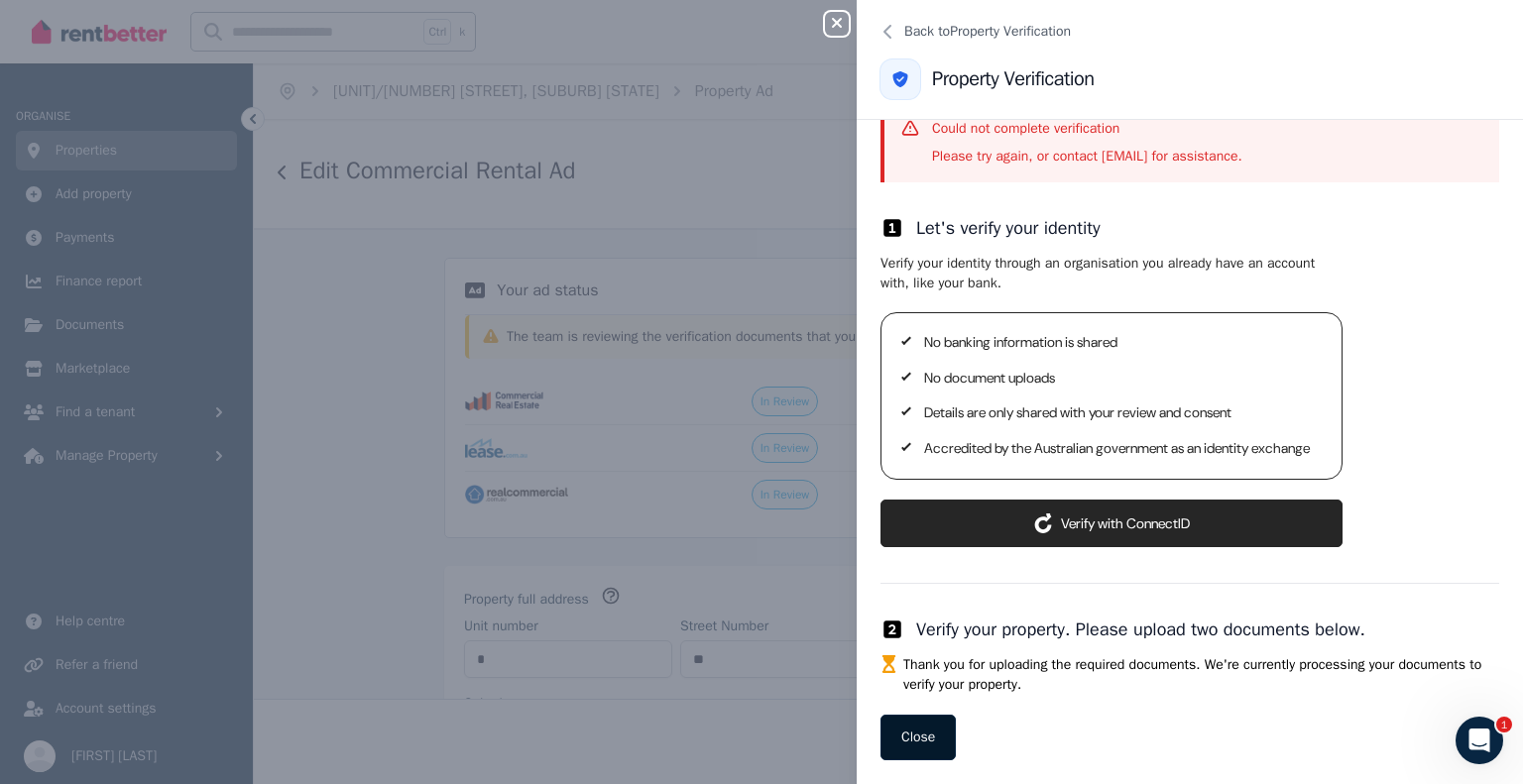 click on "Close" at bounding box center (918, 737) 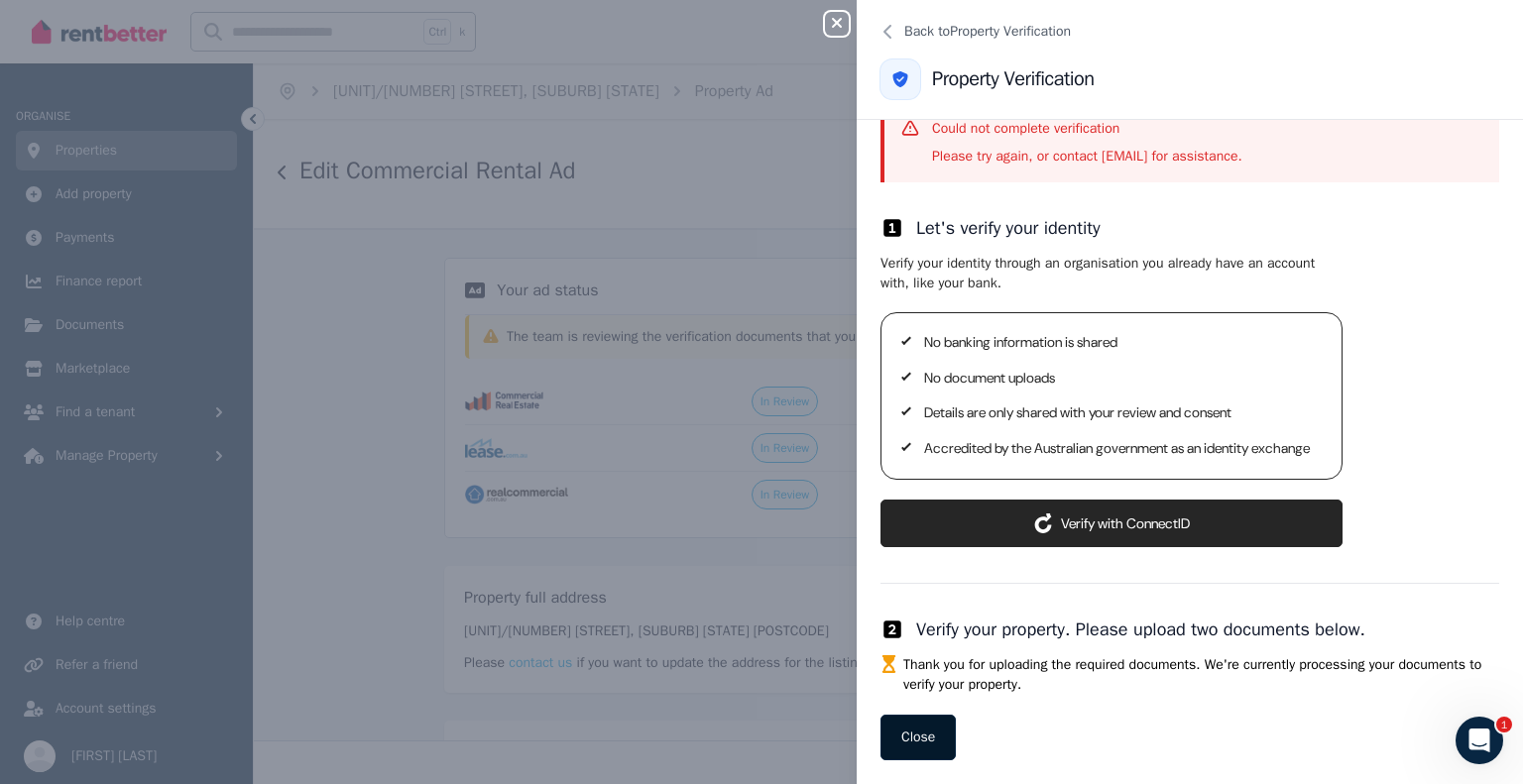 click on "Close" at bounding box center (918, 737) 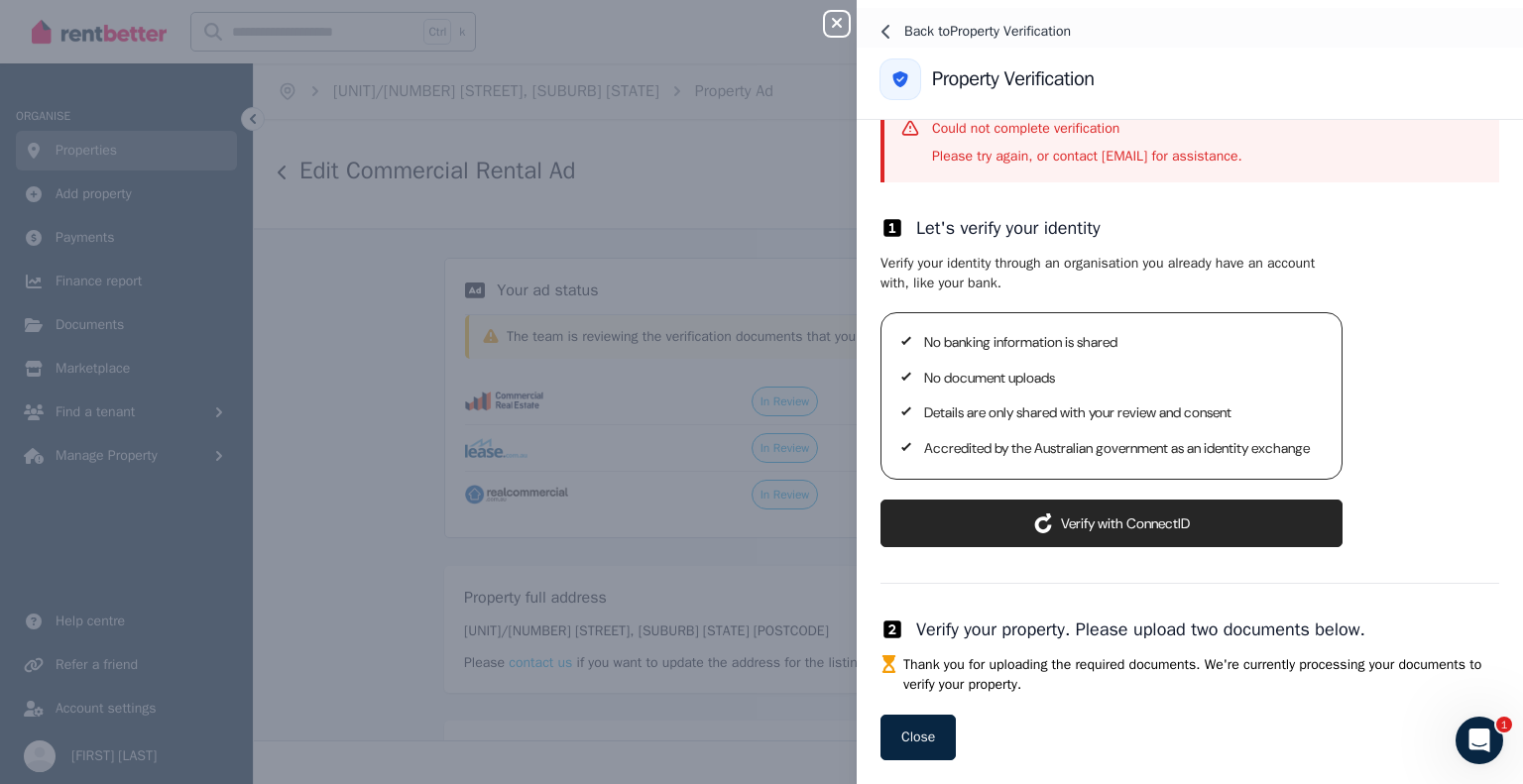 click on "Back to  Property Verification" at bounding box center (988, 32) 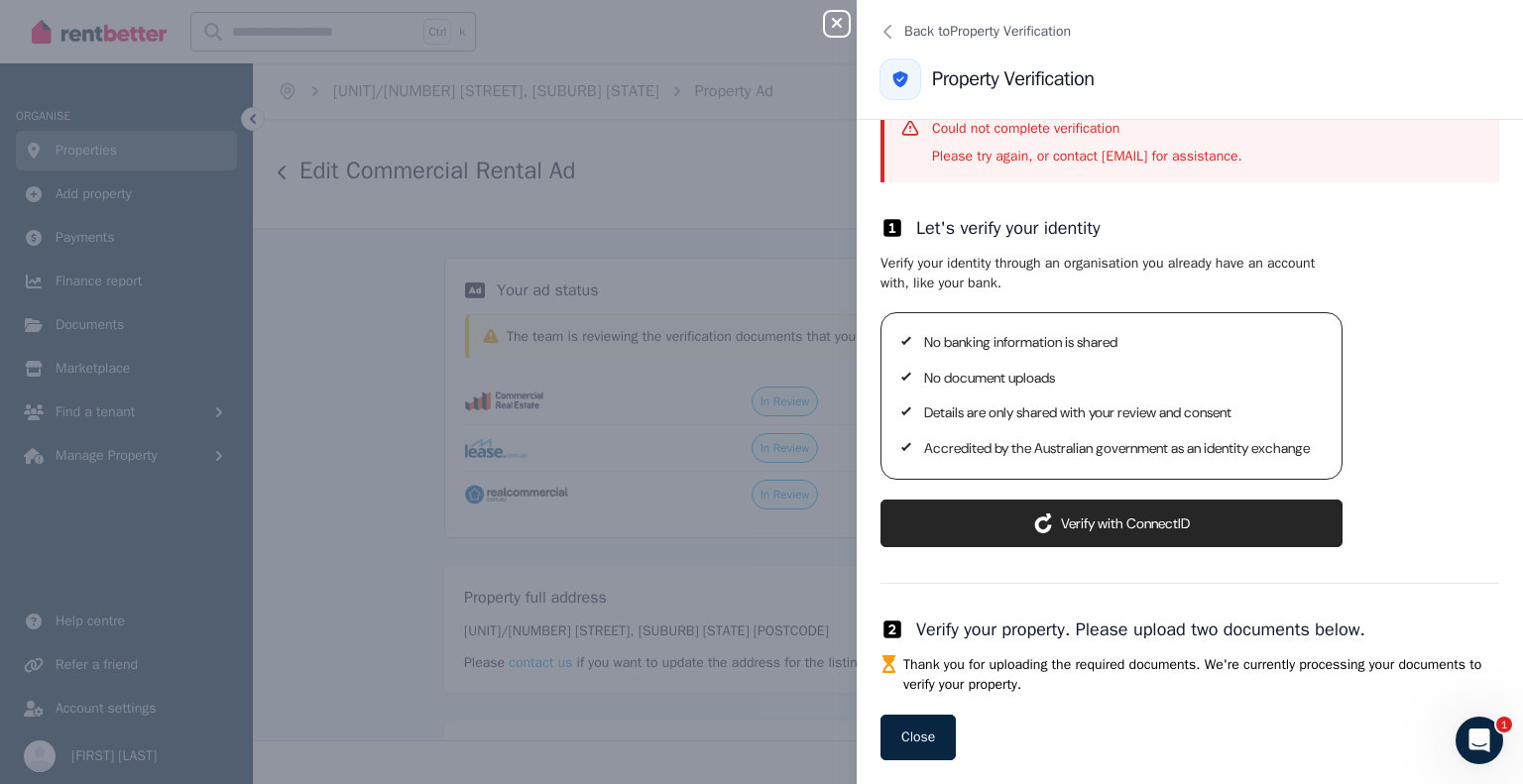 scroll, scrollTop: 0, scrollLeft: 0, axis: both 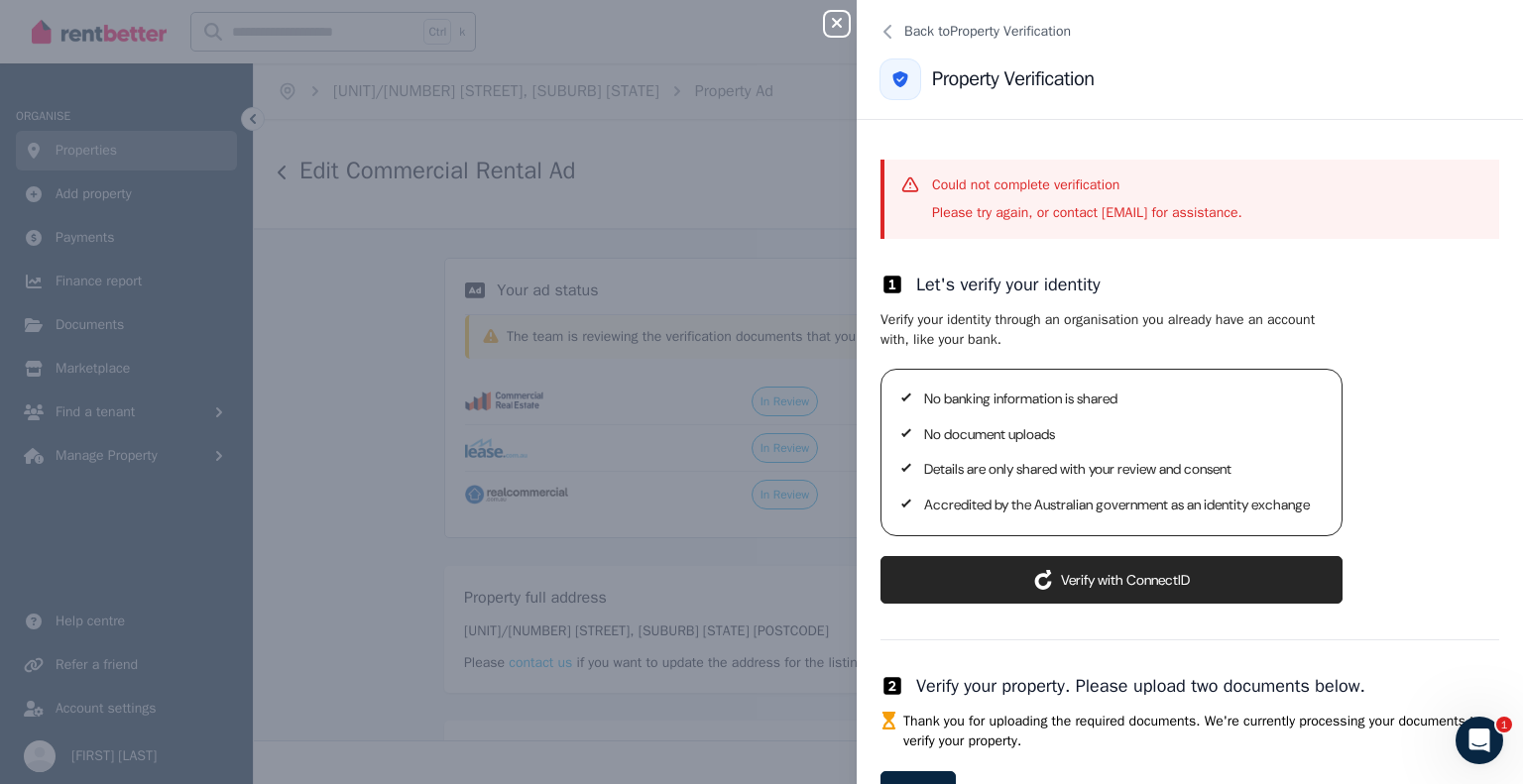 click 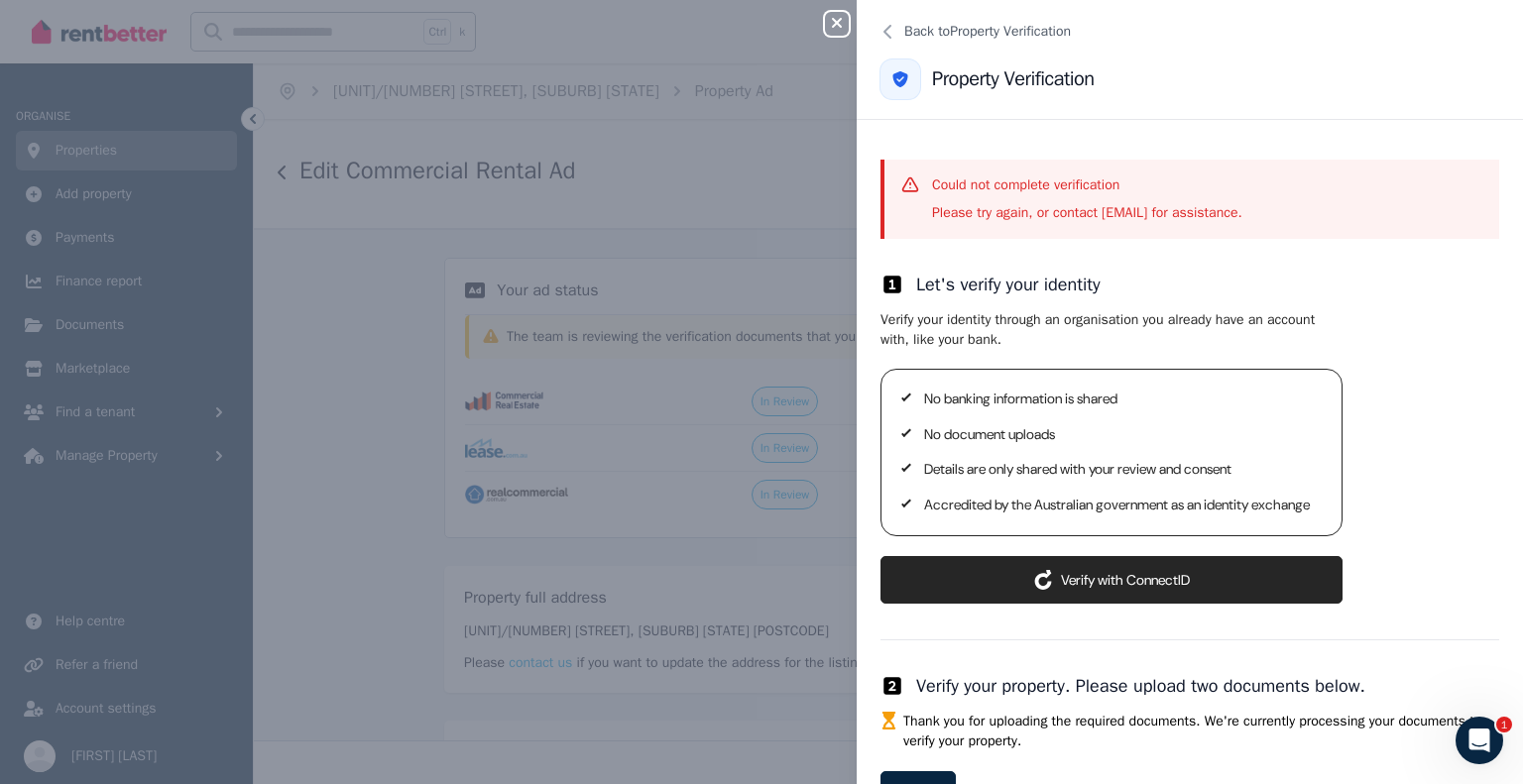 click 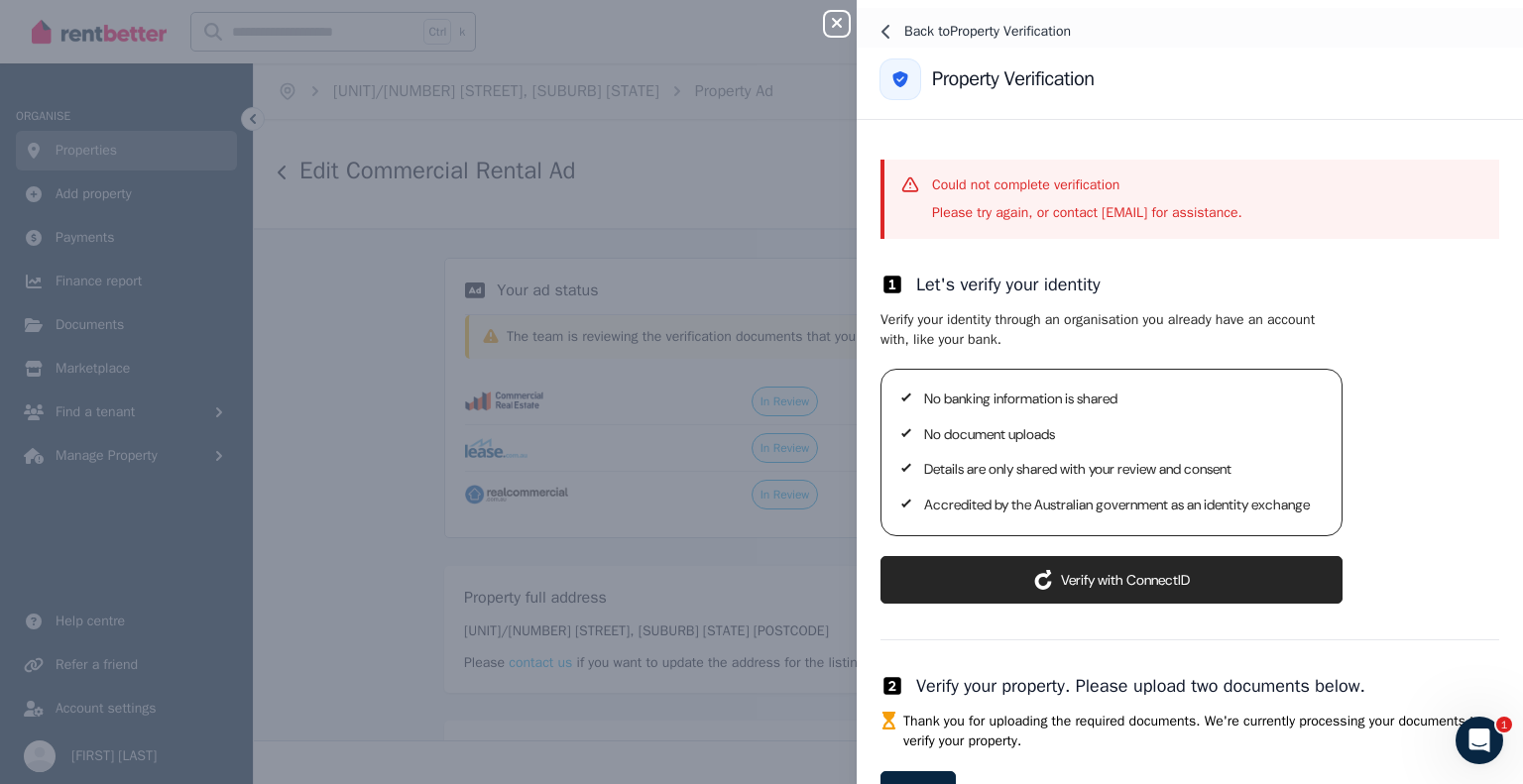 click 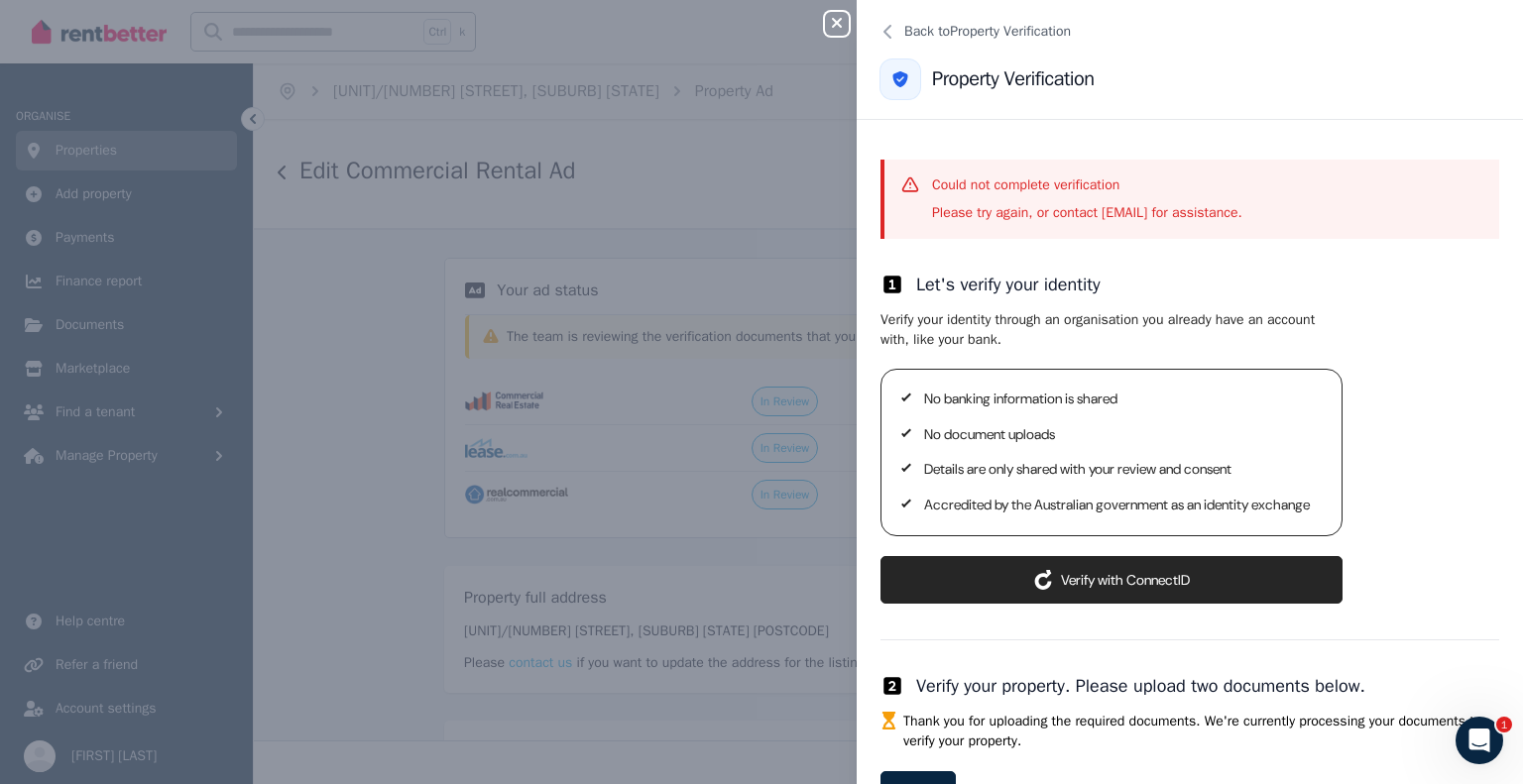 click 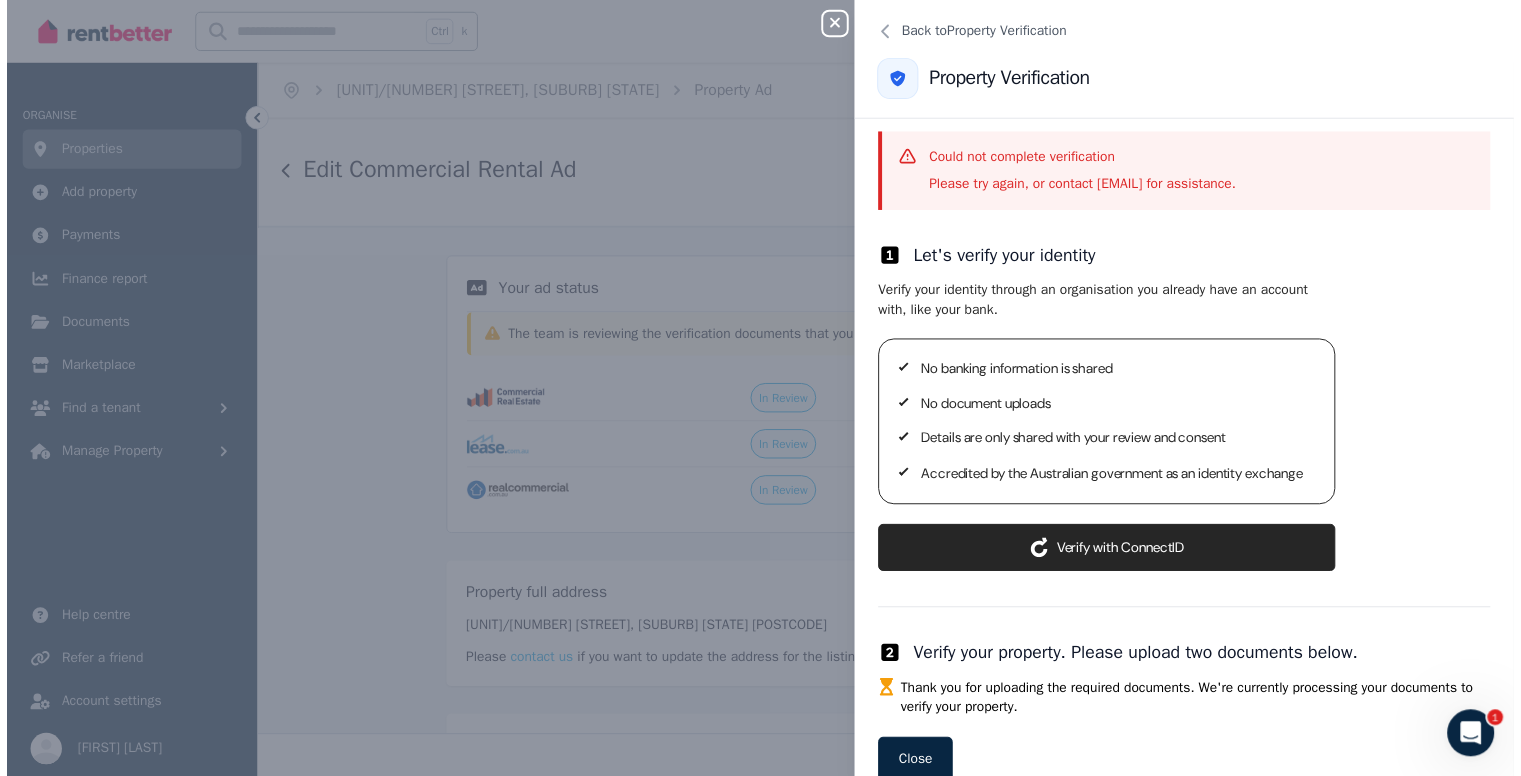 scroll, scrollTop: 74, scrollLeft: 0, axis: vertical 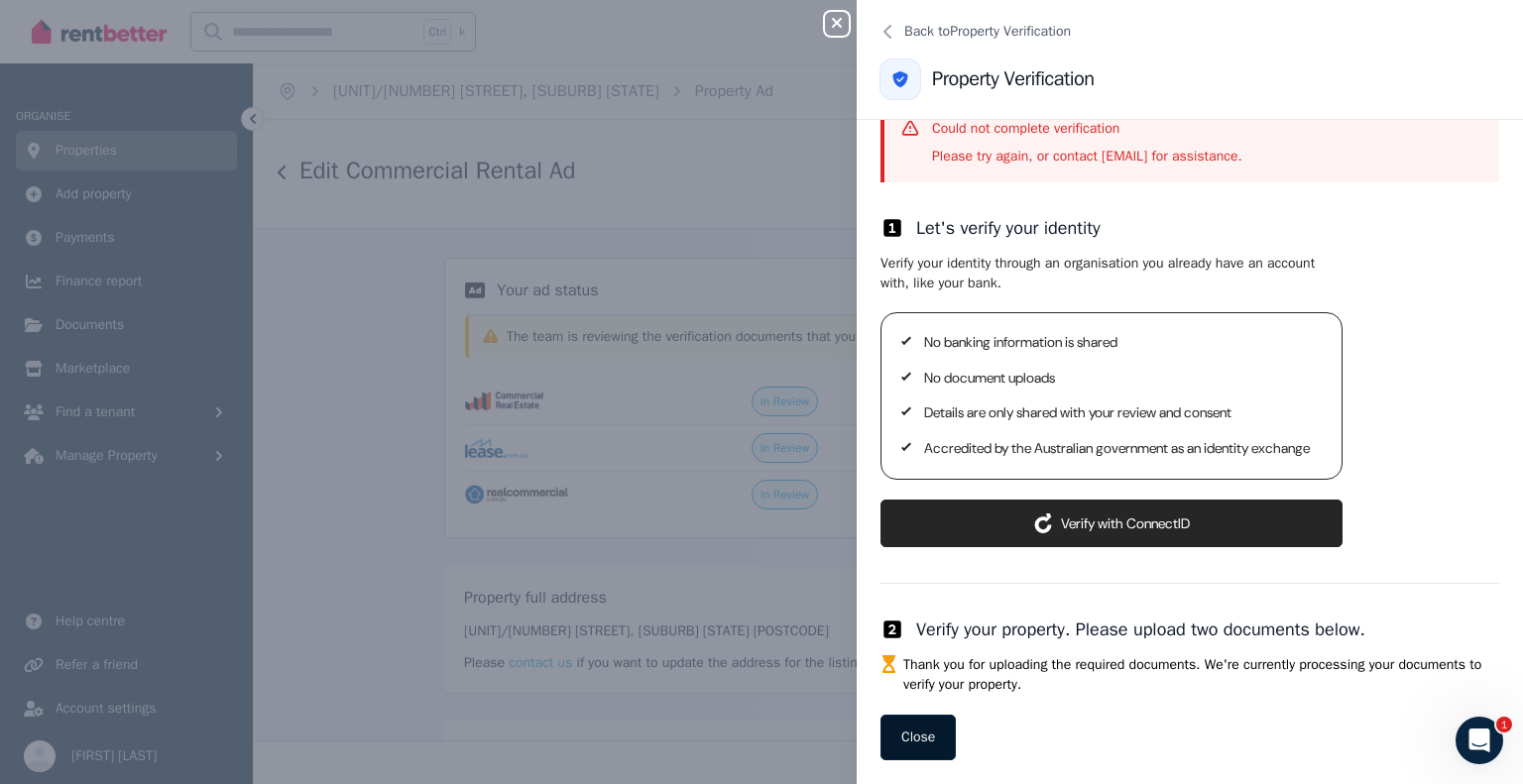 click on "Close" at bounding box center [918, 737] 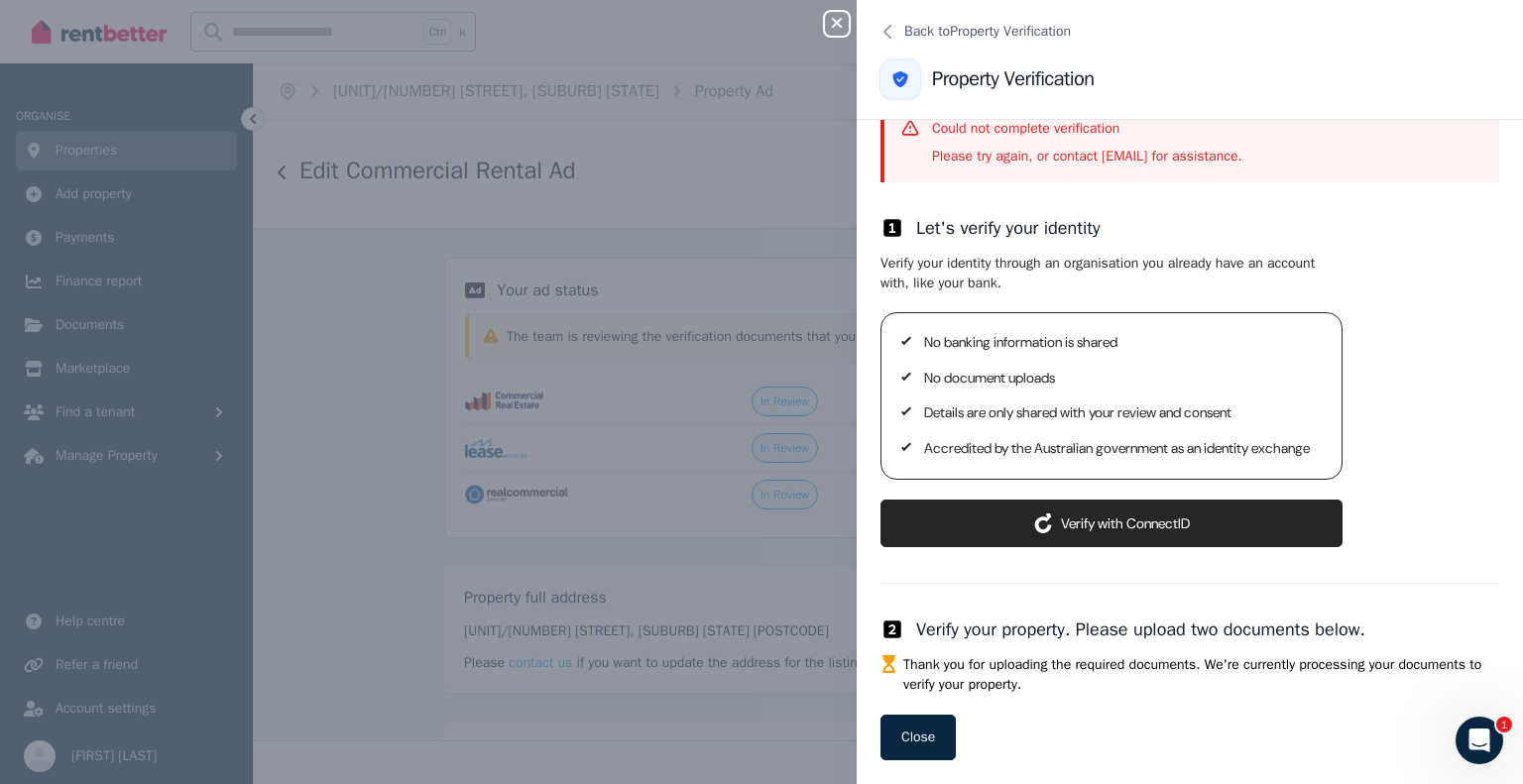 click on "Close panel Back to  Property Verification Property Verification Could not complete verification Please try again, or contact info@rentbetter.com.au for assistance. Let's verify your identity
Verify your identity through an organisation you already have an account with, like your bank.
No banking information is shared
No document uploads
Details are only shared with your review and consent
Accredited by the Australian government as an identity exchange
Verify with ConnectID Redirecting to IDP website...  Verify your property. Please upload two documents below. Thank you for uploading the required documents. We're currently processing your documents to verify your property. Close" at bounding box center (762, 392) 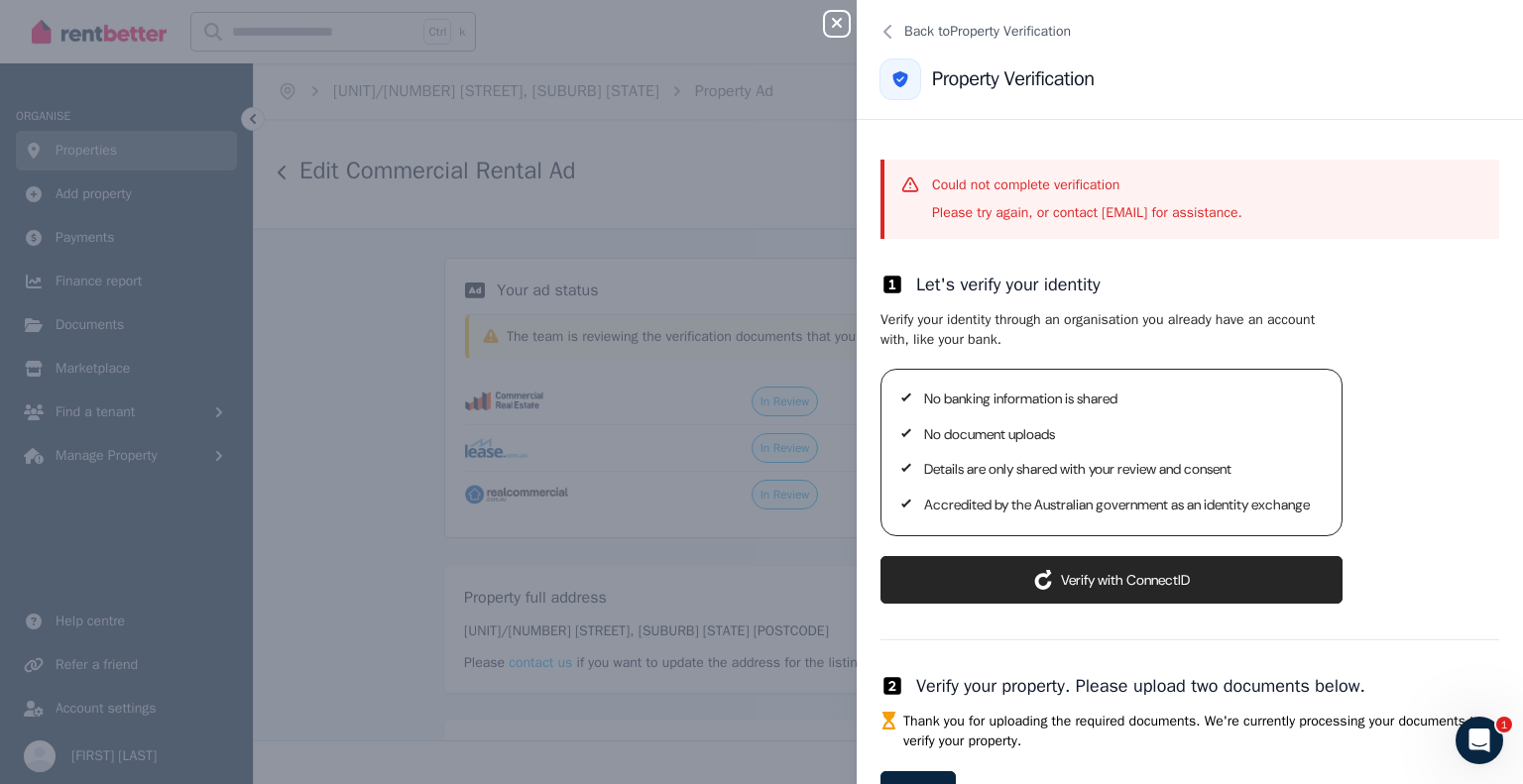click 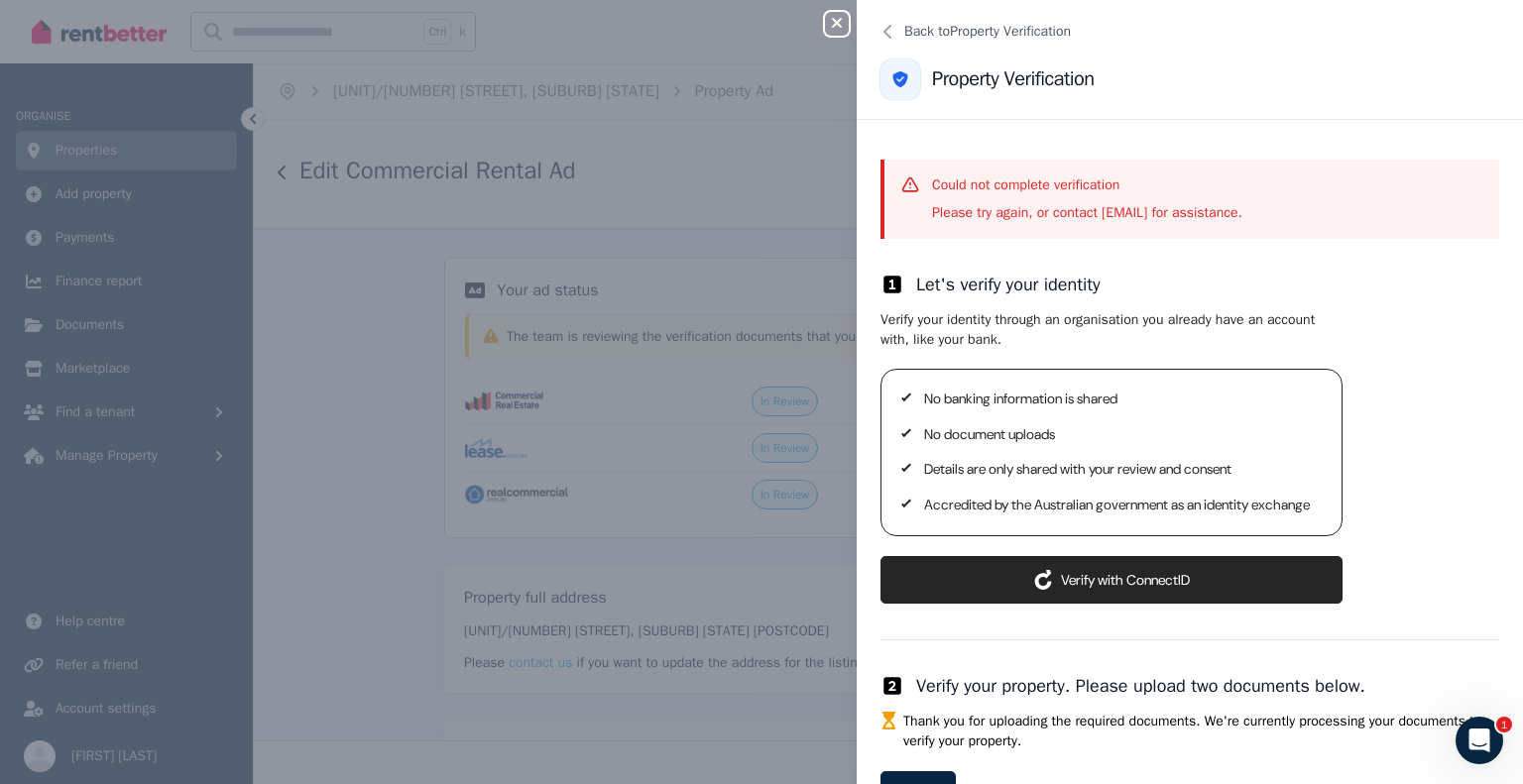 click on "Verify your identity through an organisation you already have an account with, like your bank.
No banking information is shared
No document uploads
Details are only shared with your review and consent
Accredited by the Australian government as an identity exchange
Verify with ConnectID" at bounding box center [1190, 457] 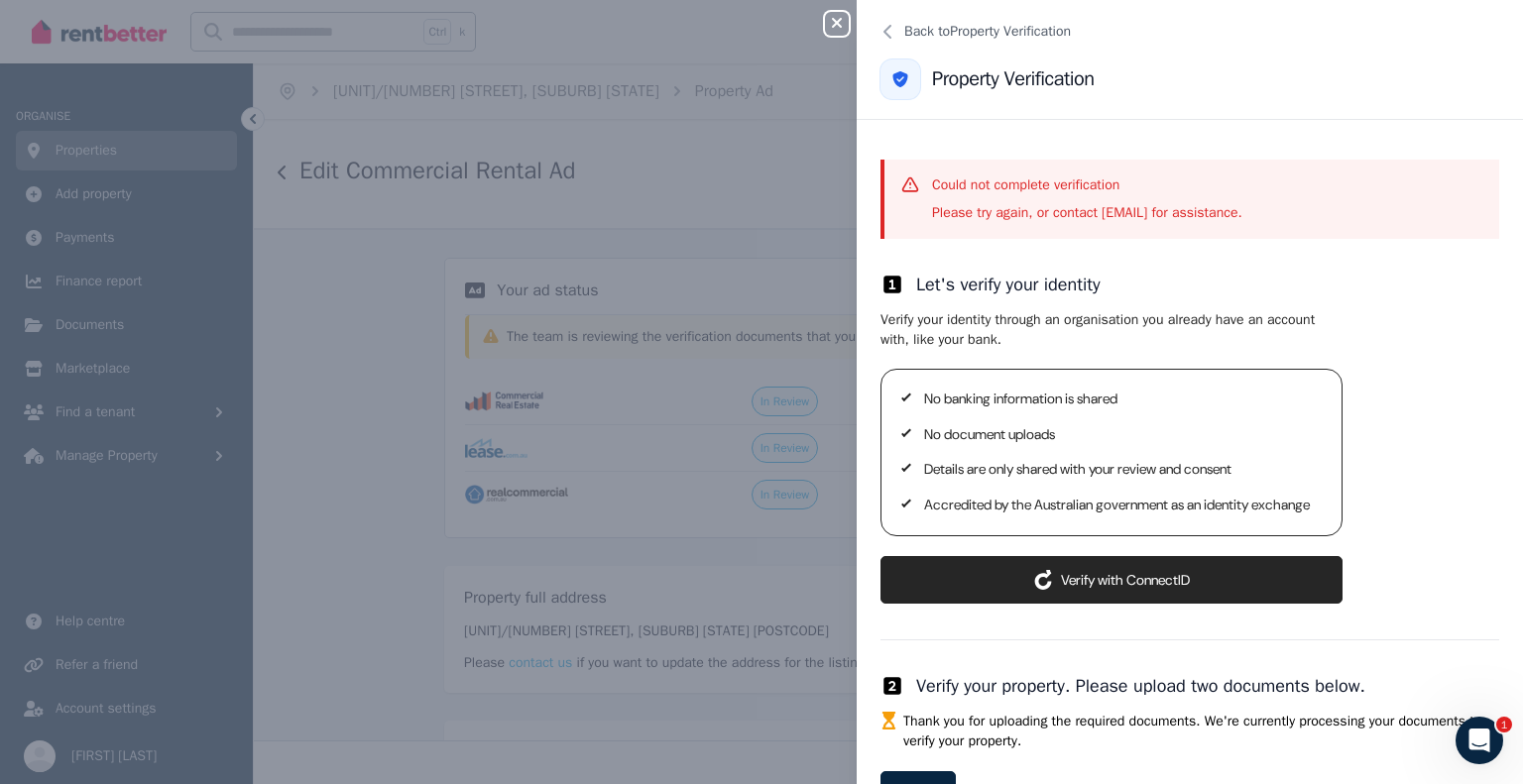 click on "Verify with ConnectID" at bounding box center [1112, 580] 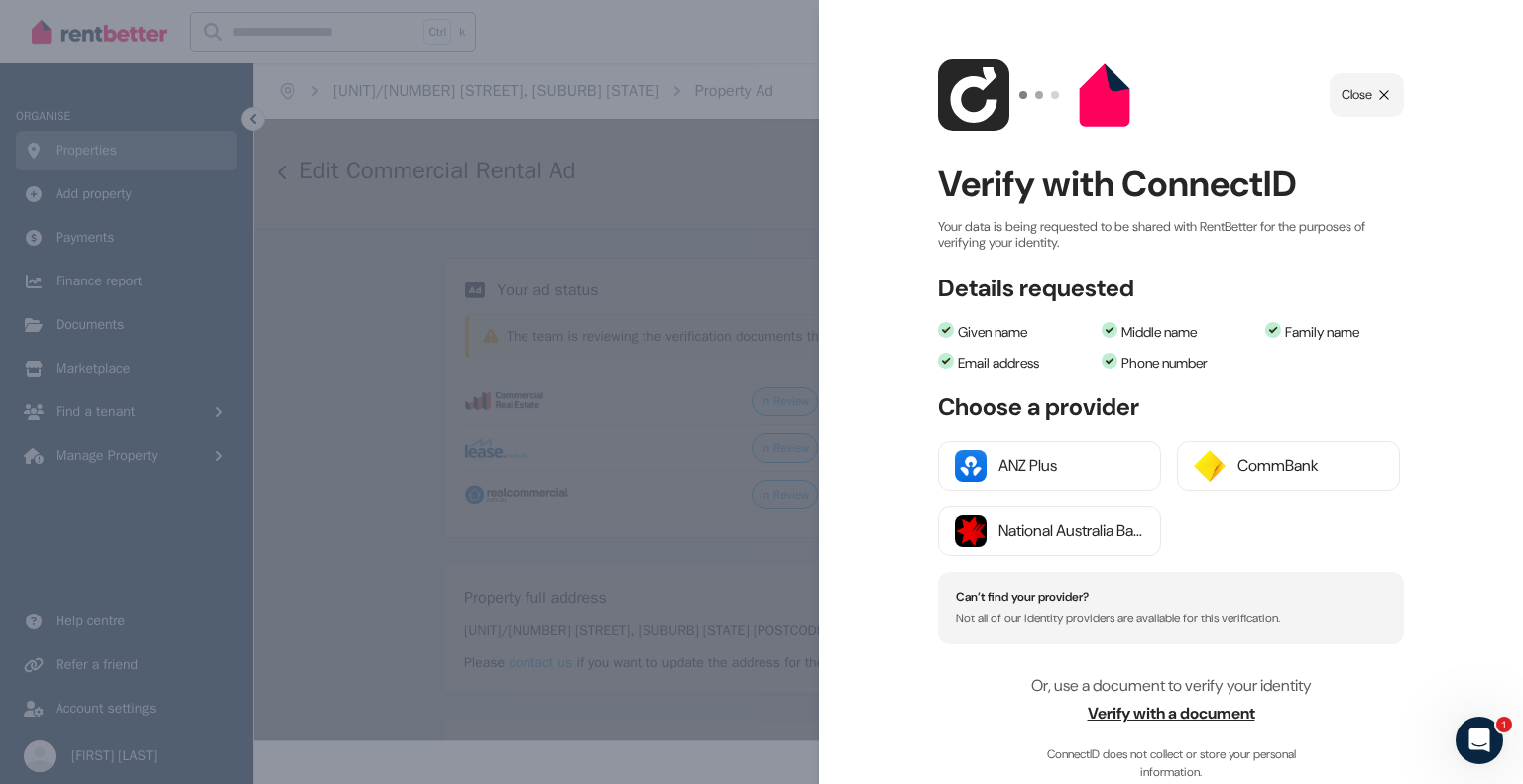 click on "Verify with a document" at bounding box center [1171, 714] 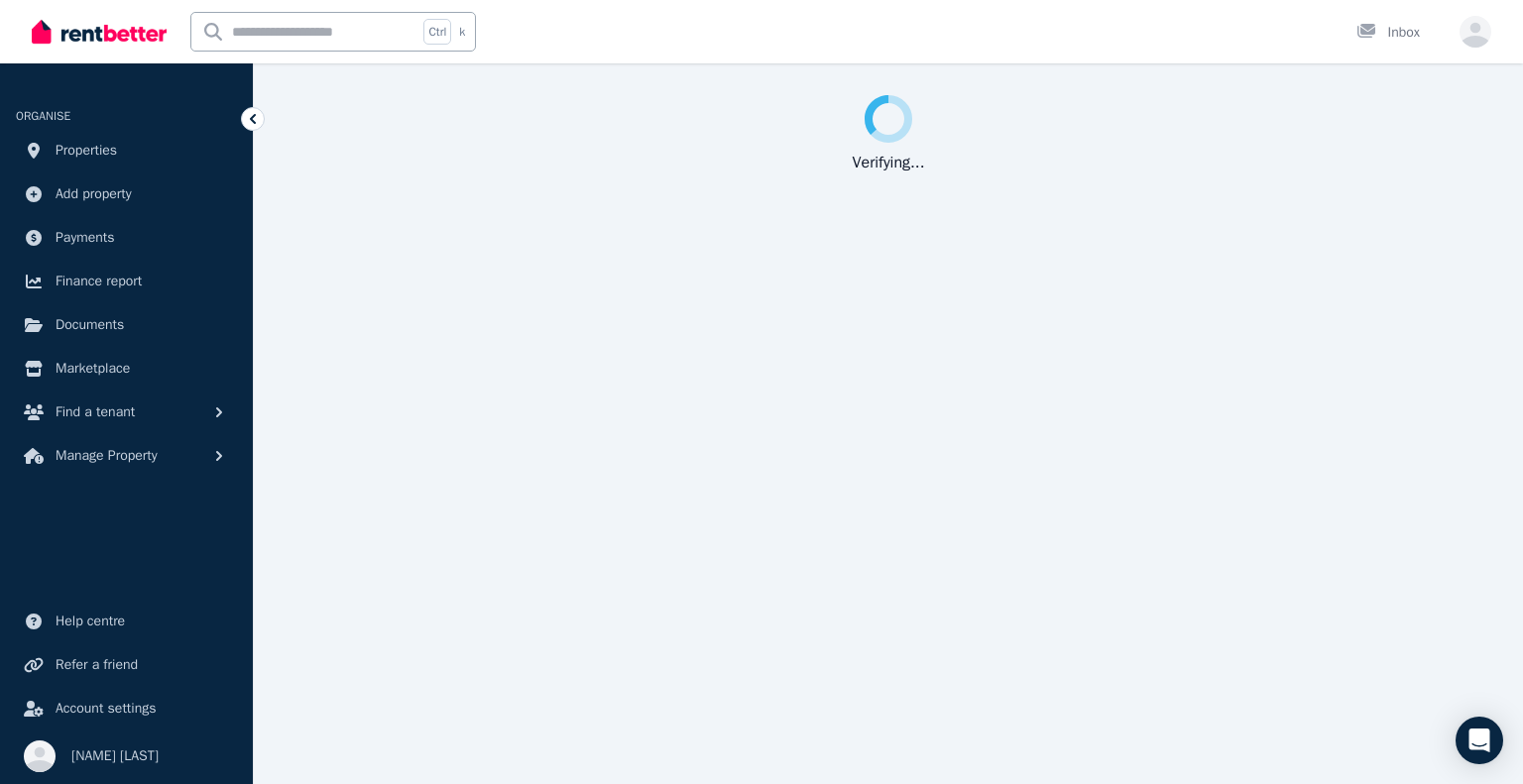 scroll, scrollTop: 0, scrollLeft: 0, axis: both 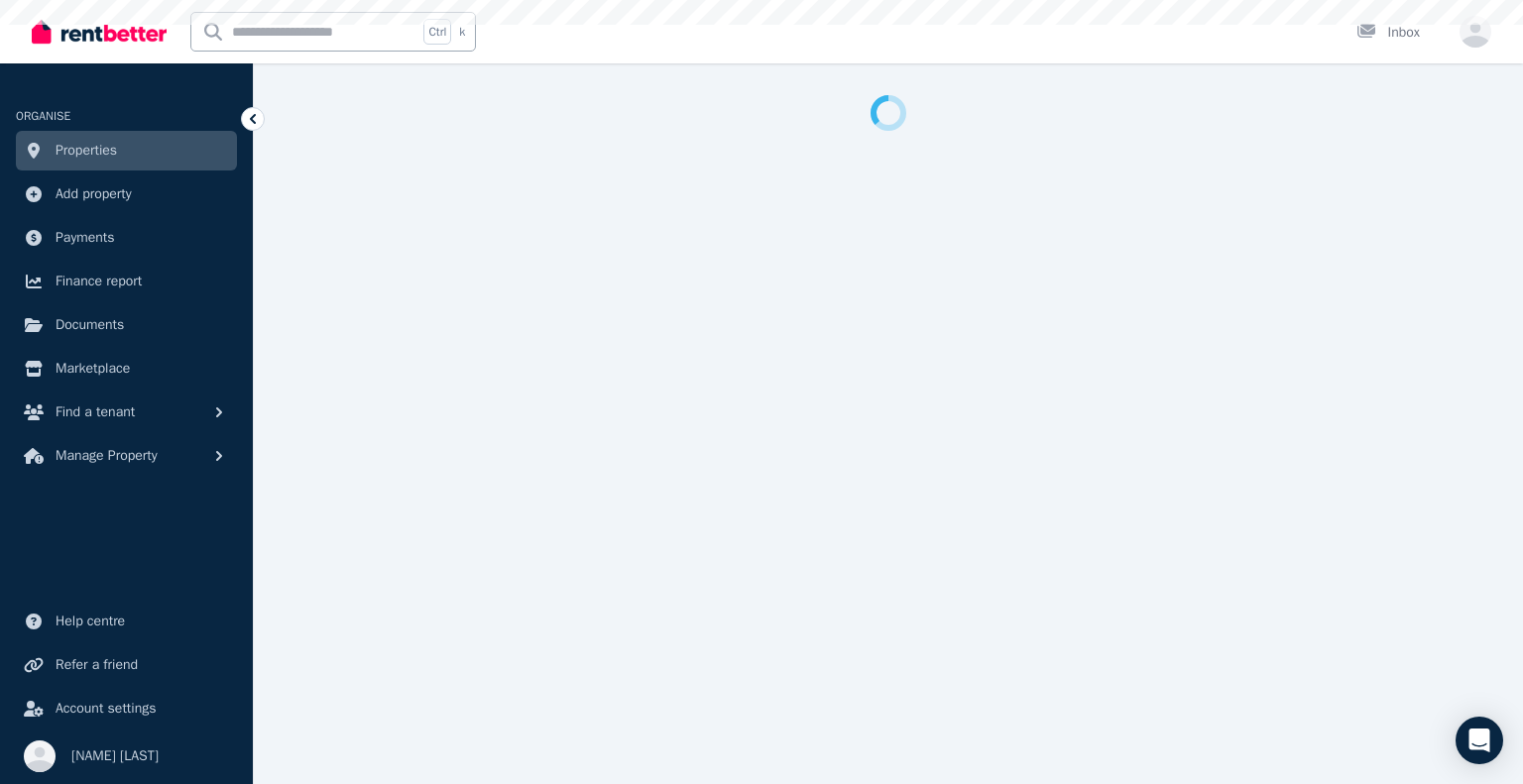 select on "***" 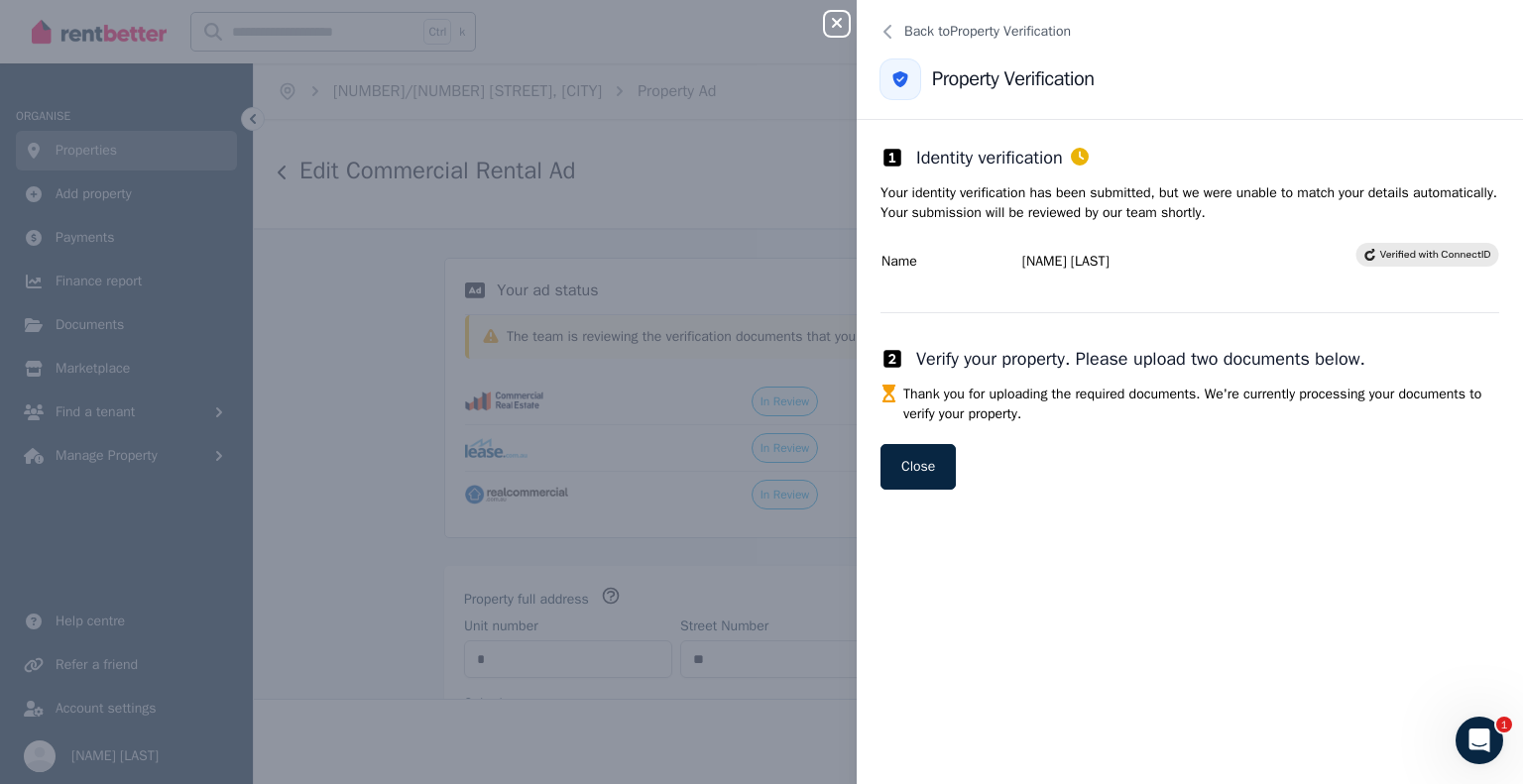 scroll, scrollTop: 0, scrollLeft: 0, axis: both 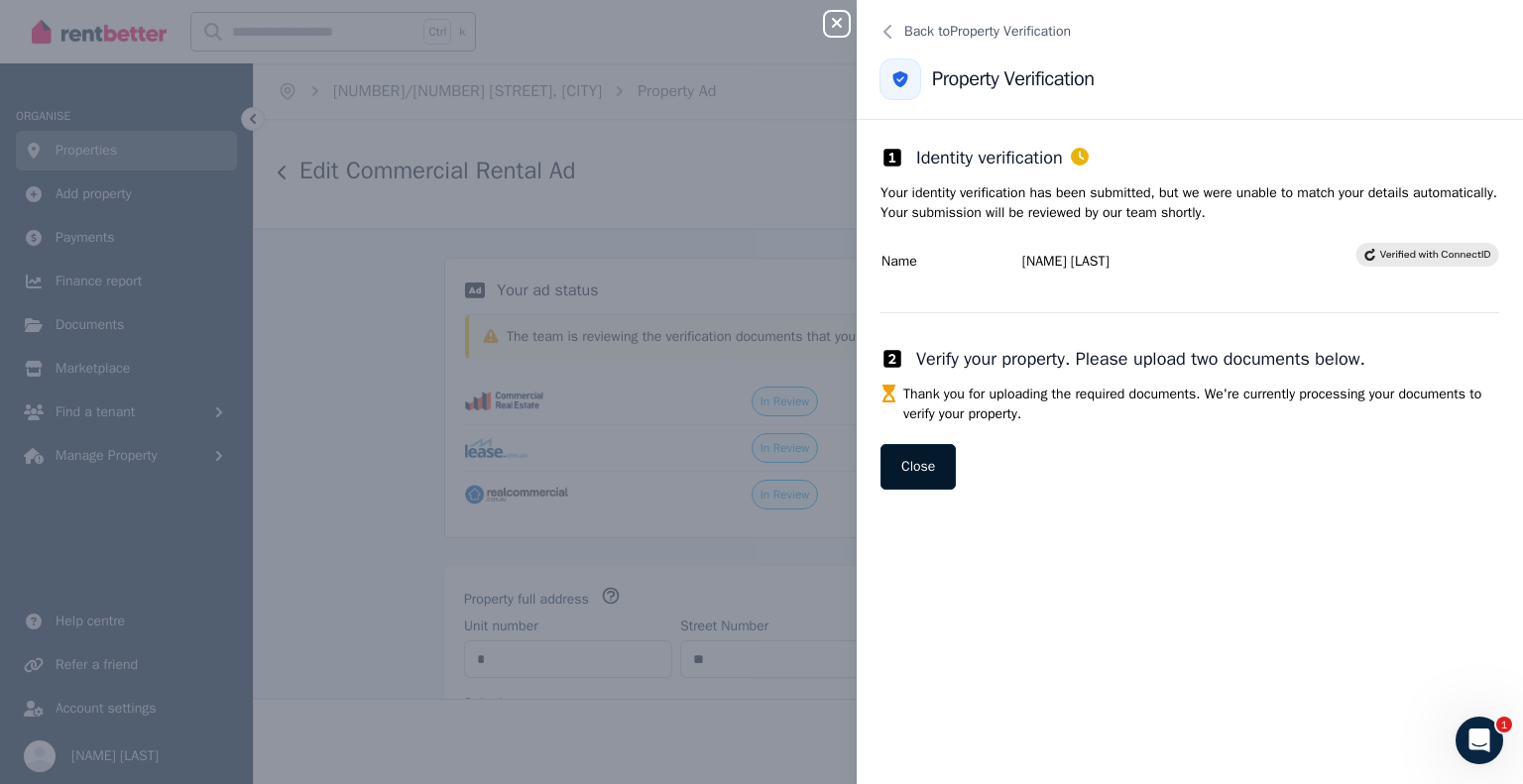click on "Close" at bounding box center [918, 467] 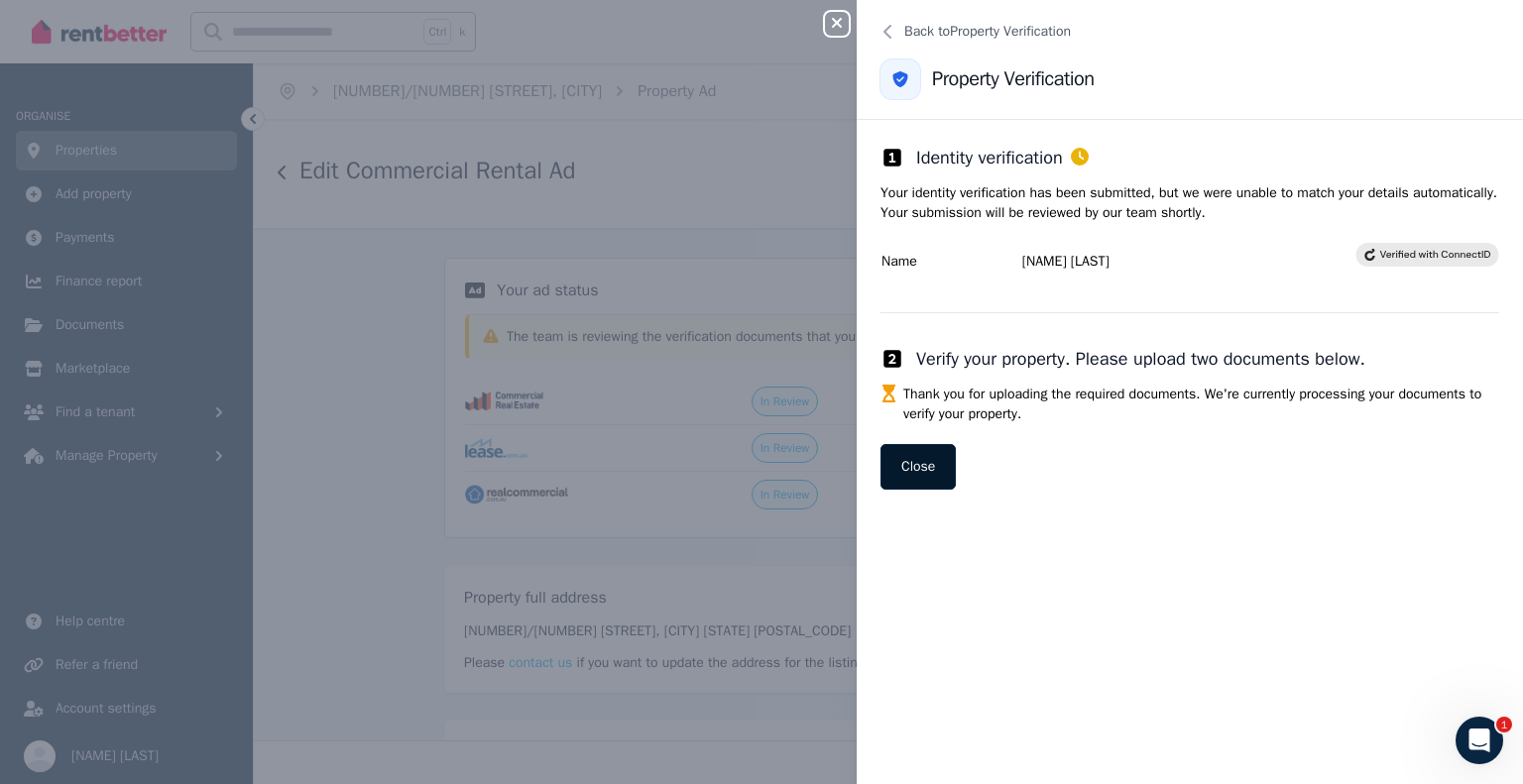 click on "Close" at bounding box center [918, 467] 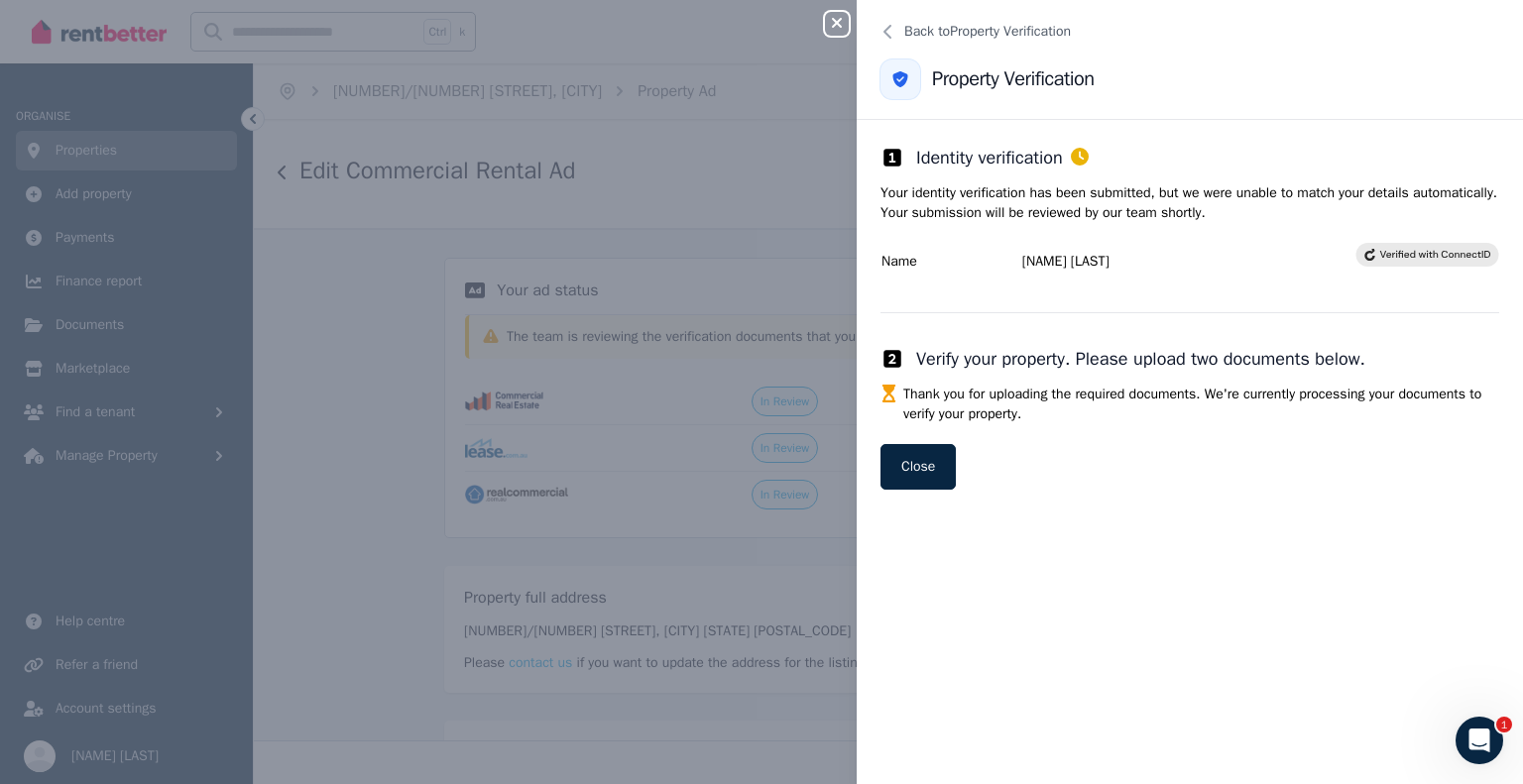 click on "Identity verification Your identity verification has been submitted, but we were unable to match your details automatically. Your submission will be reviewed by our team shortly. Name DAVID LAMBERT Verify your property. Please upload two documents below. Thank you for uploading the required documents. We're currently processing your documents to verify your property. Close" at bounding box center [1190, 452] 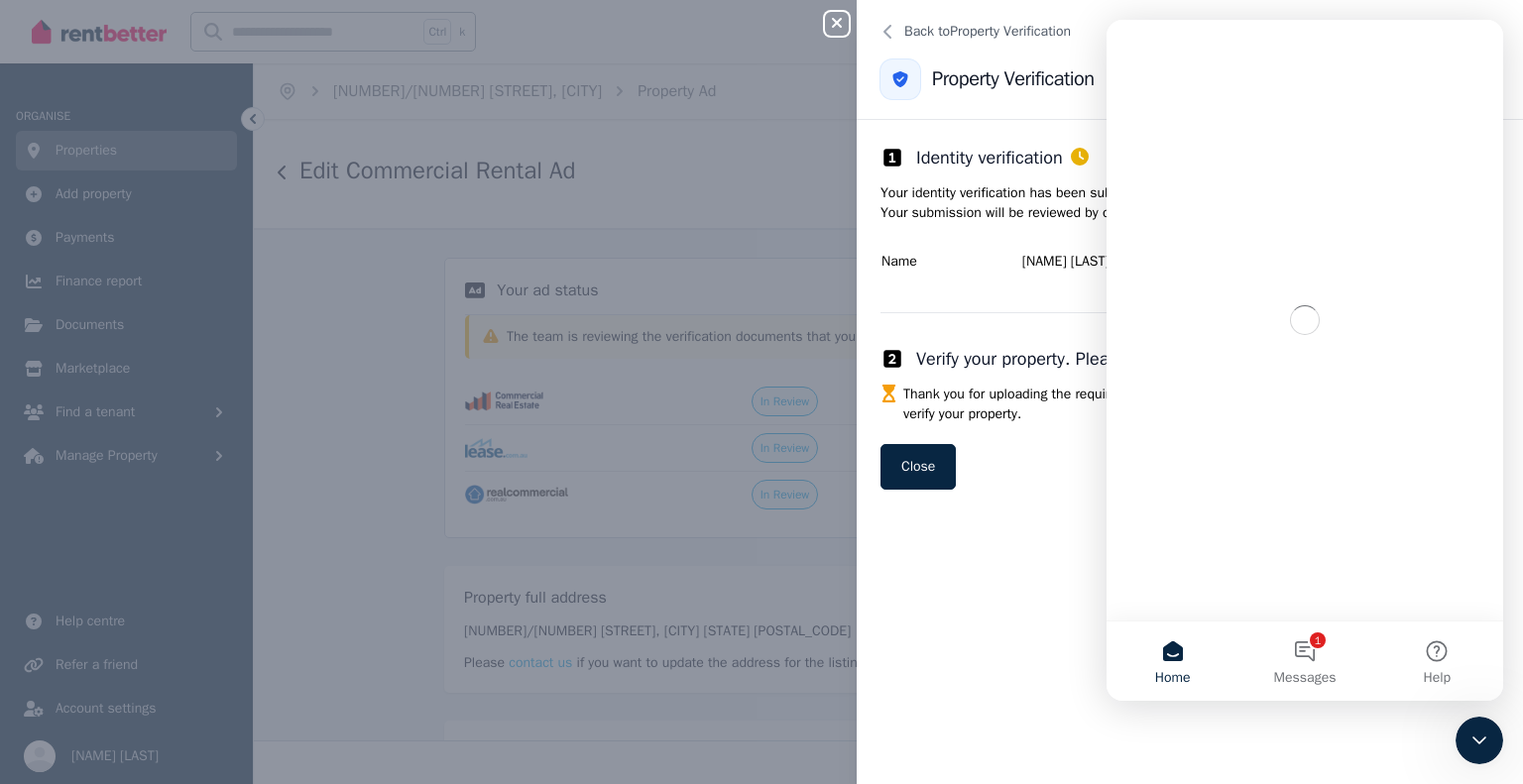 scroll, scrollTop: 0, scrollLeft: 0, axis: both 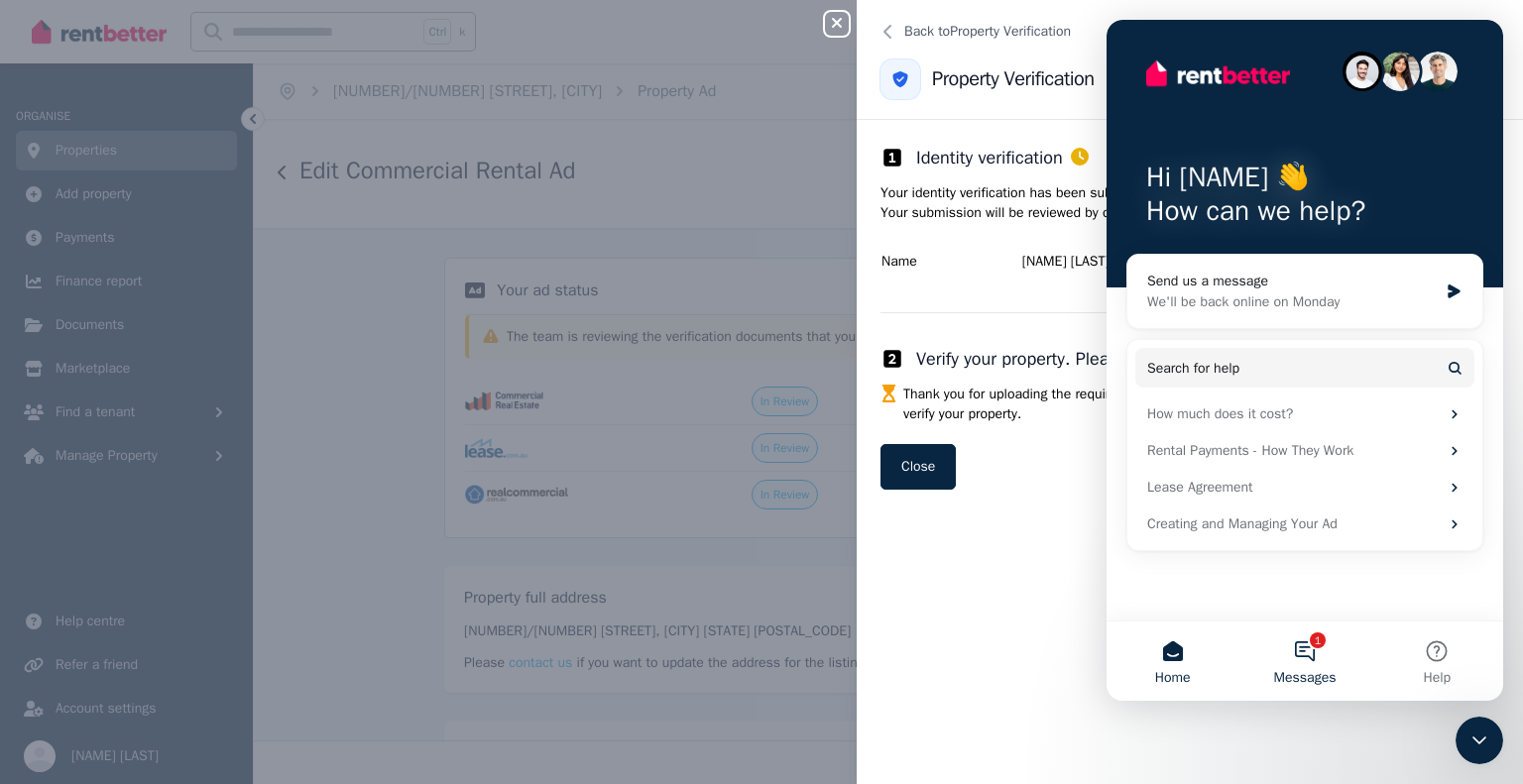 click on "1 Messages" at bounding box center [1304, 661] 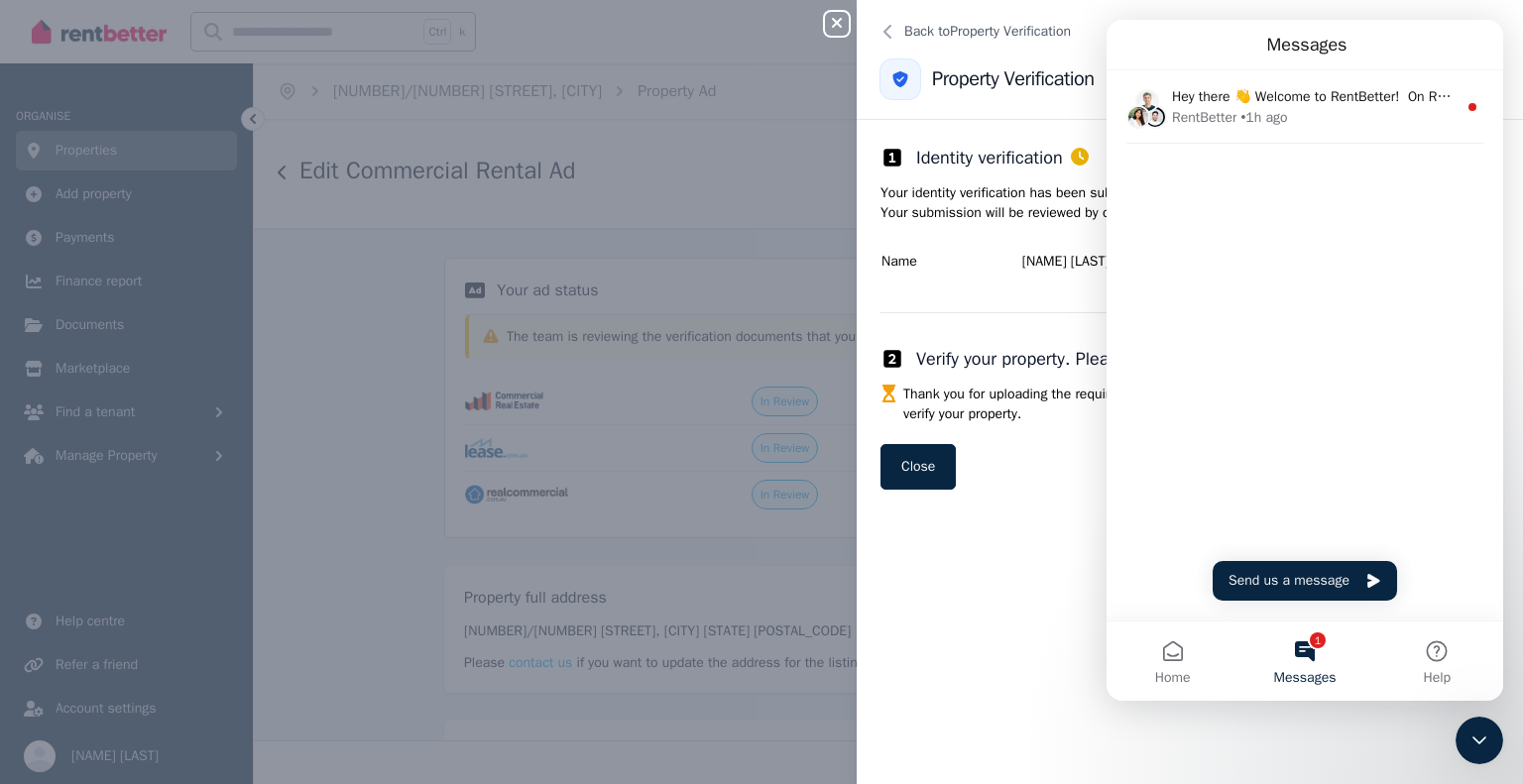 click 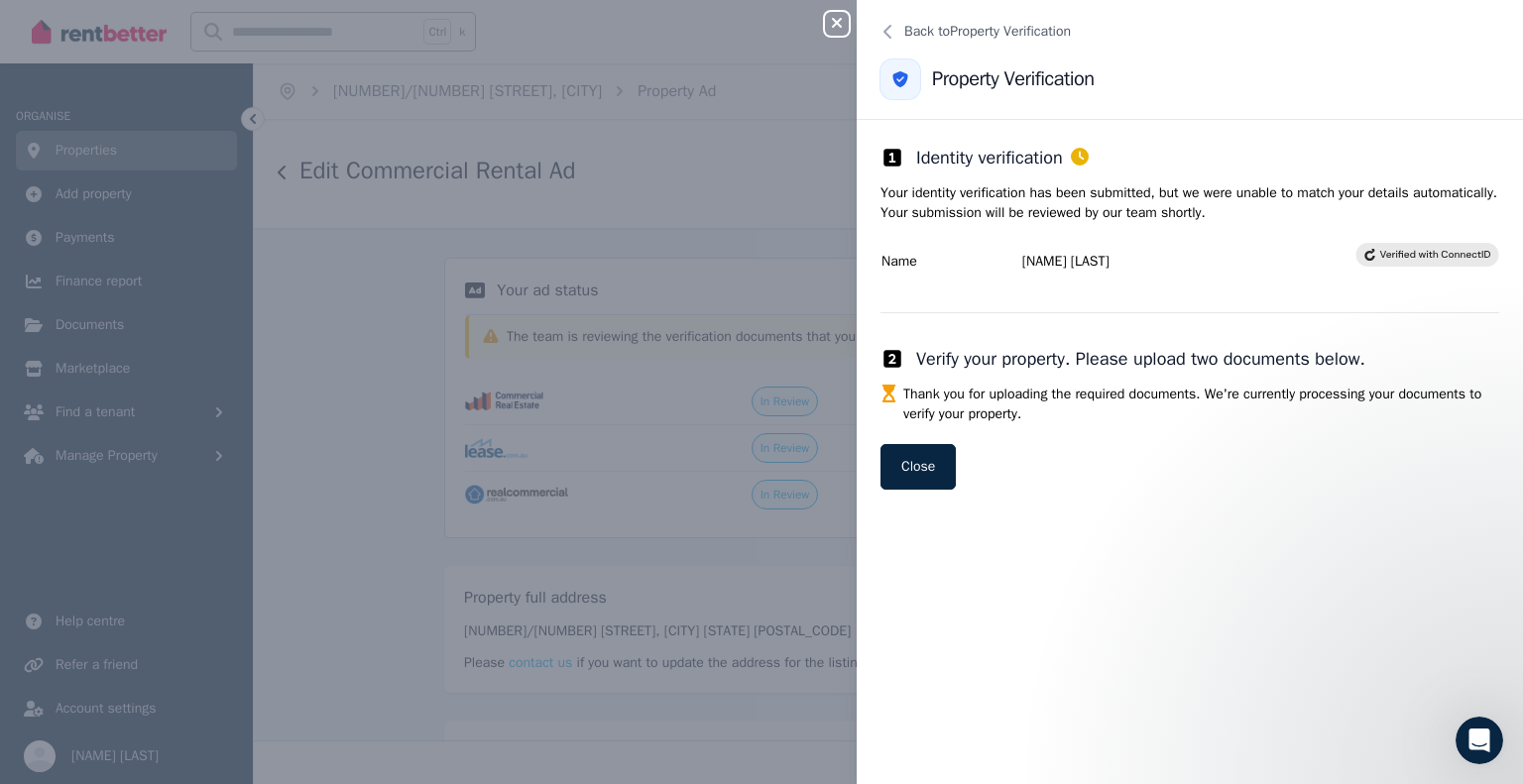 scroll, scrollTop: 0, scrollLeft: 0, axis: both 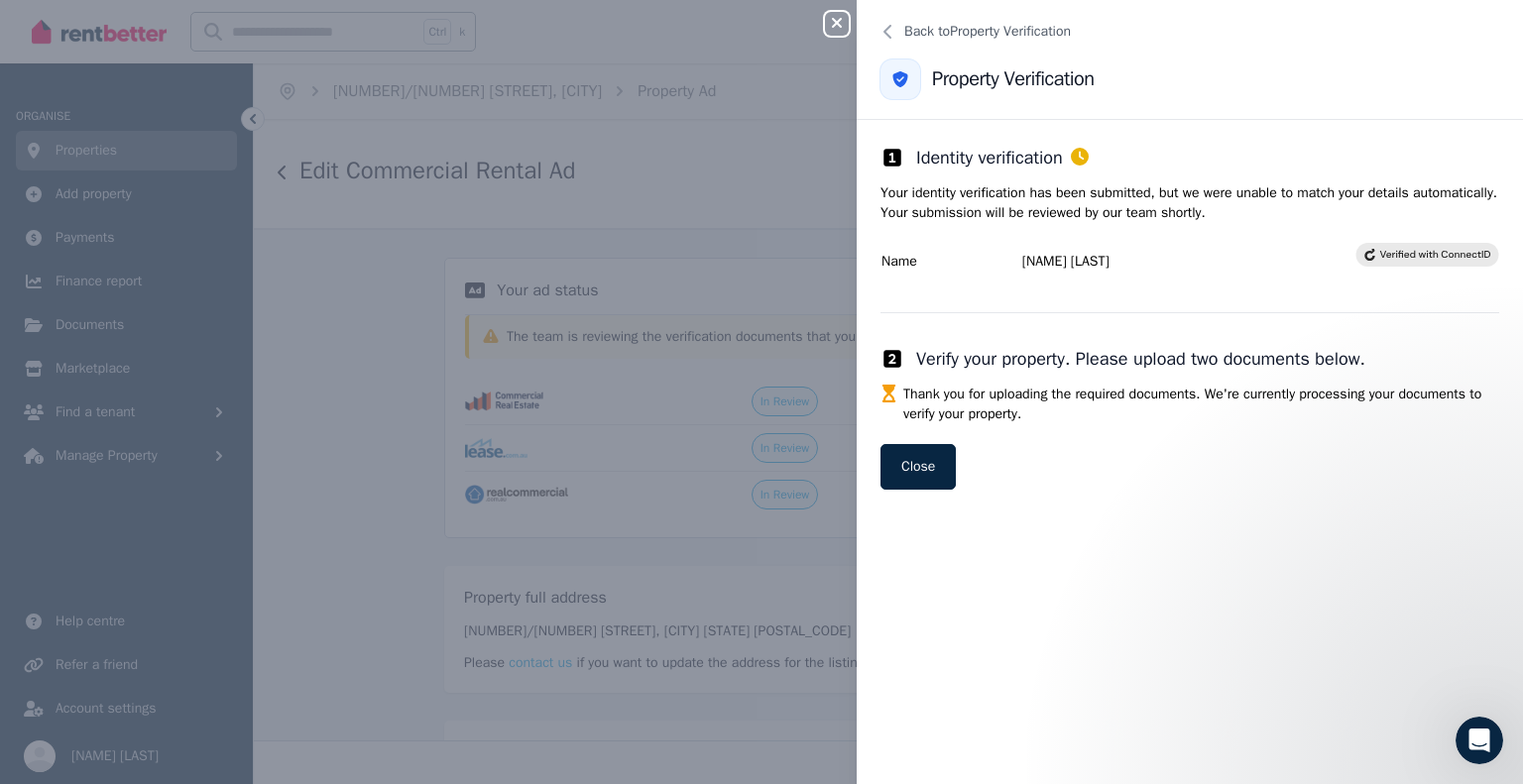 click on "Identity verification Your identity verification has been submitted, but we were unable to match your details automatically. Your submission will be reviewed by our team shortly. Name DAVID LAMBERT Verify your property. Please upload two documents below. Thank you for uploading the required documents. We're currently processing your documents to verify your property. Close" at bounding box center (1190, 452) 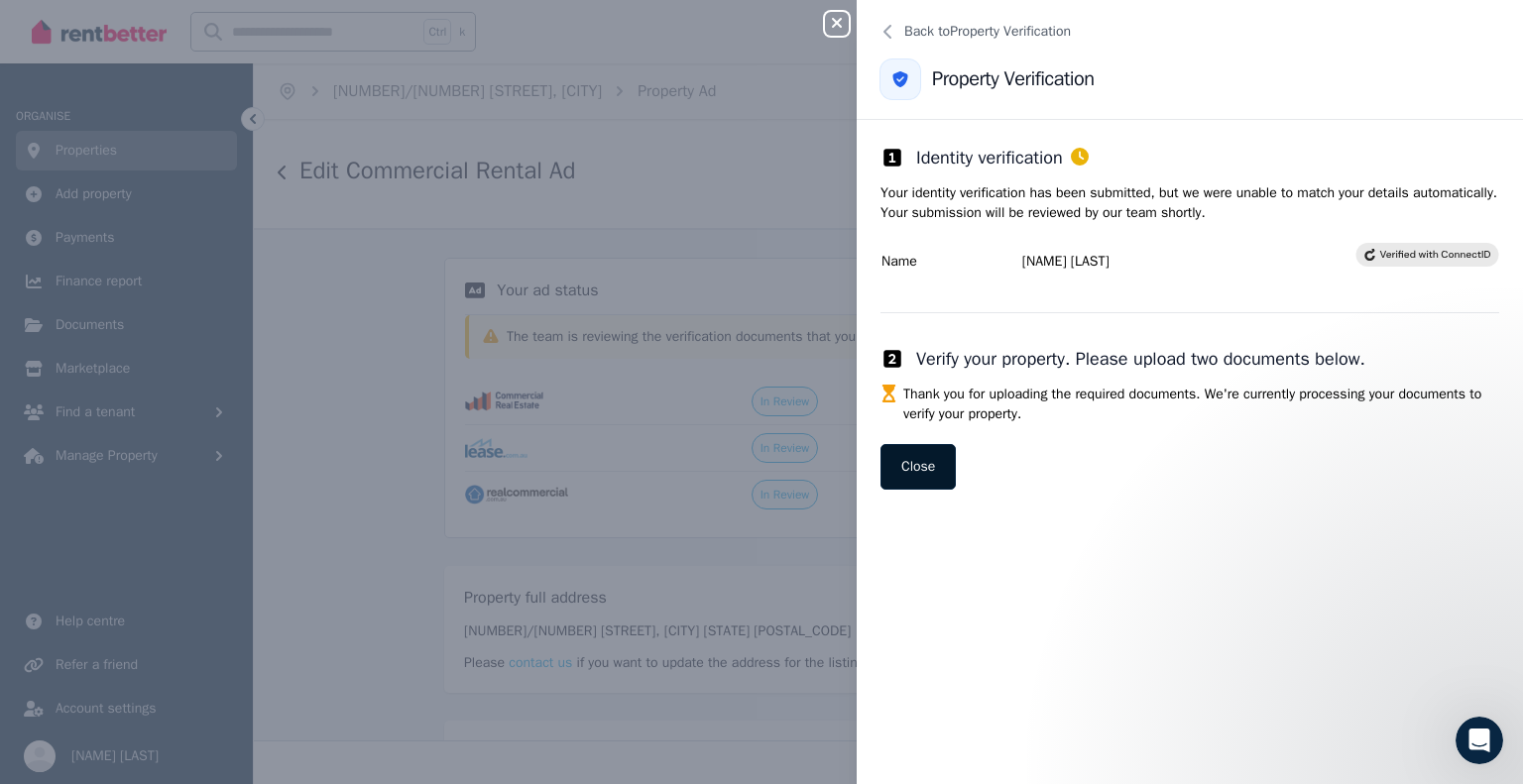 click on "Close" at bounding box center (918, 467) 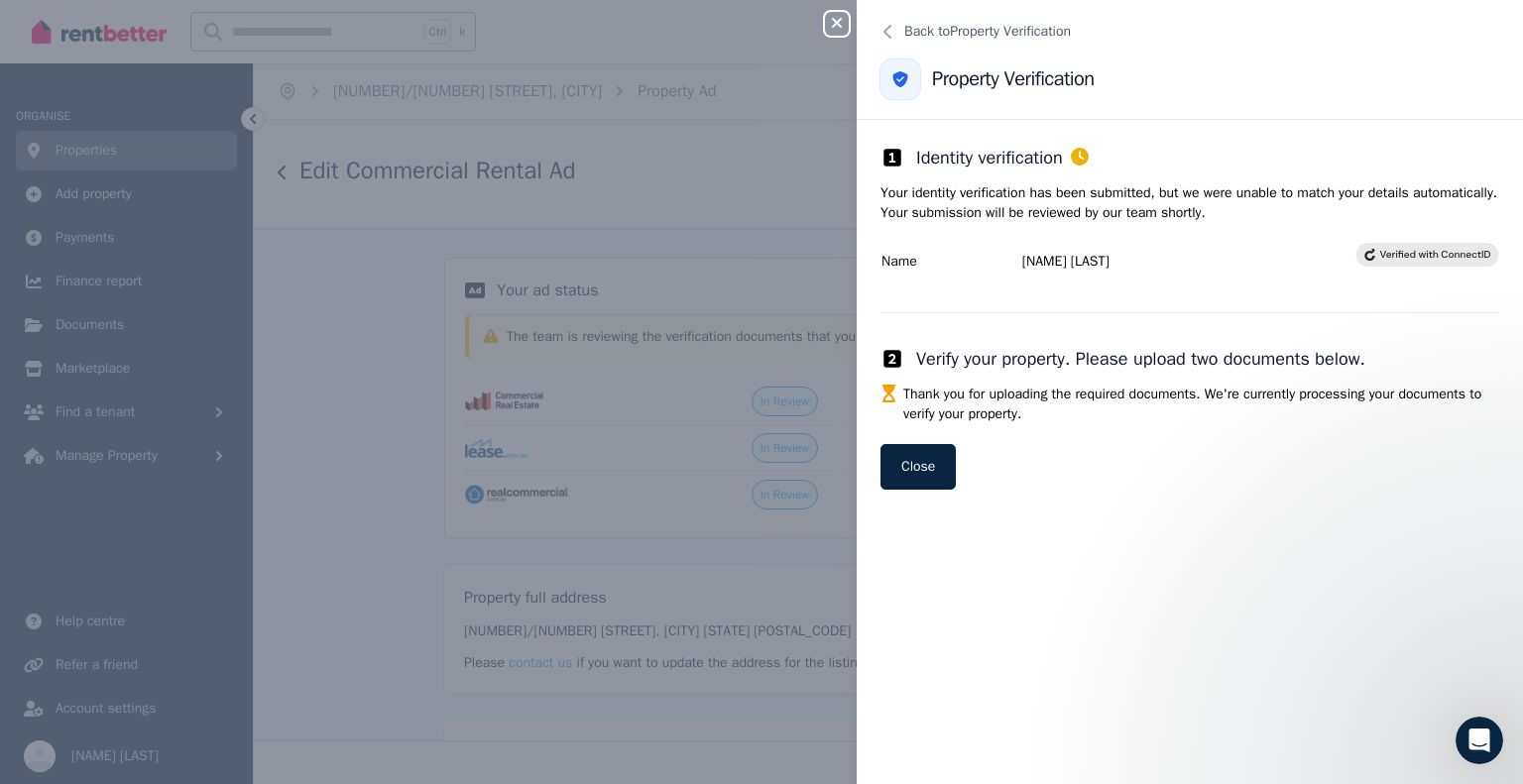 click on "Property Verification" at bounding box center [988, 79] 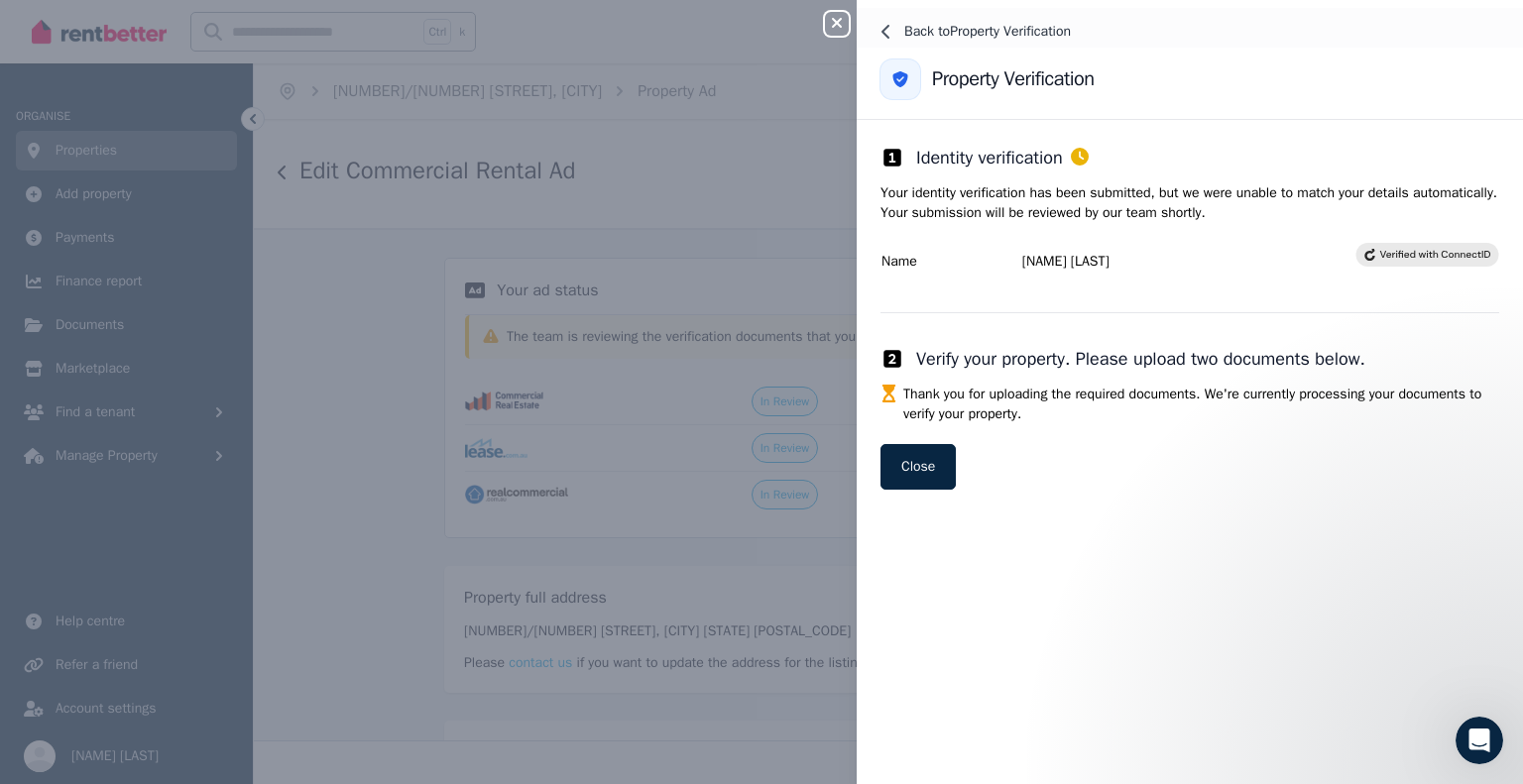 click on "Back to  Property Verification" at bounding box center [1190, 32] 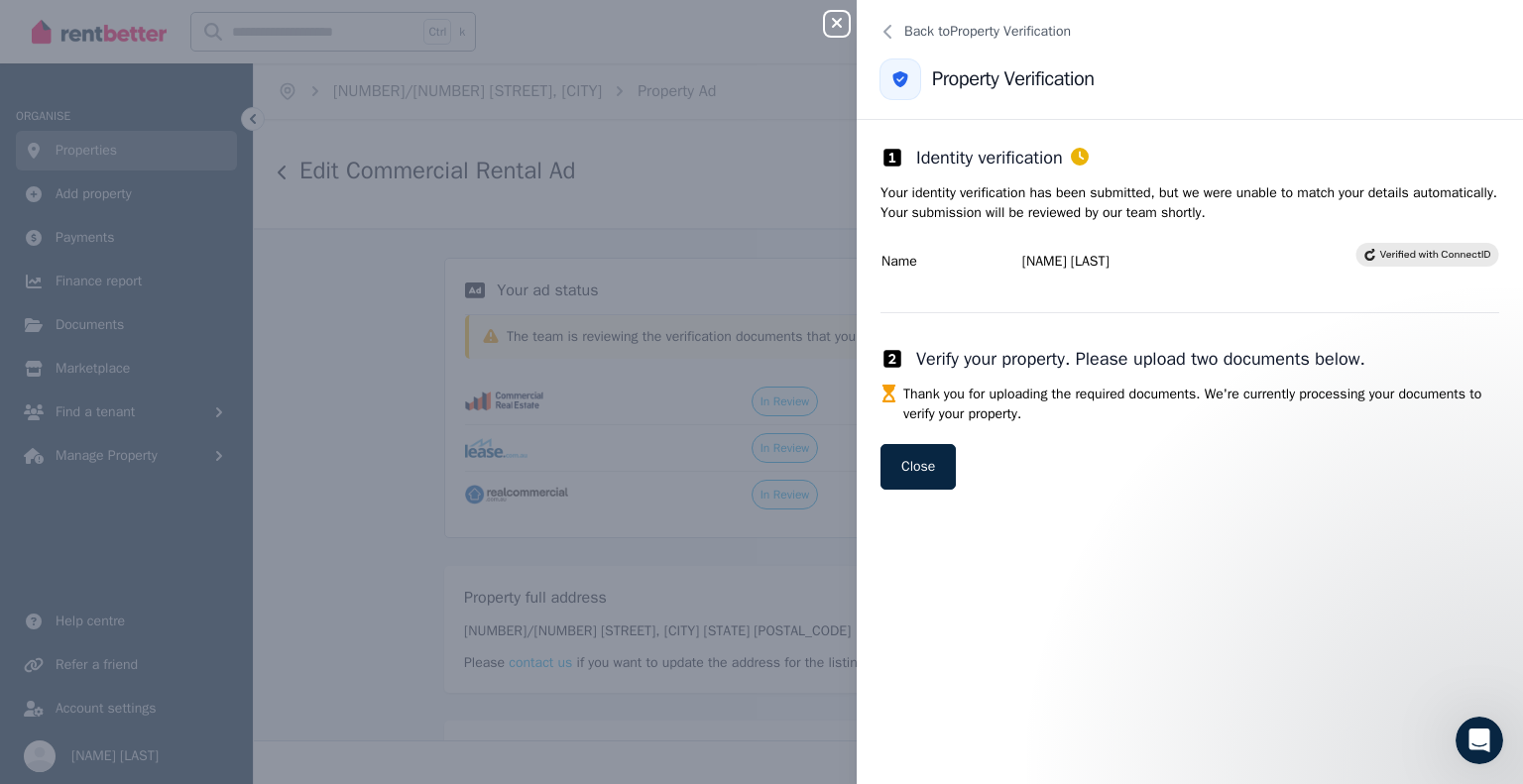 click 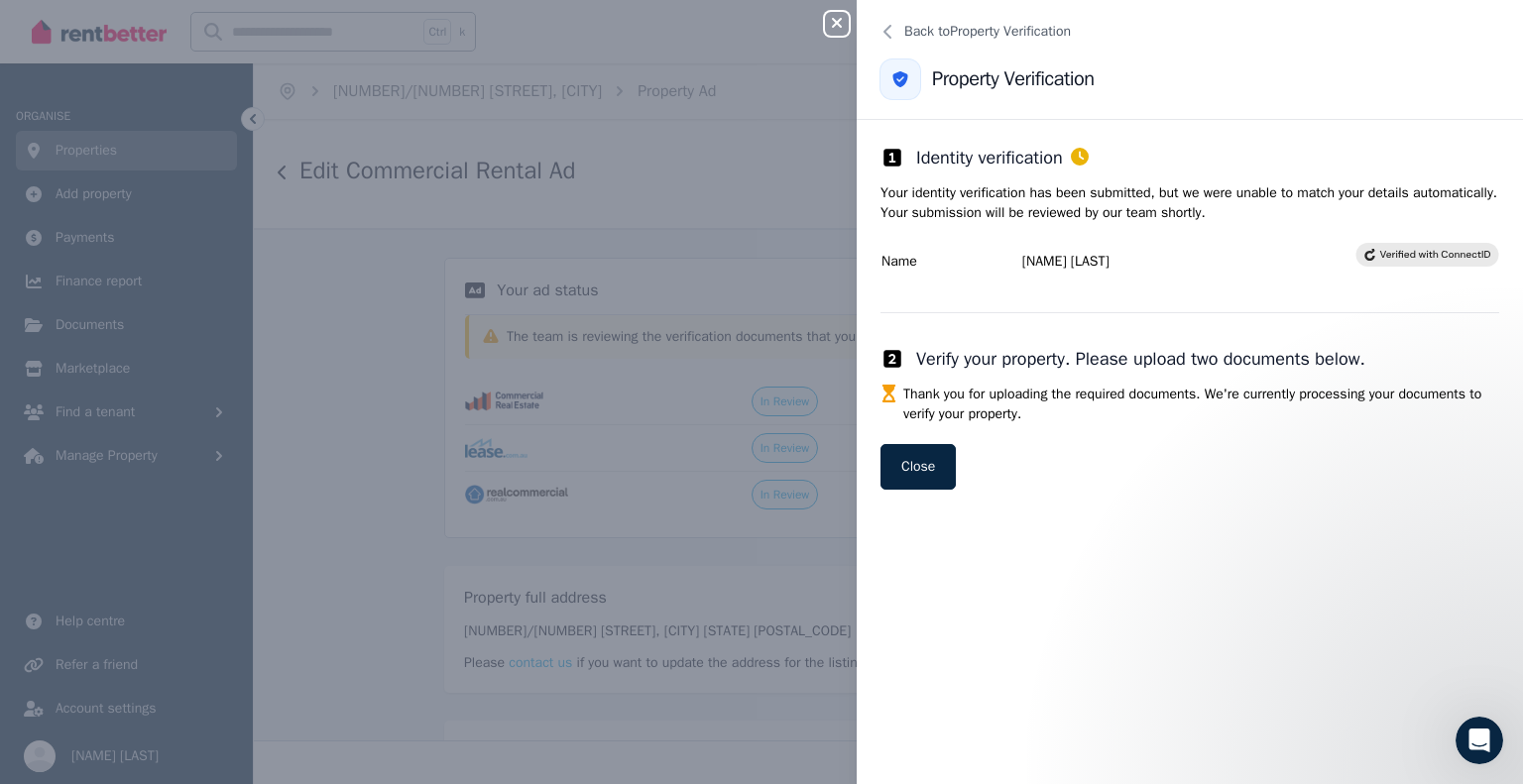 click 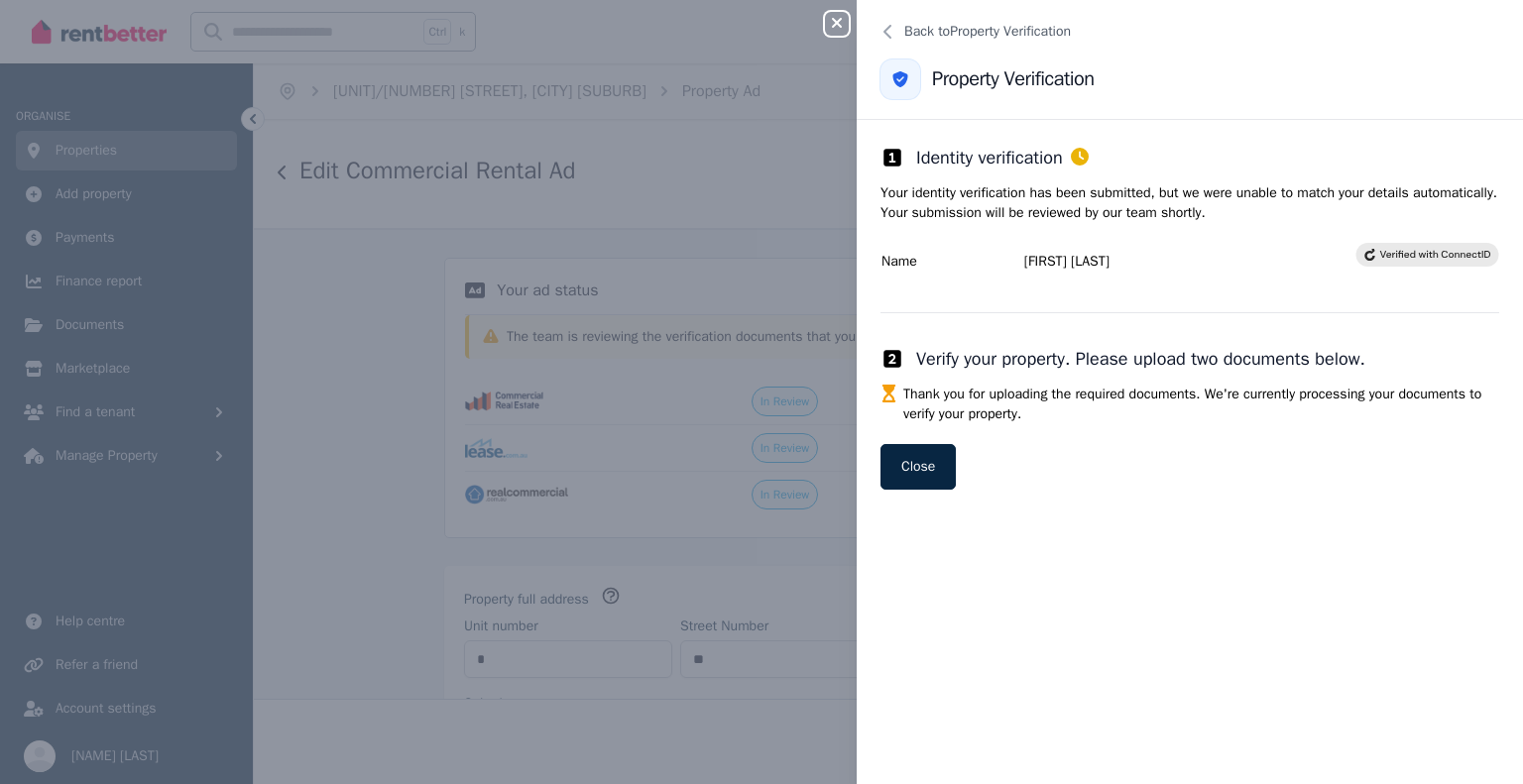 select on "***" 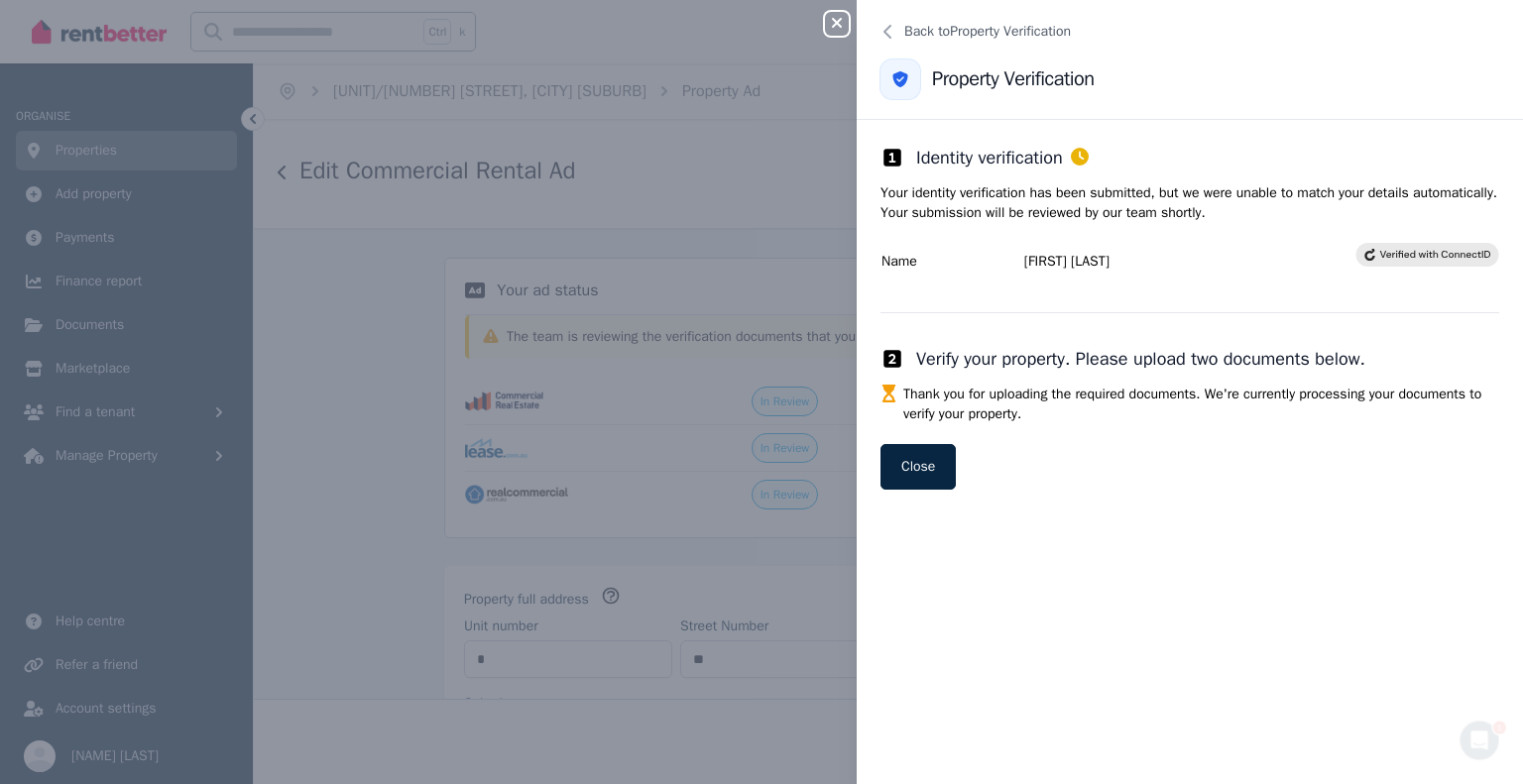scroll, scrollTop: 0, scrollLeft: 0, axis: both 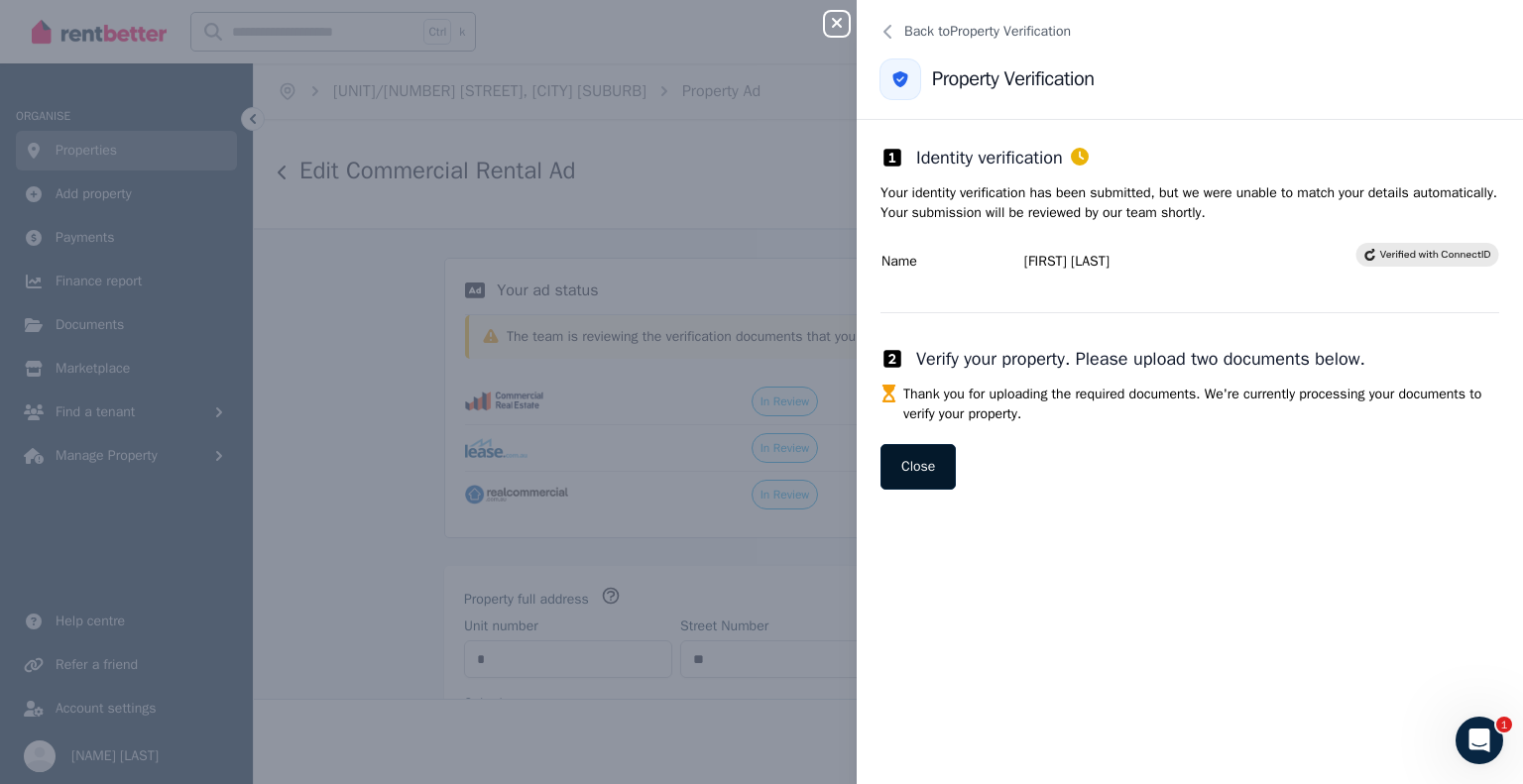 click on "Close" at bounding box center [918, 467] 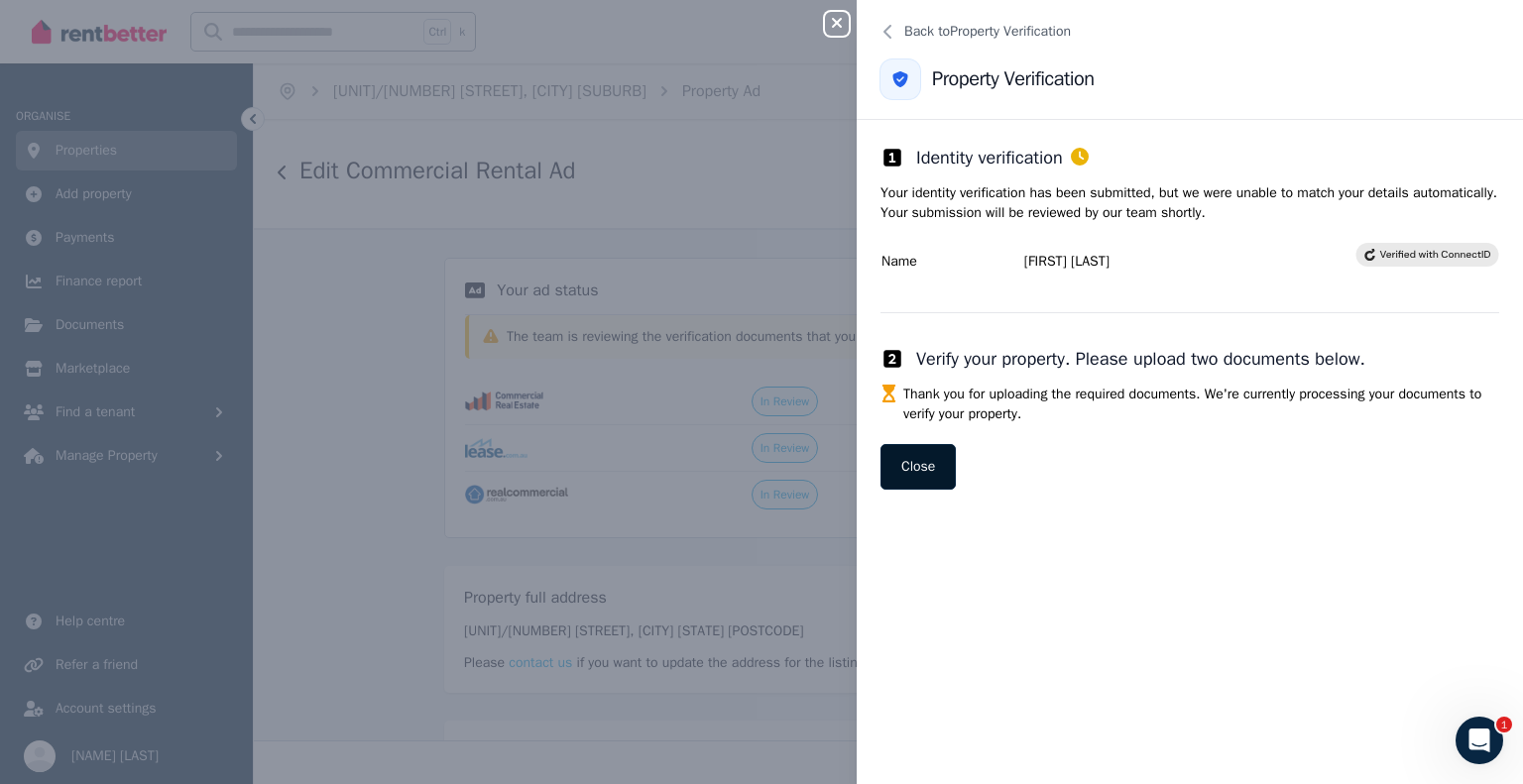 click on "Close" at bounding box center (918, 467) 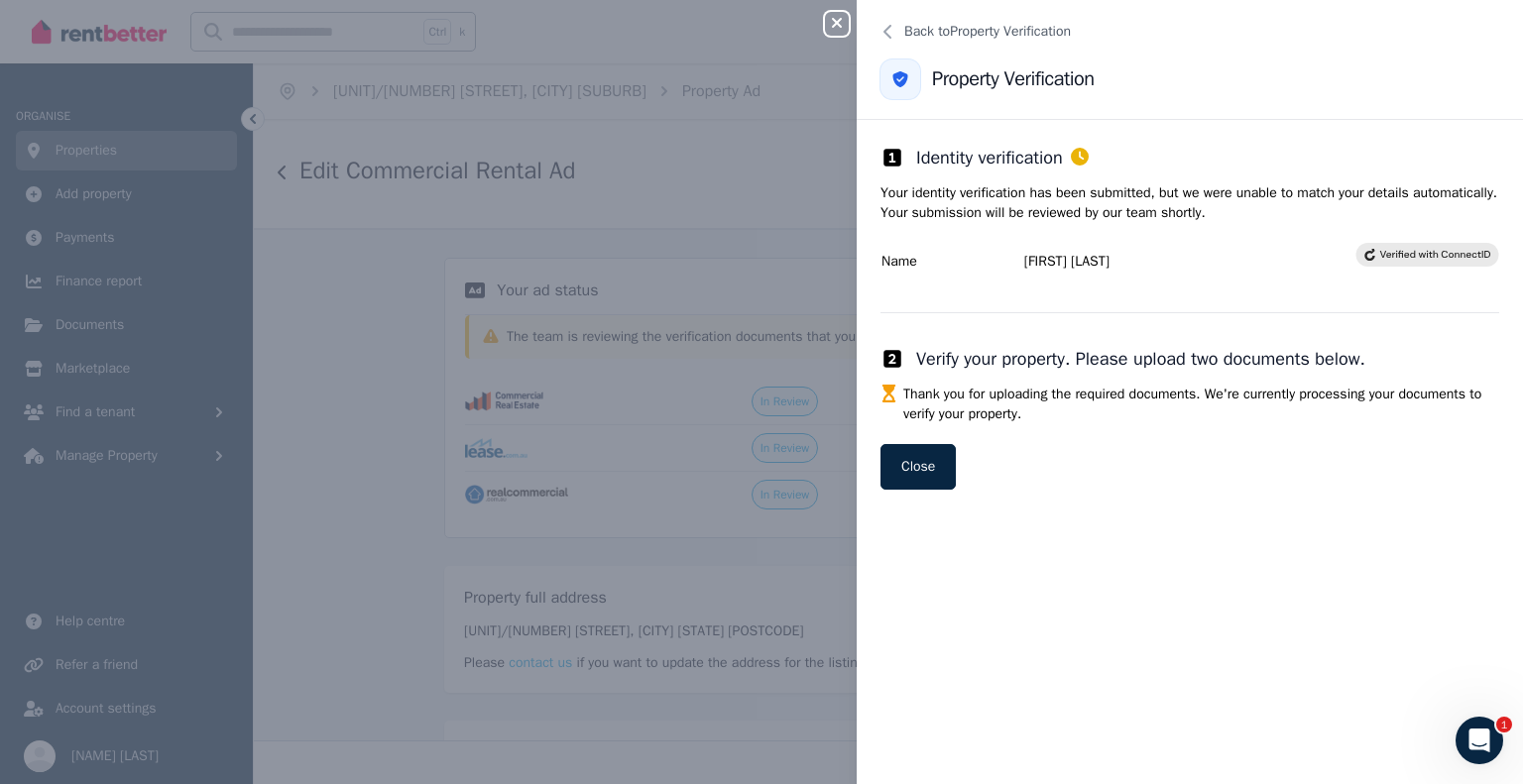 click on "Close panel Back to Property Verification Property Verification Identity verification Your identity verification has been submitted, but we were unable to match your details automatically. Your submission will be reviewed by our team shortly. Name [FIRST] [LAST] Verify your property. Please upload two documents below. Thank you for uploading the required documents. We're currently processing your documents to verify your property. Close" at bounding box center (762, 392) 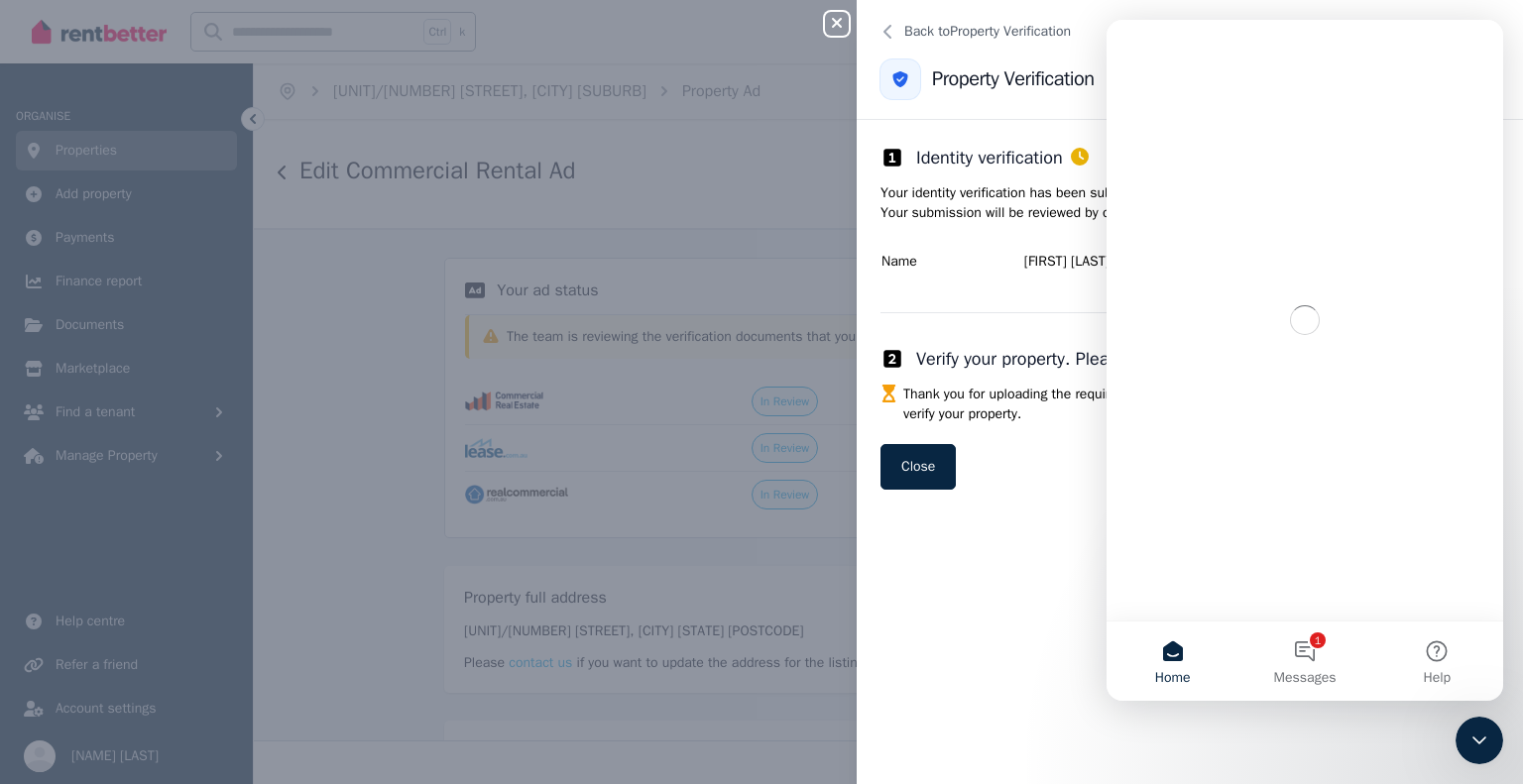 scroll, scrollTop: 0, scrollLeft: 0, axis: both 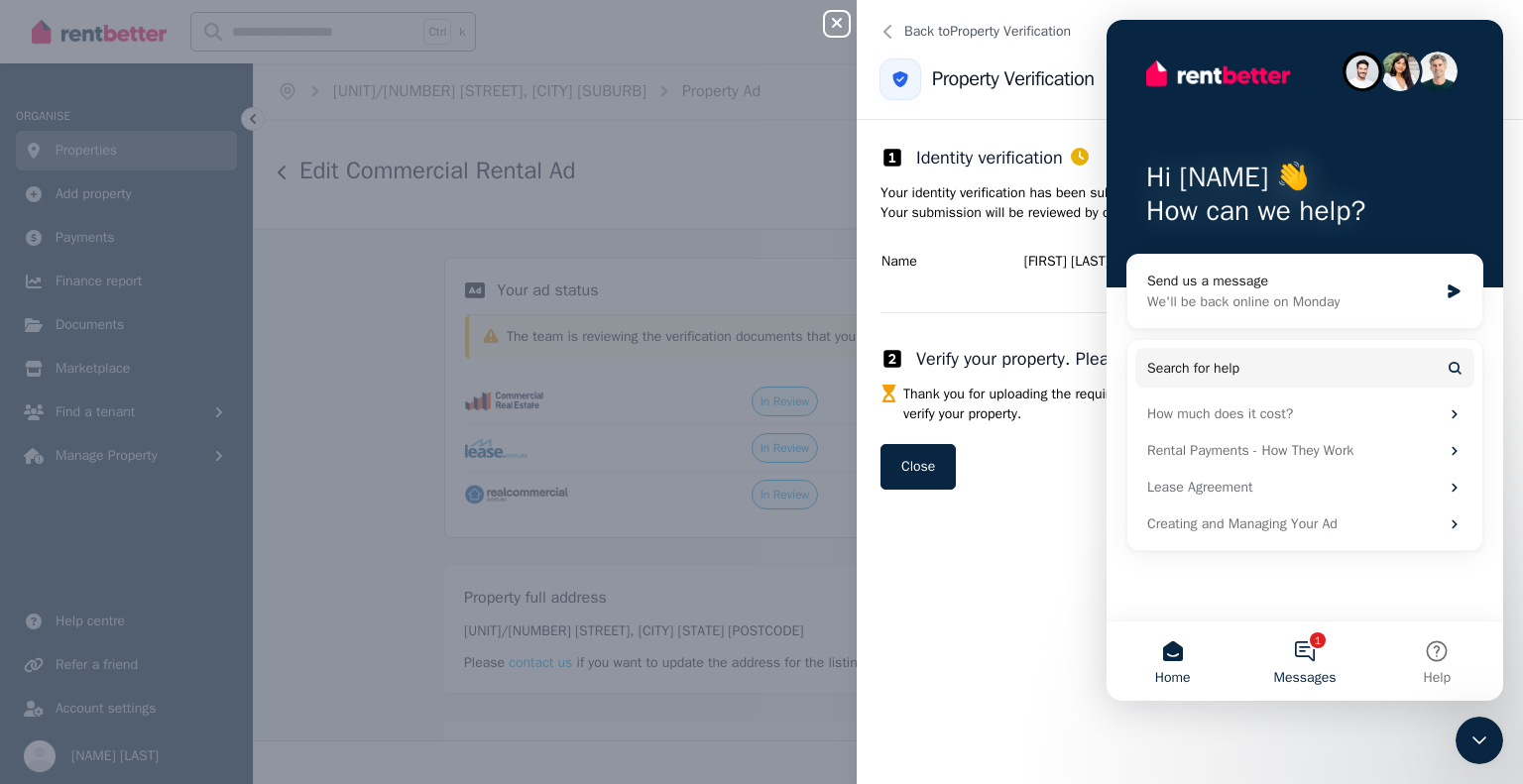 click on "1 Messages" at bounding box center [1304, 661] 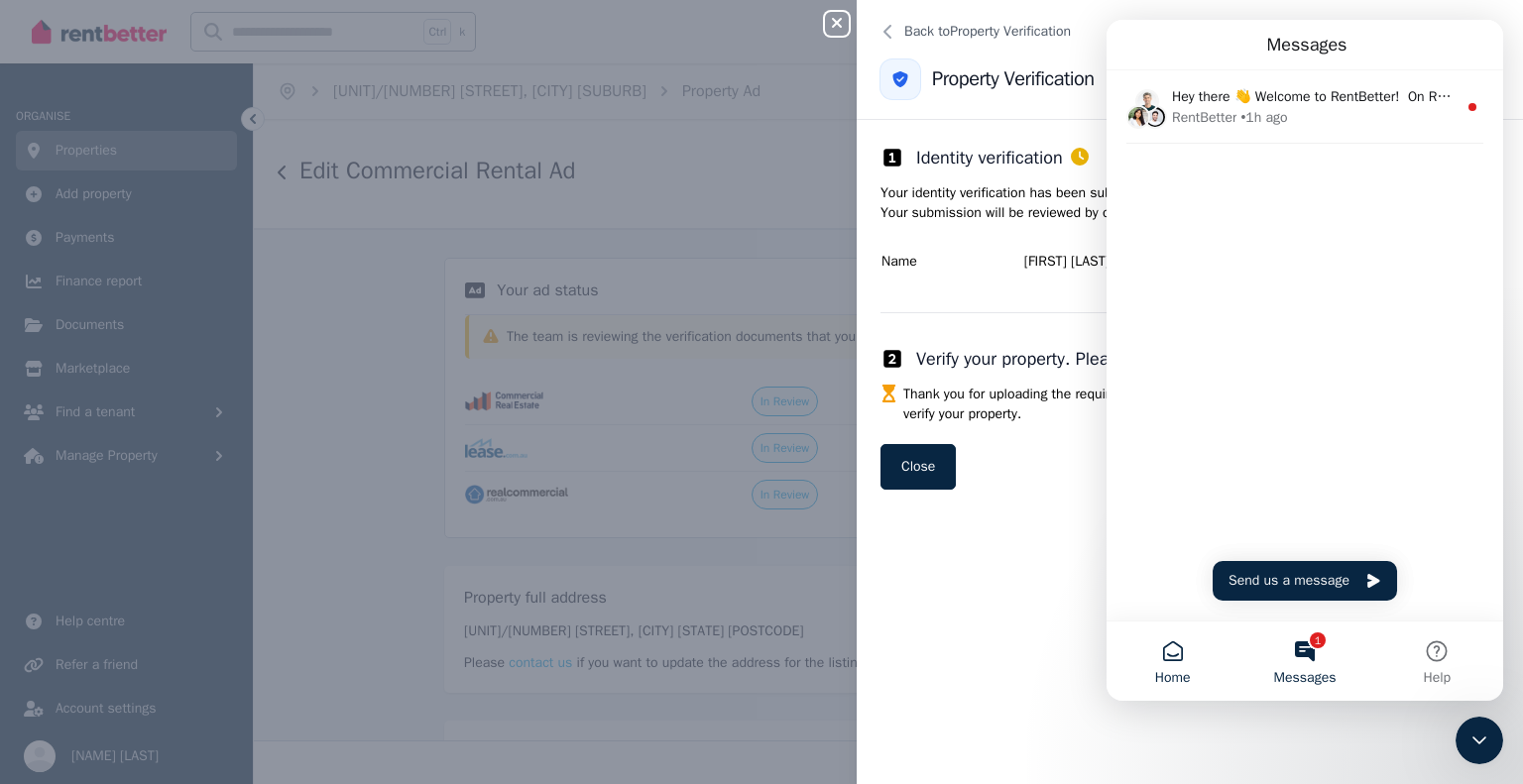 click on "Home" at bounding box center [1172, 661] 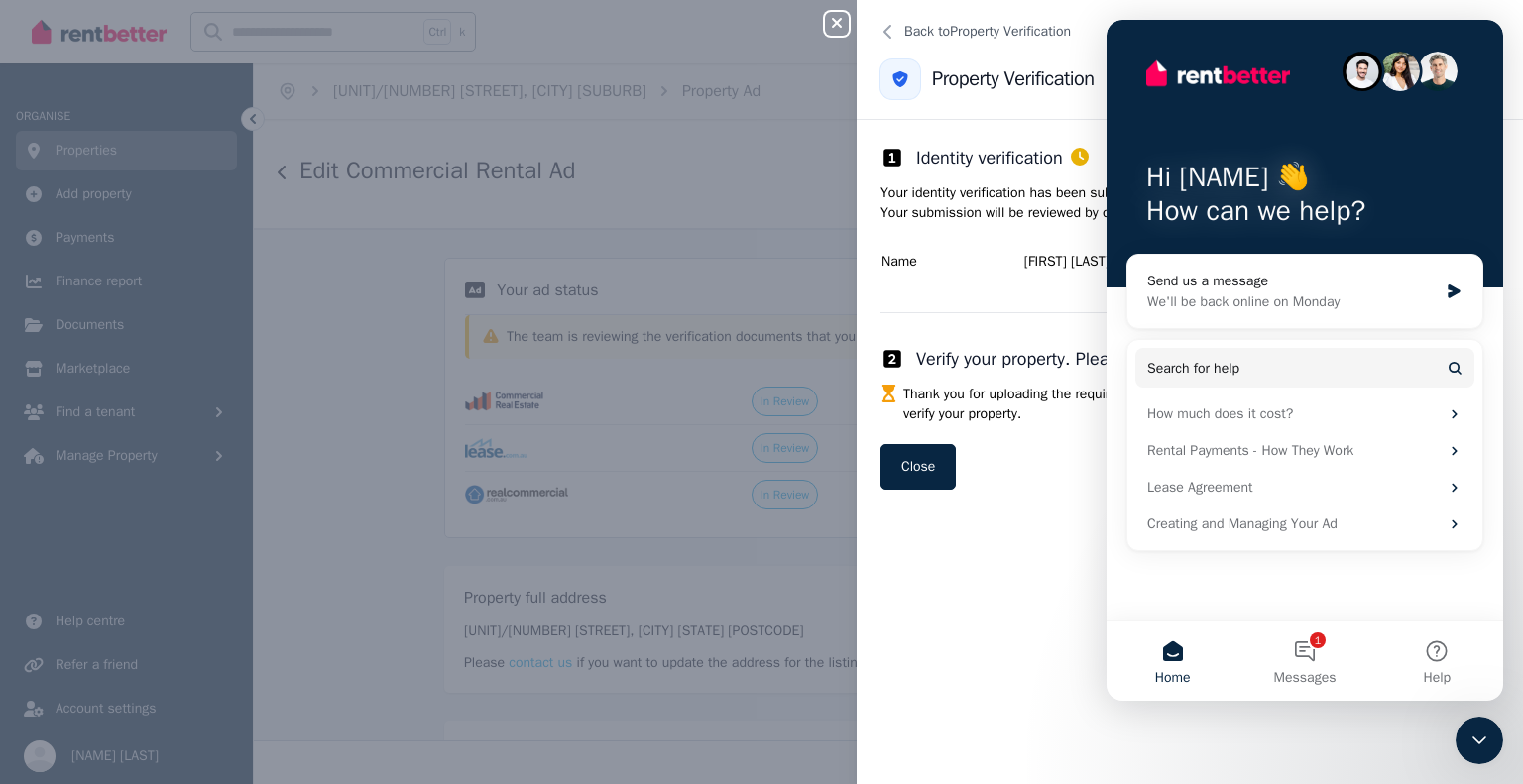 click 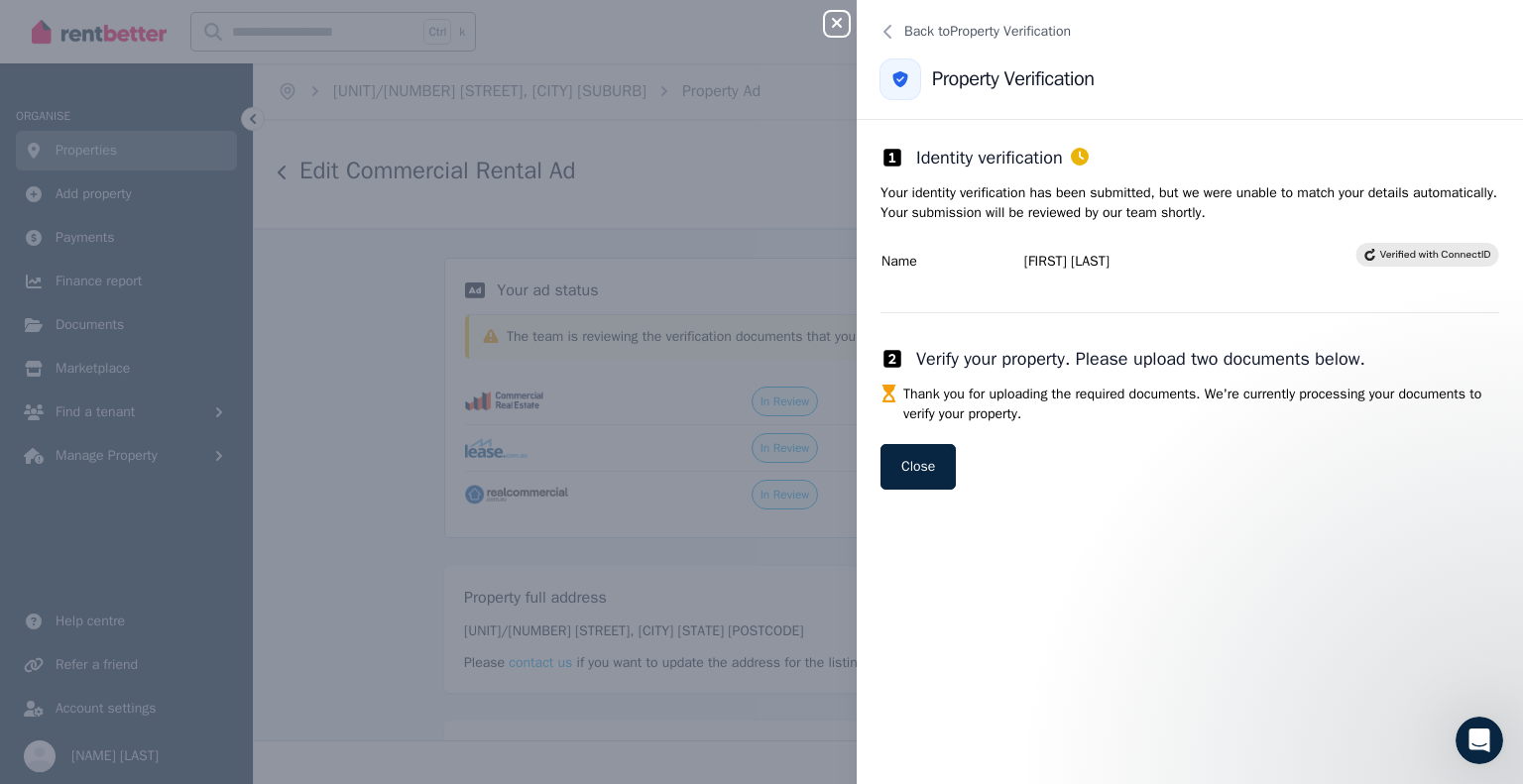 scroll, scrollTop: 0, scrollLeft: 0, axis: both 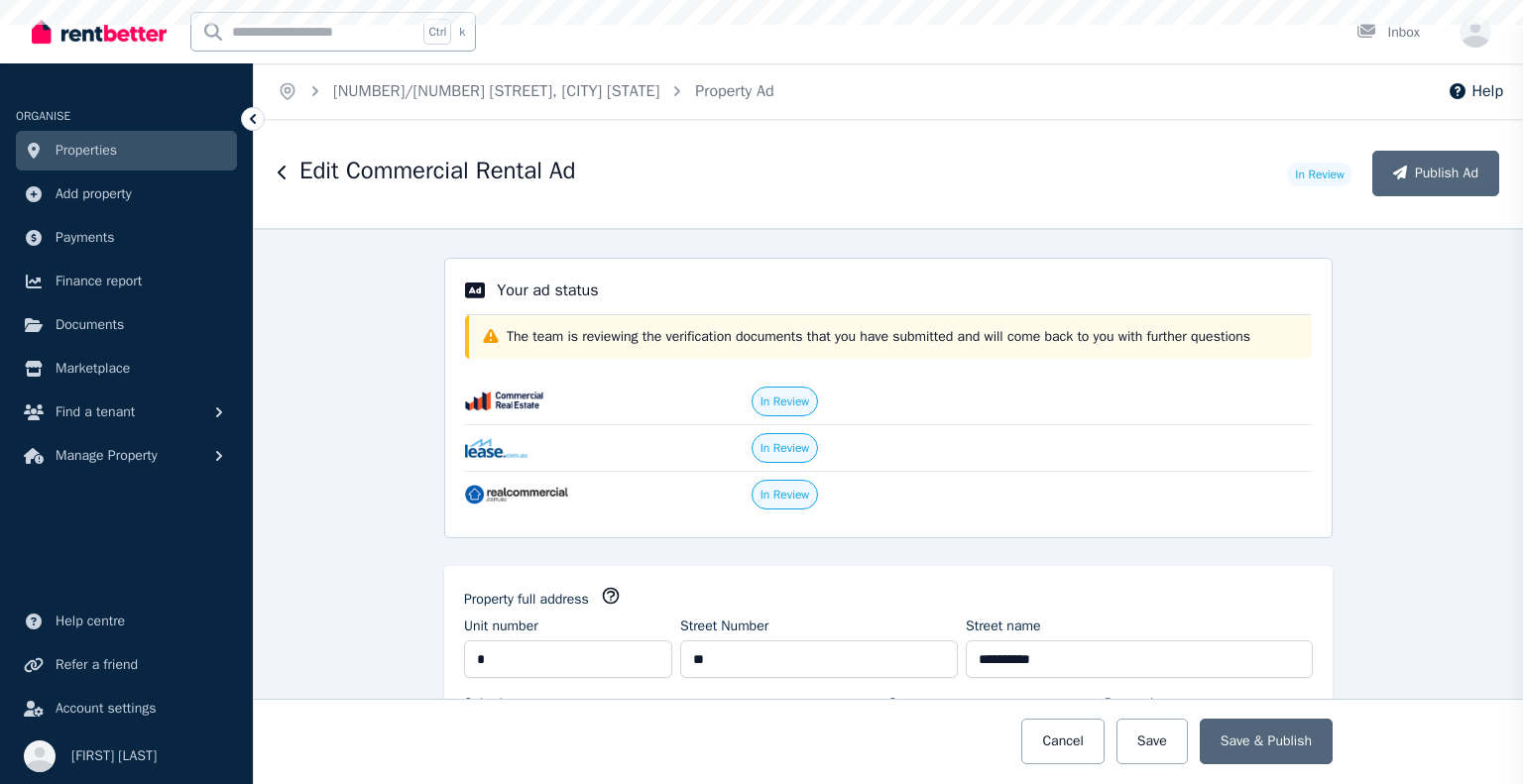 select on "***" 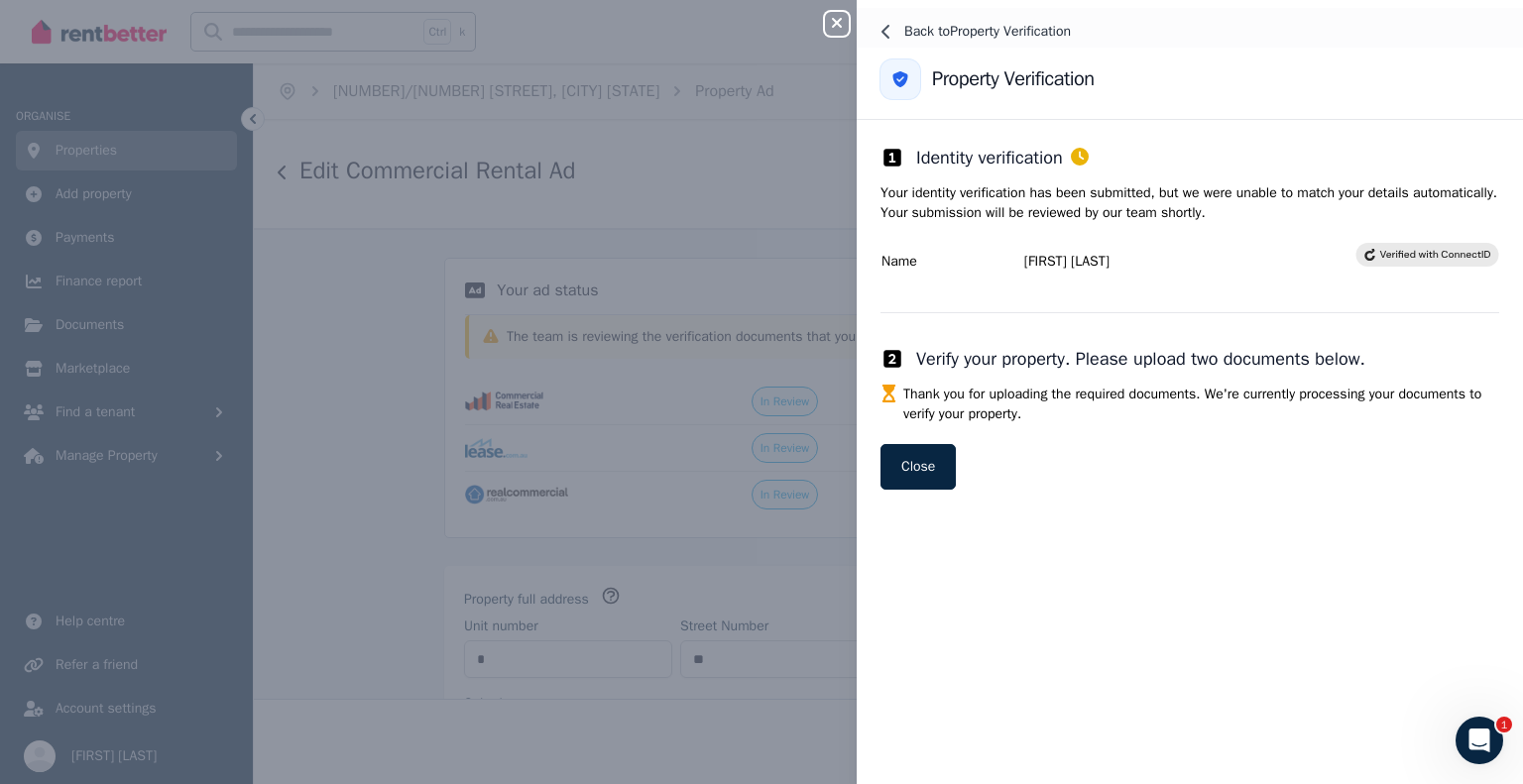 scroll, scrollTop: 0, scrollLeft: 0, axis: both 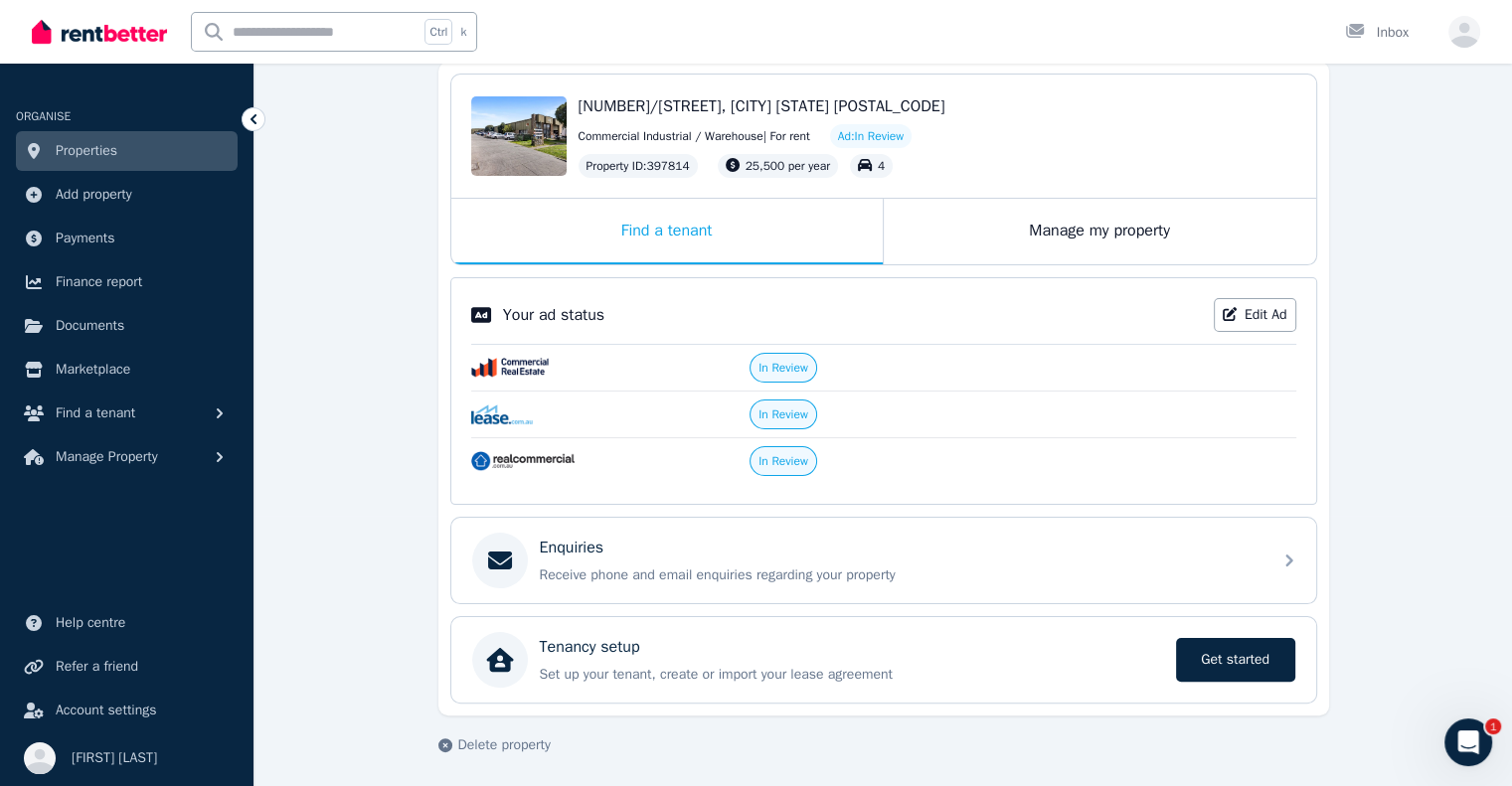 click on "**********" at bounding box center [883, 336] 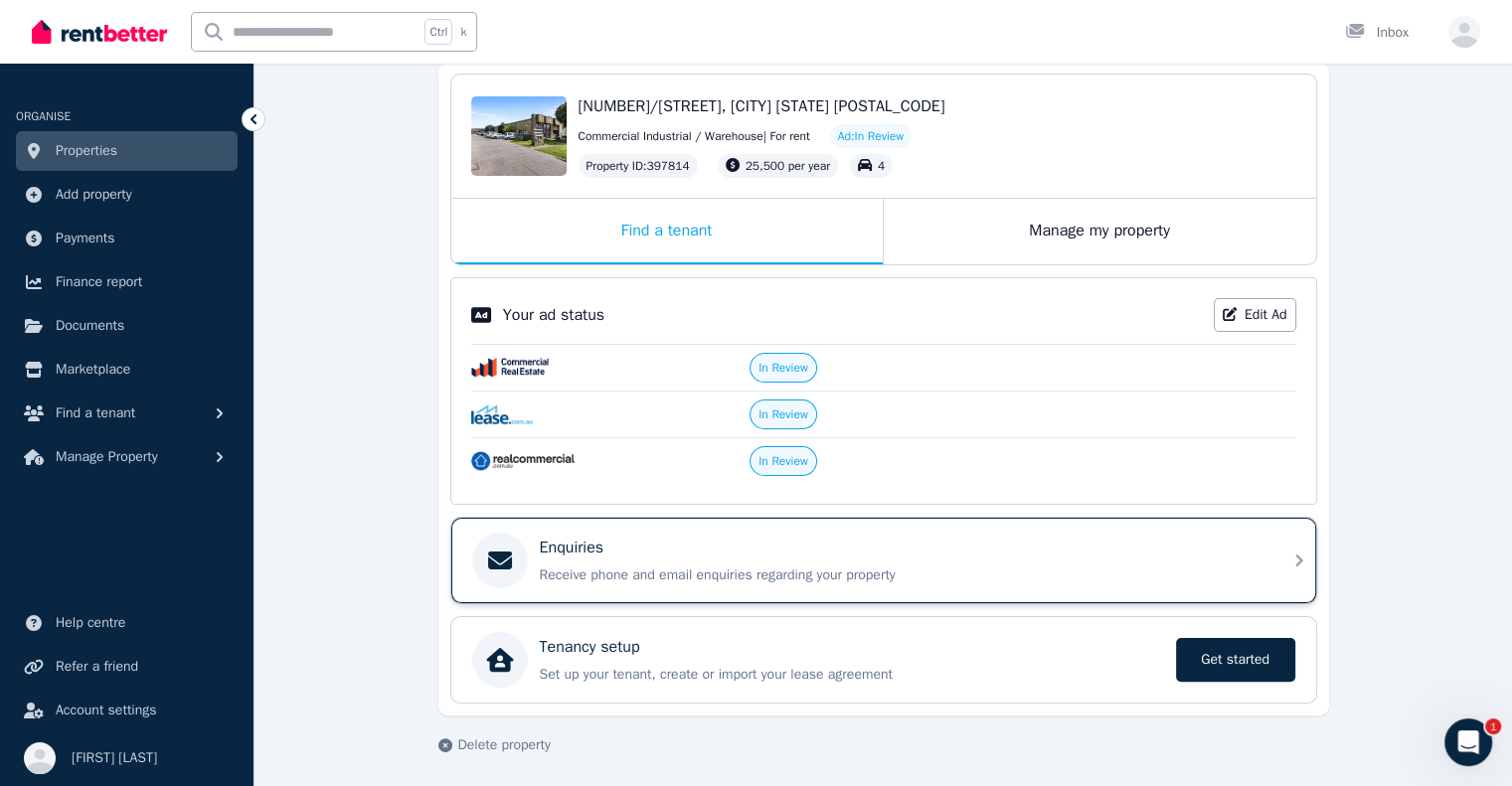 scroll, scrollTop: 0, scrollLeft: 0, axis: both 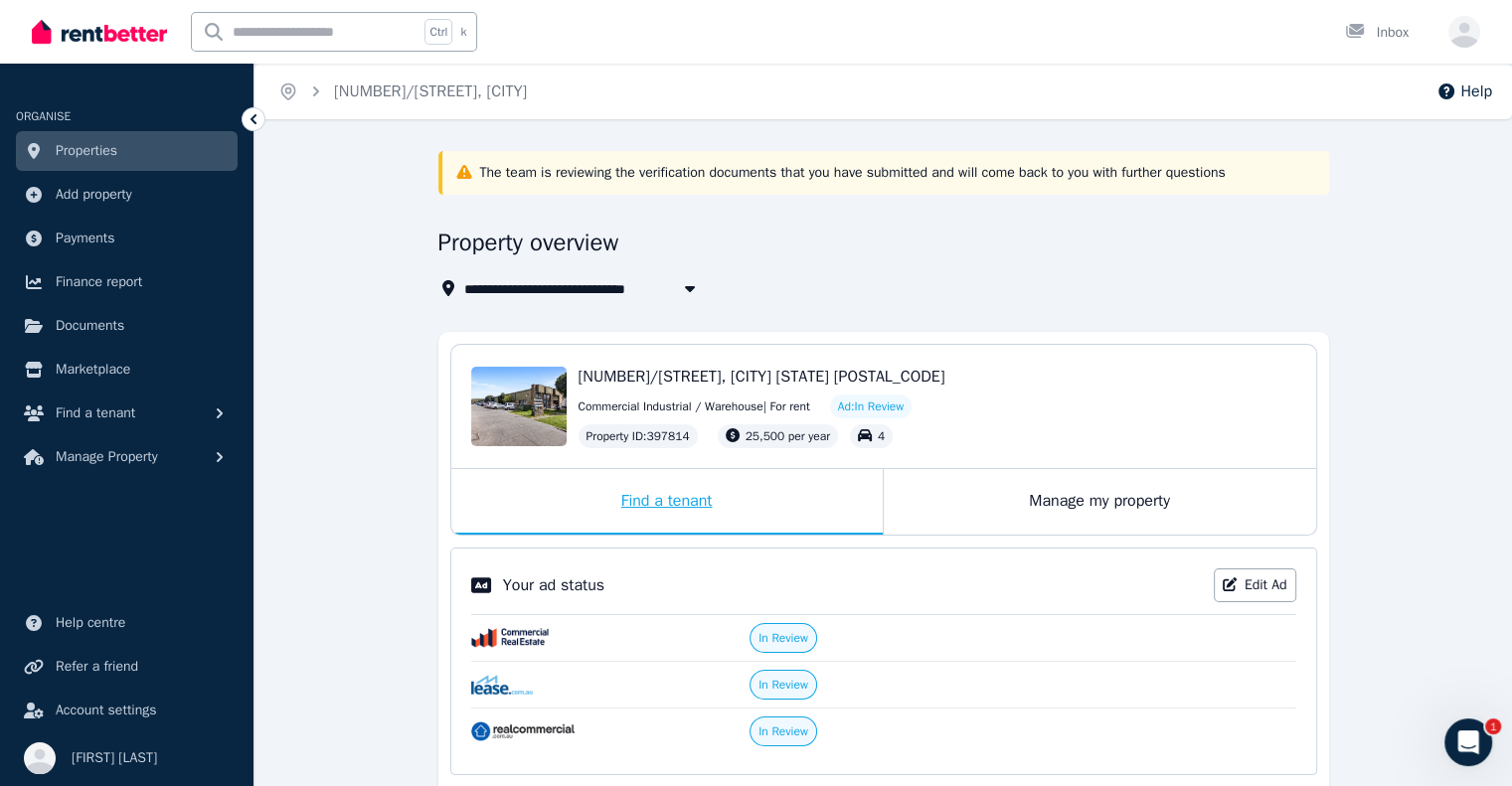 click on "Find a tenant" at bounding box center (667, 502) 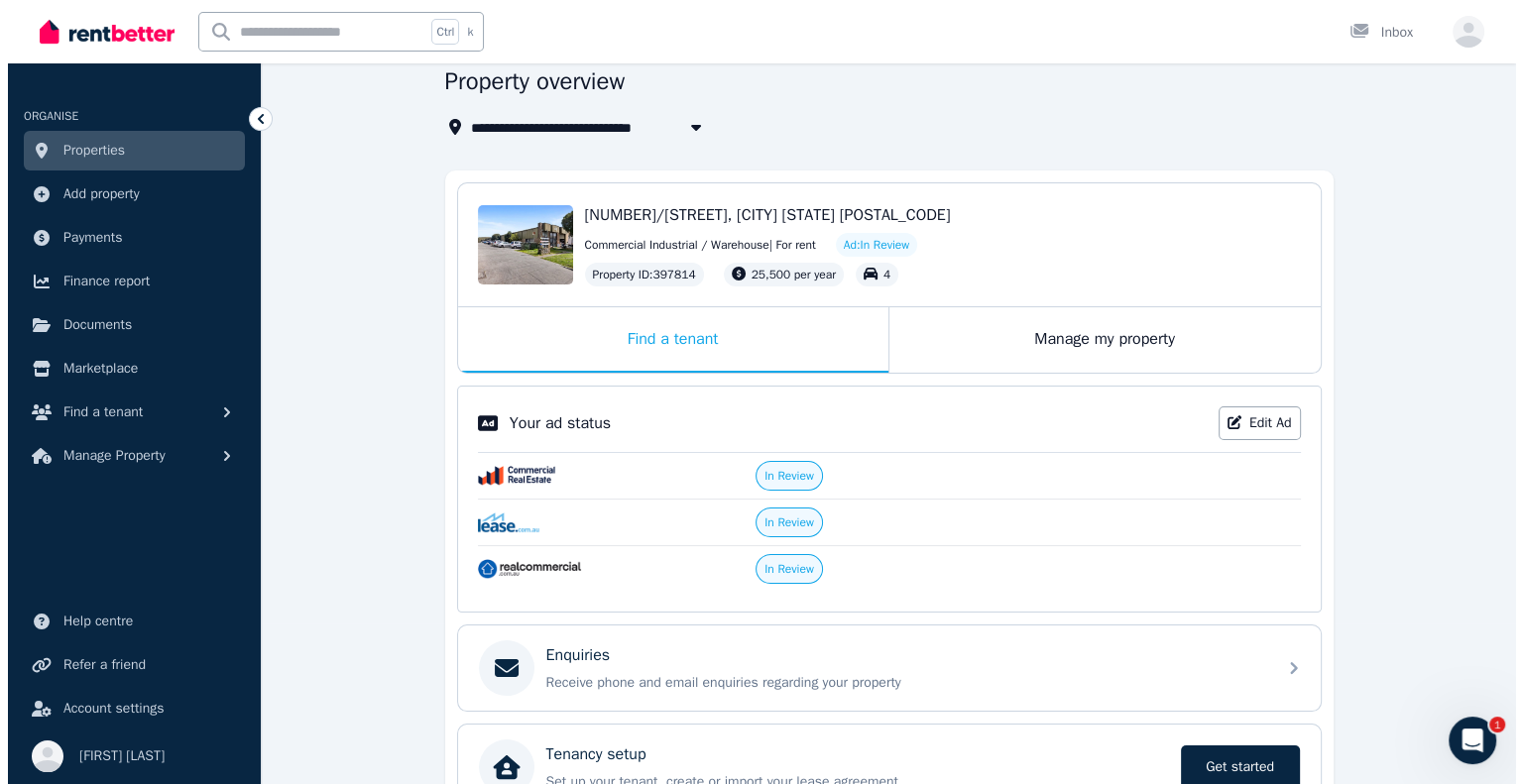 scroll, scrollTop: 0, scrollLeft: 0, axis: both 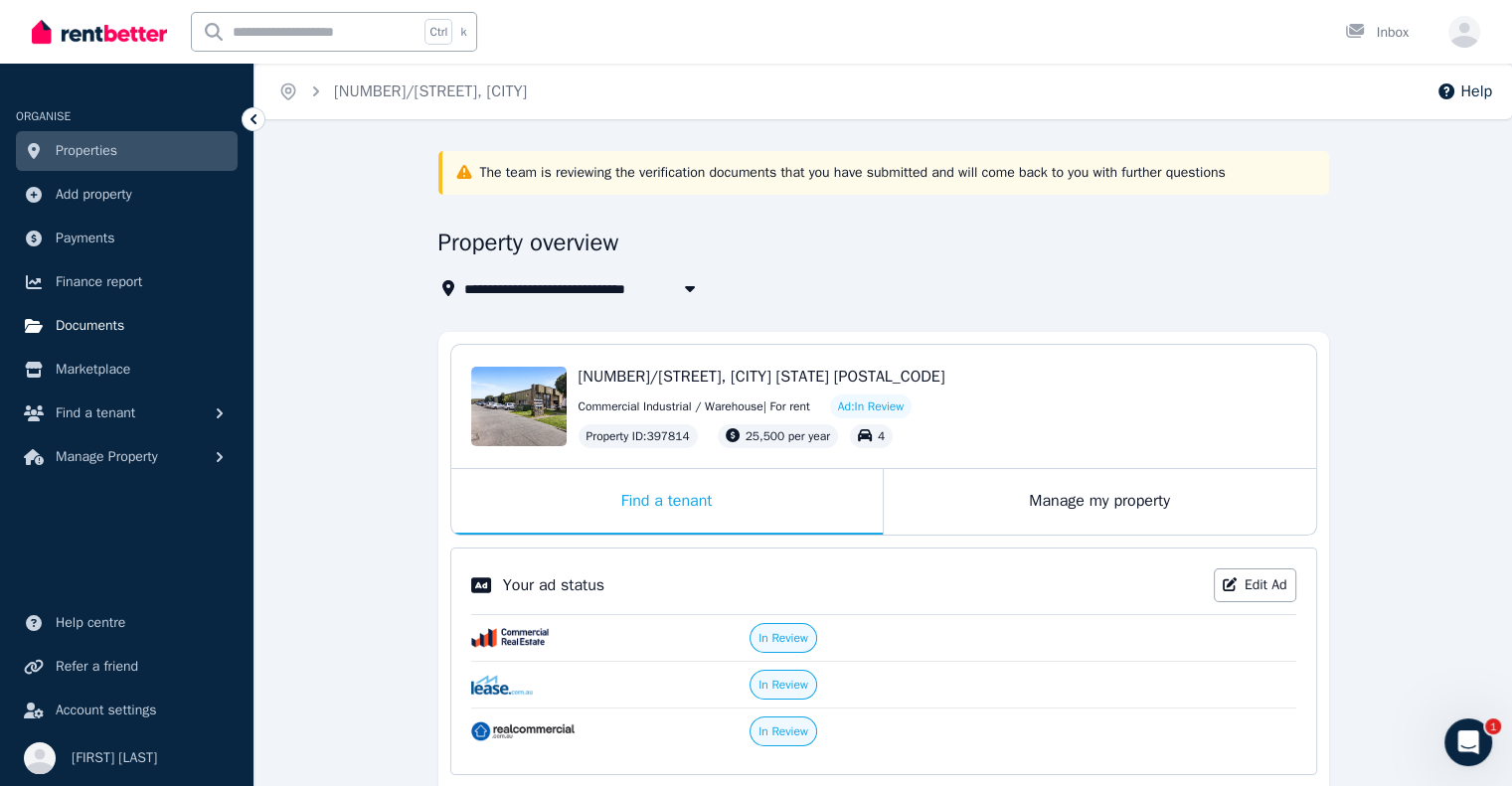 click on "Documents" at bounding box center [89, 326] 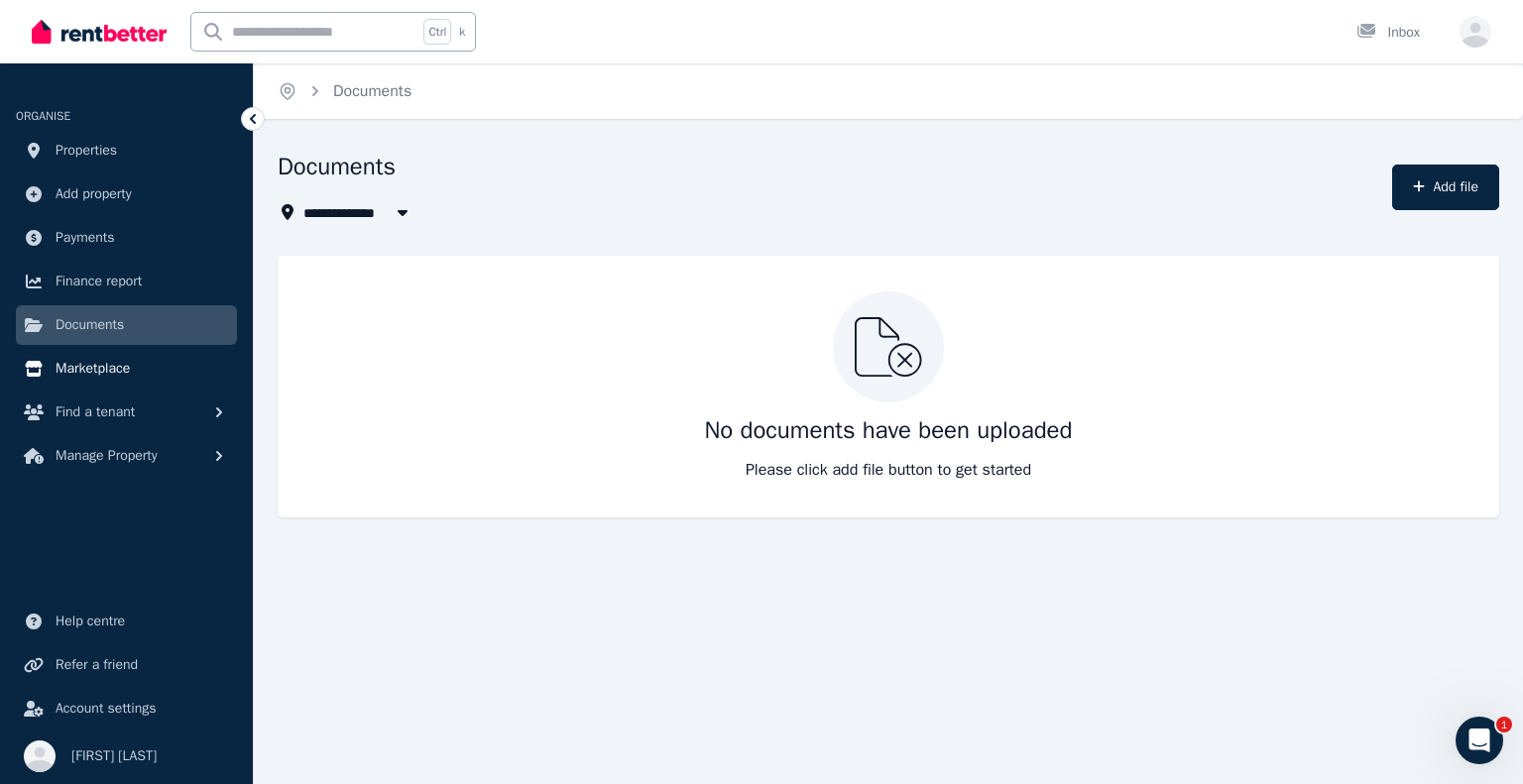 click on "Marketplace" at bounding box center [92, 369] 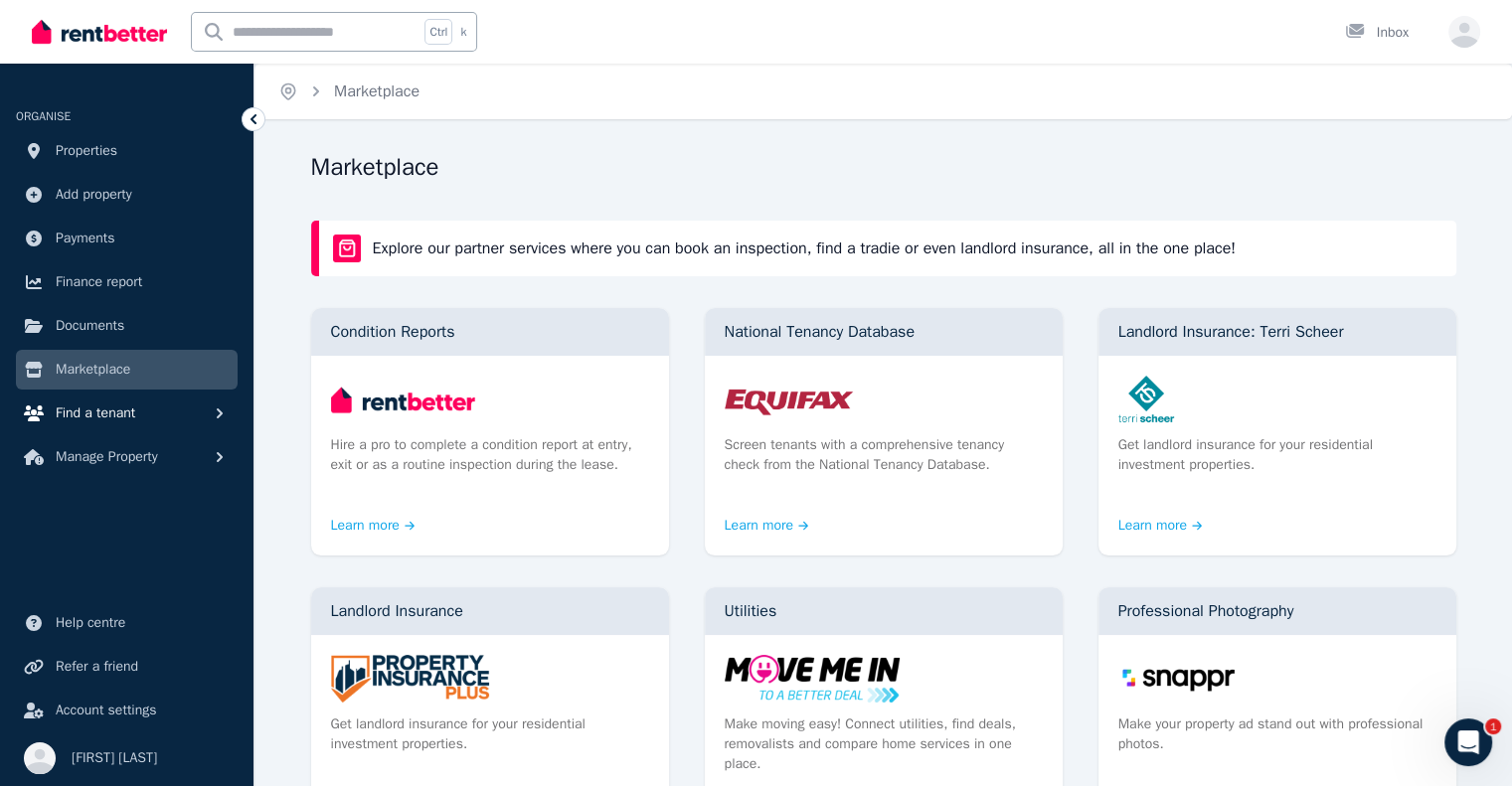 click on "Find a tenant" at bounding box center (95, 413) 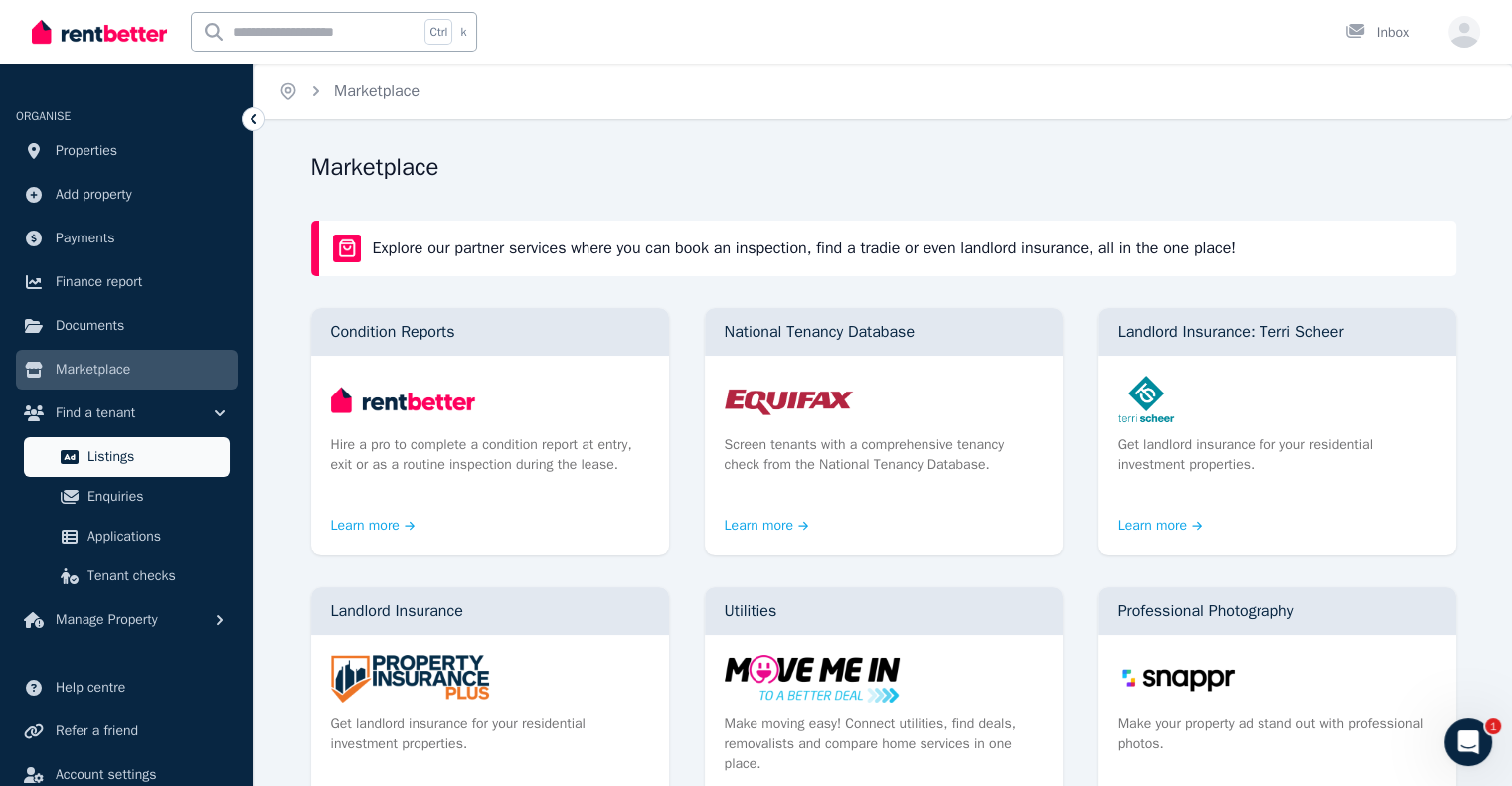 click on "Listings" at bounding box center [154, 457] 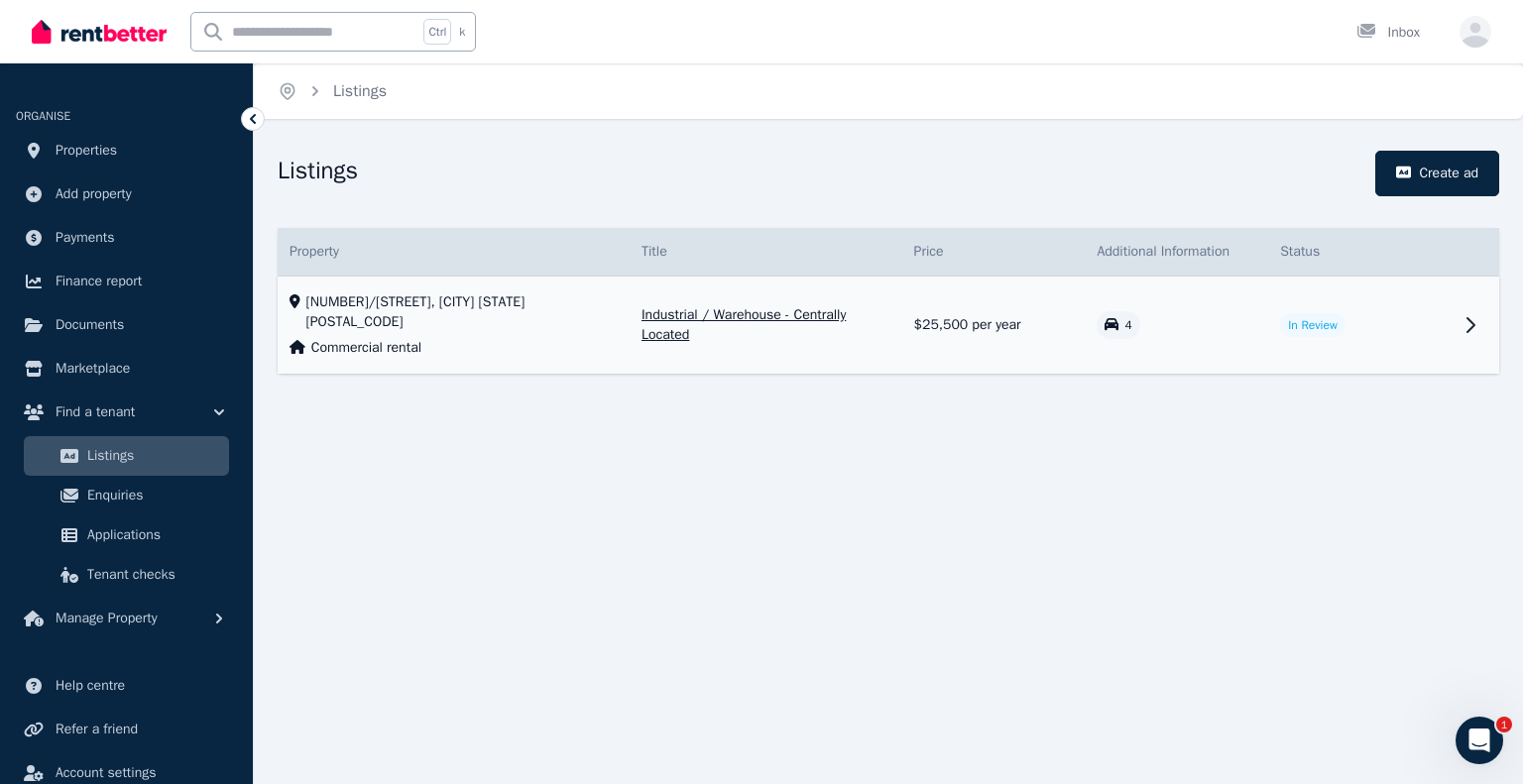 click on "[NUMBER]/[NUMBER] [STREET], [CITY] [STATE] [POSTAL_CODE]" at bounding box center [462, 312] 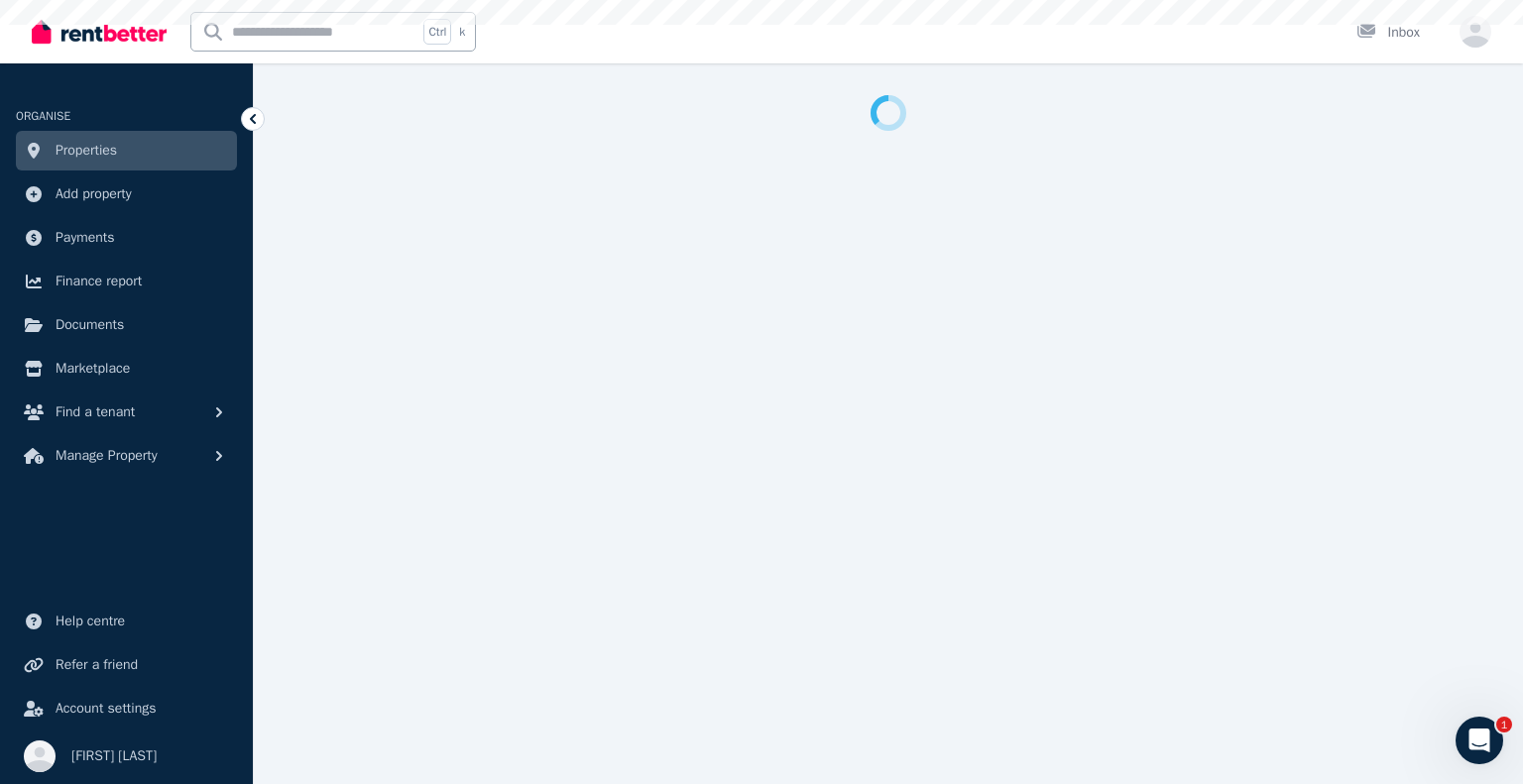 select on "***" 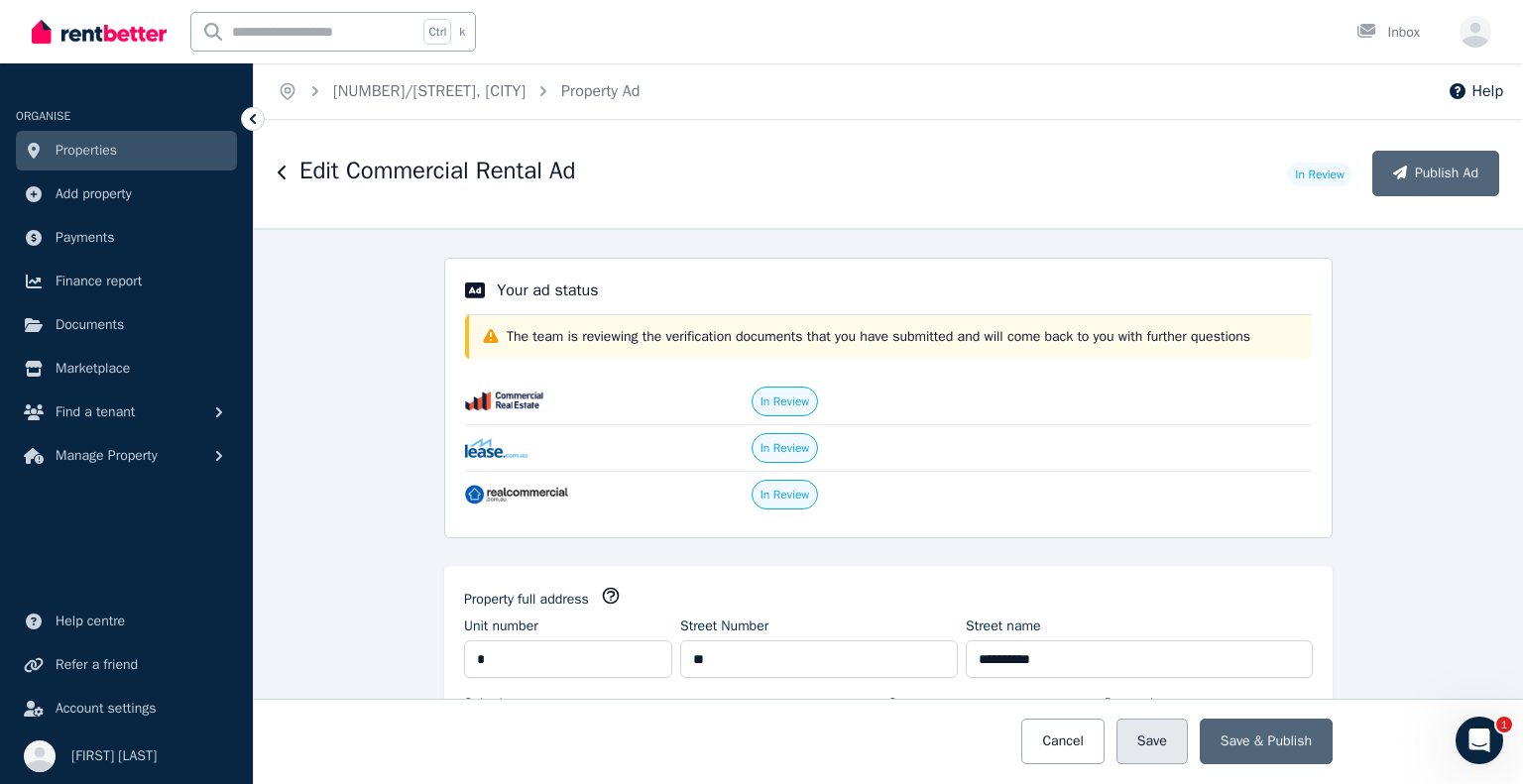 click on "Save" at bounding box center [1152, 741] 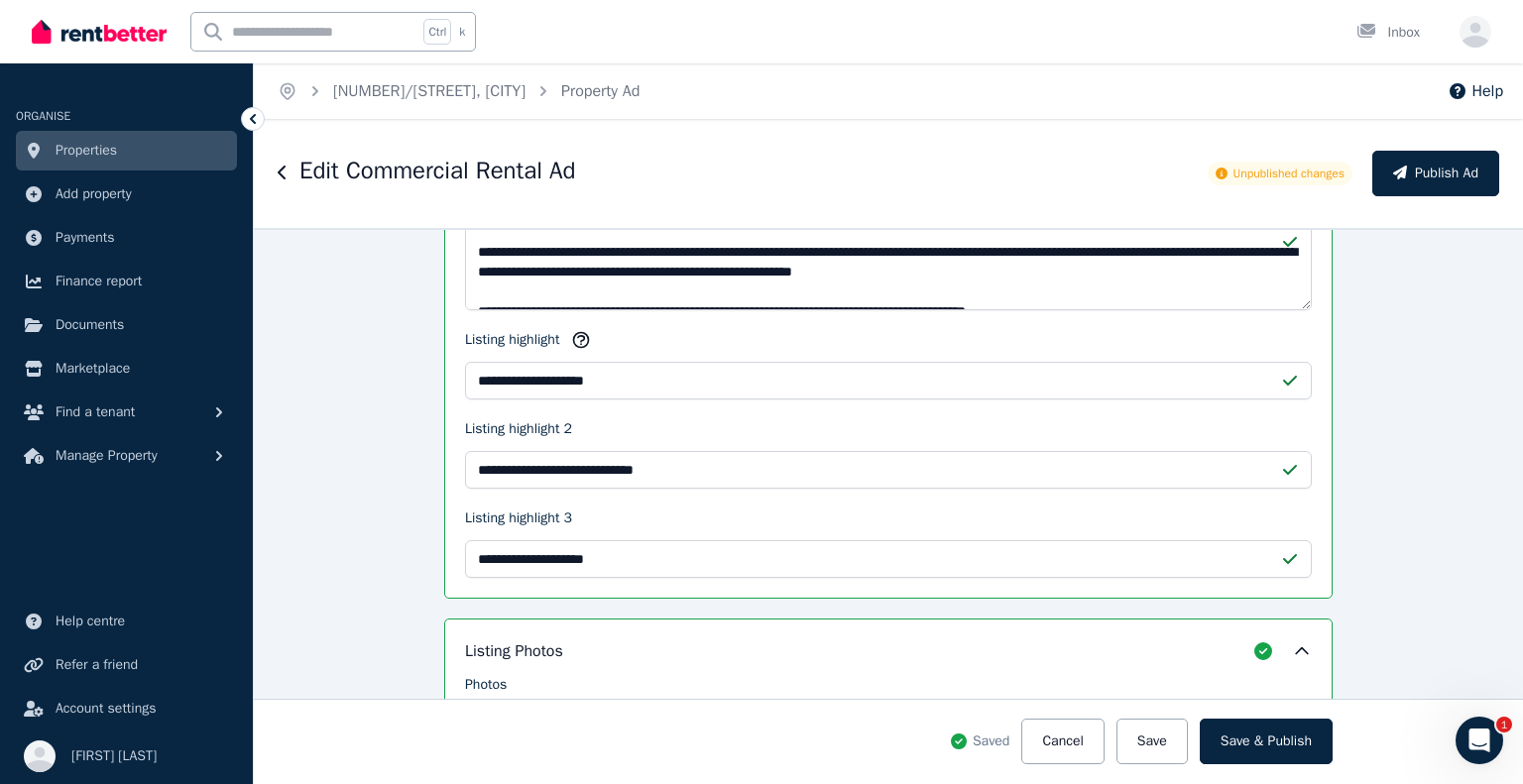 scroll, scrollTop: 2676, scrollLeft: 0, axis: vertical 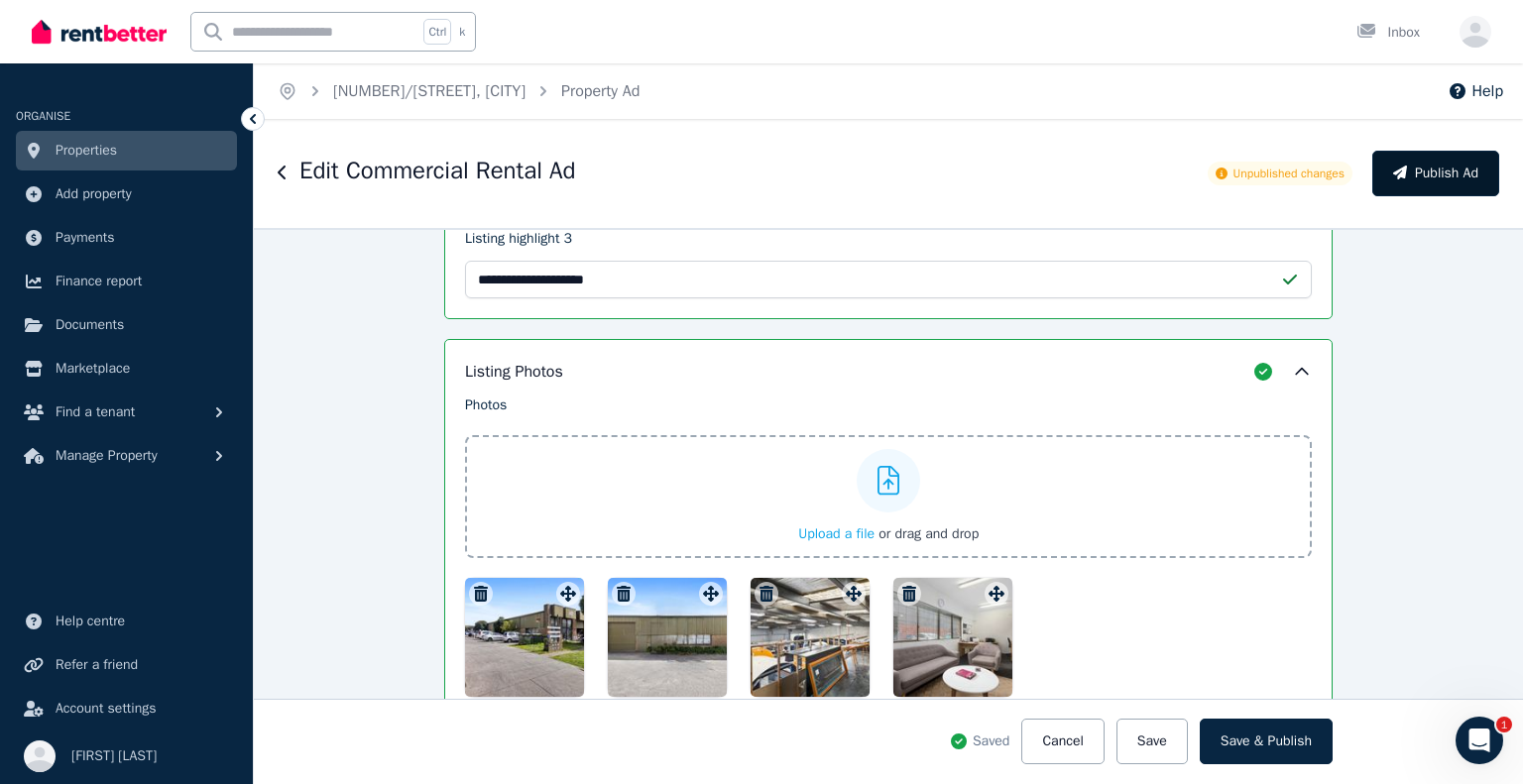 click on "Publish Ad" at bounding box center [1436, 173] 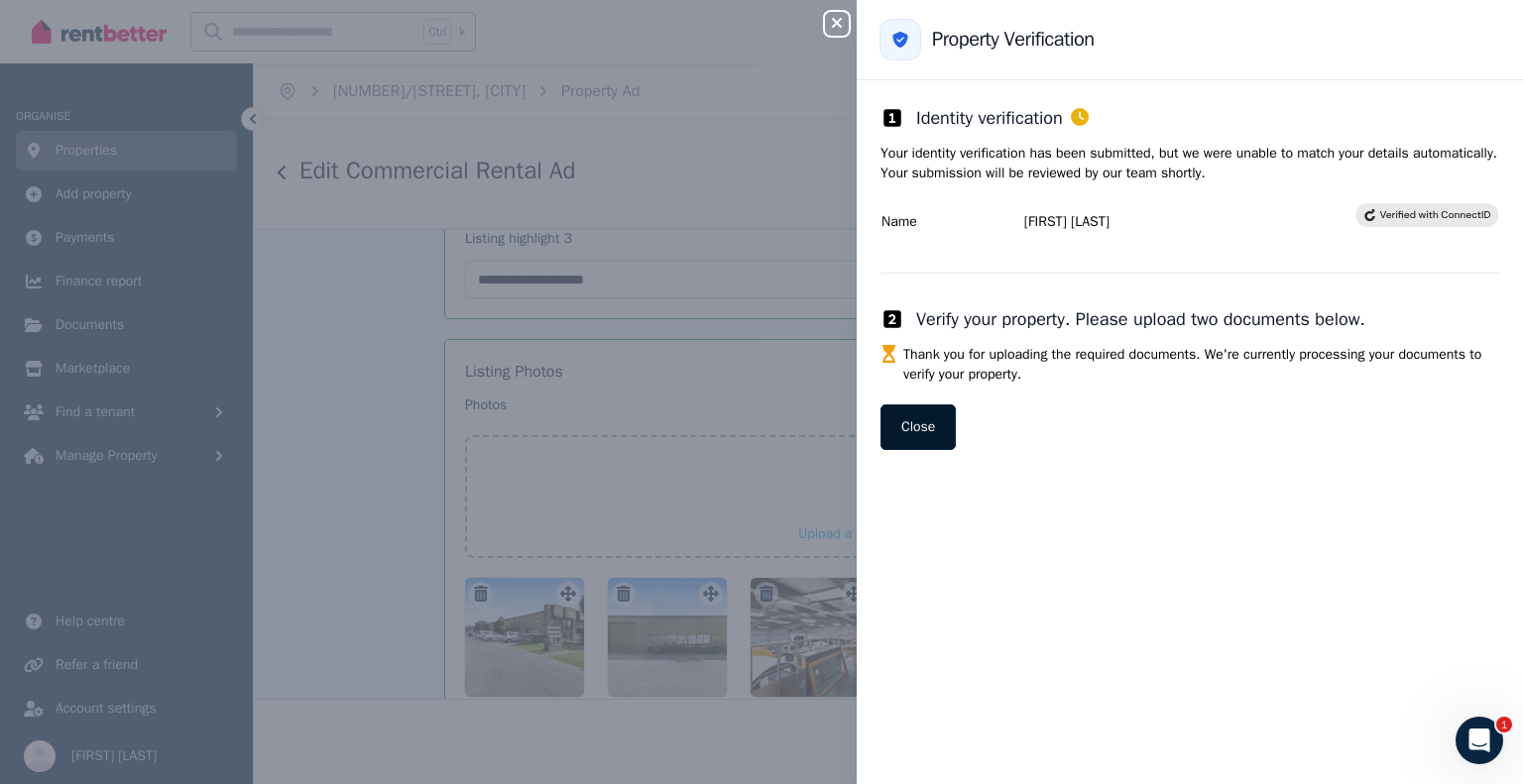 click on "Close" at bounding box center (918, 427) 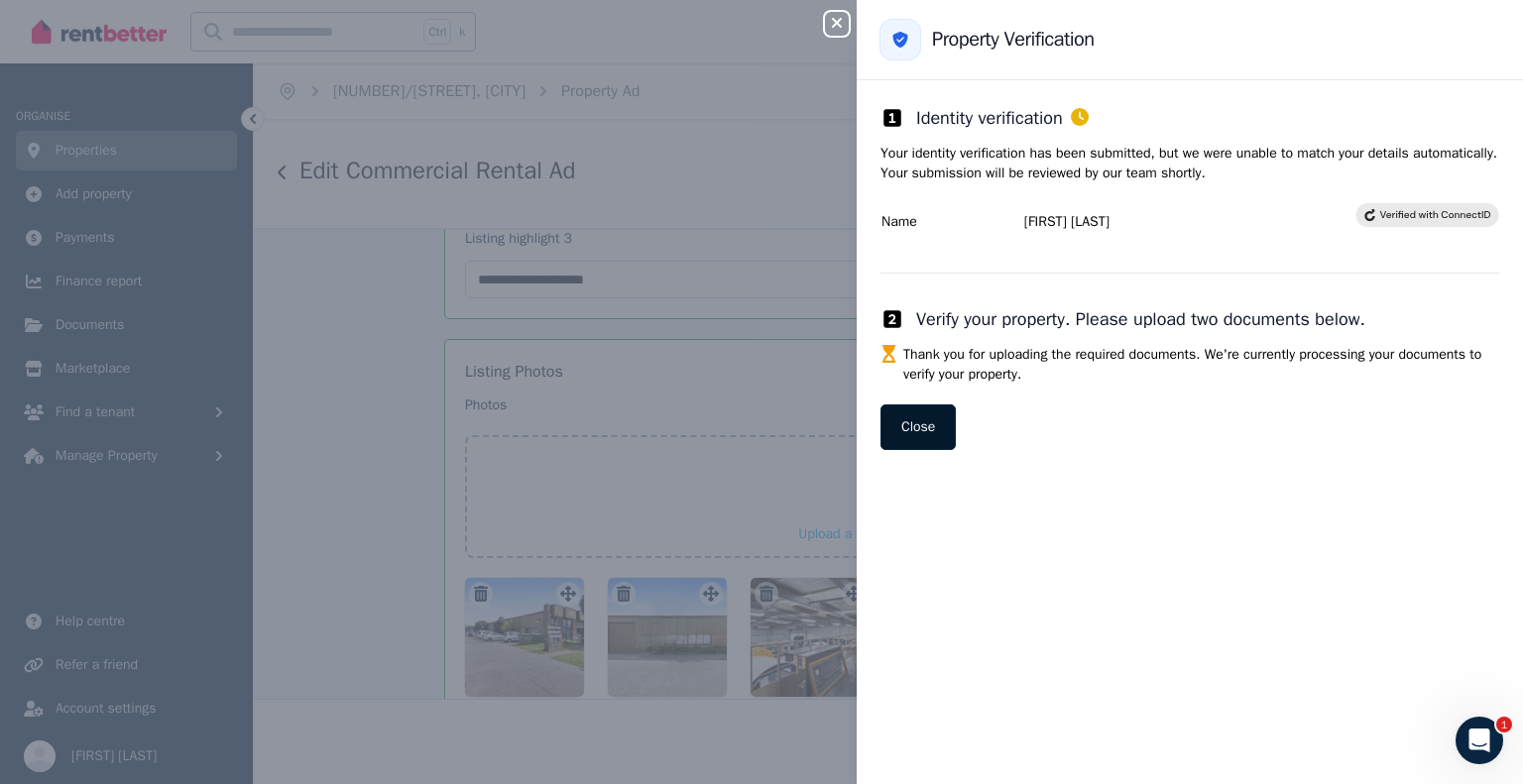 click on "Close" at bounding box center (918, 427) 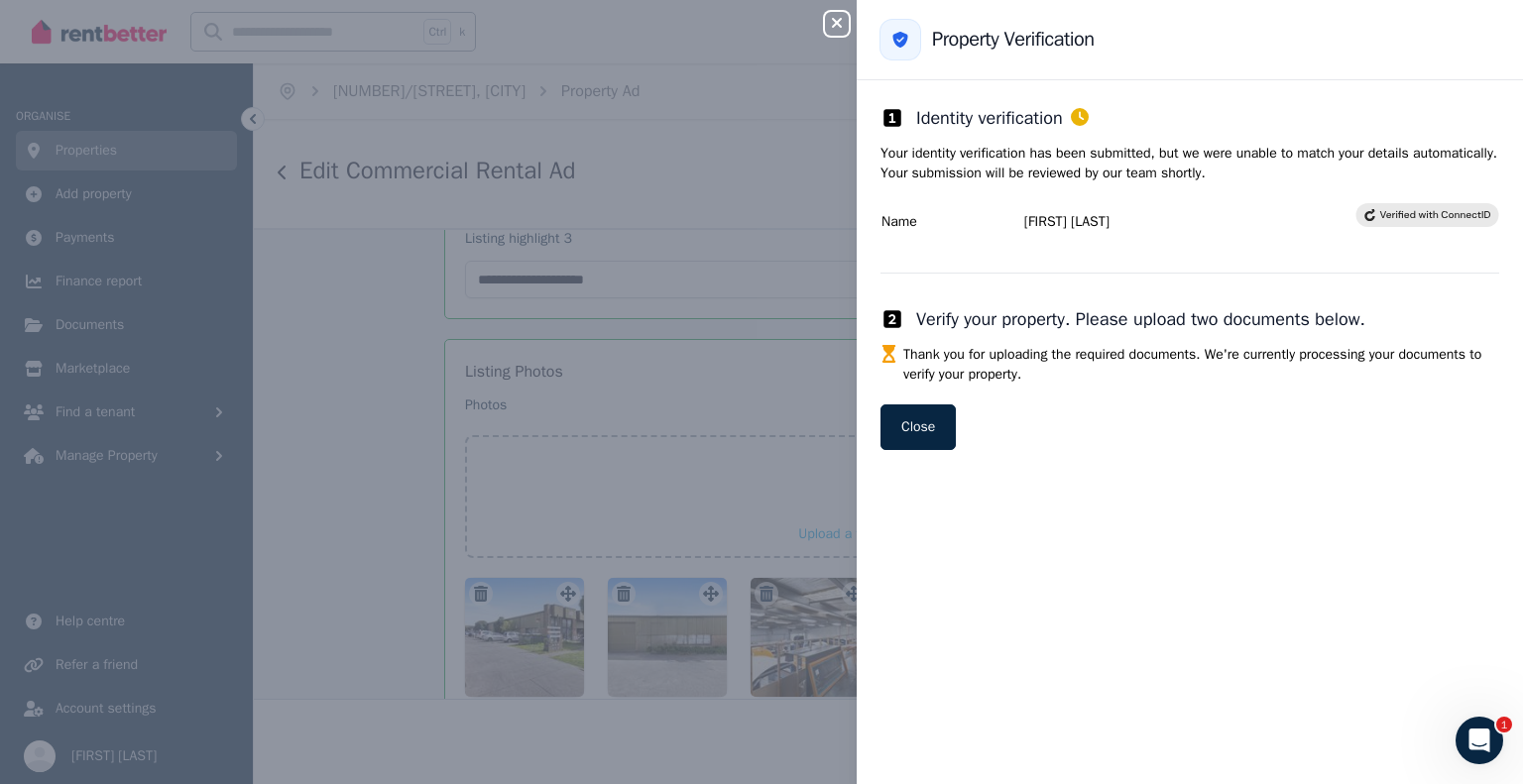 click 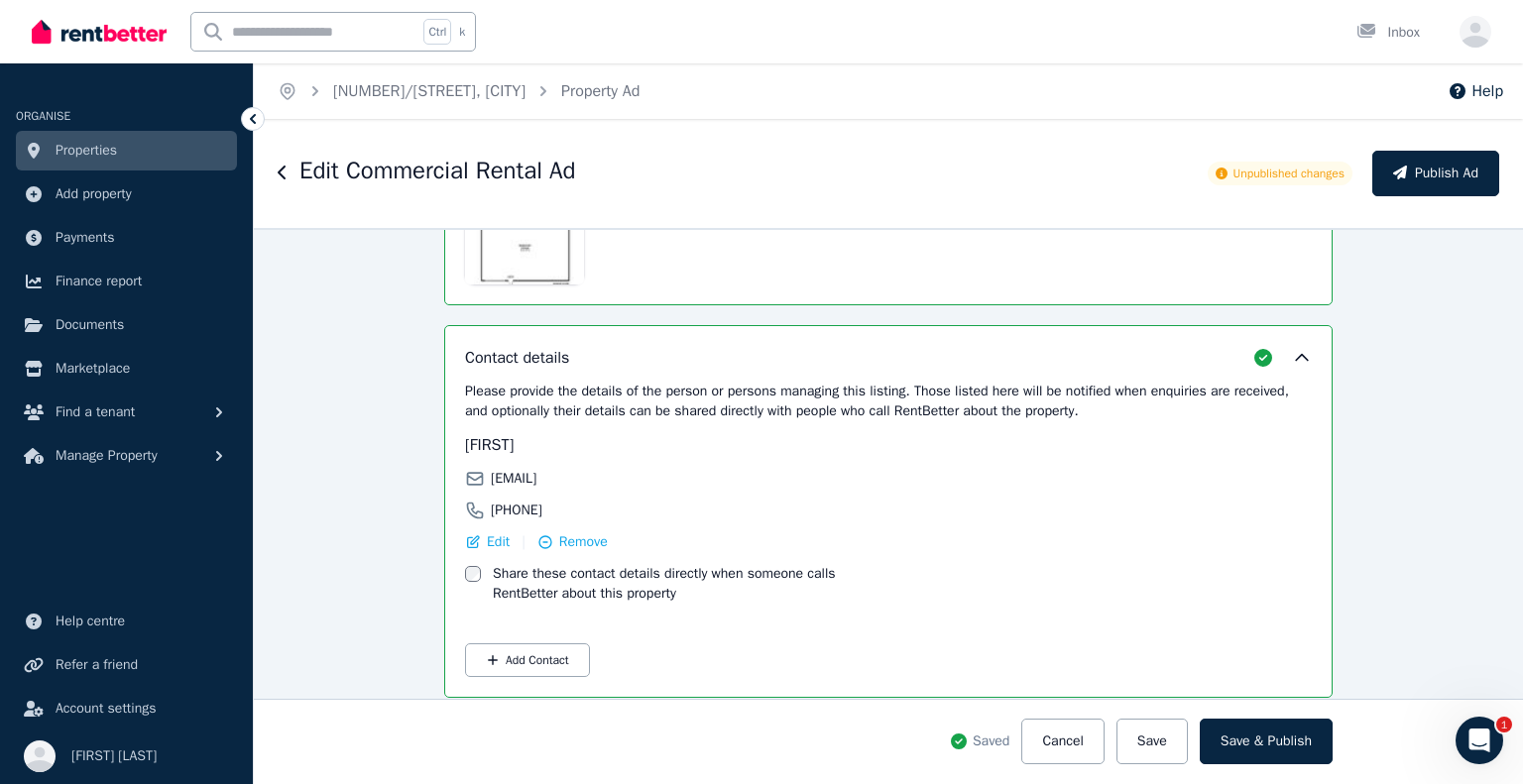 scroll, scrollTop: 3411, scrollLeft: 0, axis: vertical 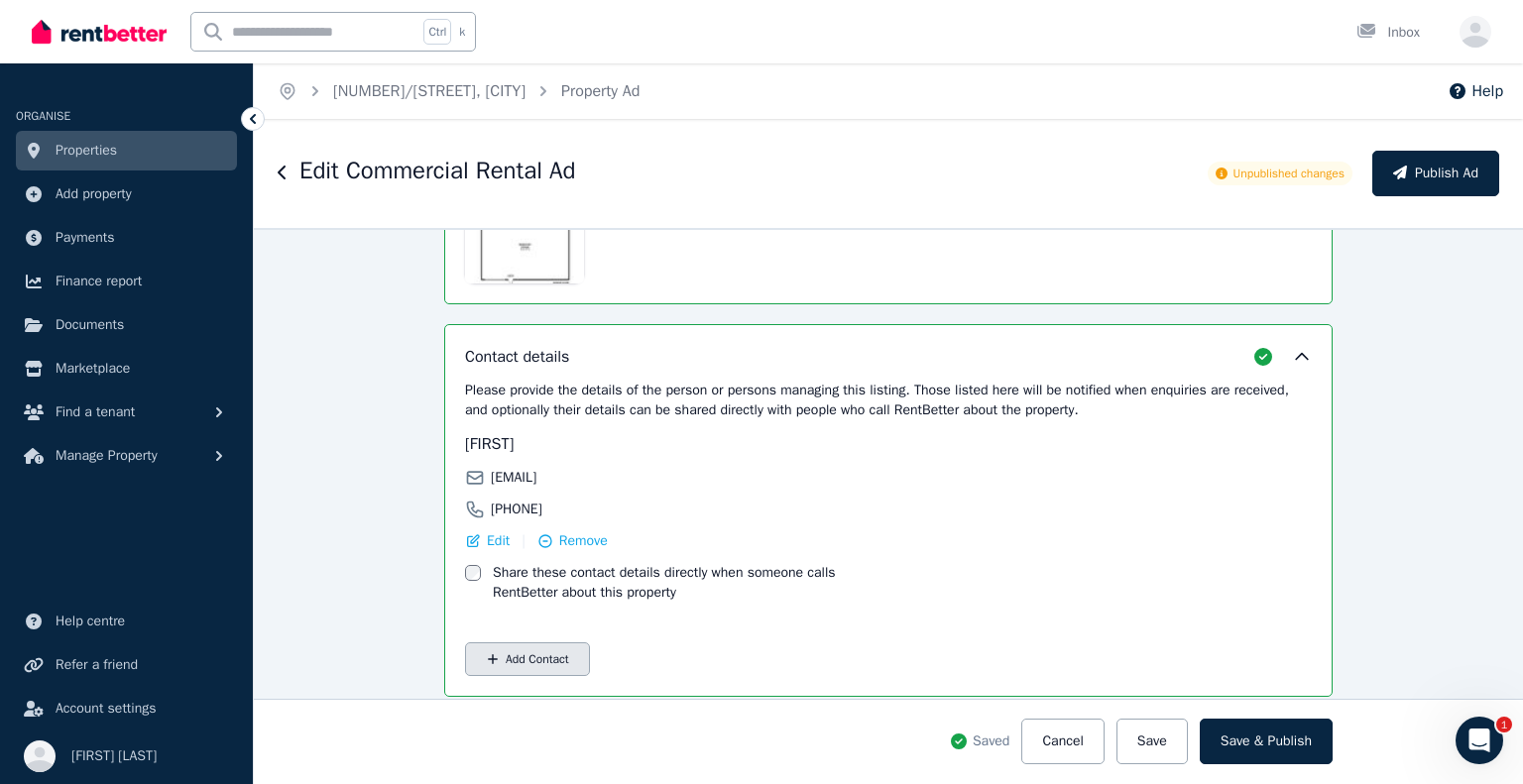 click on "Add   Contact" at bounding box center (527, 659) 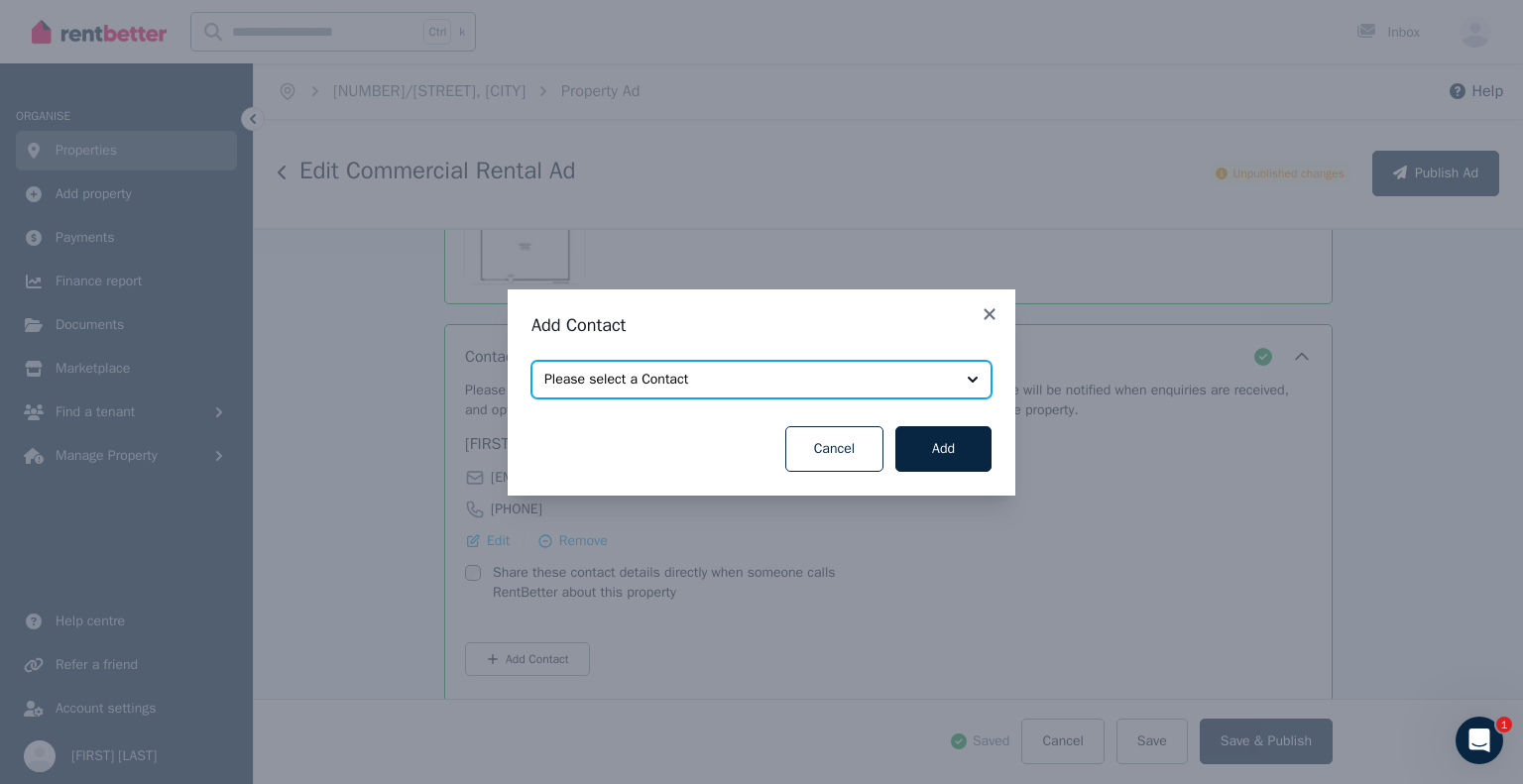 click on "Please select a Contact" at bounding box center (762, 380) 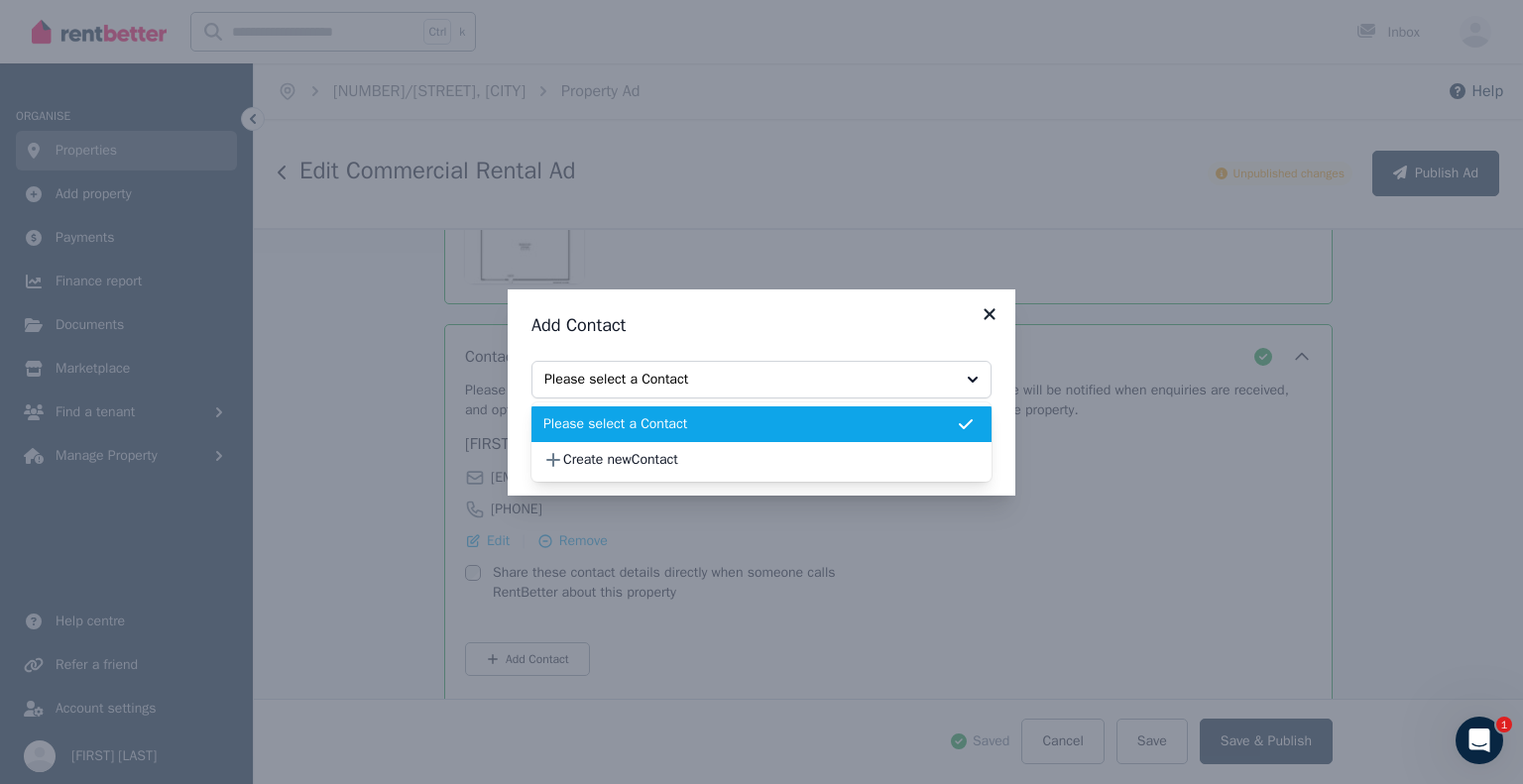 click 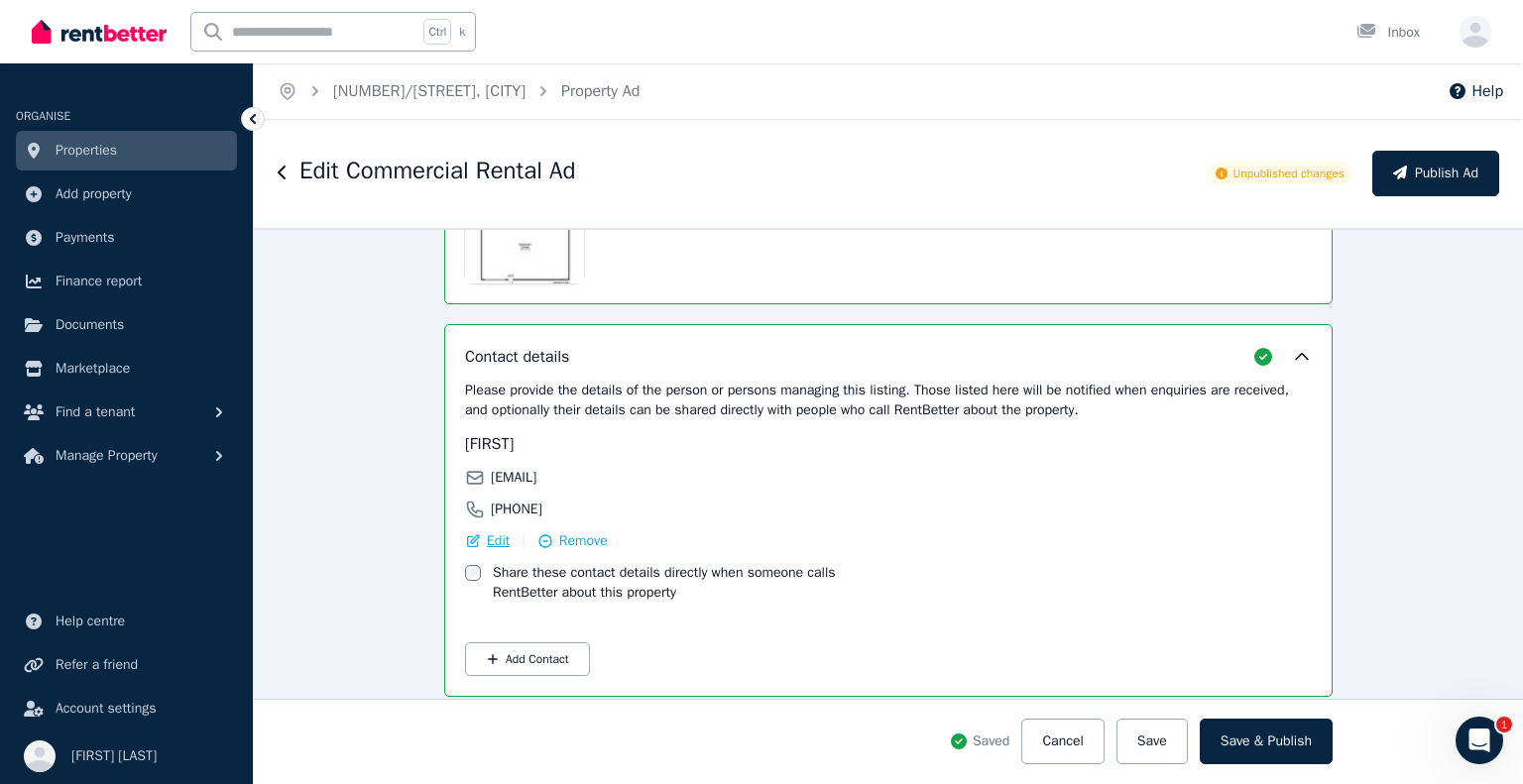 click on "Edit" at bounding box center (498, 541) 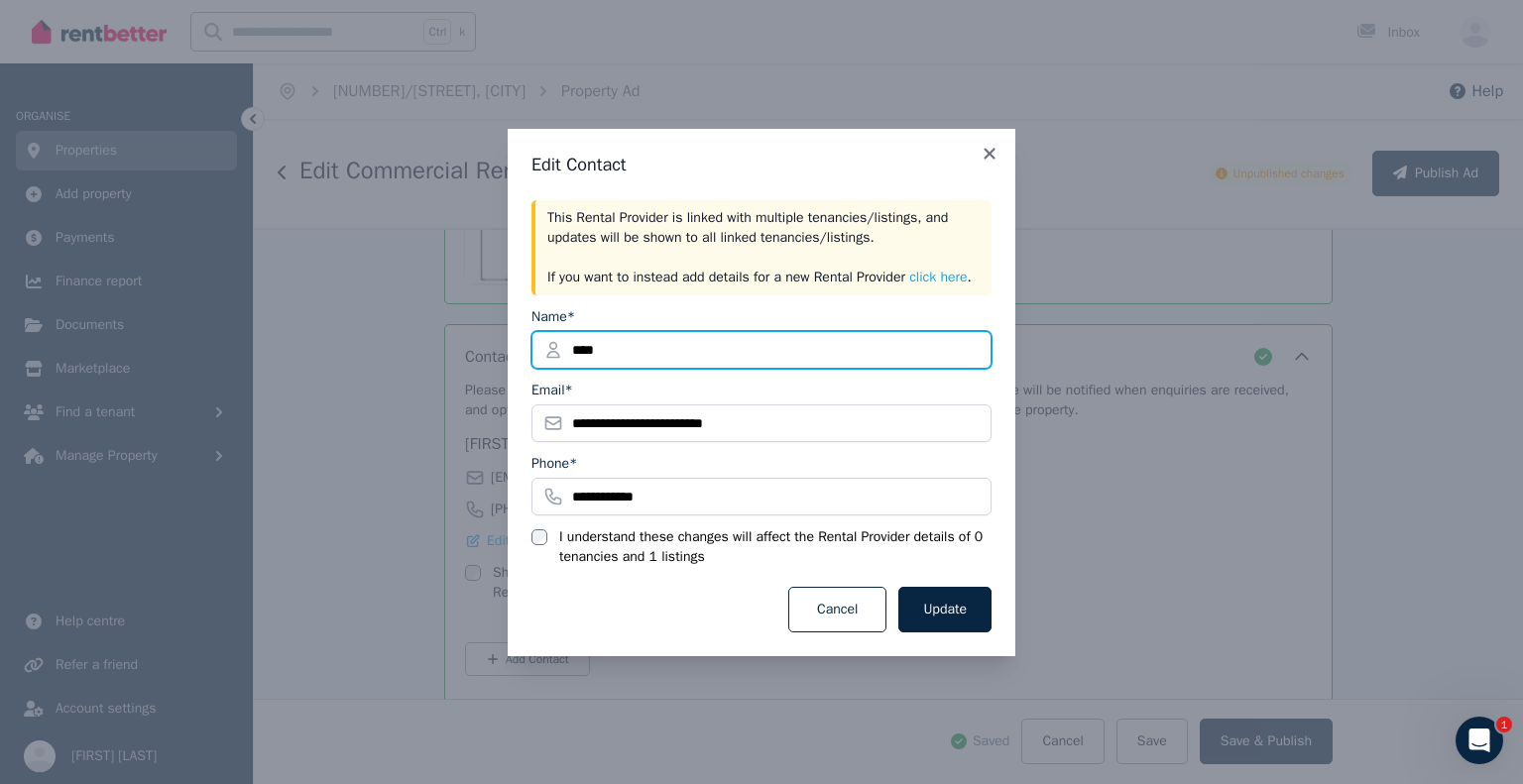 click on "****" at bounding box center (762, 350) 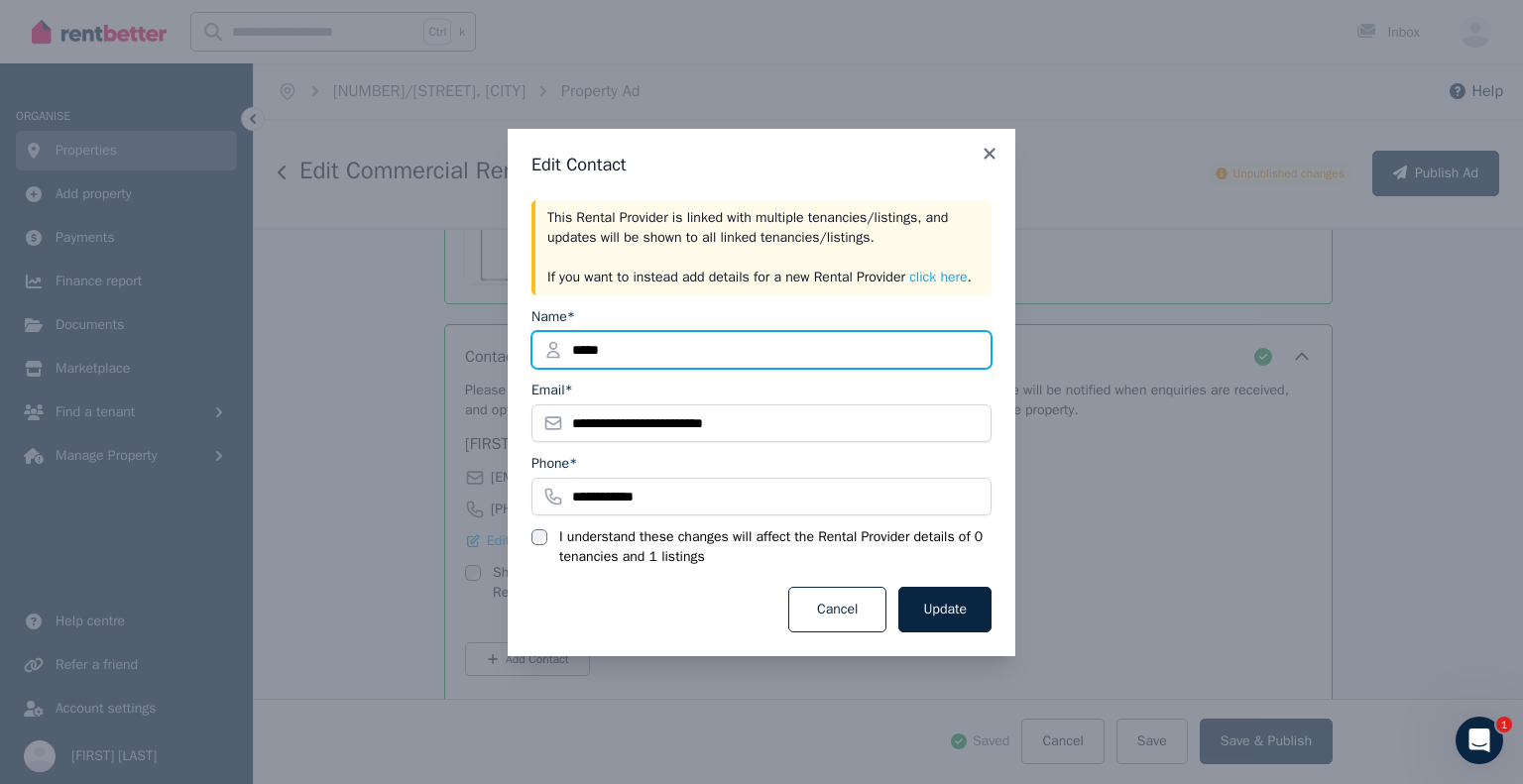 type on "****" 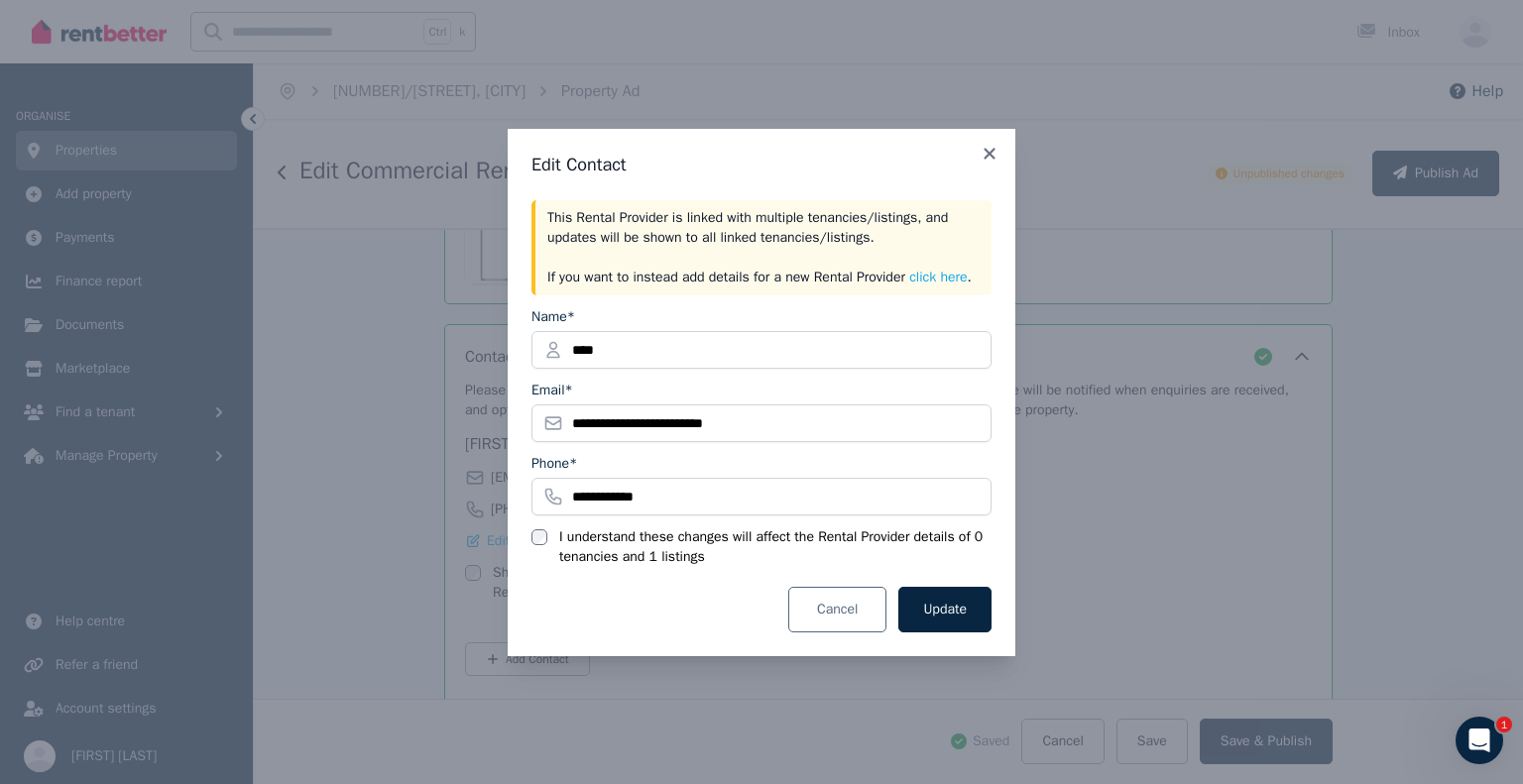 click on "Cancel" at bounding box center (837, 610) 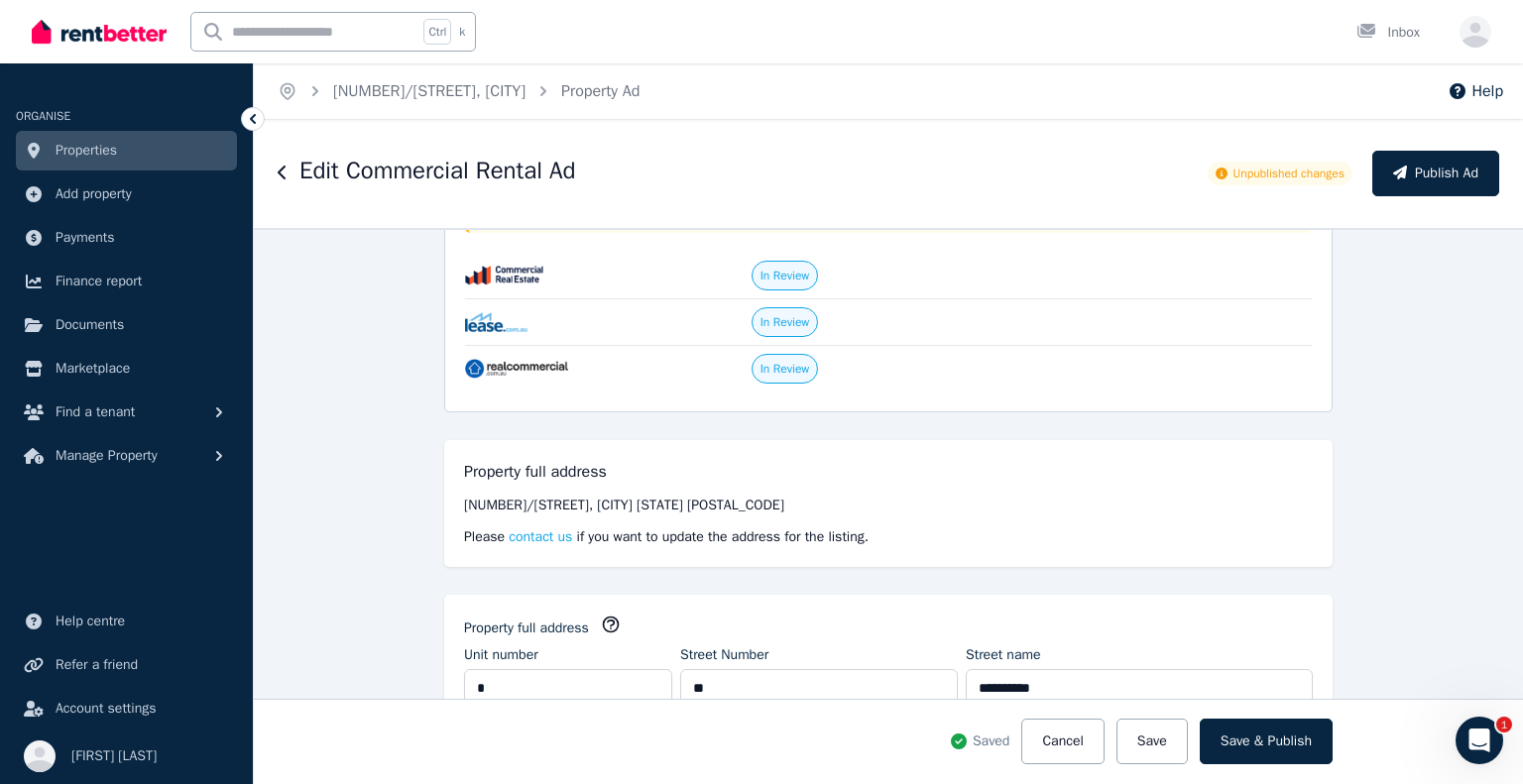 scroll, scrollTop: 0, scrollLeft: 0, axis: both 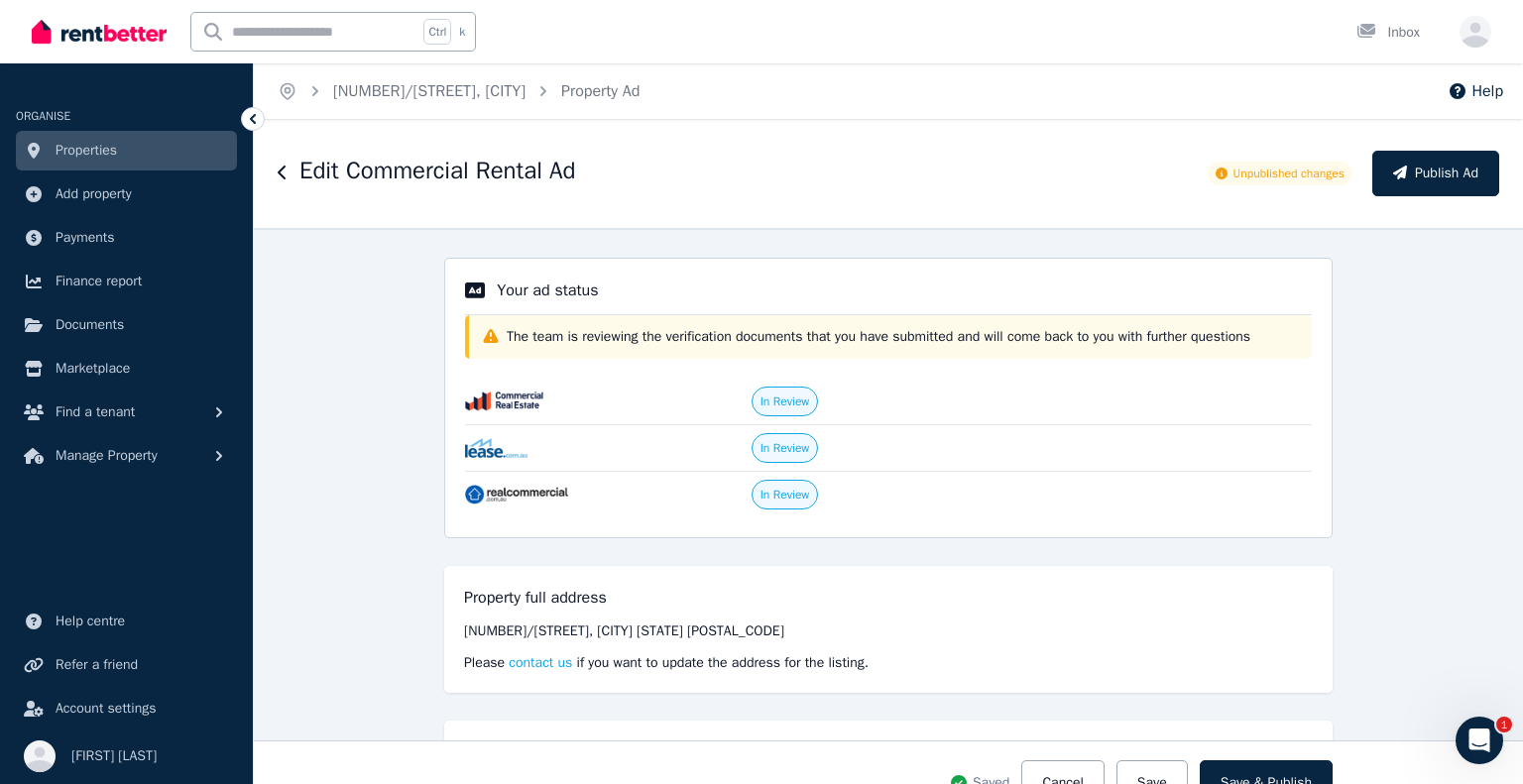 click on "Properties" at bounding box center [126, 151] 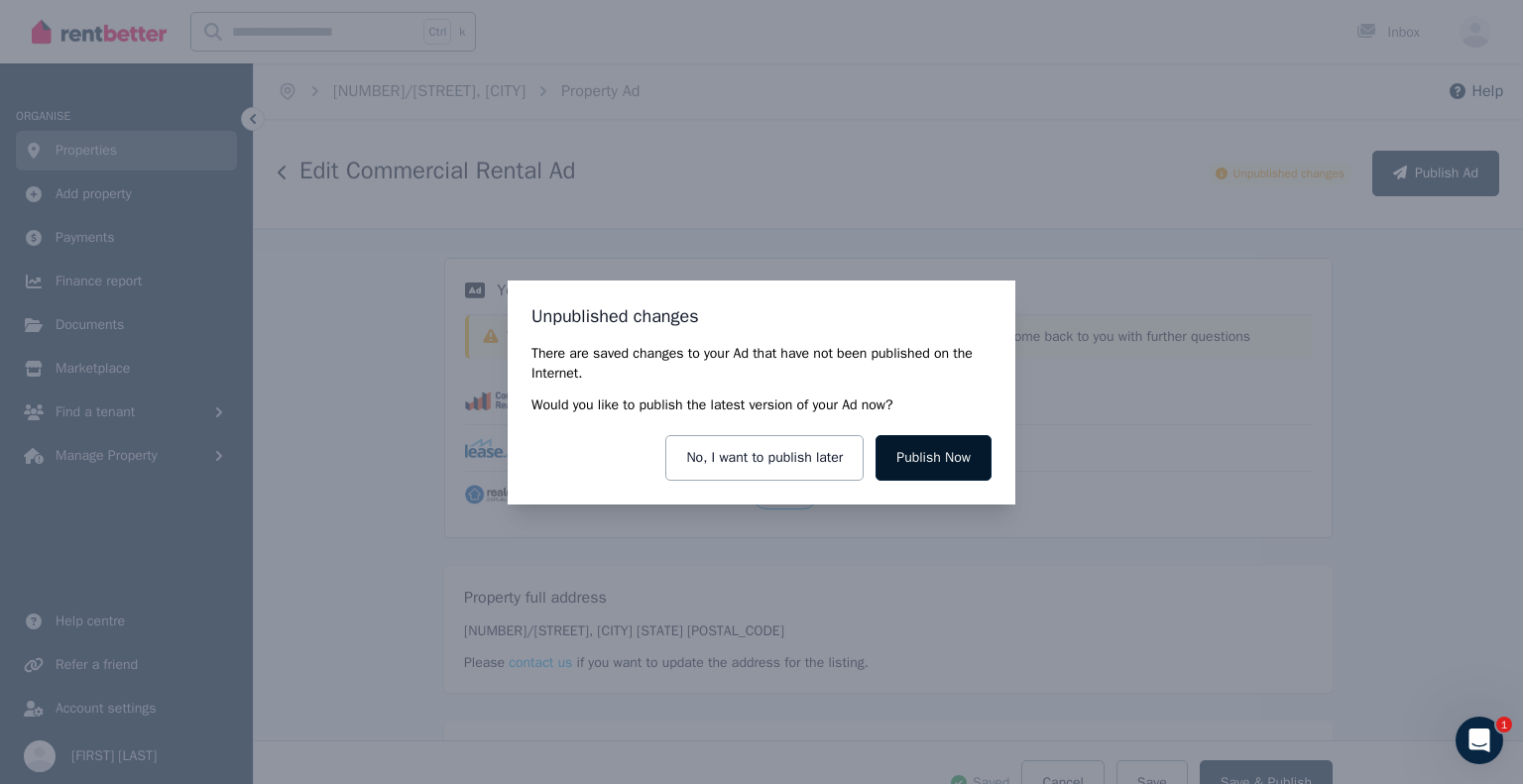 click on "Publish Now" at bounding box center [933, 458] 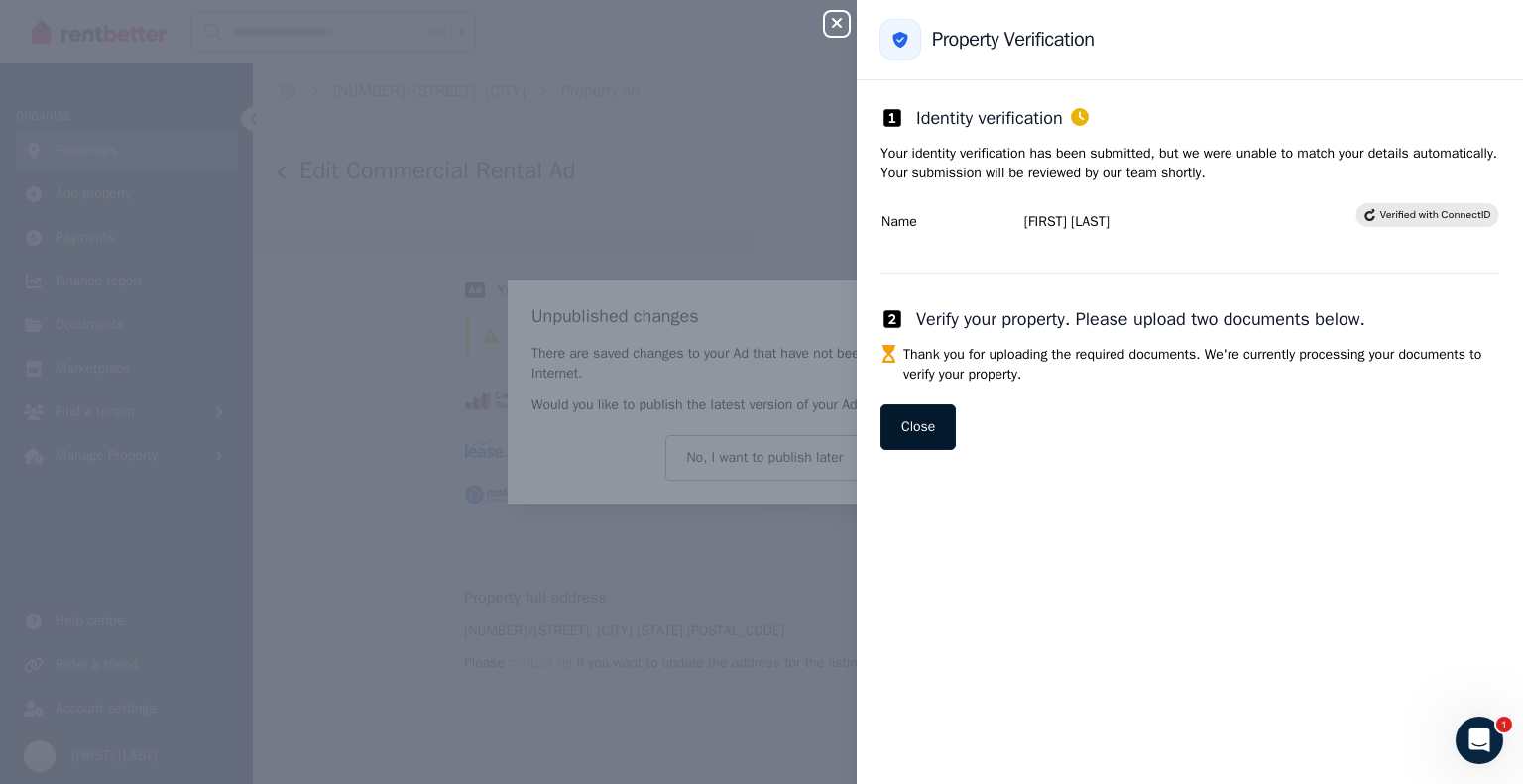 click on "Close" at bounding box center (918, 427) 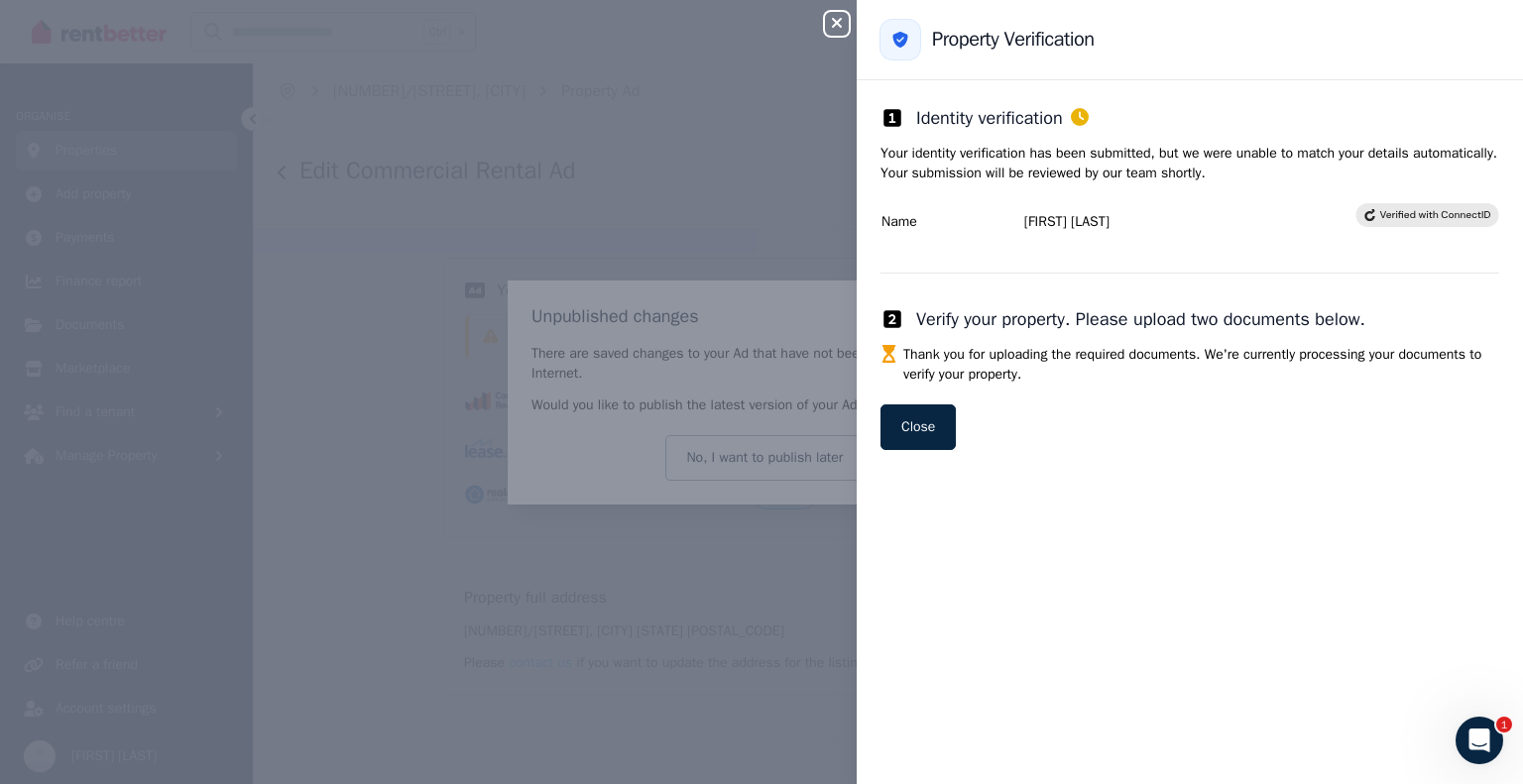 click on "Close" at bounding box center (918, 427) 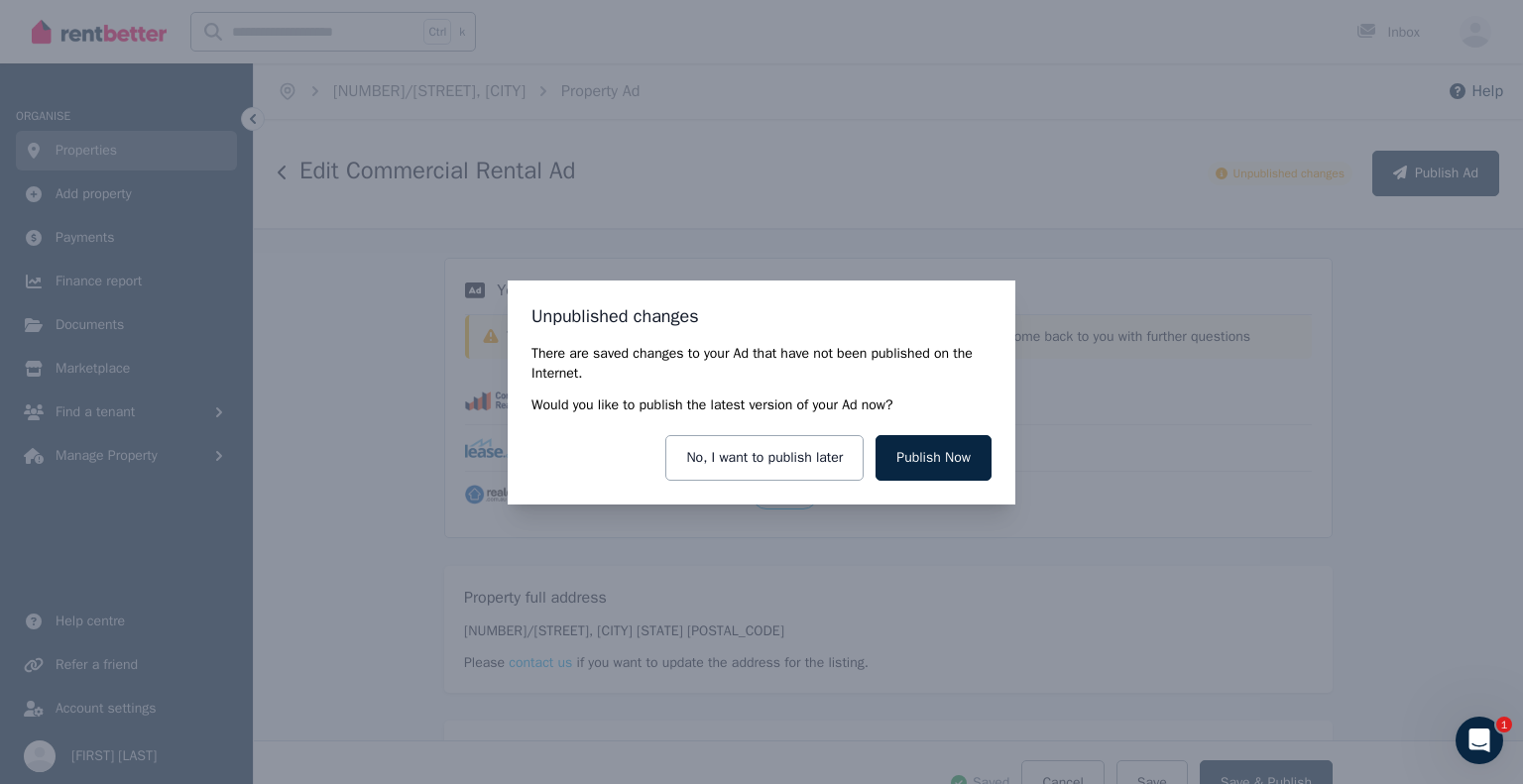 click on "Unpublished changes There are saved changes to your Ad that have not been published on the Internet. Would you like to publish the latest version of your Ad now? No, I want to publish later Publish Now" at bounding box center [762, 392] 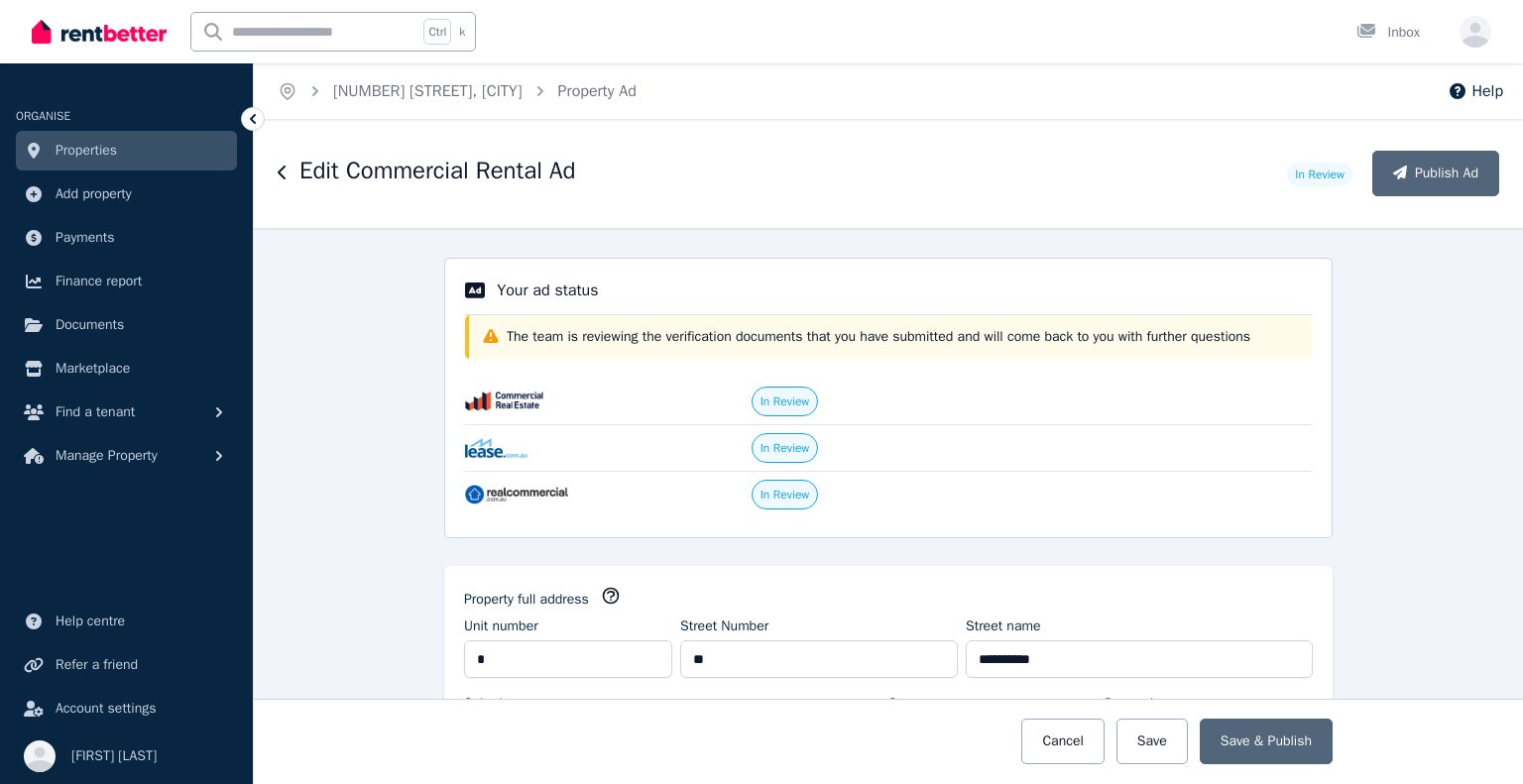 select on "***" 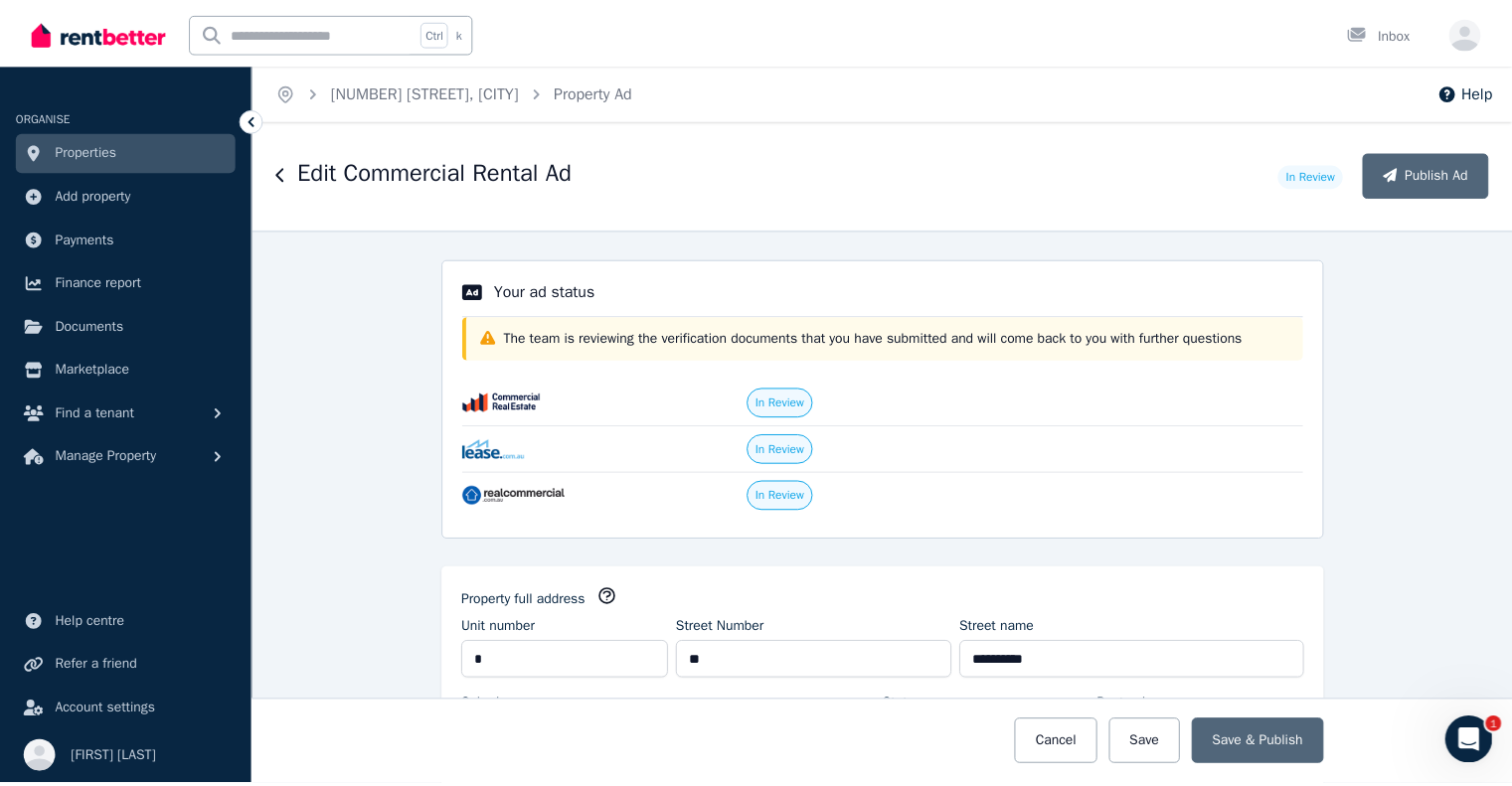 scroll, scrollTop: 0, scrollLeft: 0, axis: both 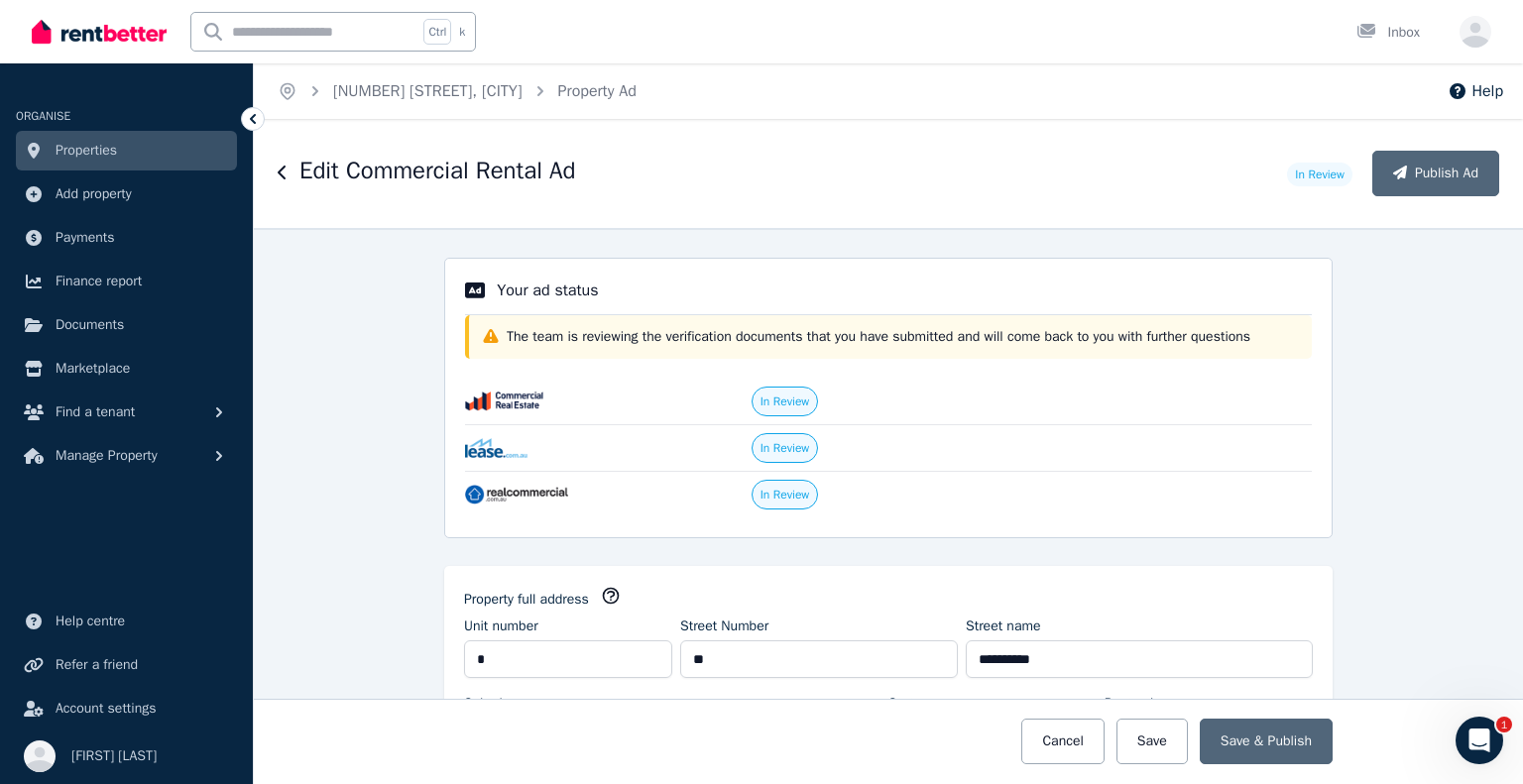 click 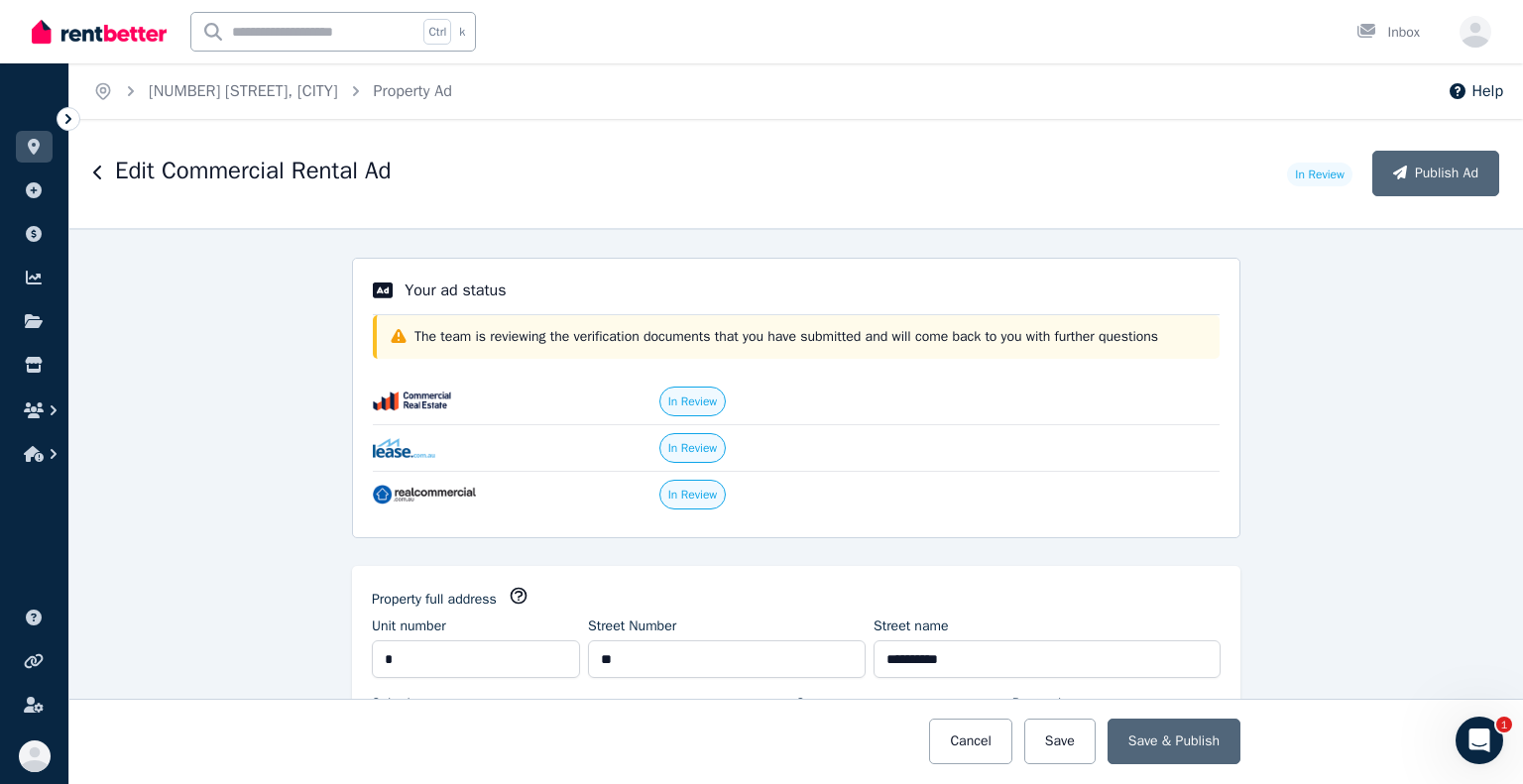 click 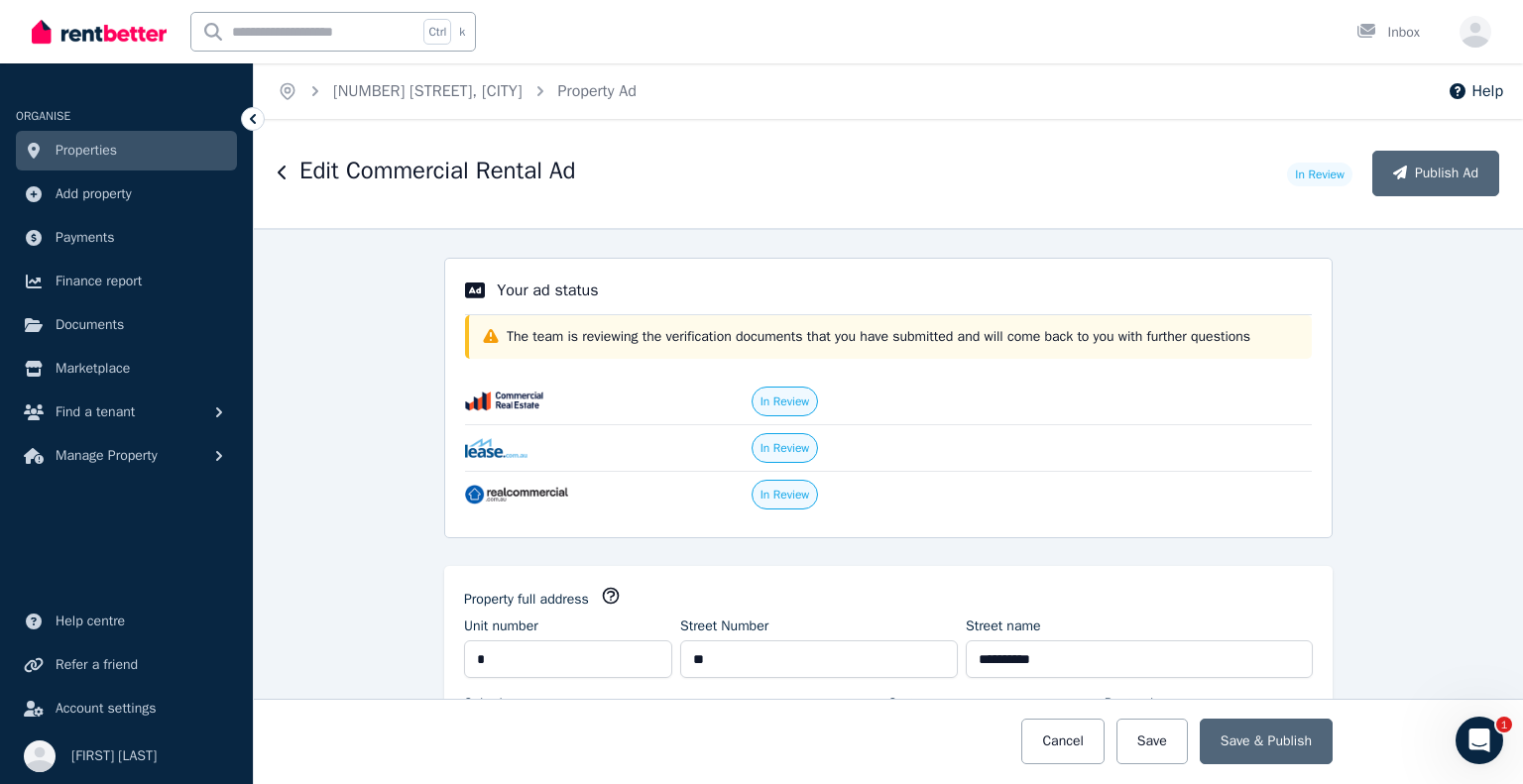 click on "Properties" at bounding box center (126, 151) 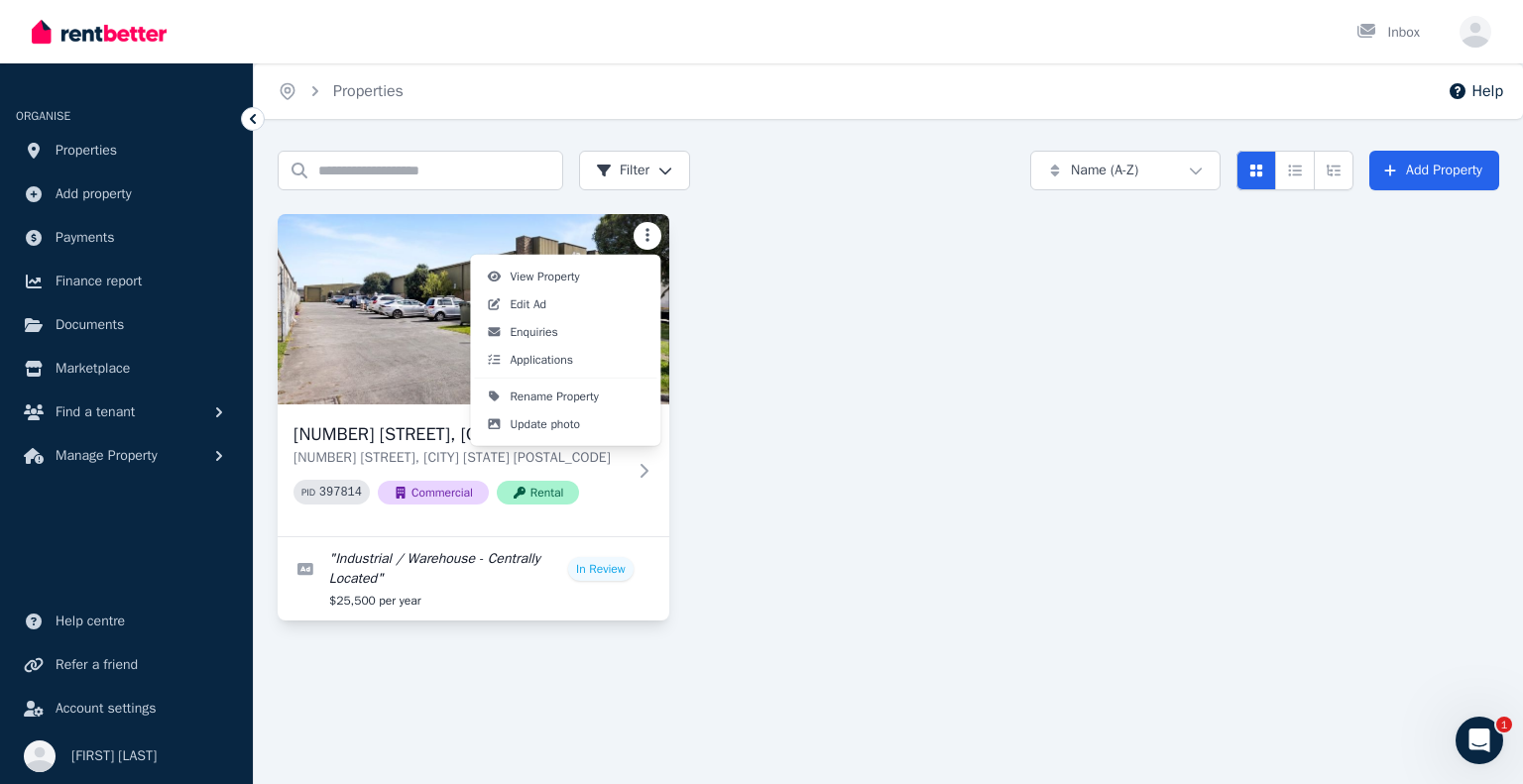 click on "Open main menu Inbox Open user menu ORGANISE Properties Add property Payments Finance report Documents Marketplace Find a tenant Manage Property Help centre Refer a friend Account settings Your profile [FIRST] [LAST] Home Properties Help Search properties Filter Name (A-Z) Add Property [NUMBER] [STREET], [CITY] [NUMBER] [STREET], [CITY] [STATE] [POSTAL_CODE] PID   397814 Commercial Rental " Industrial / Warehouse -  Centrally Located " In Review $25,500 per year /portal
1 View Property Edit Ad Enquiries Applications Rename Property Update photo" at bounding box center (762, 392) 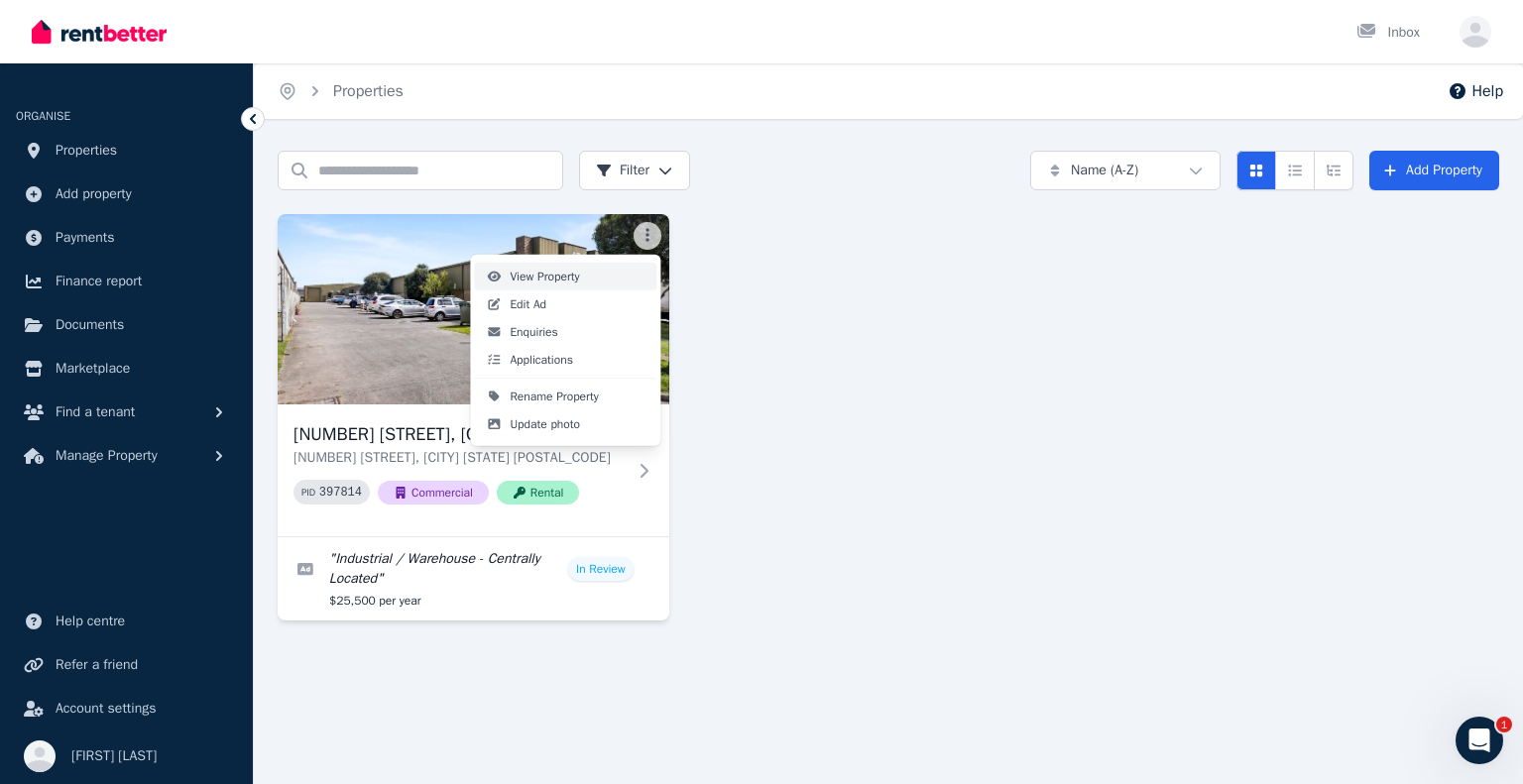 click on "View Property" at bounding box center (544, 277) 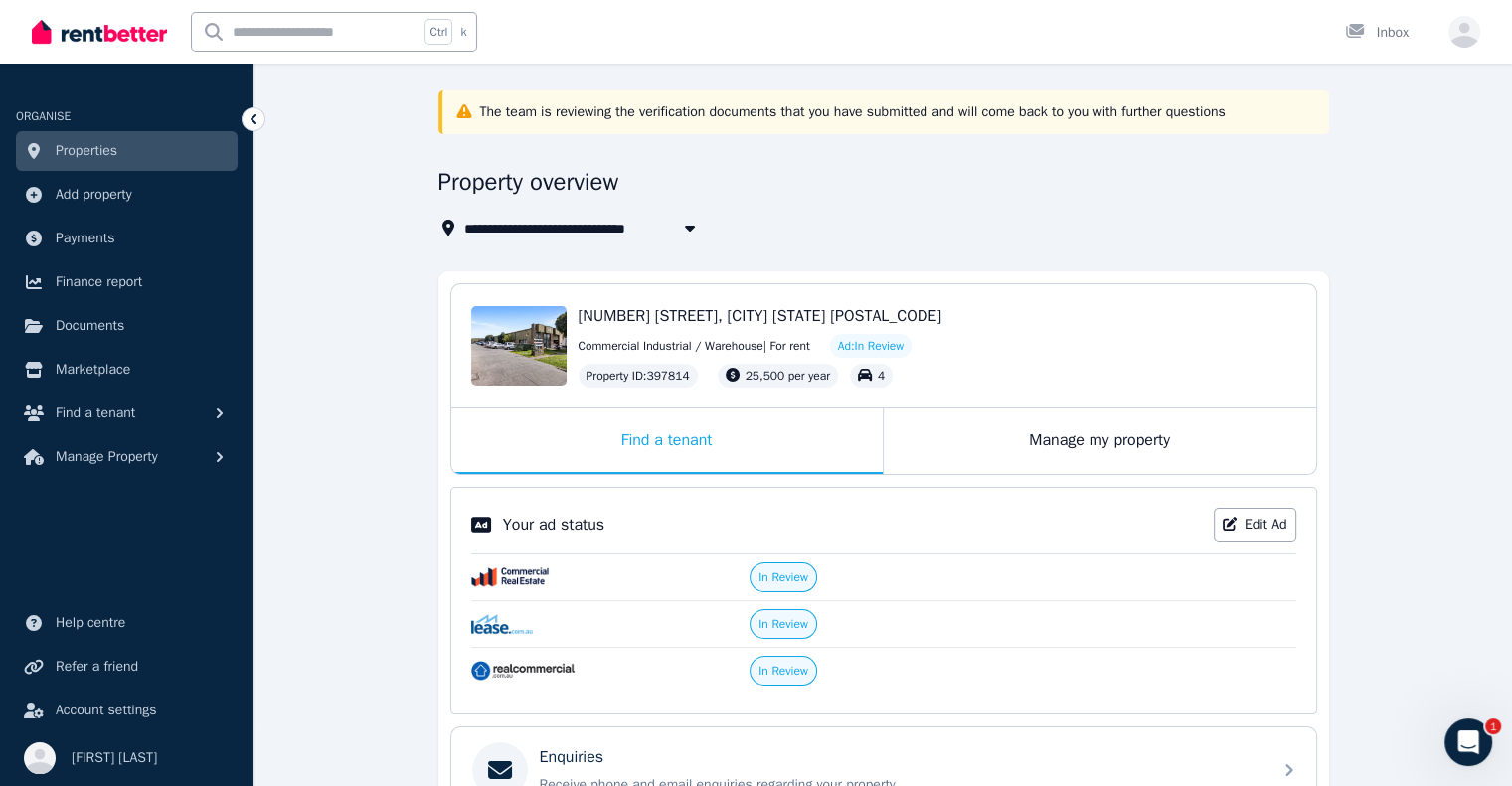 scroll, scrollTop: 0, scrollLeft: 0, axis: both 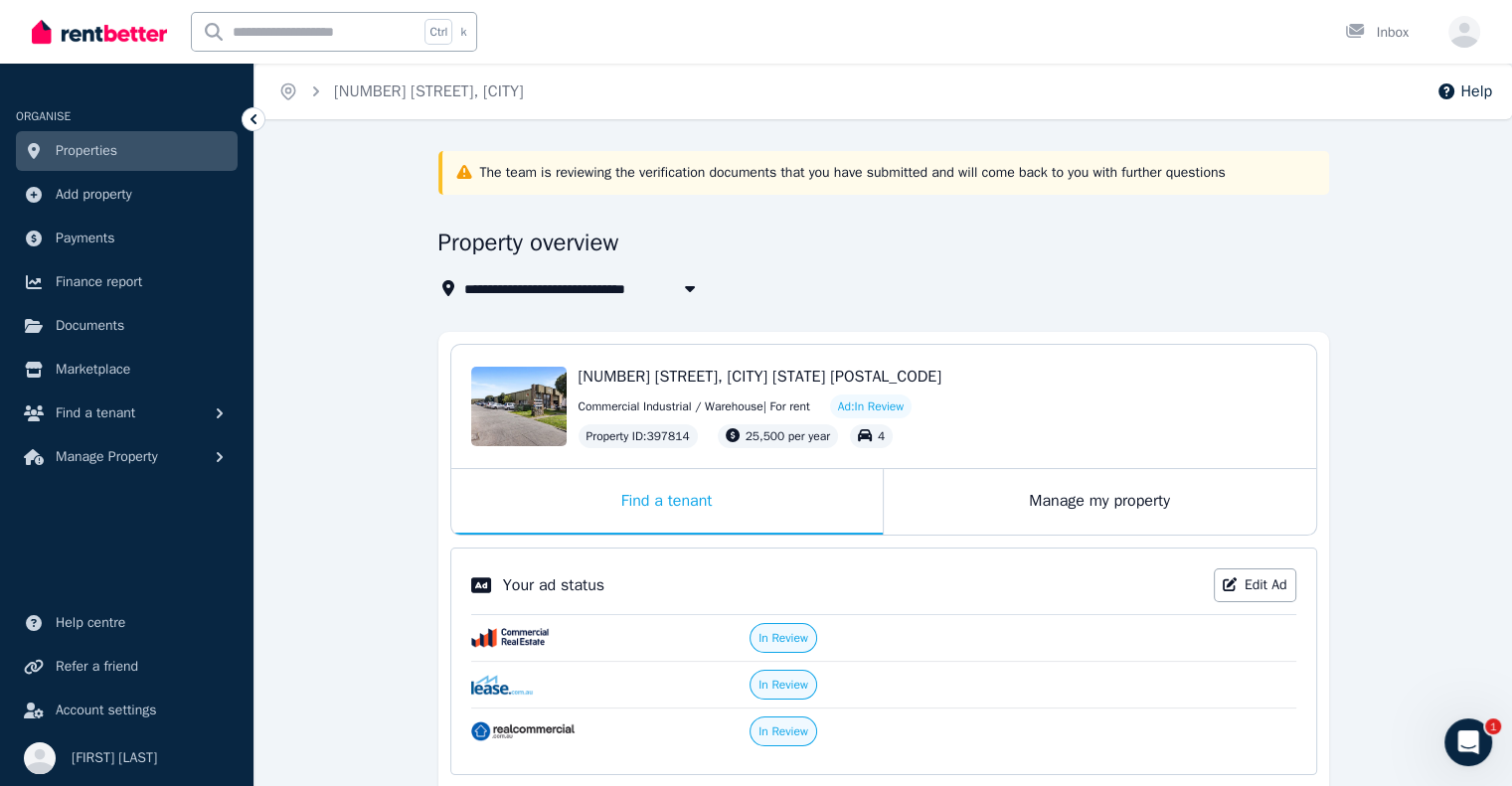 click 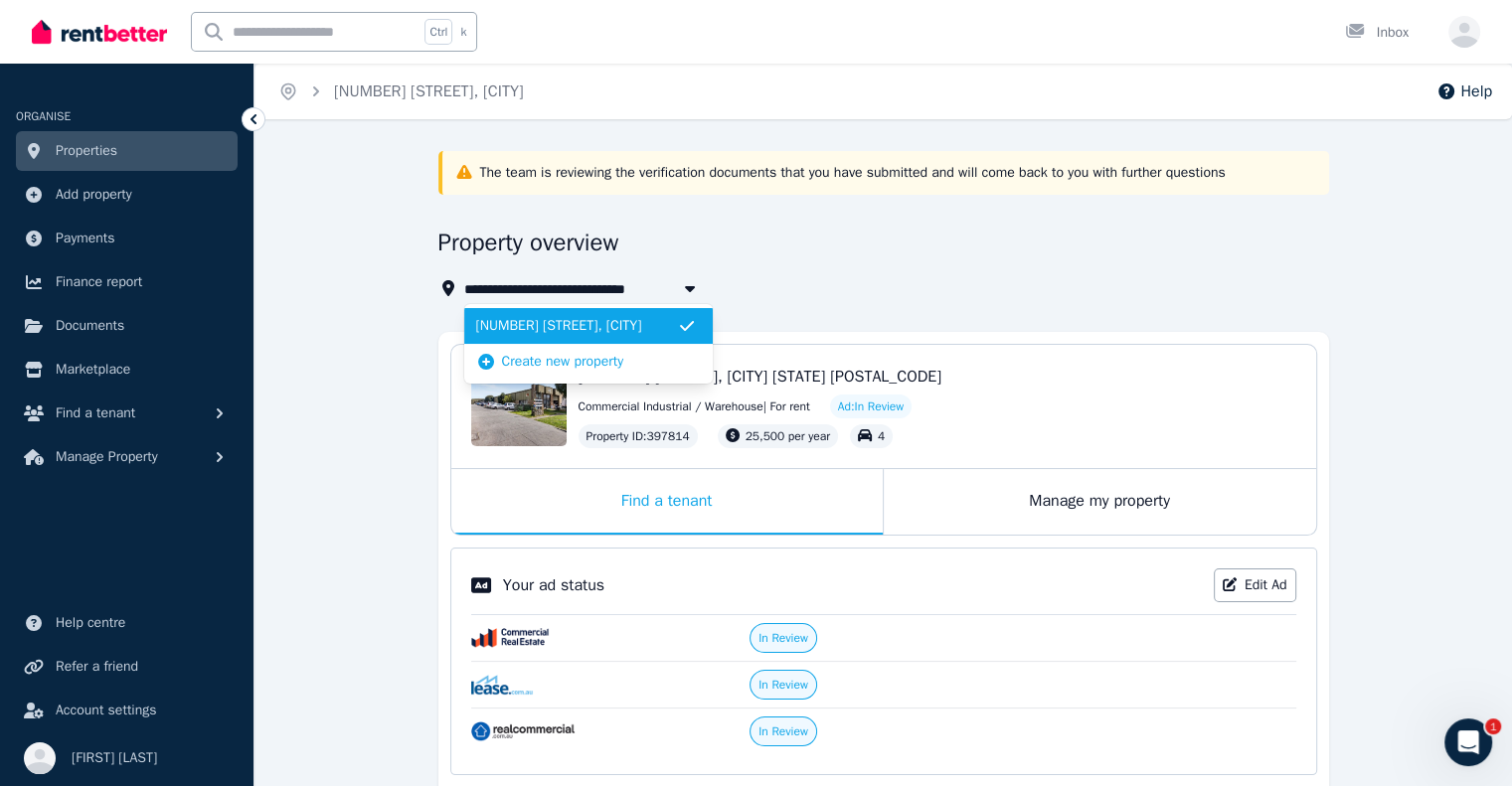 click on "[NUMBER] [STREET], [CITY] [REDACTED] [NUMBER] [STREET], [CITY]" at bounding box center [878, 288] 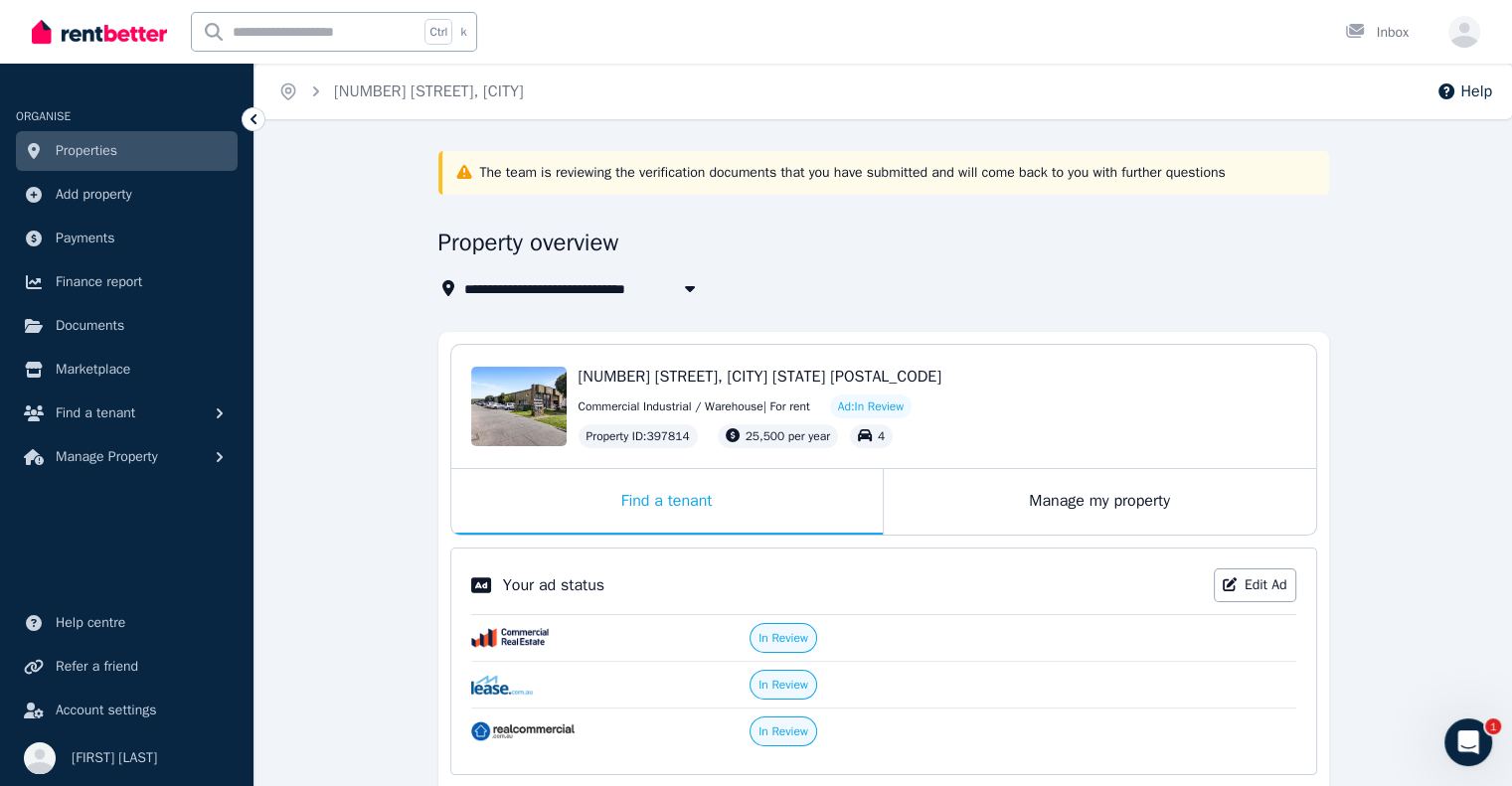 click on "Properties" at bounding box center [86, 151] 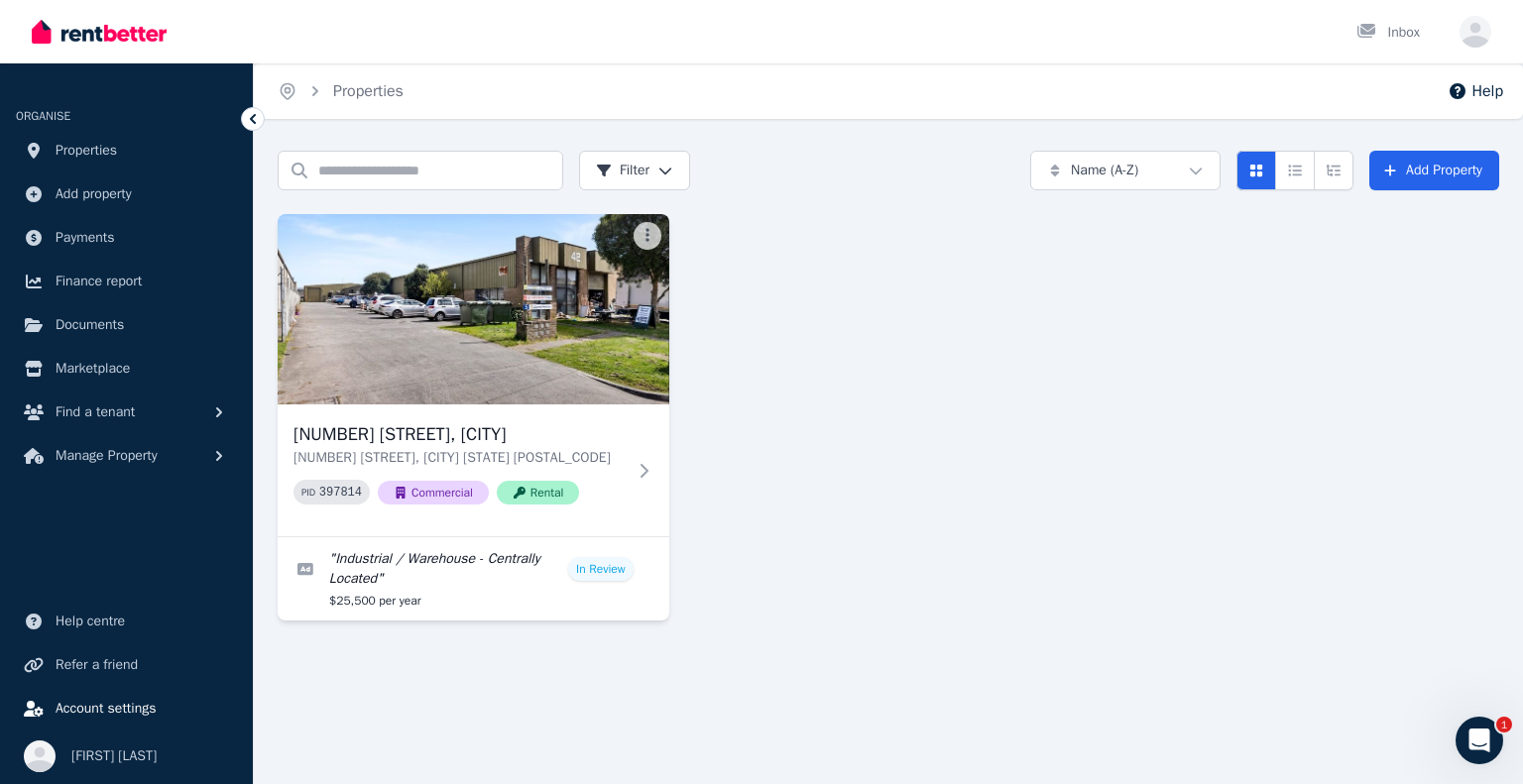 click on "Account settings" at bounding box center (106, 709) 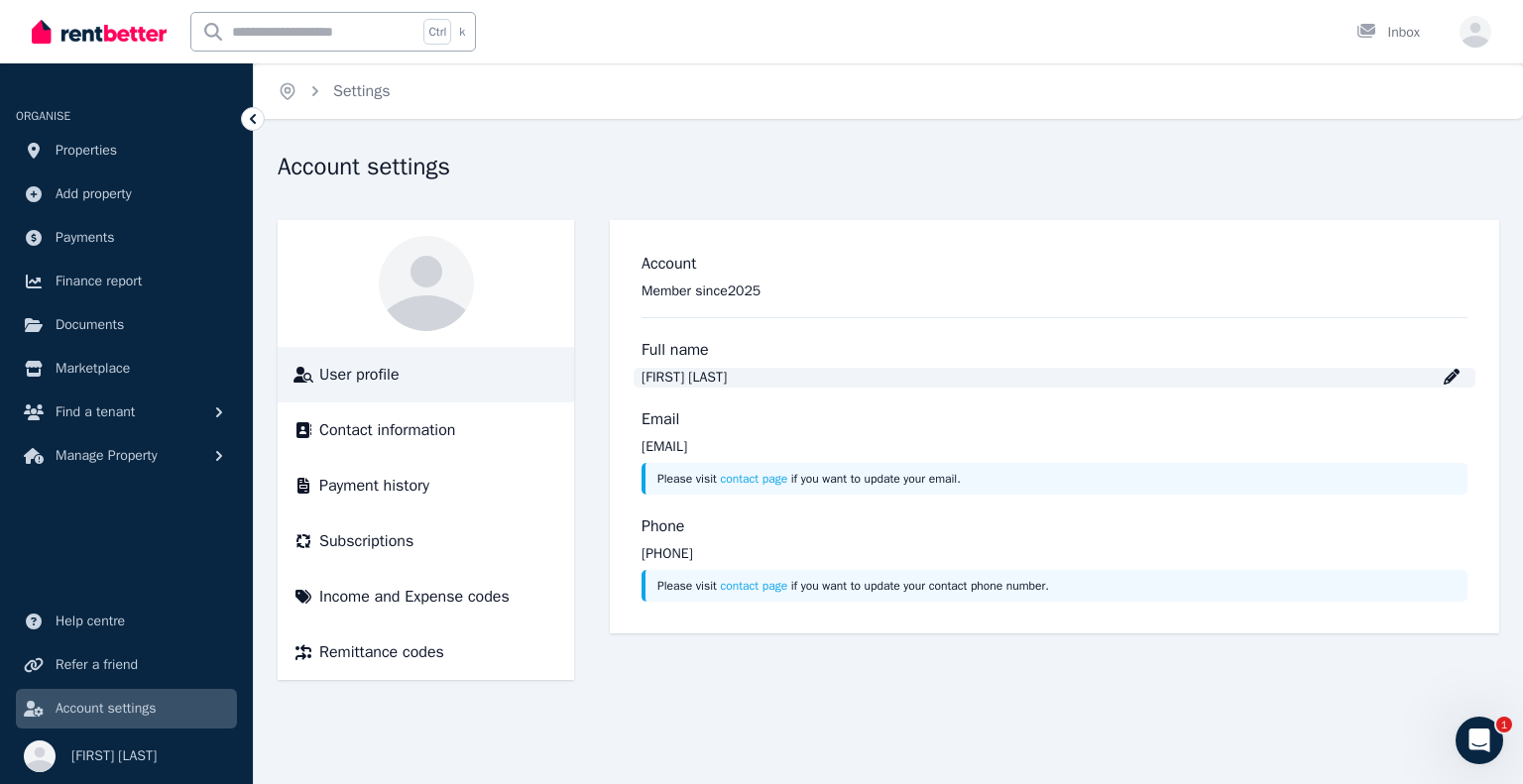 click 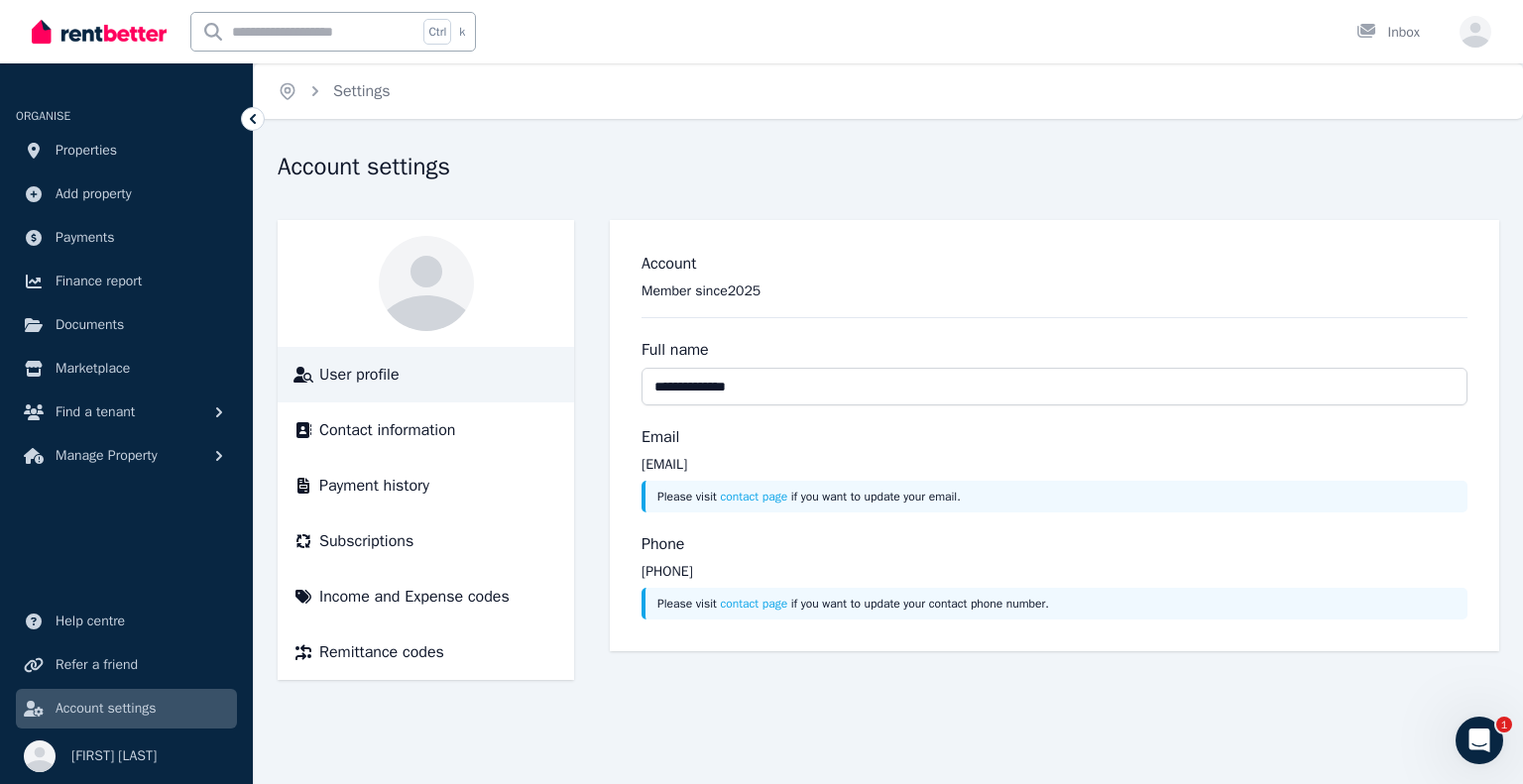 drag, startPoint x: 694, startPoint y: 390, endPoint x: 448, endPoint y: 337, distance: 251.64459 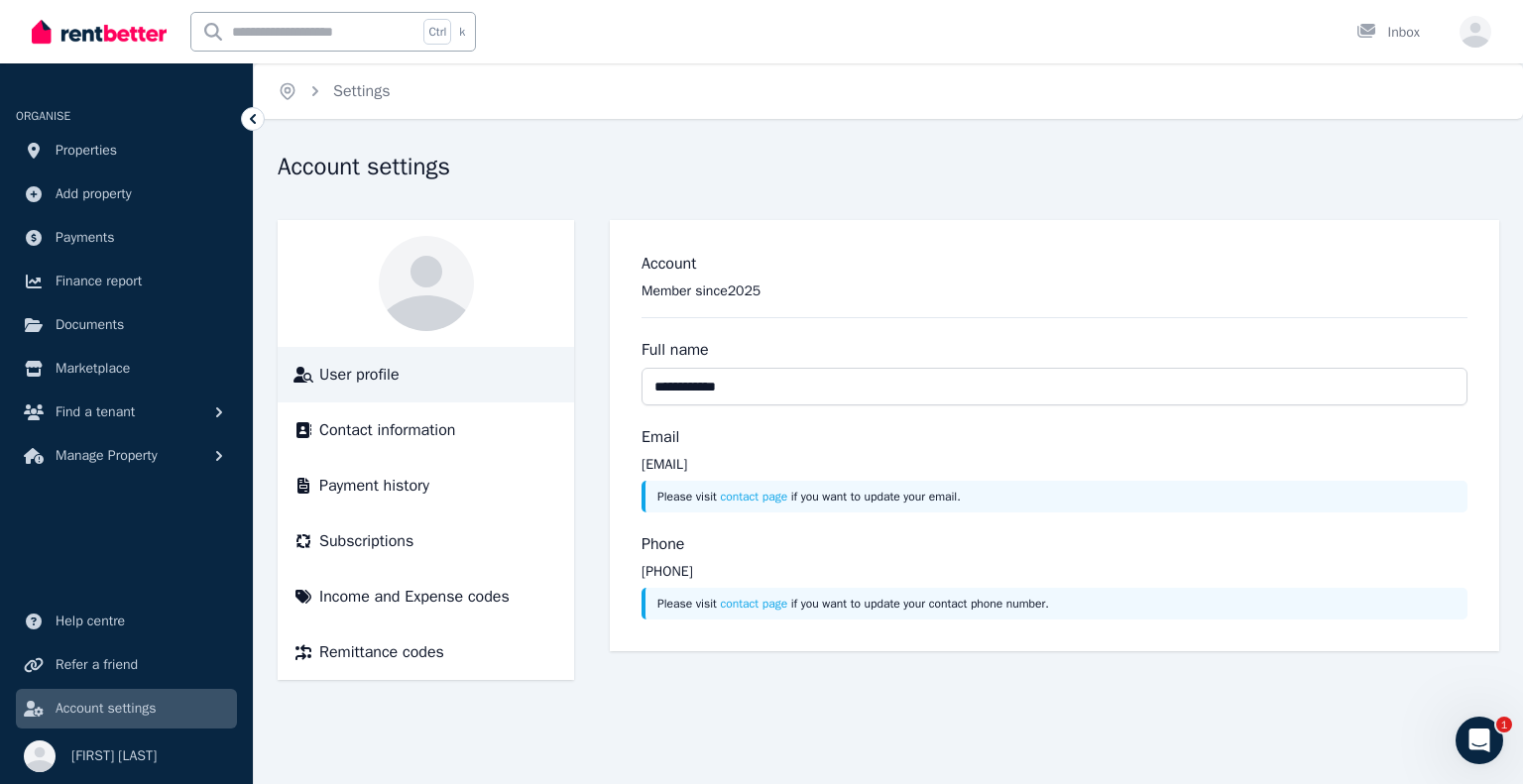 type on "**********" 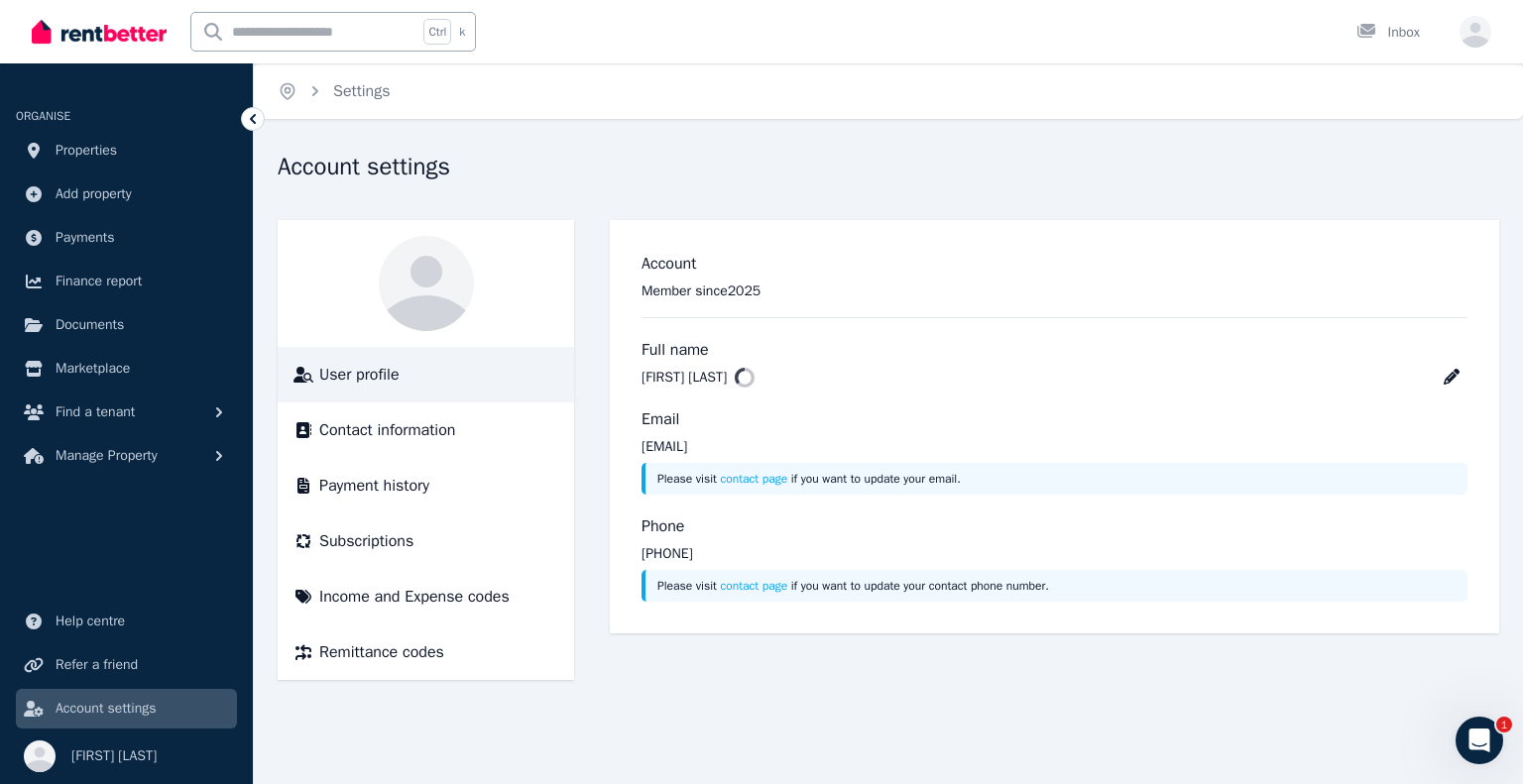 click at bounding box center (425, 283) 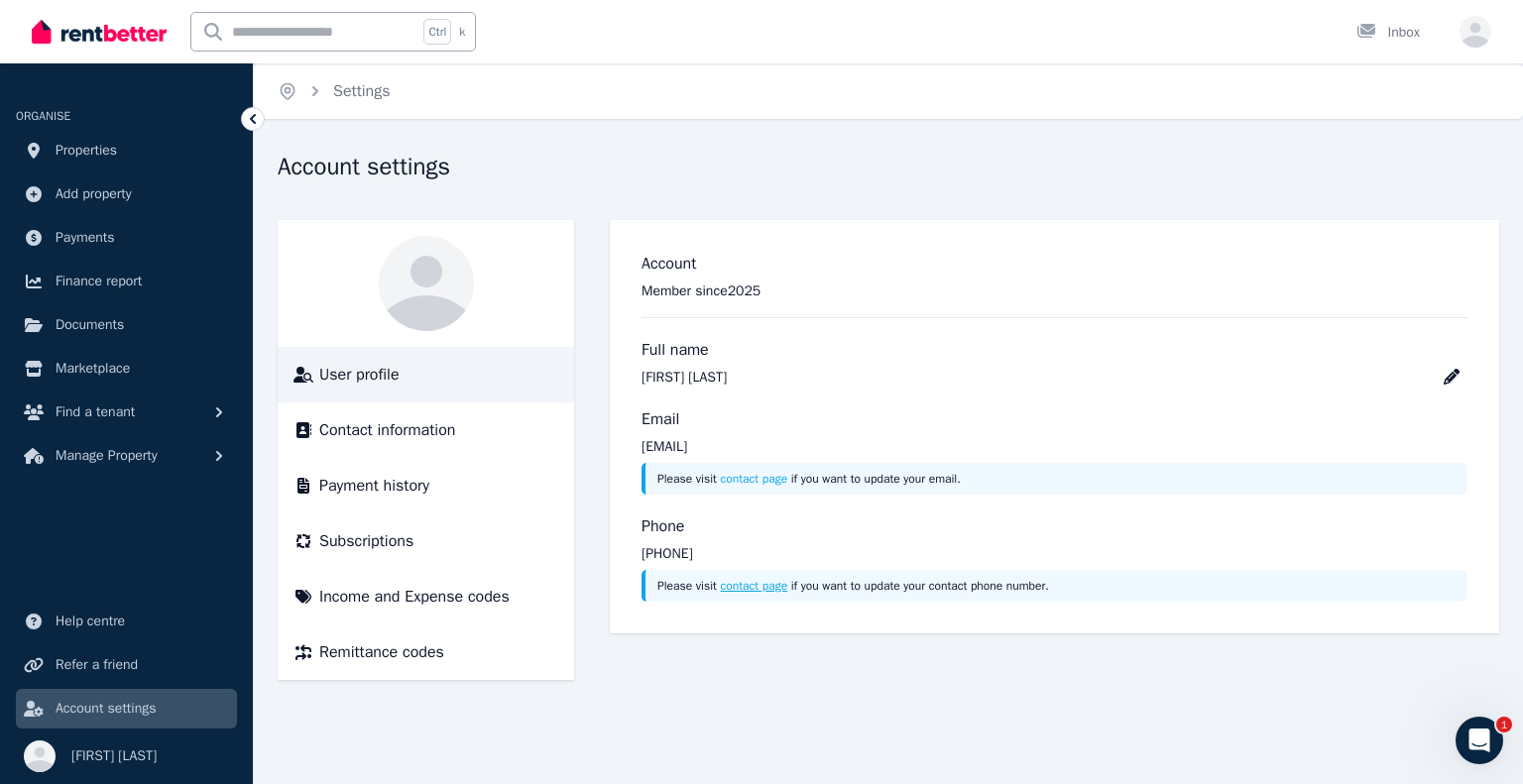 click on "contact page" at bounding box center (755, 586) 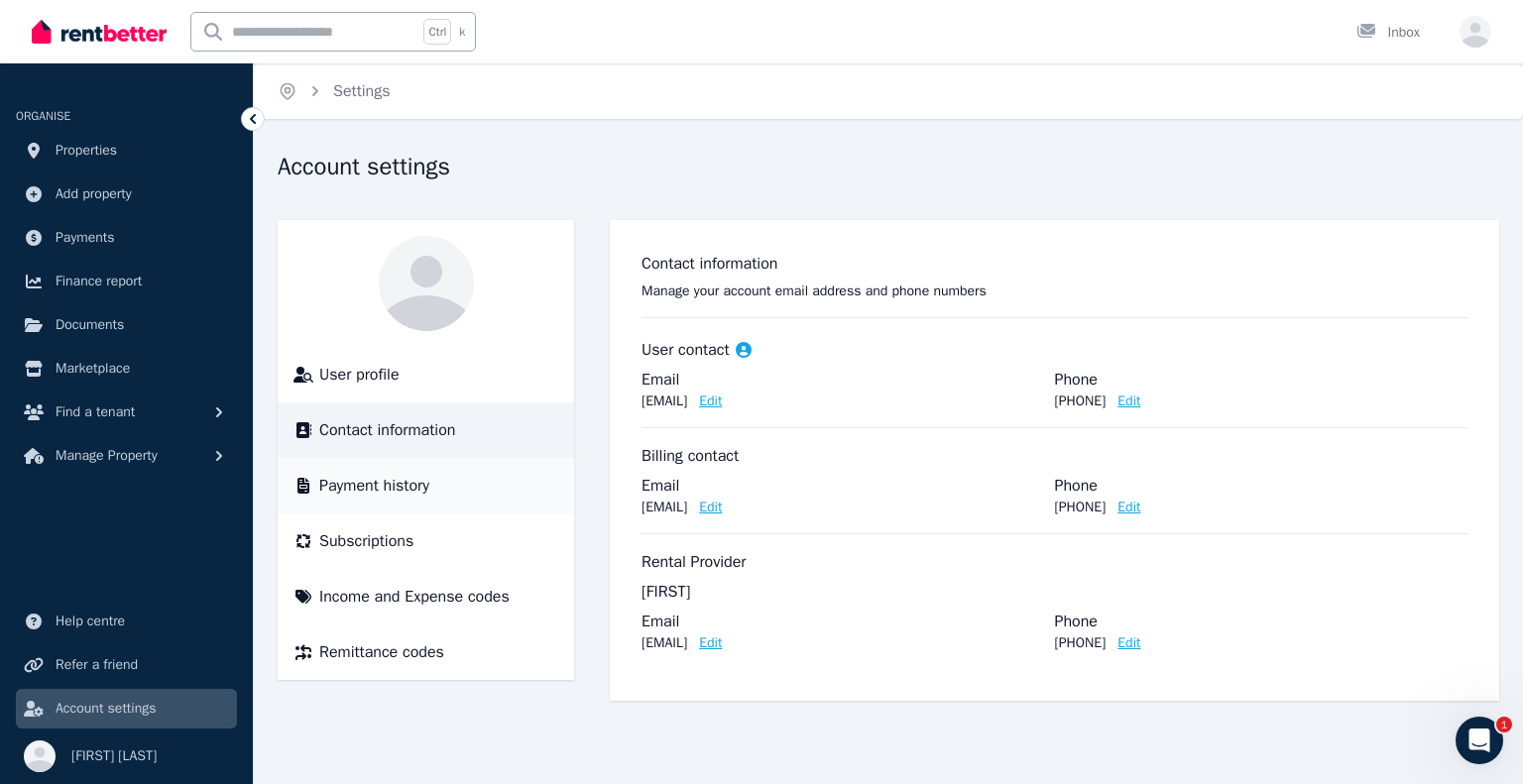 click on "Payment history" at bounding box center (374, 486) 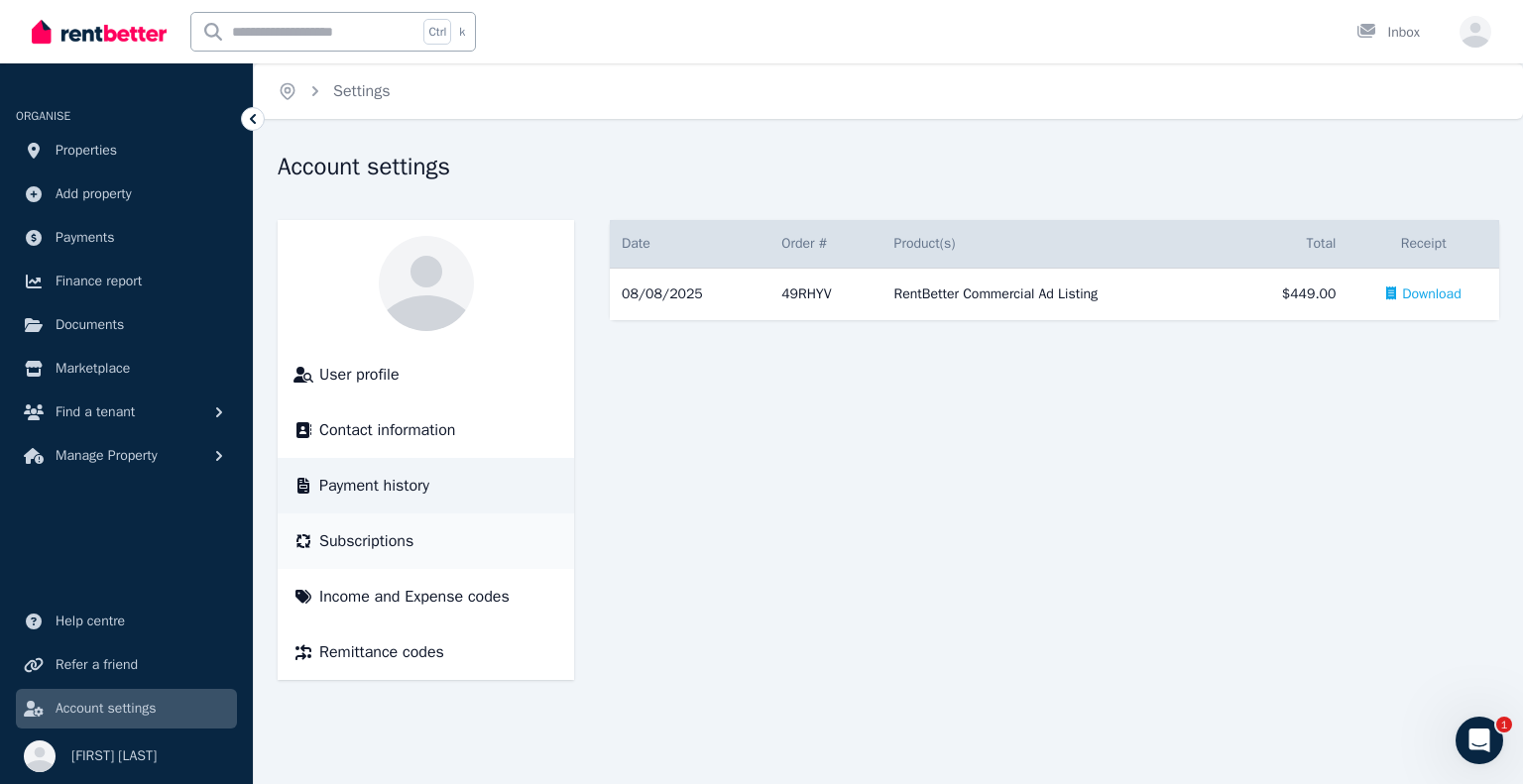 click on "Subscriptions" at bounding box center (366, 541) 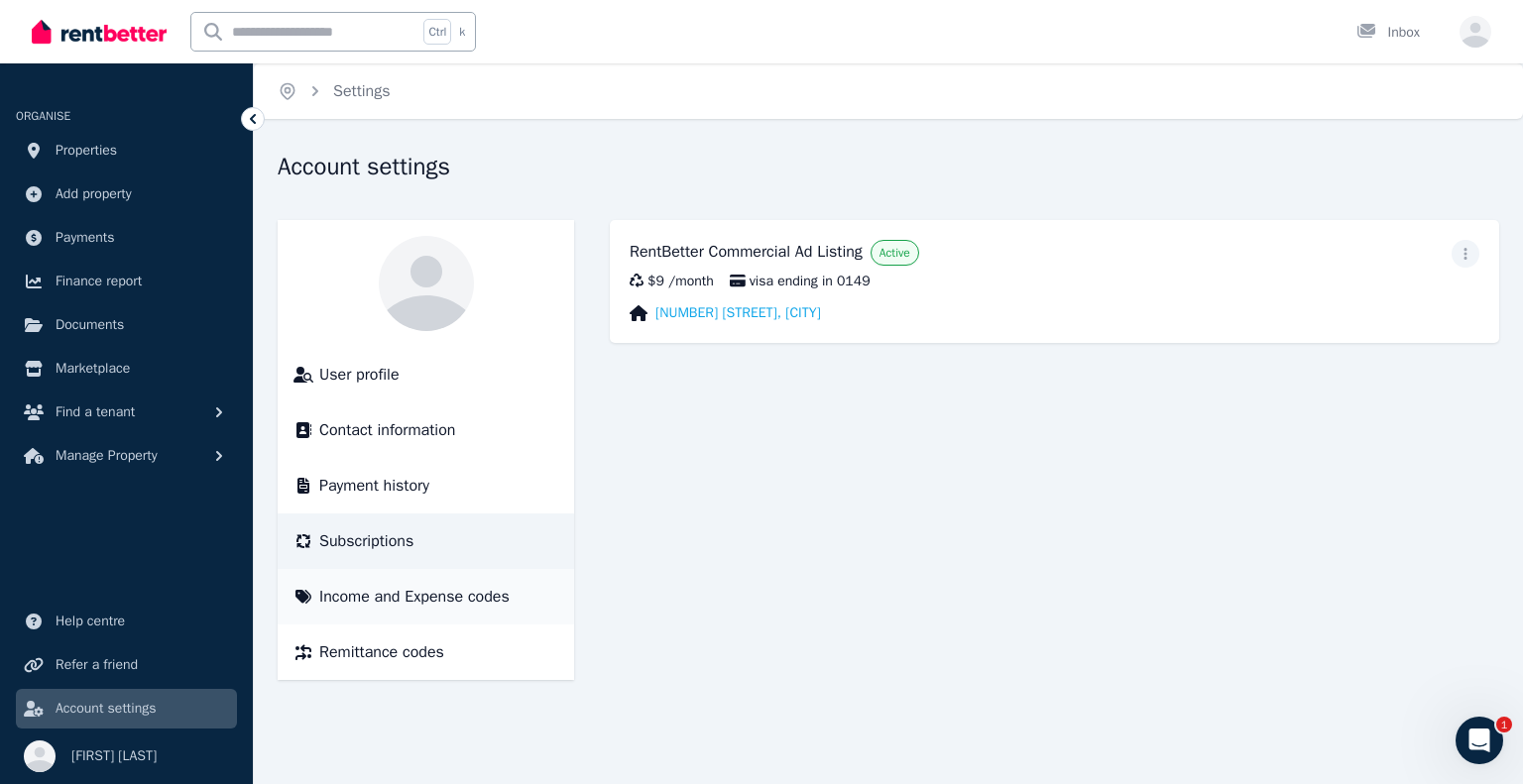 click on "Income and Expense codes" at bounding box center (414, 597) 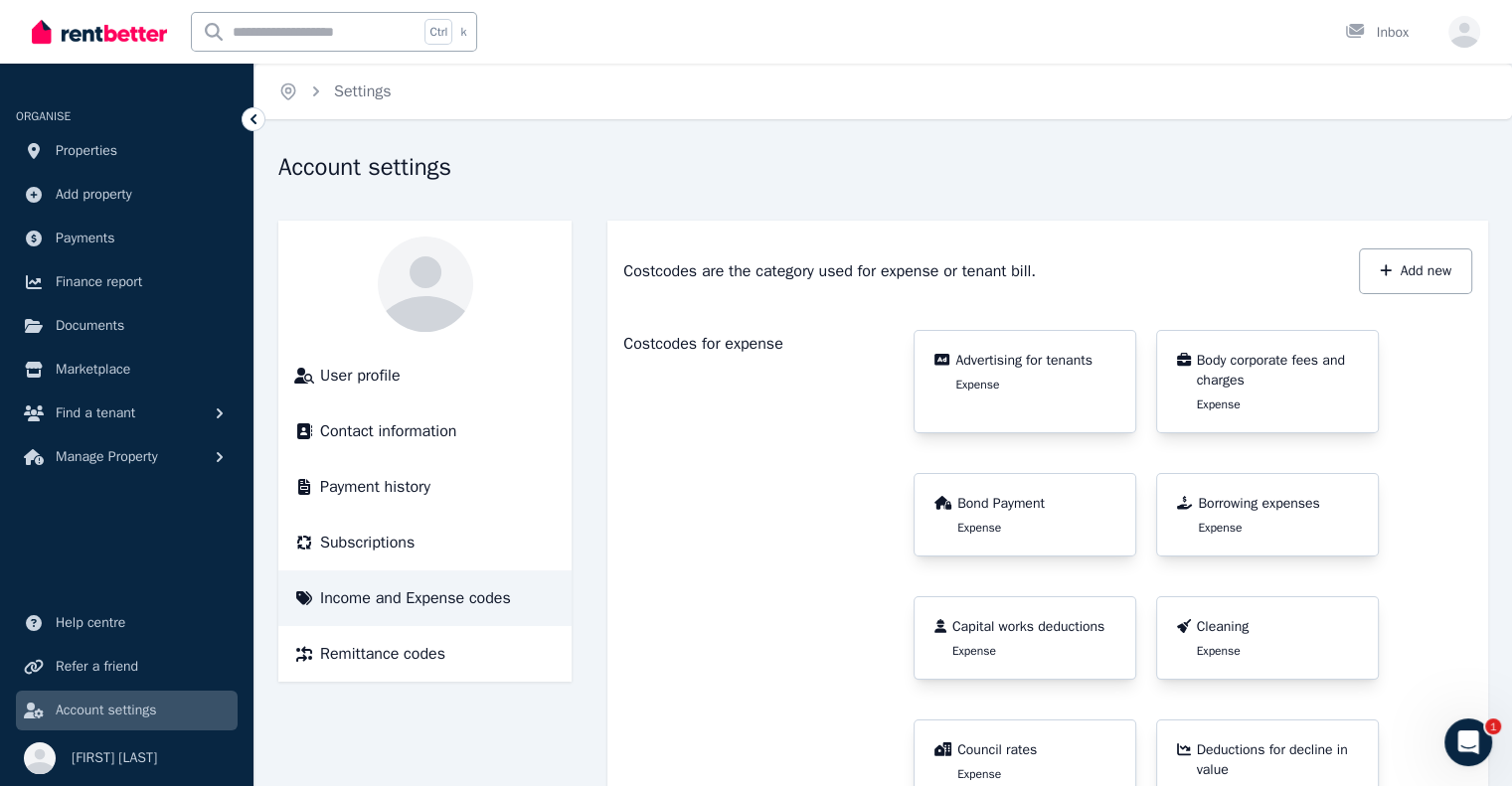 click on "Bond Payment" at bounding box center (1001, 504) 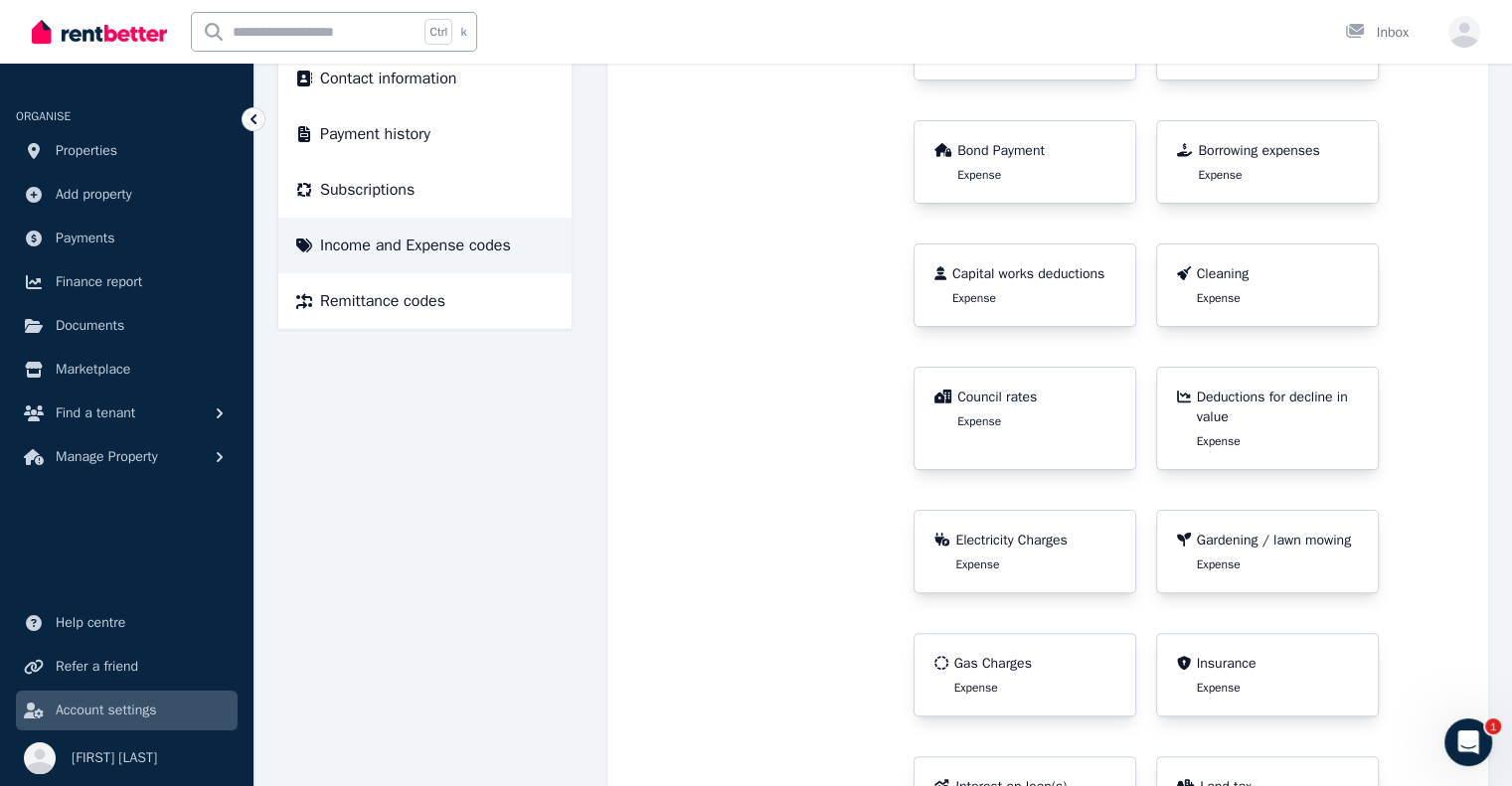 scroll, scrollTop: 0, scrollLeft: 0, axis: both 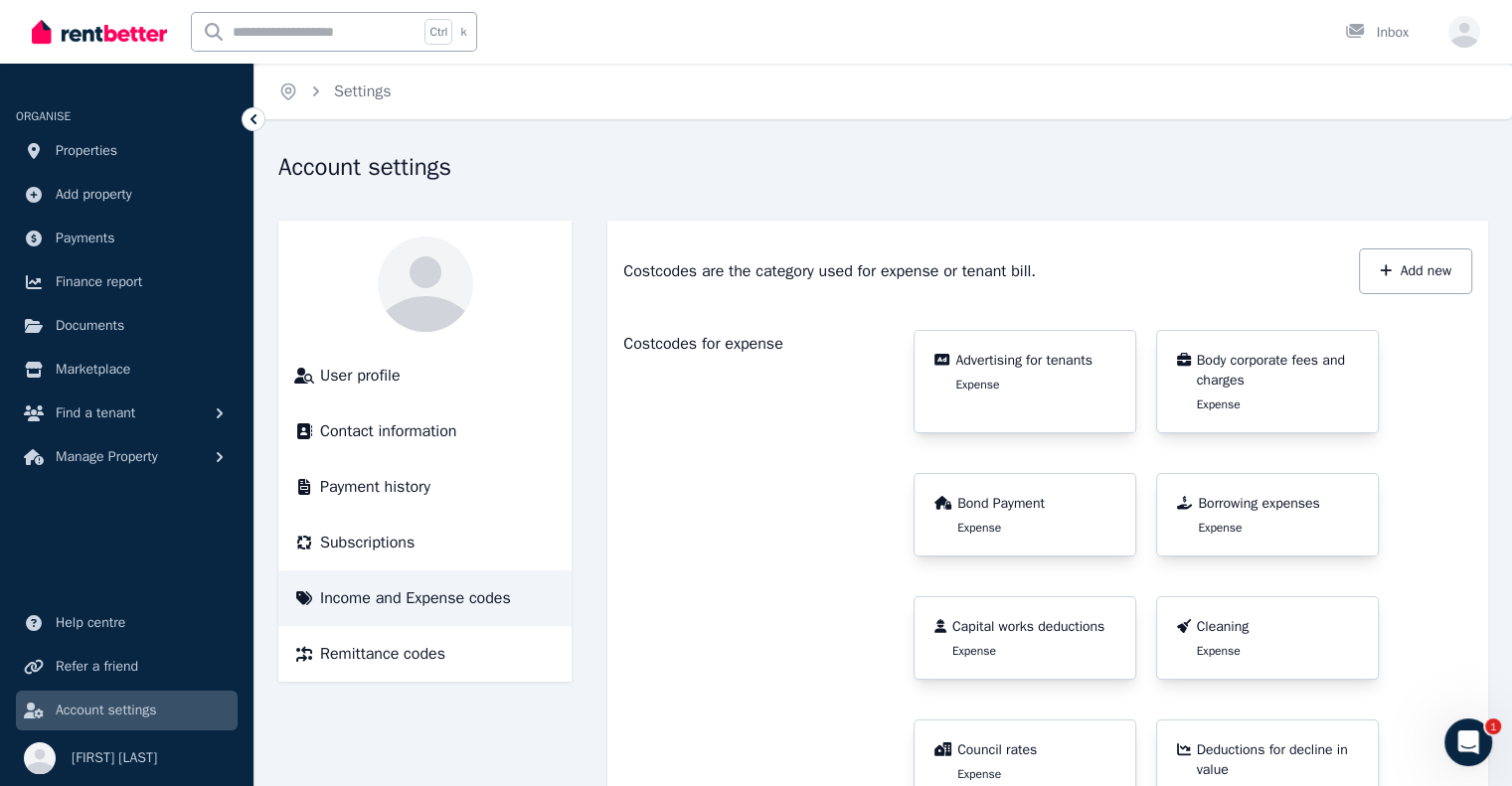 click on "Advertising for tenants Expense" at bounding box center (1024, 372) 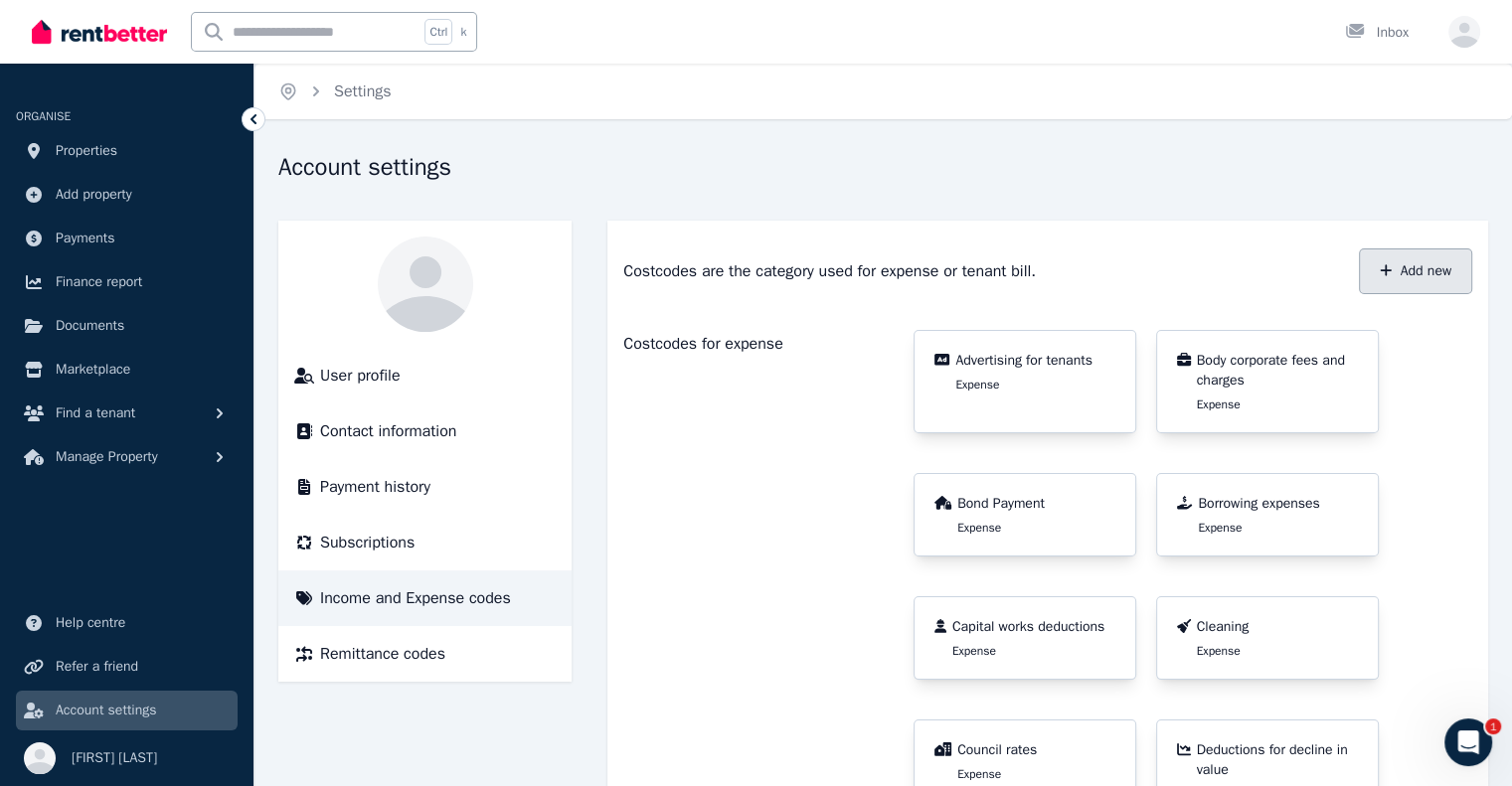click 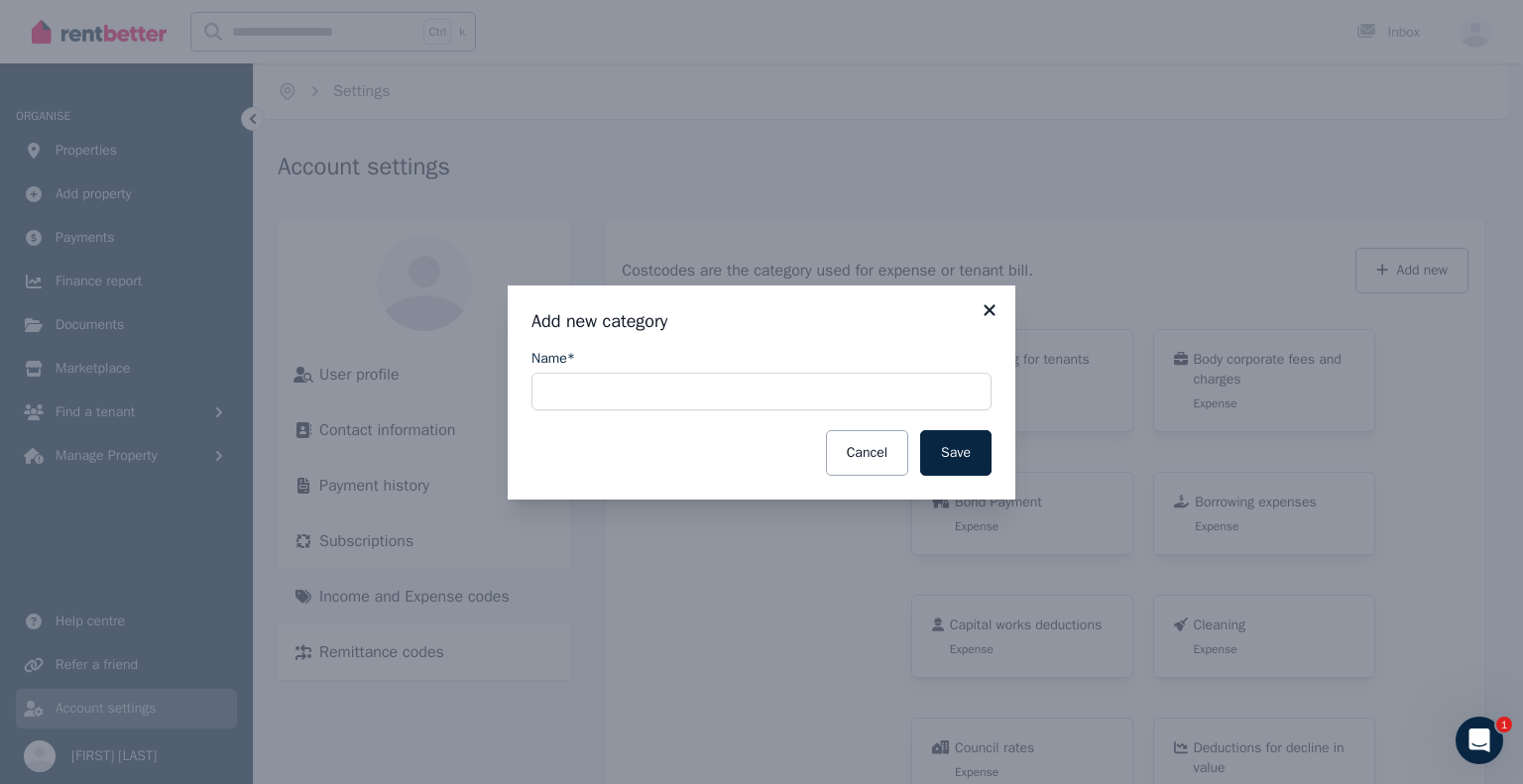 click 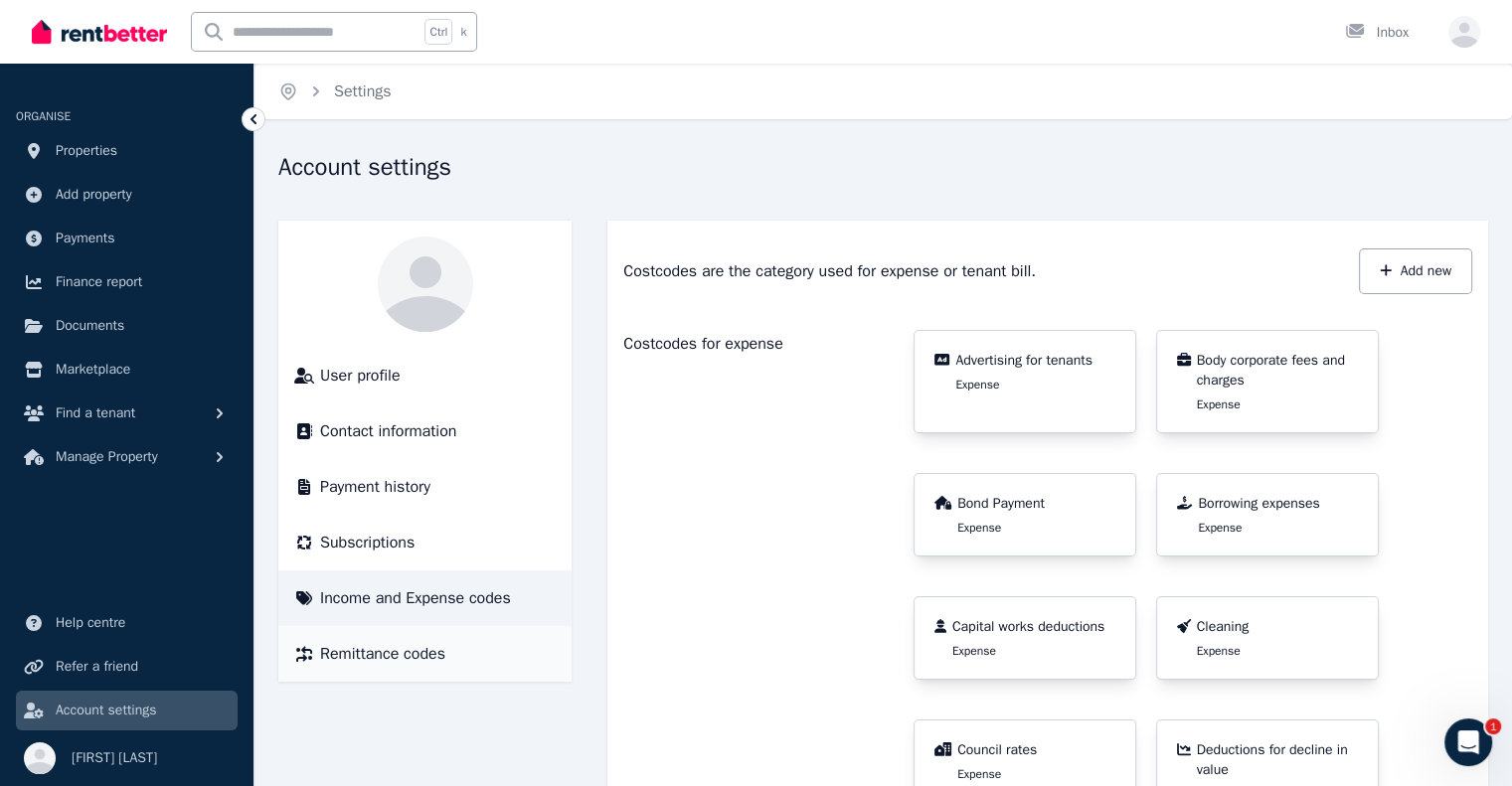 click on "Remittance codes" at bounding box center (383, 654) 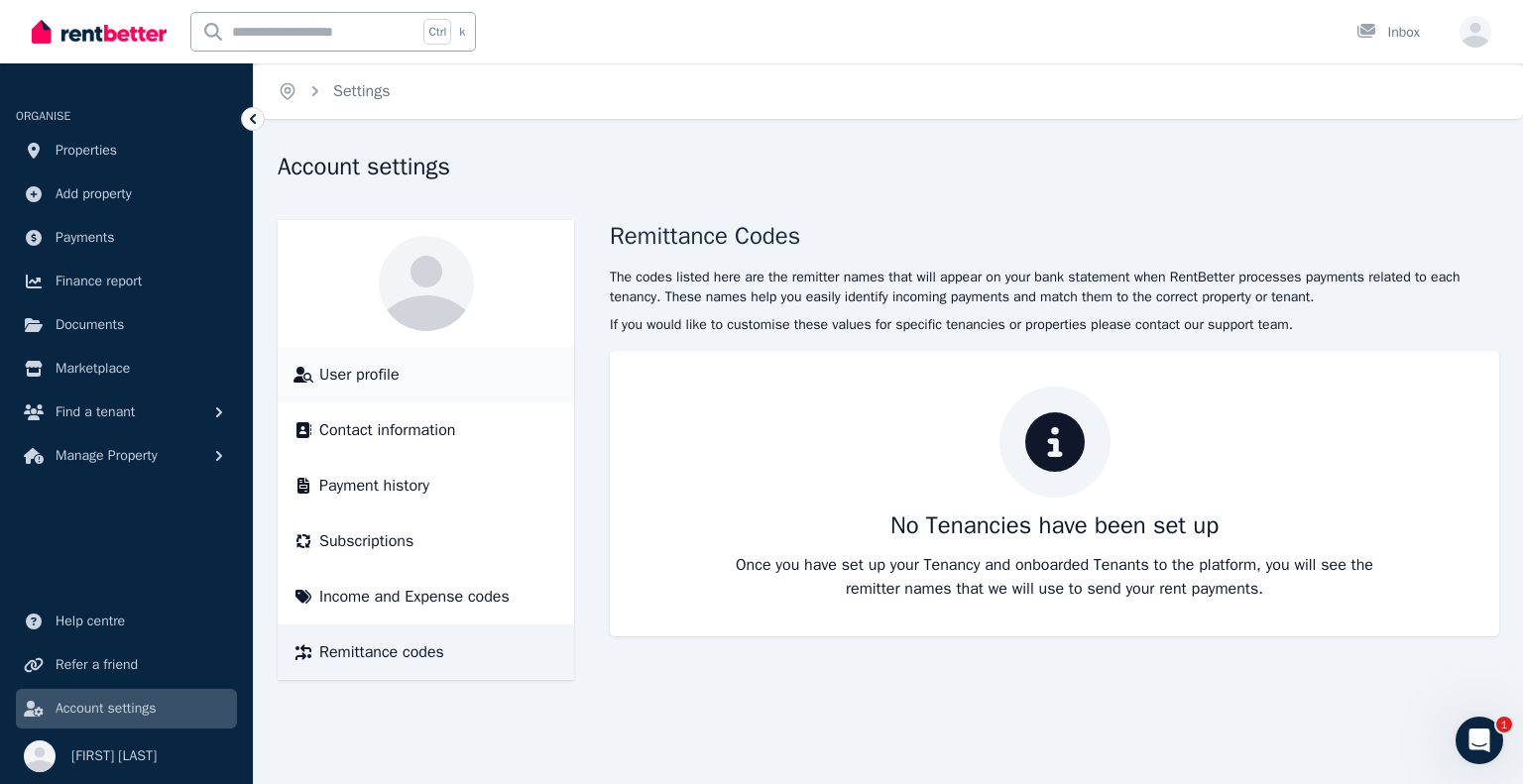 click on "User profile" at bounding box center (359, 375) 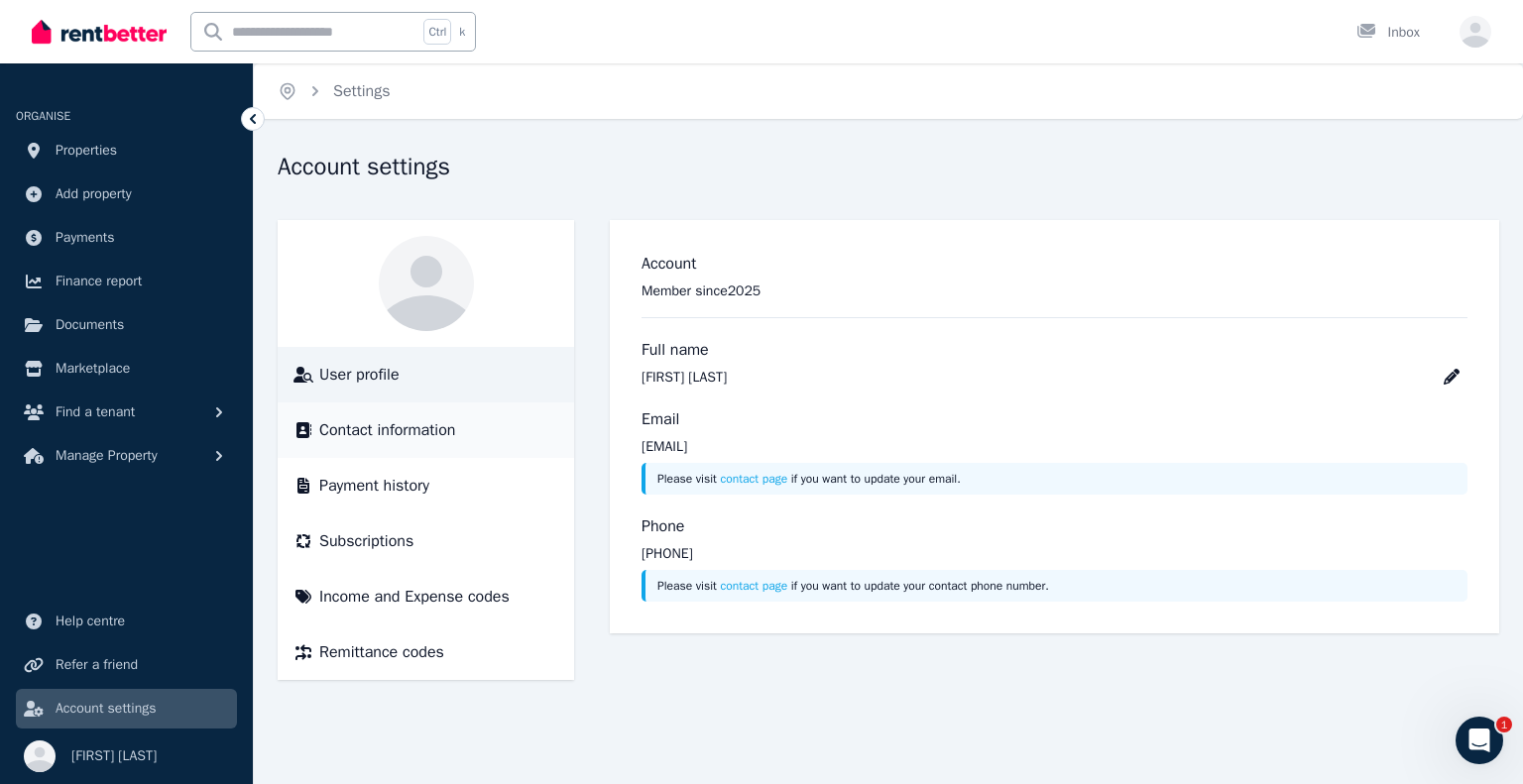 click on "Contact information" at bounding box center (387, 430) 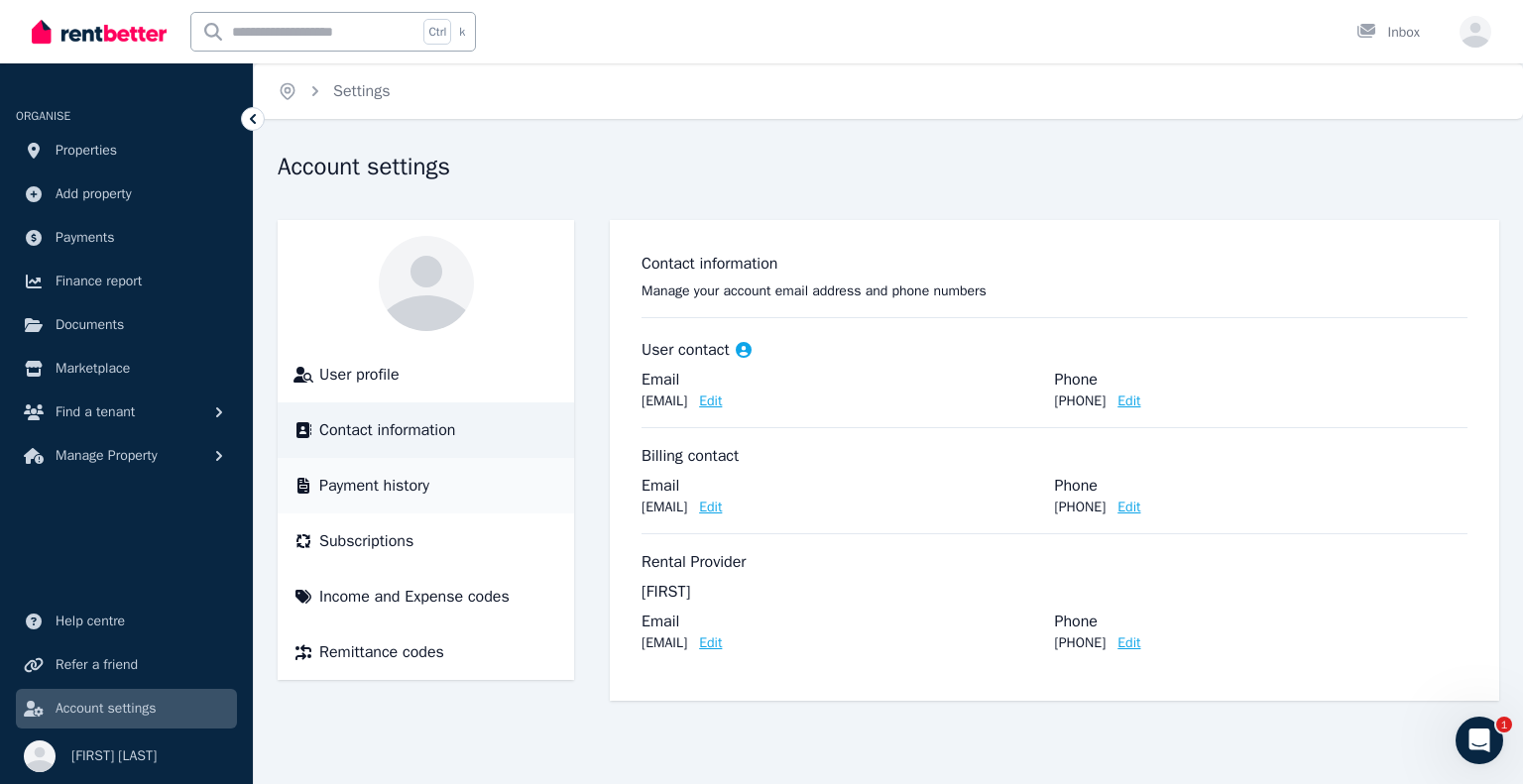 click on "Payment history" at bounding box center [374, 486] 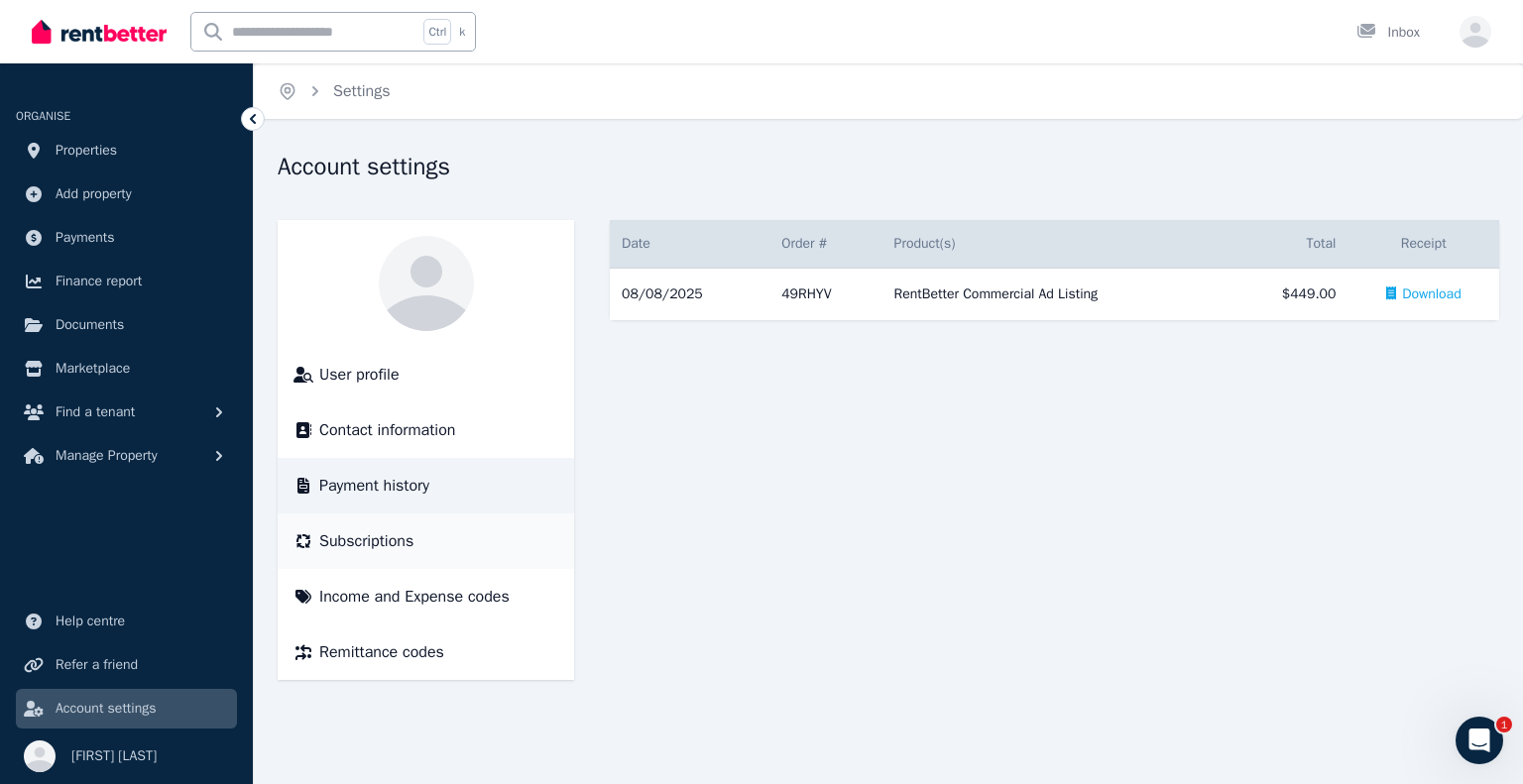 click on "Subscriptions" at bounding box center [366, 541] 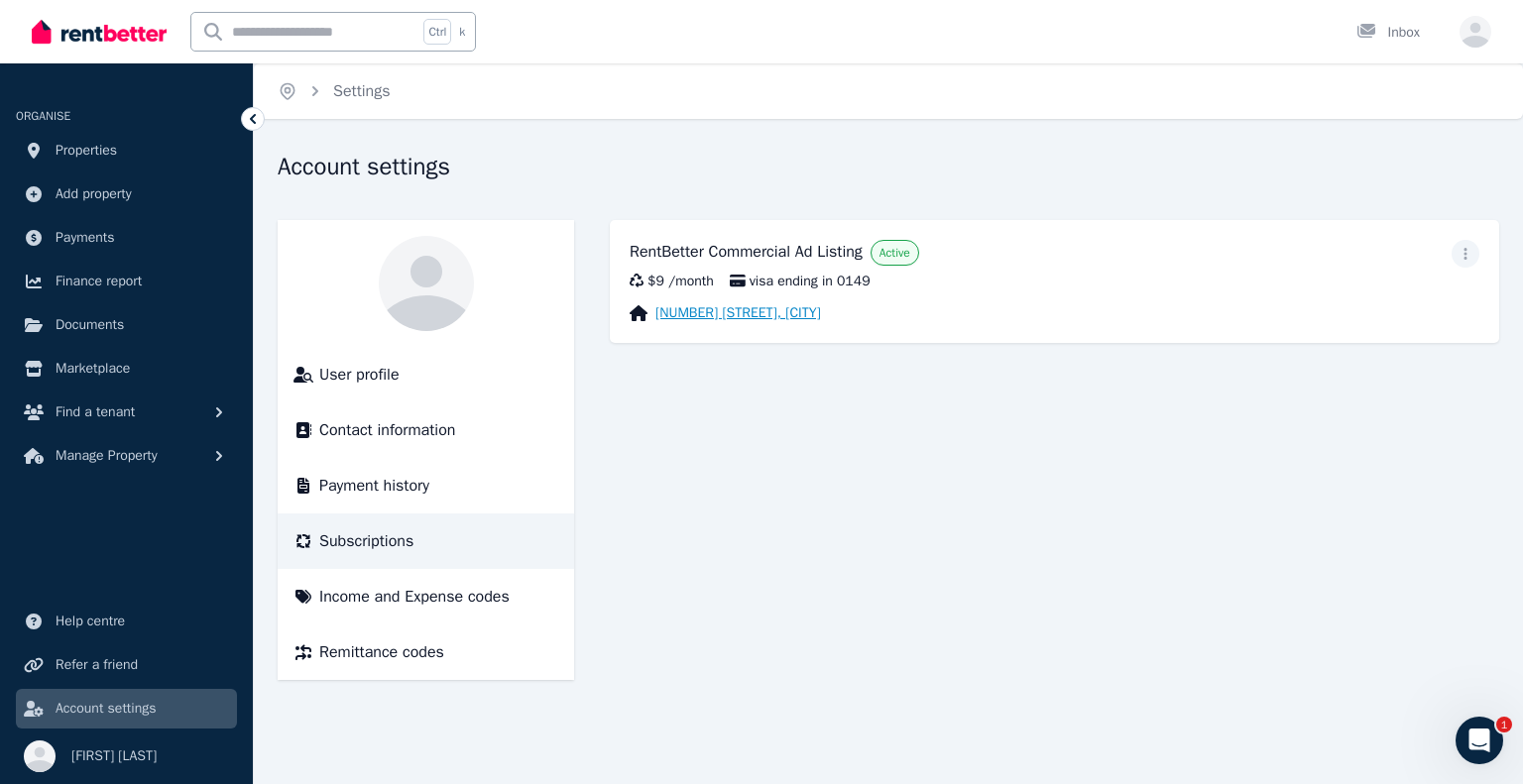 click on "[NUMBER]/[NUMBER] [STREET], [CITY]" at bounding box center [738, 313] 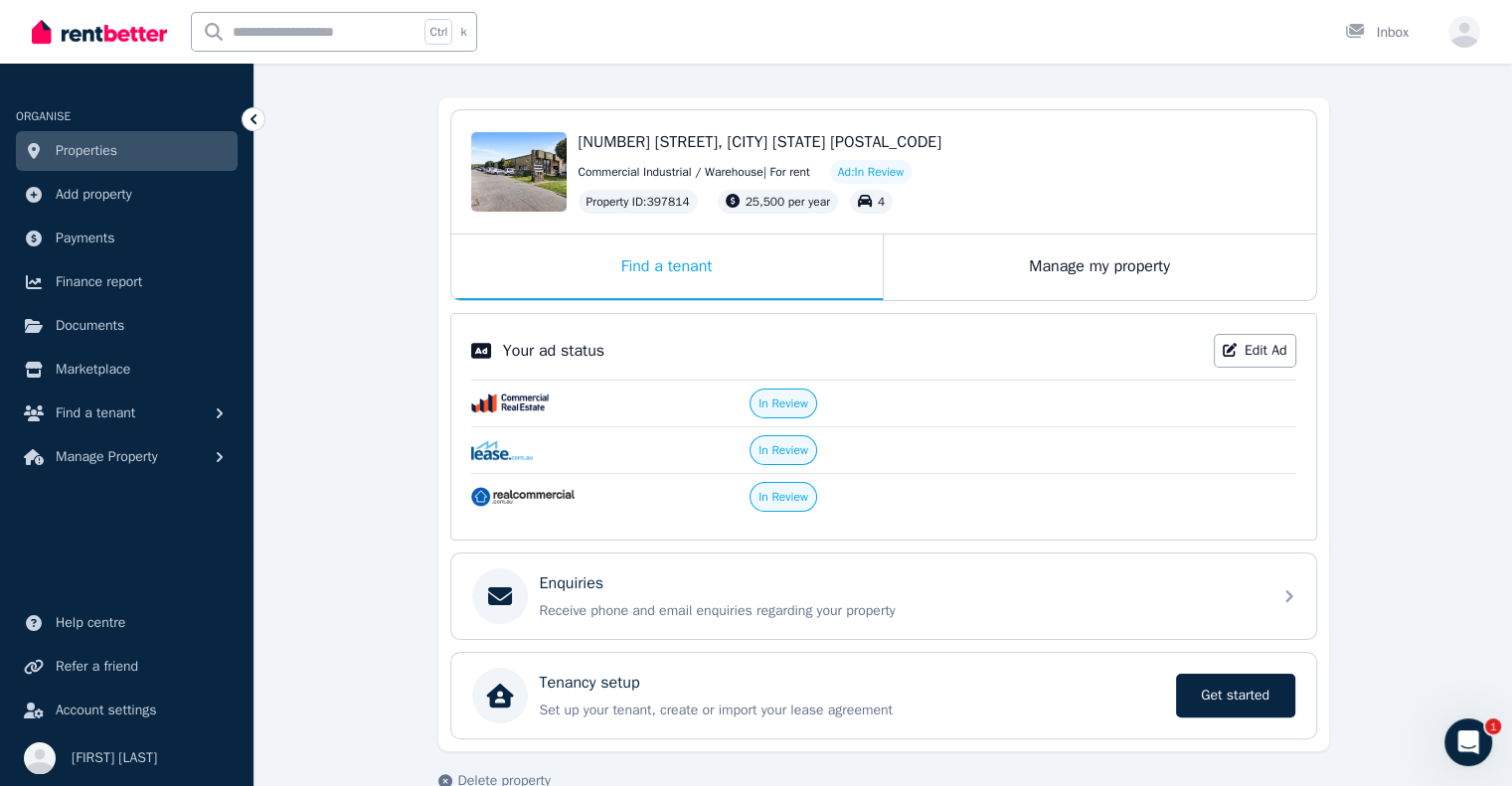 scroll, scrollTop: 270, scrollLeft: 0, axis: vertical 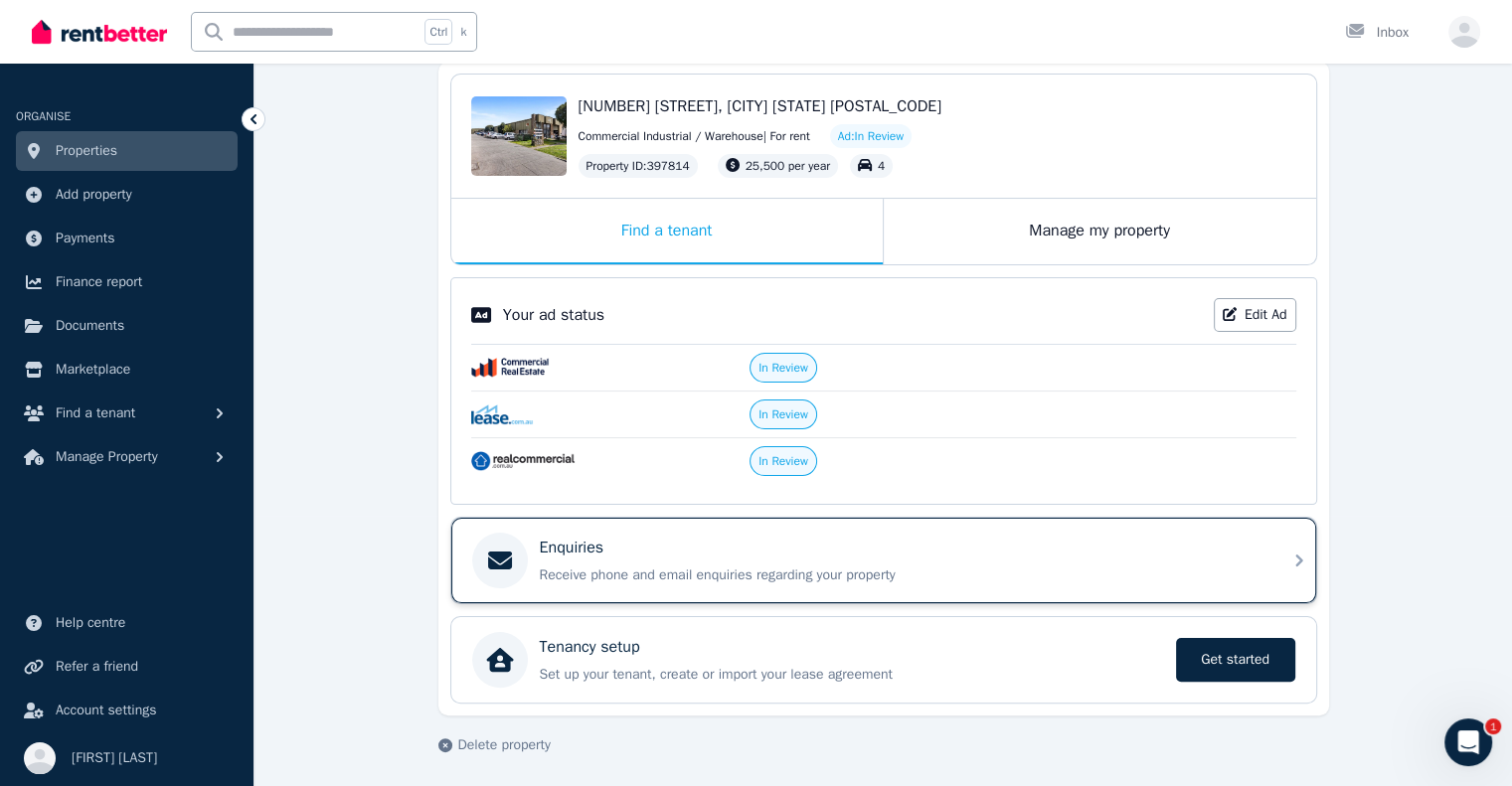 click on "Enquiries Receive phone and email enquiries regarding your property" at bounding box center [884, 560] 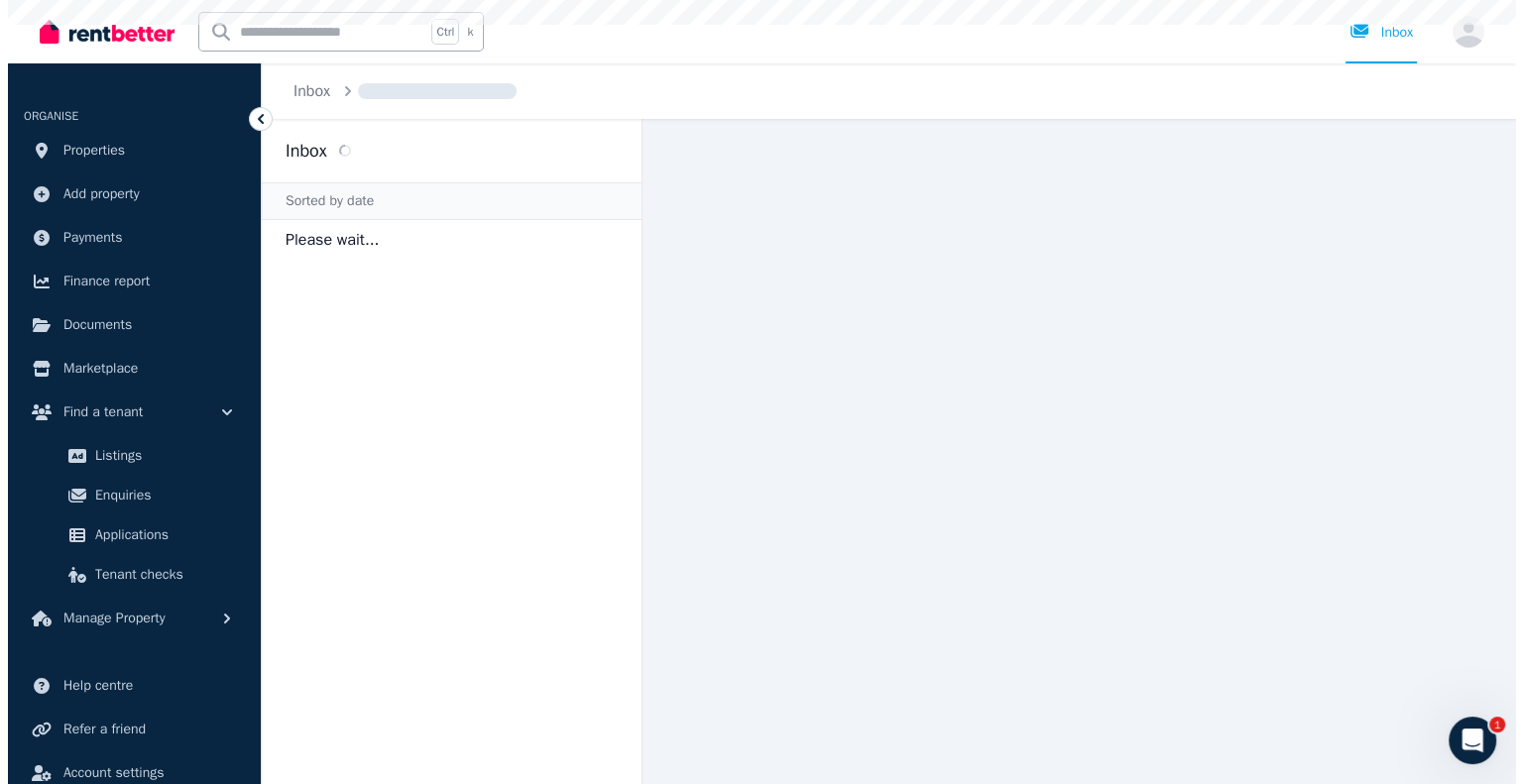 scroll, scrollTop: 0, scrollLeft: 0, axis: both 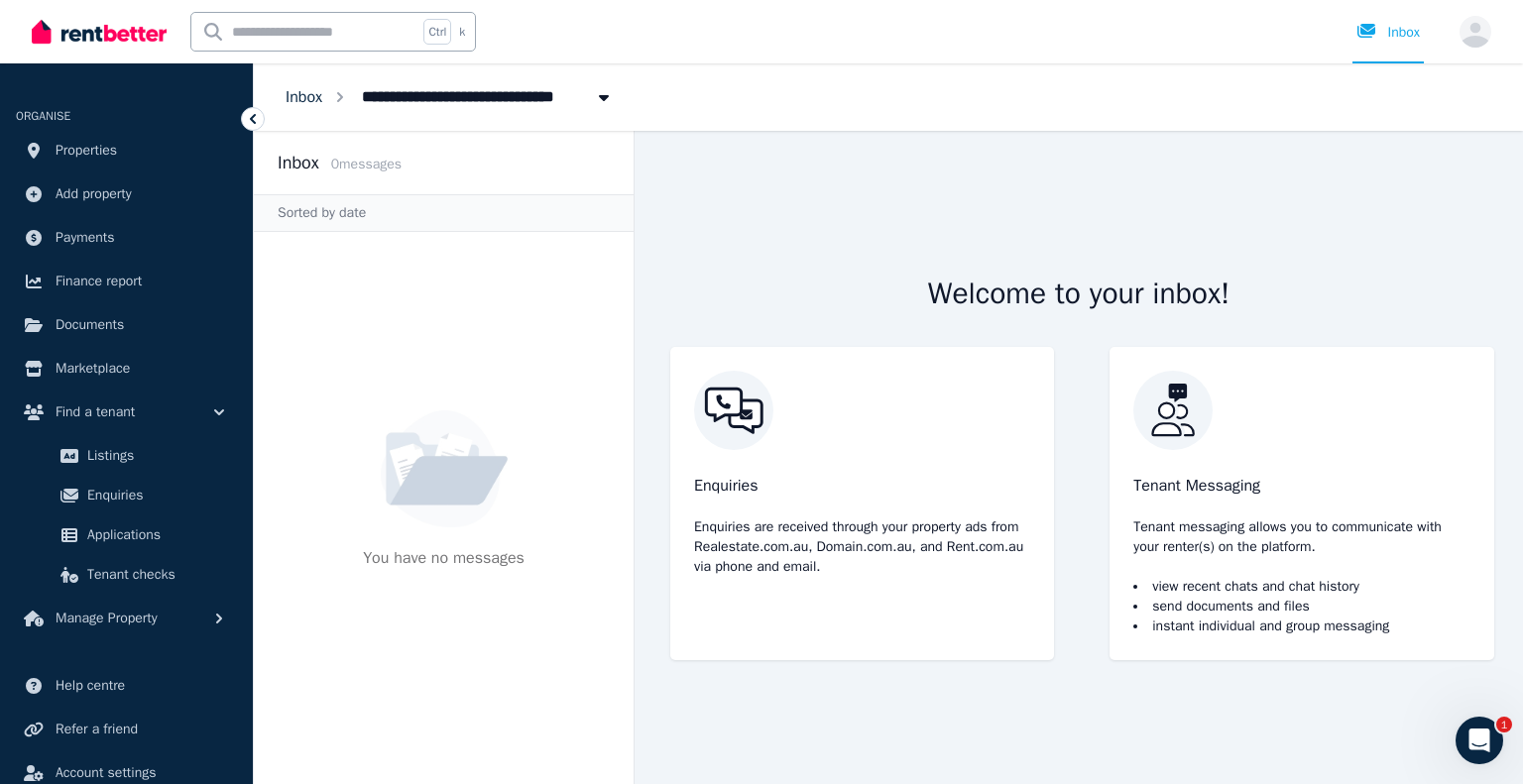 click on "Inbox" at bounding box center (303, 97) 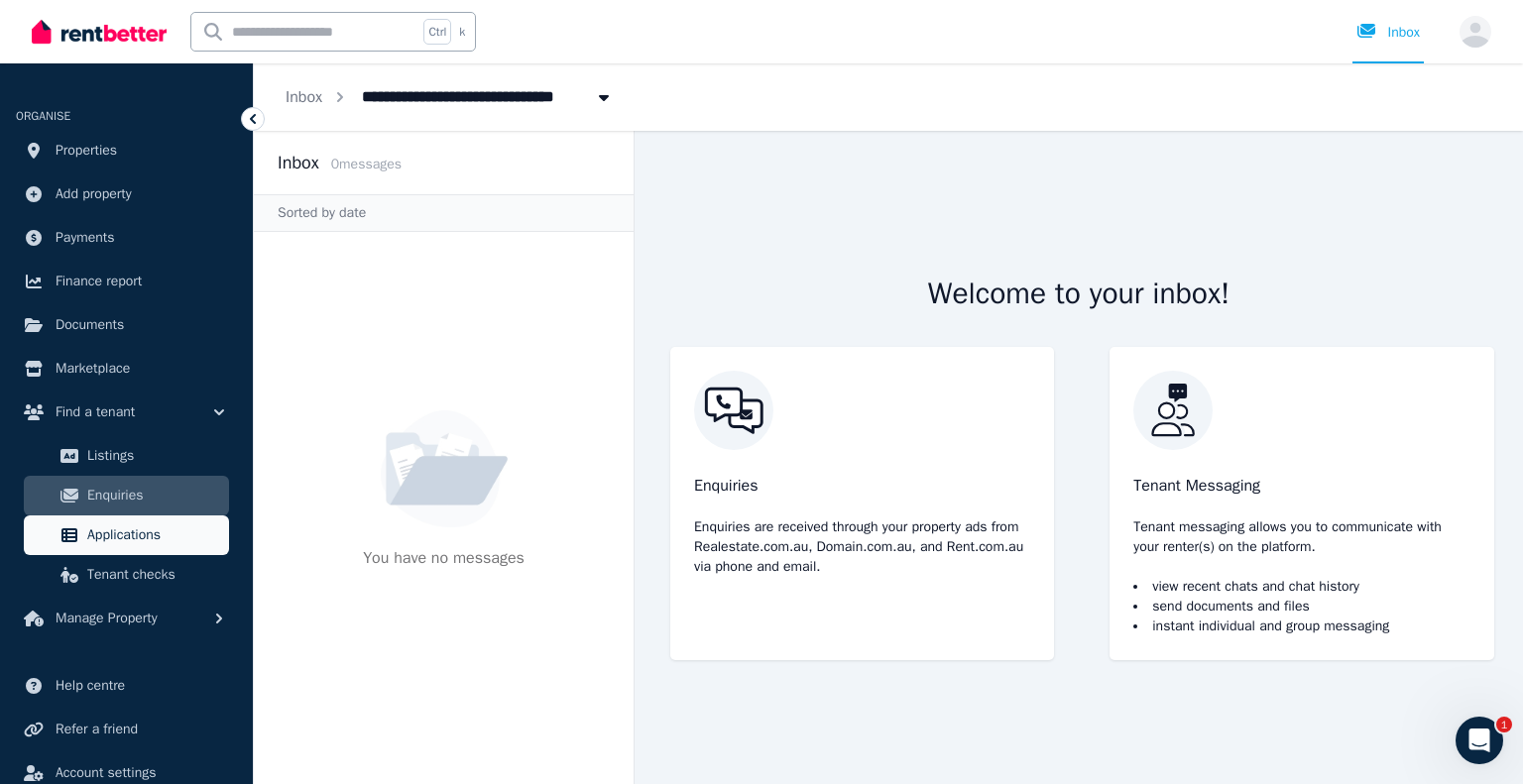 click on "Applications" at bounding box center (154, 535) 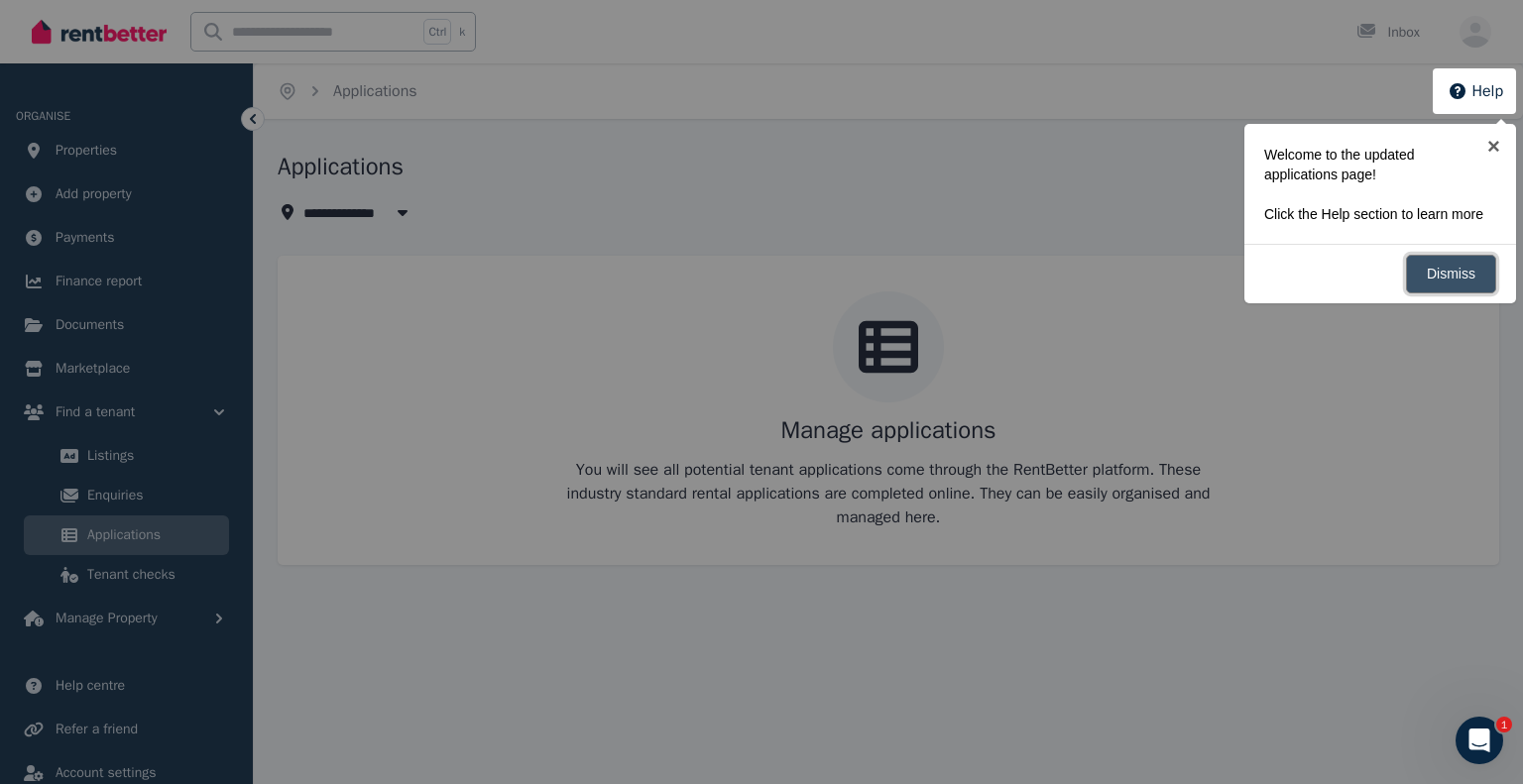 click on "Dismiss" at bounding box center (1451, 274) 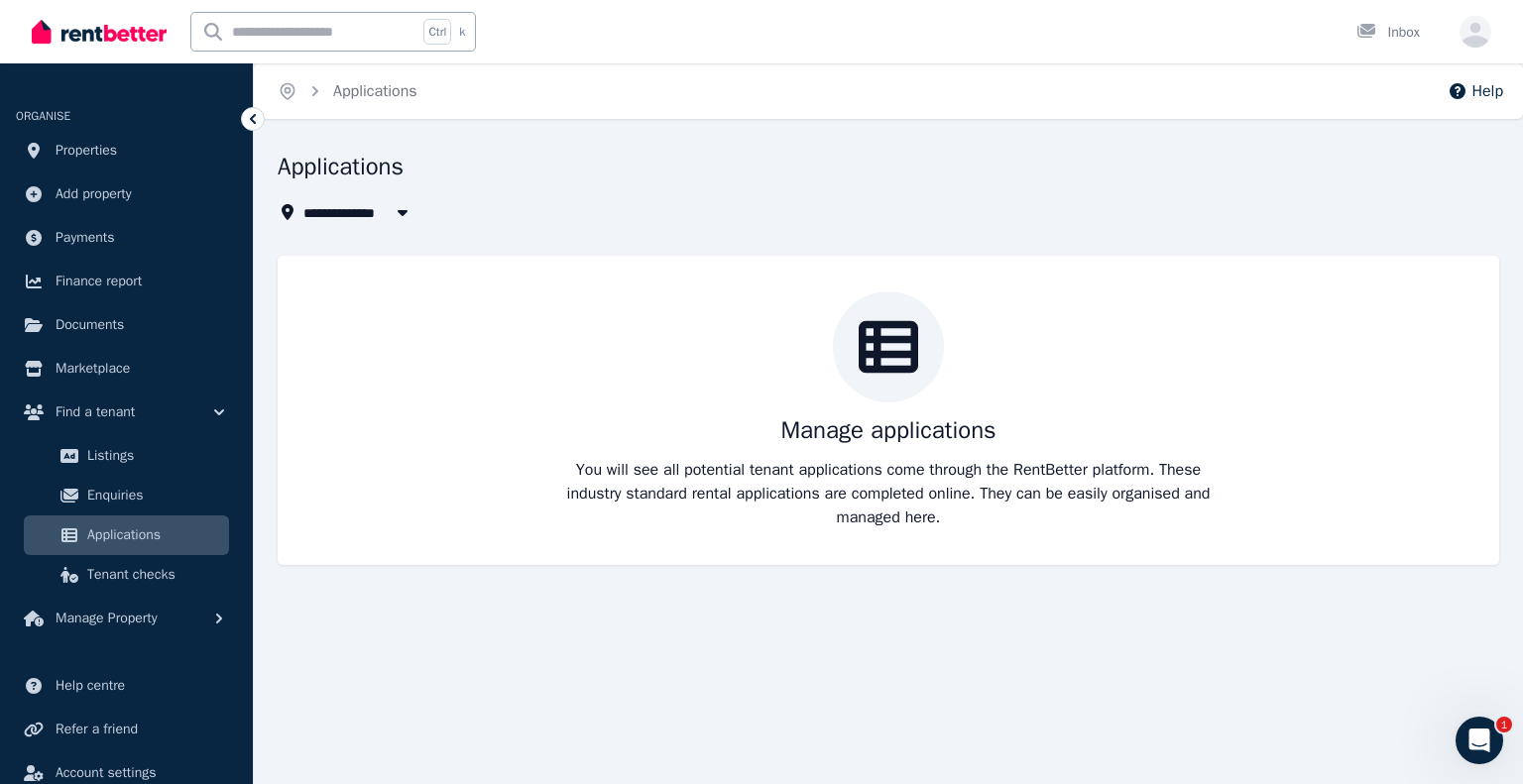 click 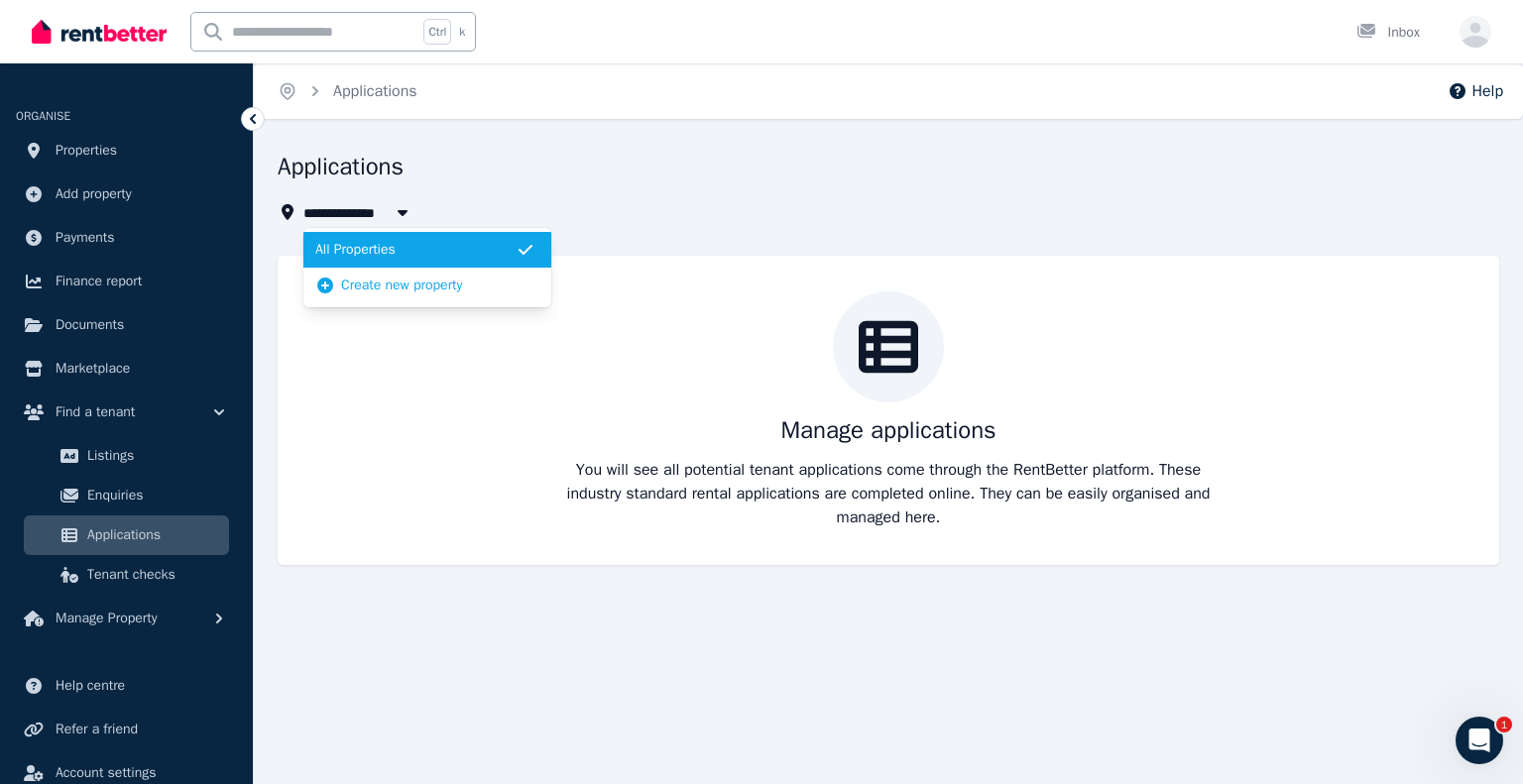 click 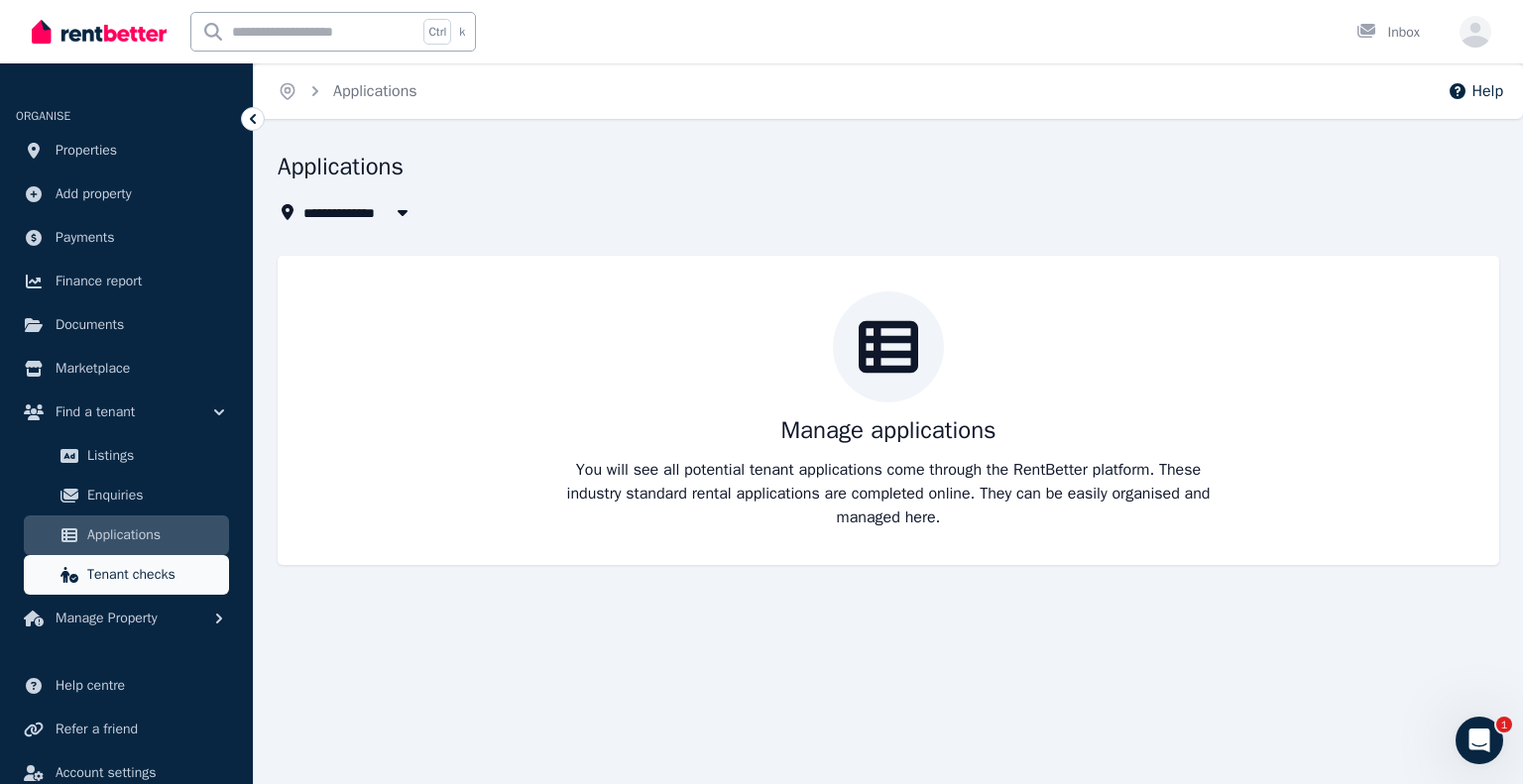 click on "Tenant checks" at bounding box center (154, 575) 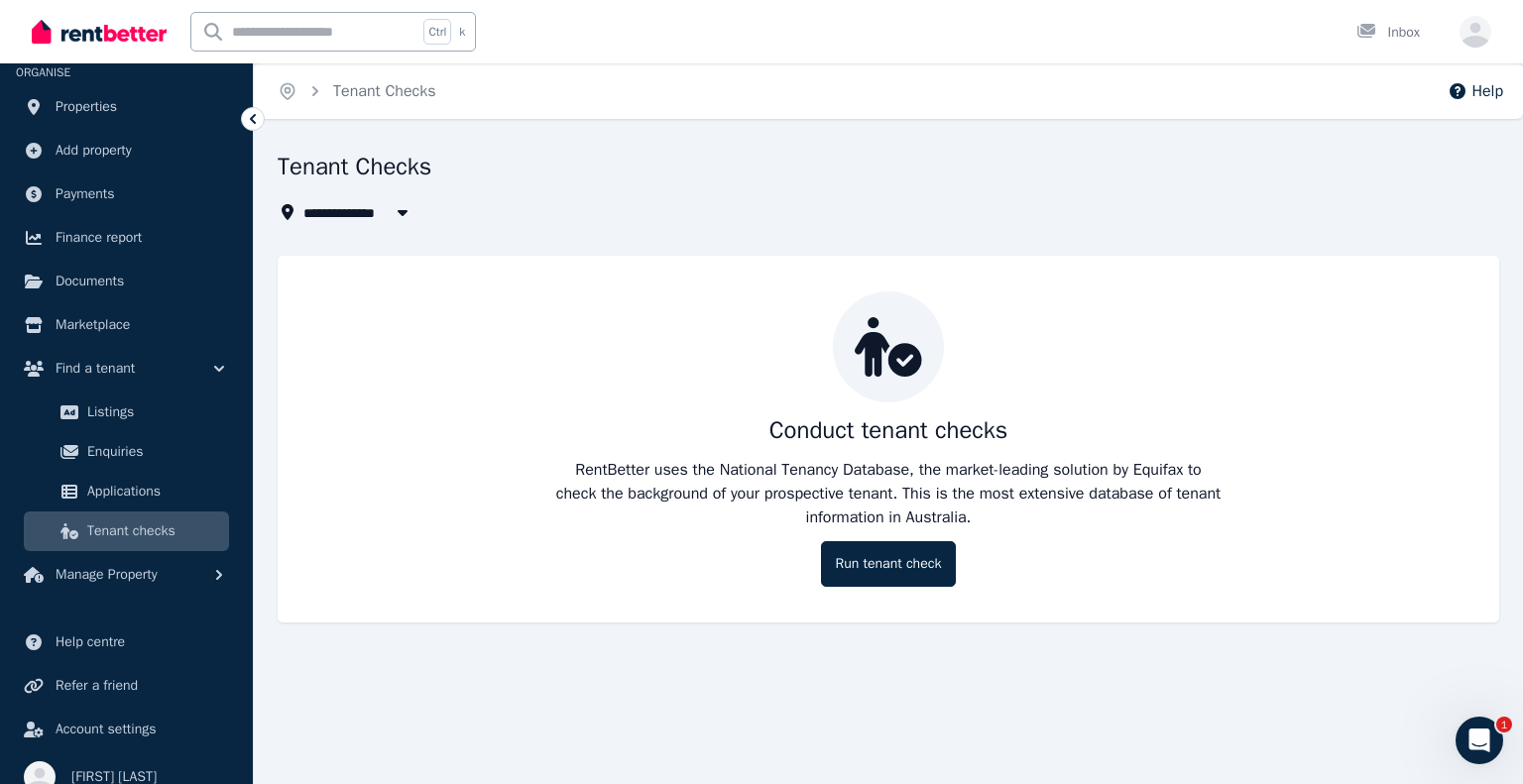 scroll, scrollTop: 63, scrollLeft: 0, axis: vertical 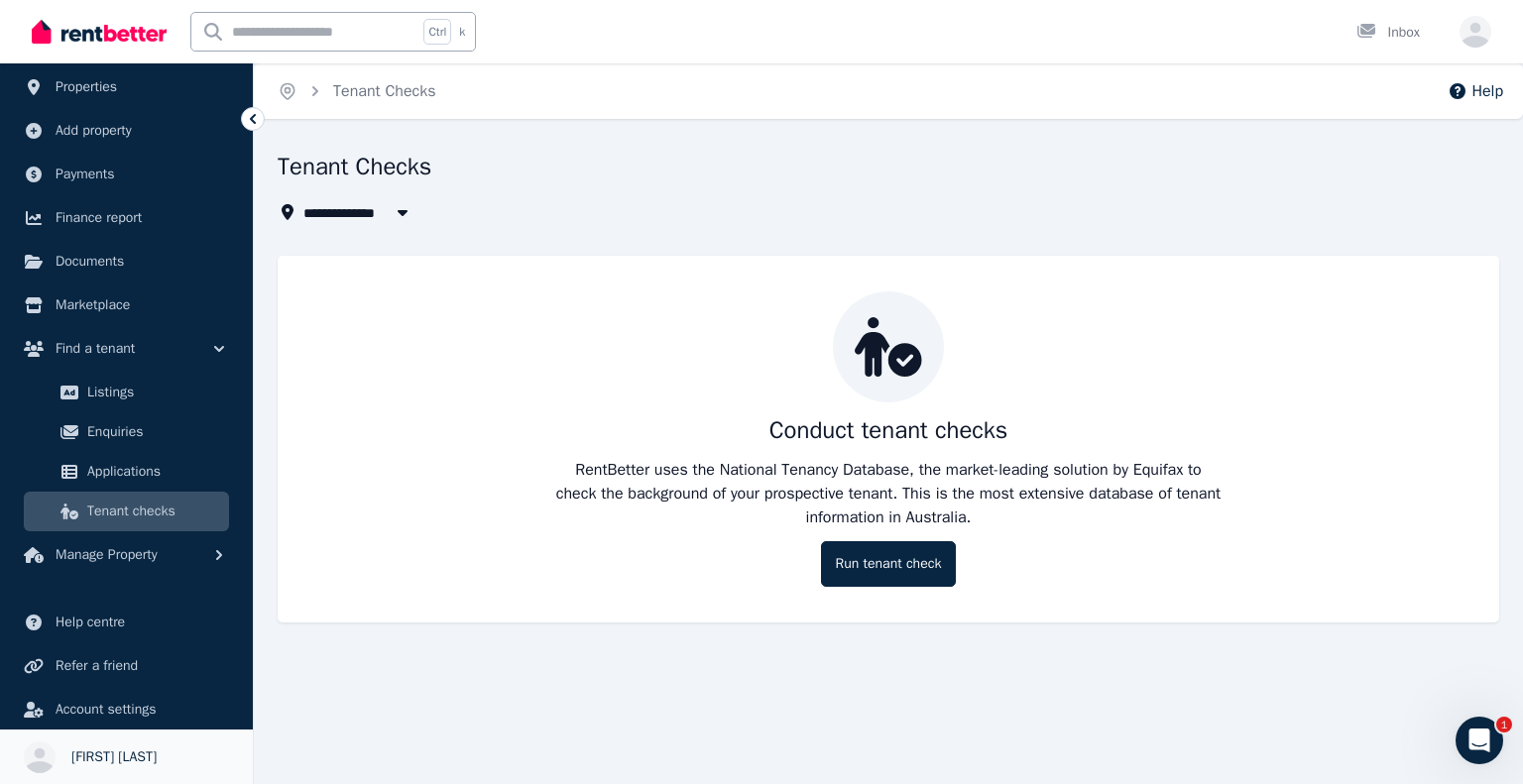 click on "[FIRST] [LAST]" at bounding box center [114, 757] 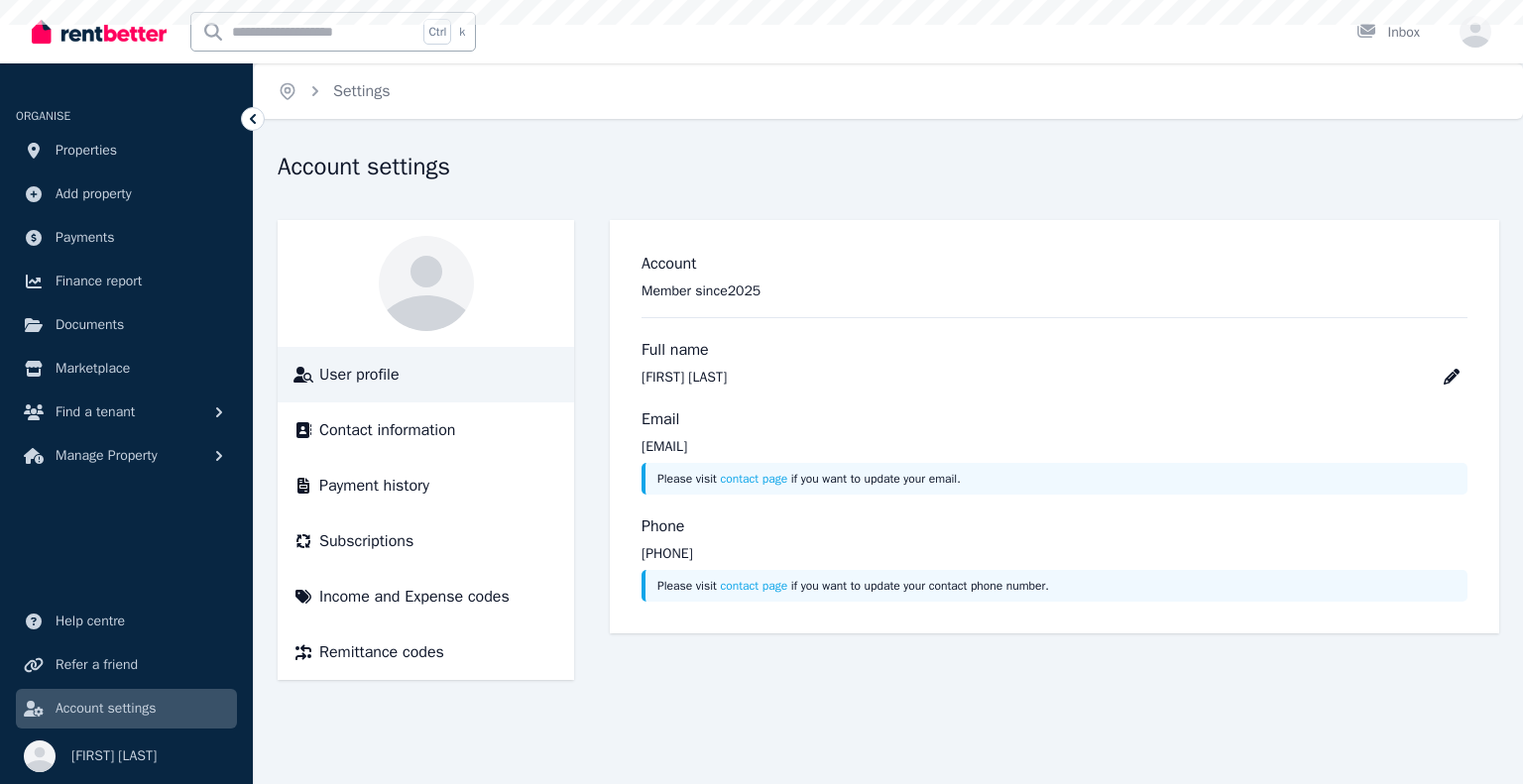 scroll, scrollTop: 0, scrollLeft: 0, axis: both 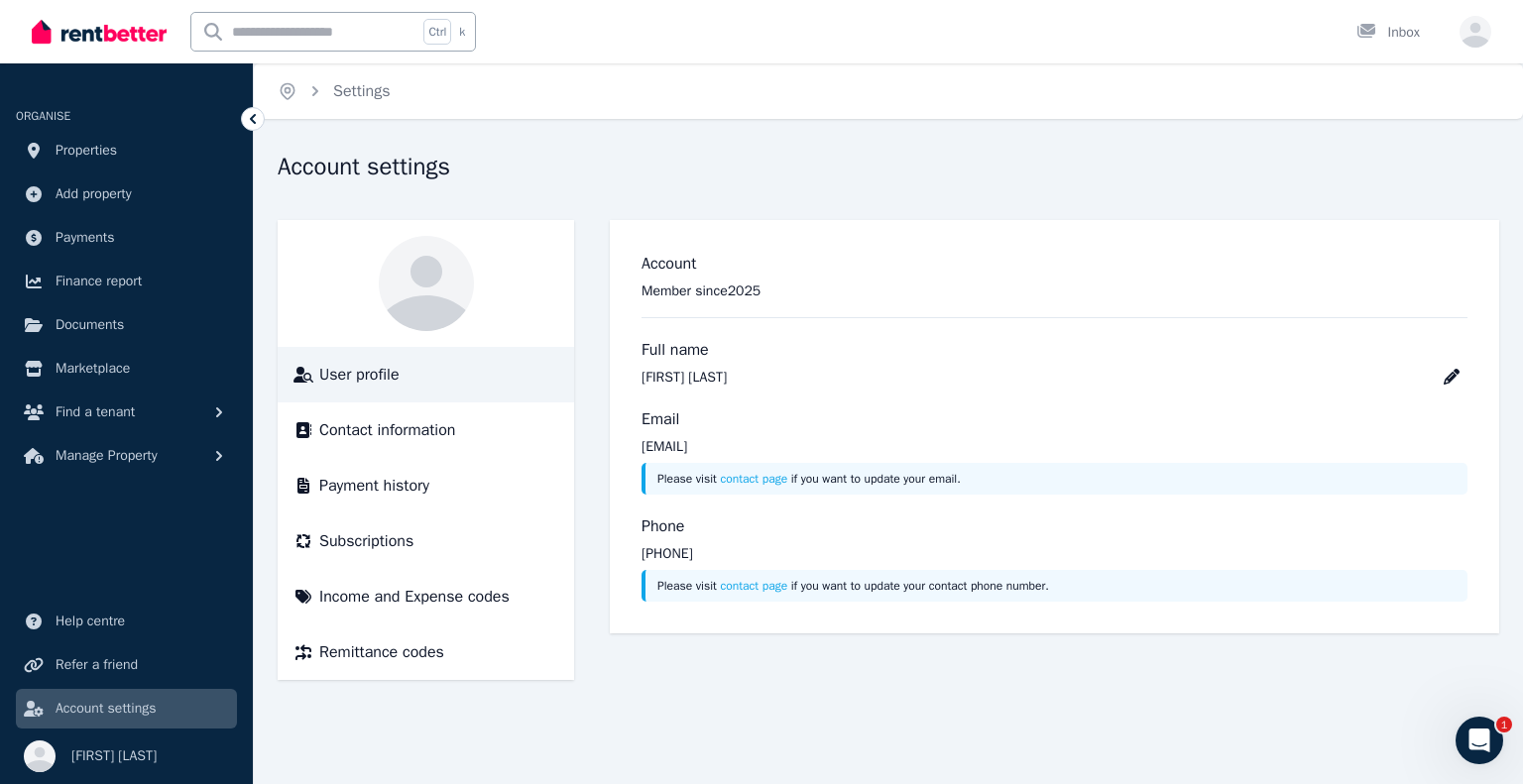click on "Account settings" at bounding box center [106, 709] 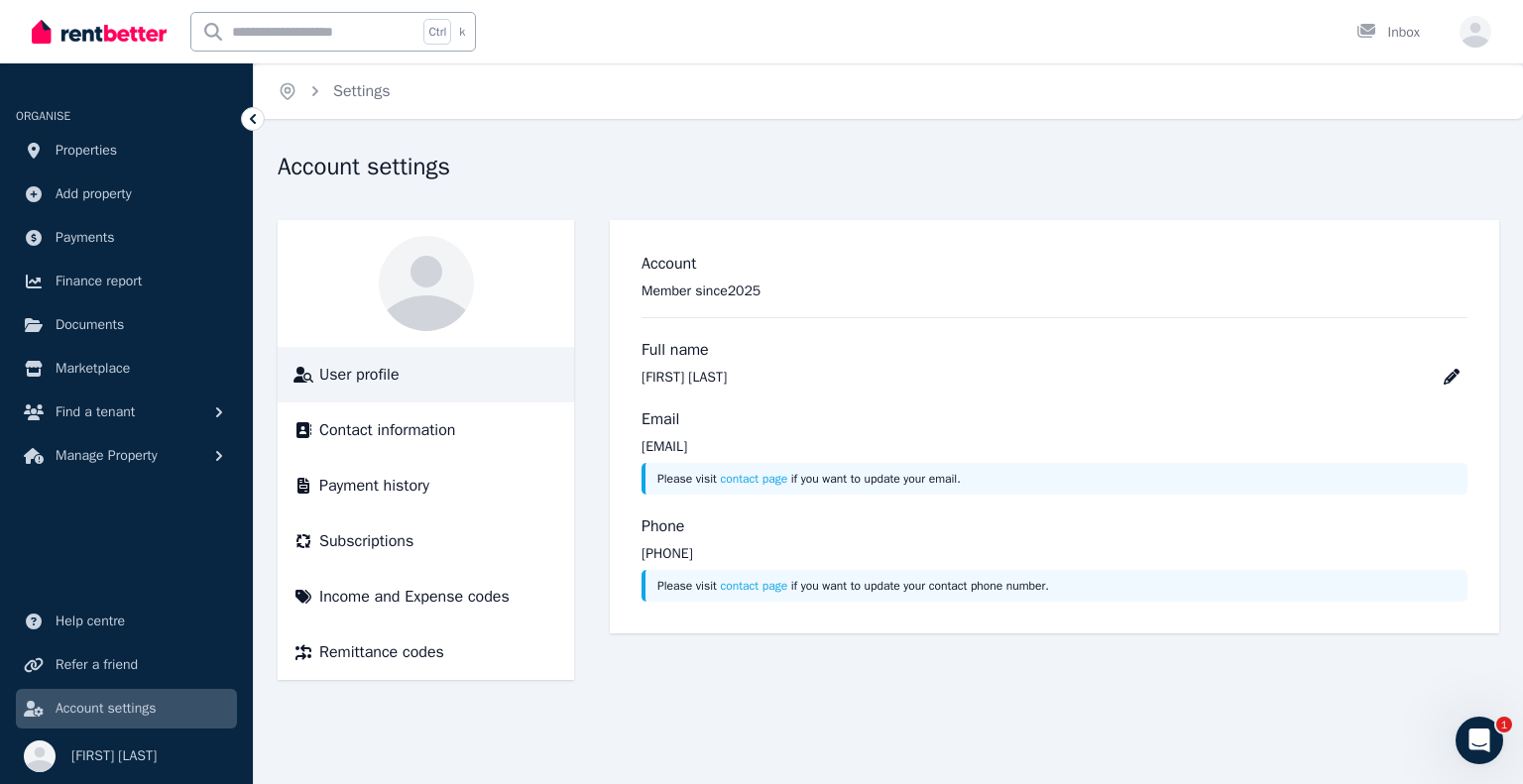 click on "Open main menu Ctrl k Inbox Open user menu" at bounding box center (762, 32) 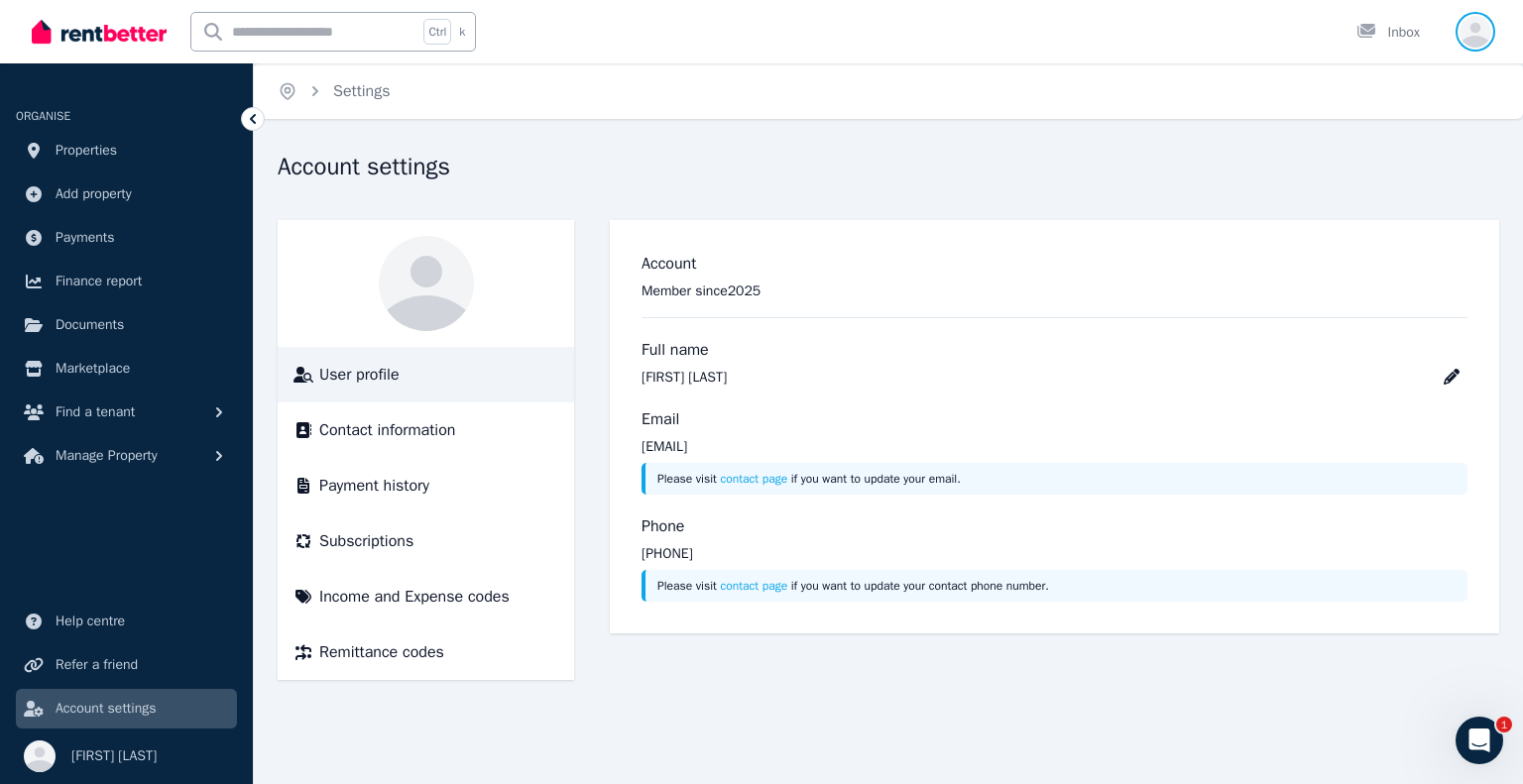 click 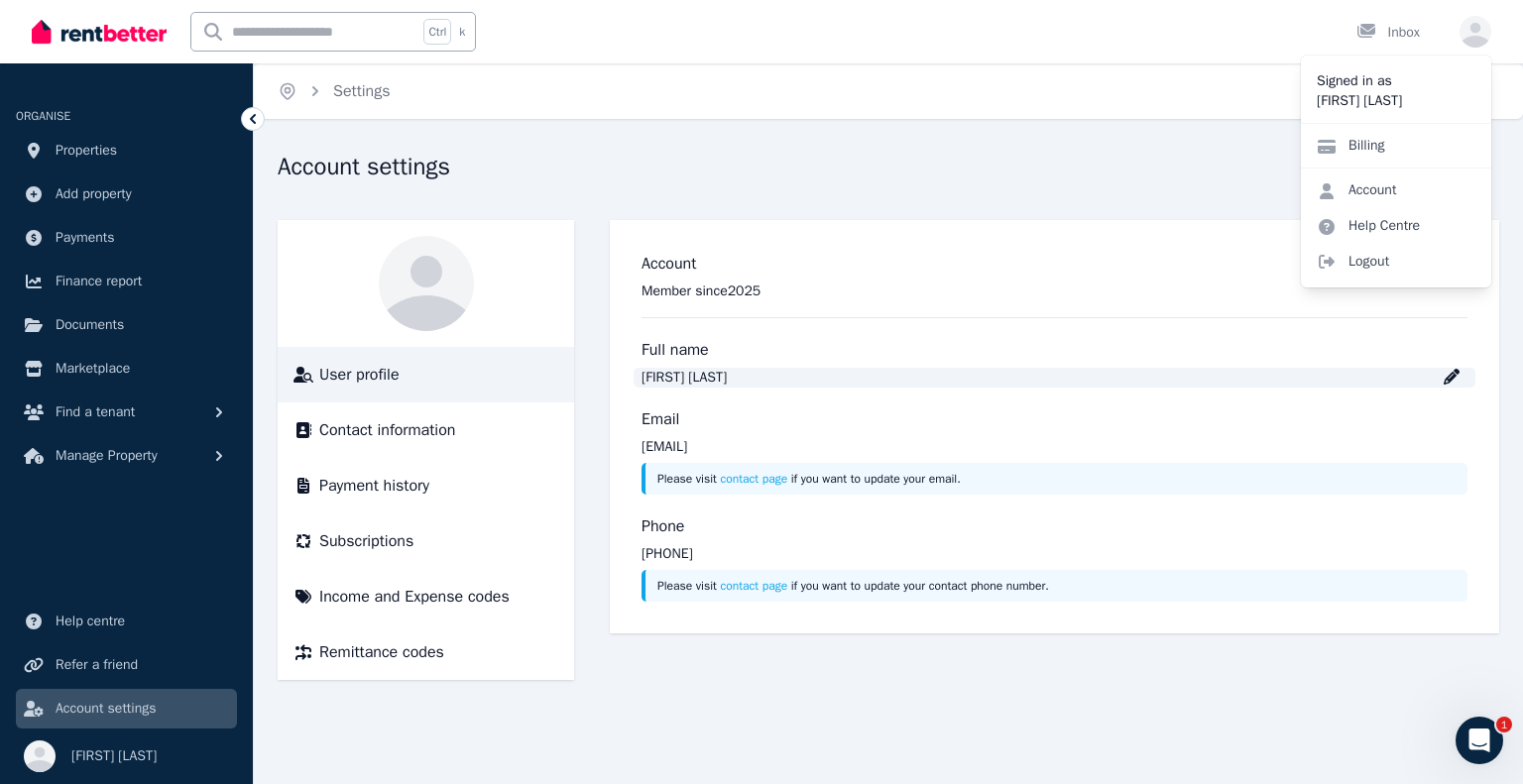 click 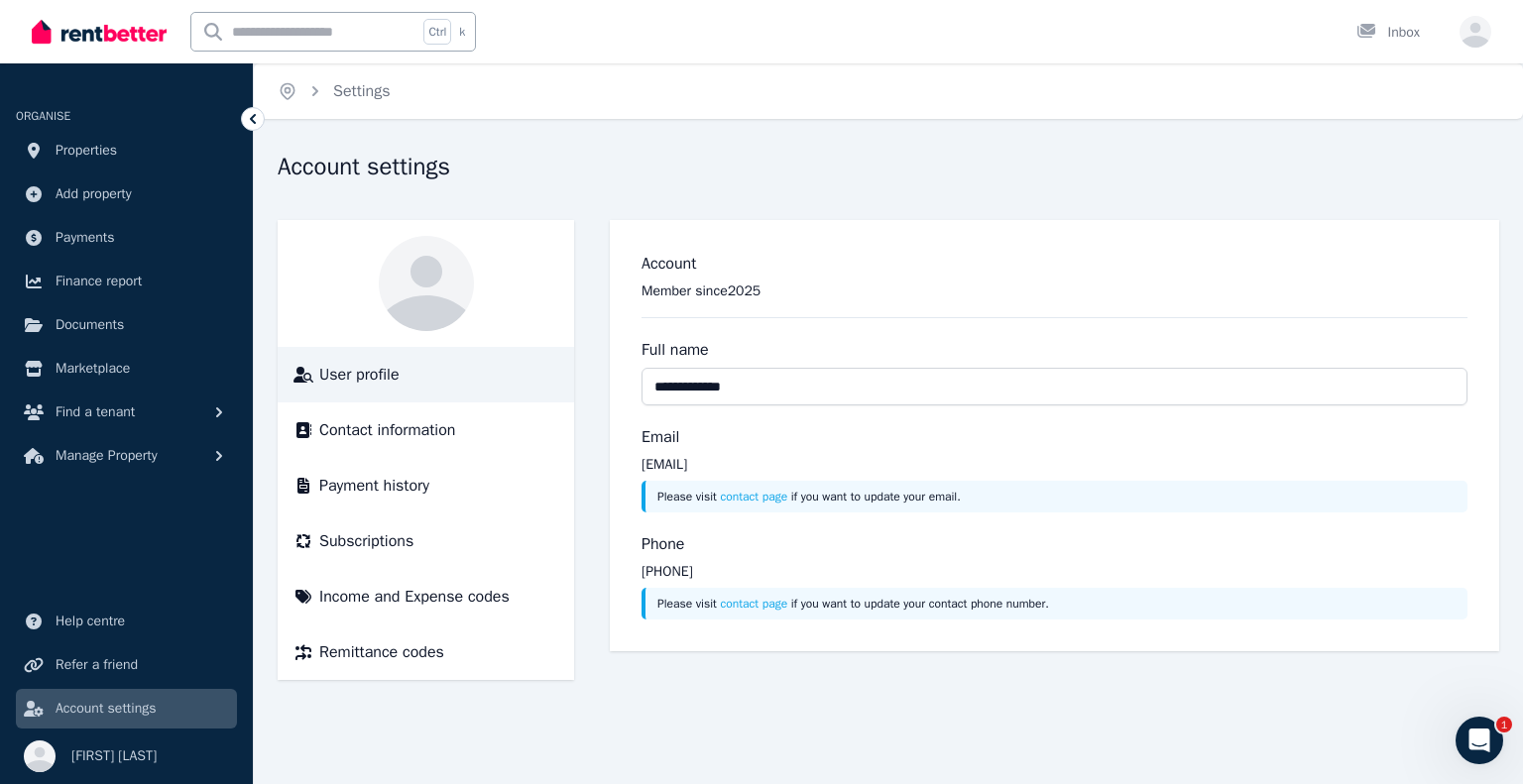 click on "**********" at bounding box center [1054, 387] 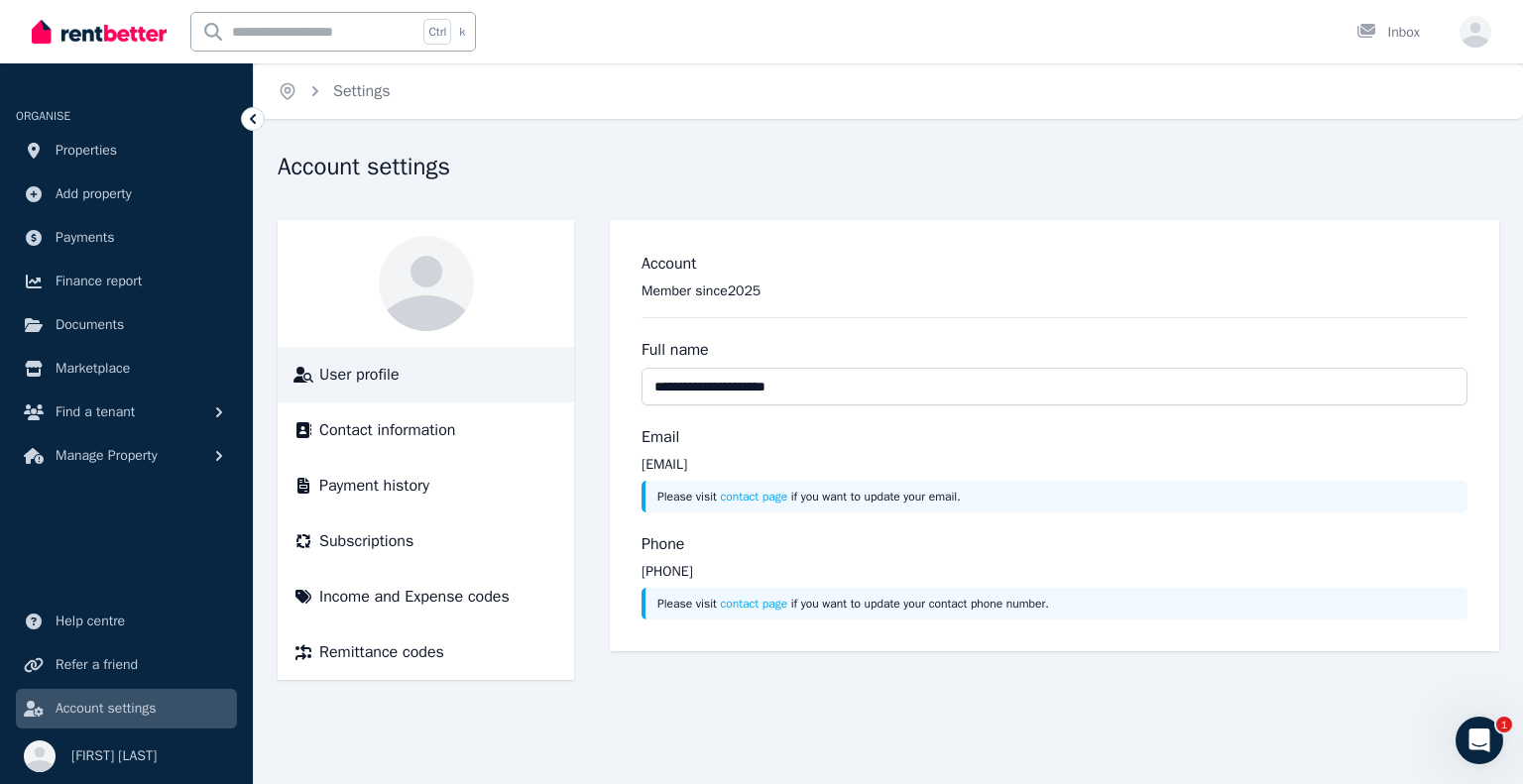 drag, startPoint x: 748, startPoint y: 384, endPoint x: 734, endPoint y: 387, distance: 14.3178211 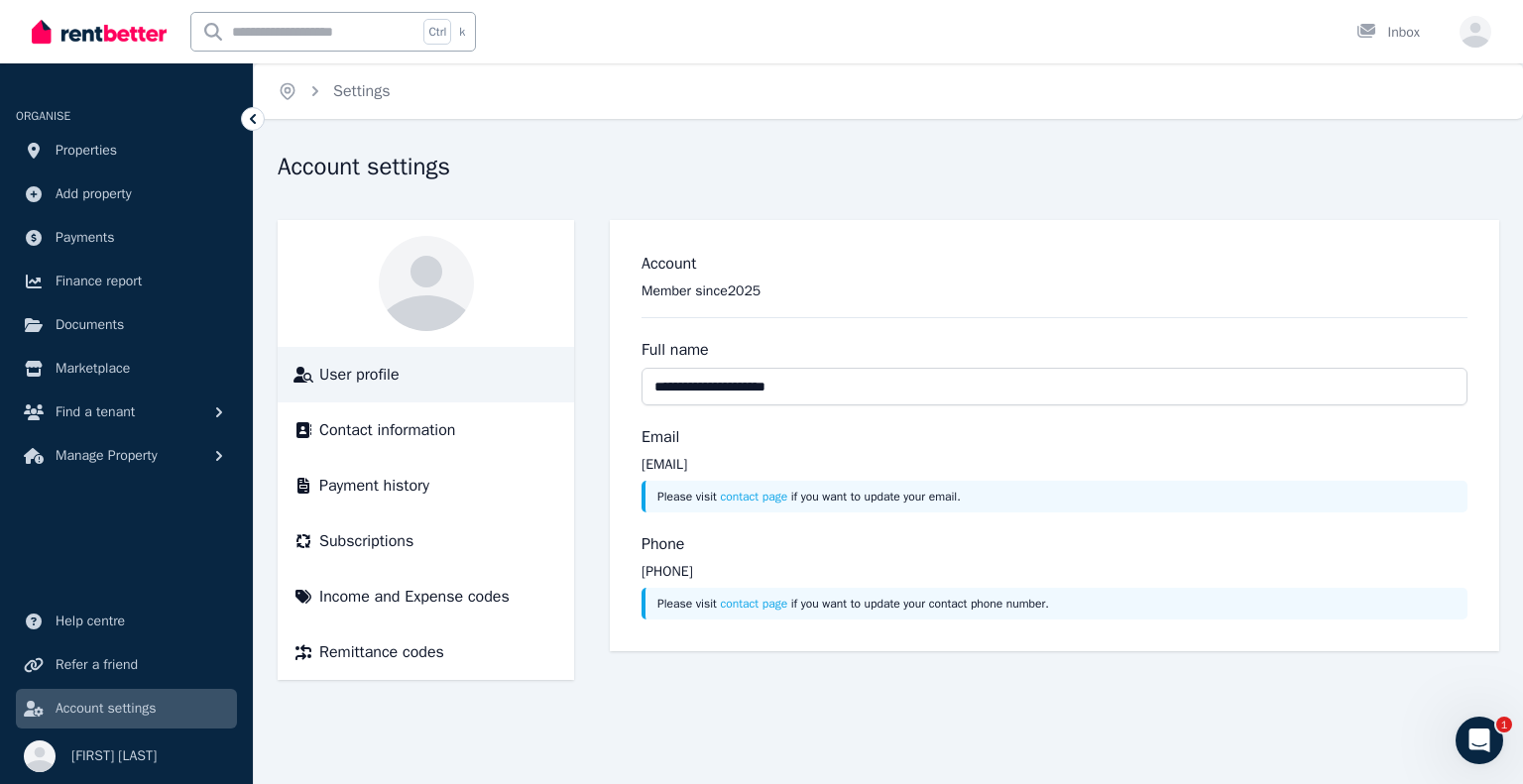 type on "**********" 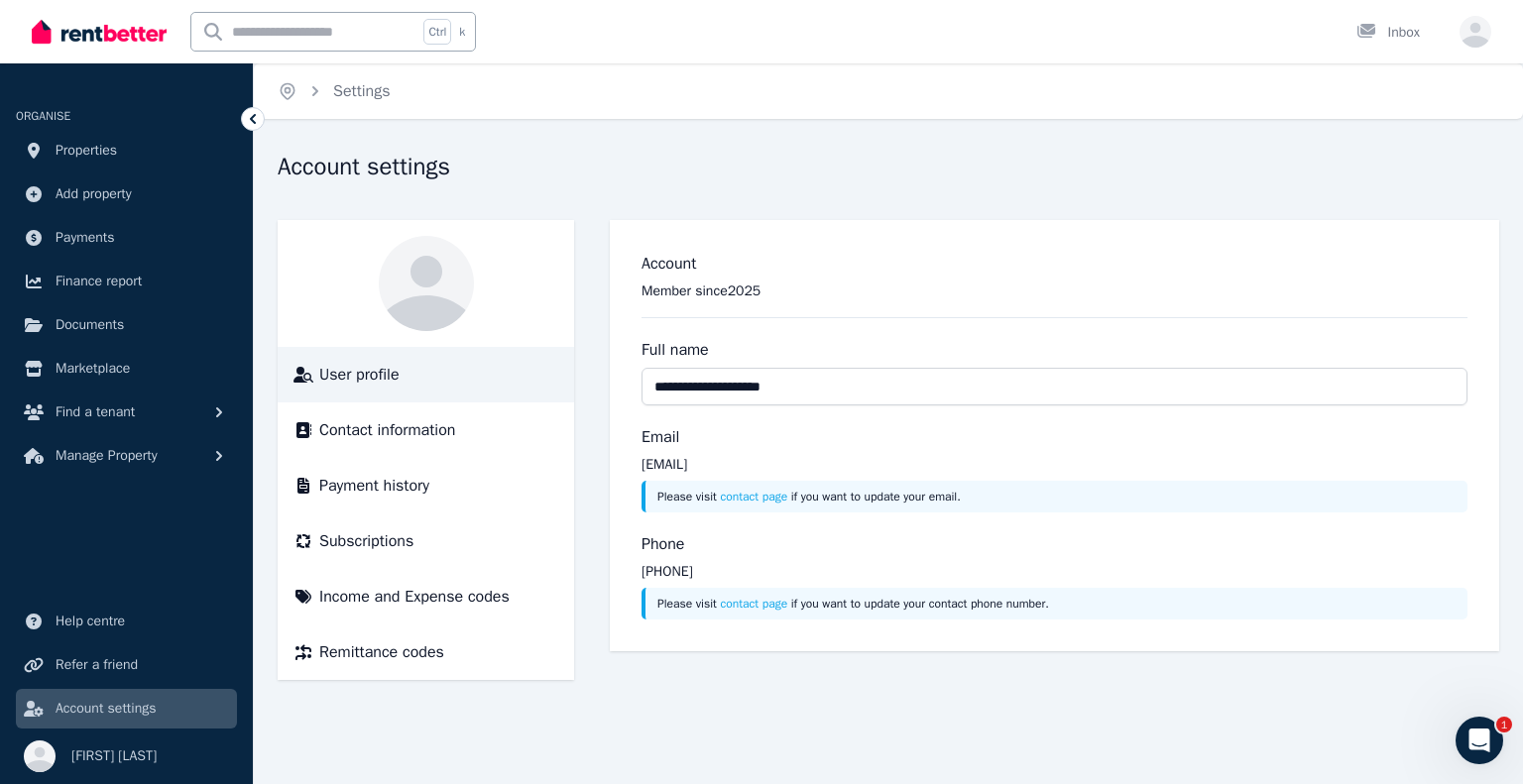 click on "Account settings" at bounding box center (882, 169) 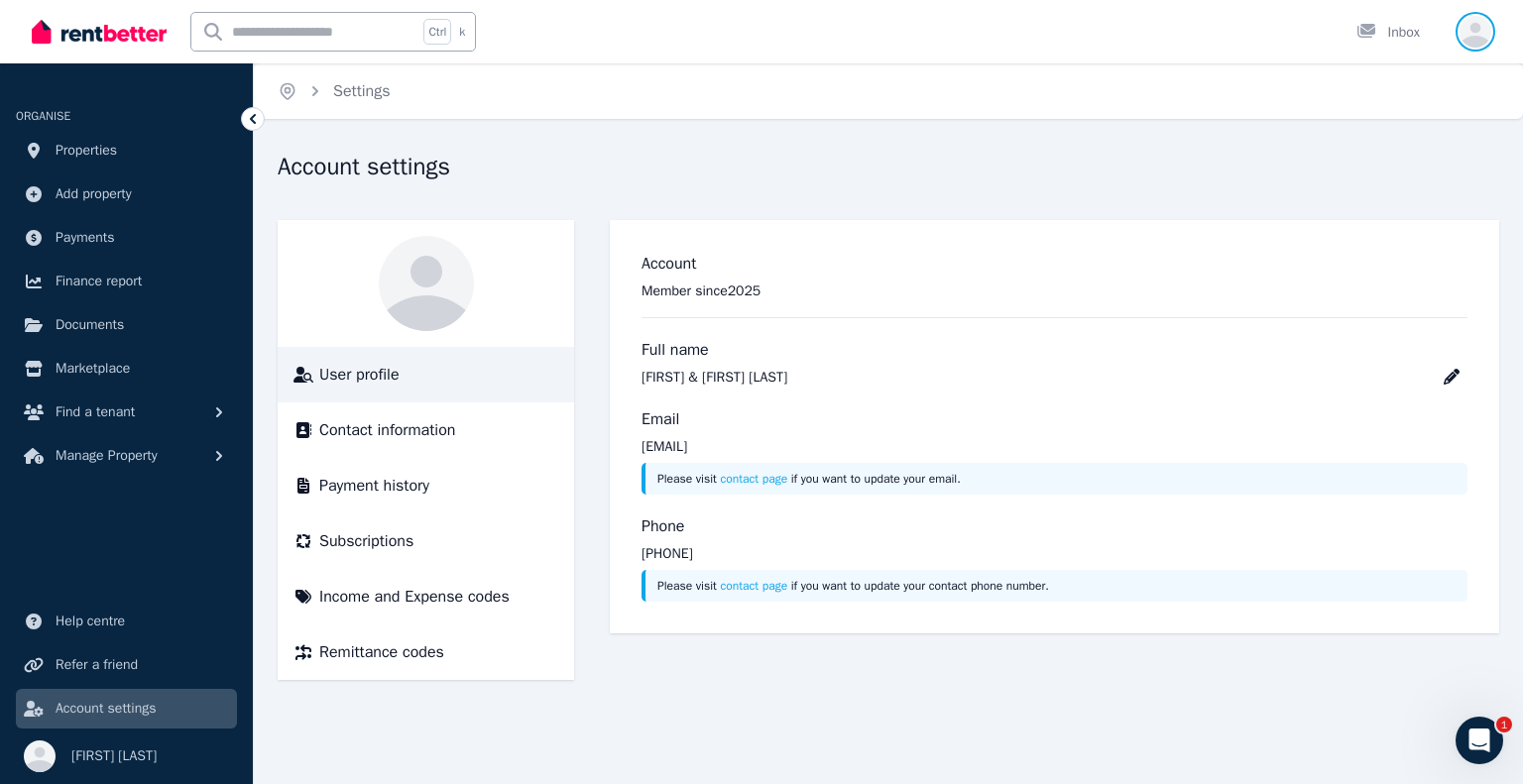 click 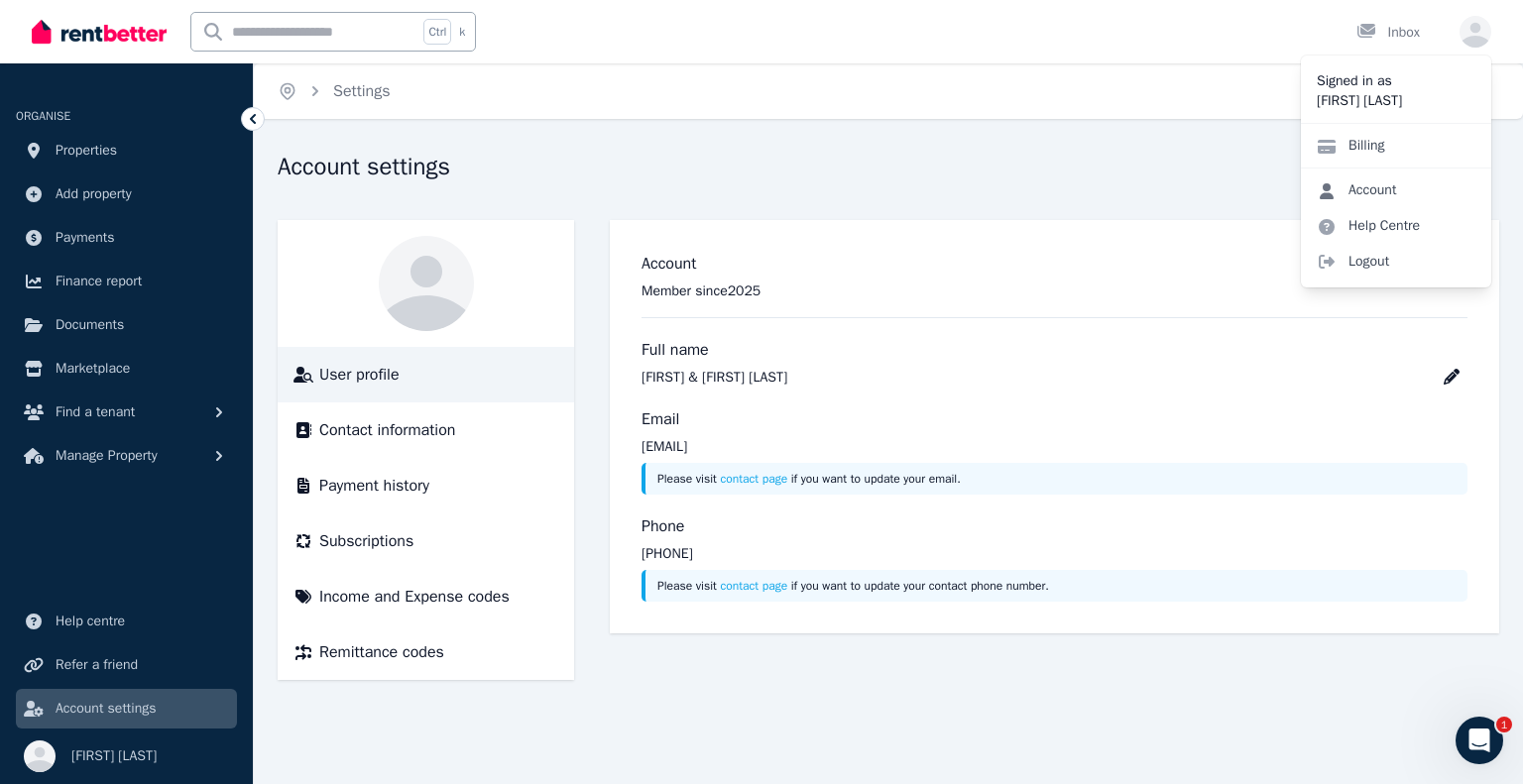 click on "Account" at bounding box center (1356, 190) 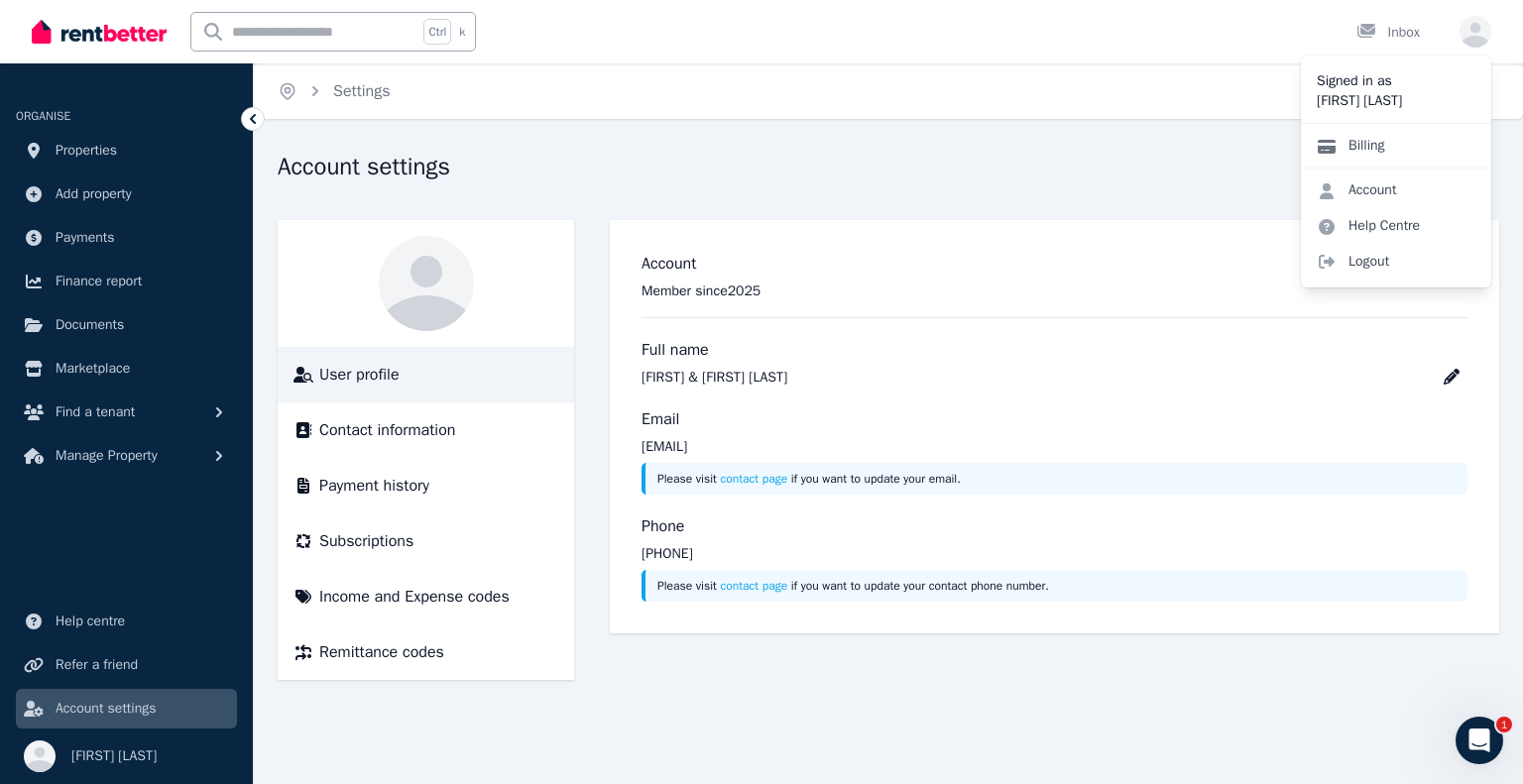click on "Billing" at bounding box center (1350, 146) 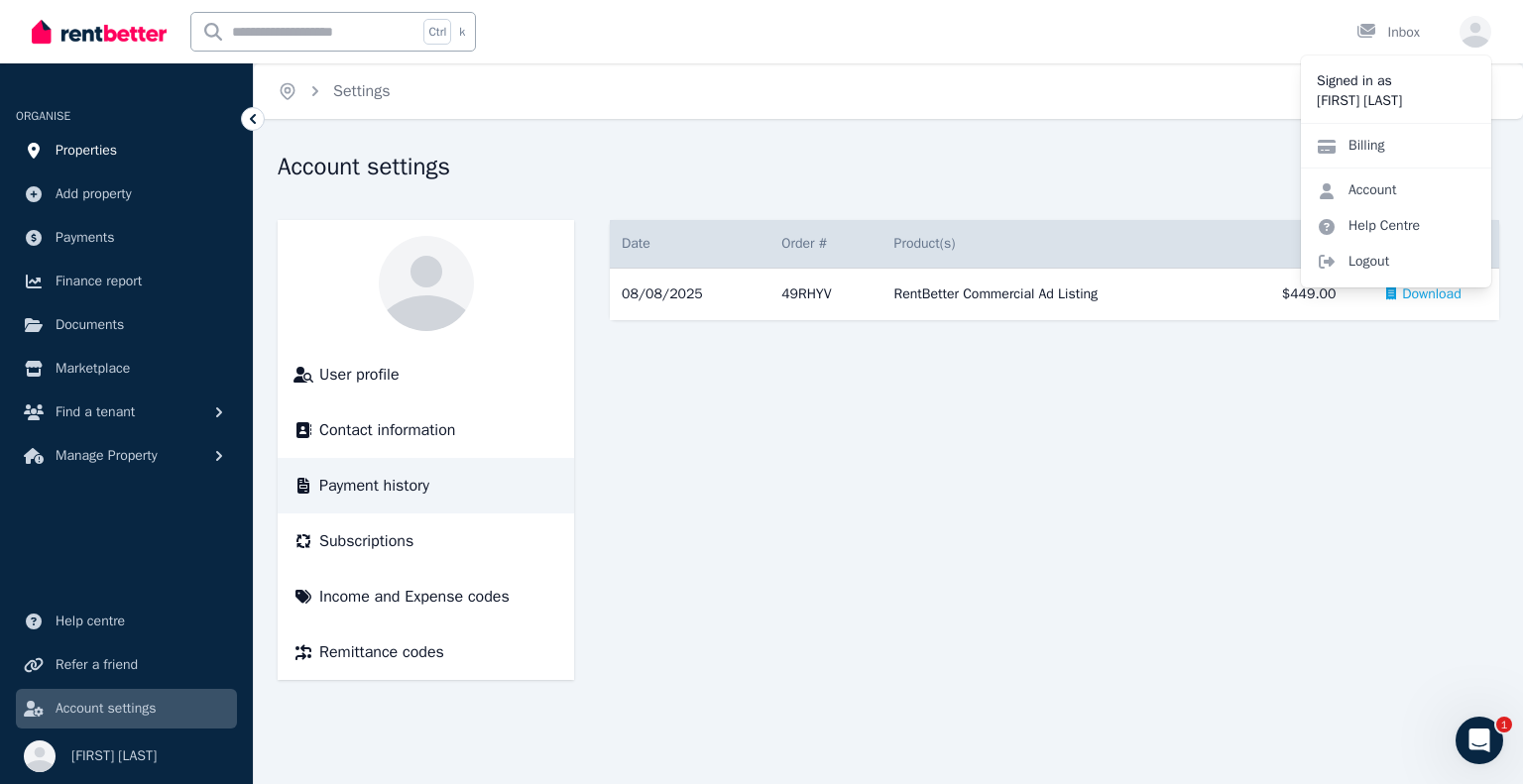 click on "Properties" at bounding box center (86, 151) 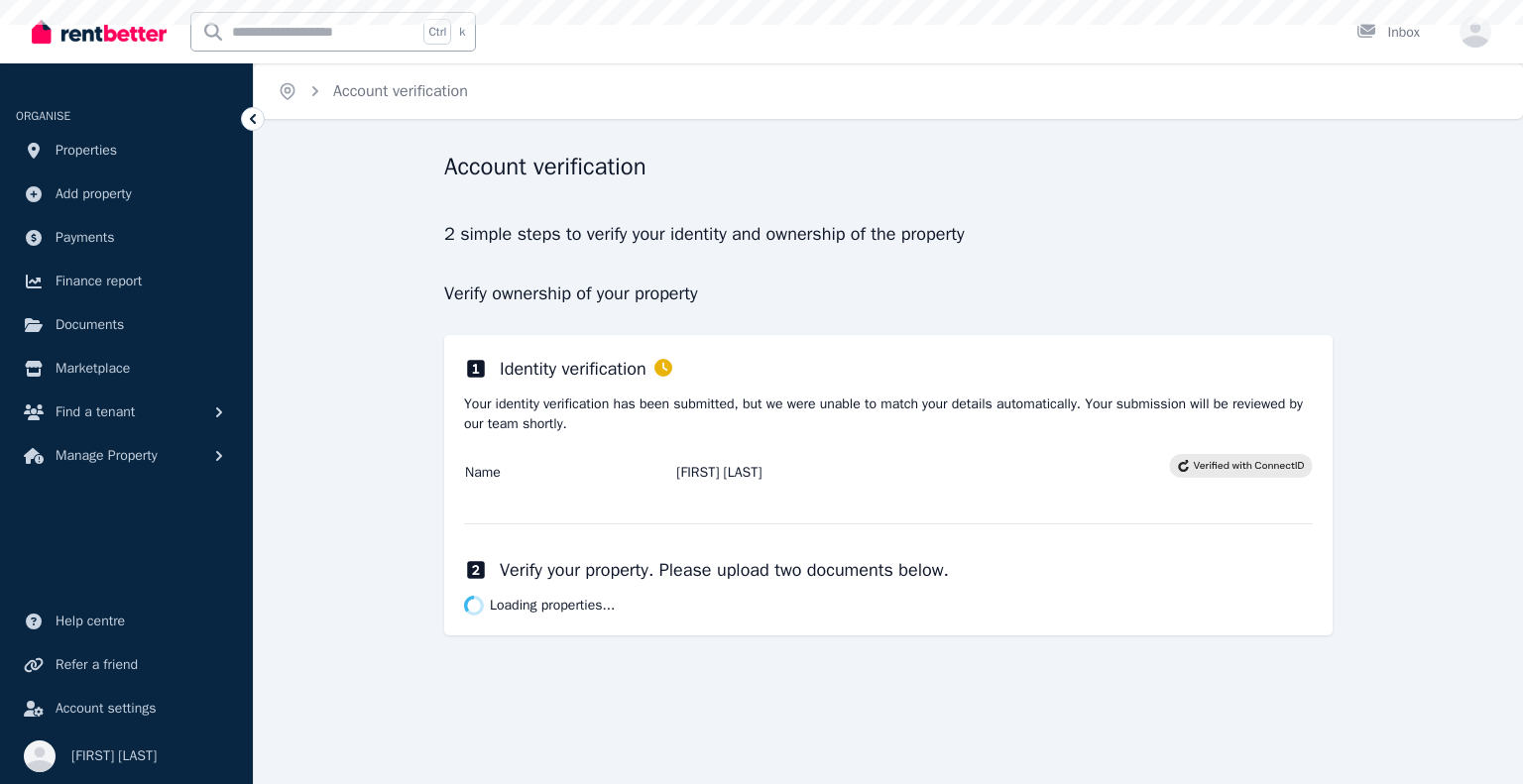 scroll, scrollTop: 0, scrollLeft: 0, axis: both 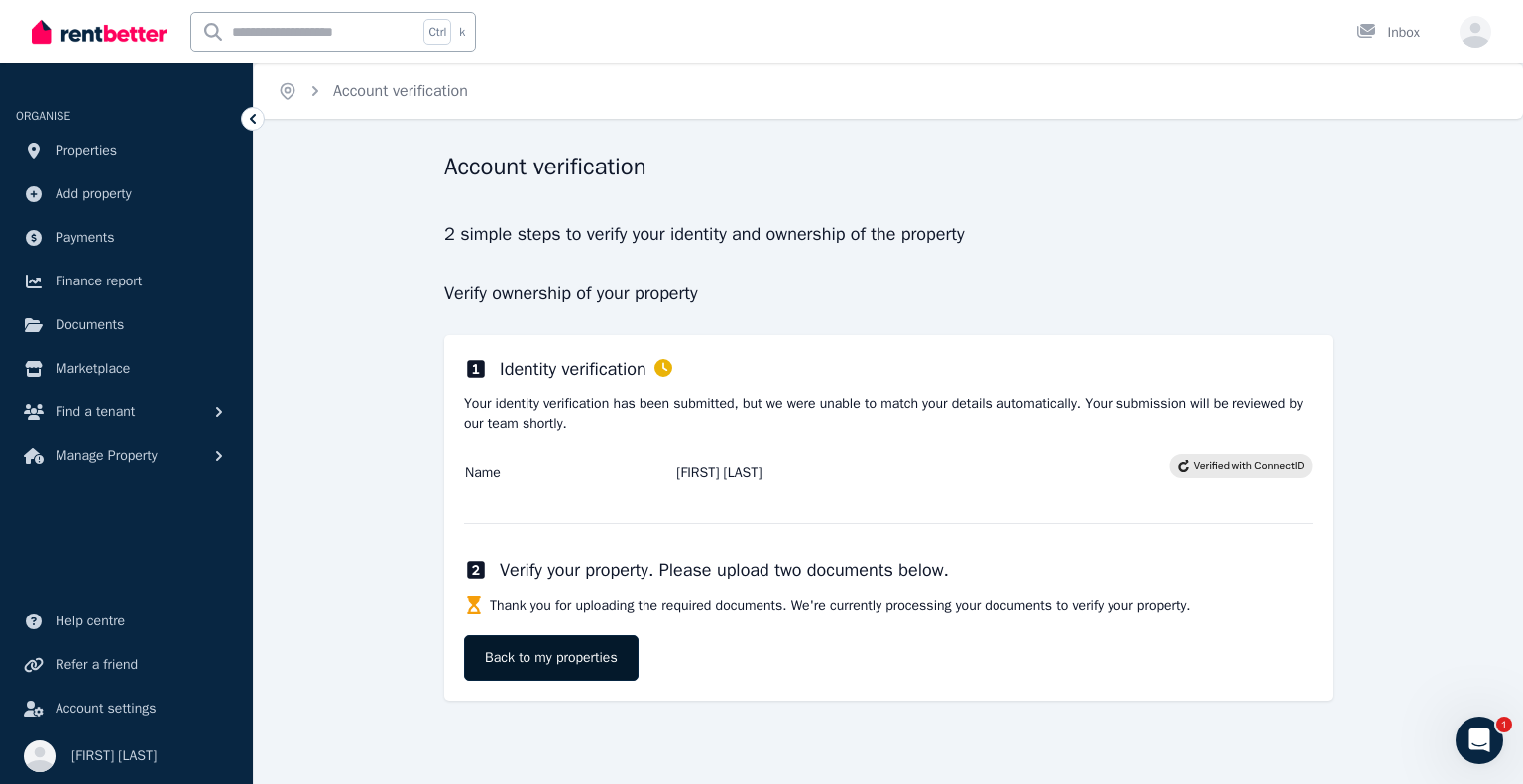 click on "Back to my properties" at bounding box center (551, 658) 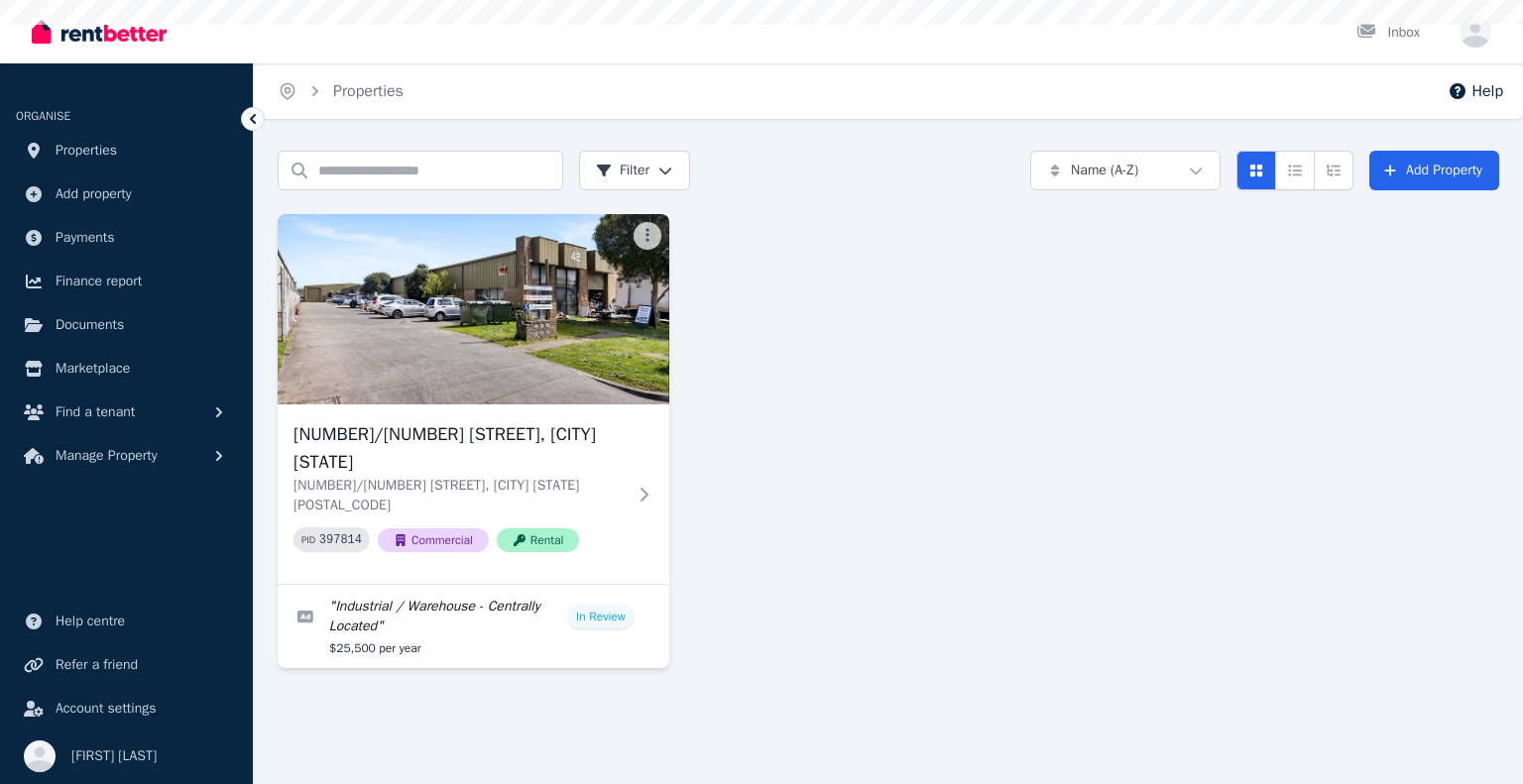 scroll, scrollTop: 0, scrollLeft: 0, axis: both 